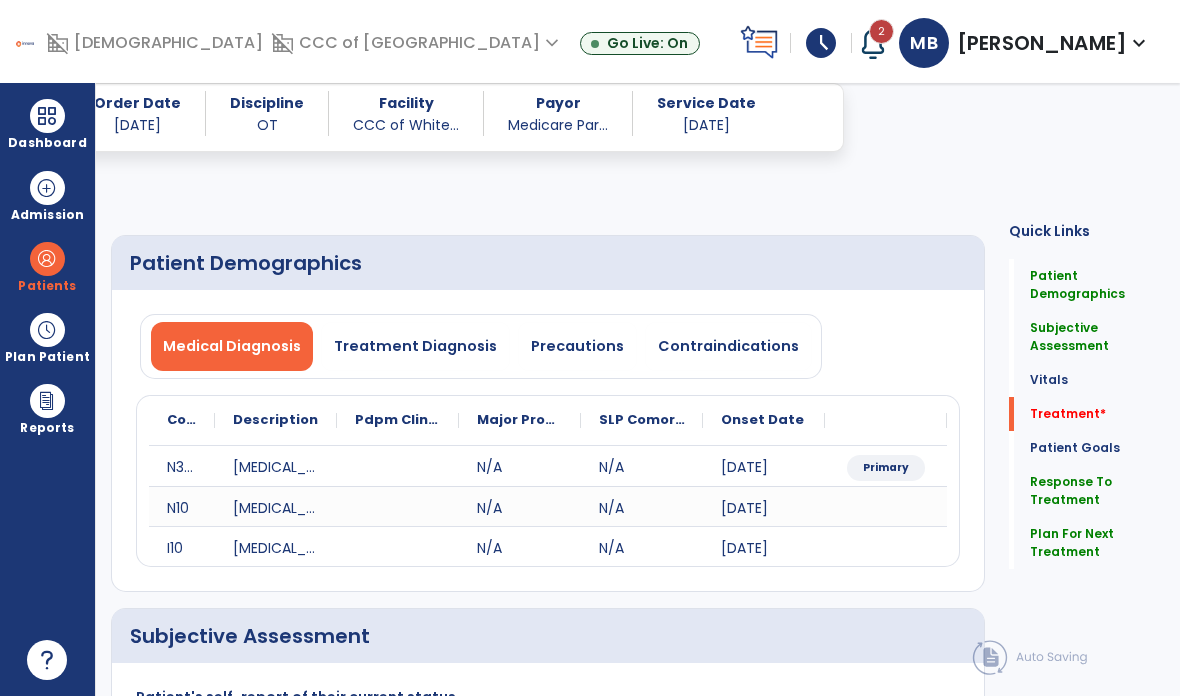select on "*" 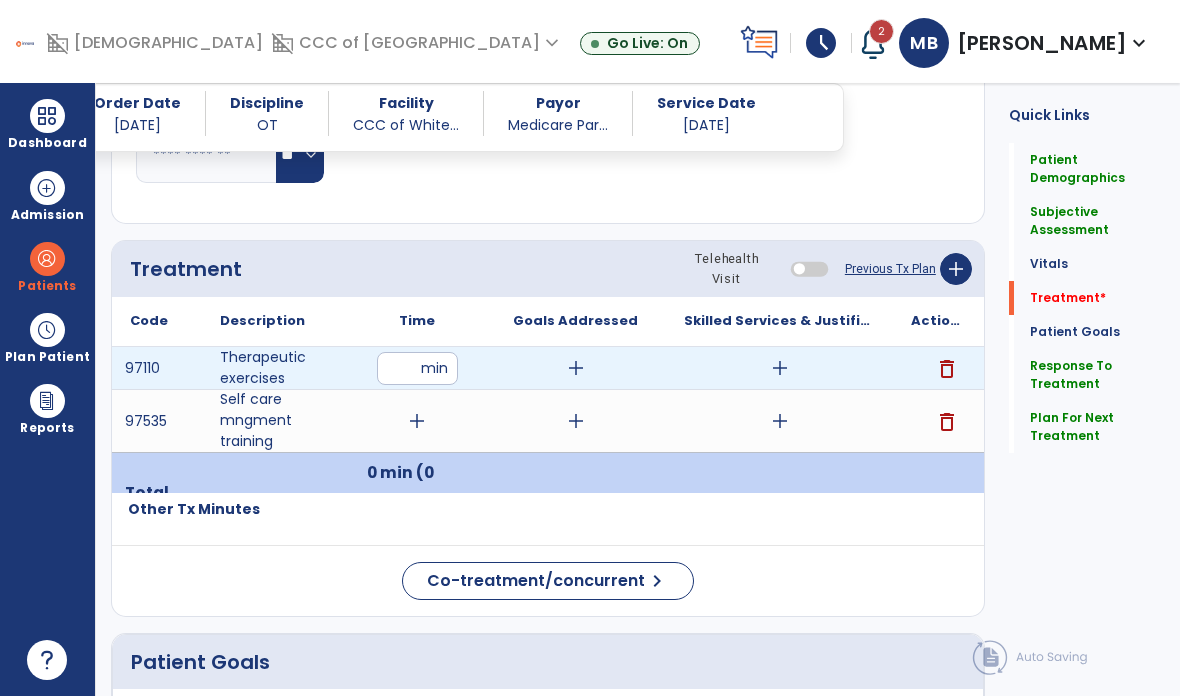 click at bounding box center [417, 368] 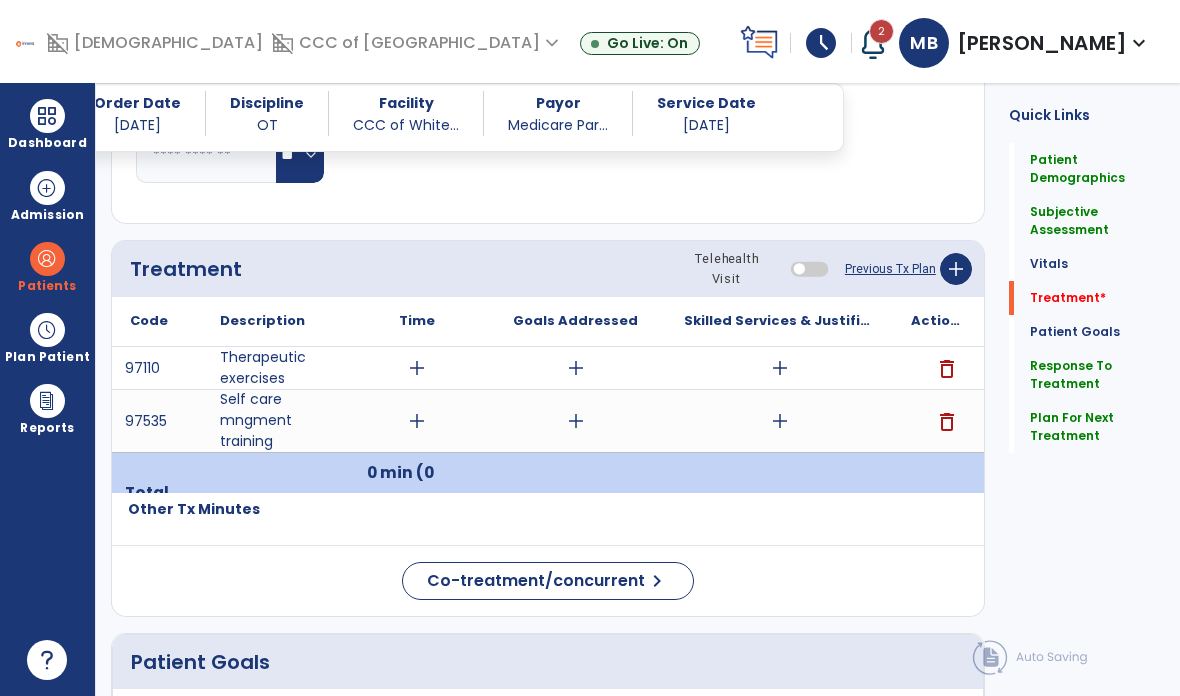 click on "delete" at bounding box center (947, 369) 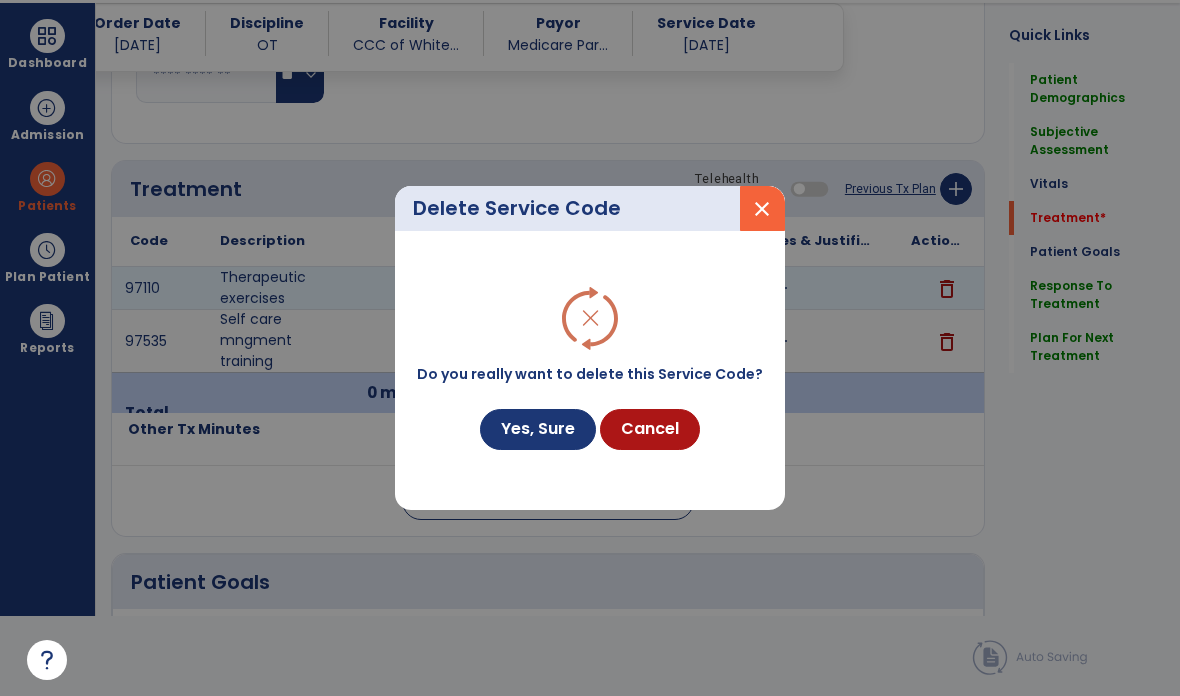 scroll, scrollTop: 0, scrollLeft: 0, axis: both 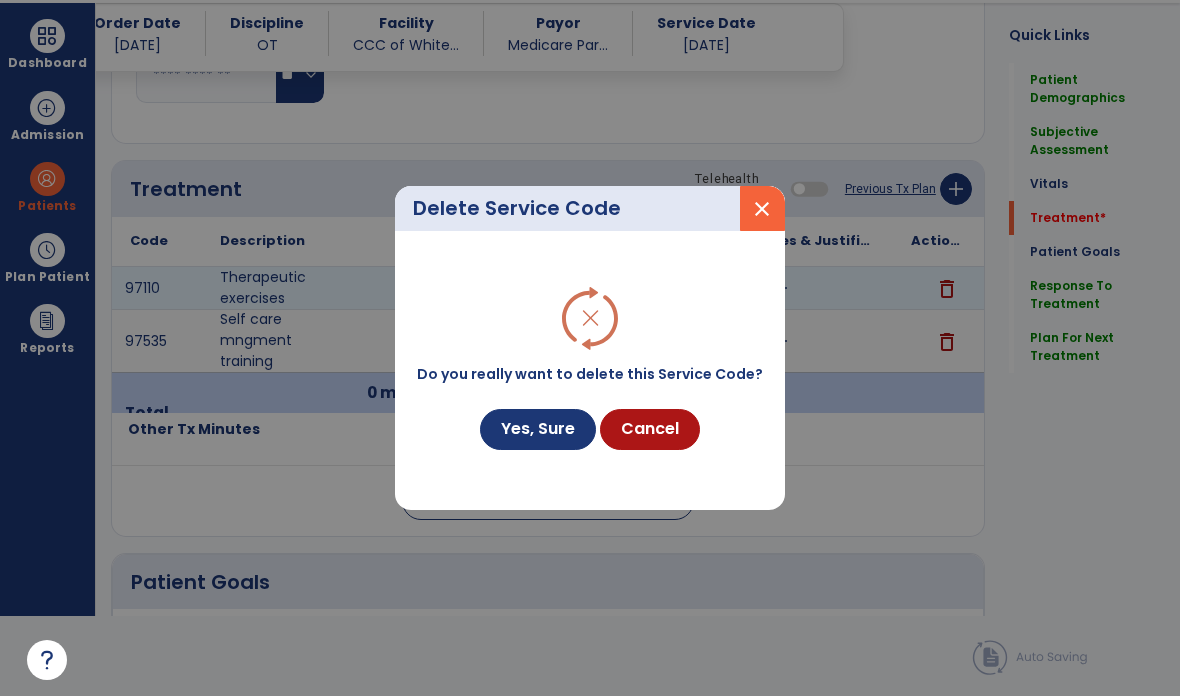 click on "Yes, Sure" at bounding box center [538, 429] 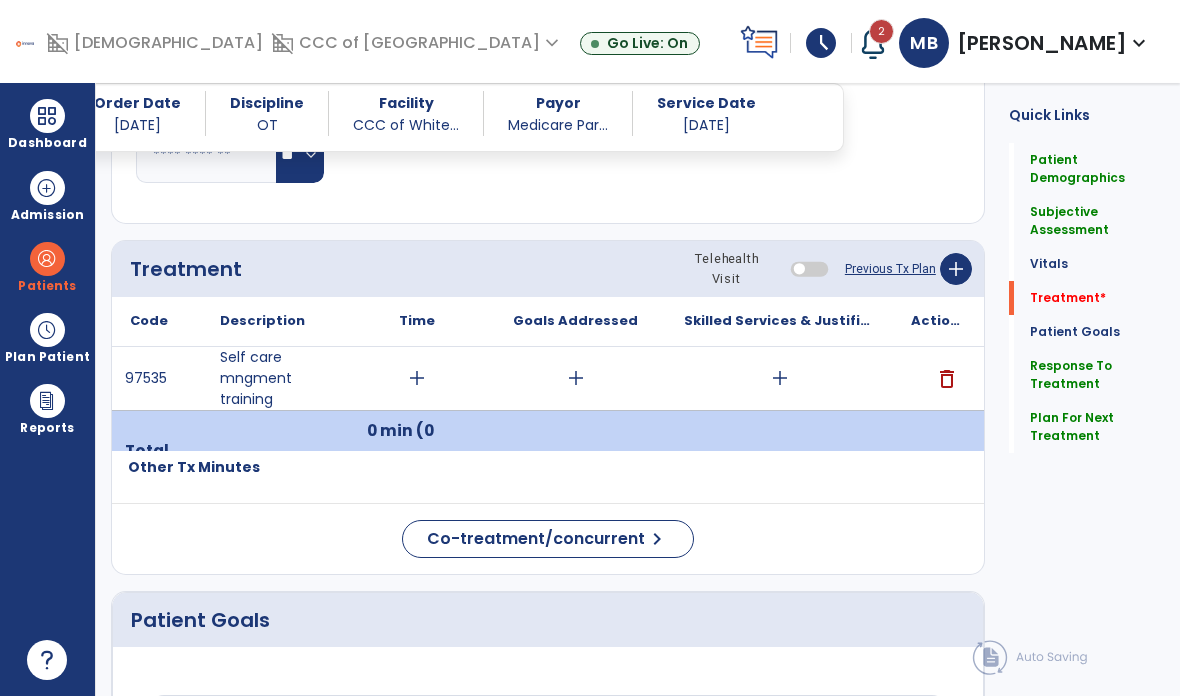 click on "add" 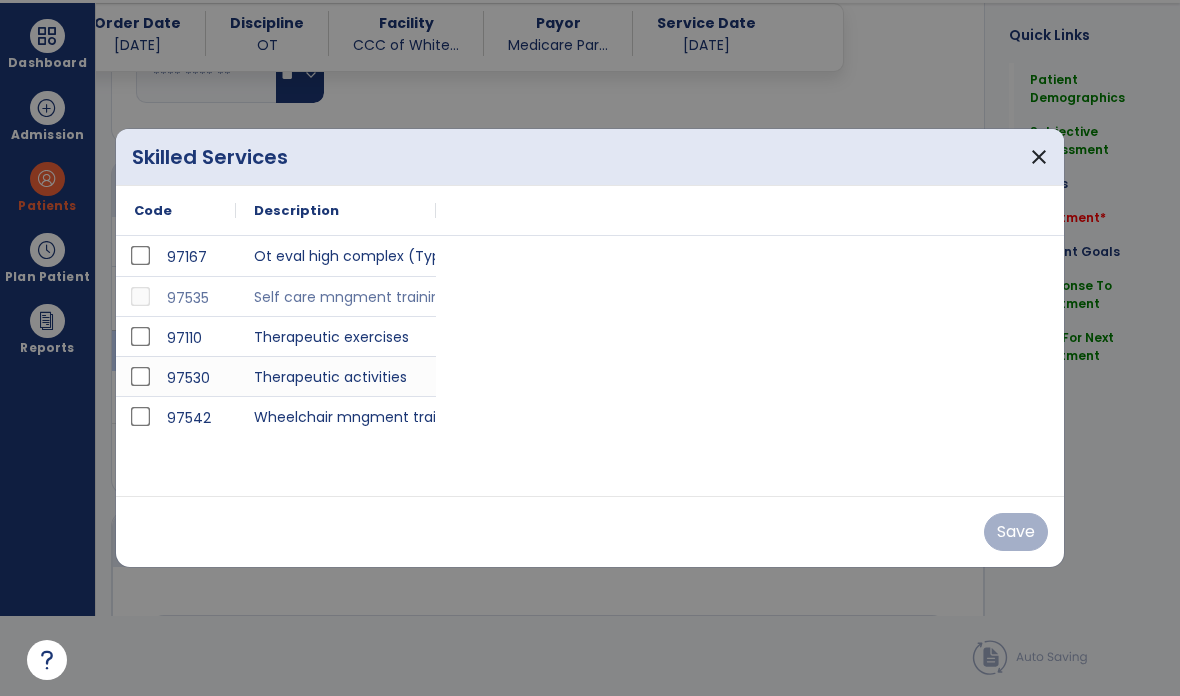 scroll, scrollTop: 0, scrollLeft: 0, axis: both 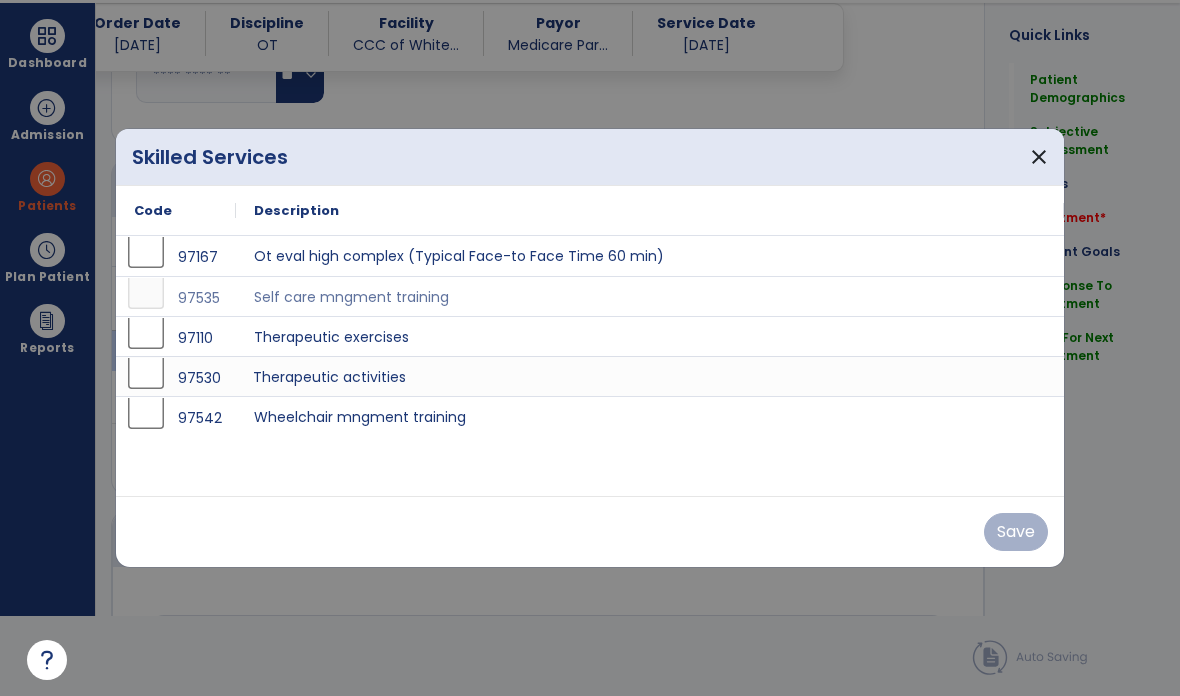 click on "Therapeutic activities" at bounding box center [650, 376] 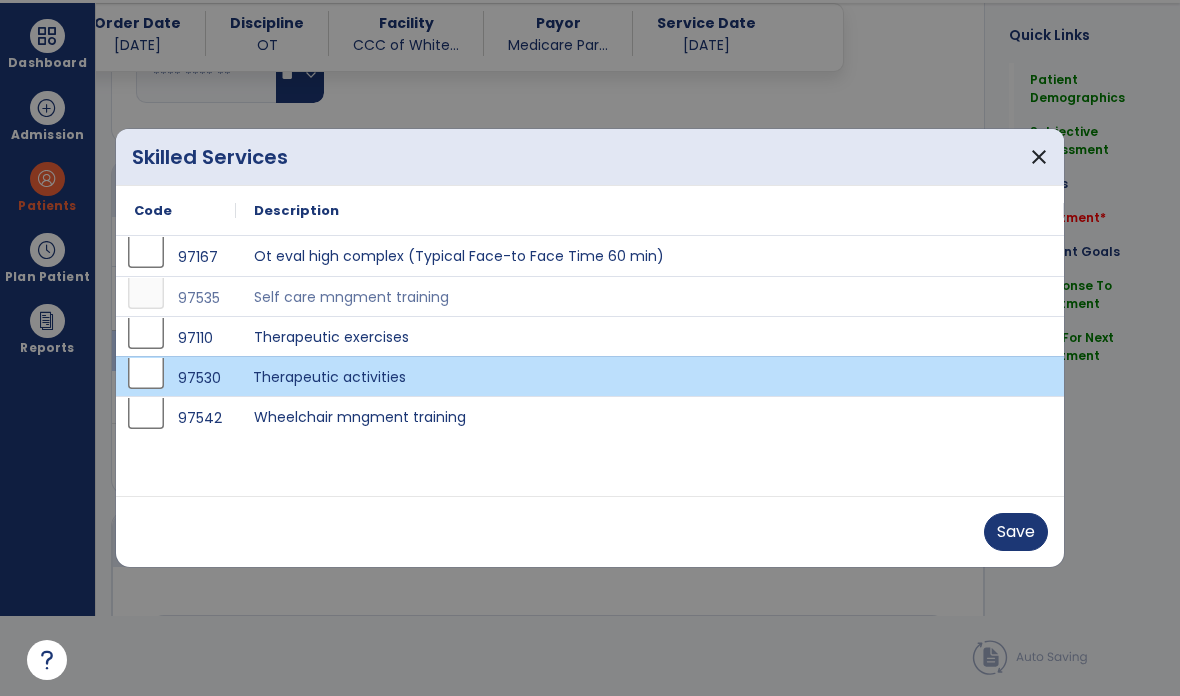 click on "Save" at bounding box center [1016, 532] 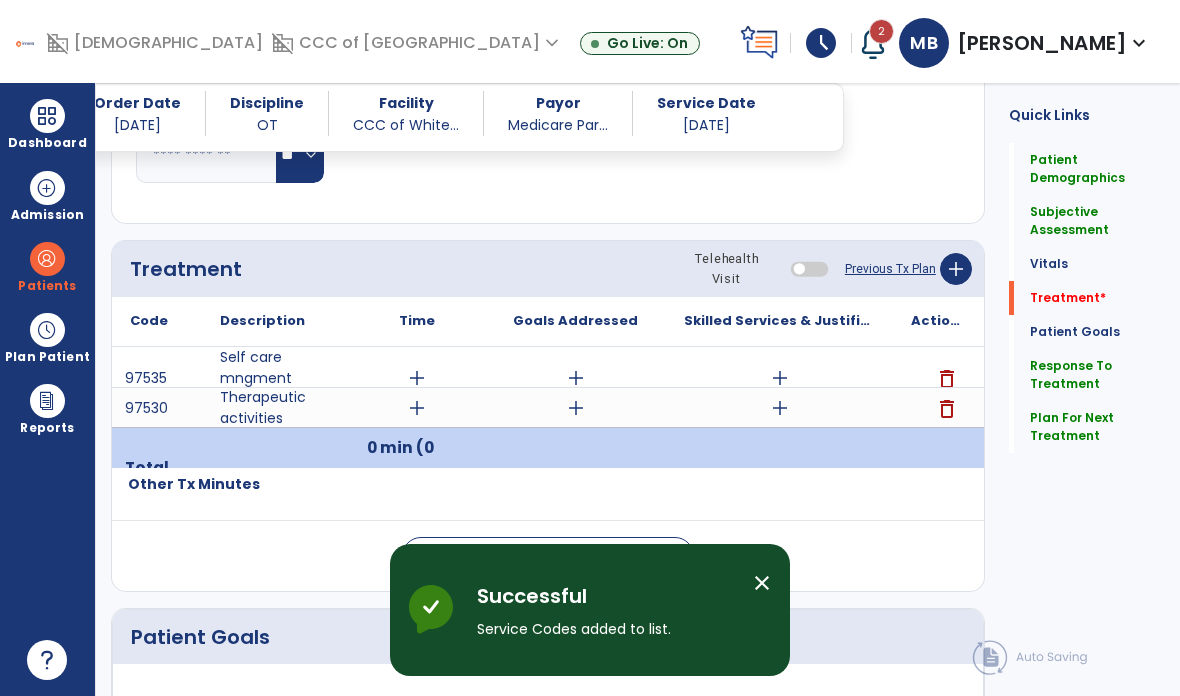 scroll, scrollTop: 80, scrollLeft: 0, axis: vertical 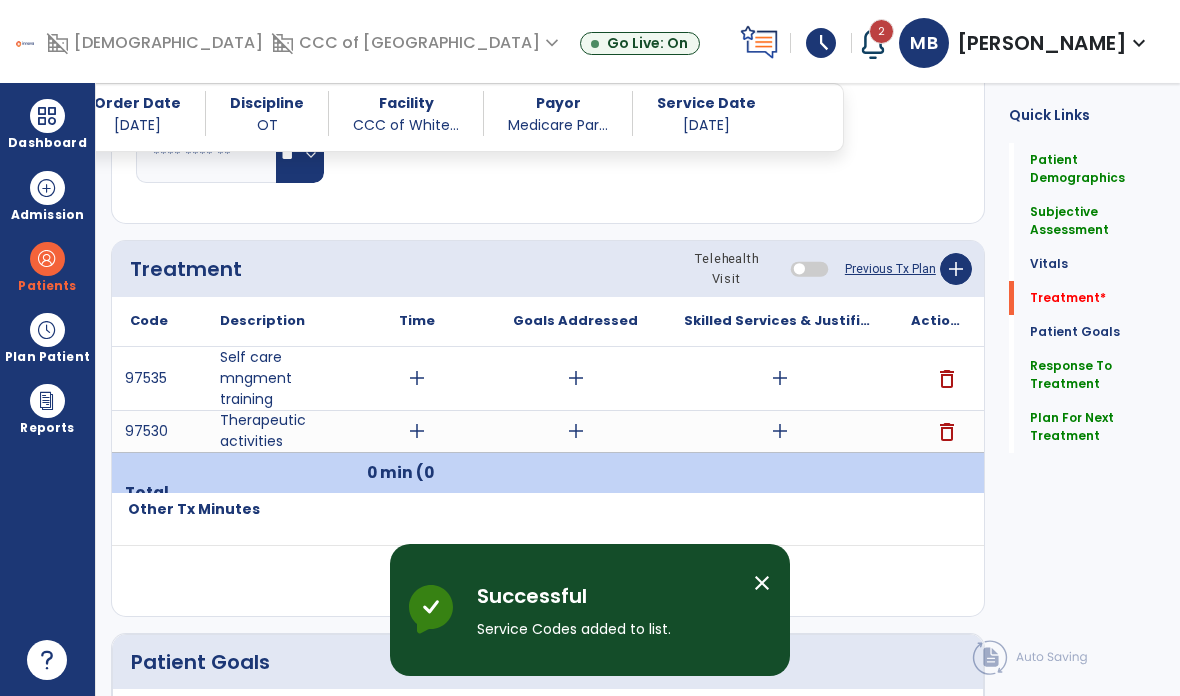 click on "add" at bounding box center (417, 378) 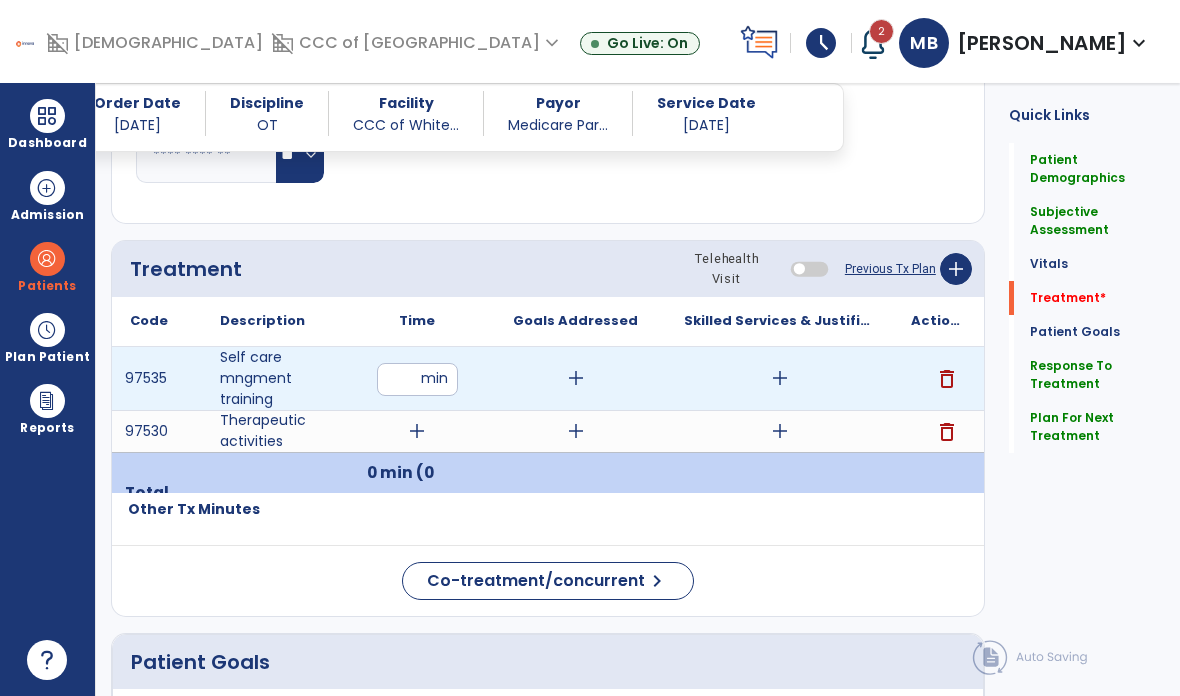 click at bounding box center (417, 379) 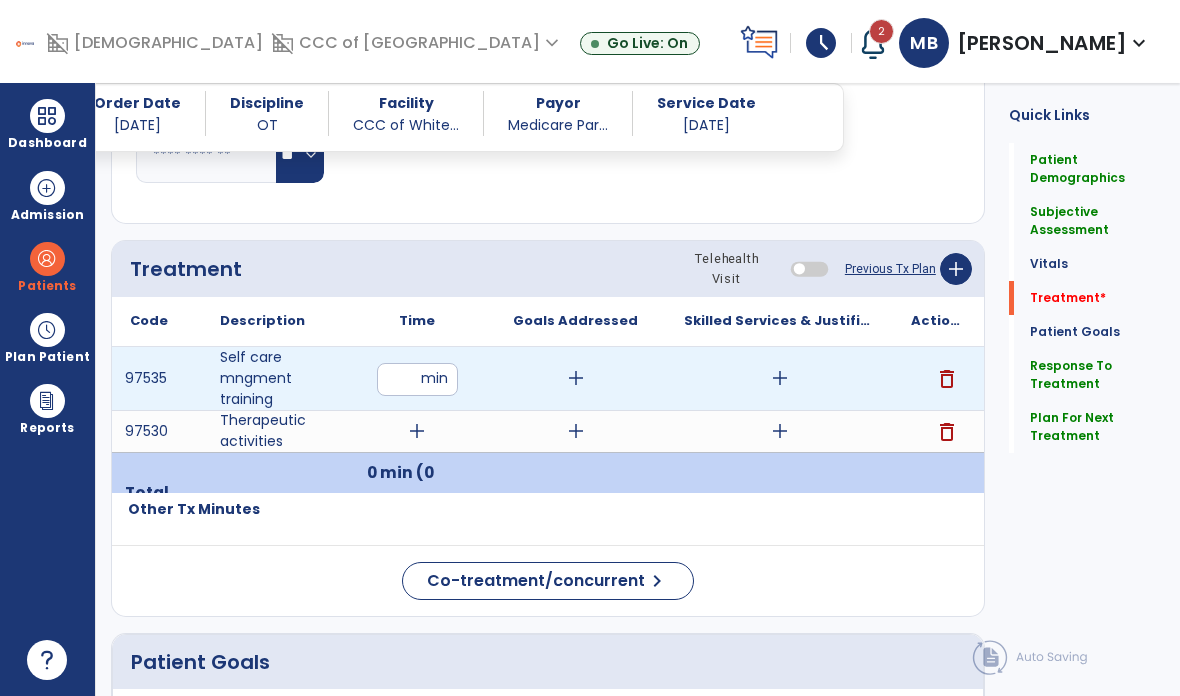 type on "*" 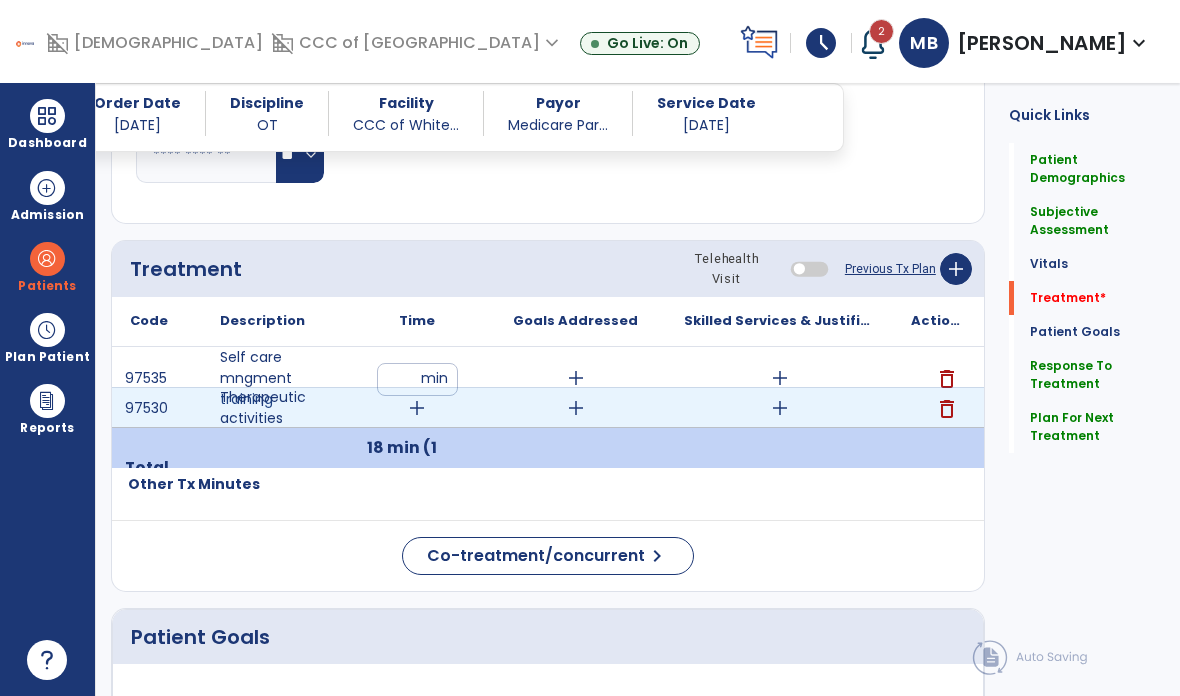 click on "add" at bounding box center [779, 378] 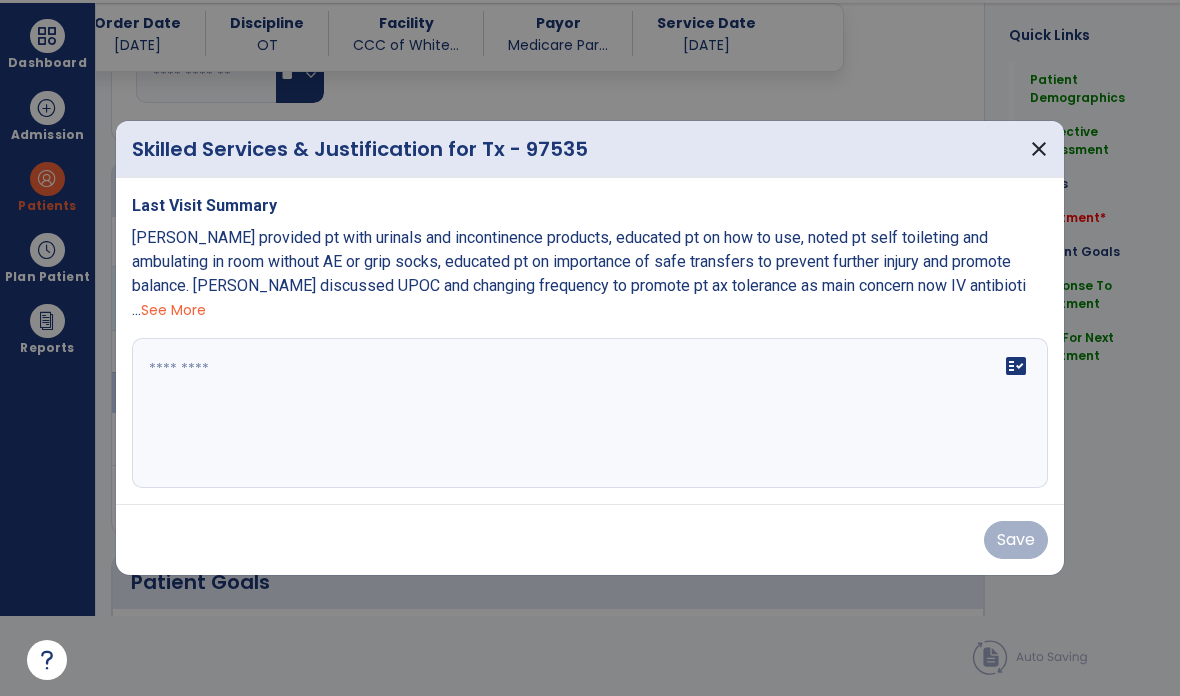 click on "fact_check" at bounding box center [590, 413] 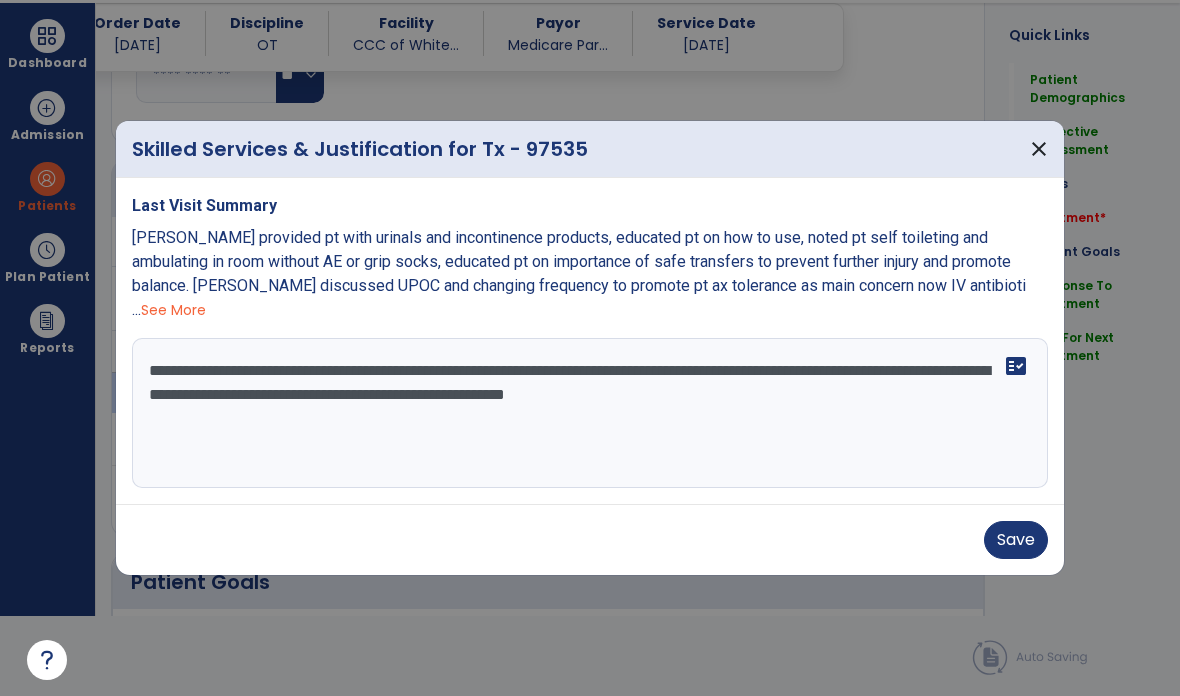 click on "**********" at bounding box center [590, 413] 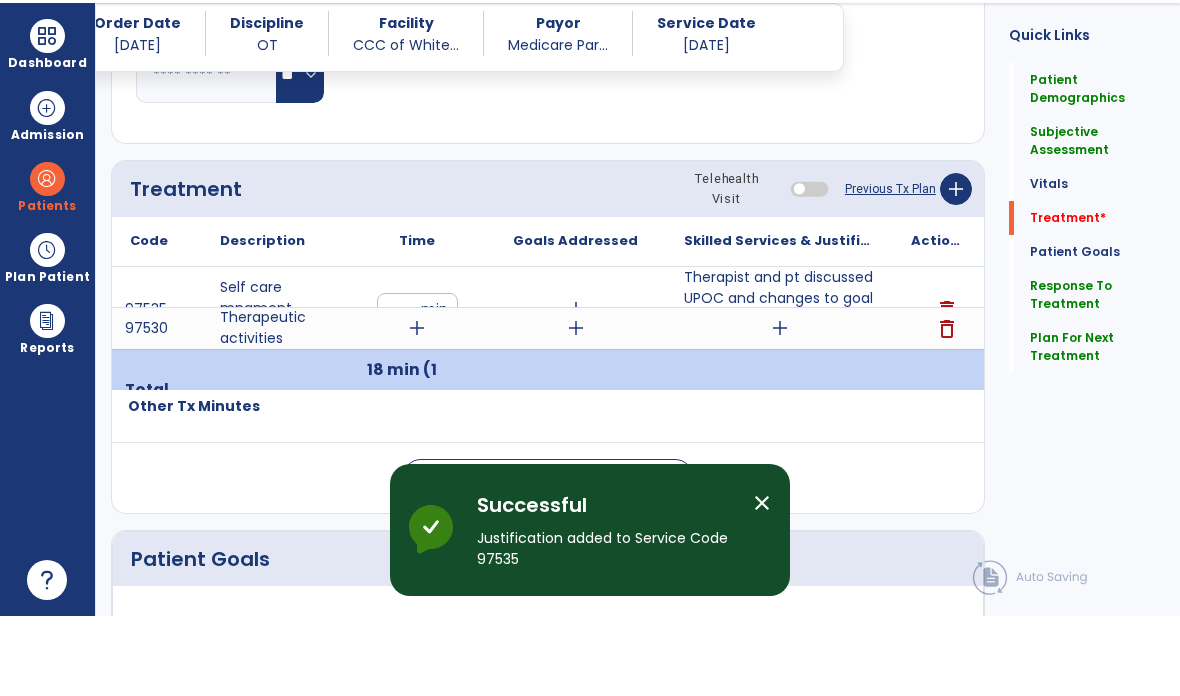 scroll, scrollTop: 80, scrollLeft: 0, axis: vertical 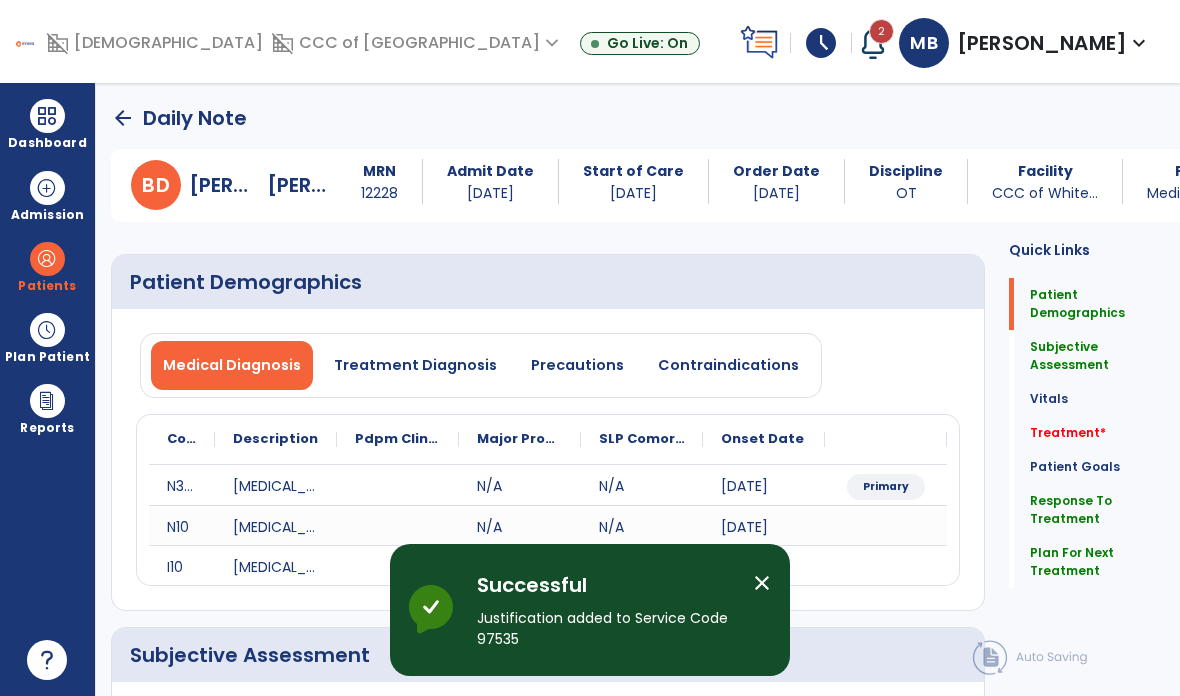 click on "arrow_back" 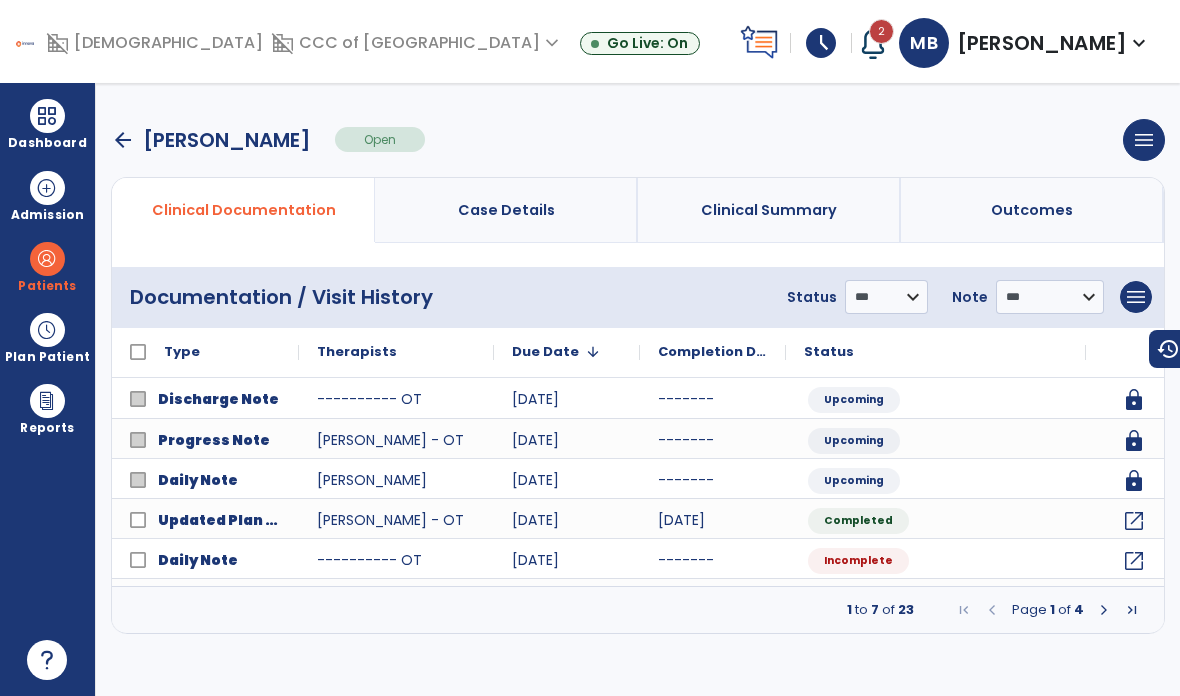 click on "arrow_back" at bounding box center [123, 140] 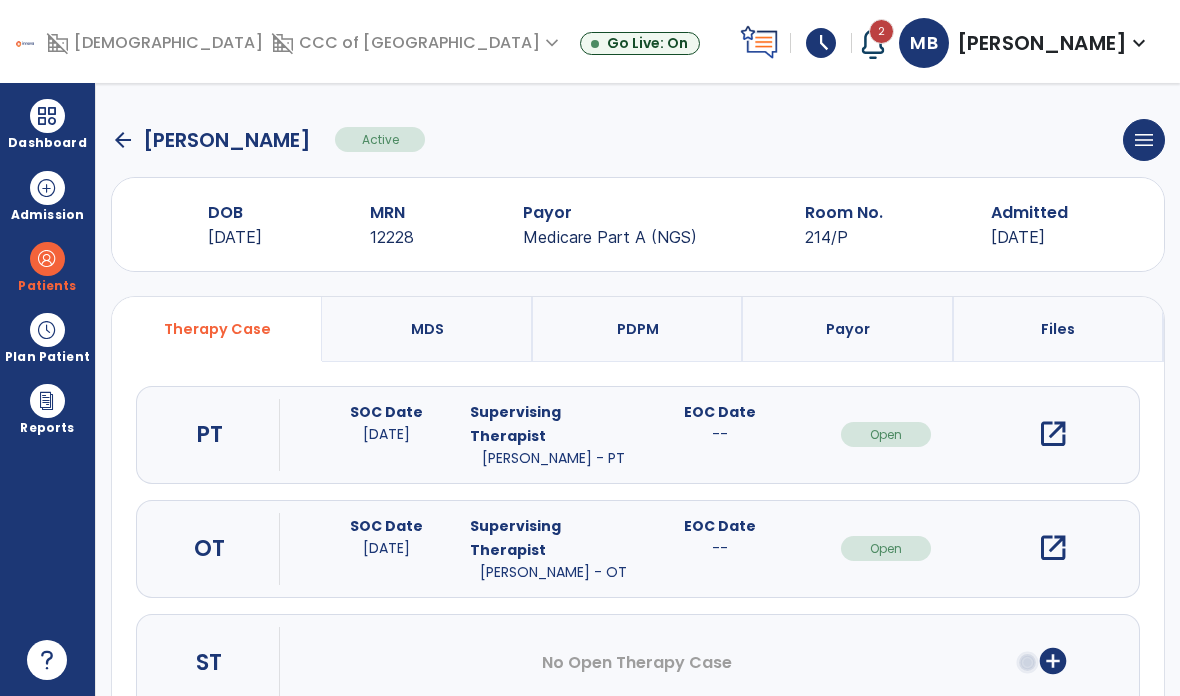 click on "arrow_back" 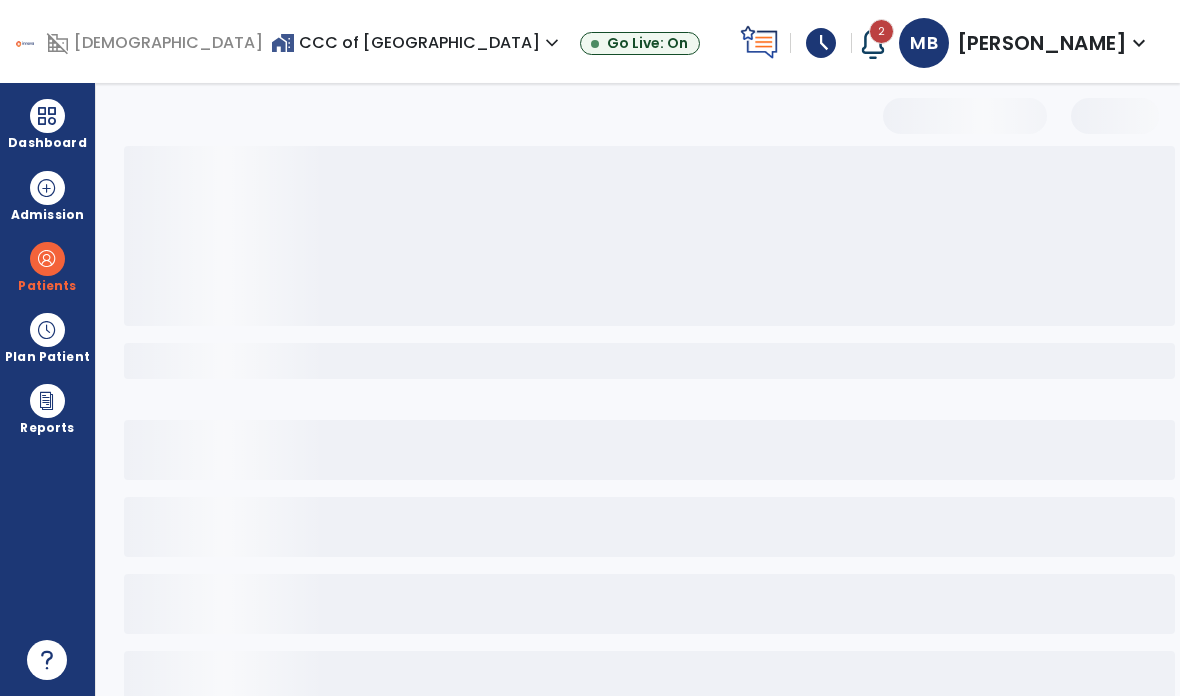 click at bounding box center [47, 116] 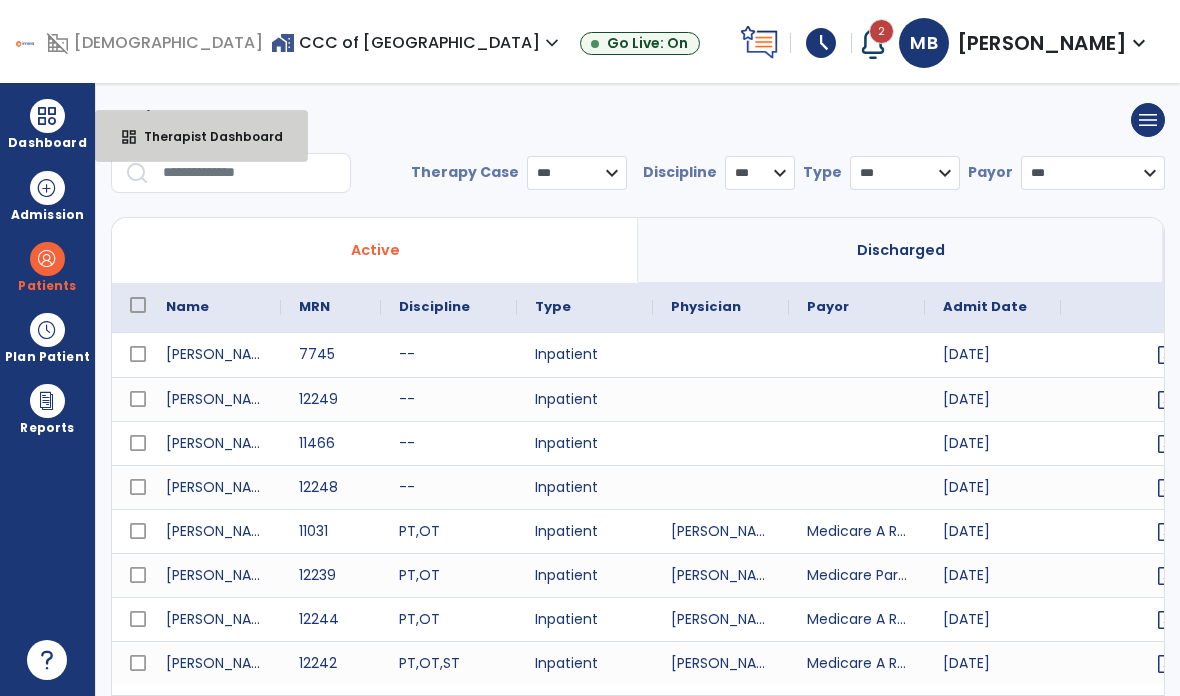 click on "Therapist Dashboard" at bounding box center (205, 136) 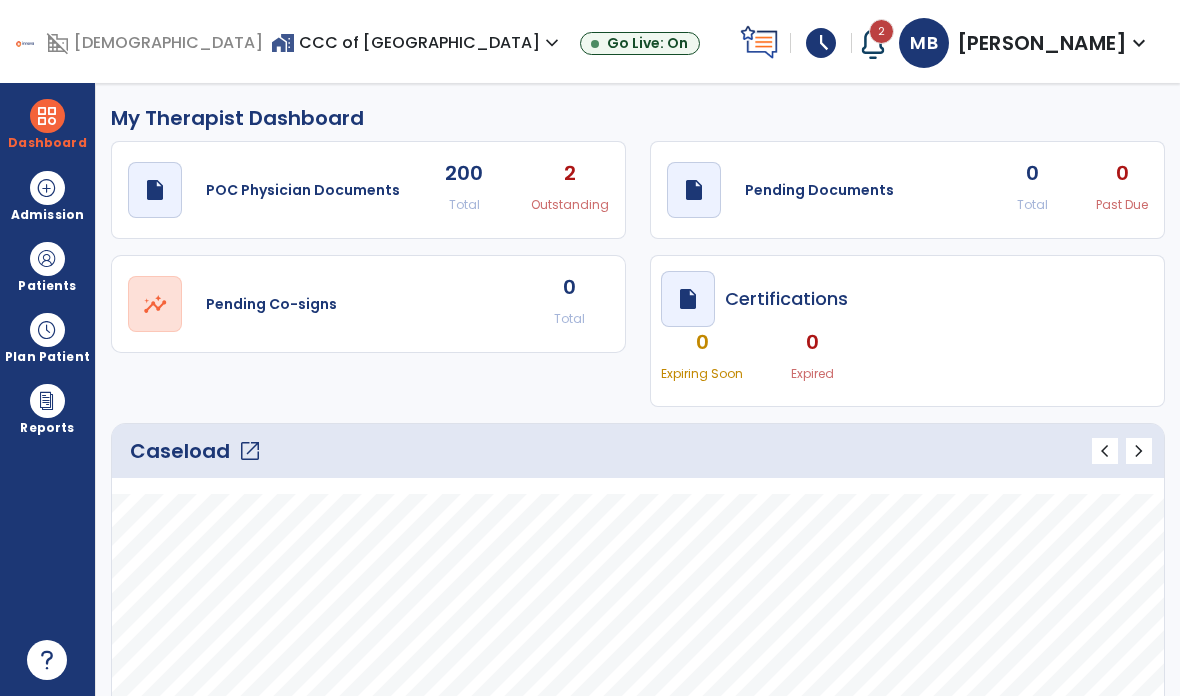 click on "open_in_new" 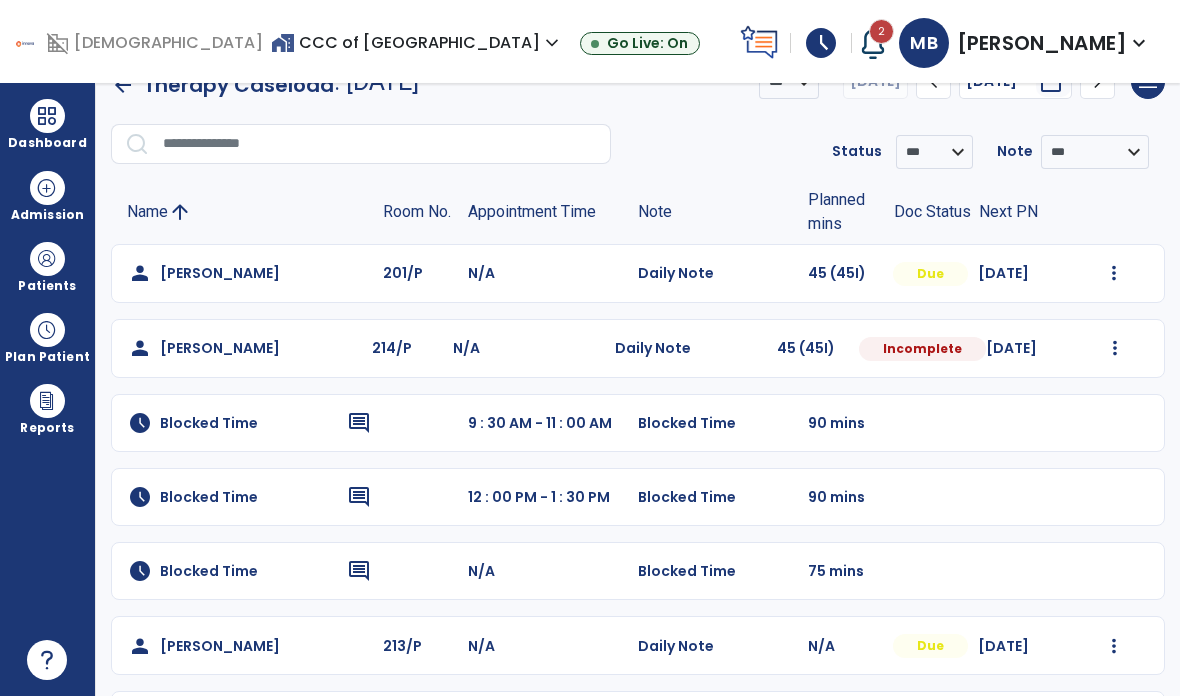 scroll, scrollTop: 37, scrollLeft: 0, axis: vertical 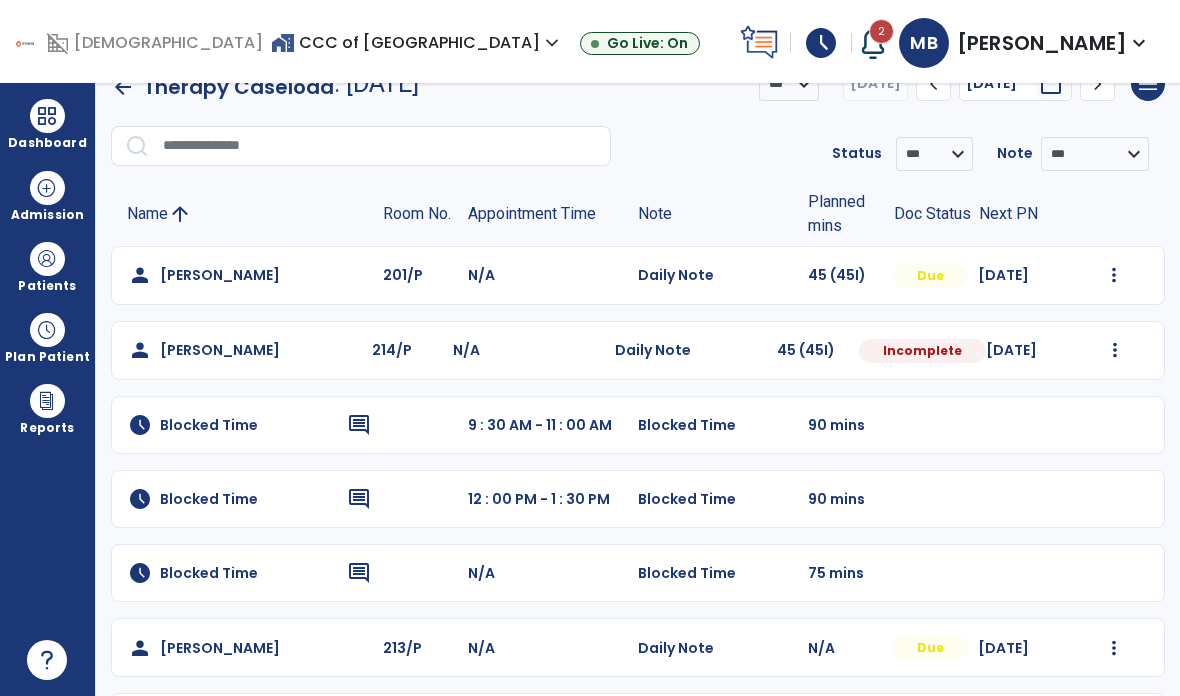 click at bounding box center (1114, 275) 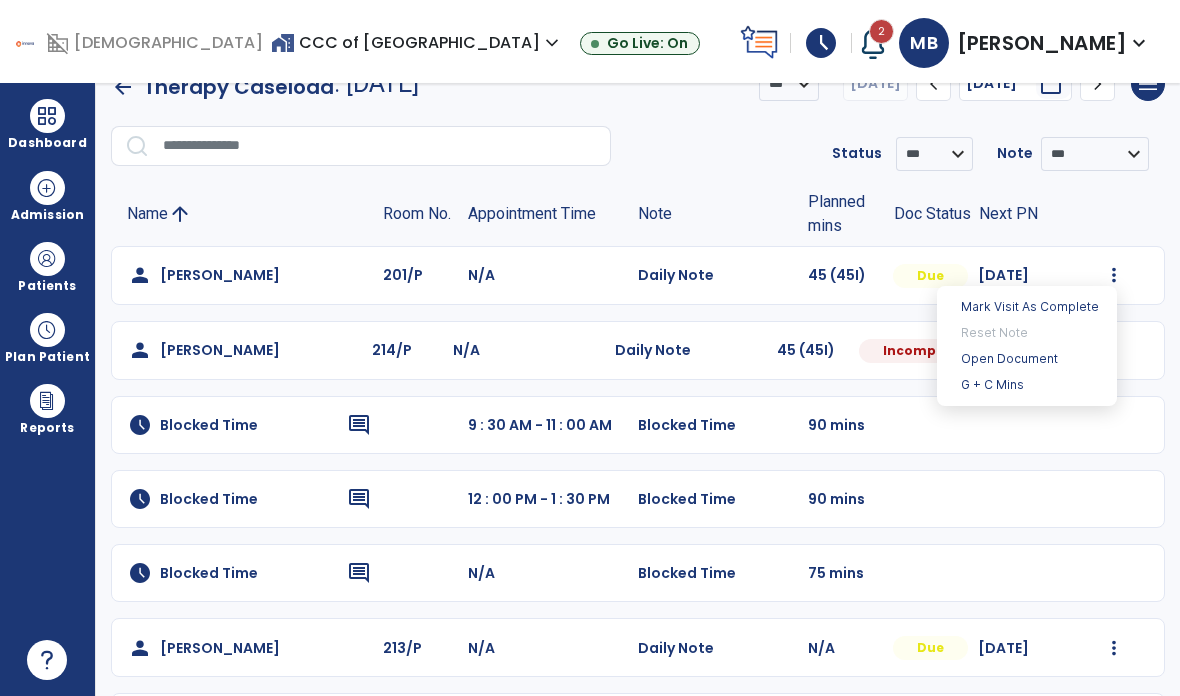 click on "Open Document" at bounding box center [1027, 359] 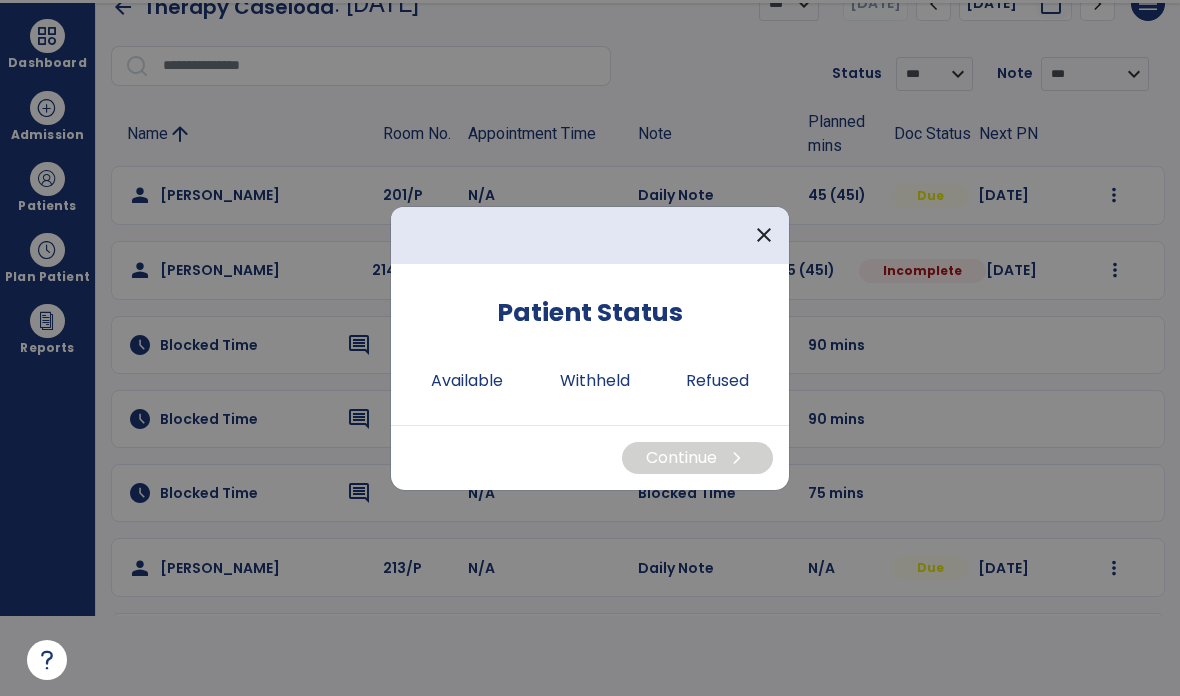 scroll, scrollTop: 0, scrollLeft: 0, axis: both 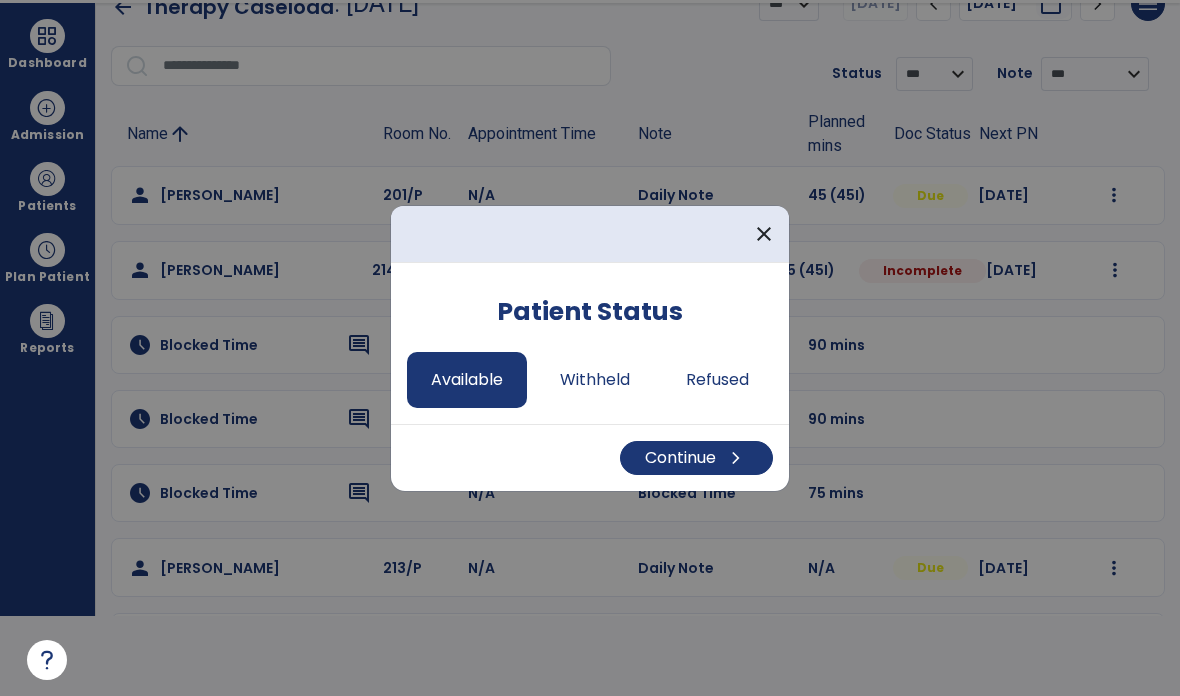 click on "Continue   chevron_right" at bounding box center [696, 458] 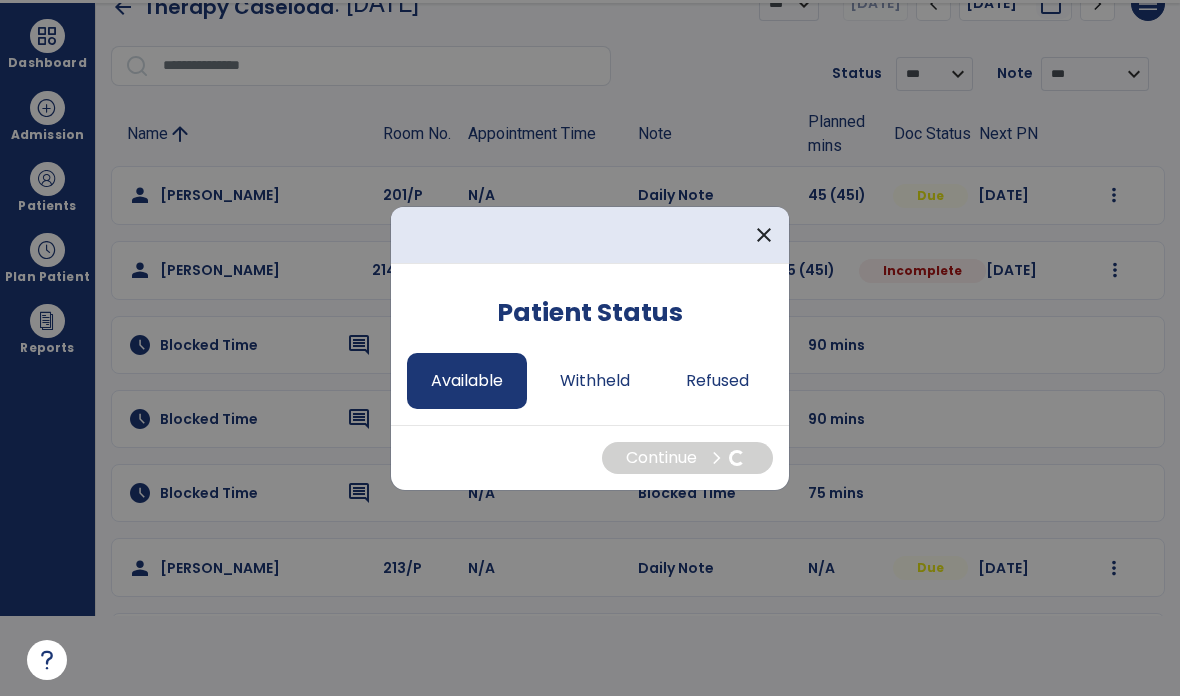 select on "*" 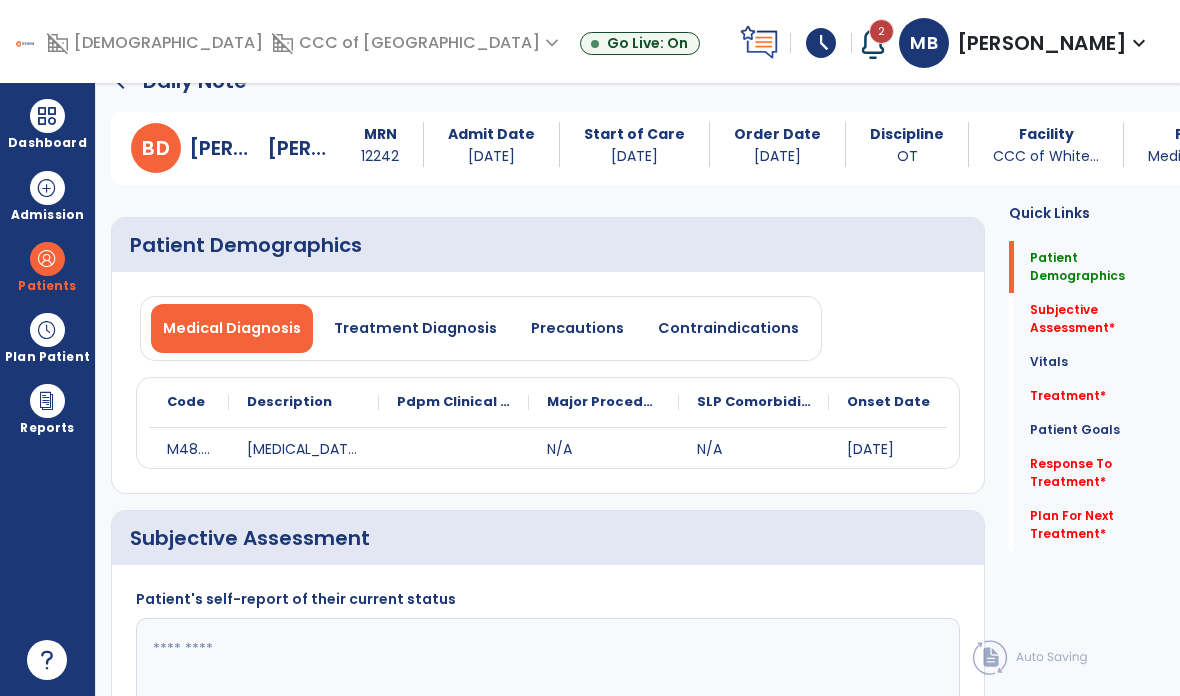 scroll, scrollTop: 80, scrollLeft: 0, axis: vertical 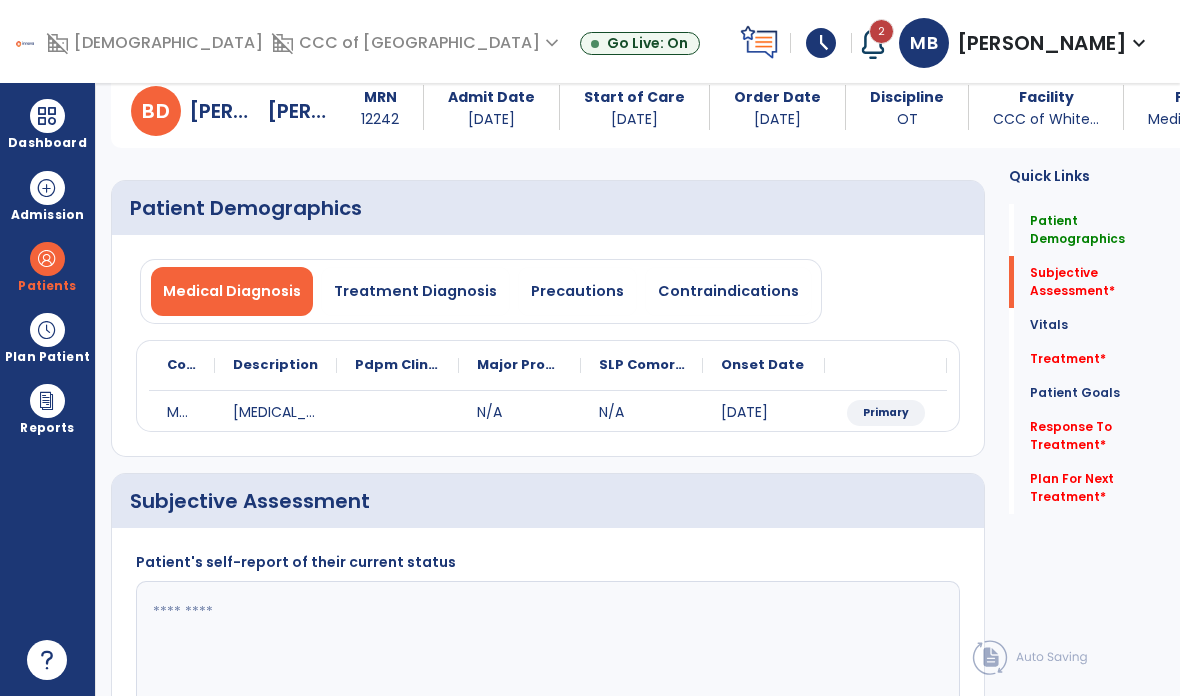 click on "Treatment   *  Treatment   *" 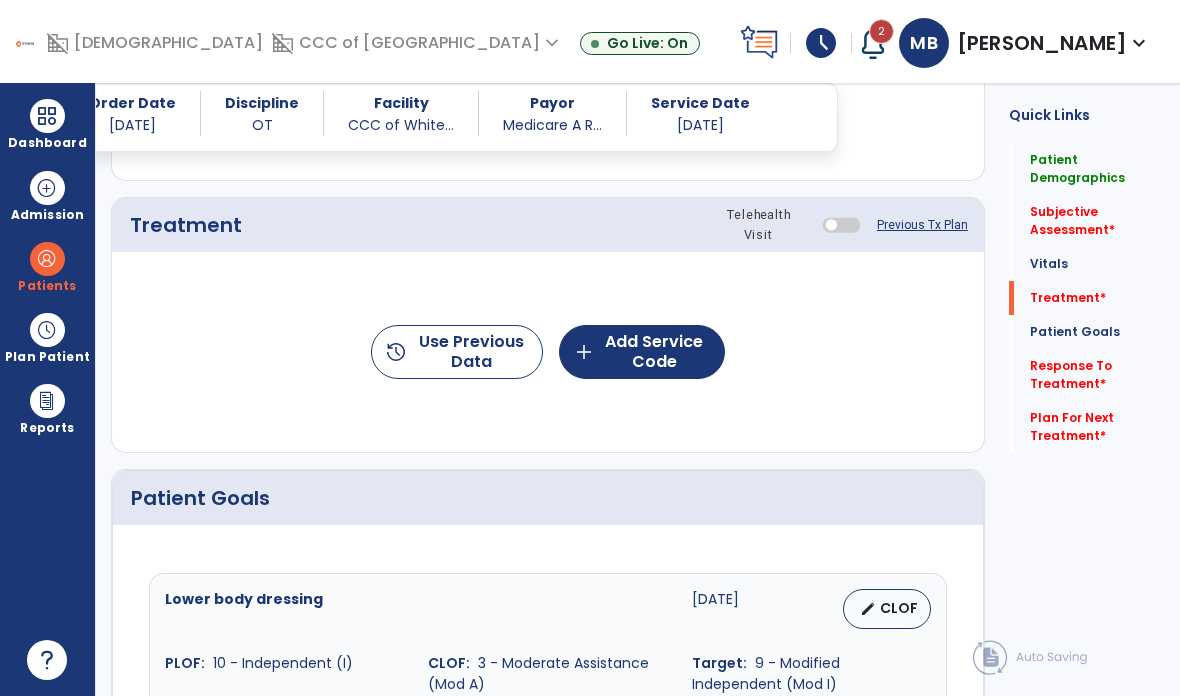 scroll, scrollTop: 1052, scrollLeft: 0, axis: vertical 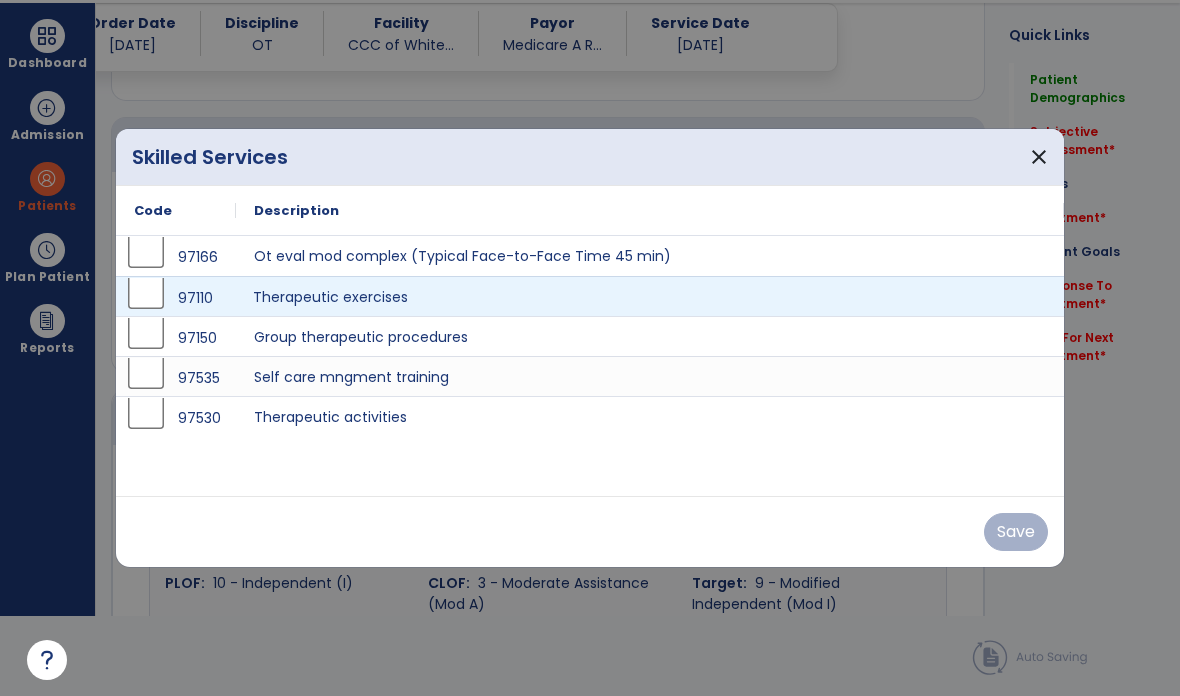 click on "Therapeutic exercises" at bounding box center [650, 296] 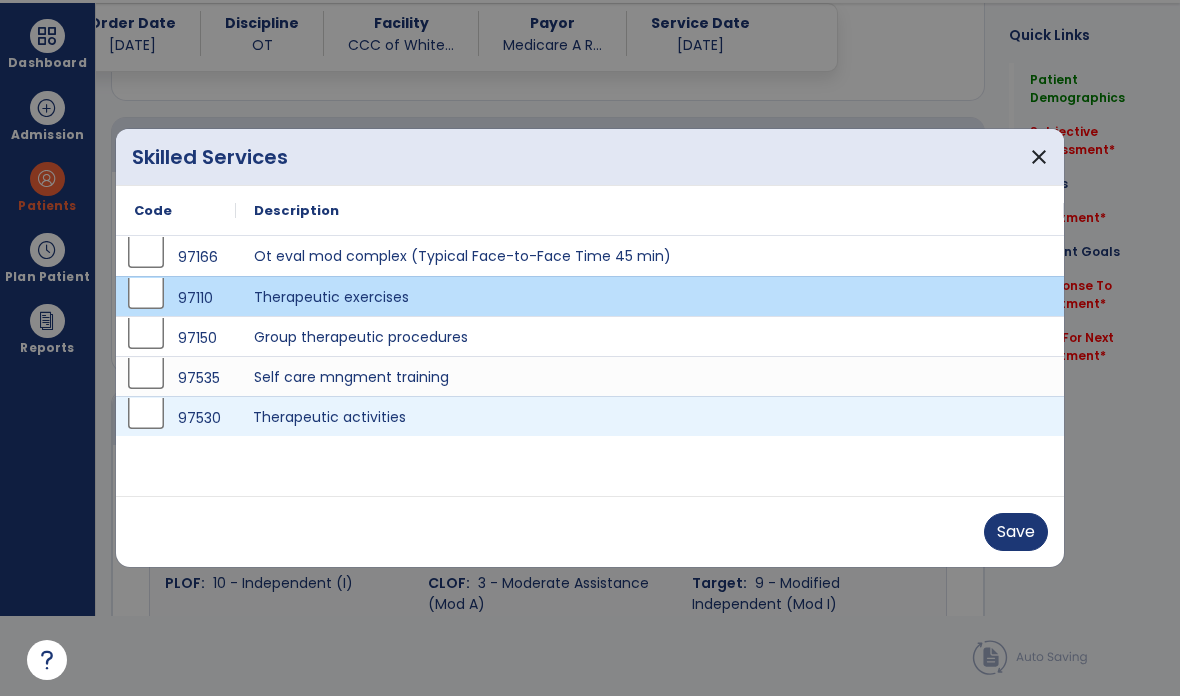 click on "Therapeutic activities" at bounding box center (650, 416) 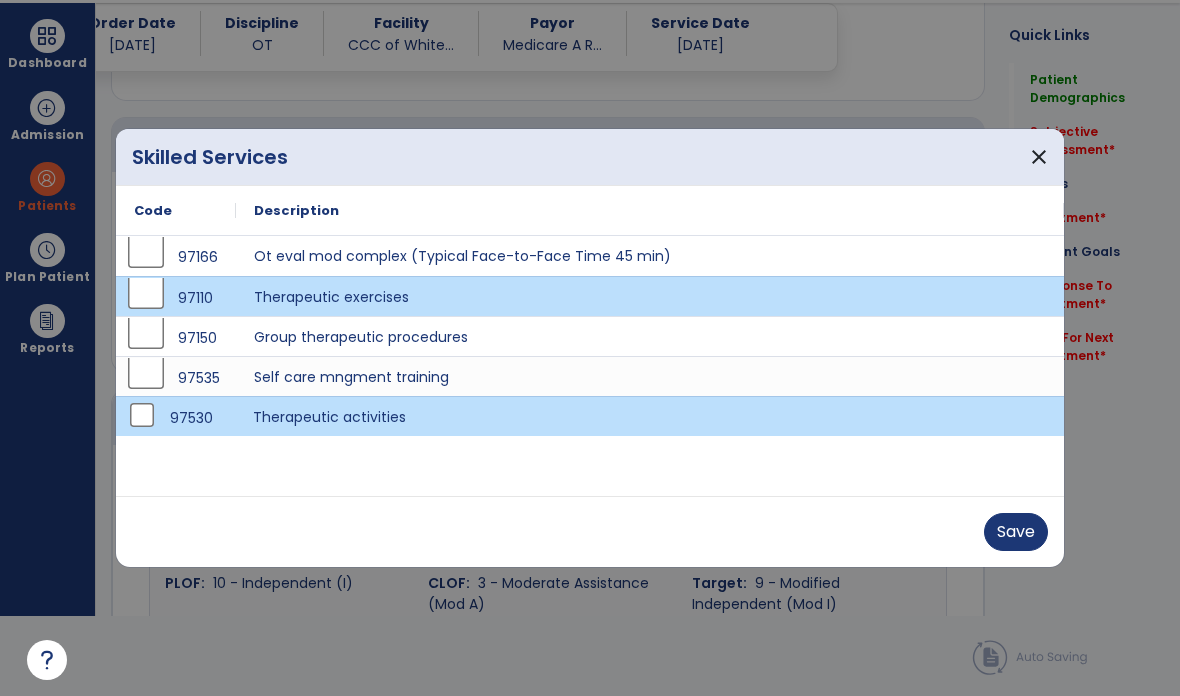 click on "Save" at bounding box center [1016, 532] 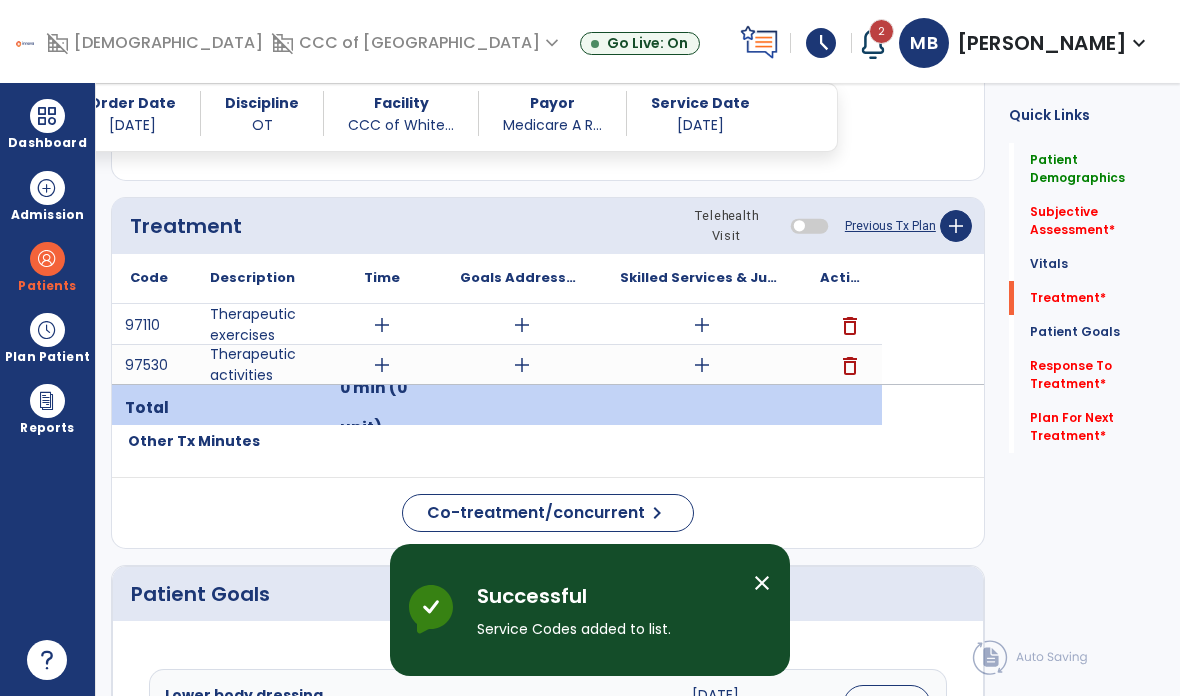 scroll, scrollTop: 80, scrollLeft: 0, axis: vertical 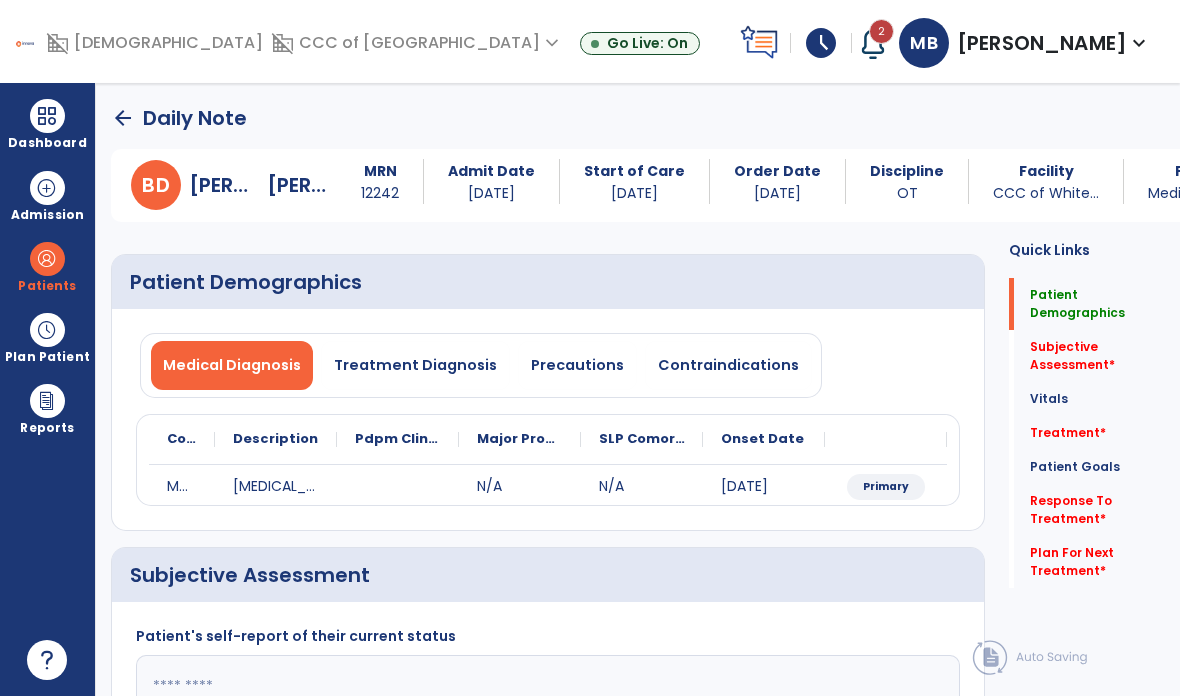 click on "arrow_back   Daily Note   B  D  [PERSON_NAME]  MRN [MEDICAL_RECORD_NUMBER] Admit Date [DATE] Start of Care [DATE] Order Date [DATE] Discipline OT Facility CCC of White... Payor Medicare A R... Service Date [DATE] Patient Demographics  Medical Diagnosis   Treatment Diagnosis   Precautions   Contraindications
Code
Description" at bounding box center [638, 389] 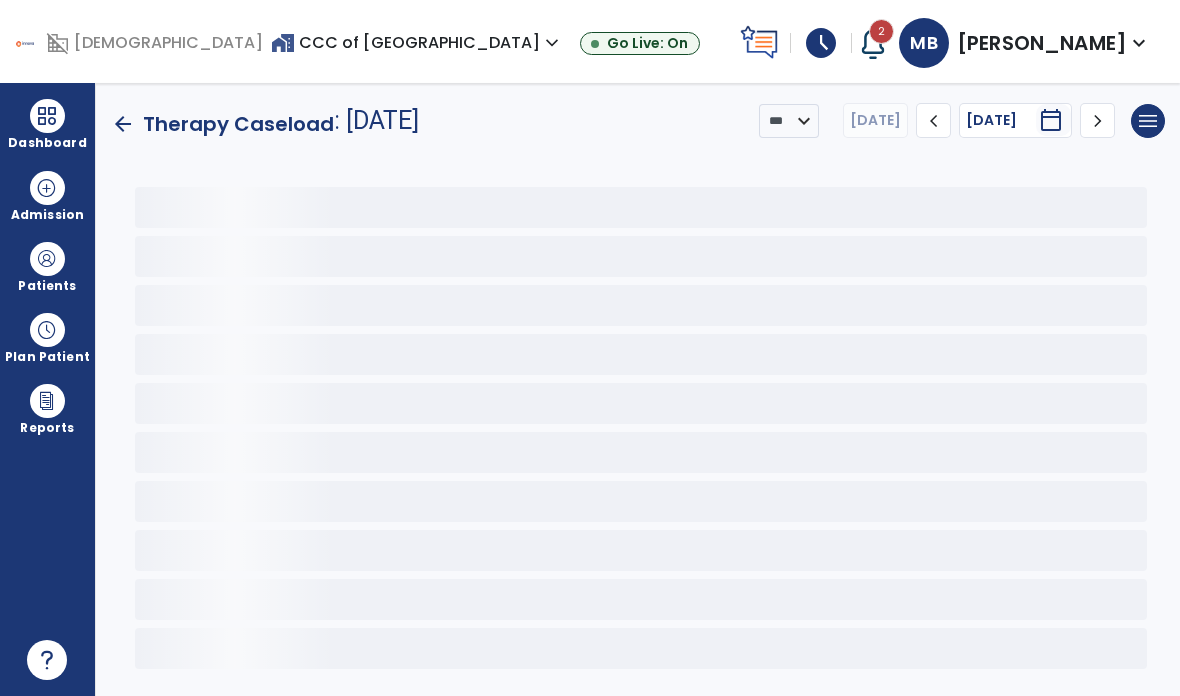 scroll, scrollTop: 0, scrollLeft: 0, axis: both 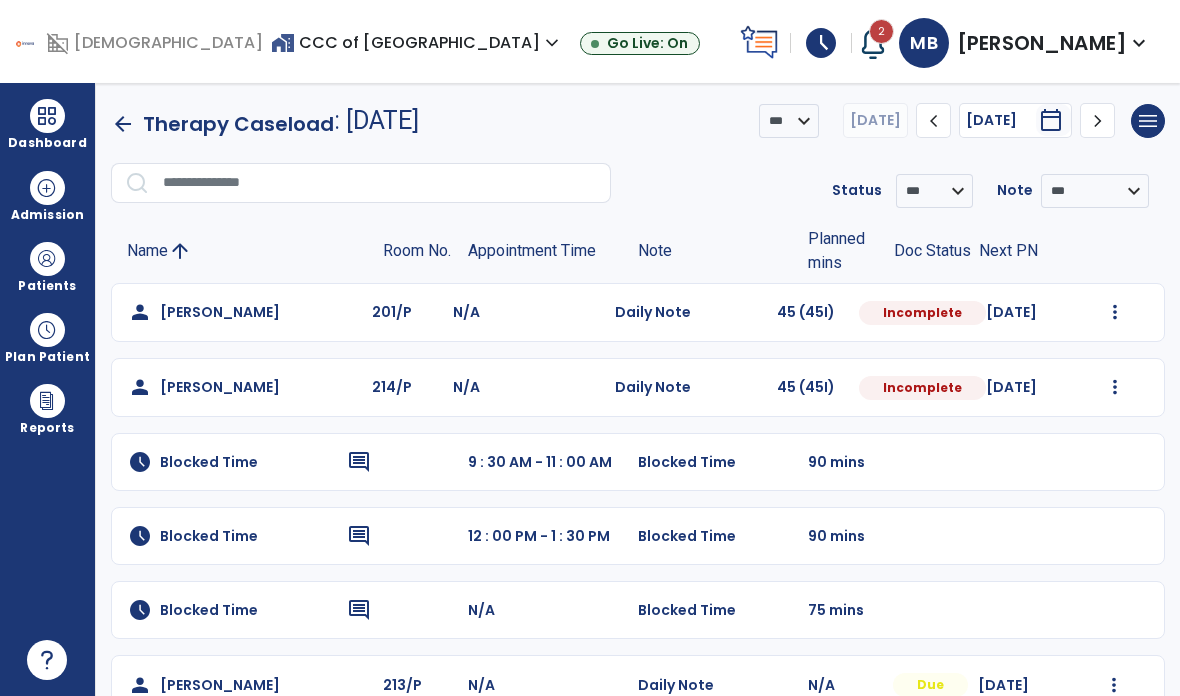 click at bounding box center [1115, 312] 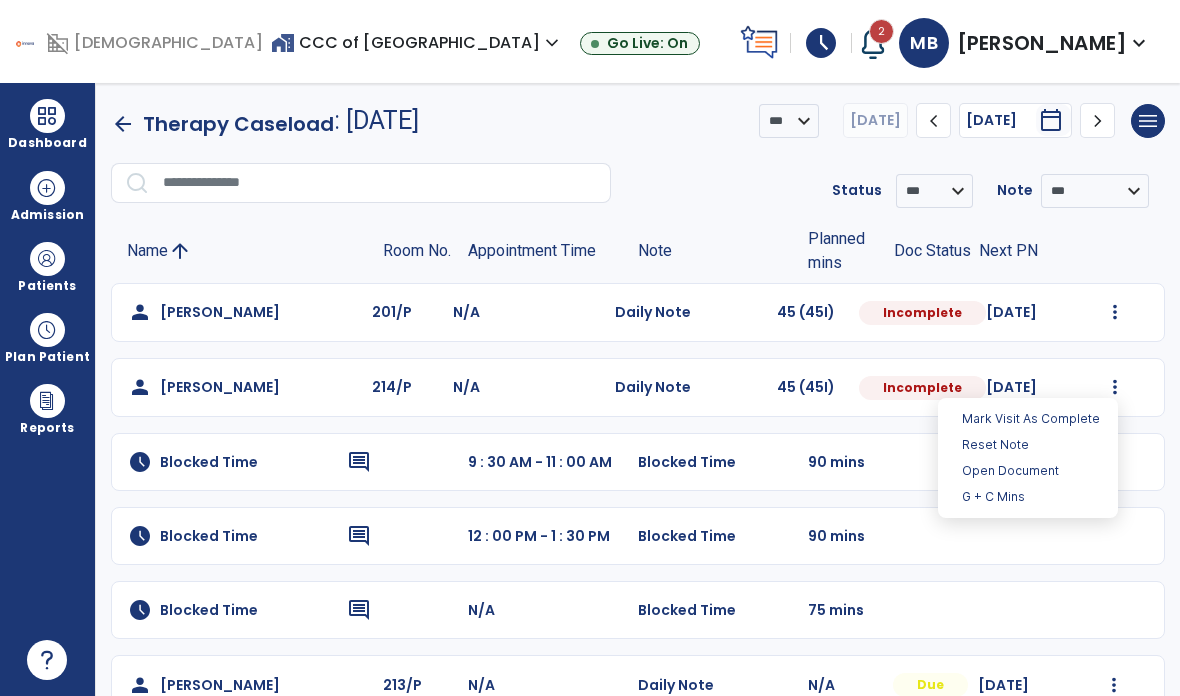 click on "Open Document" at bounding box center (1028, 471) 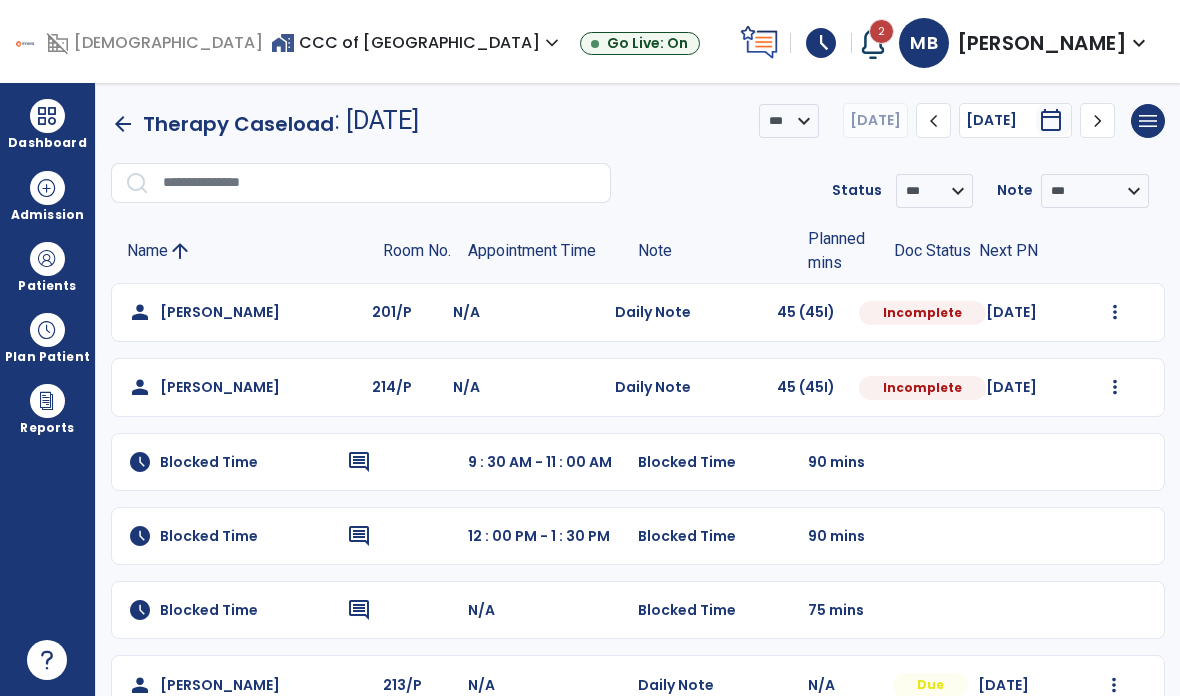 select on "*" 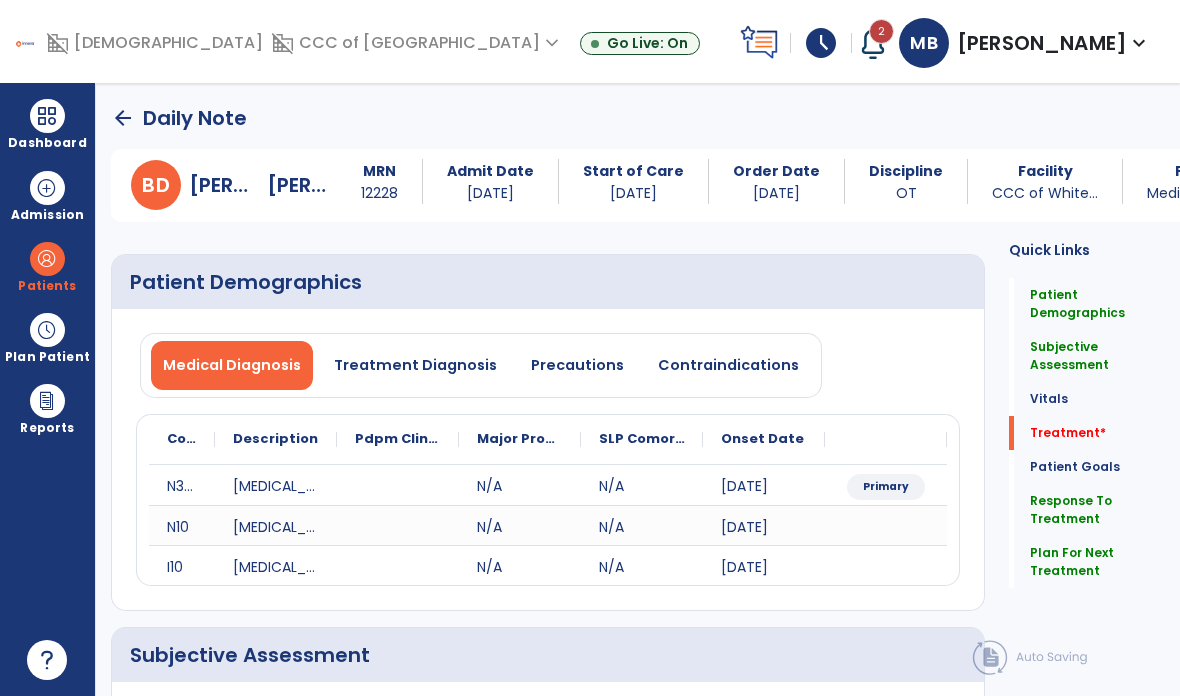 scroll, scrollTop: 17, scrollLeft: 0, axis: vertical 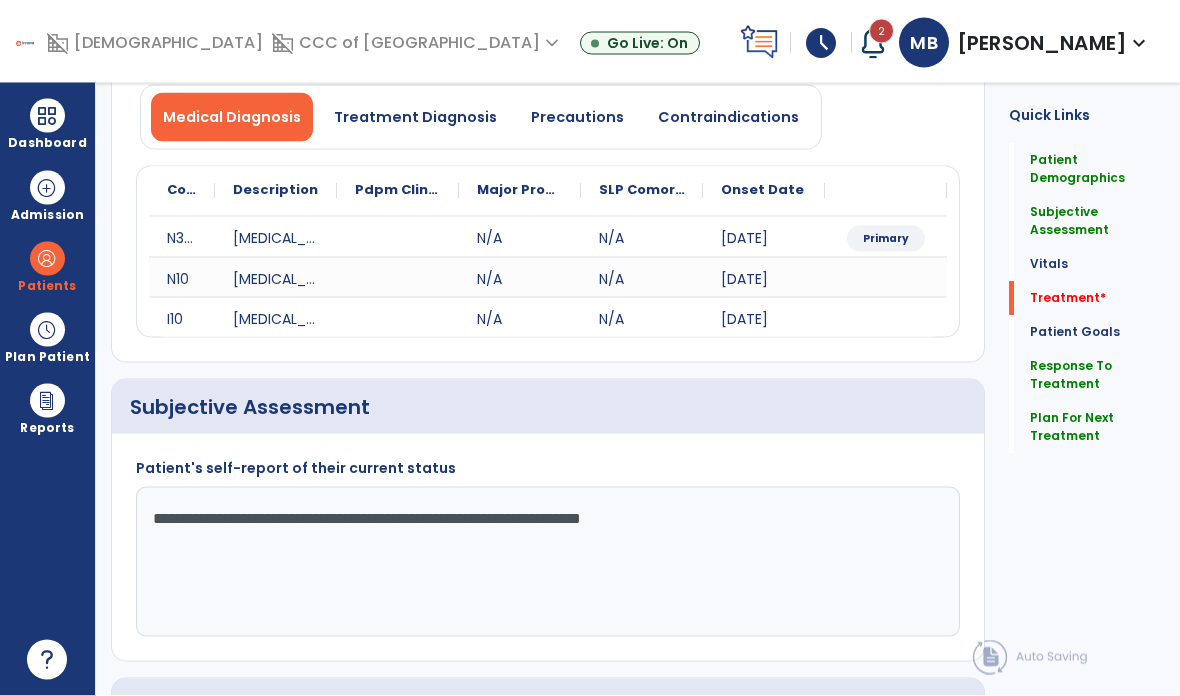 click on "Plan For Next Treatment" 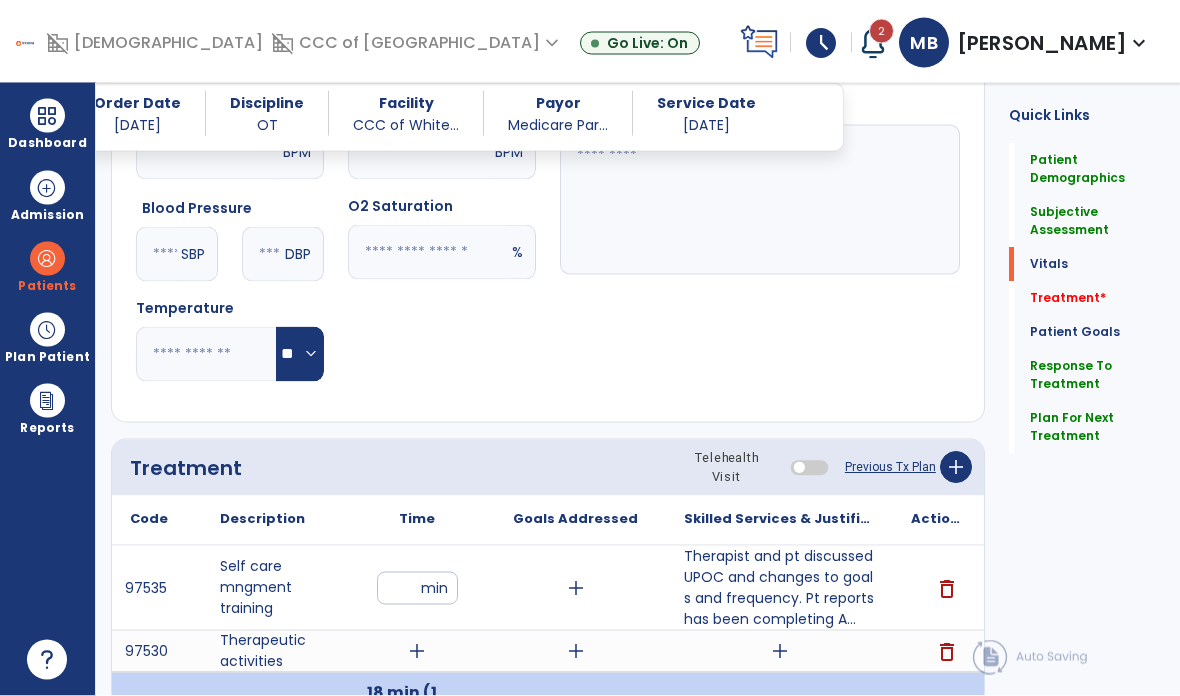 scroll, scrollTop: 80, scrollLeft: 0, axis: vertical 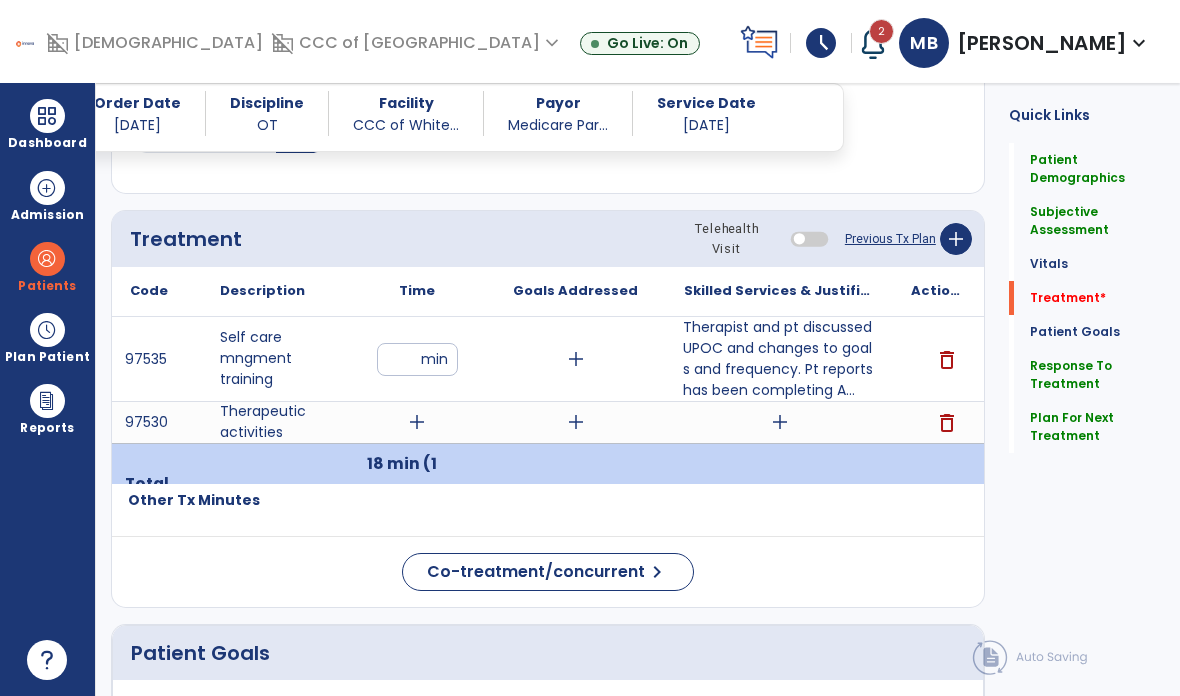 click on "Therapist and pt discussed UPOC and changes to goals and frequency. Pt reports has been completing A..." at bounding box center (779, 359) 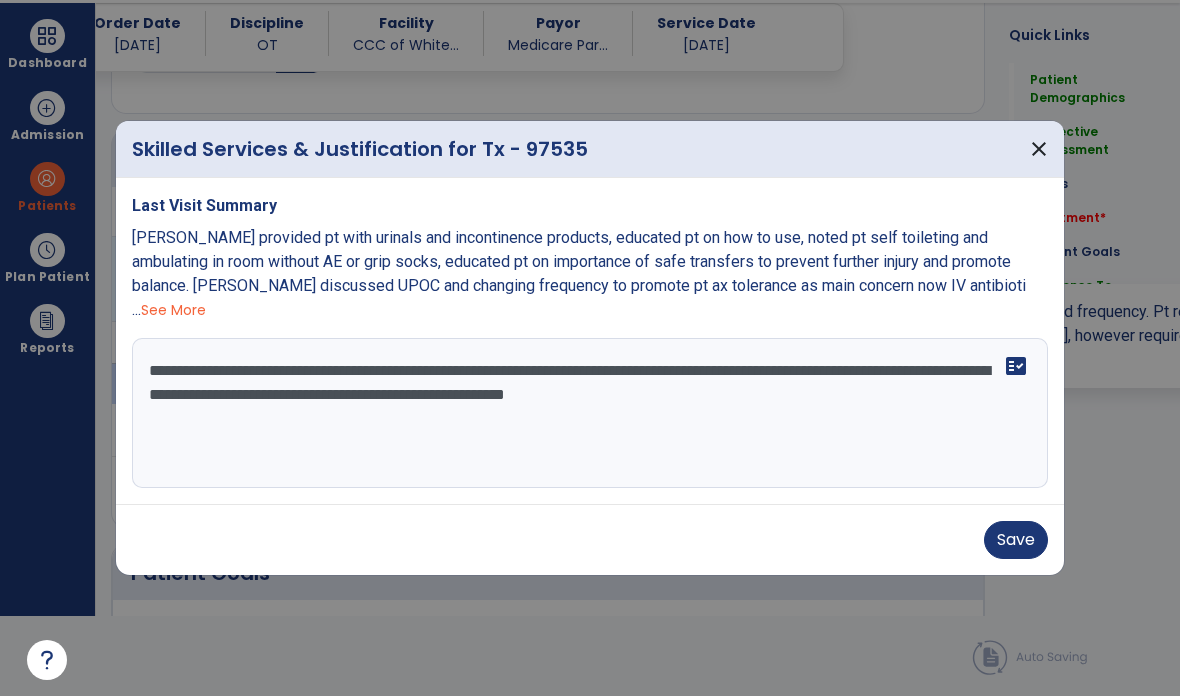 scroll, scrollTop: 0, scrollLeft: 0, axis: both 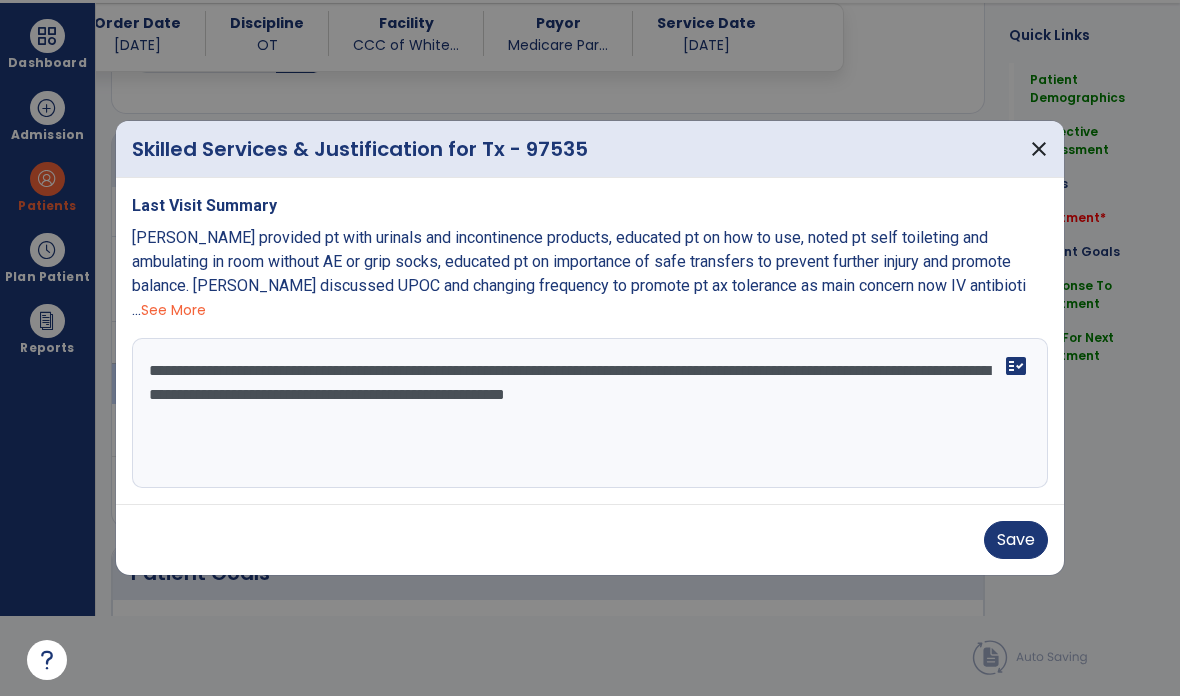 click on "[PERSON_NAME] provided pt with urinals and incontinence products, educated pt on how to use, noted pt self toileting and ambulating in room without AE or grip socks, educated pt on importance of safe transfers to prevent further injury and promote balance. [PERSON_NAME] discussed UPOC and changing frequency to promote pt ax tolerance as main concern now IV antibioti ..." at bounding box center [579, 273] 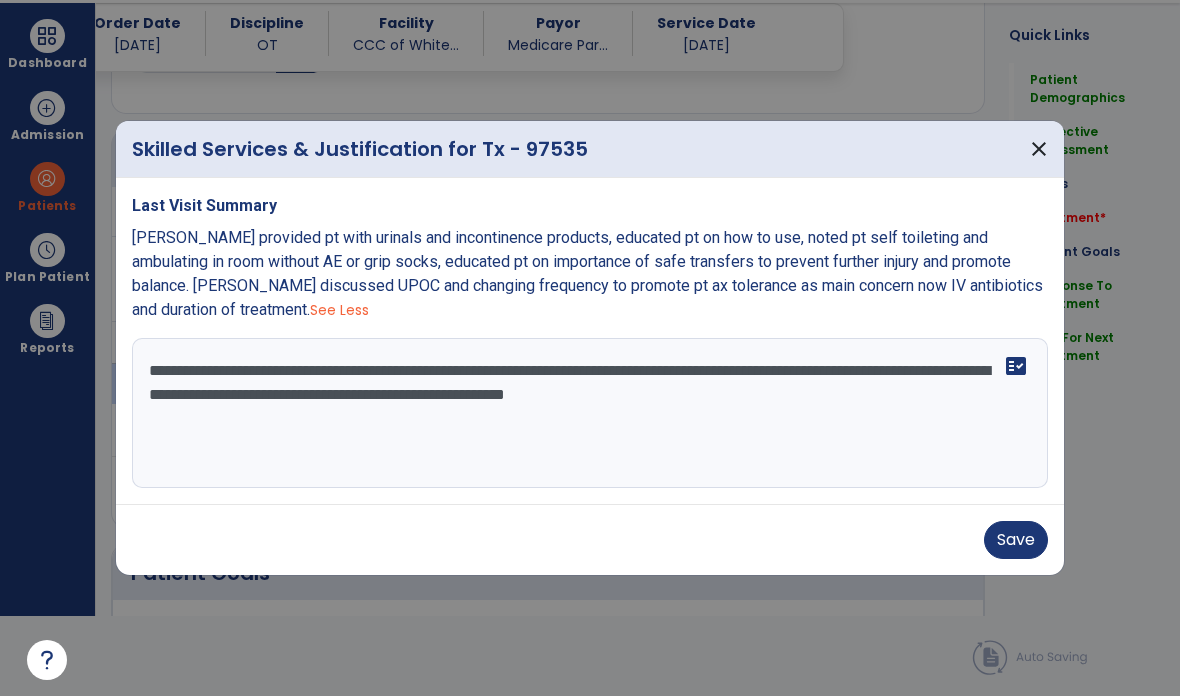 click on "**********" at bounding box center (590, 413) 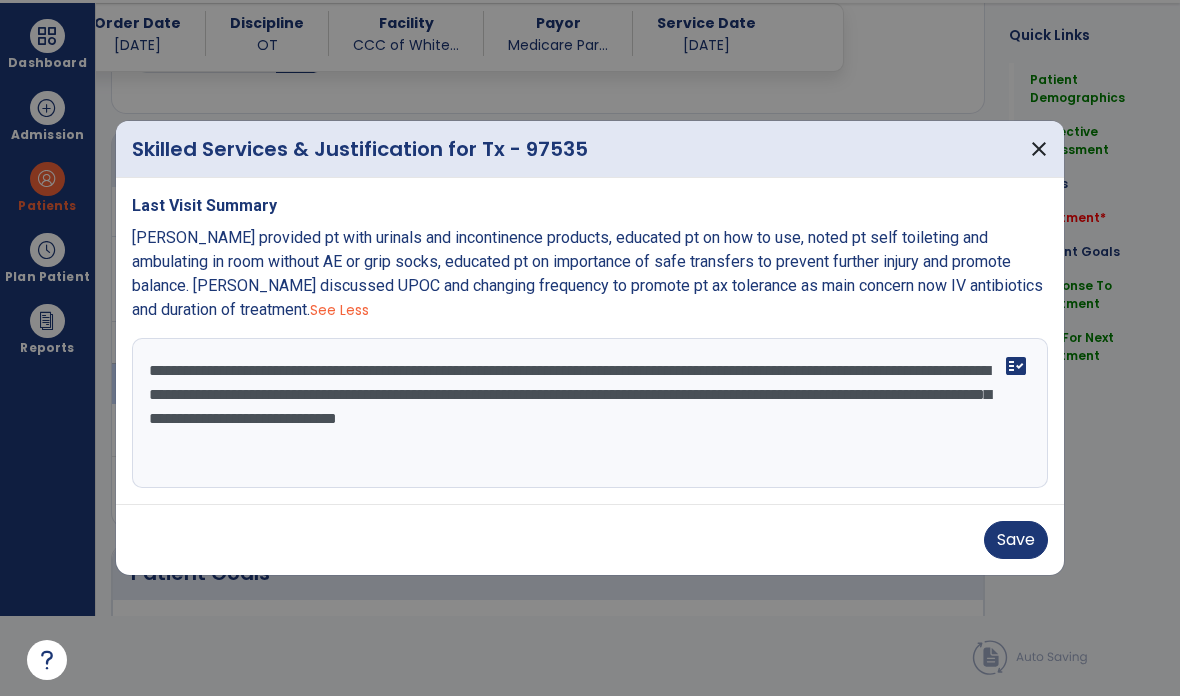 type on "**********" 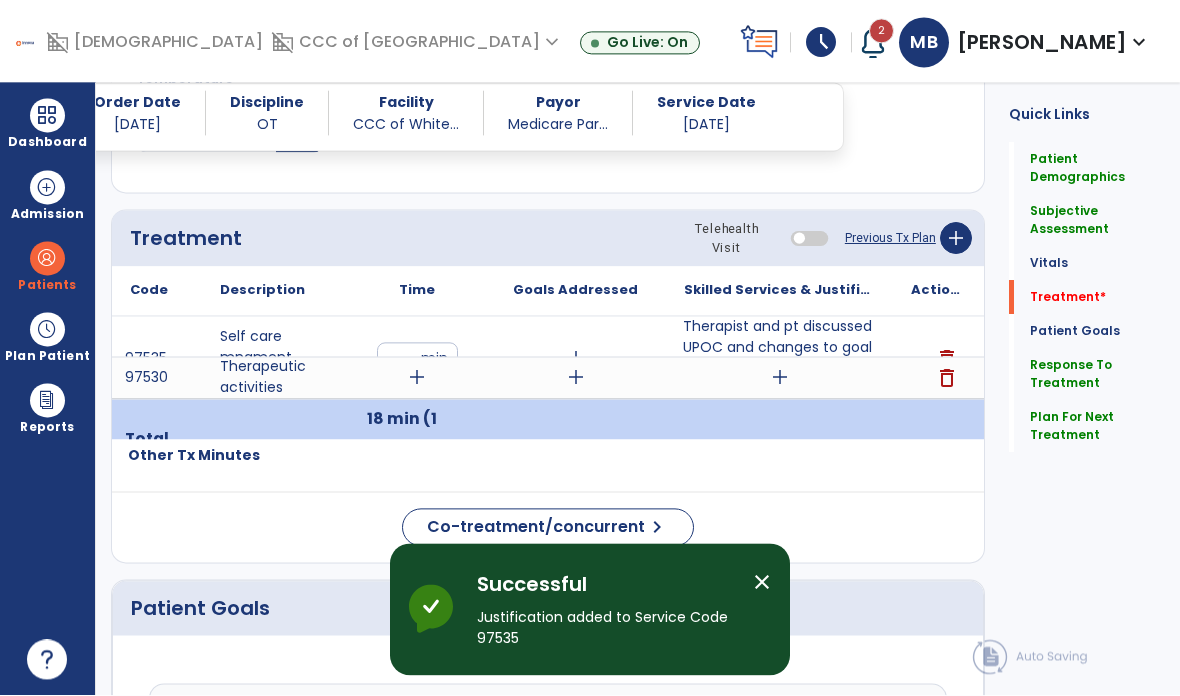 scroll, scrollTop: 80, scrollLeft: 0, axis: vertical 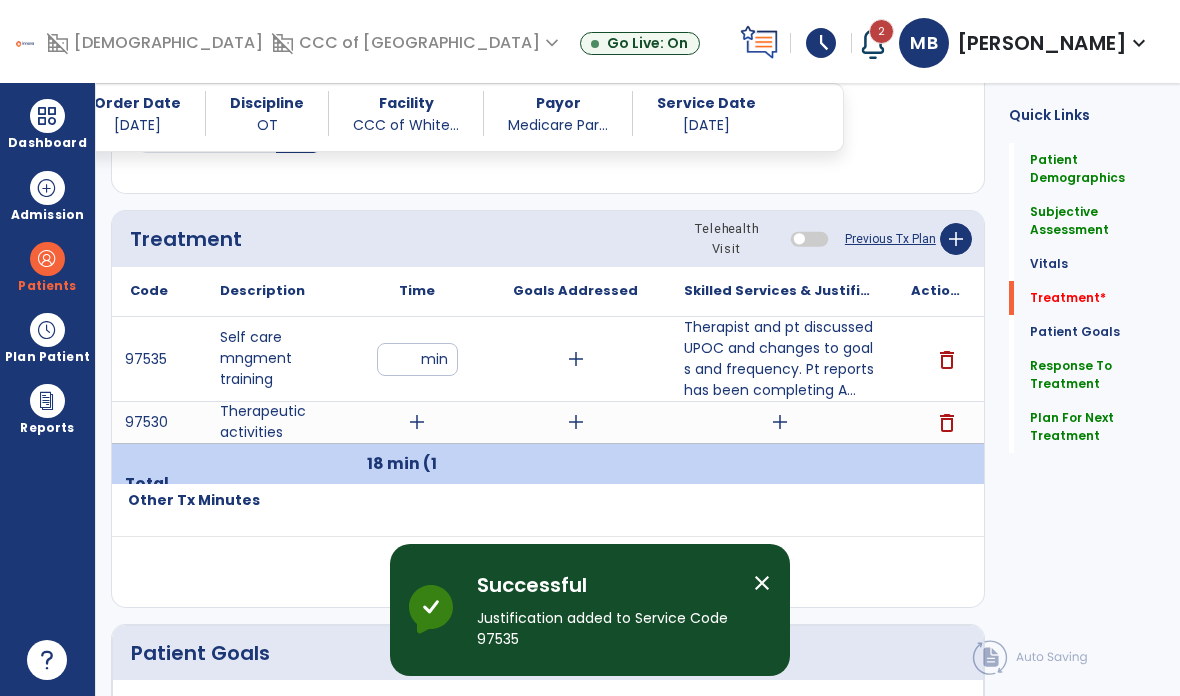 click on "add" at bounding box center [417, 422] 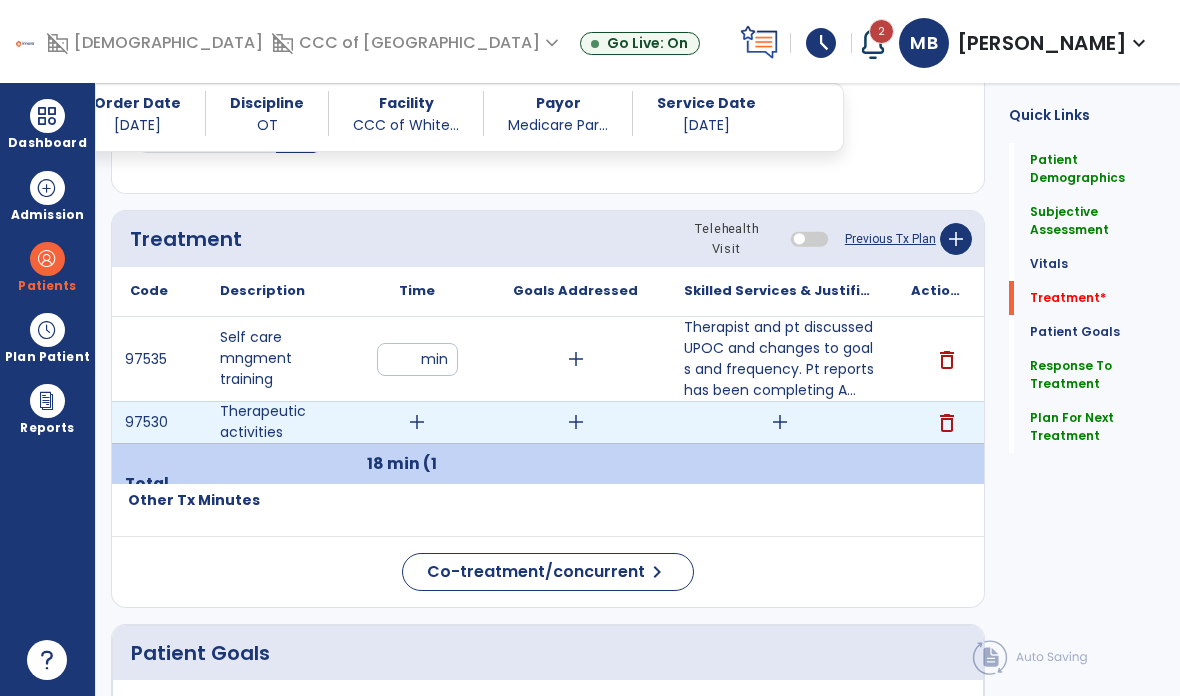 click on "add" at bounding box center [417, 422] 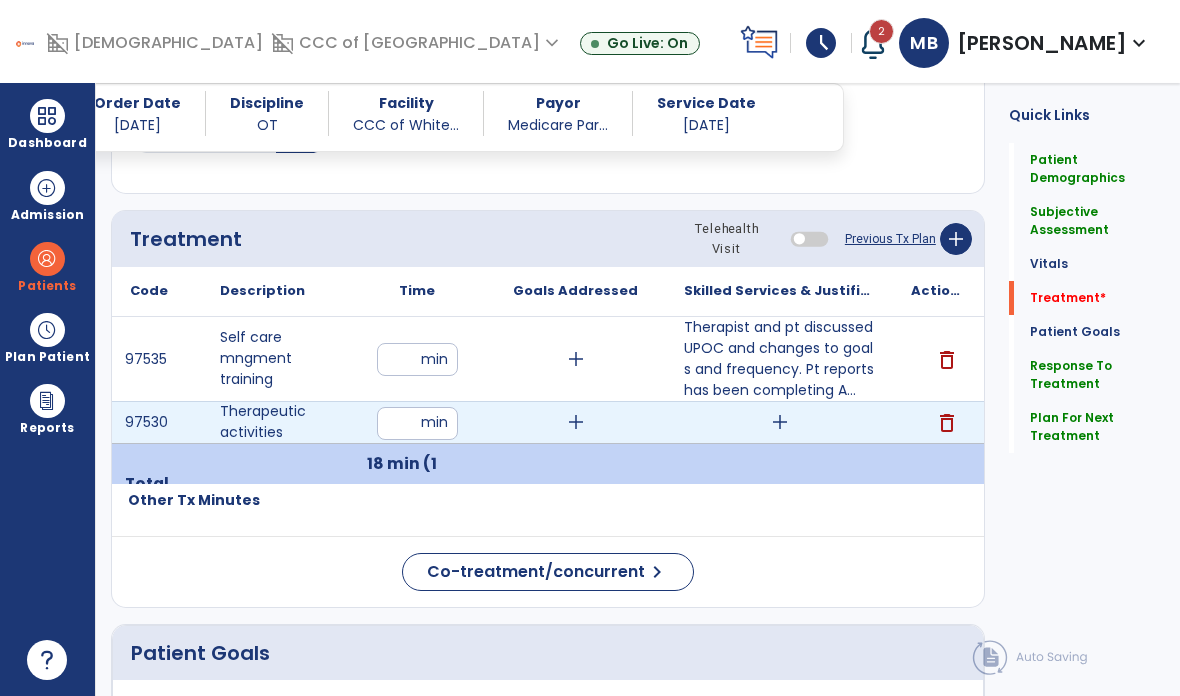 type on "**" 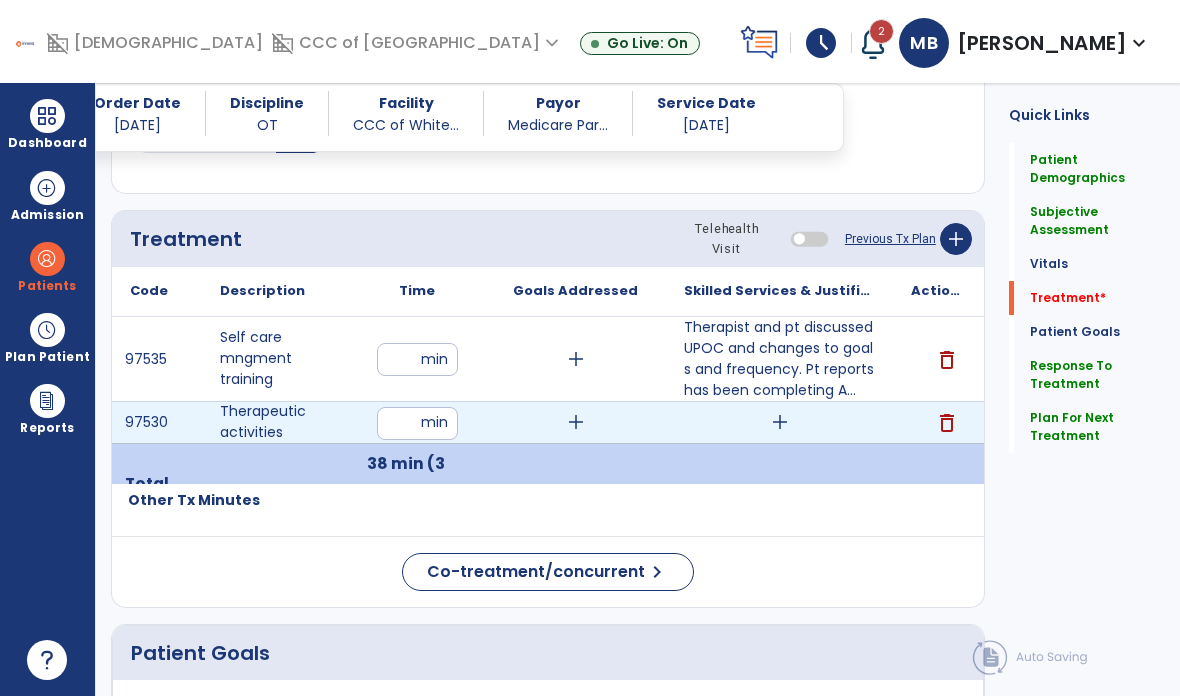click on "add" at bounding box center (780, 422) 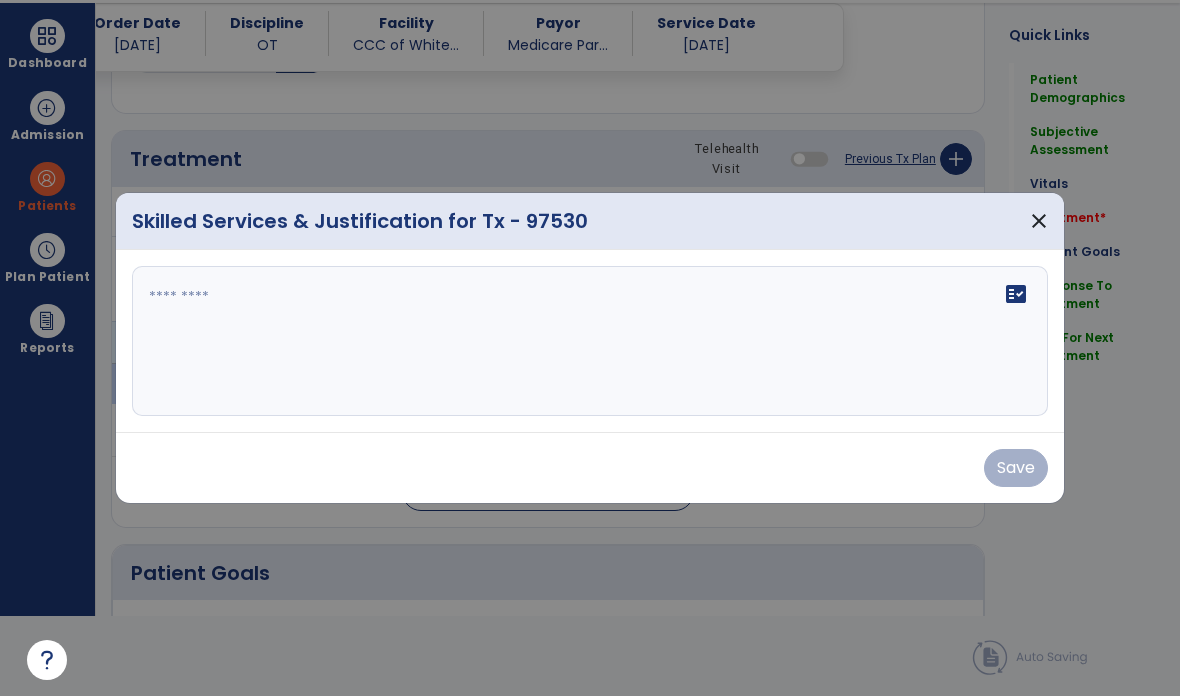 click on "fact_check" at bounding box center (590, 341) 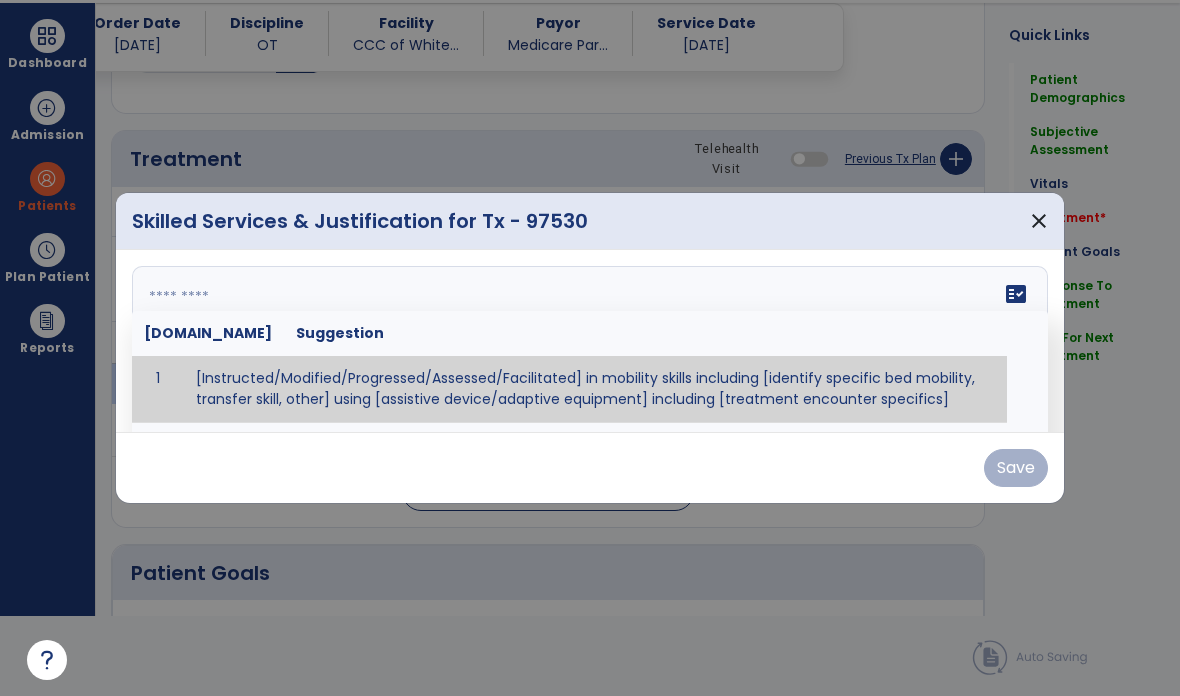click on "close" at bounding box center (1039, 221) 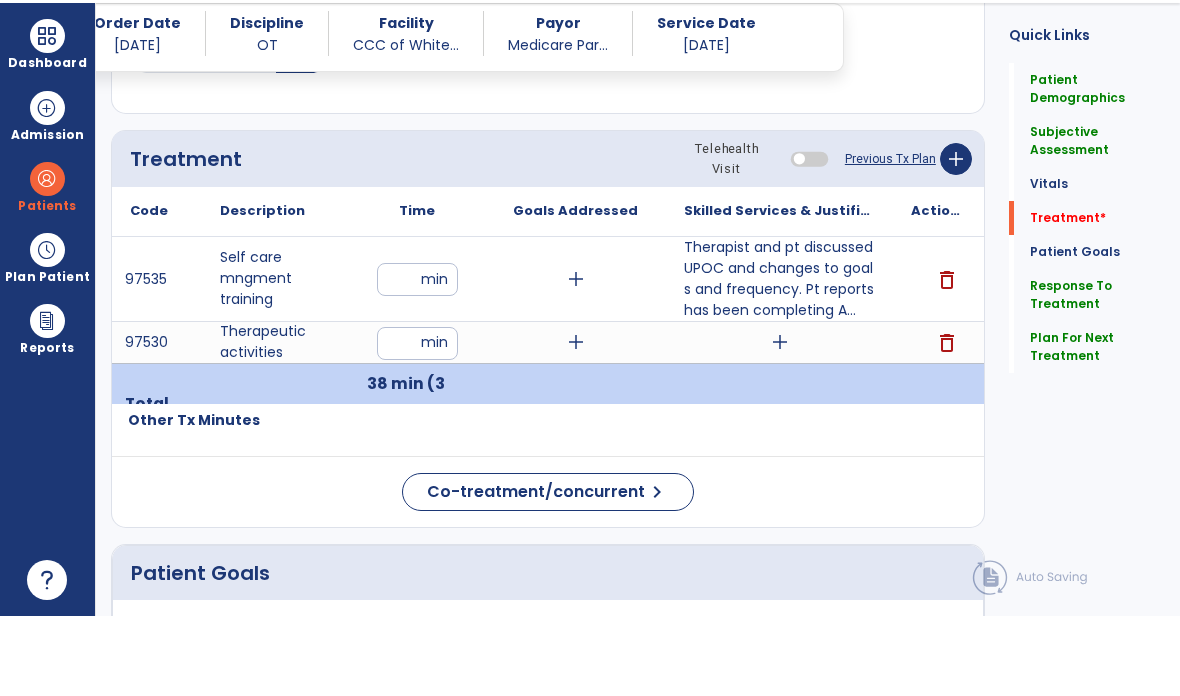scroll, scrollTop: 80, scrollLeft: 0, axis: vertical 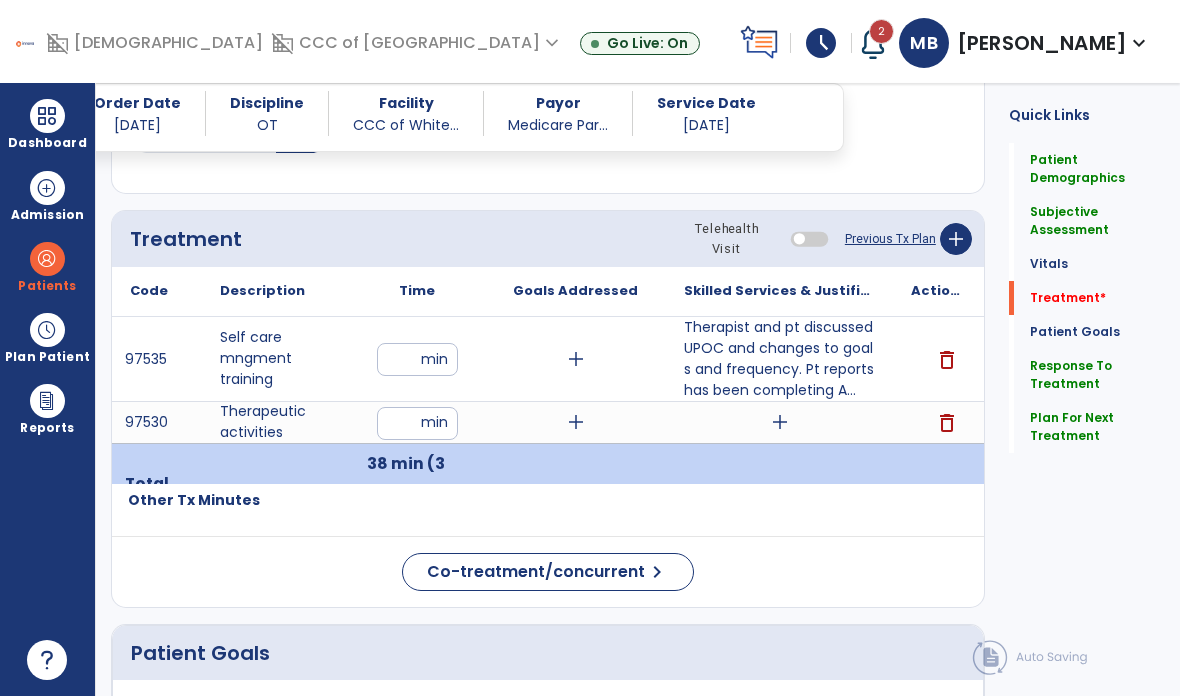 click on "**" at bounding box center [417, 423] 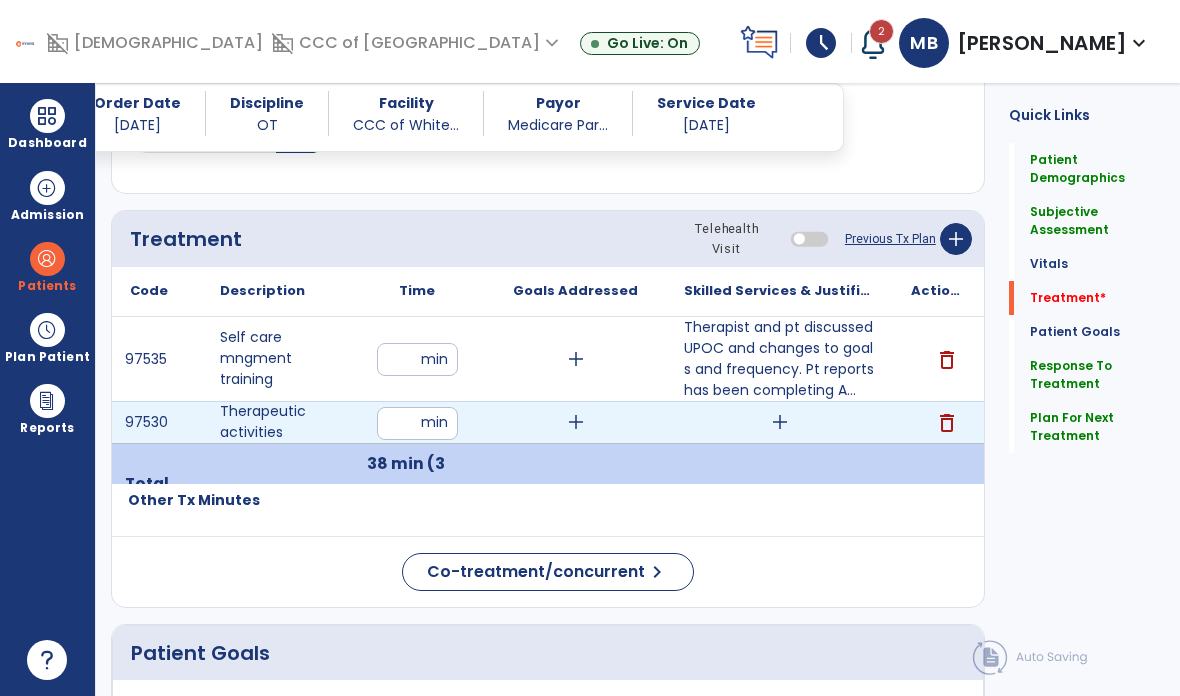 type on "**" 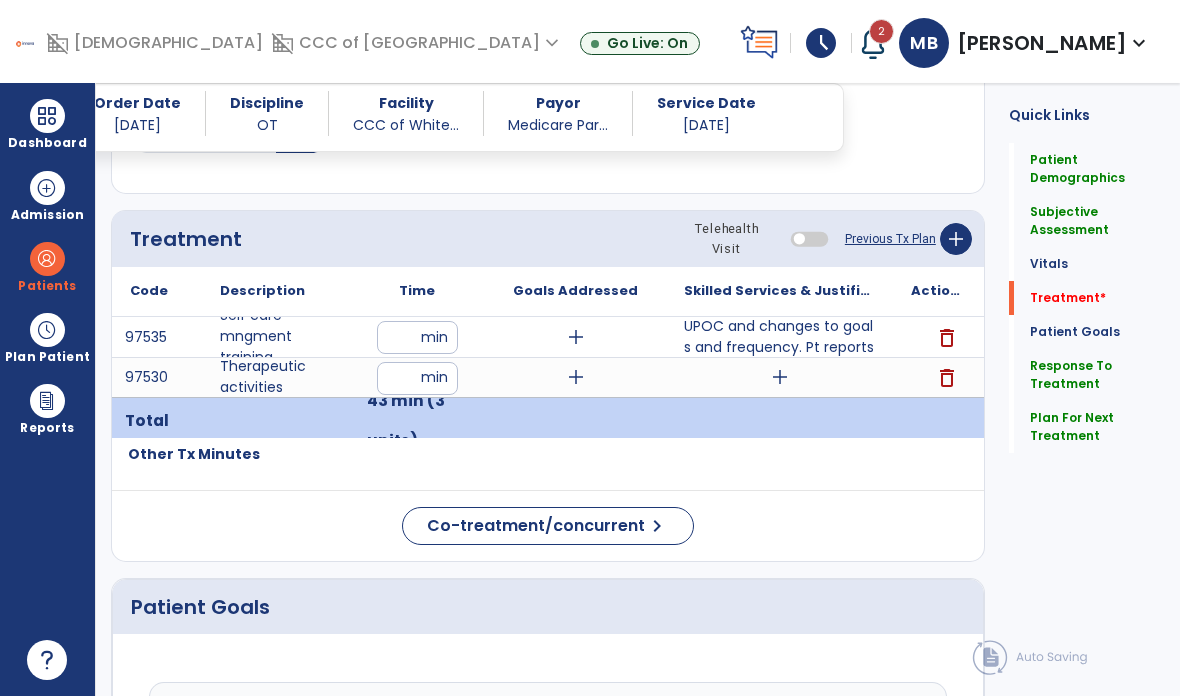 click on "add" at bounding box center [780, 377] 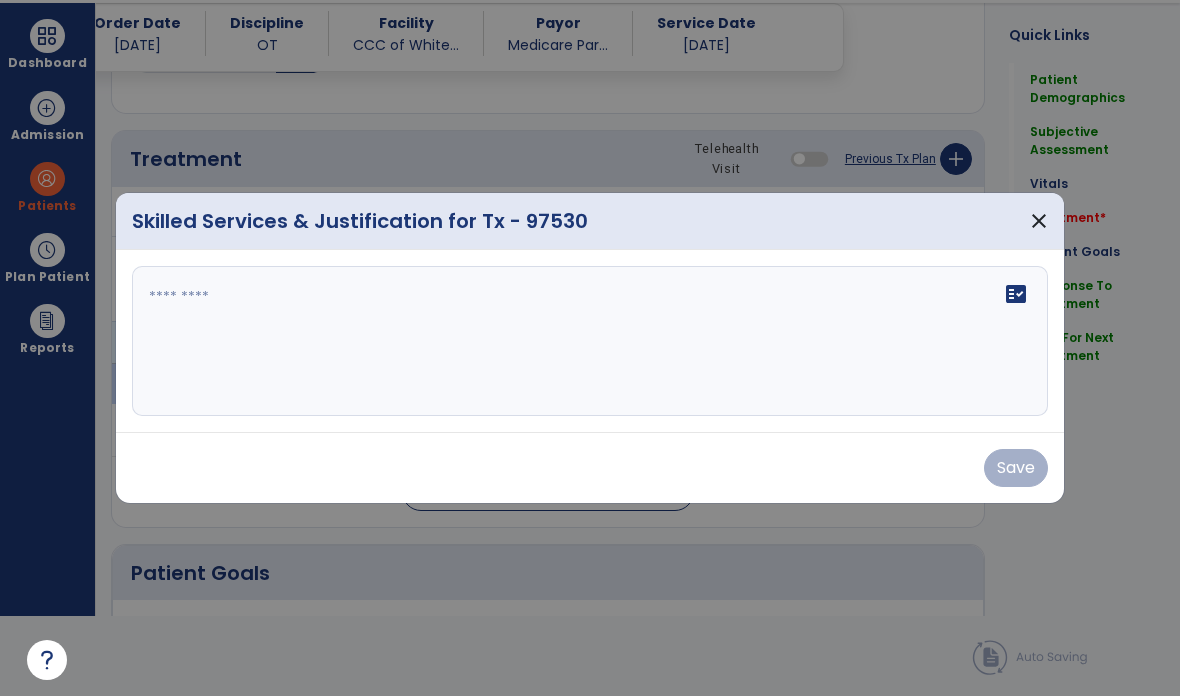 scroll, scrollTop: 0, scrollLeft: 0, axis: both 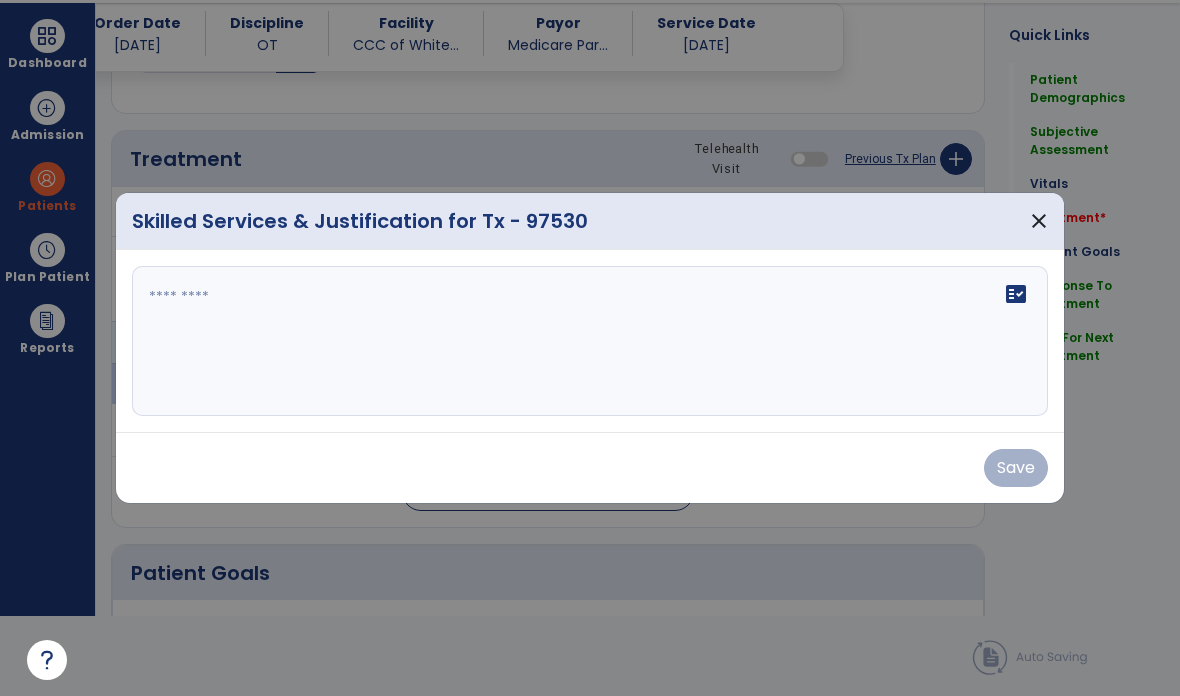 click on "fact_check" at bounding box center [590, 341] 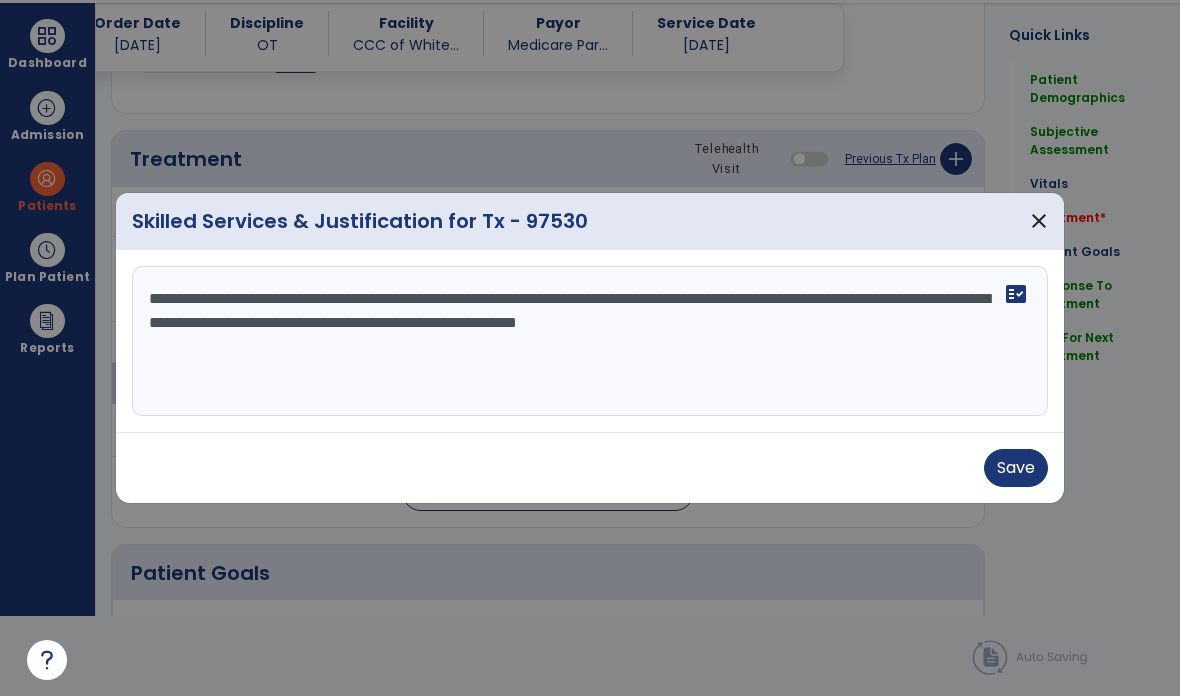 click on "**********" at bounding box center [590, 341] 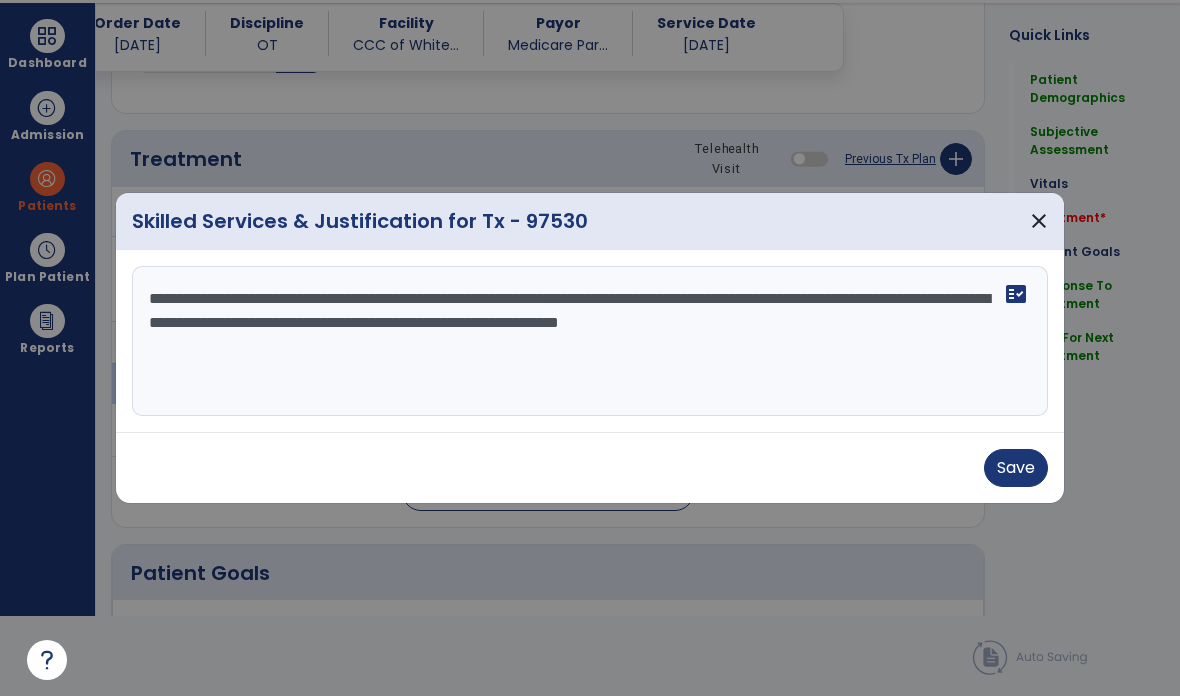 click on "**********" at bounding box center (590, 341) 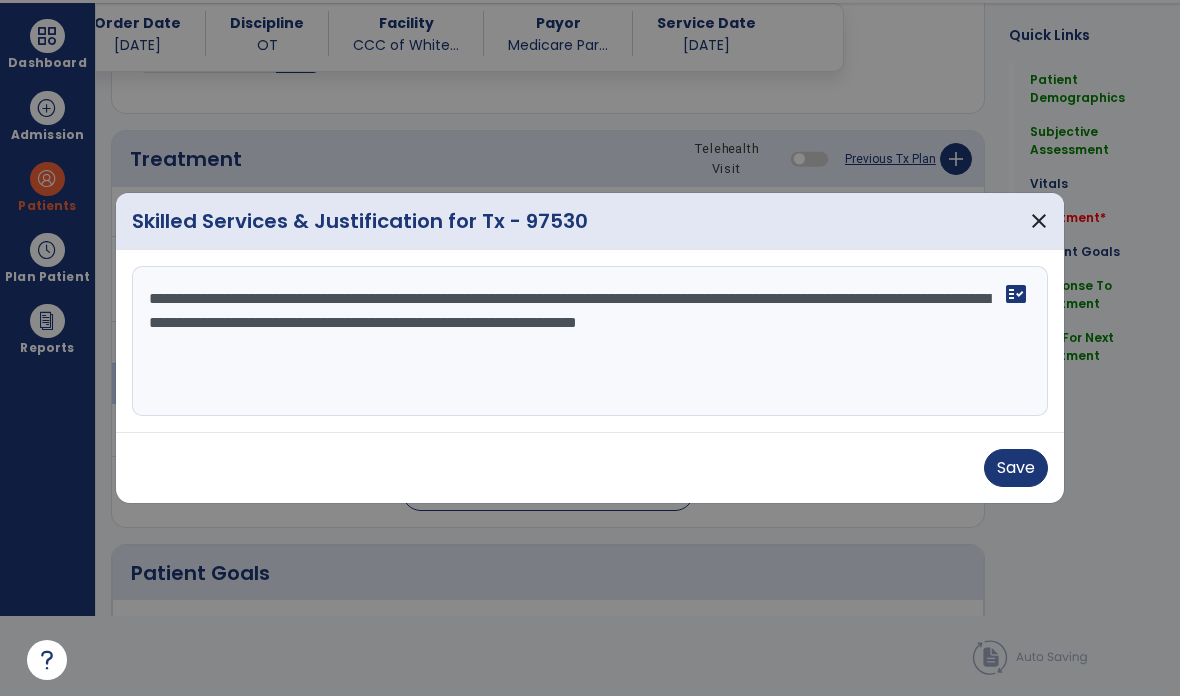 click on "**********" at bounding box center [590, 341] 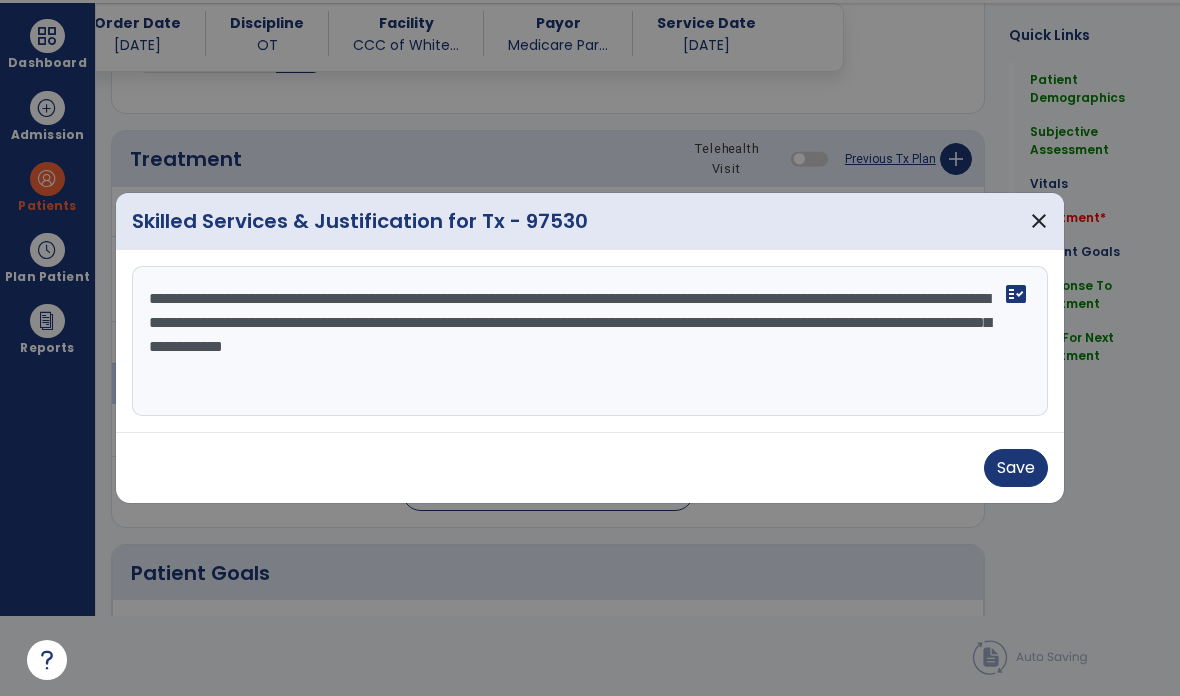 type on "**********" 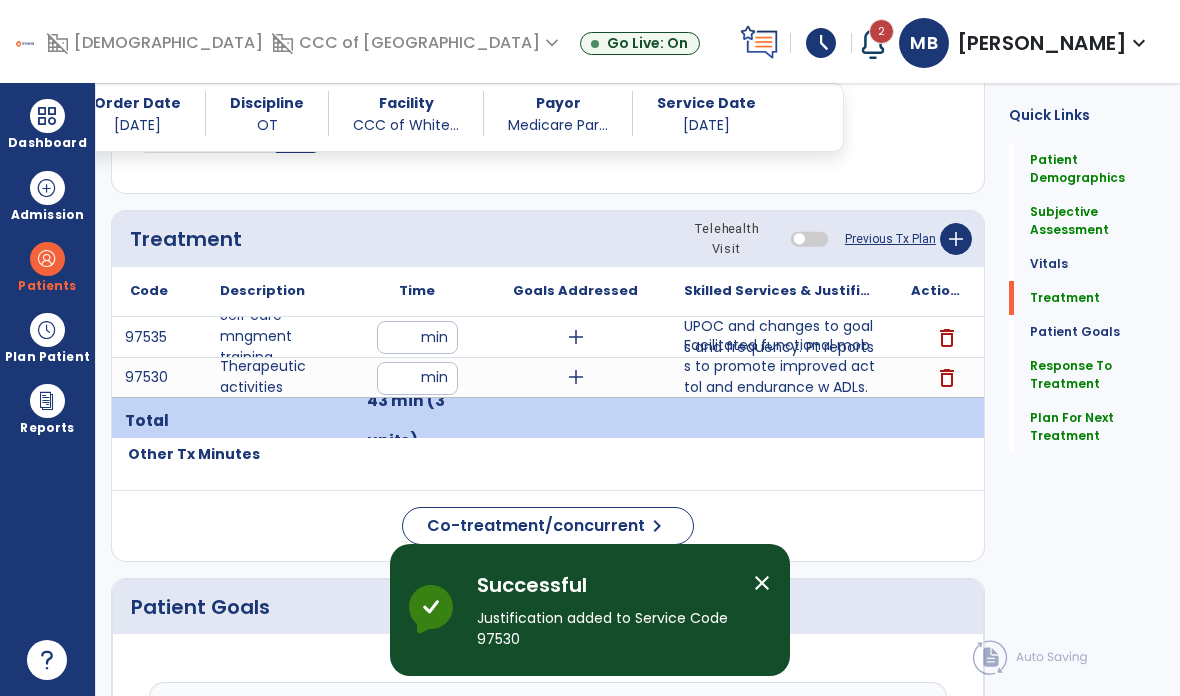 scroll, scrollTop: 80, scrollLeft: 0, axis: vertical 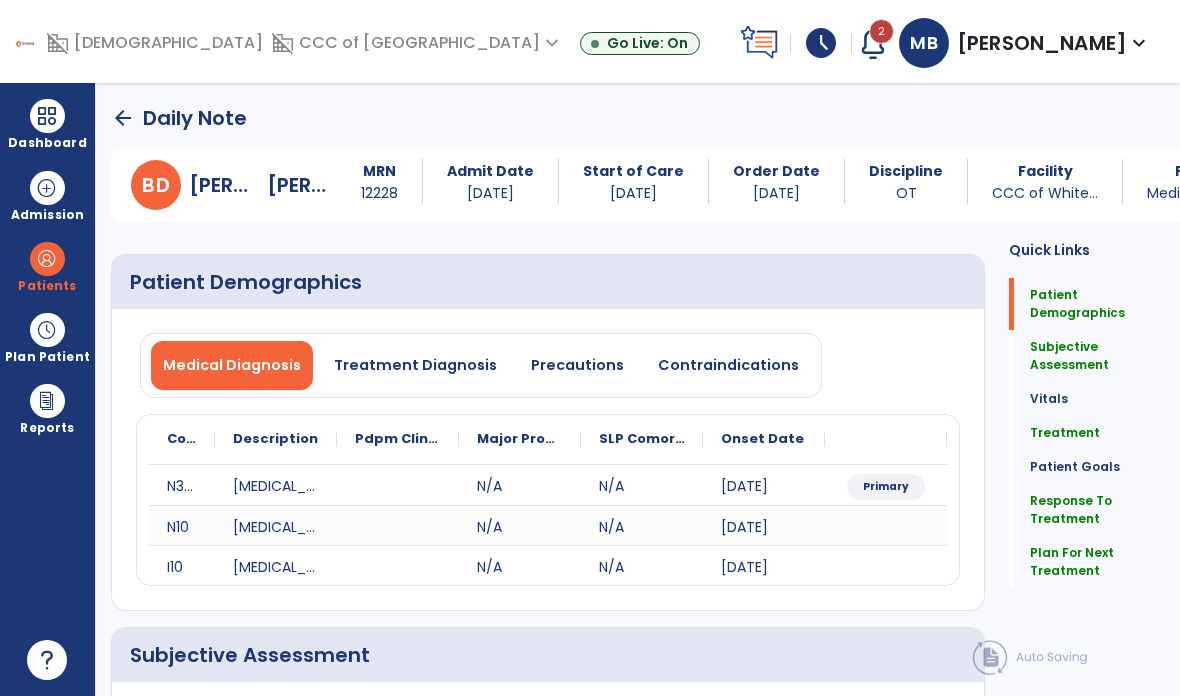 click on "arrow_back" 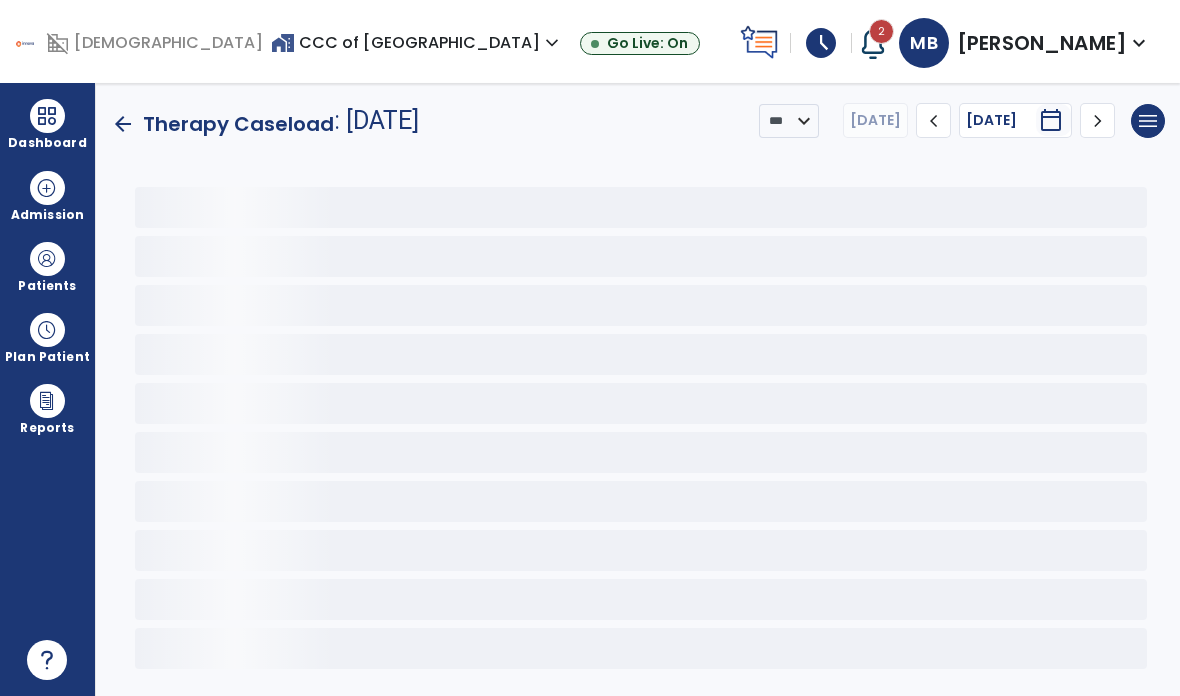 scroll, scrollTop: 0, scrollLeft: 0, axis: both 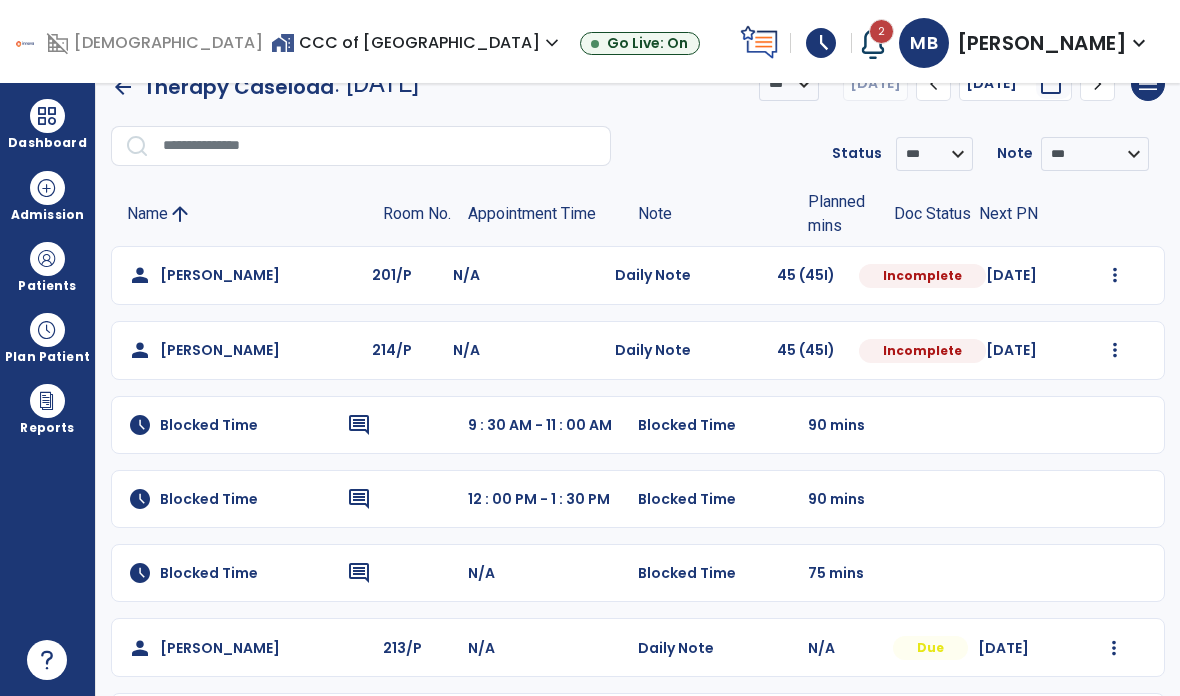 click at bounding box center (1115, 275) 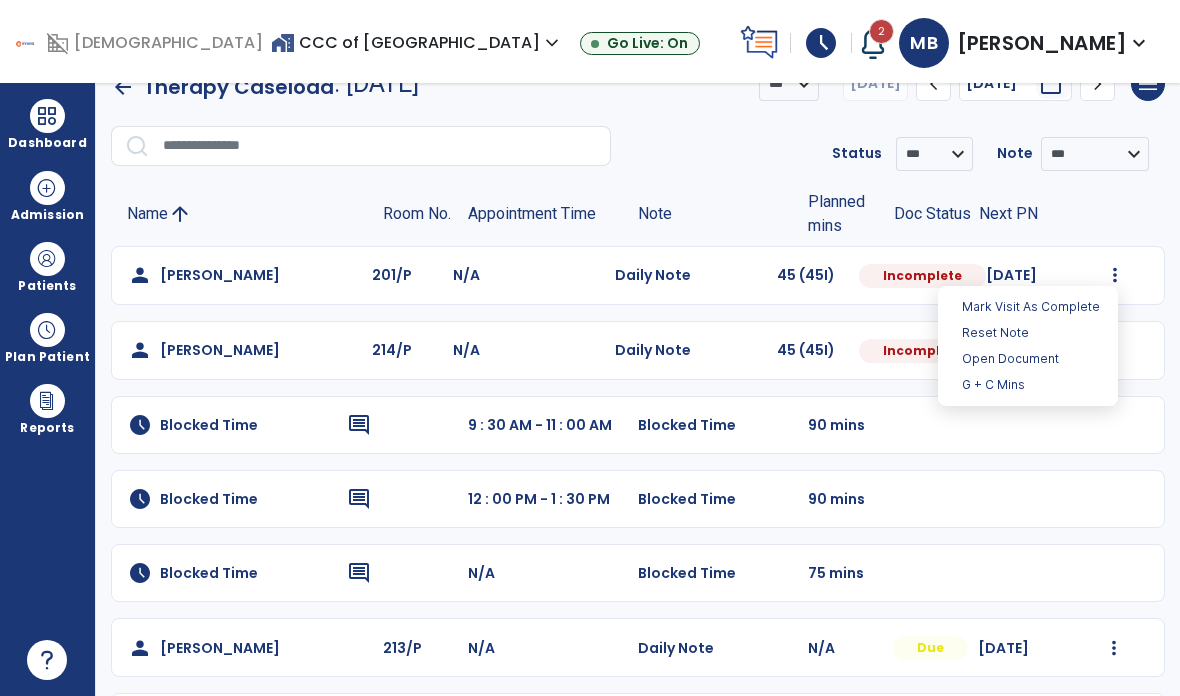 click on "Open Document" at bounding box center (1028, 359) 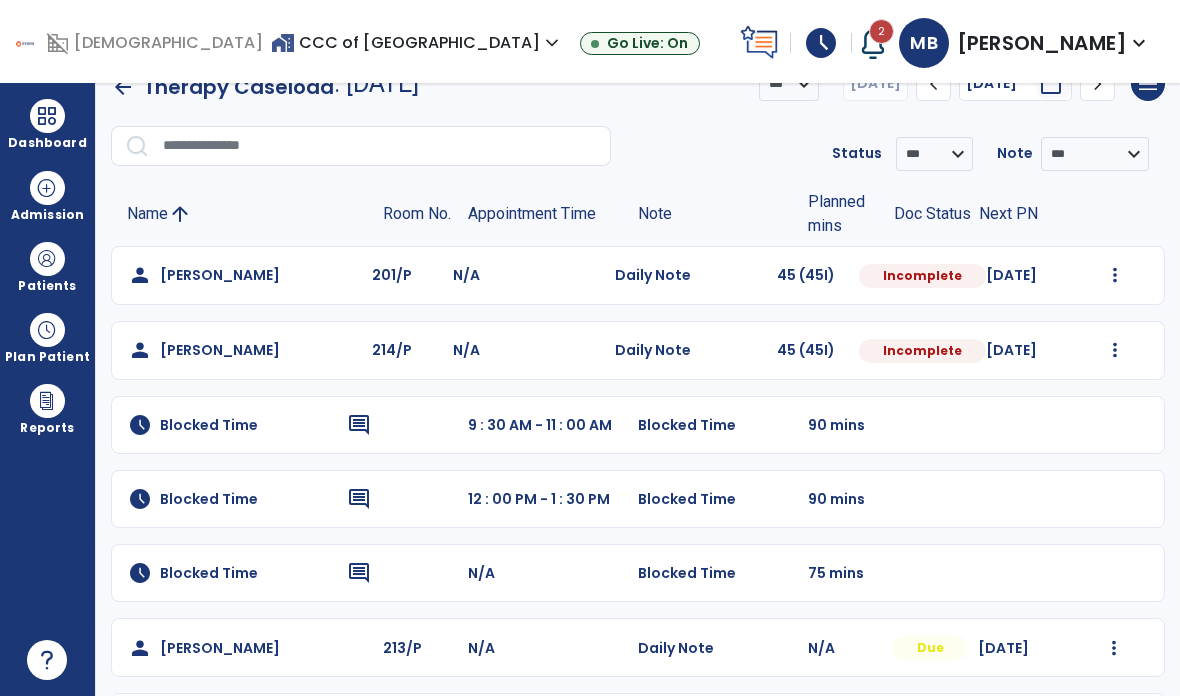select on "*" 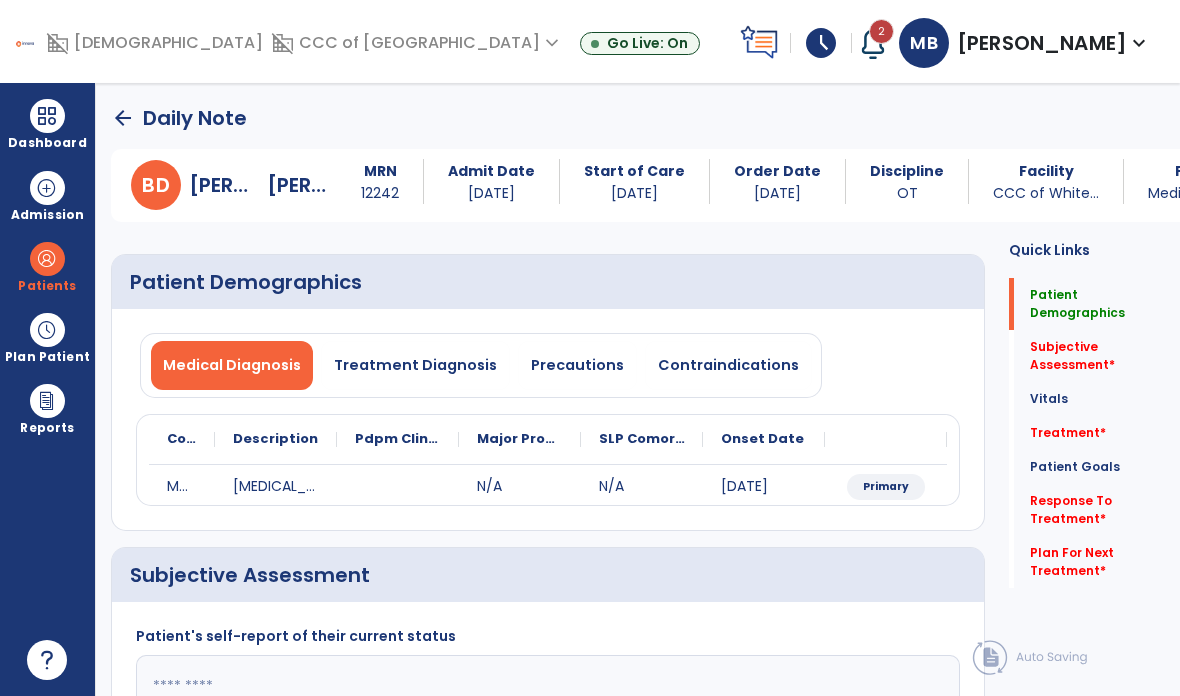 scroll, scrollTop: 0, scrollLeft: 0, axis: both 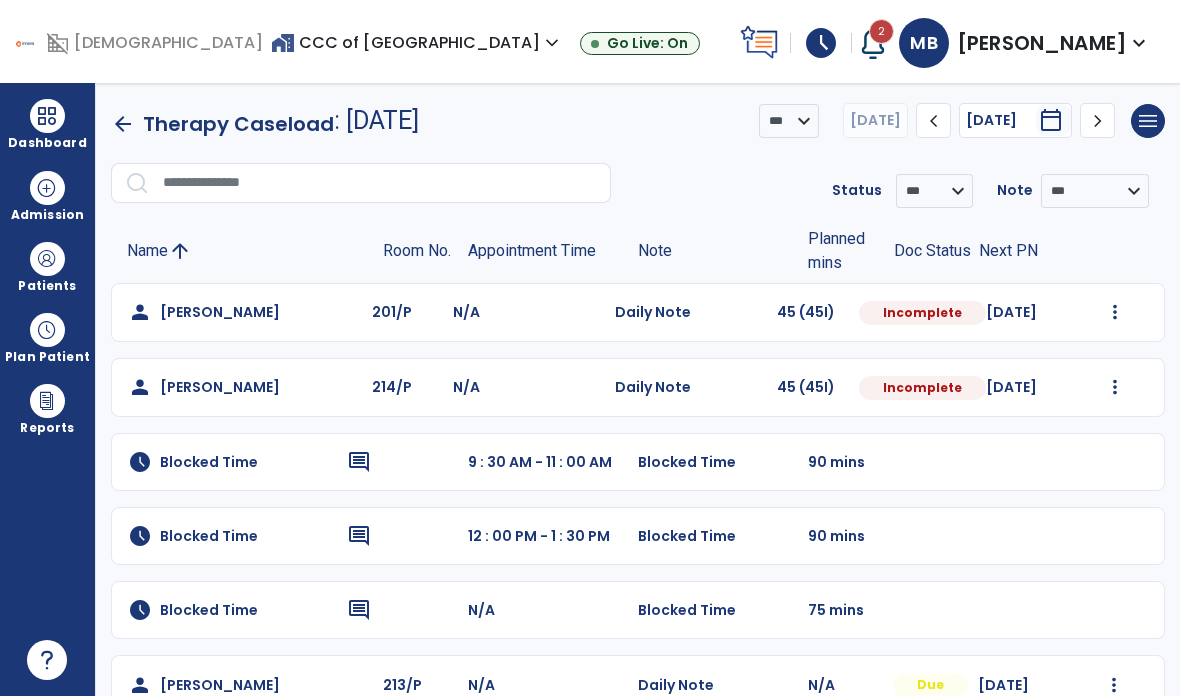 click on "Mark Visit As Complete   Reset Note   Open Document   G + C Mins" 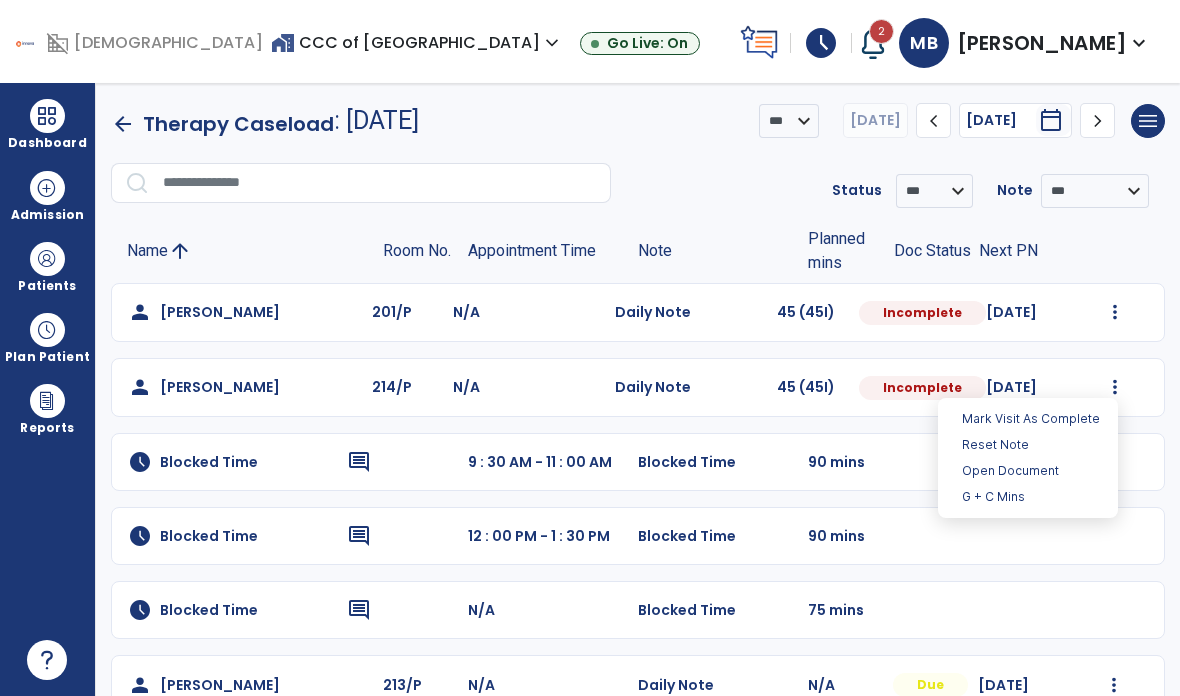 click on "Open Document" at bounding box center (1028, 471) 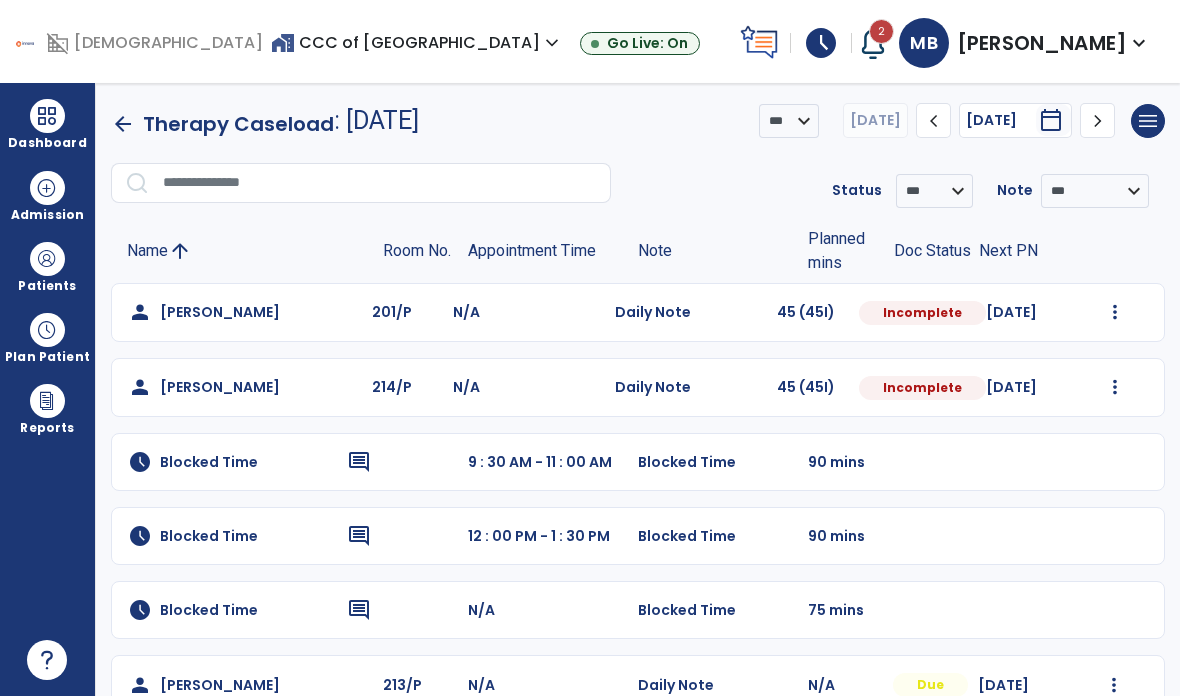 select on "*" 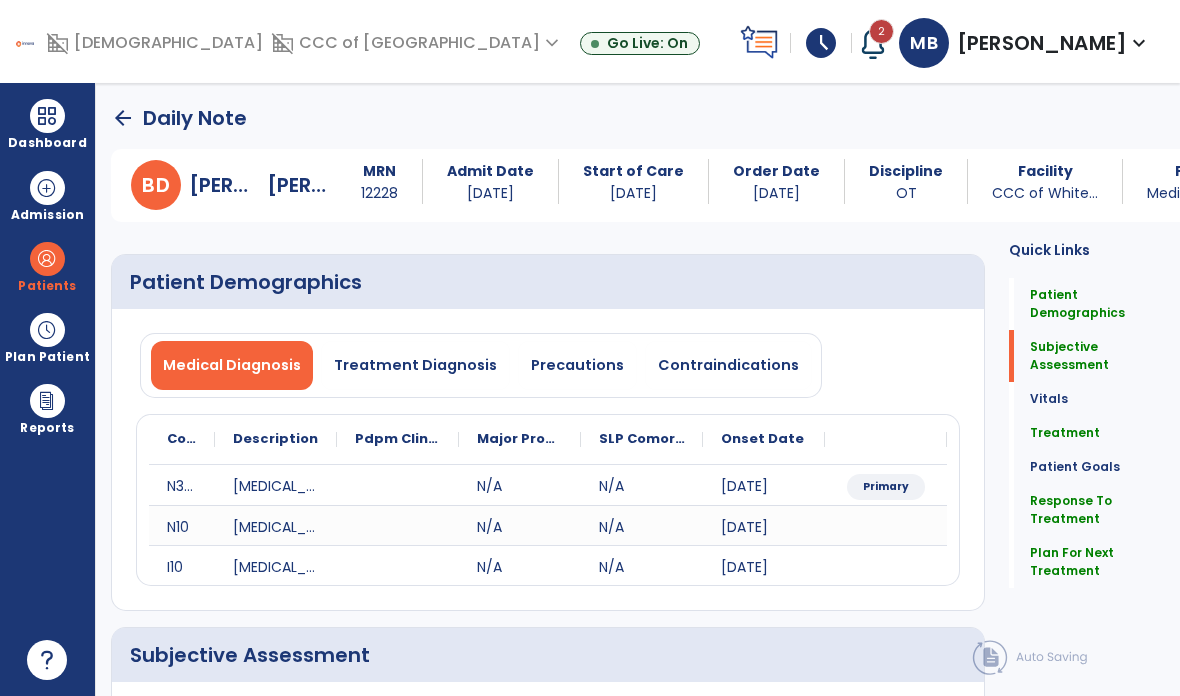click on "Vitals   Vitals" 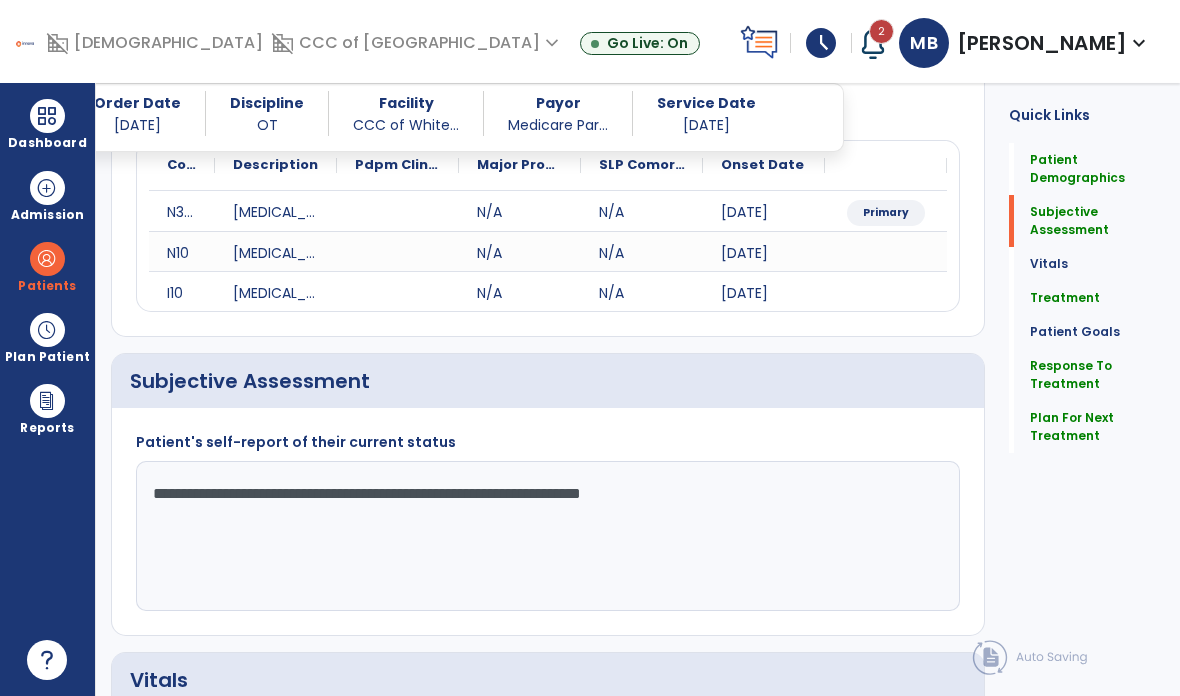 scroll, scrollTop: 339, scrollLeft: 0, axis: vertical 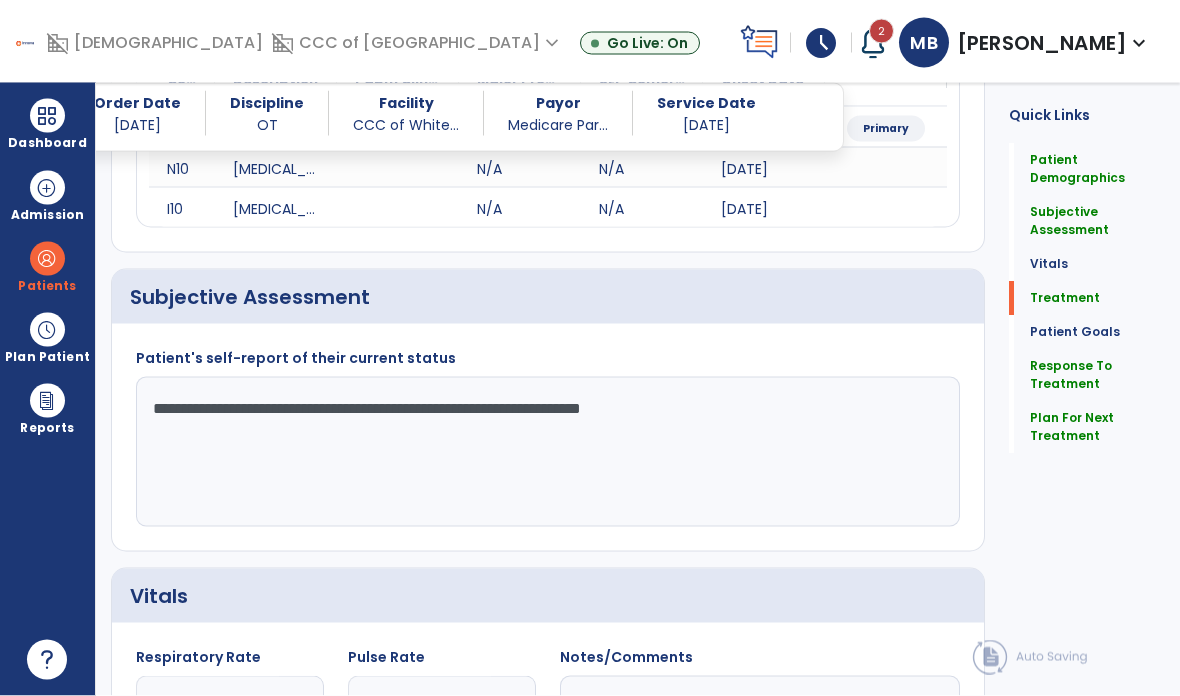 click on "Treatment" 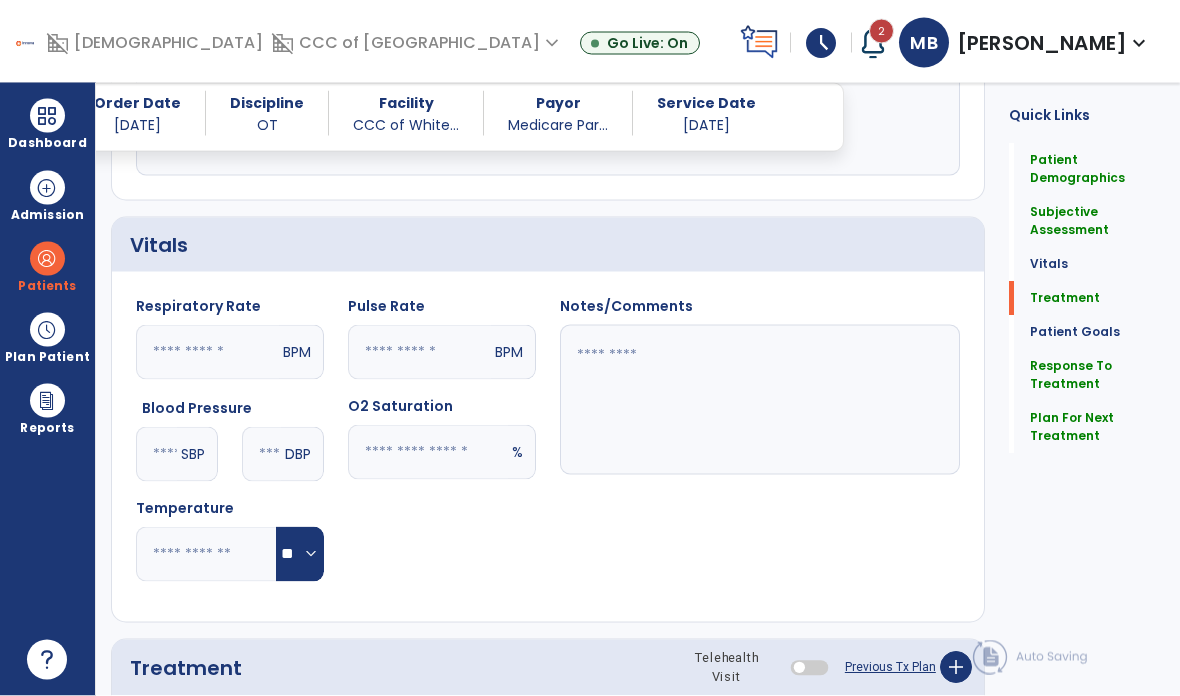 scroll, scrollTop: 80, scrollLeft: 0, axis: vertical 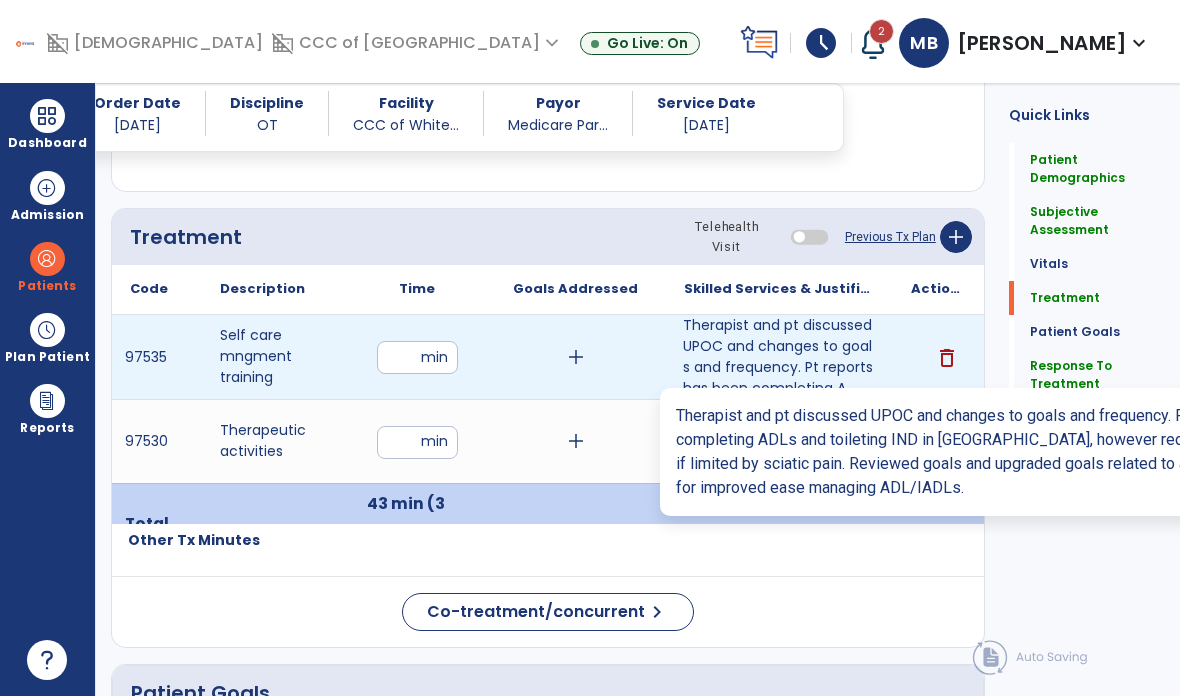 click on "Therapist and pt discussed UPOC and changes to goals and frequency. Pt reports has been completing A..." at bounding box center [779, 357] 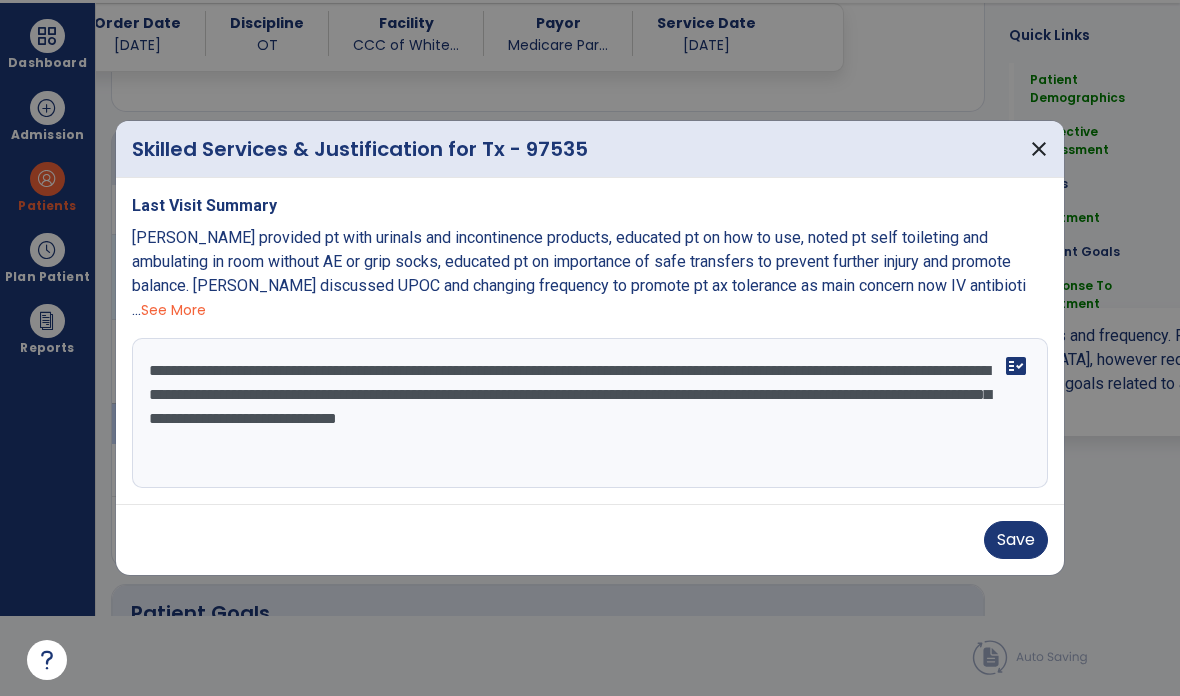 click on "Save" at bounding box center [1016, 540] 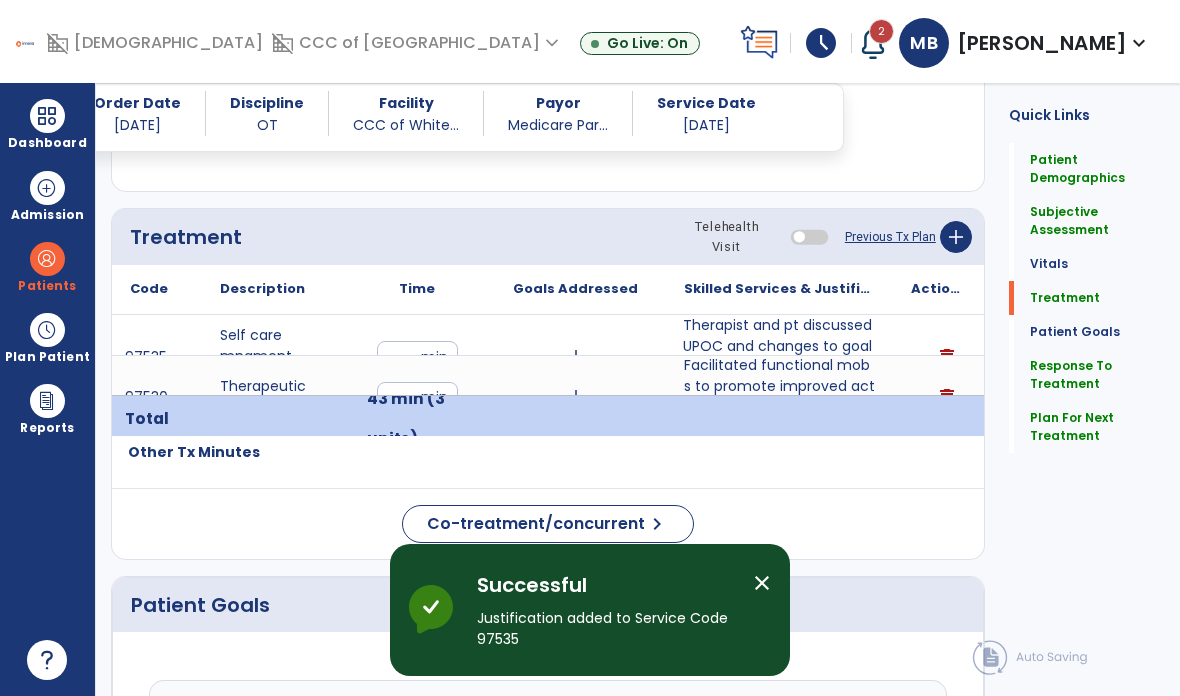 scroll, scrollTop: 80, scrollLeft: 0, axis: vertical 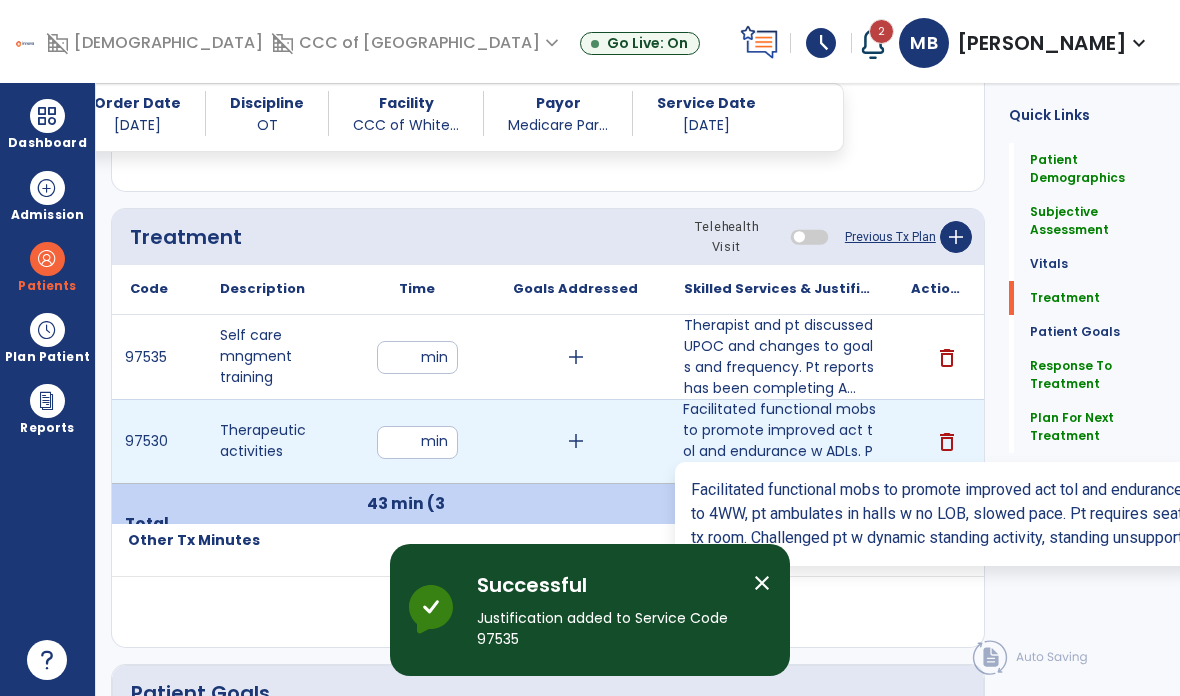 click on "Facilitated functional mobs to promote improved act tol and endurance w ADLs. Pt STS from EOB SBA to..." at bounding box center (779, 441) 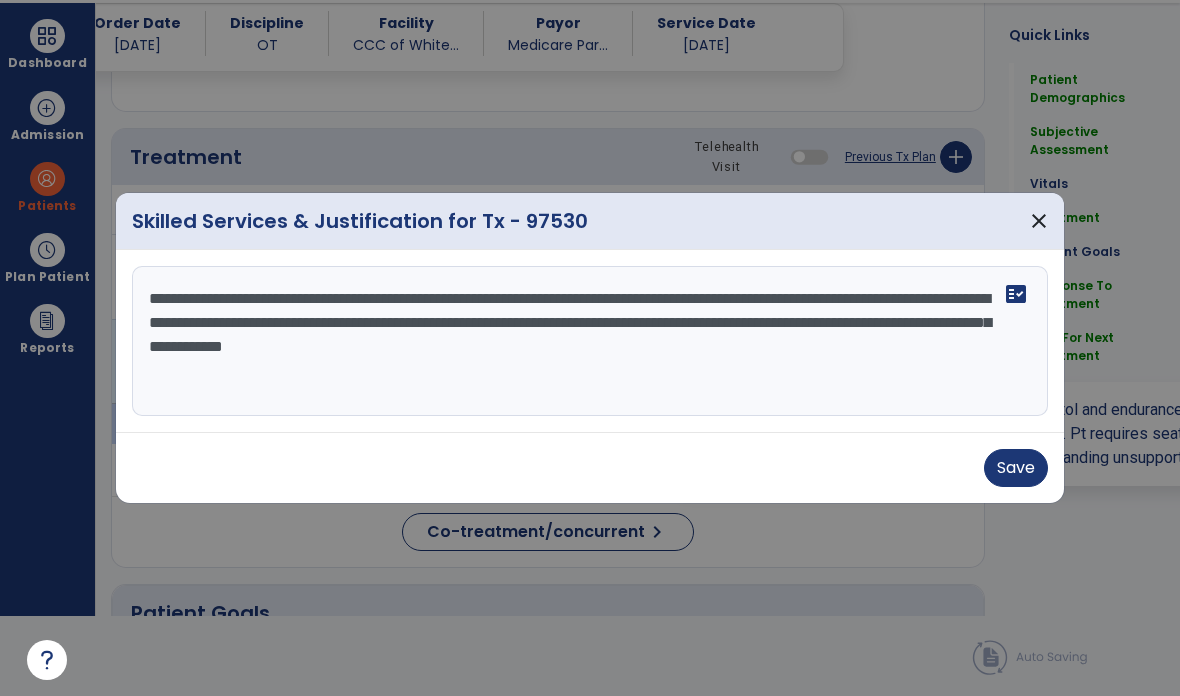 click on "**********" at bounding box center (590, 341) 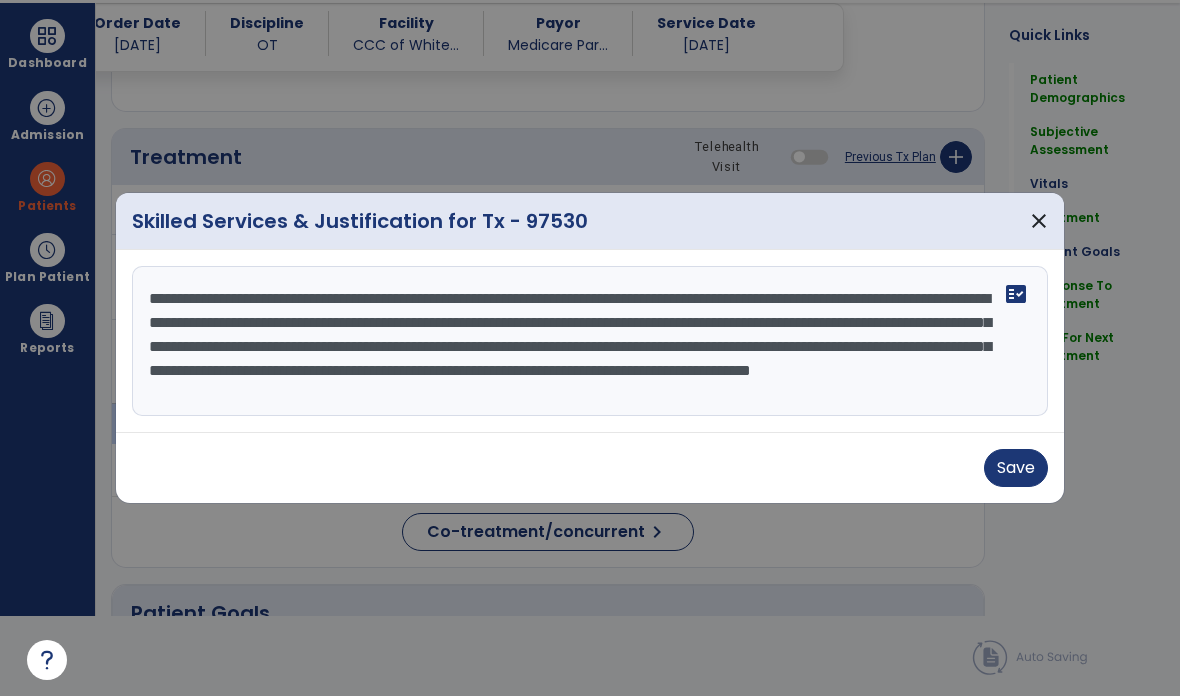 scroll, scrollTop: 15, scrollLeft: 0, axis: vertical 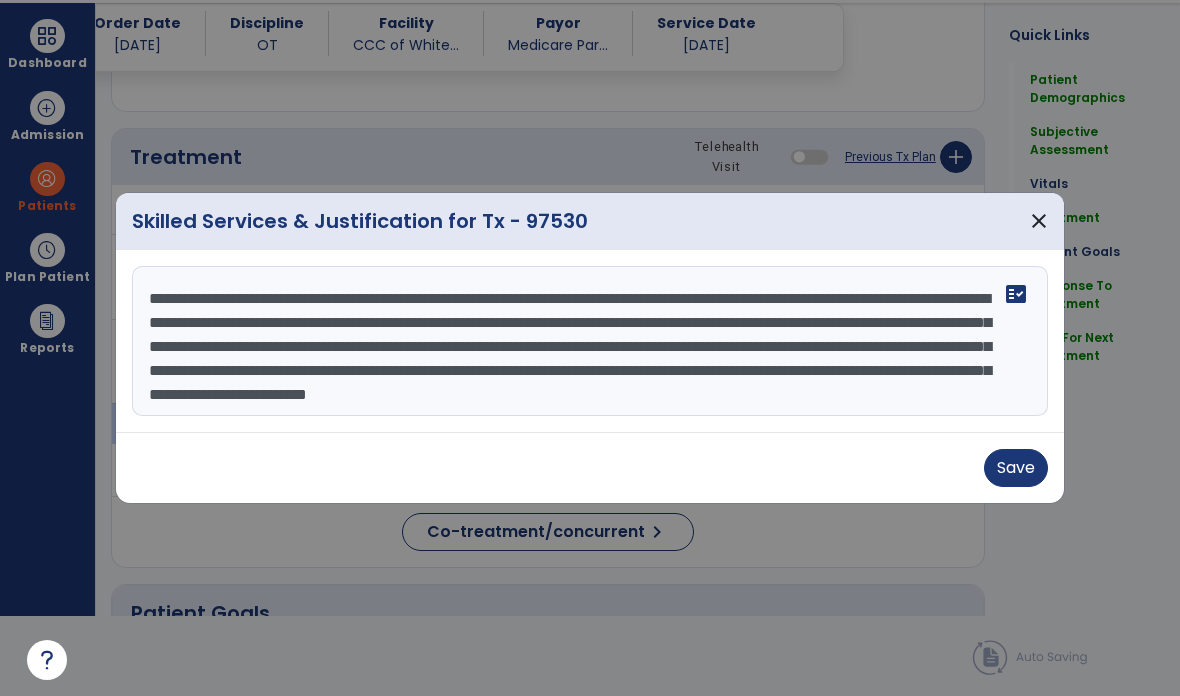 click on "**********" at bounding box center (590, 341) 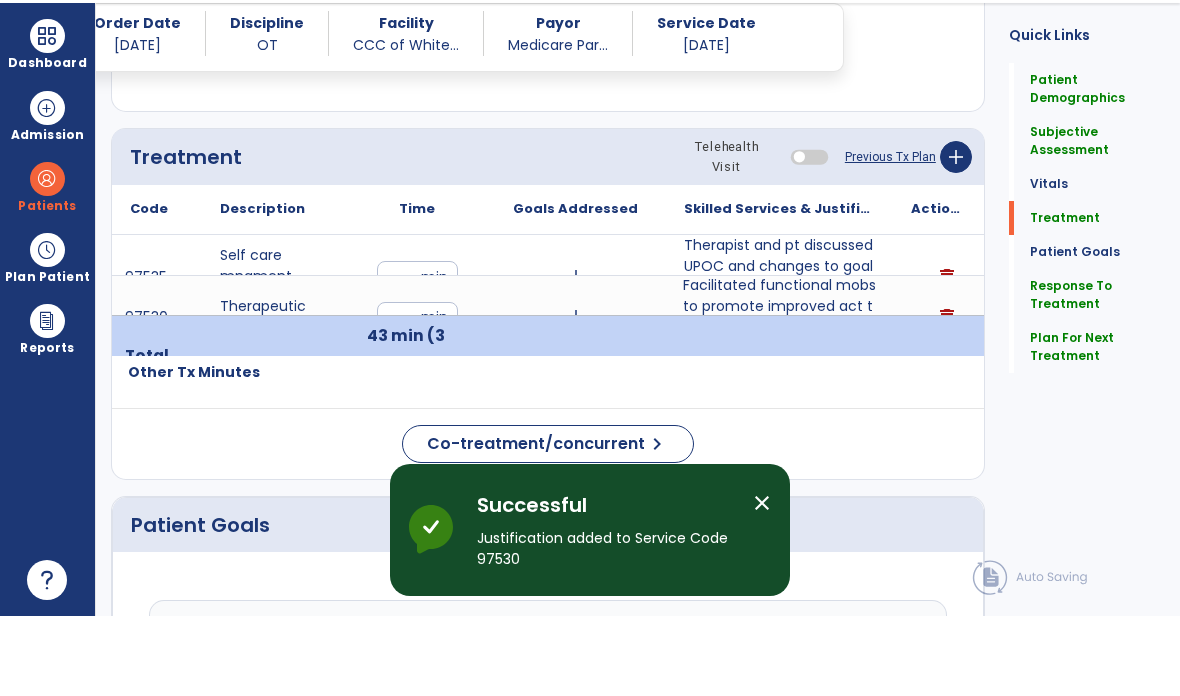 scroll, scrollTop: 80, scrollLeft: 0, axis: vertical 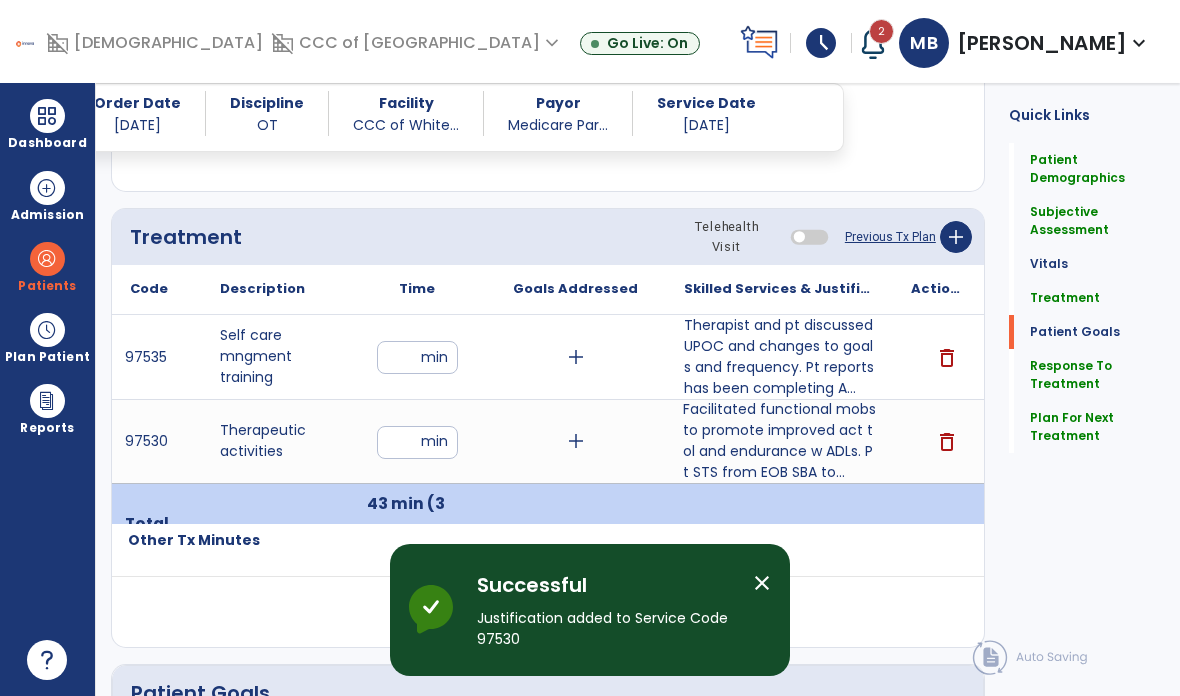 click on "Plan For Next Treatment" 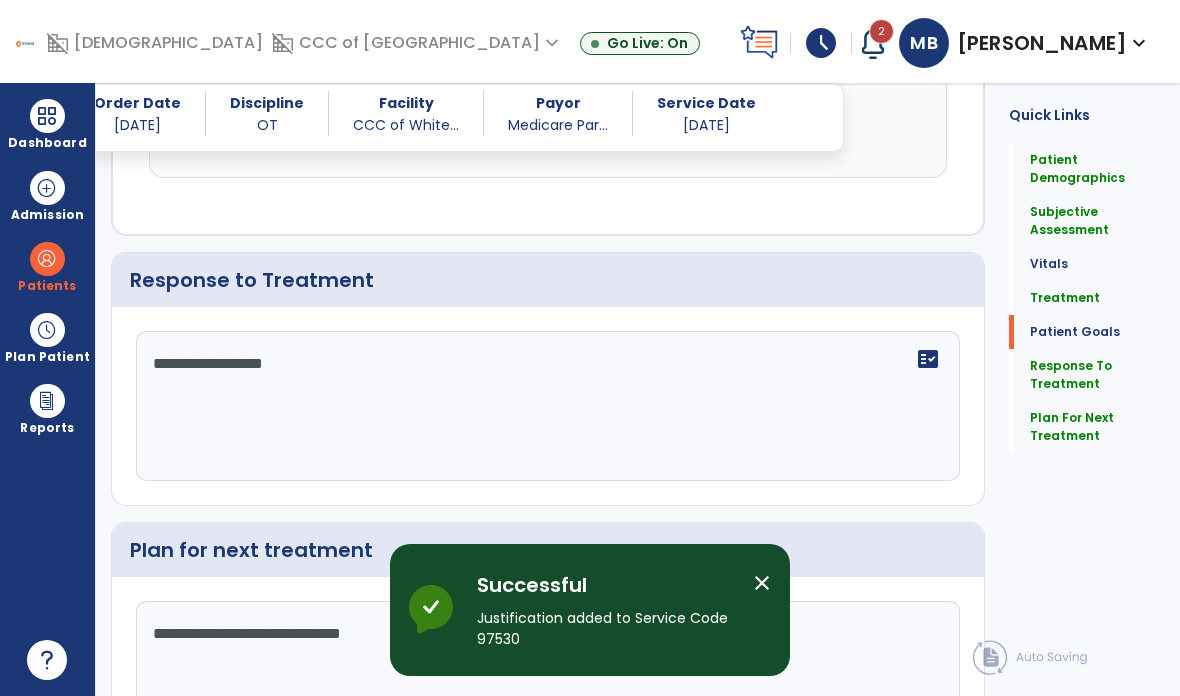 scroll, scrollTop: 3174, scrollLeft: 0, axis: vertical 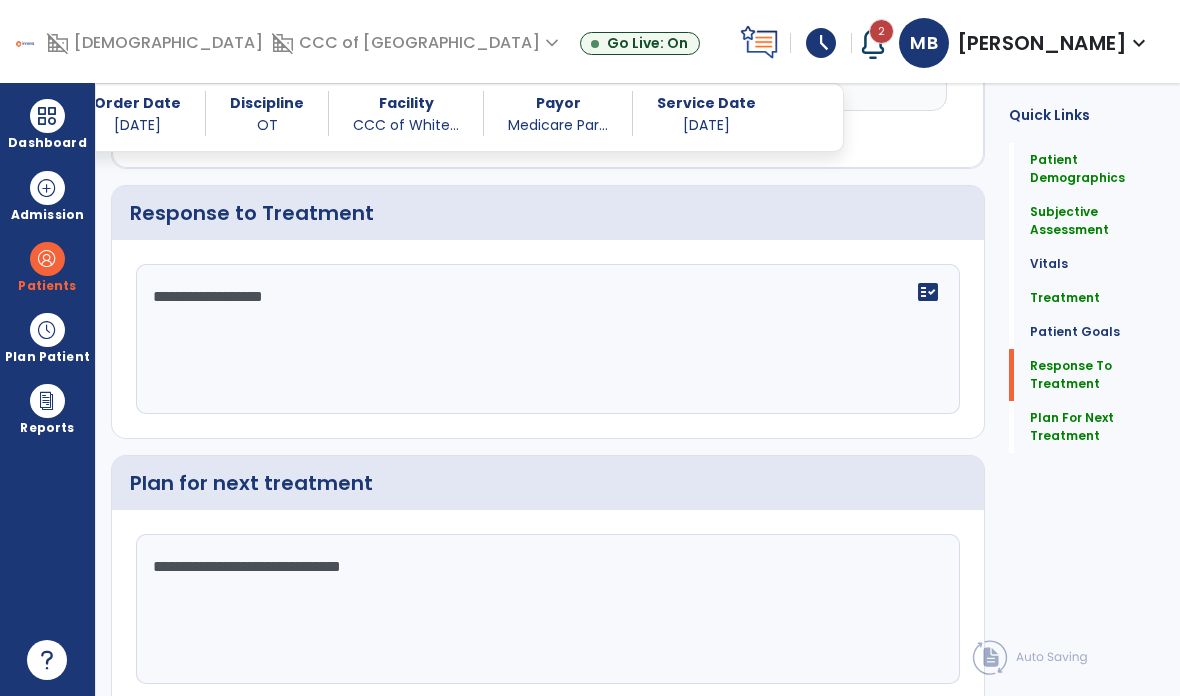 click on "Sign Doc" 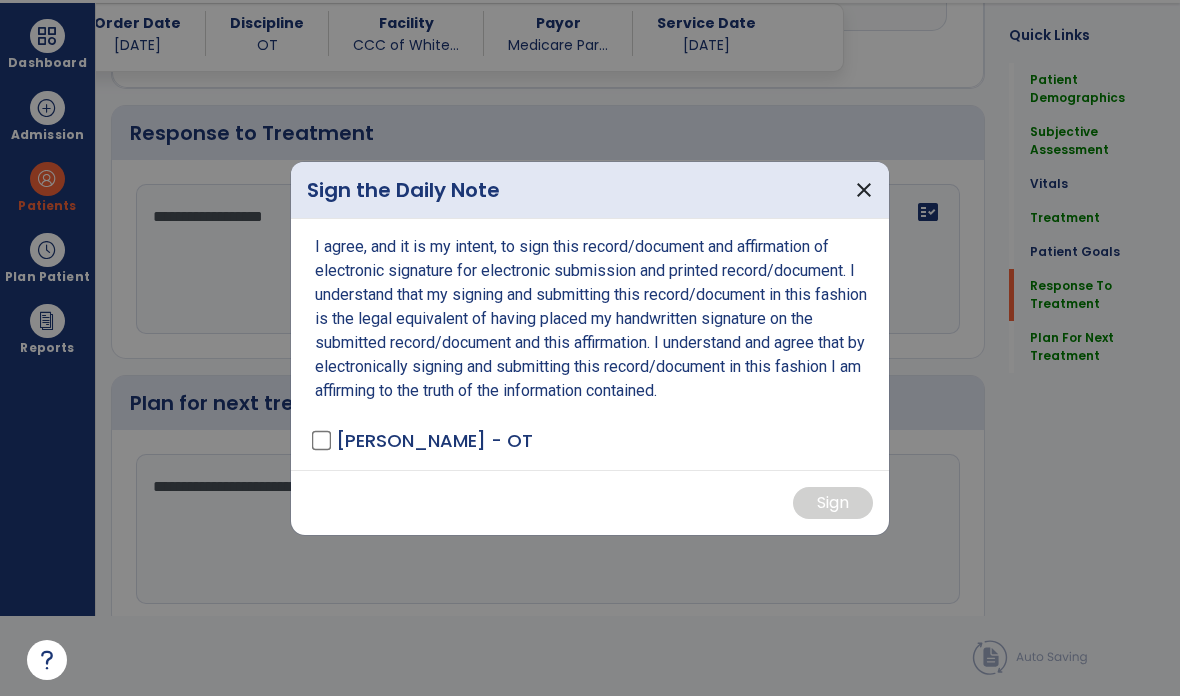 scroll, scrollTop: 0, scrollLeft: 0, axis: both 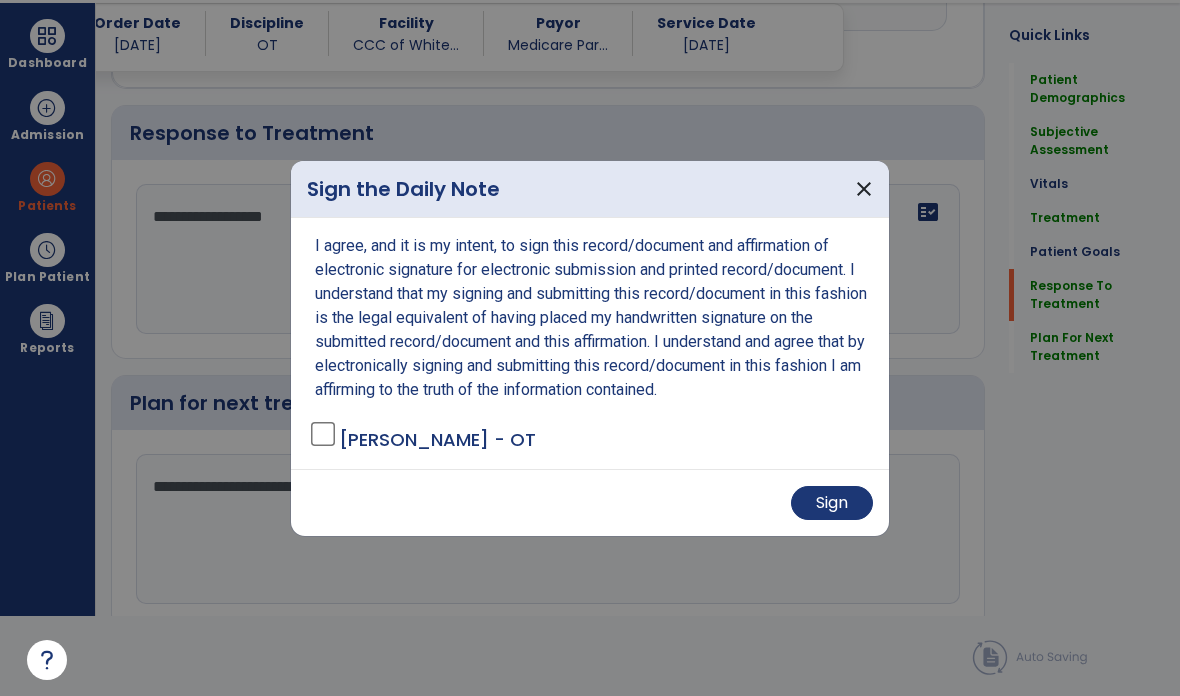 click on "Sign" at bounding box center [832, 503] 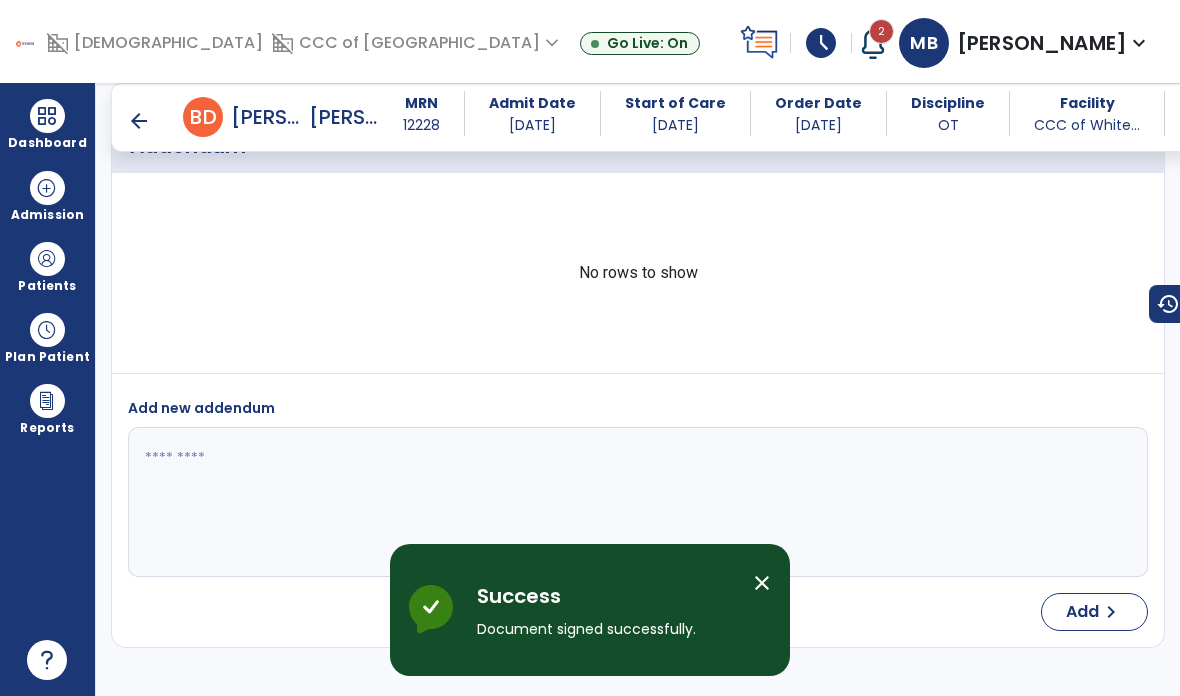 scroll, scrollTop: 80, scrollLeft: 0, axis: vertical 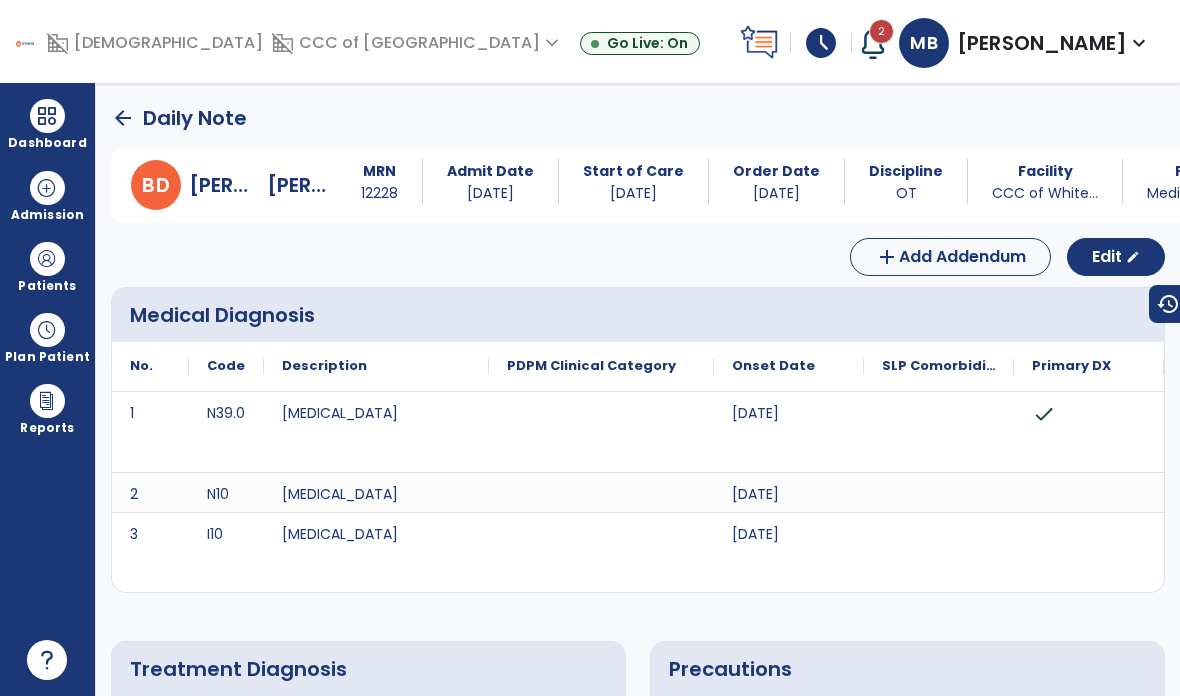 click on "arrow_back" 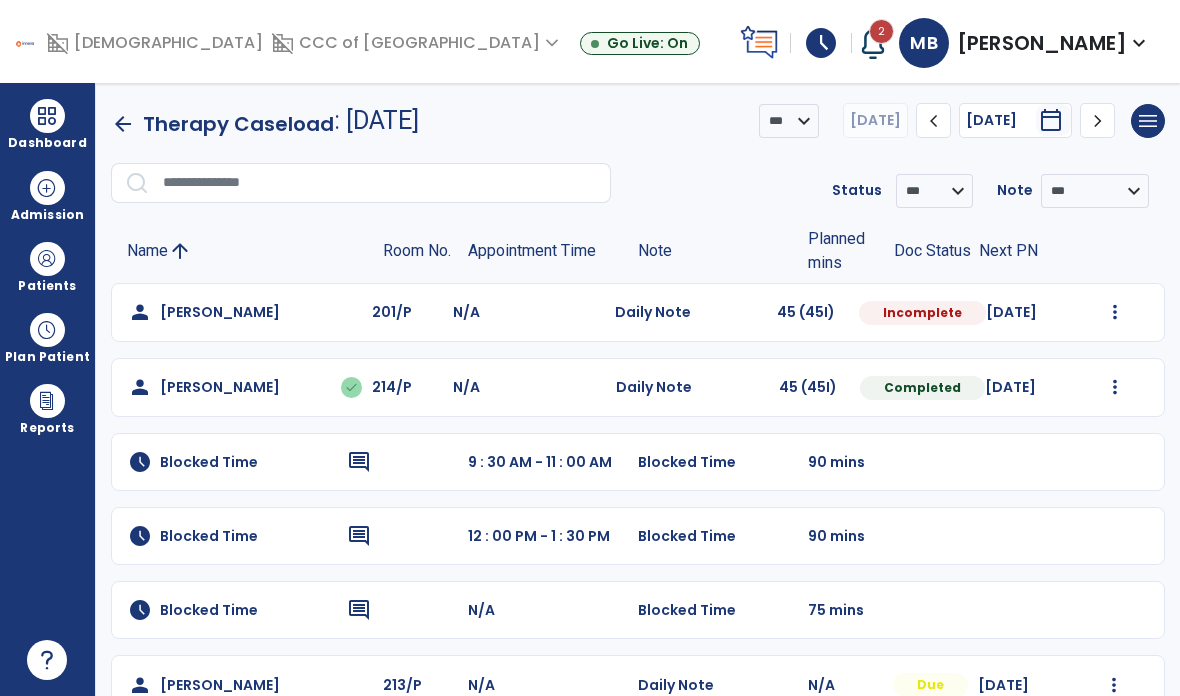 click at bounding box center (1115, 312) 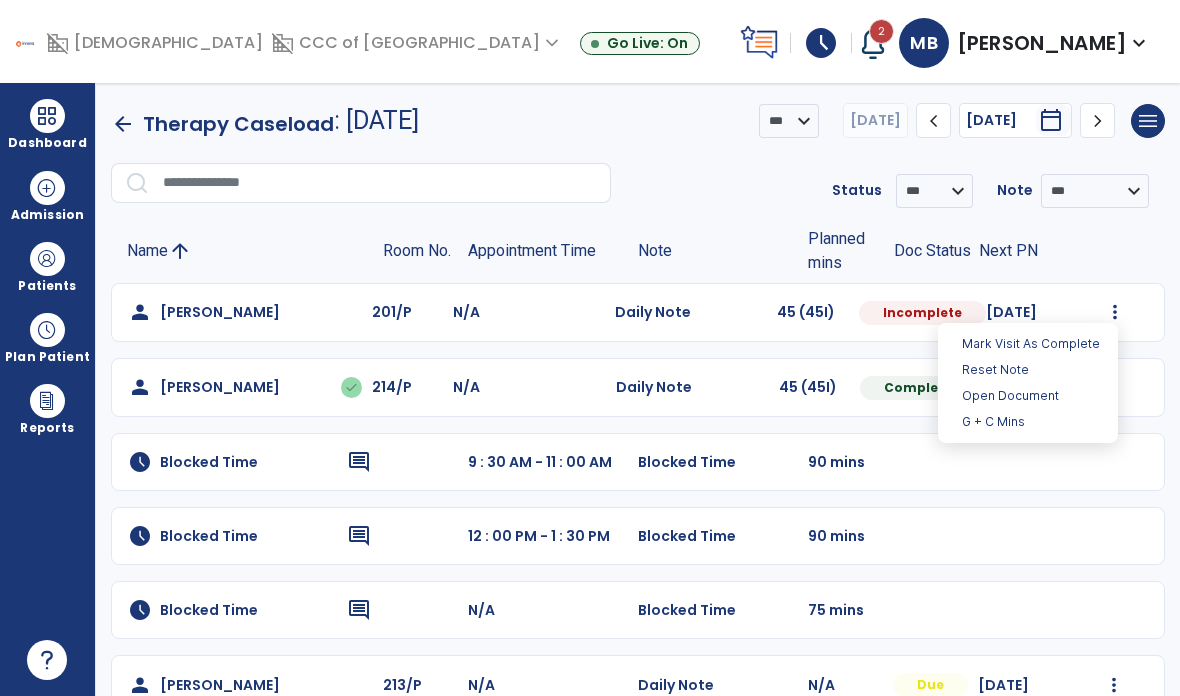click on "Open Document" at bounding box center (1028, 396) 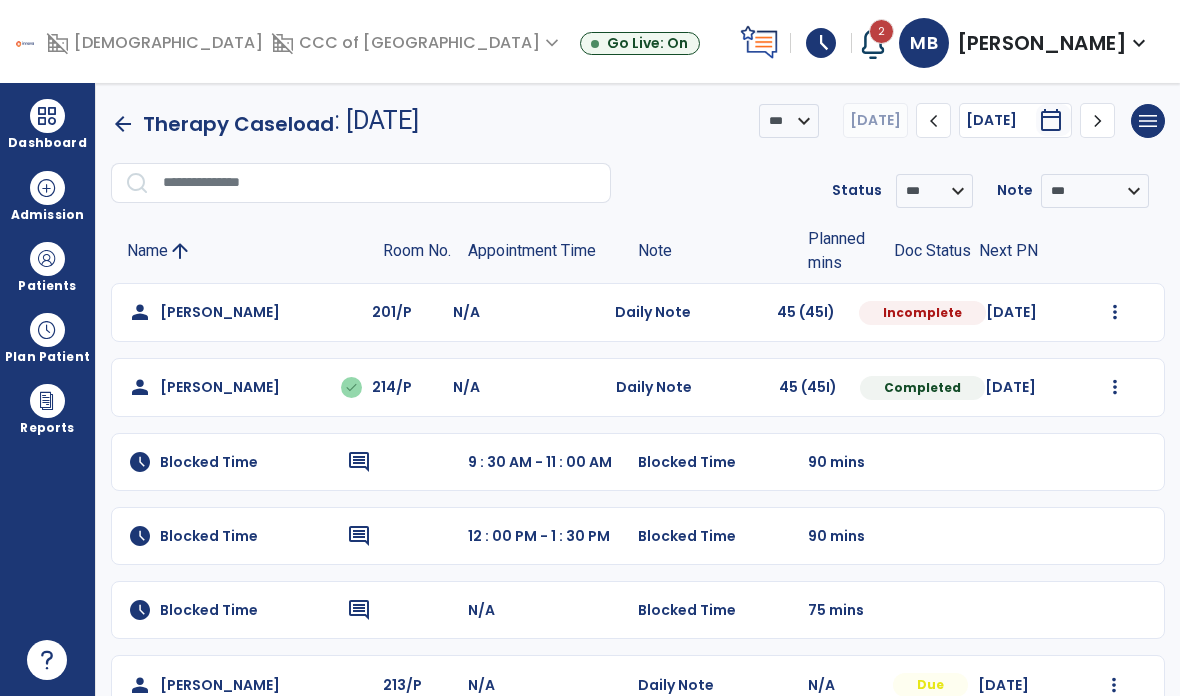 select on "*" 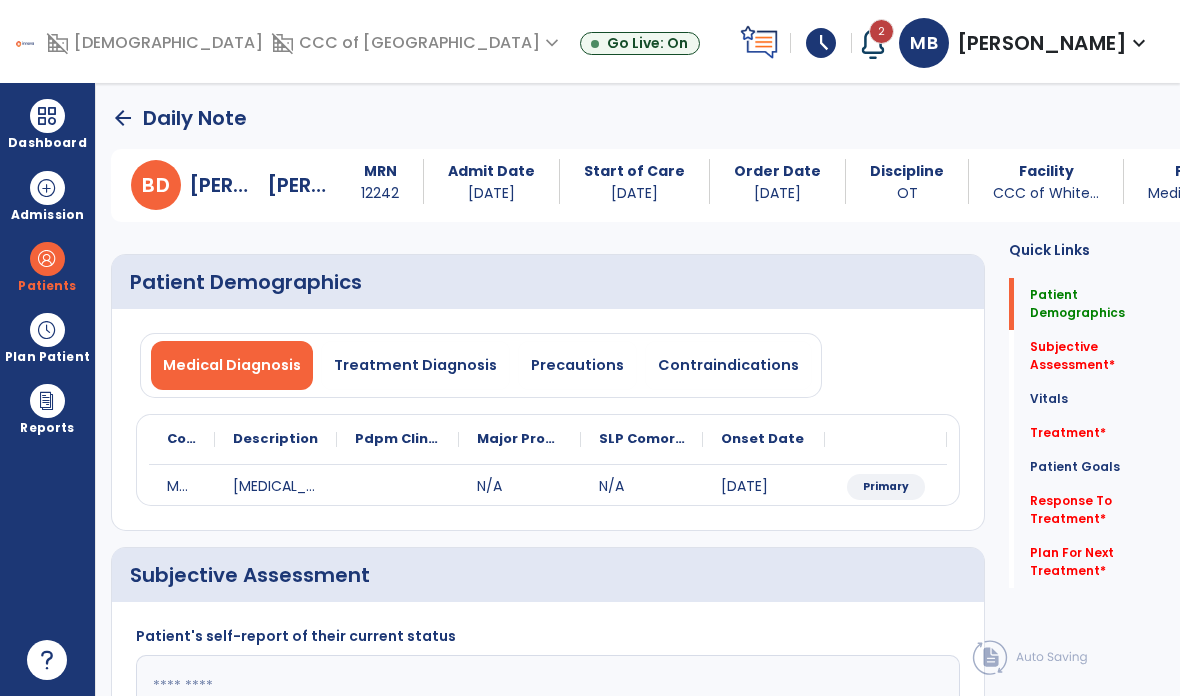 click on "Vitals   Vitals" 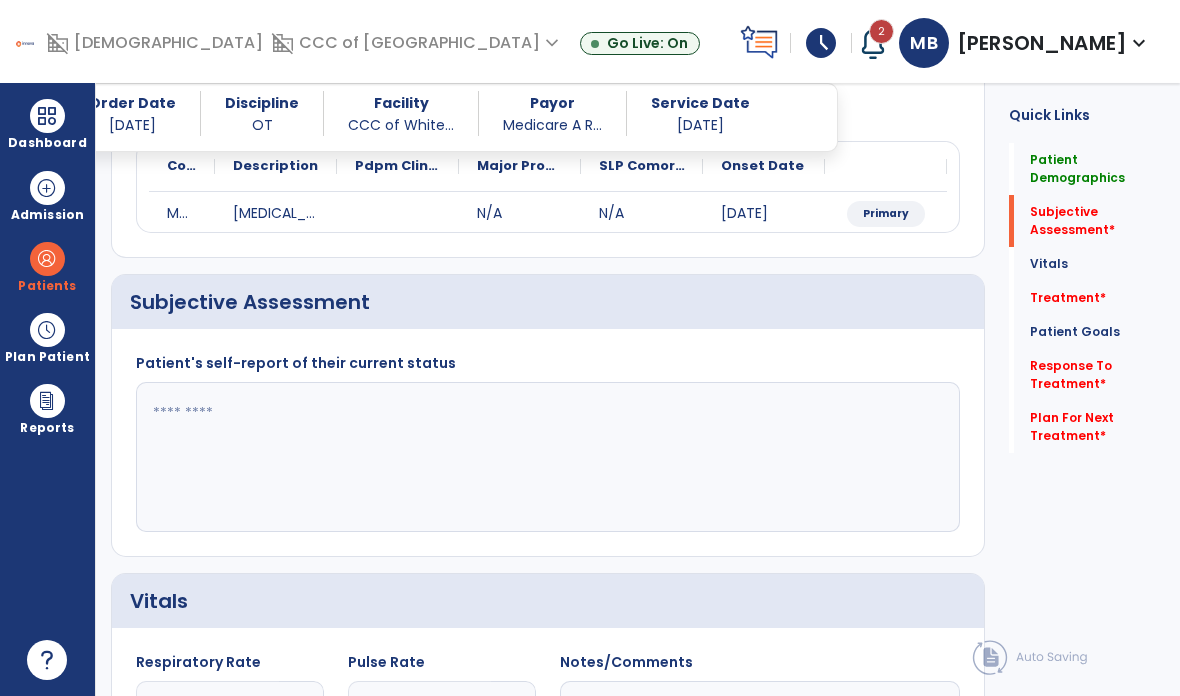scroll, scrollTop: 259, scrollLeft: 0, axis: vertical 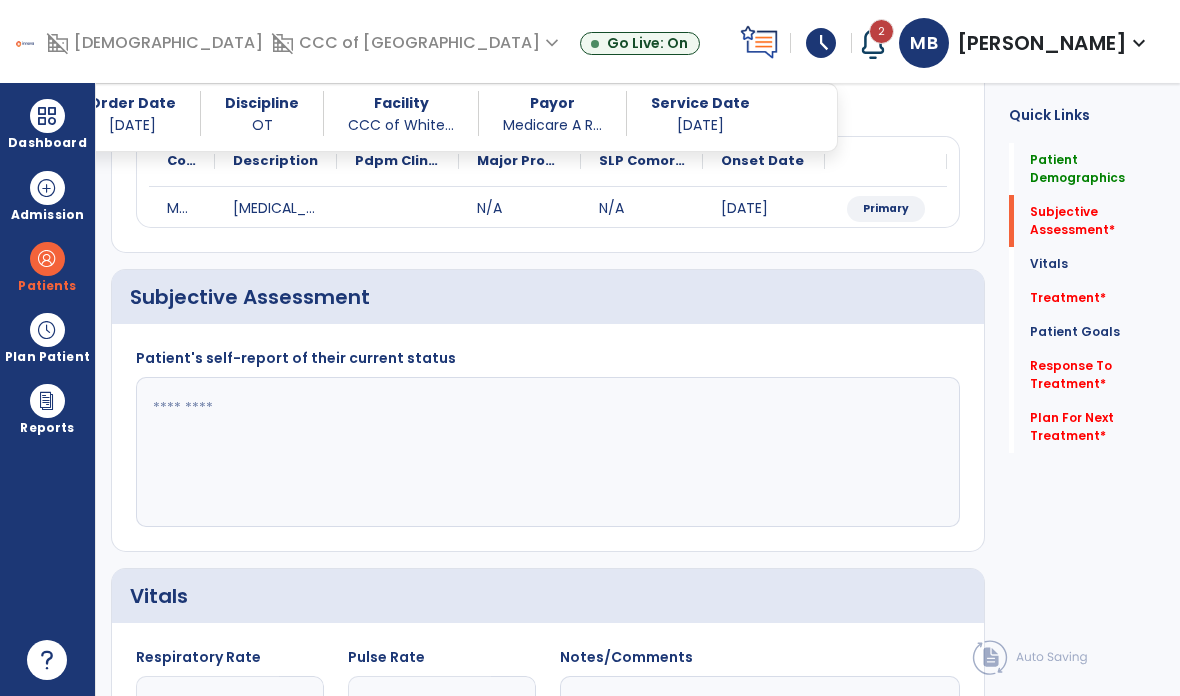 click 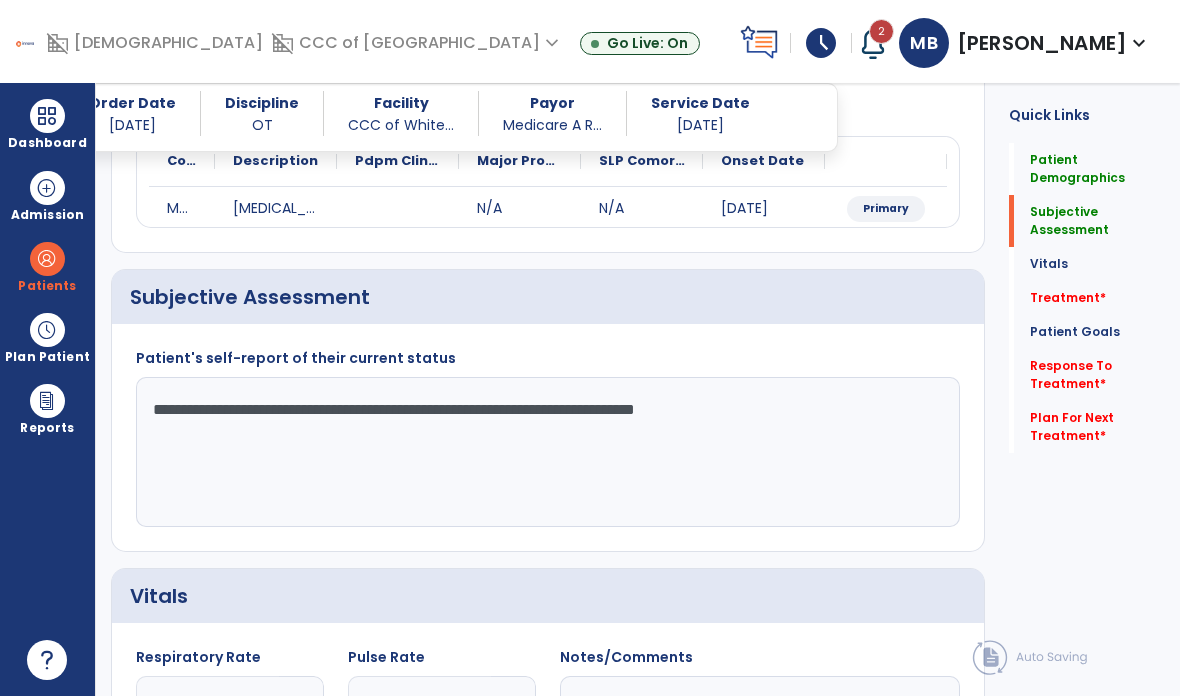 type on "**********" 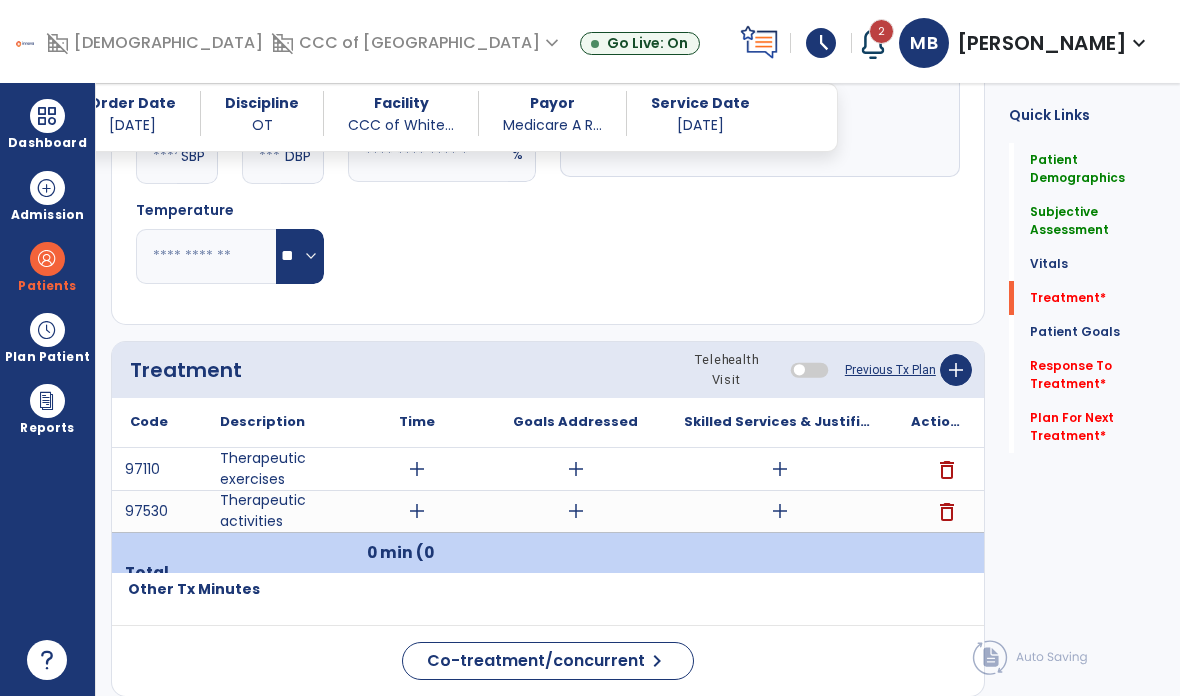 scroll, scrollTop: 999, scrollLeft: 0, axis: vertical 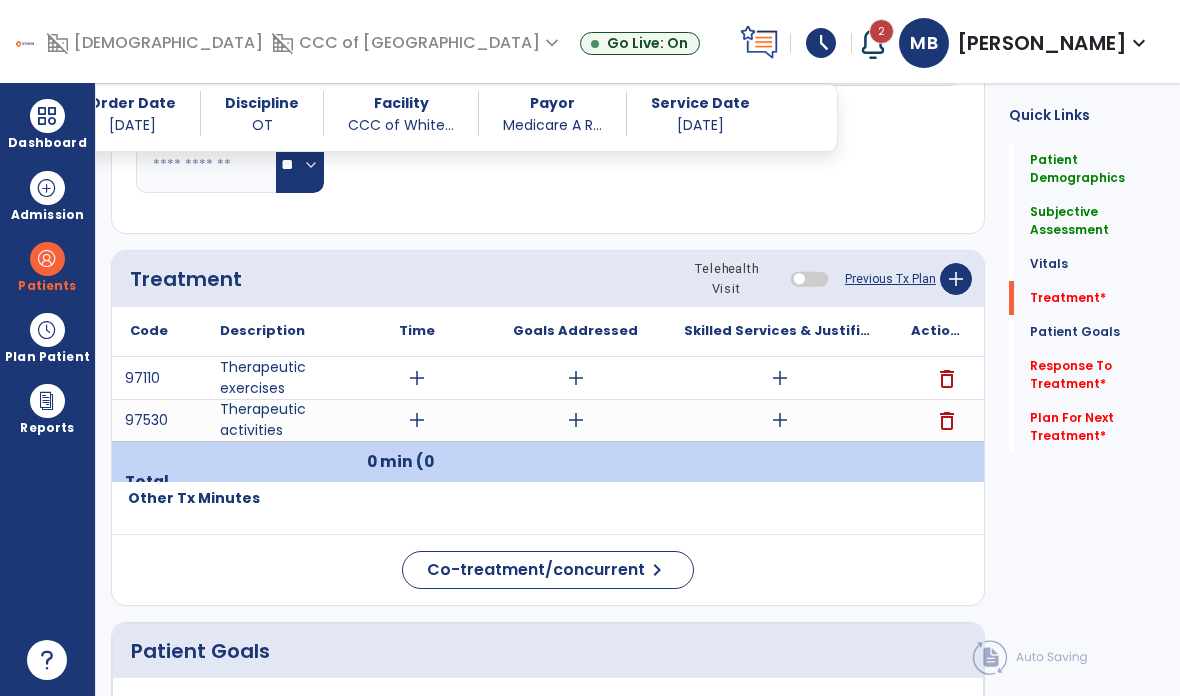 click on "add" at bounding box center (417, 378) 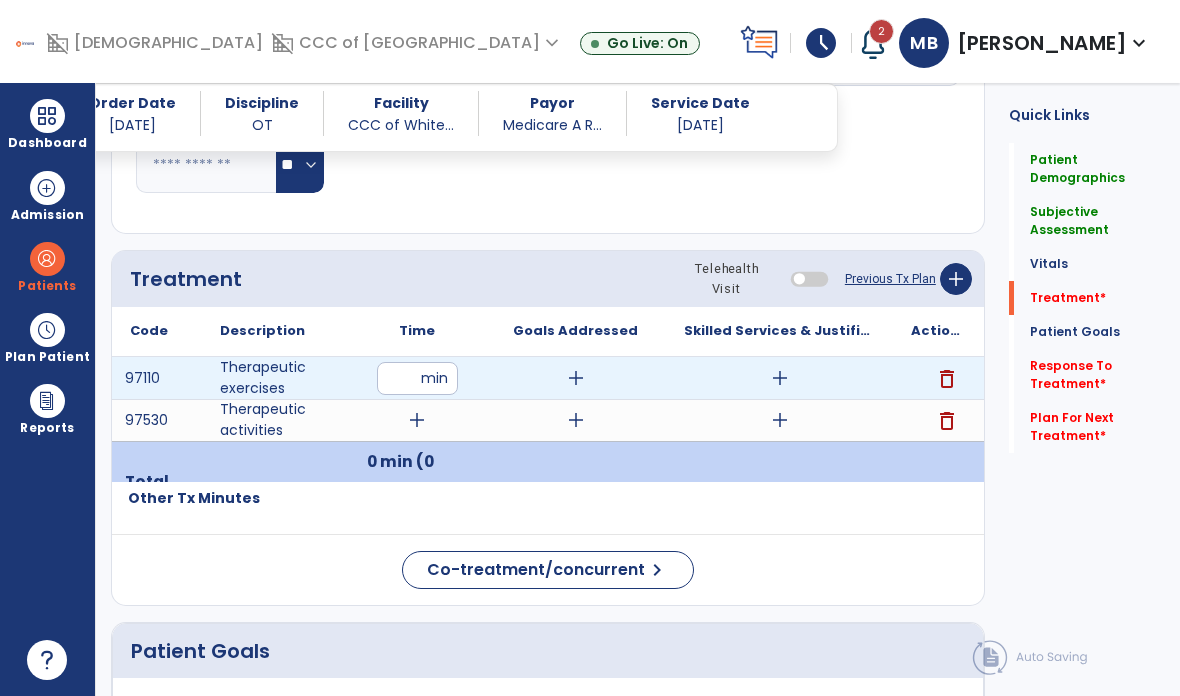 type on "*" 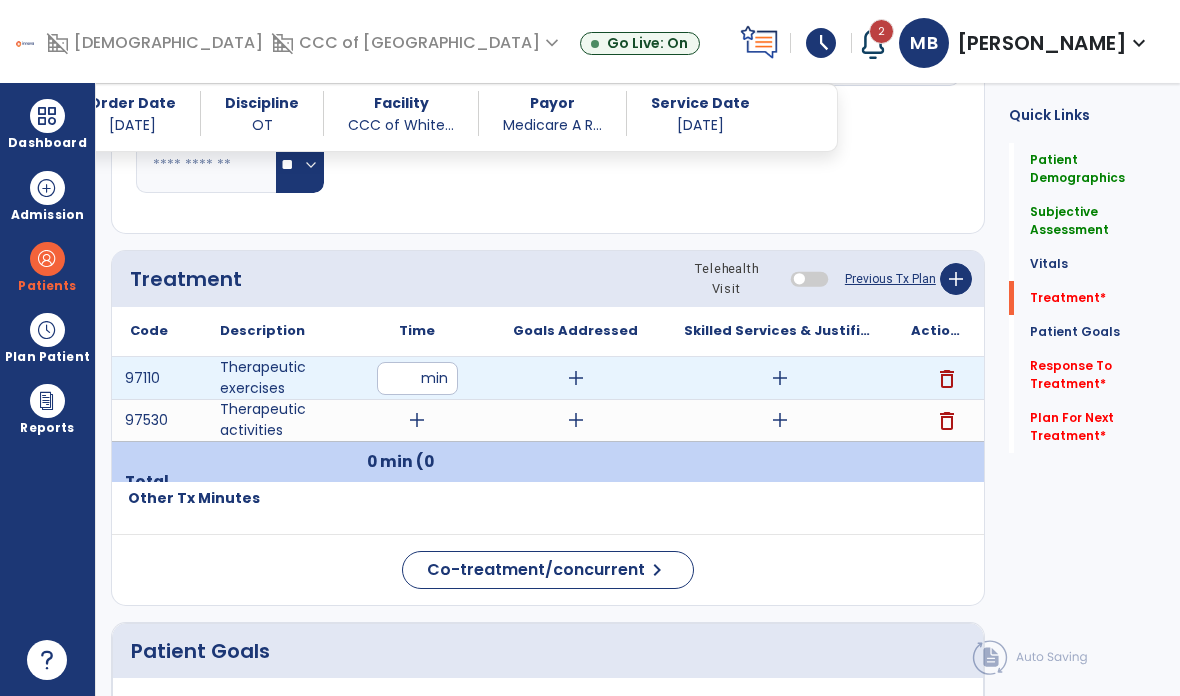 type 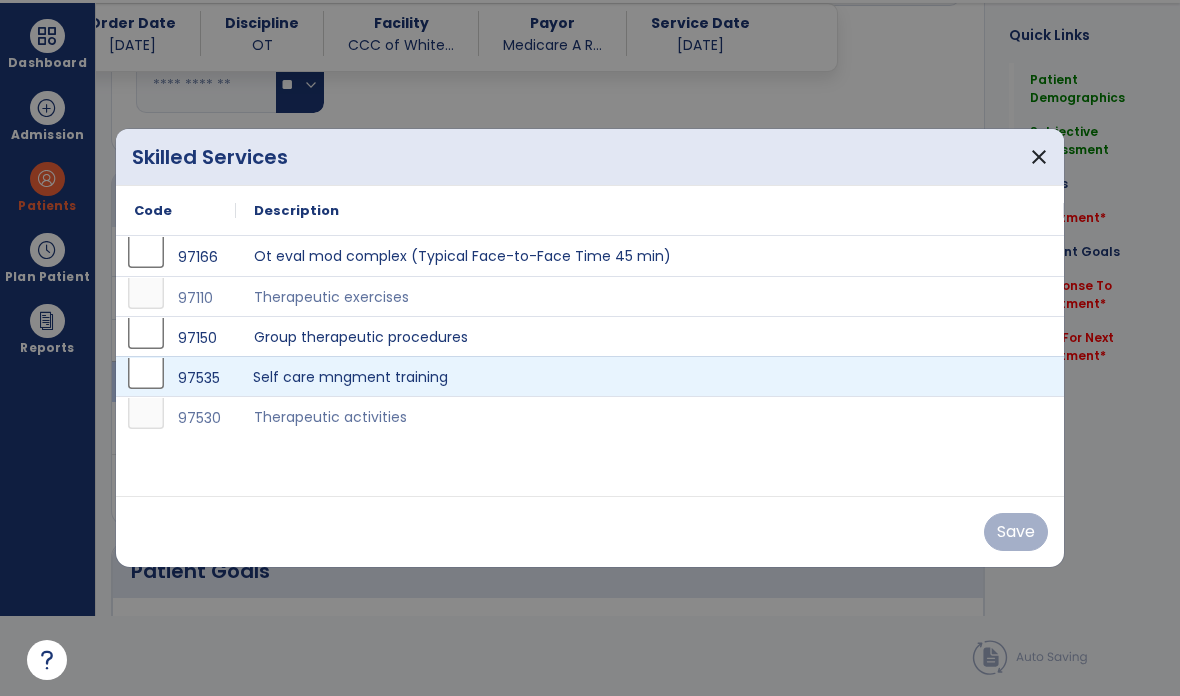 click on "Self care mngment training" at bounding box center [650, 376] 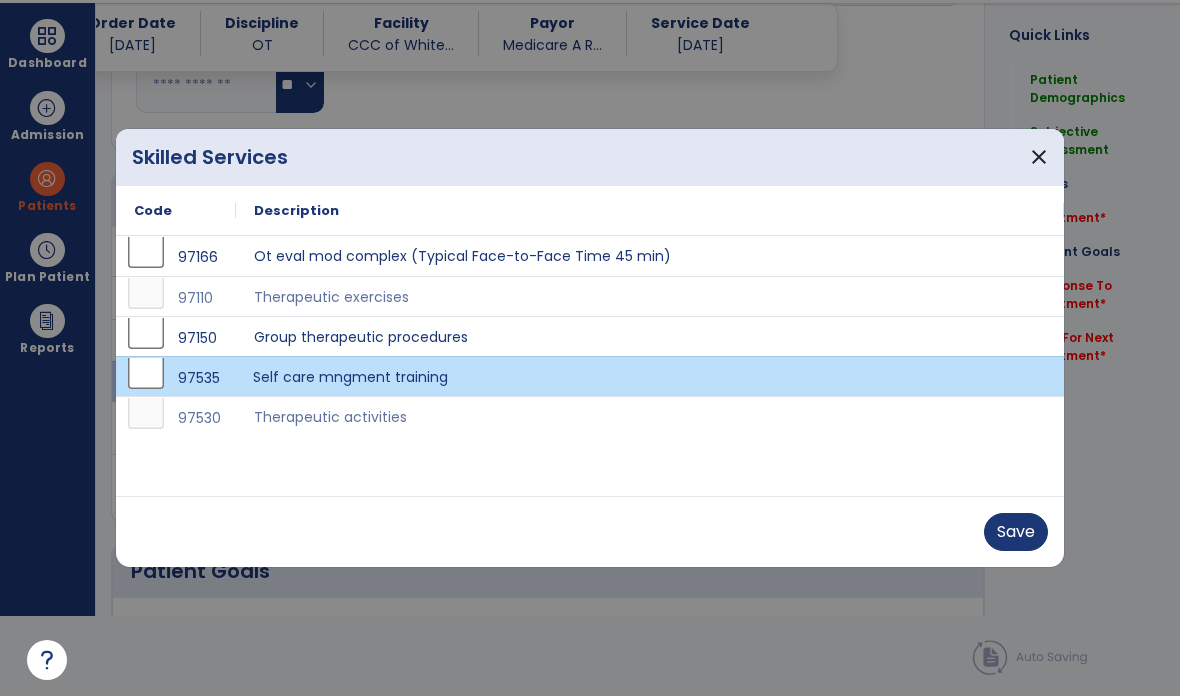 click on "Save" at bounding box center (1016, 532) 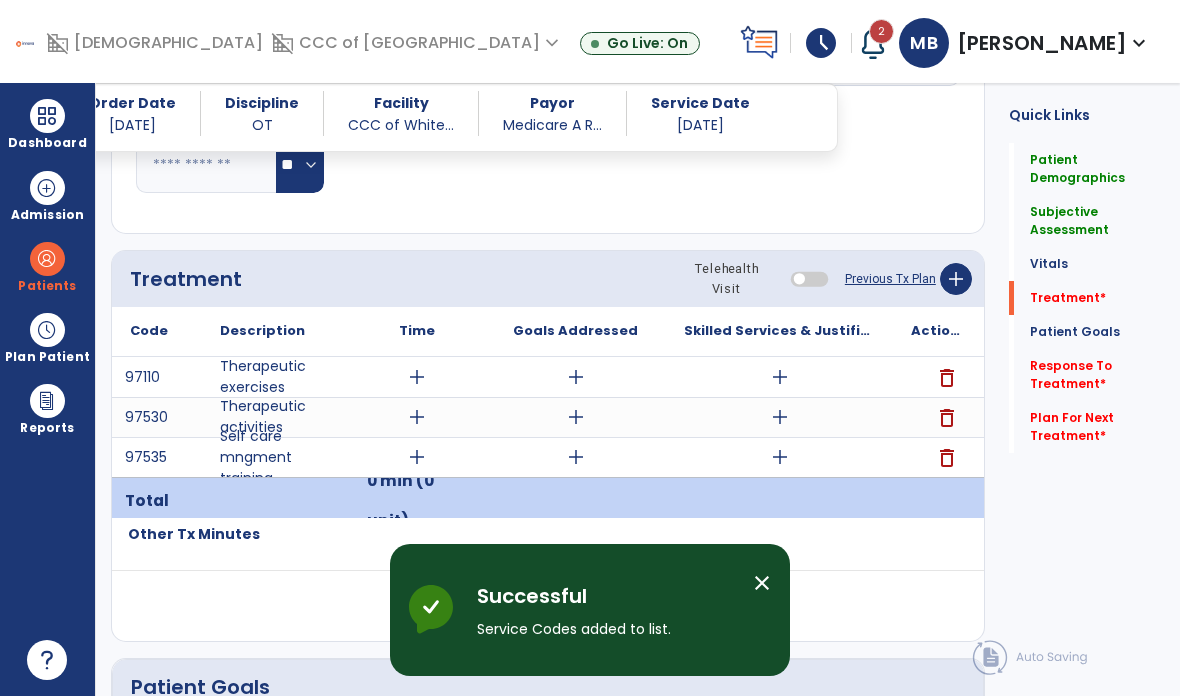 scroll, scrollTop: 80, scrollLeft: 0, axis: vertical 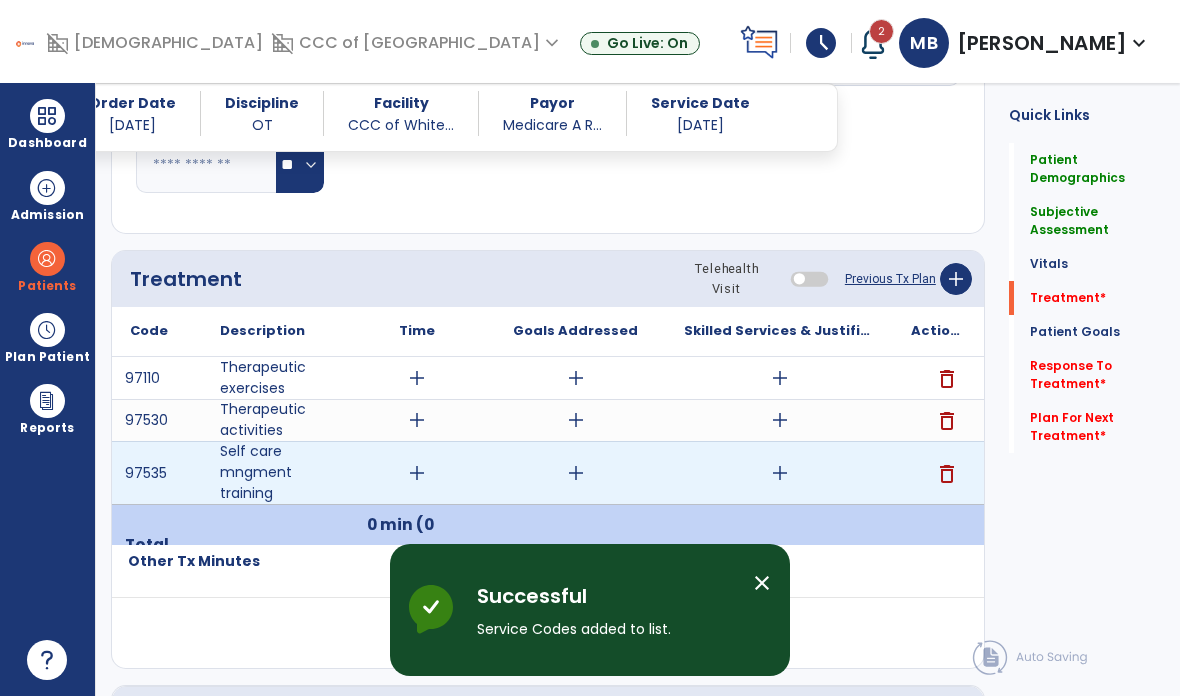 click on "add" at bounding box center (417, 473) 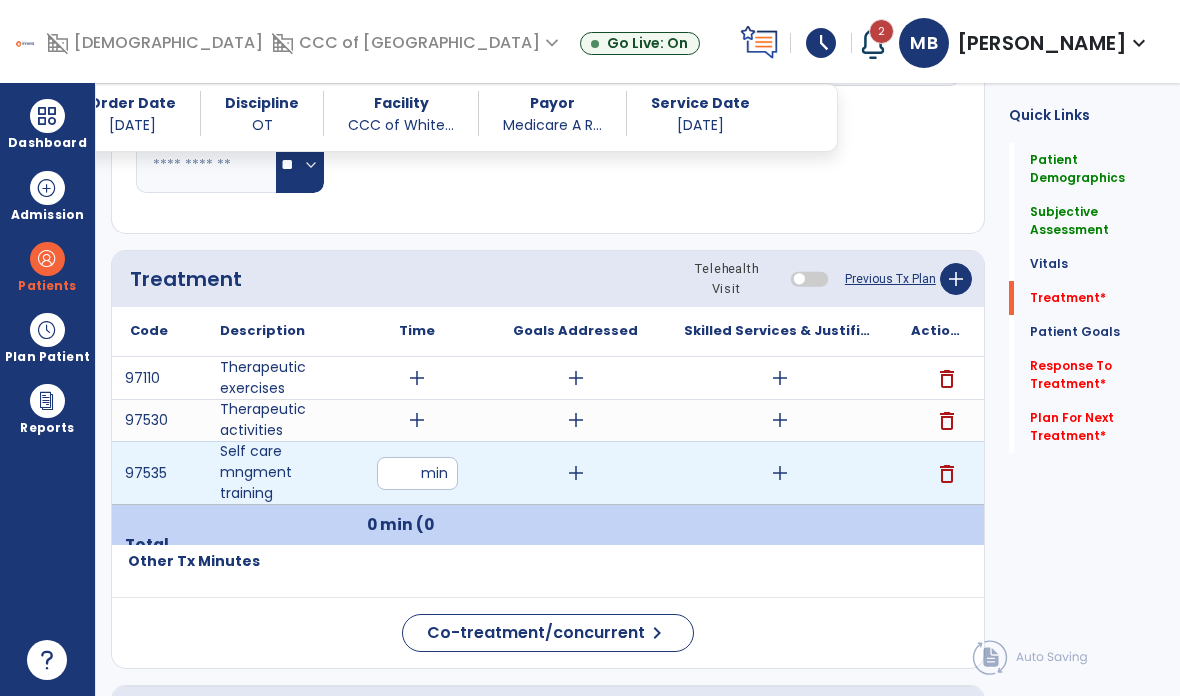 type on "**" 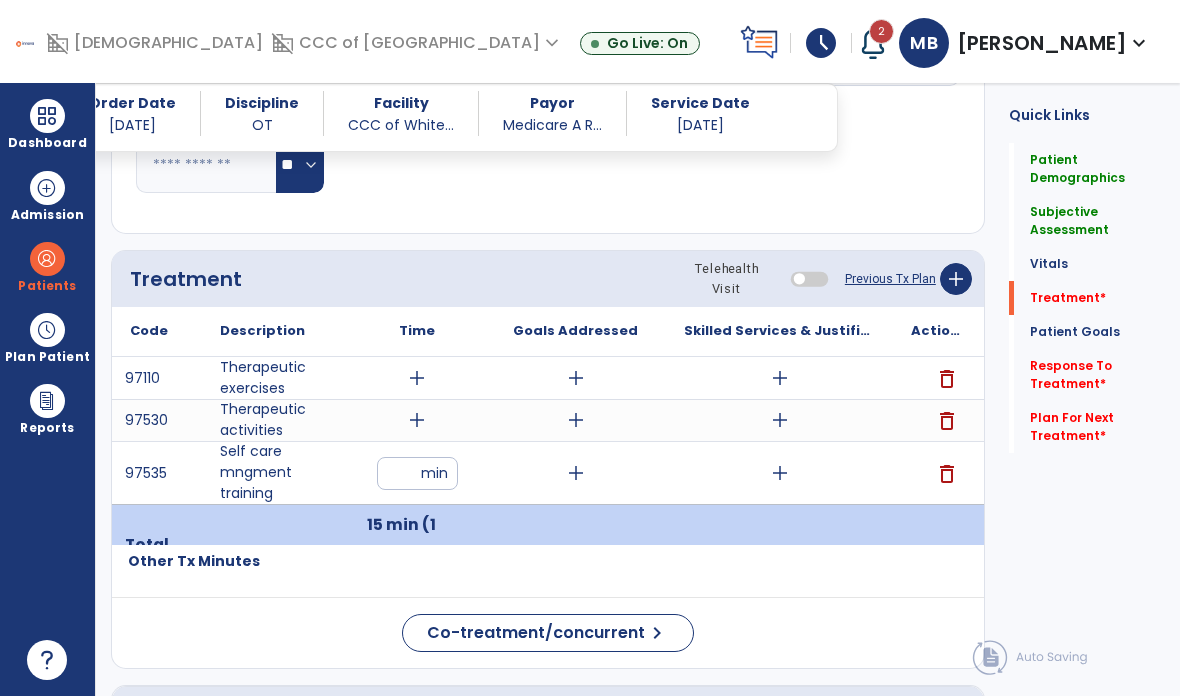 click on "add" at bounding box center (780, 473) 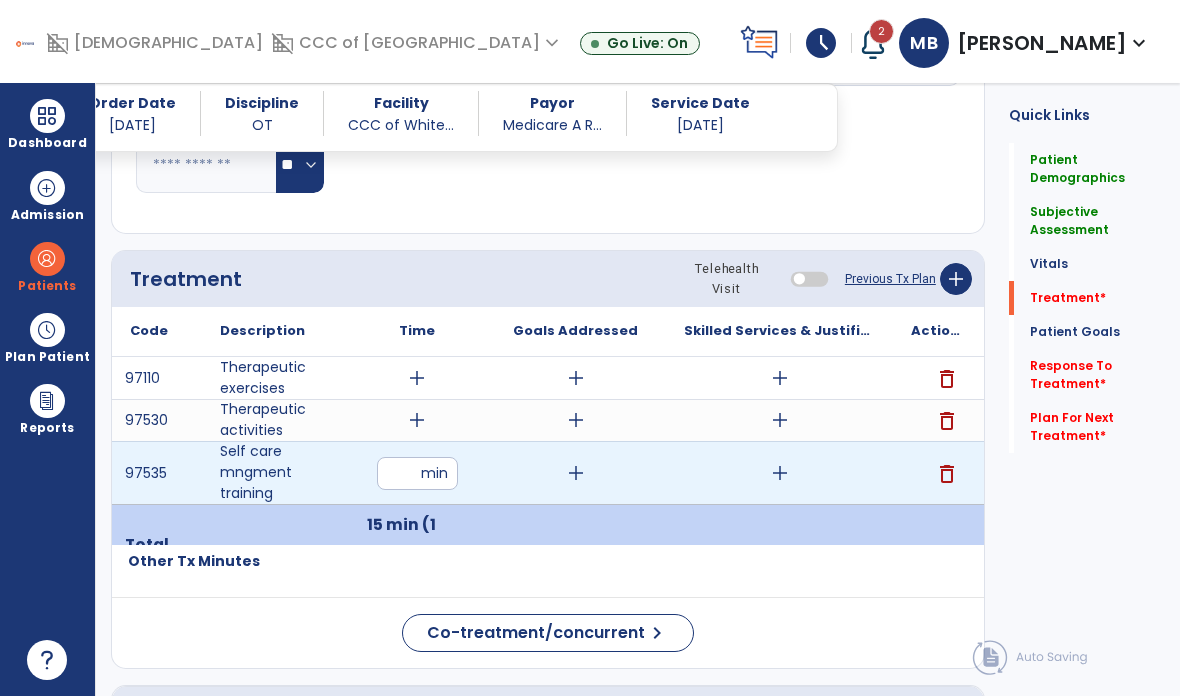 scroll, scrollTop: 0, scrollLeft: 0, axis: both 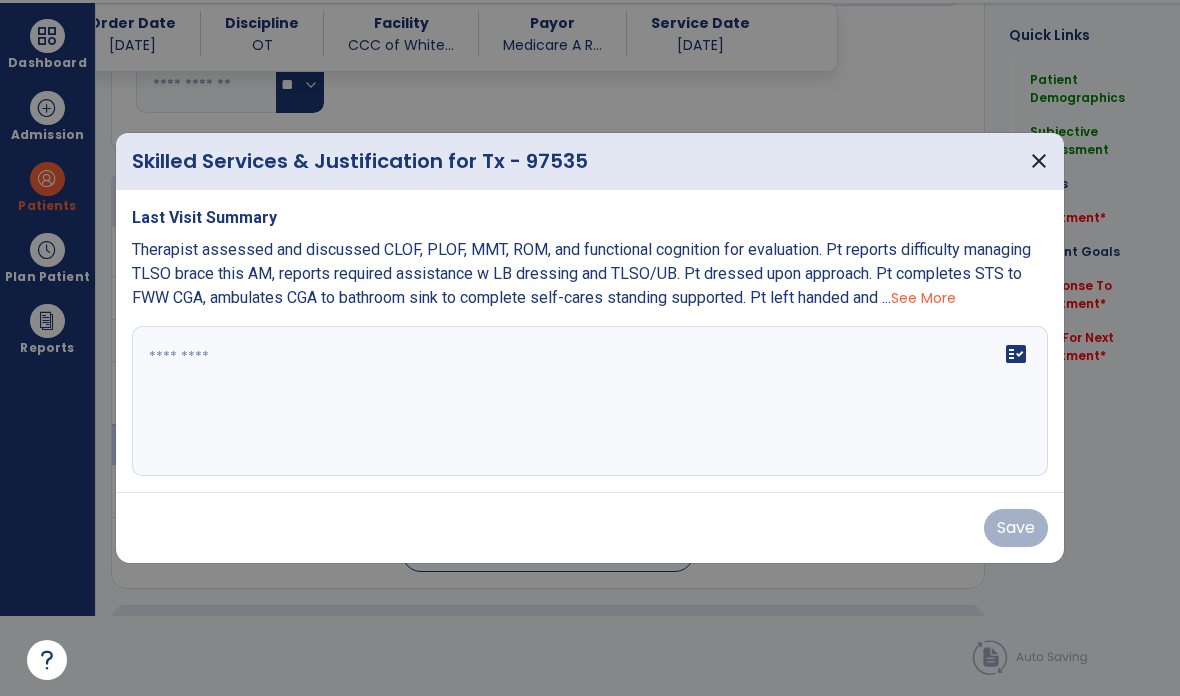 click on "Save" at bounding box center [590, 527] 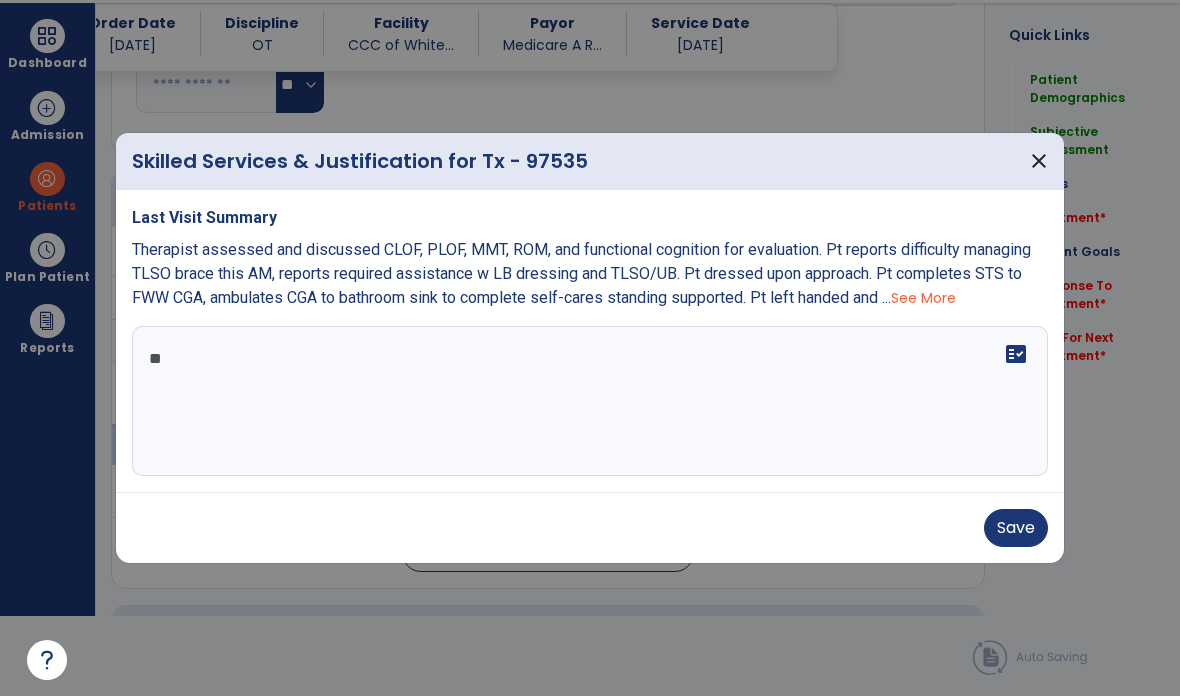type on "*" 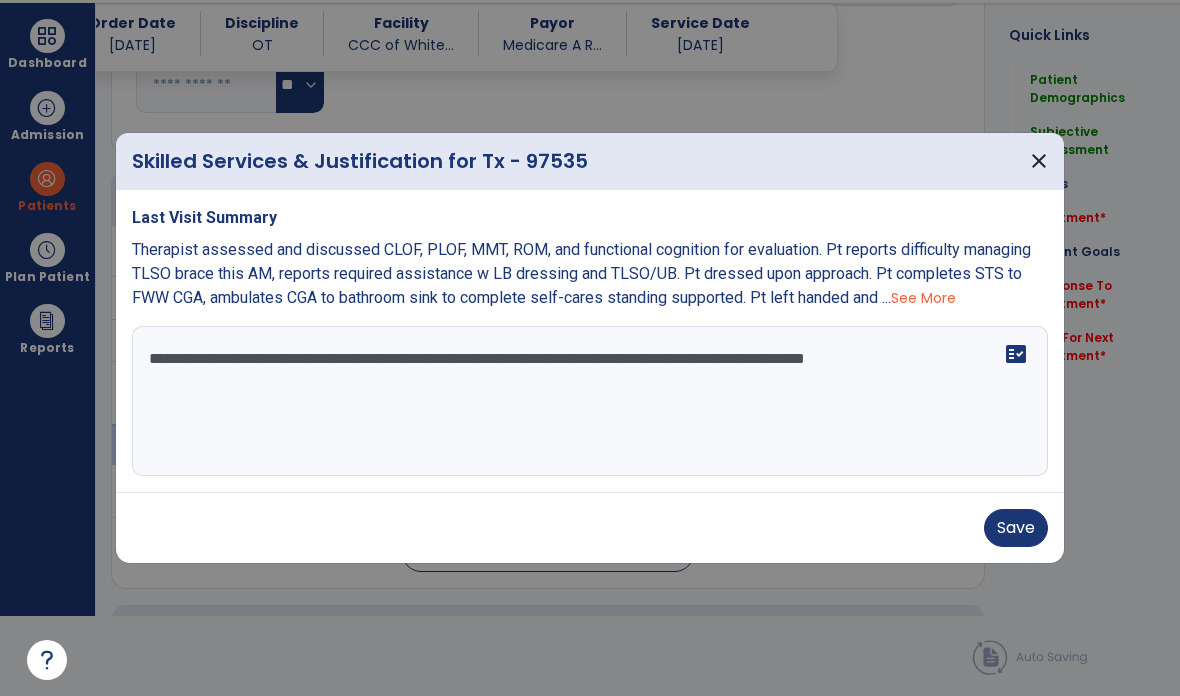 click on "See More" at bounding box center (923, 298) 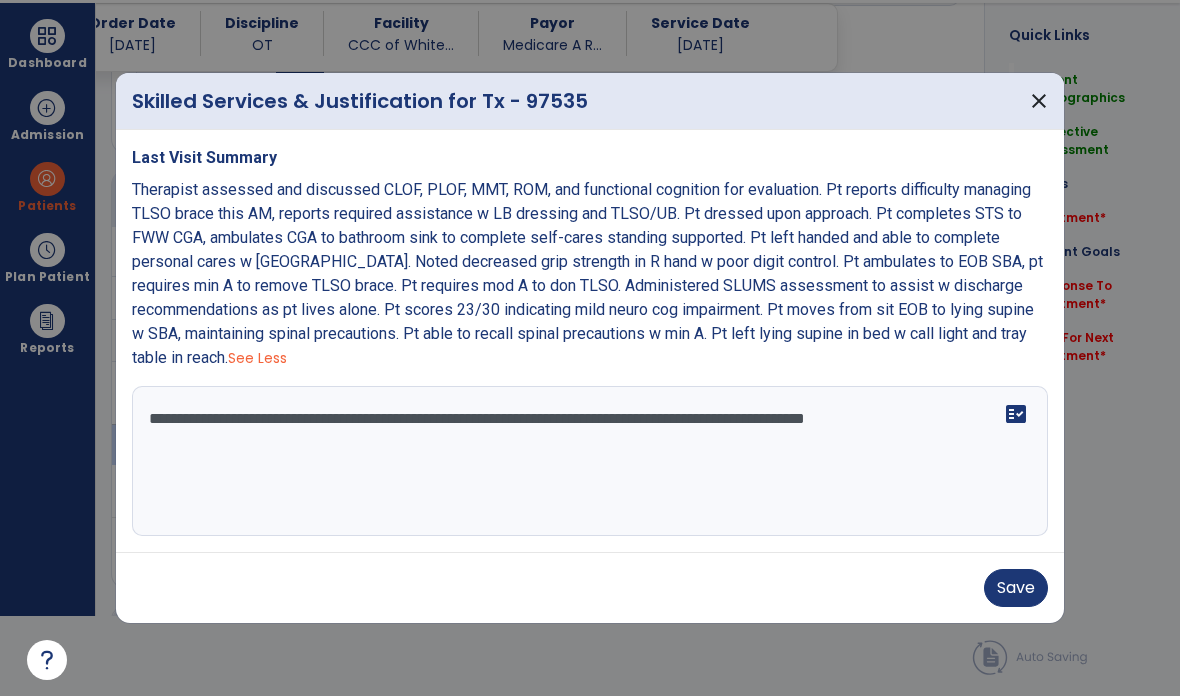 click on "**********" at bounding box center [590, 461] 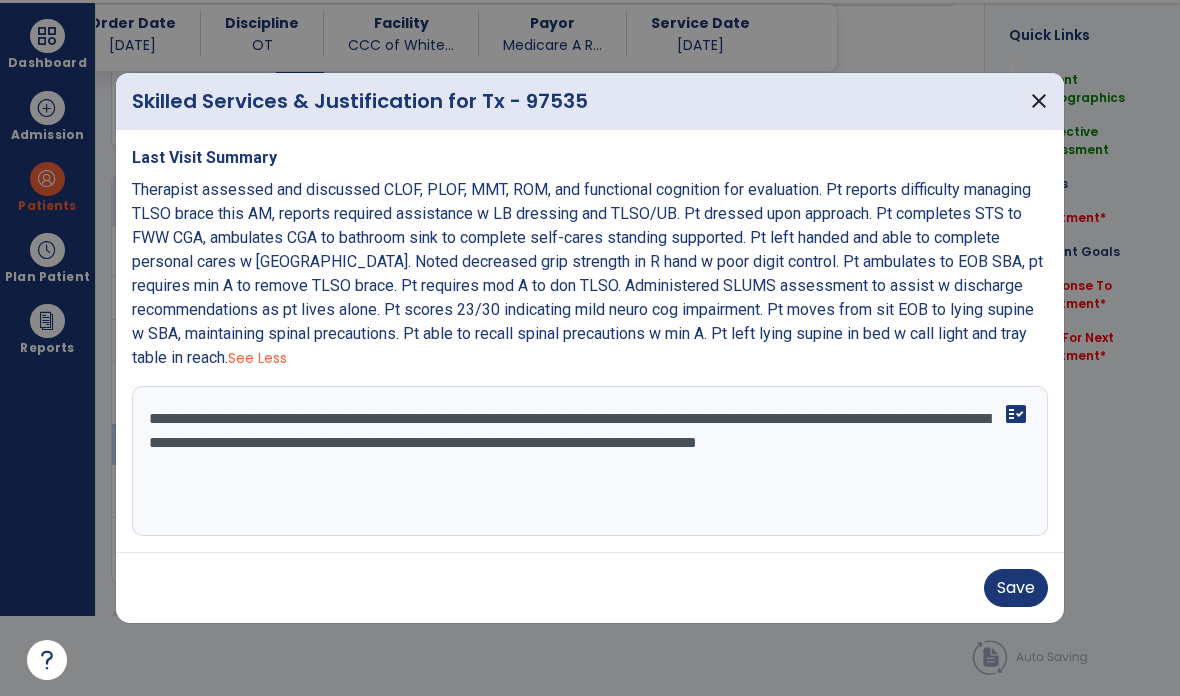 type on "**********" 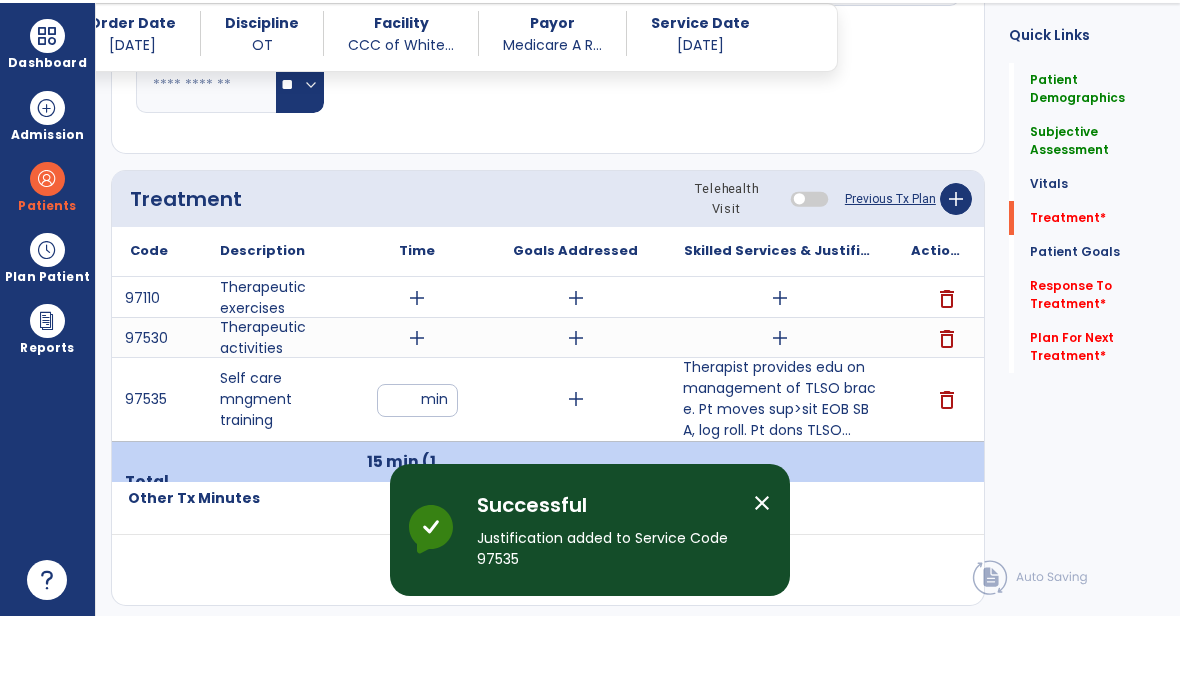 scroll, scrollTop: 80, scrollLeft: 0, axis: vertical 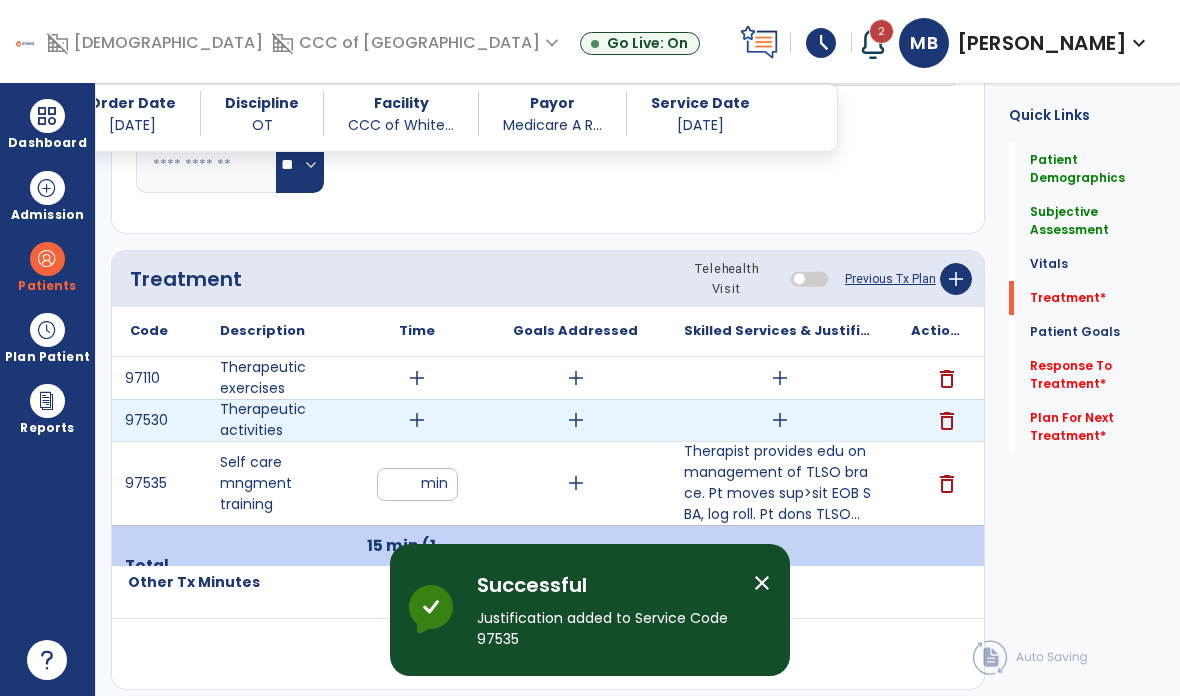 click on "add" at bounding box center (417, 420) 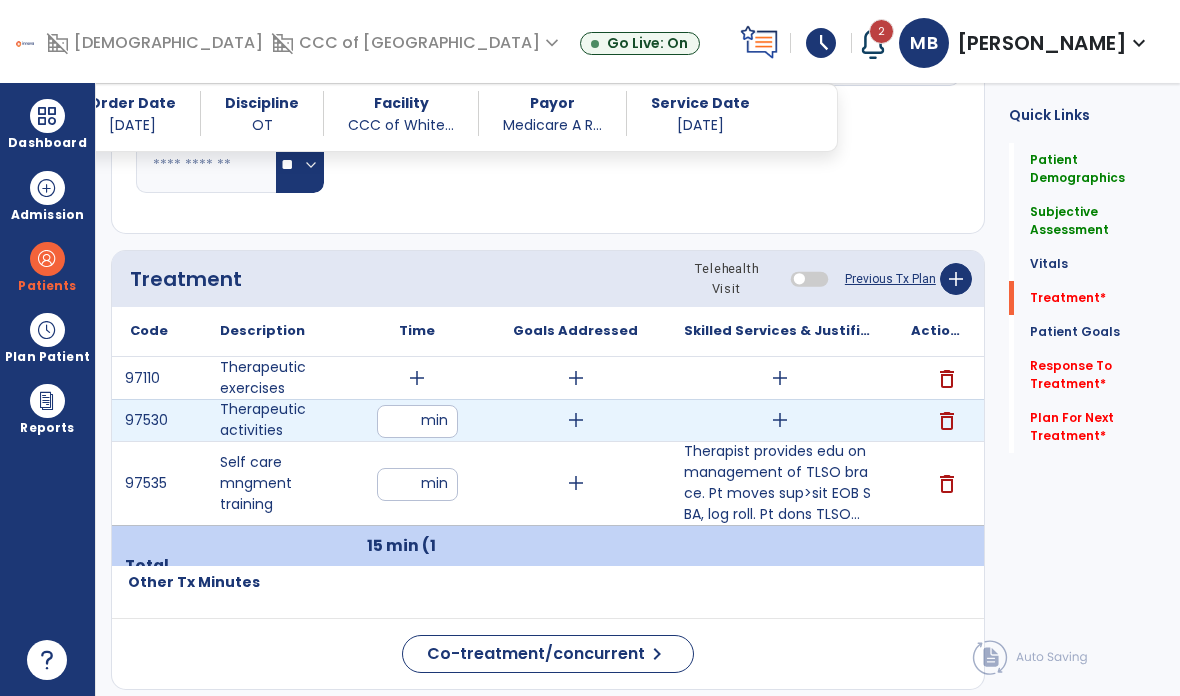 type on "*" 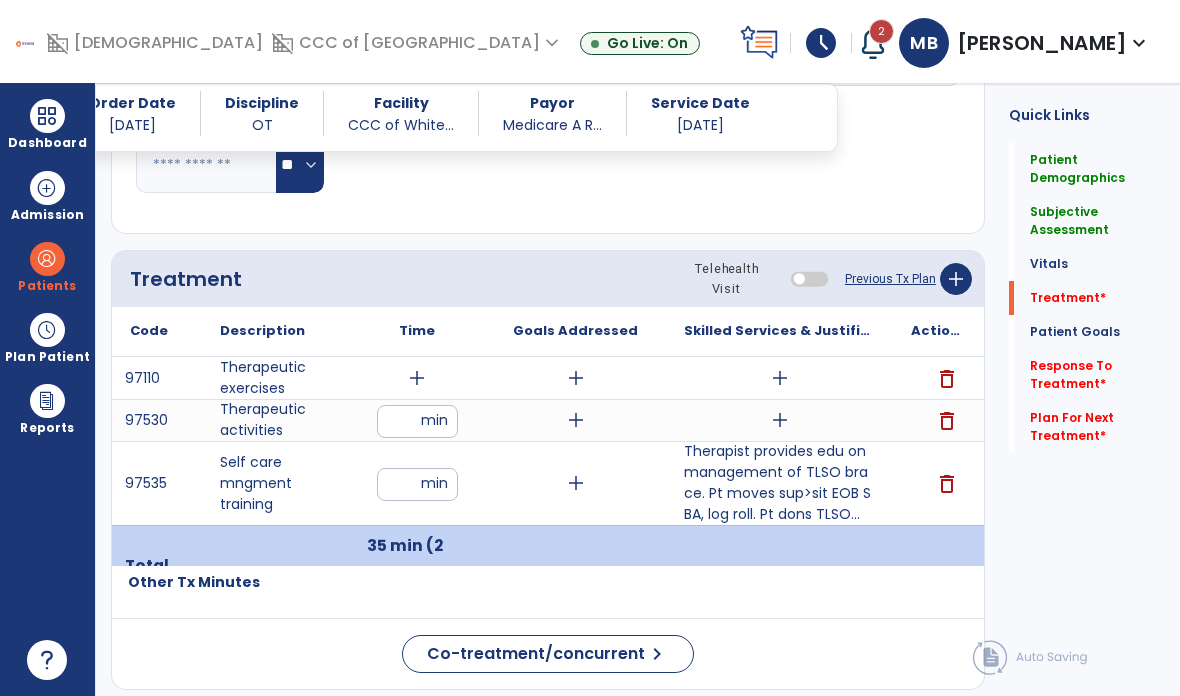 click on "**" at bounding box center [417, 421] 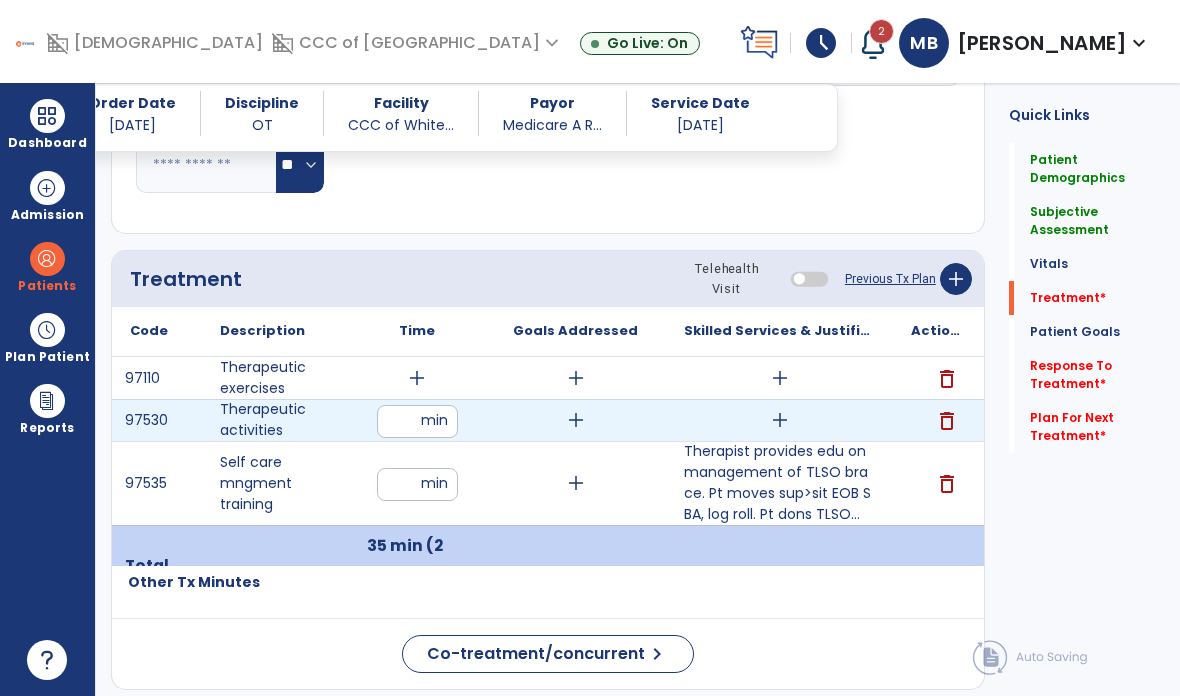 type on "*" 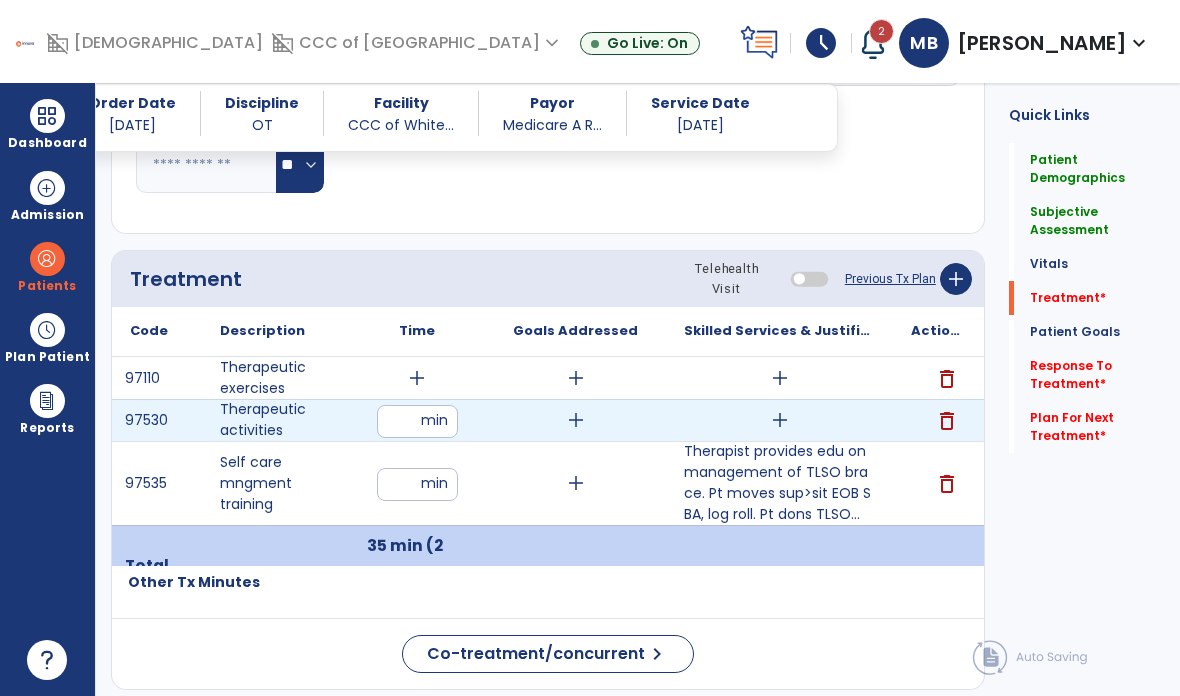 type on "**" 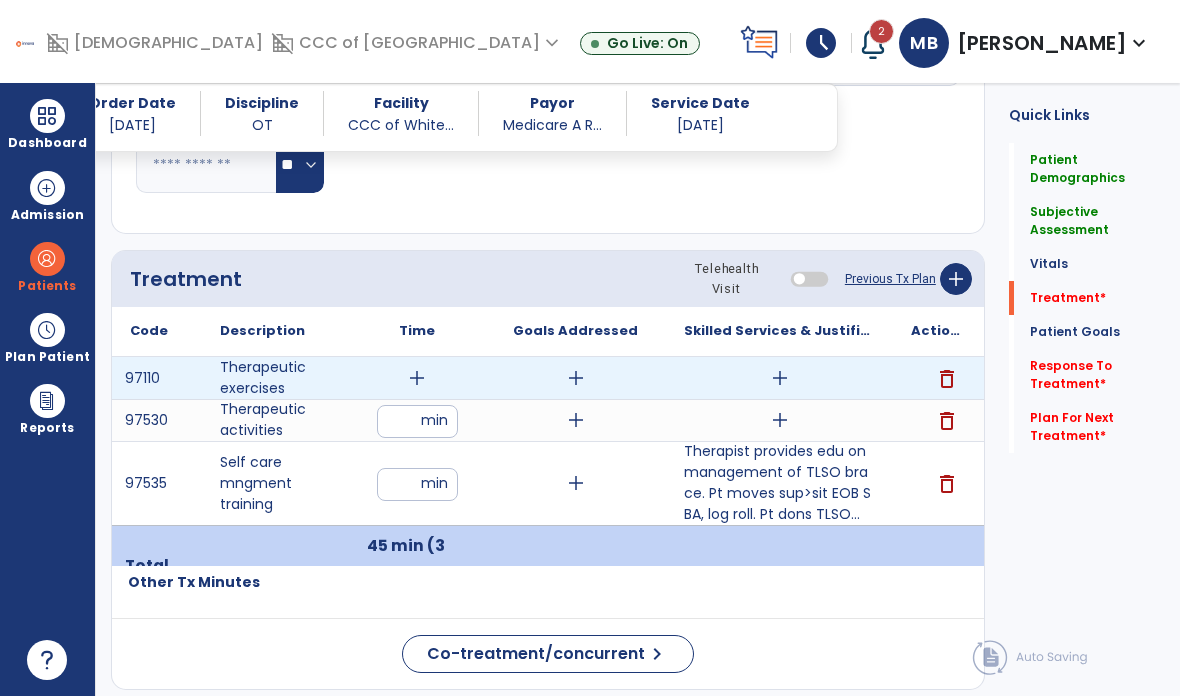 click on "delete" at bounding box center [947, 379] 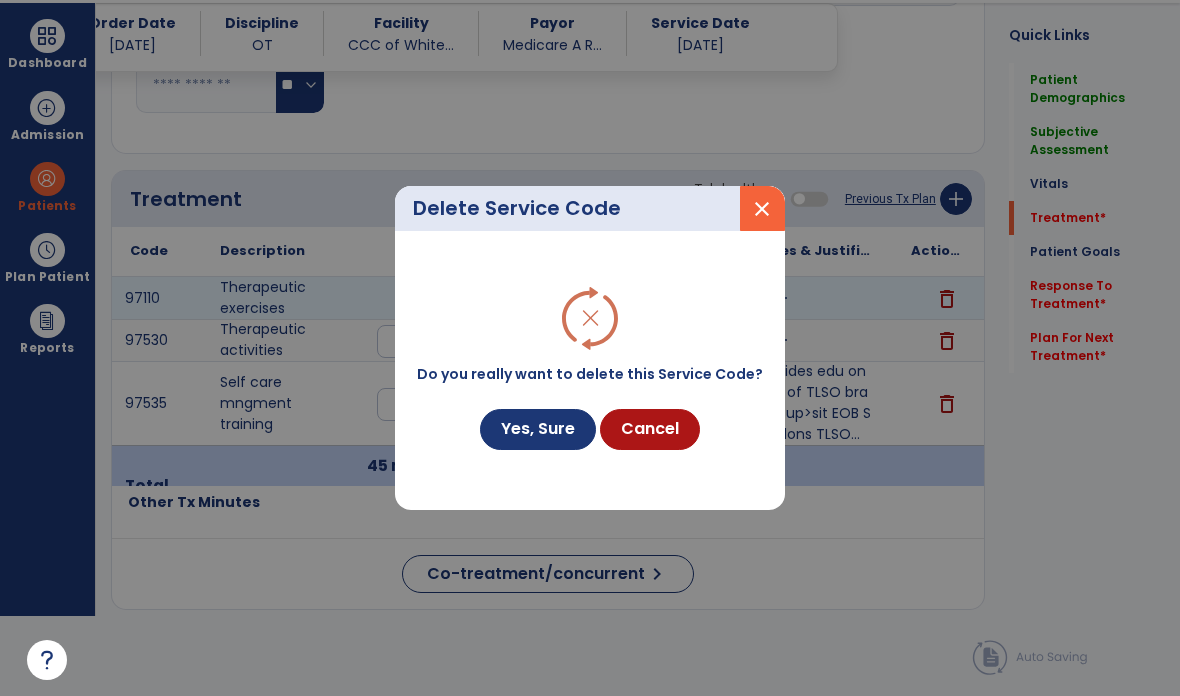 click on "Yes, Sure" at bounding box center (538, 429) 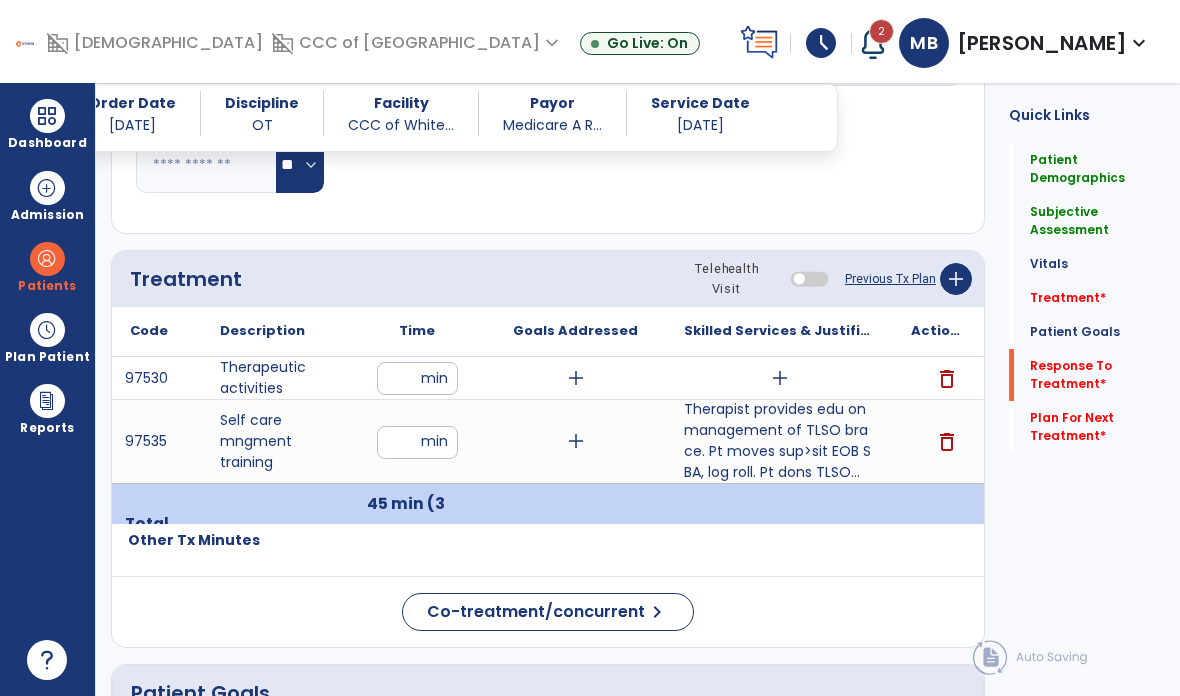 click on "Response To Treatment   *" 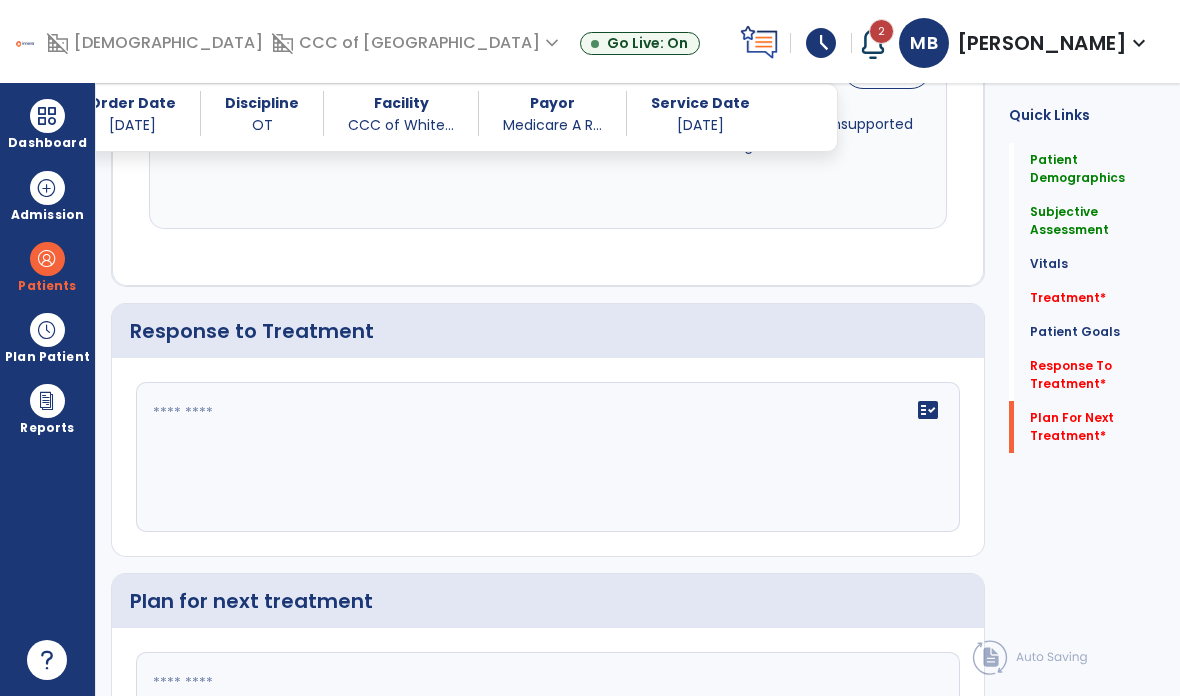 click on "Plan For Next Treatment   *" 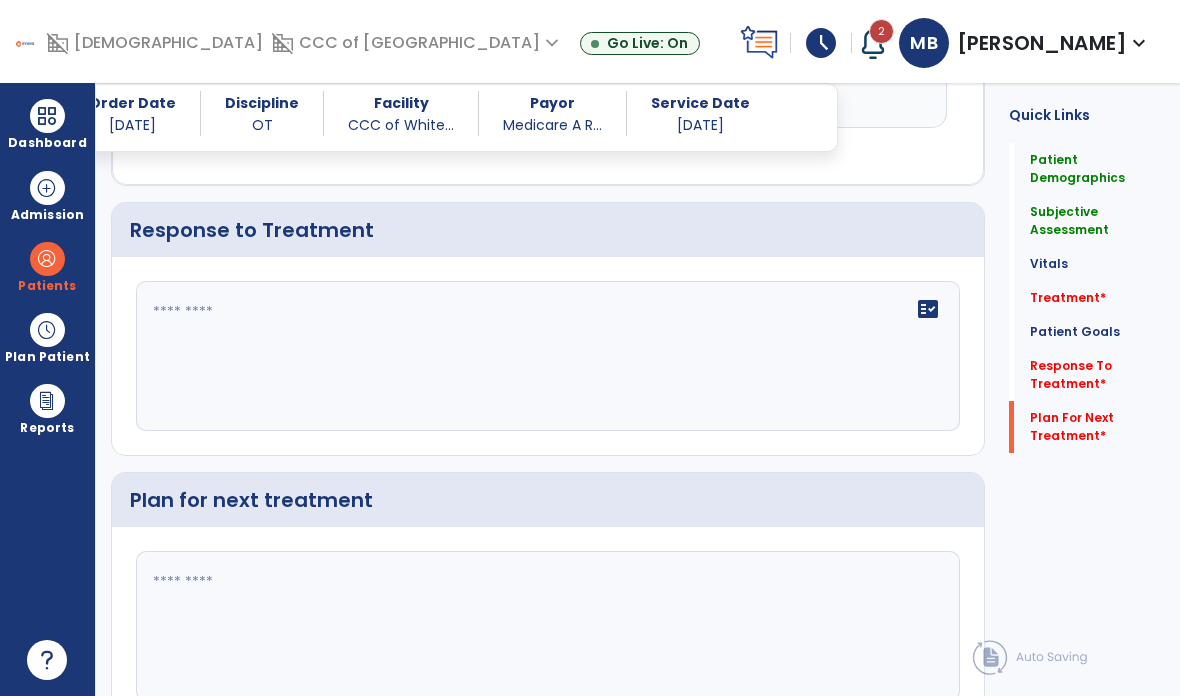 scroll, scrollTop: 2625, scrollLeft: 0, axis: vertical 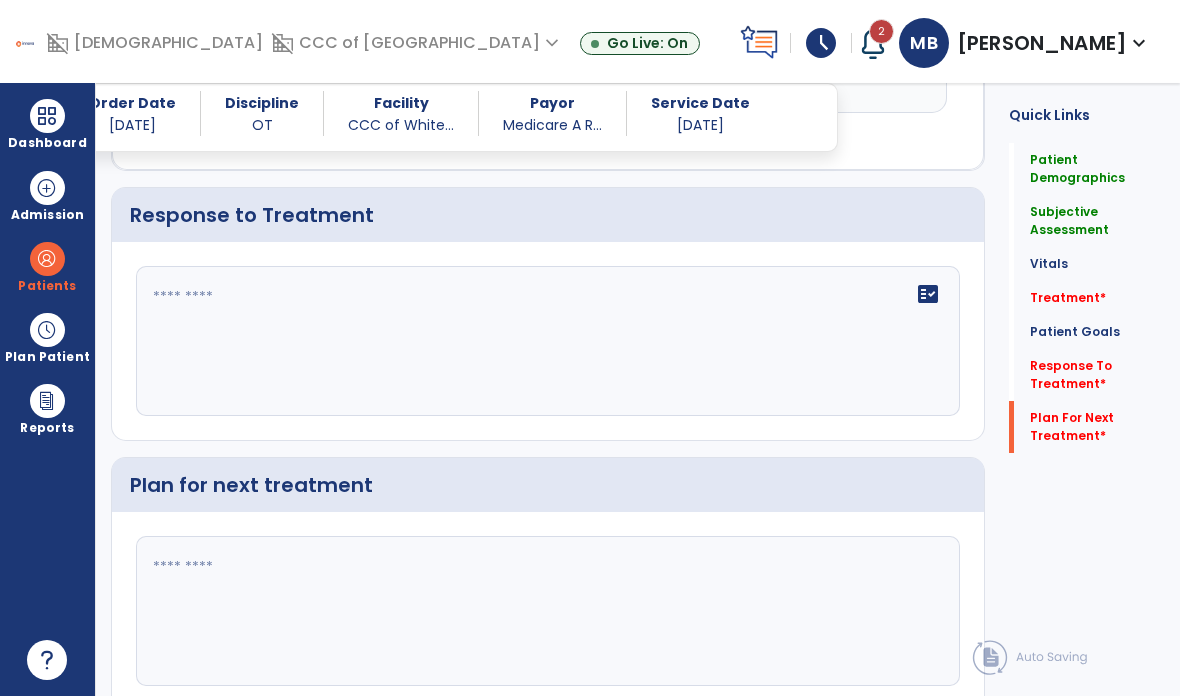 click 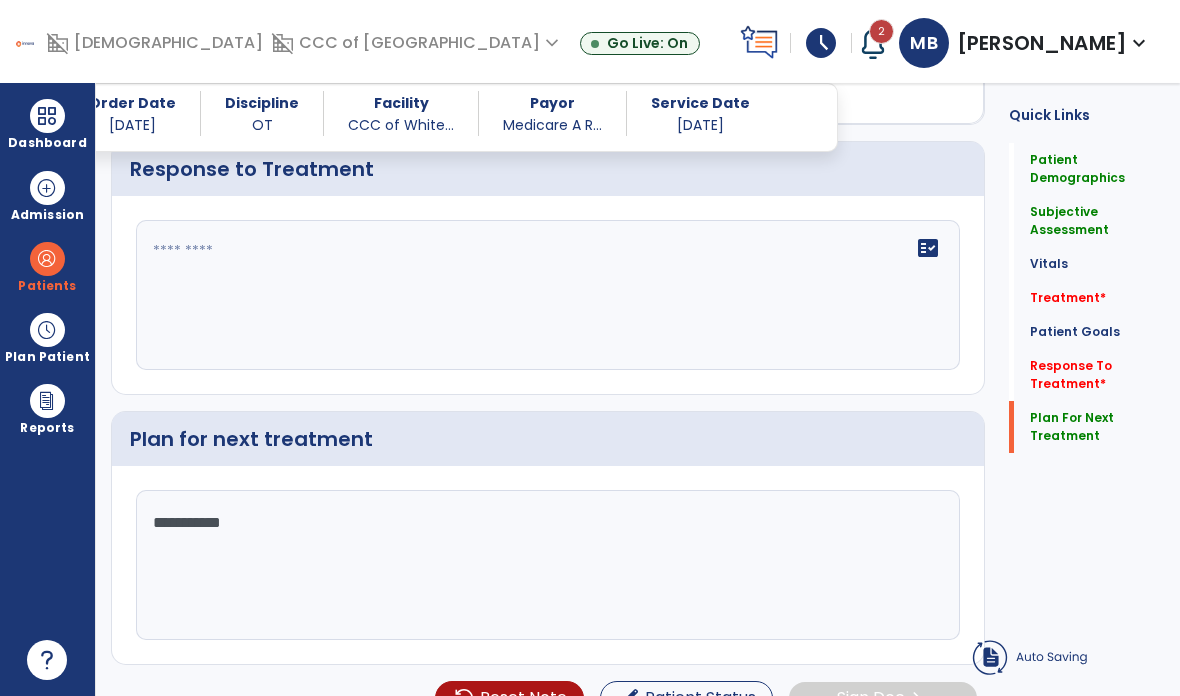scroll, scrollTop: 2579, scrollLeft: 0, axis: vertical 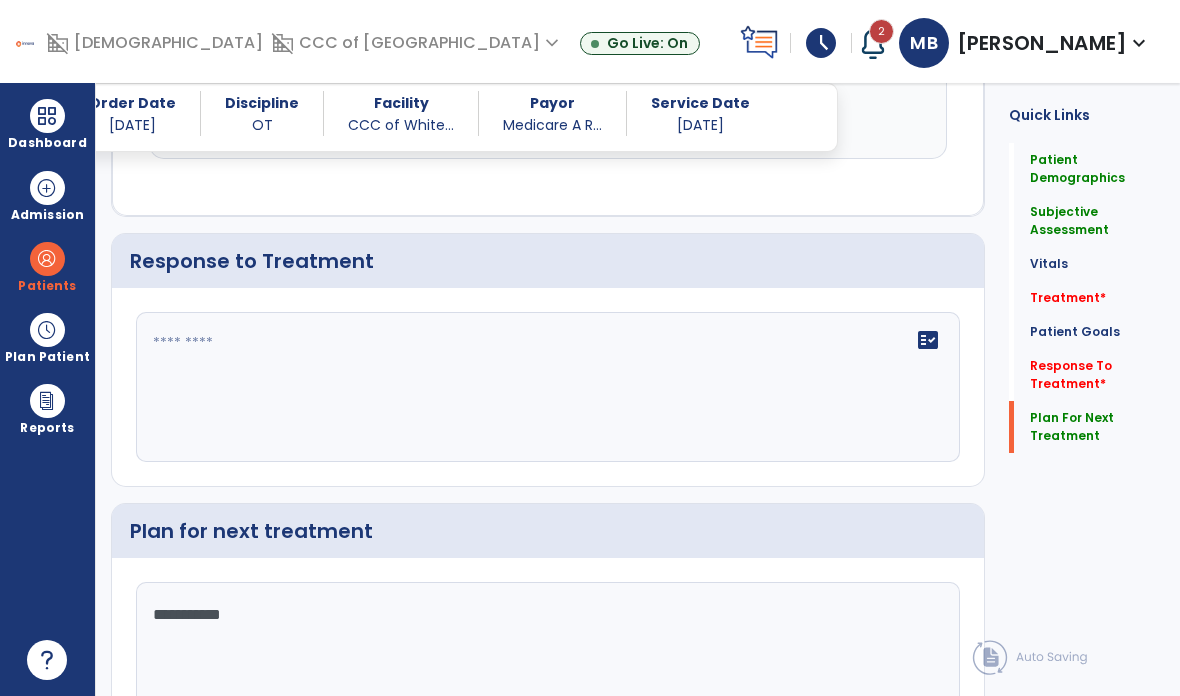 click 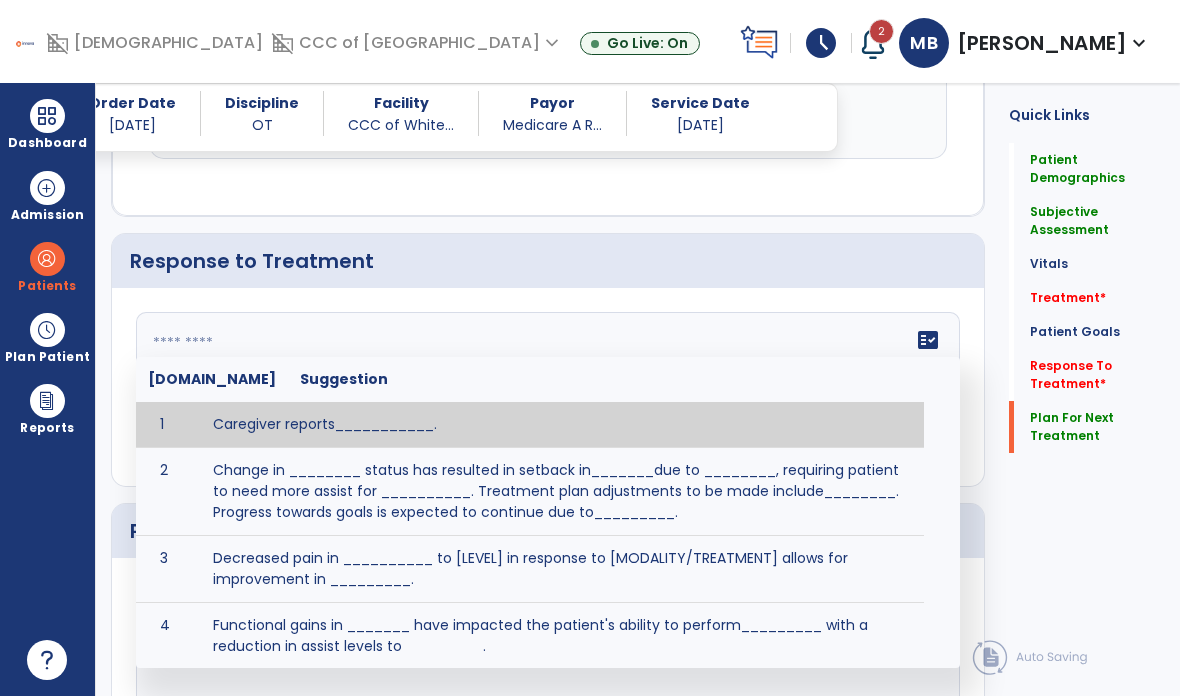 click on "Quick Links  Patient Demographics   Patient Demographics   Subjective Assessment   Subjective Assessment   Vitals   Vitals   Treatment   *  Treatment   *  Patient Goals   Patient Goals   Response To Treatment   *  Response To Treatment   *  Plan For Next Treatment   Plan For Next Treatment" 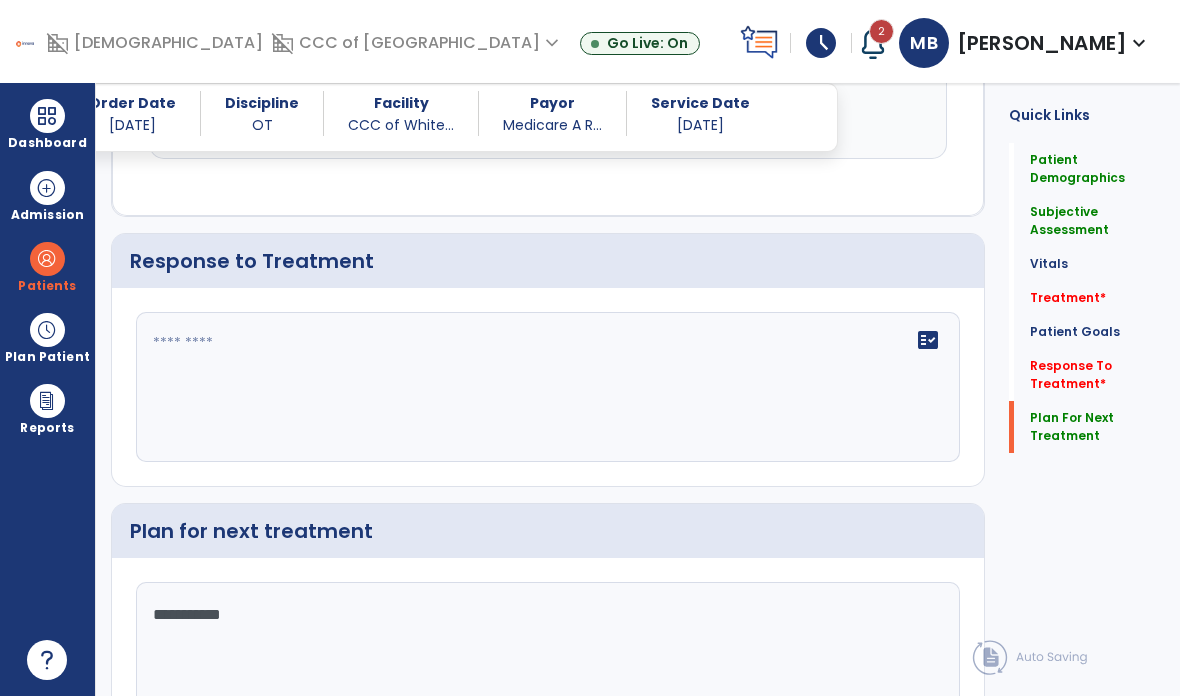 click on "**********" 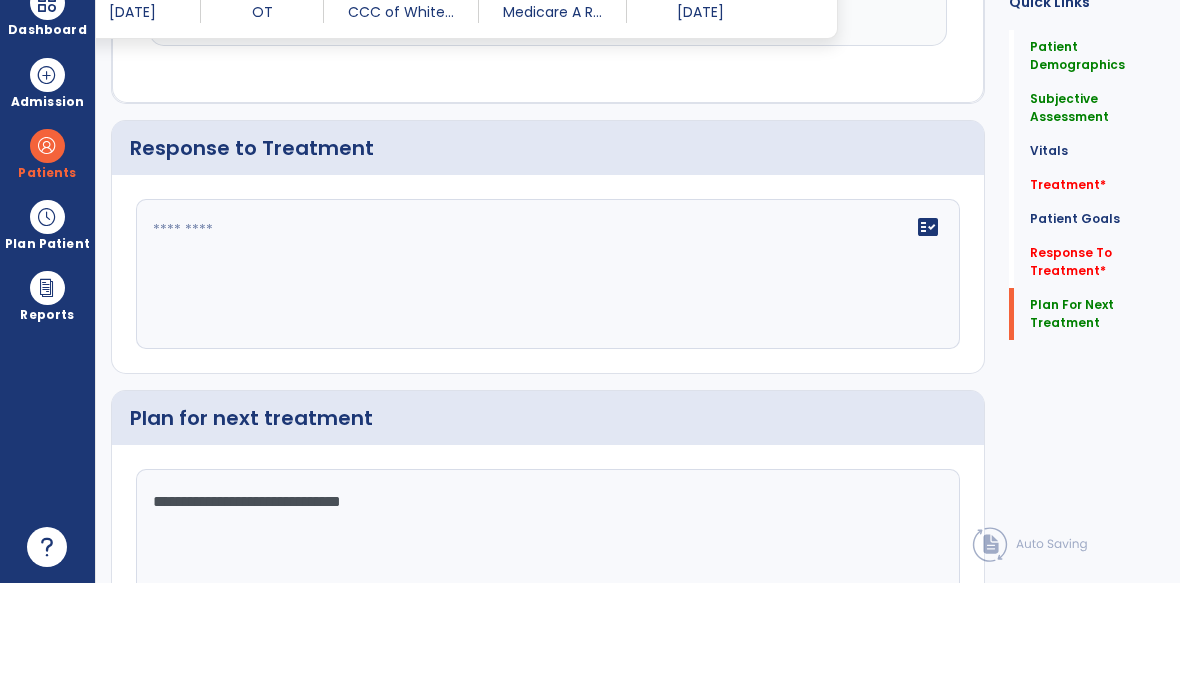 click on "Quick Links  Patient Demographics   Patient Demographics   Subjective Assessment   Subjective Assessment   Vitals   Vitals   Treatment   *  Treatment   *  Patient Goals   Patient Goals   Response To Treatment   *  Response To Treatment   *  Plan For Next Treatment   Plan For Next Treatment" 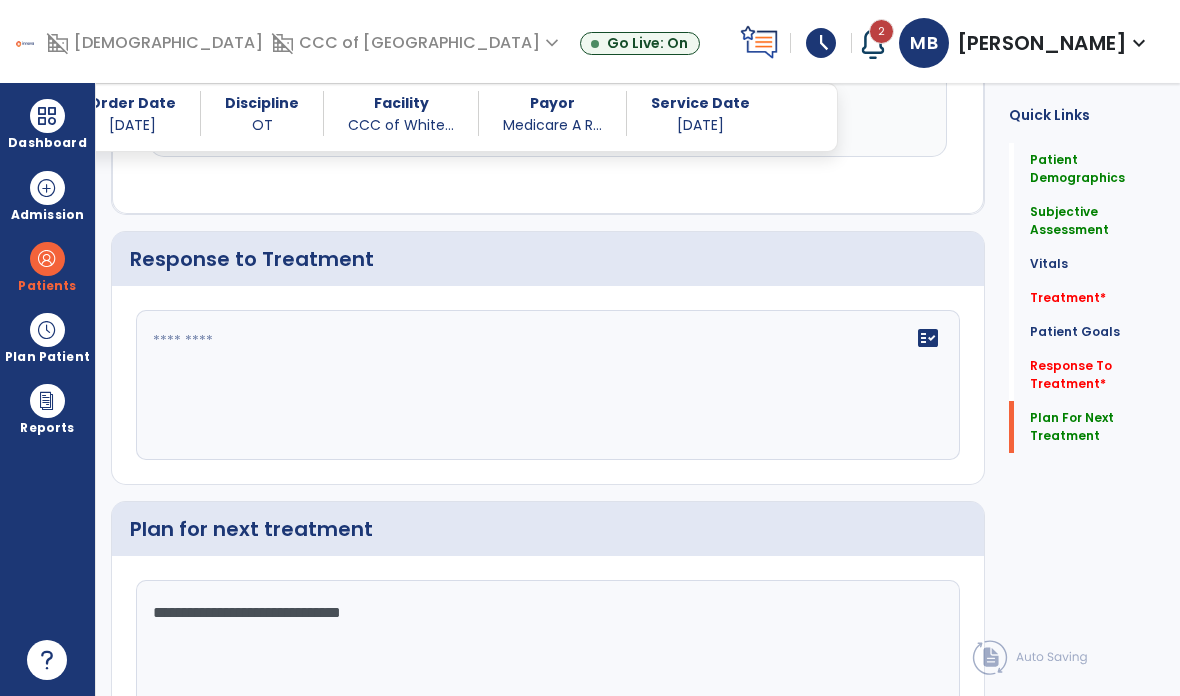 scroll, scrollTop: 2590, scrollLeft: 0, axis: vertical 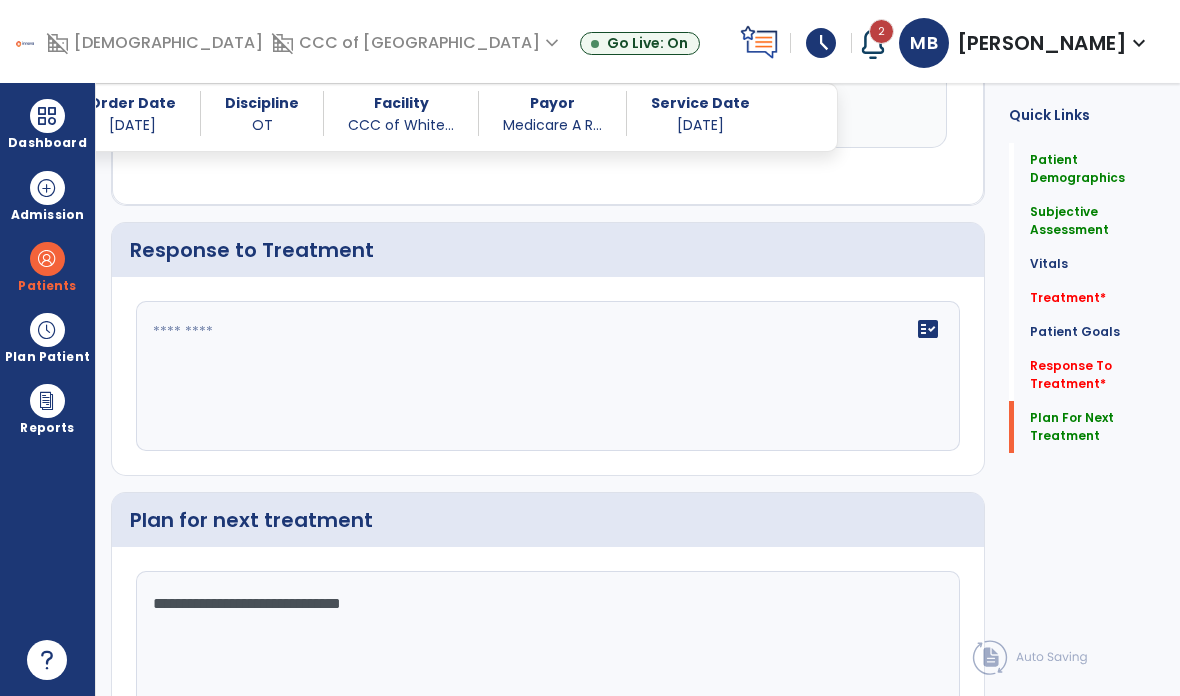 click on "**********" 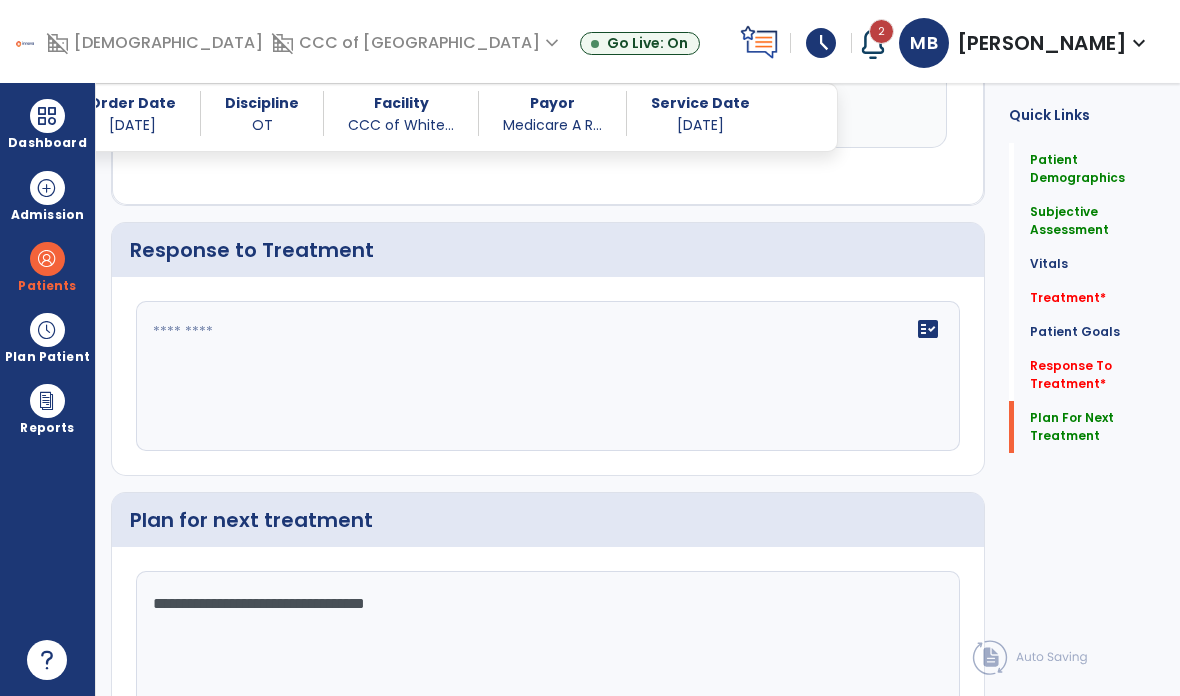 click on "Plan for next treatment" 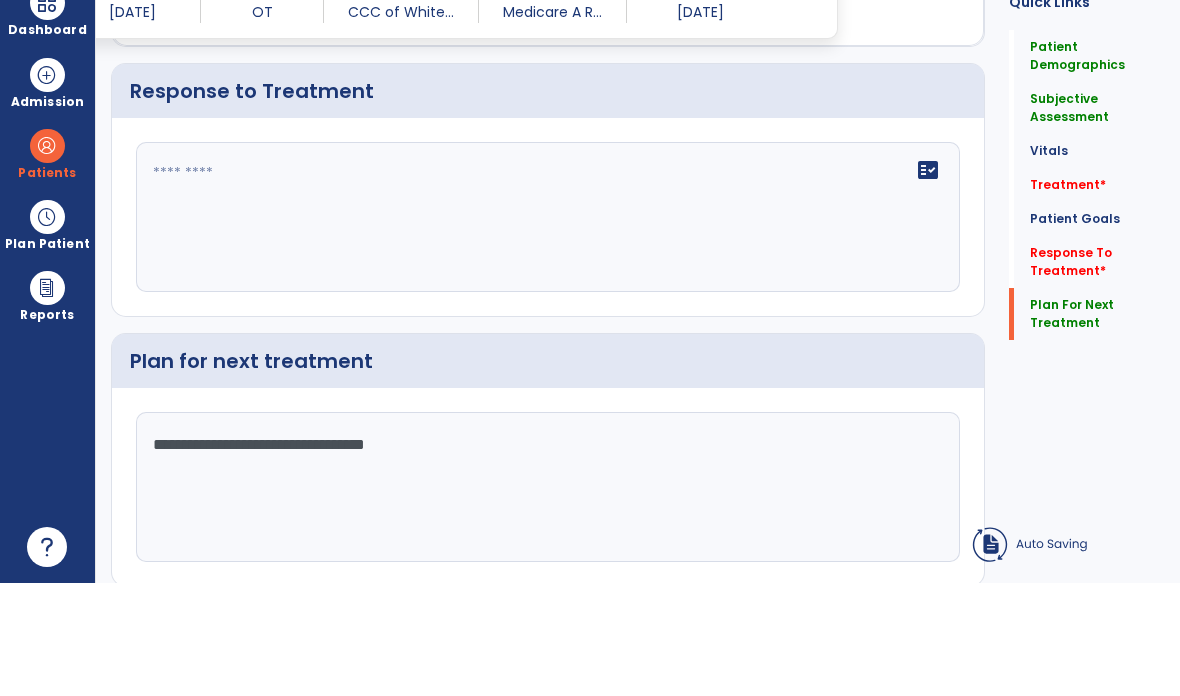 scroll, scrollTop: 2579, scrollLeft: 0, axis: vertical 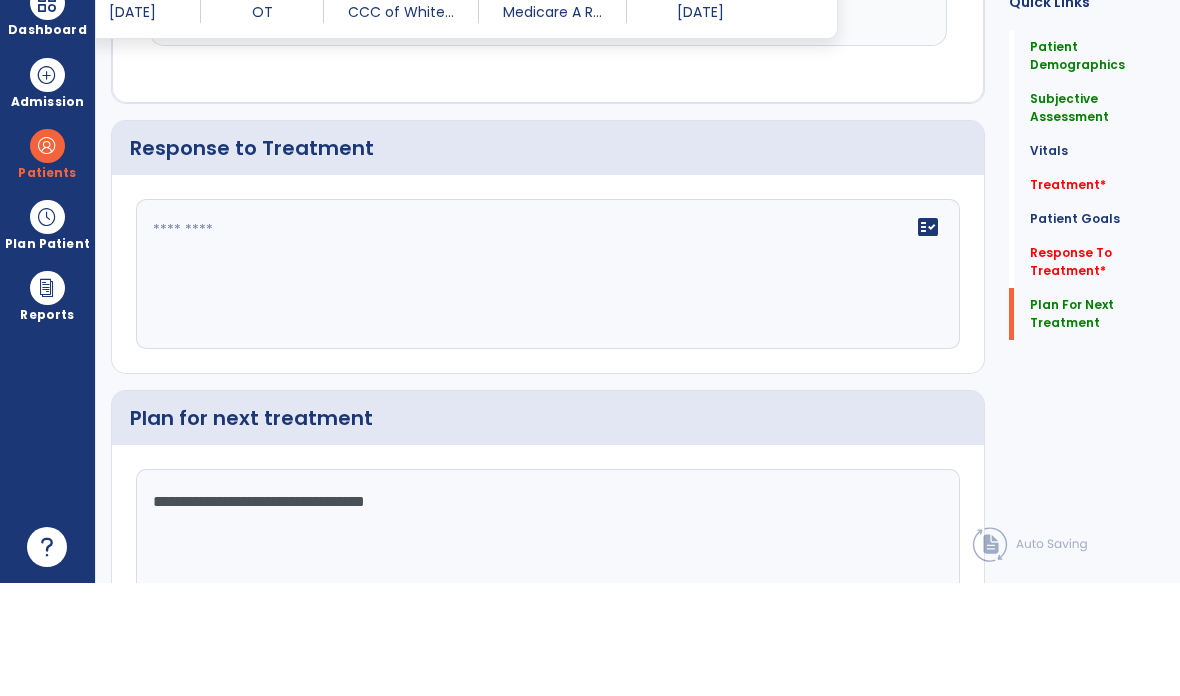click on "**********" 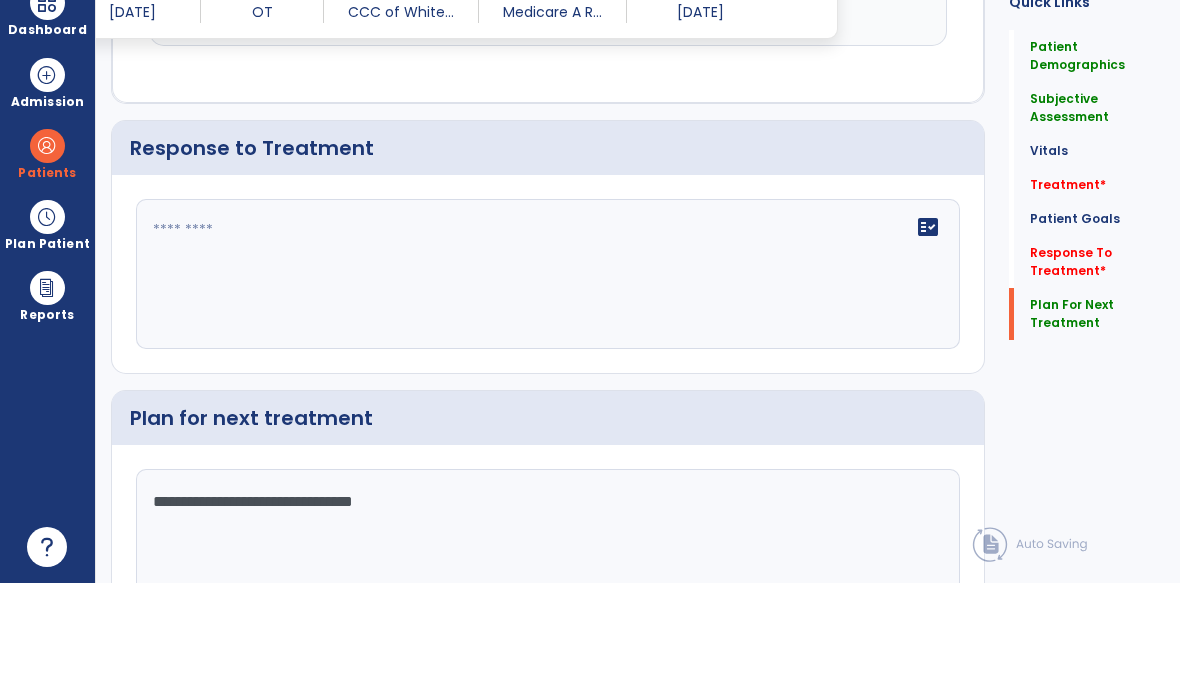 type on "**********" 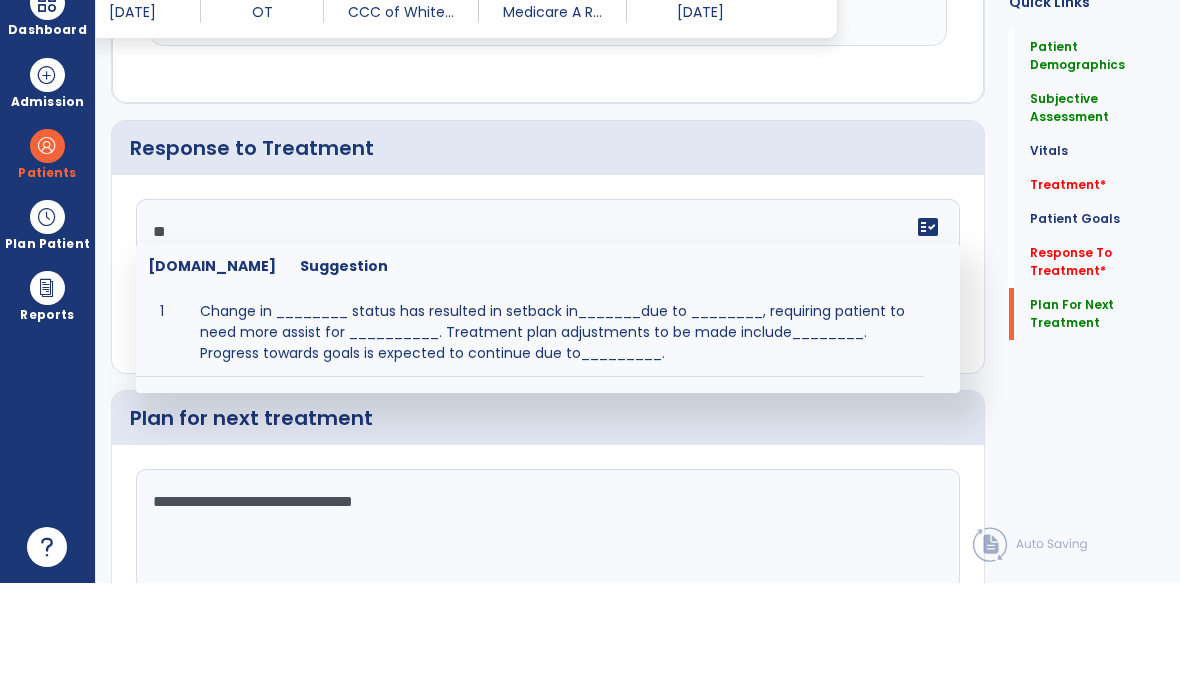 type on "*" 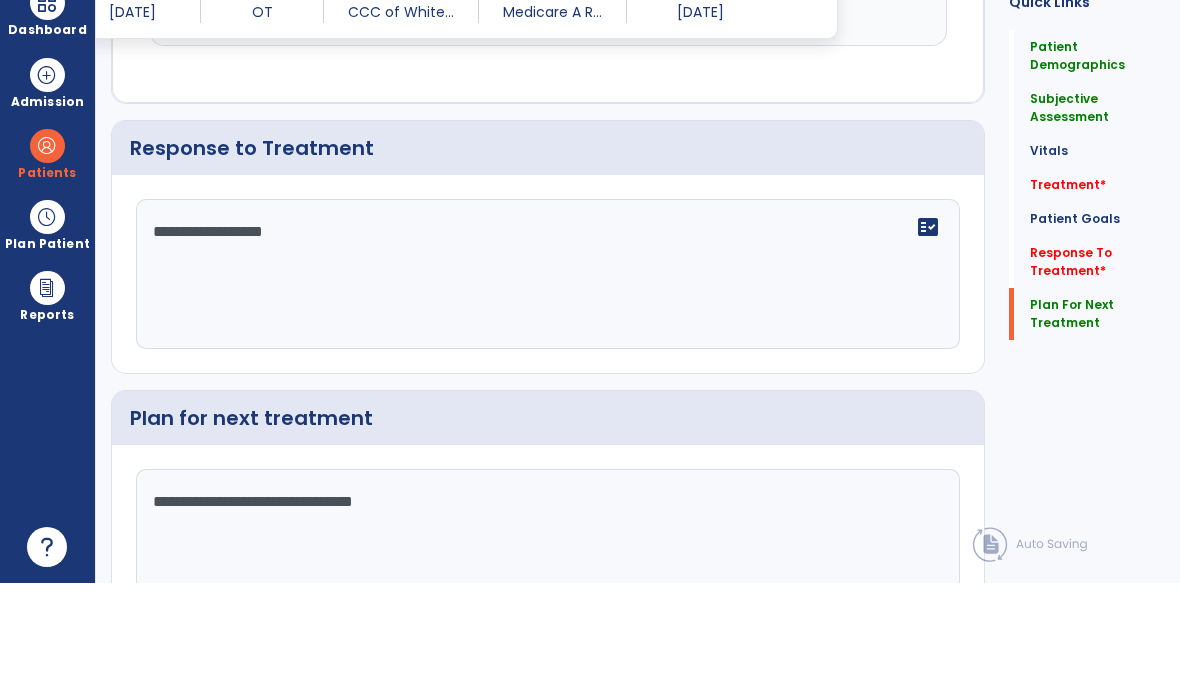 type on "**********" 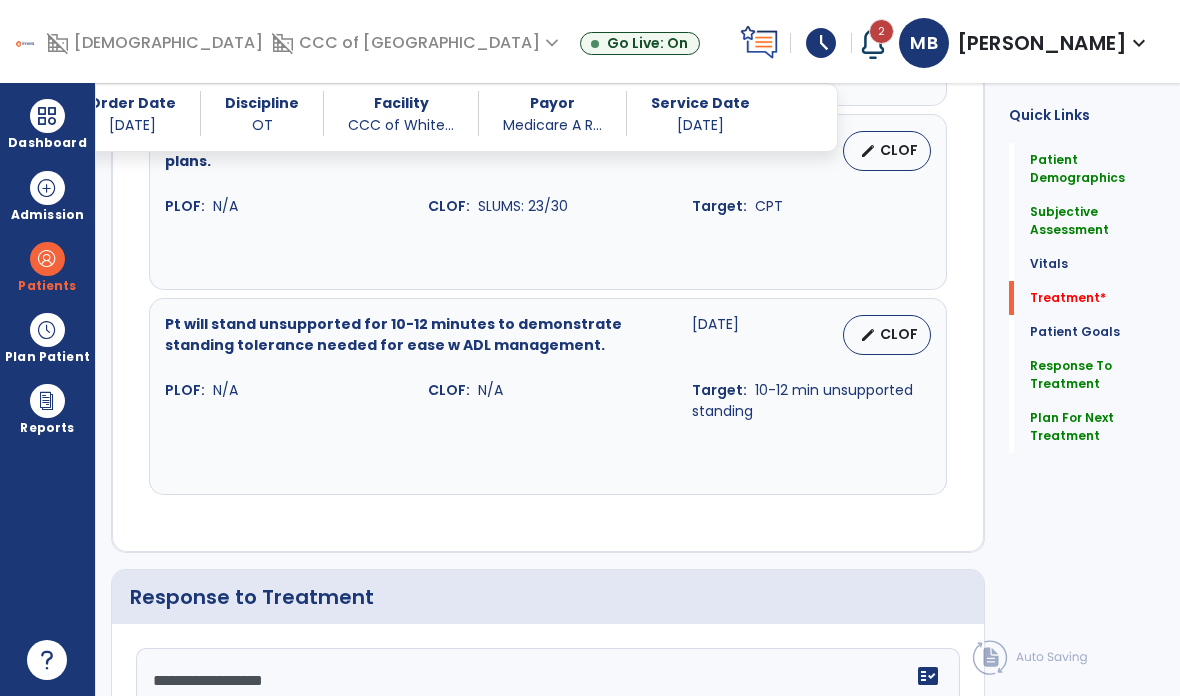 click on "Treatment   *" 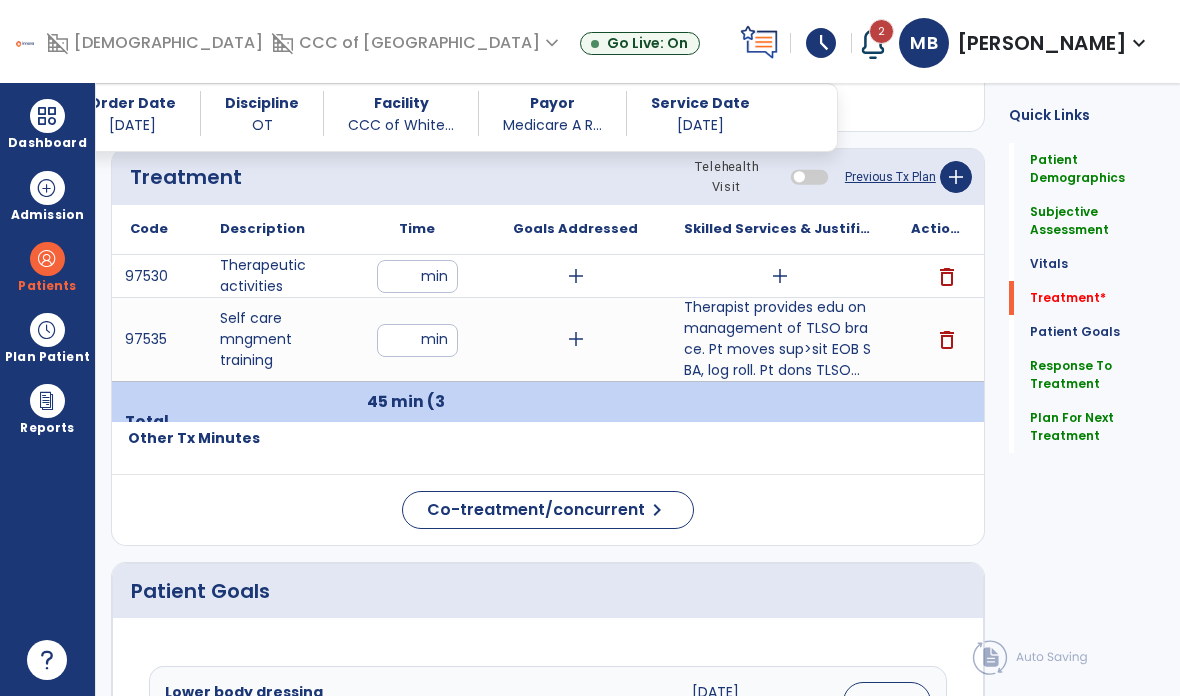 scroll, scrollTop: 1020, scrollLeft: 0, axis: vertical 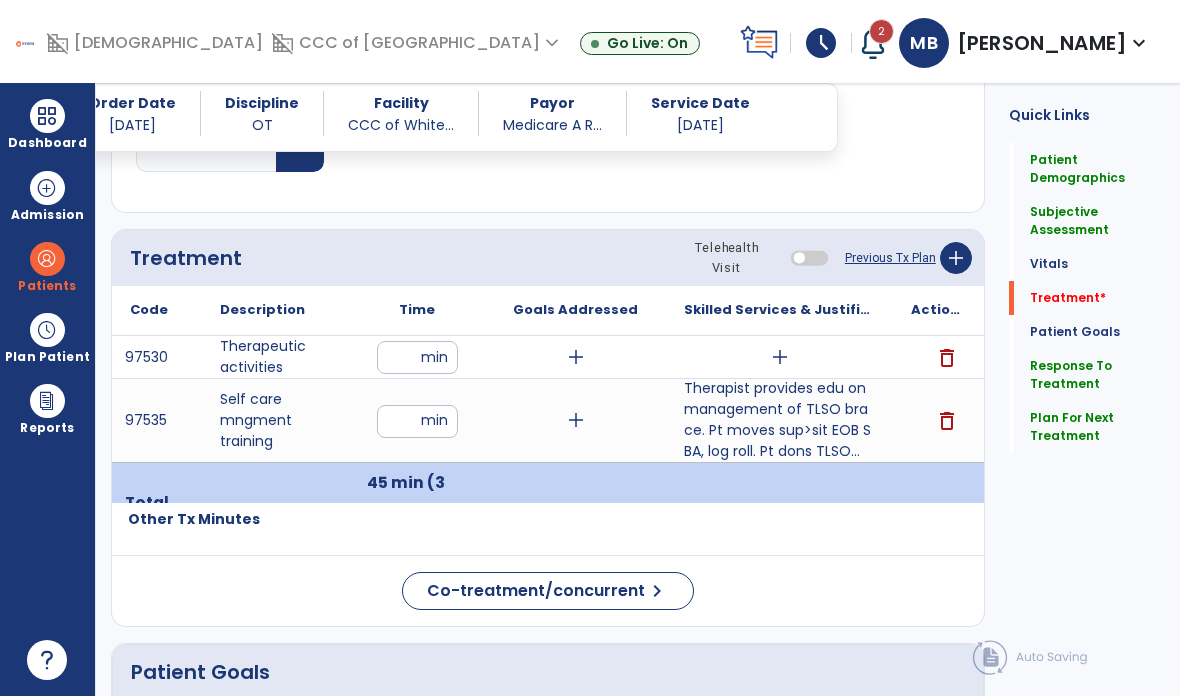 click on "add" at bounding box center (780, 357) 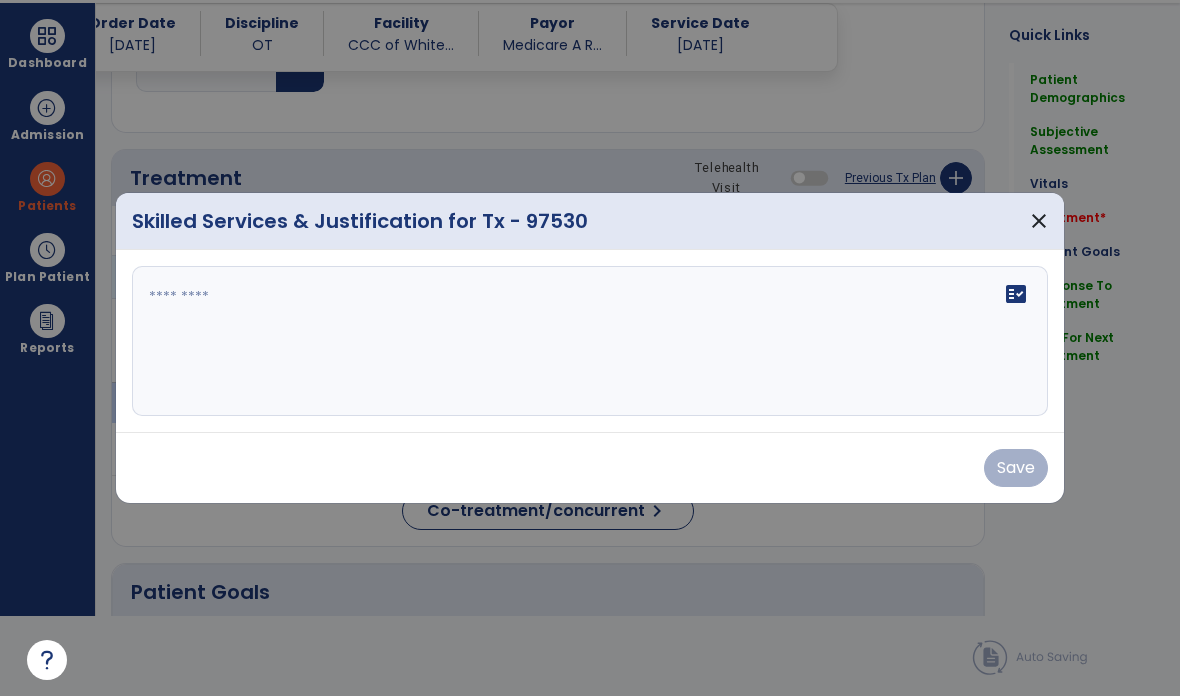 scroll, scrollTop: 0, scrollLeft: 0, axis: both 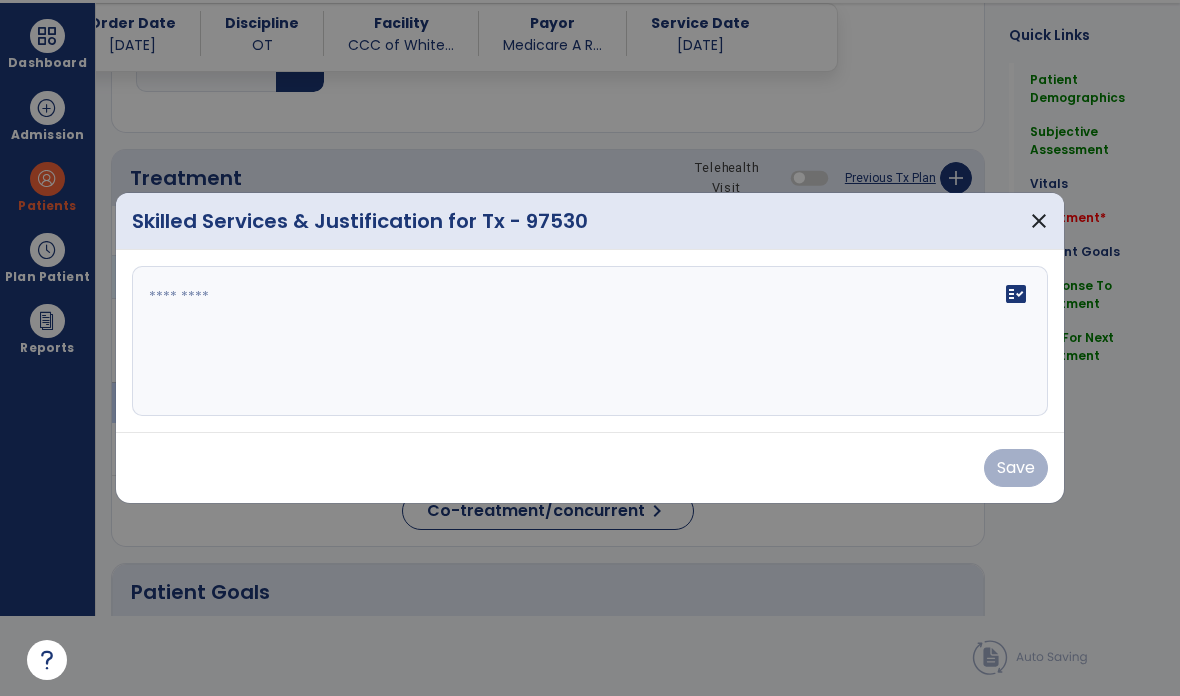 click on "fact_check" at bounding box center (590, 341) 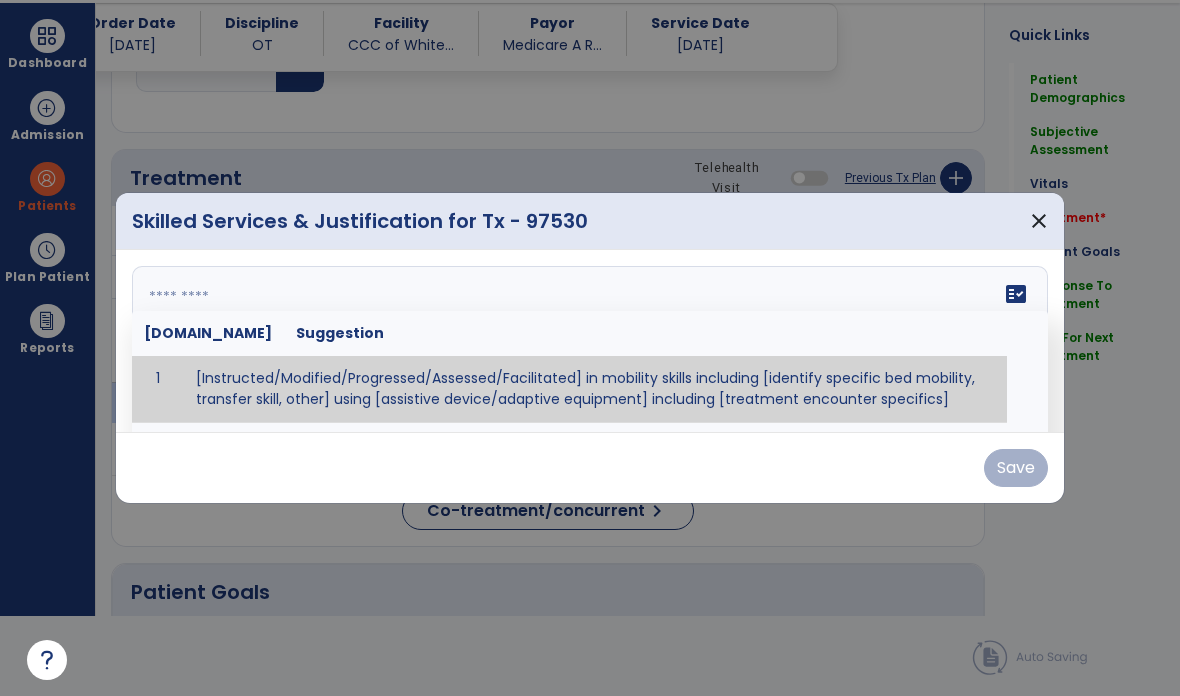 click on "close" at bounding box center [1039, 221] 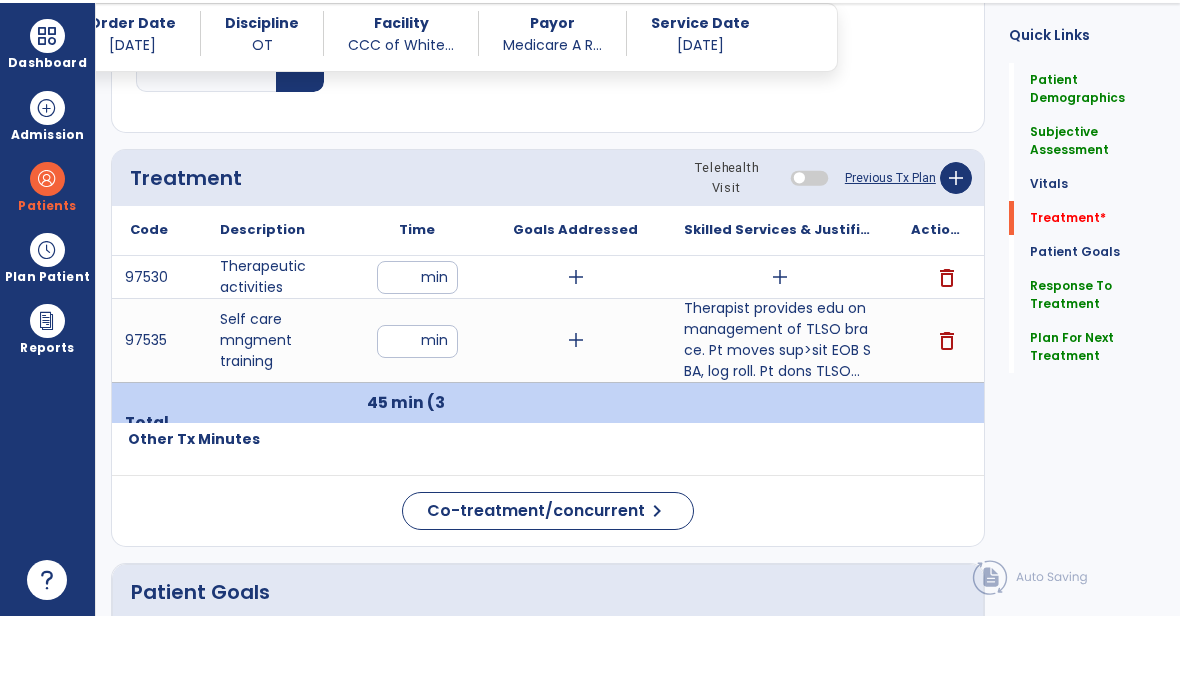 scroll, scrollTop: 80, scrollLeft: 0, axis: vertical 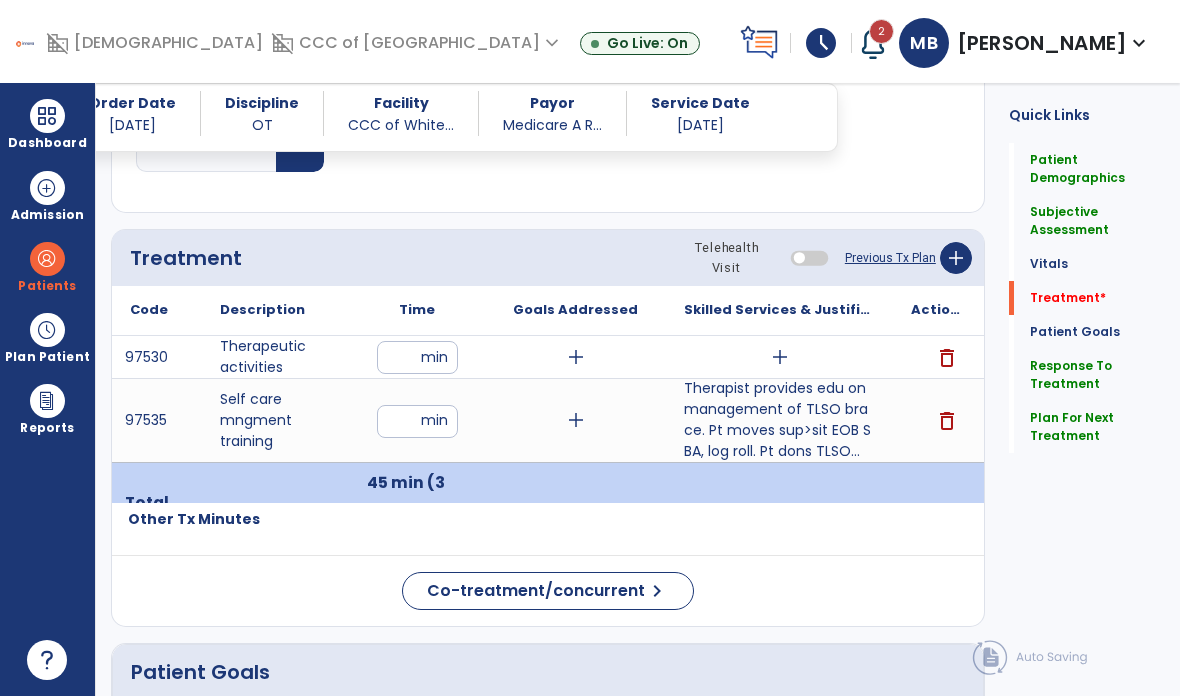 click on "add" at bounding box center (780, 357) 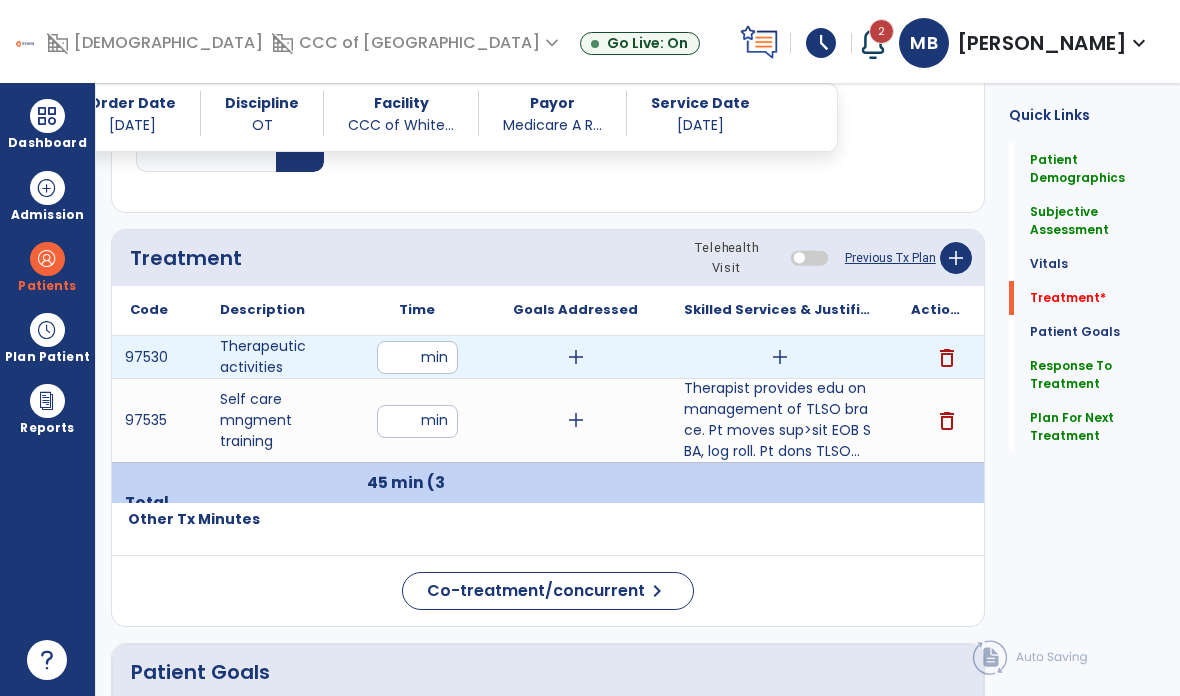 scroll, scrollTop: 0, scrollLeft: 0, axis: both 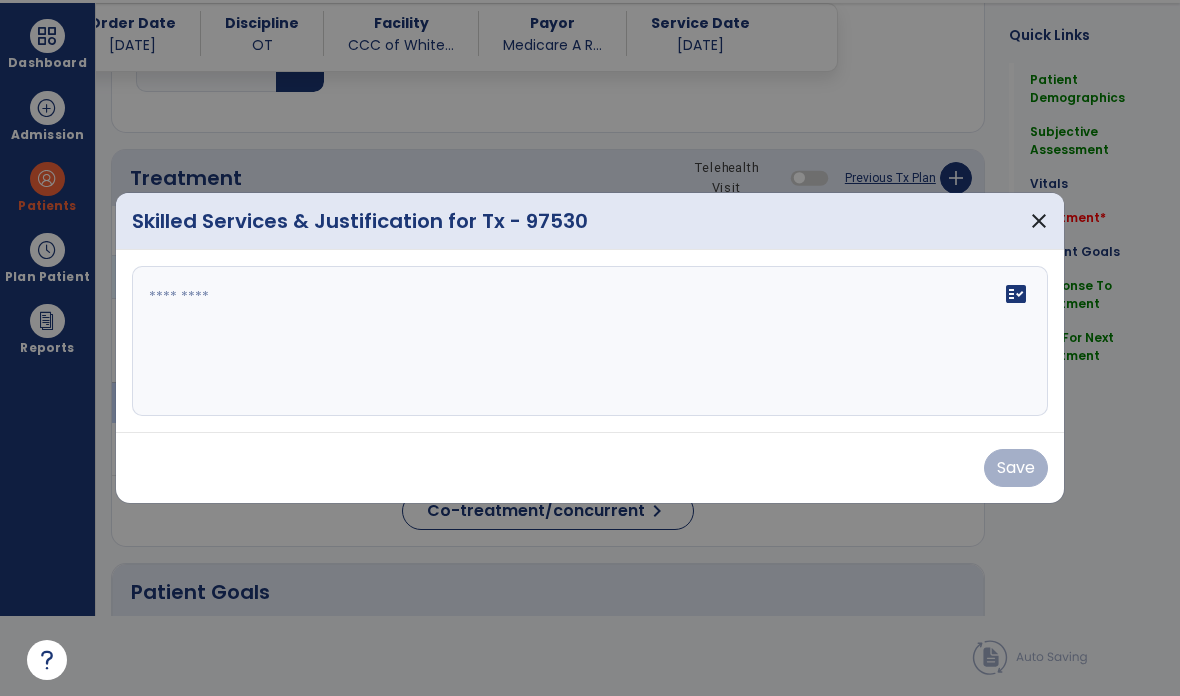 click at bounding box center [590, 341] 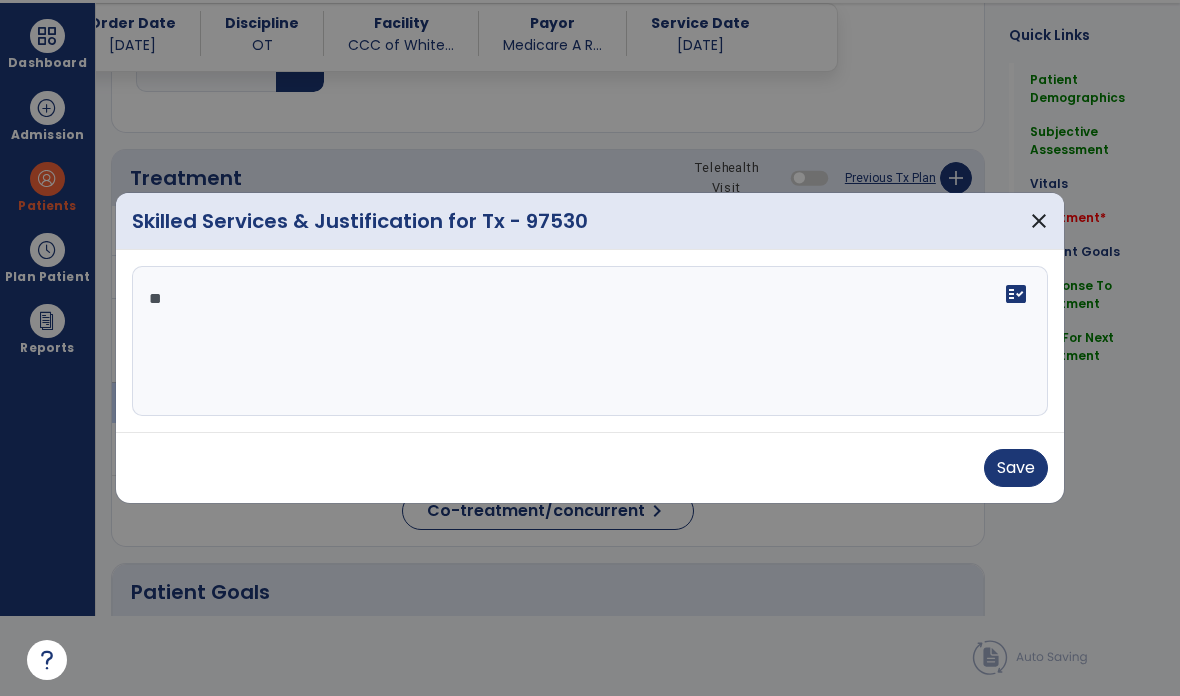 type on "*" 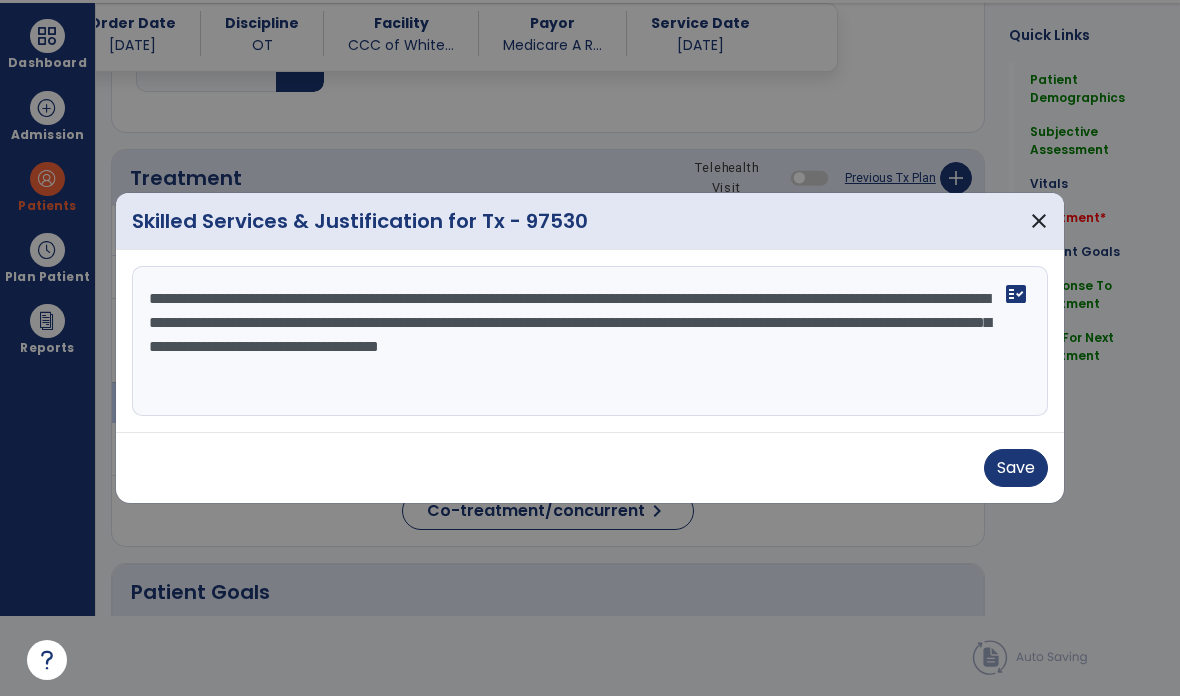 click on "**********" at bounding box center [590, 341] 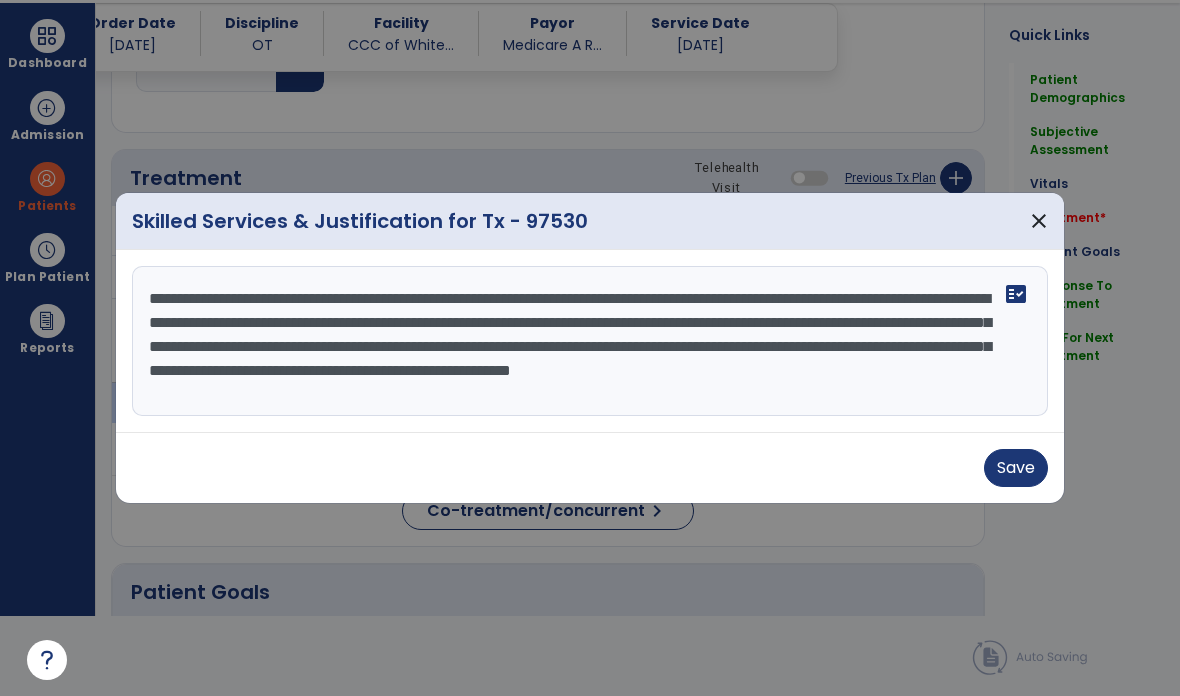 type on "**********" 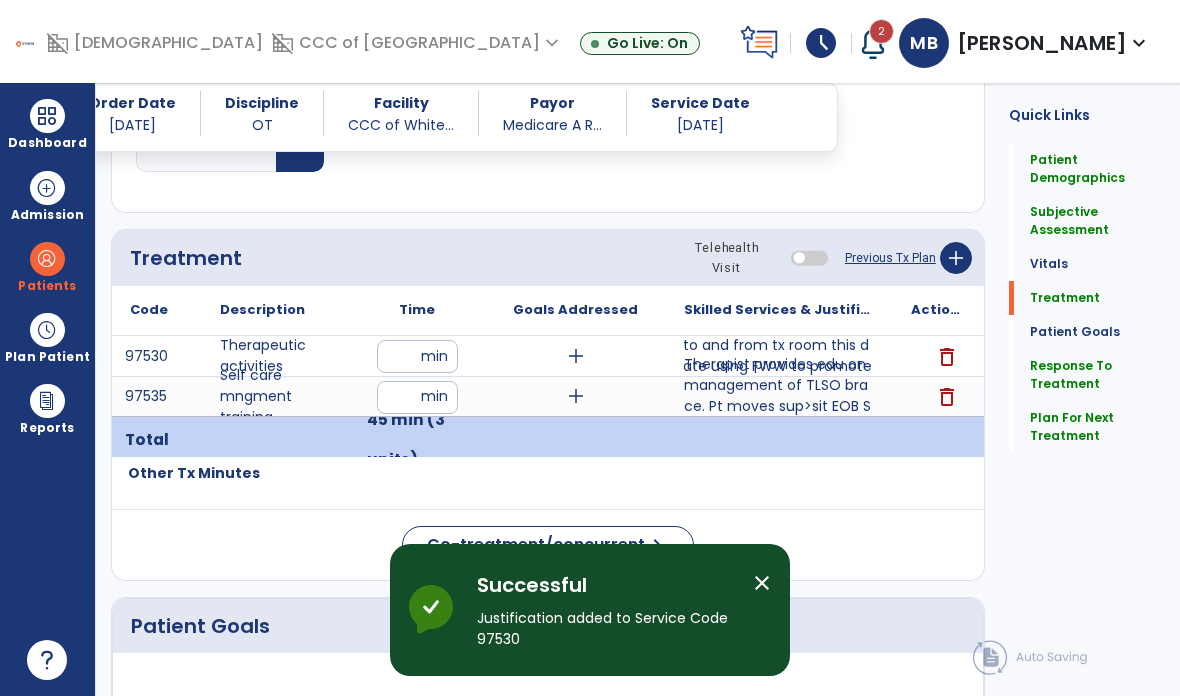scroll, scrollTop: 80, scrollLeft: 0, axis: vertical 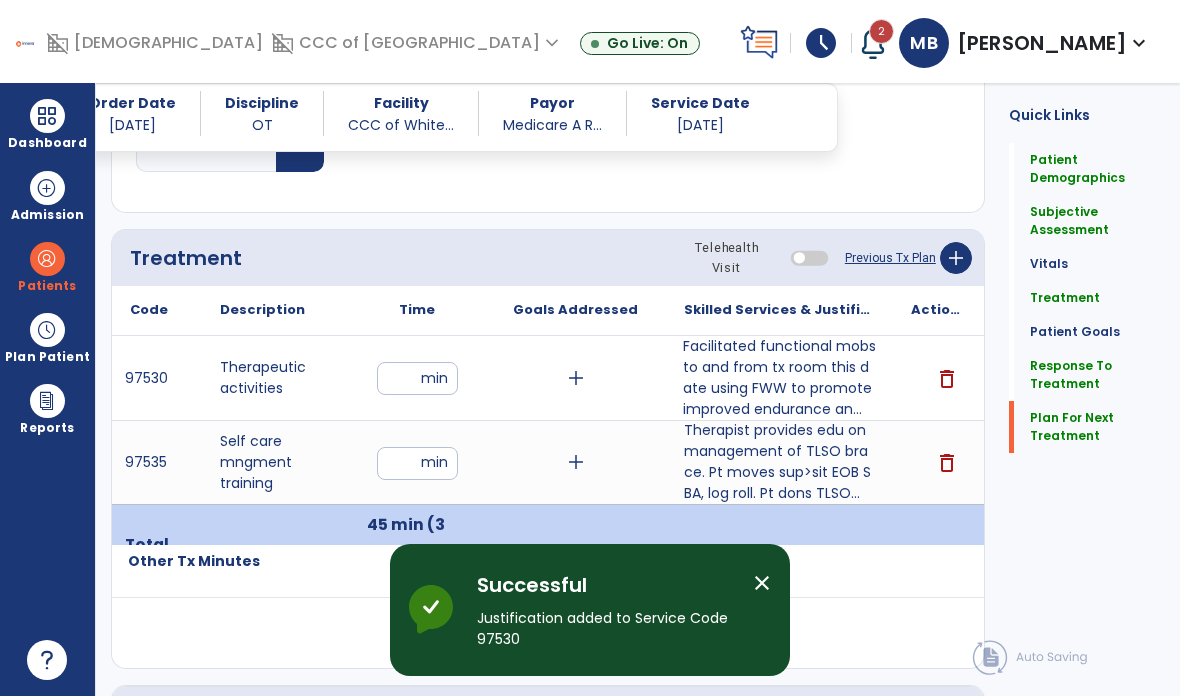 click on "Plan For Next Treatment" 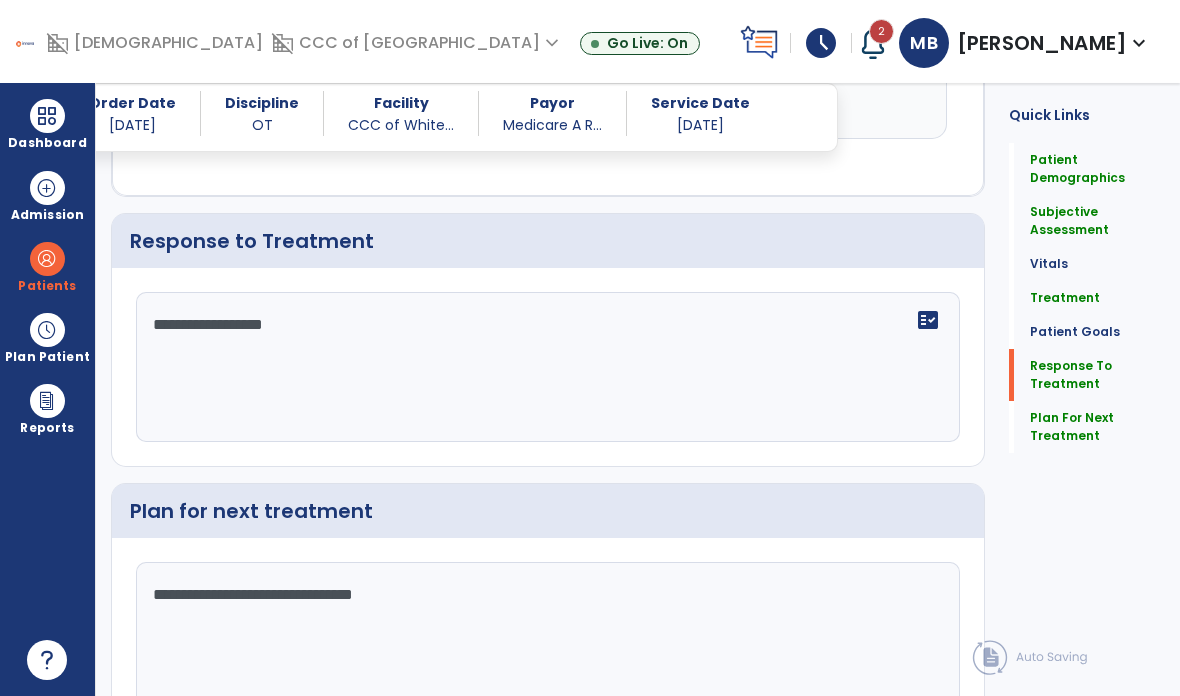 scroll, scrollTop: 2667, scrollLeft: 0, axis: vertical 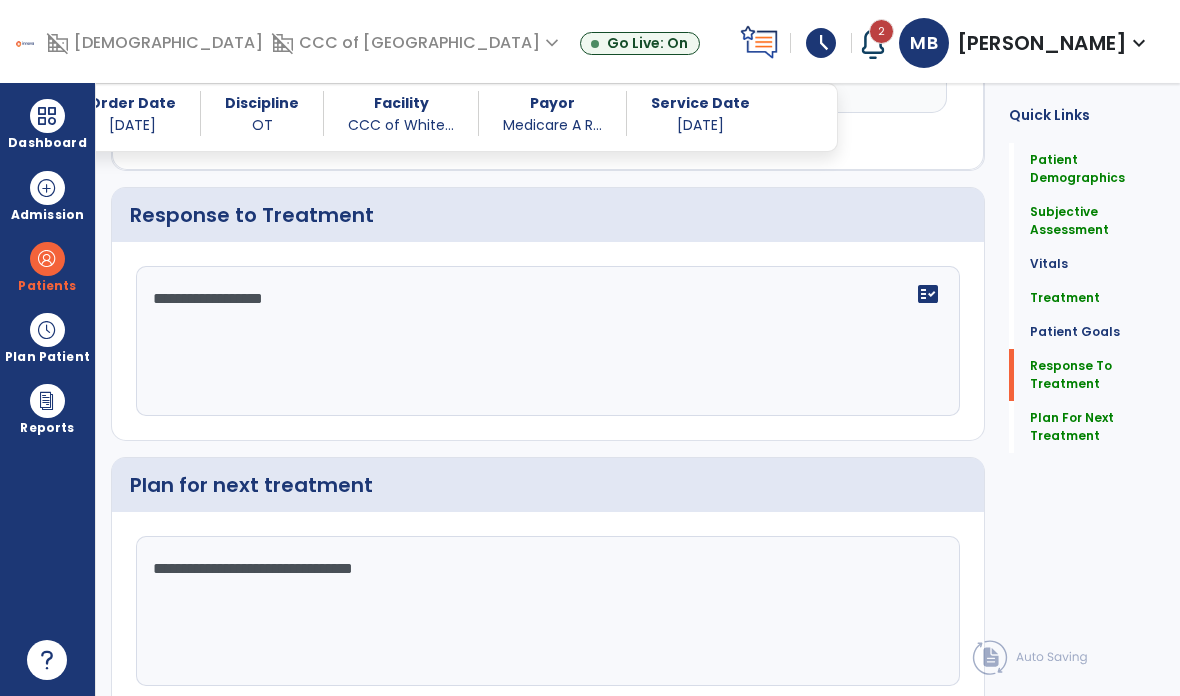click on "Sign Doc  chevron_right" 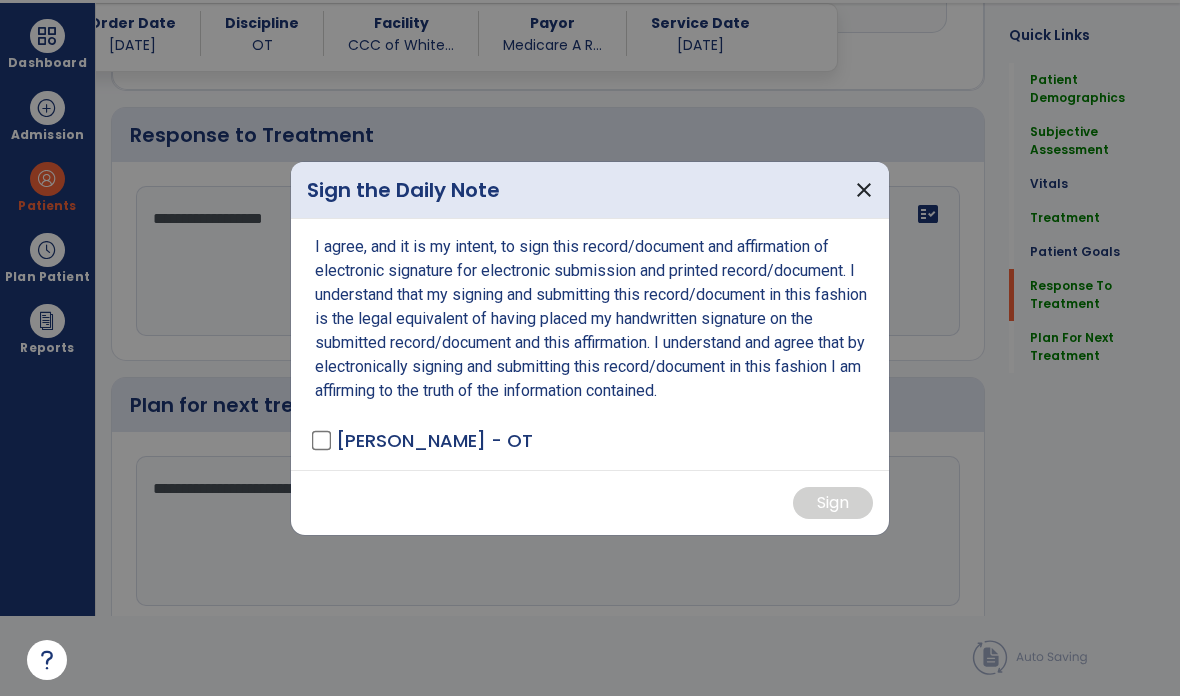 scroll, scrollTop: 0, scrollLeft: 0, axis: both 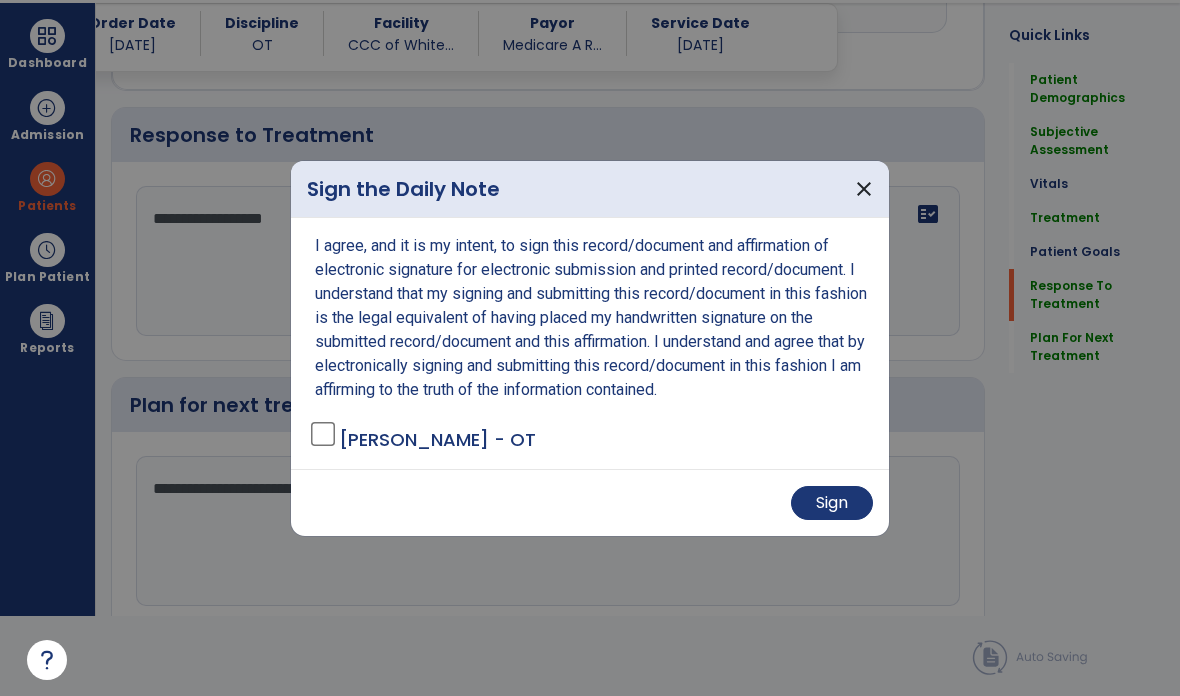 click on "Sign" at bounding box center (832, 503) 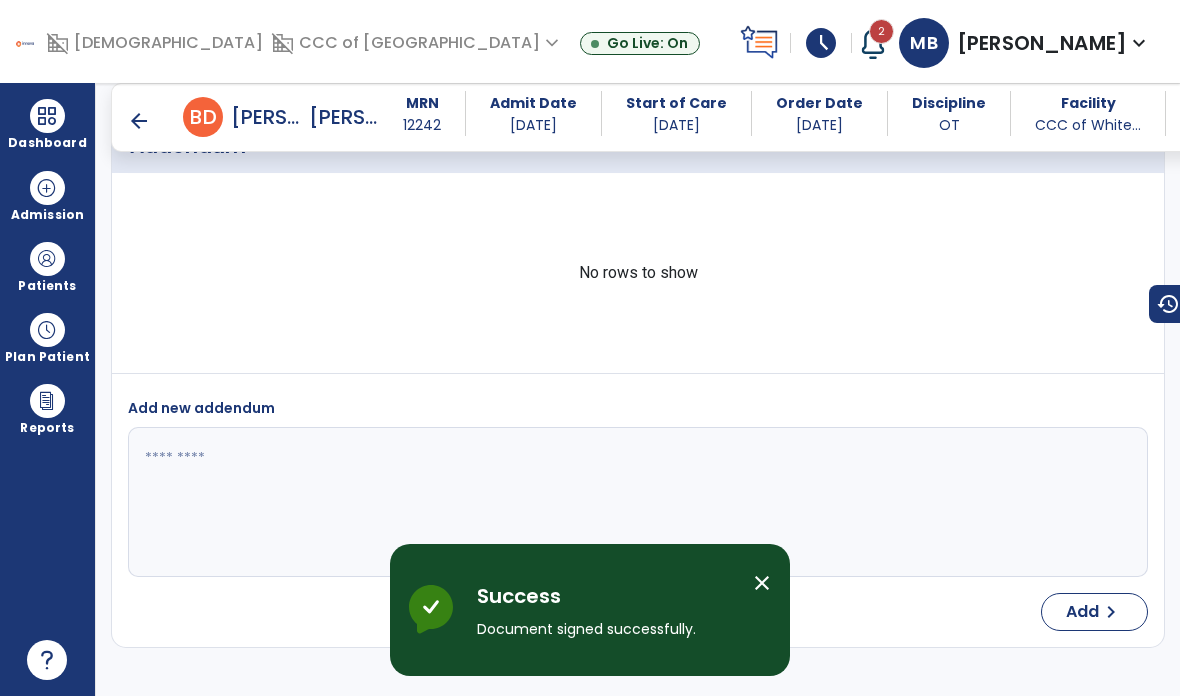 scroll, scrollTop: 80, scrollLeft: 0, axis: vertical 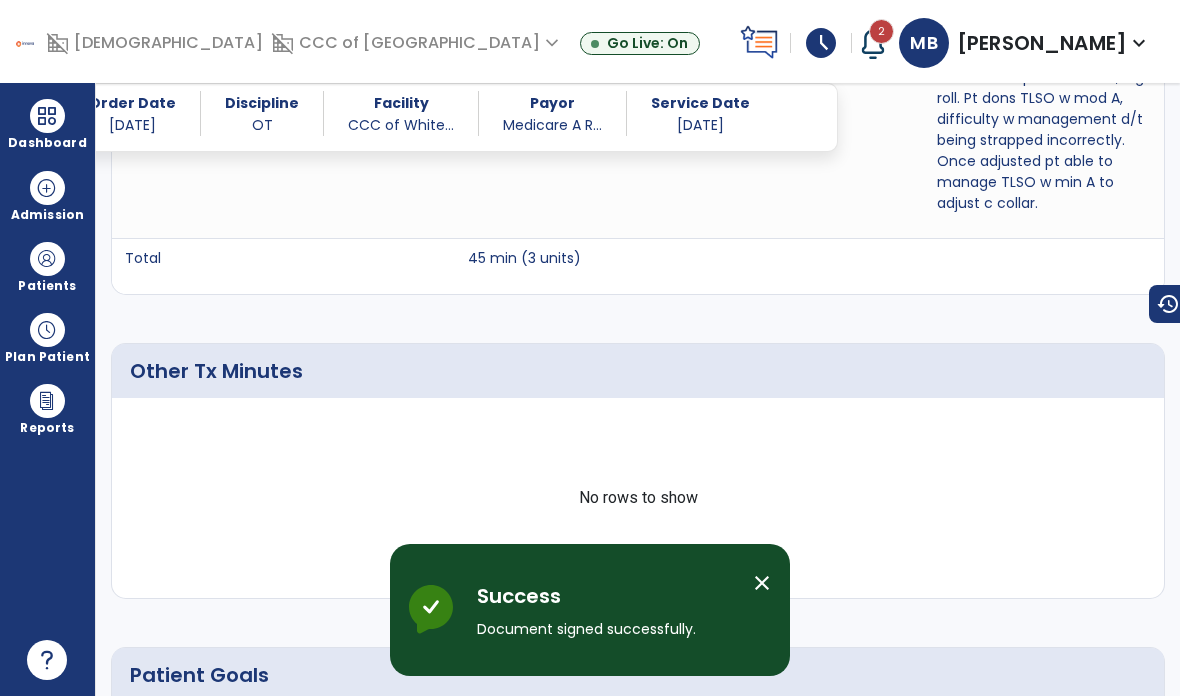 click on "Dashboard" at bounding box center [47, 143] 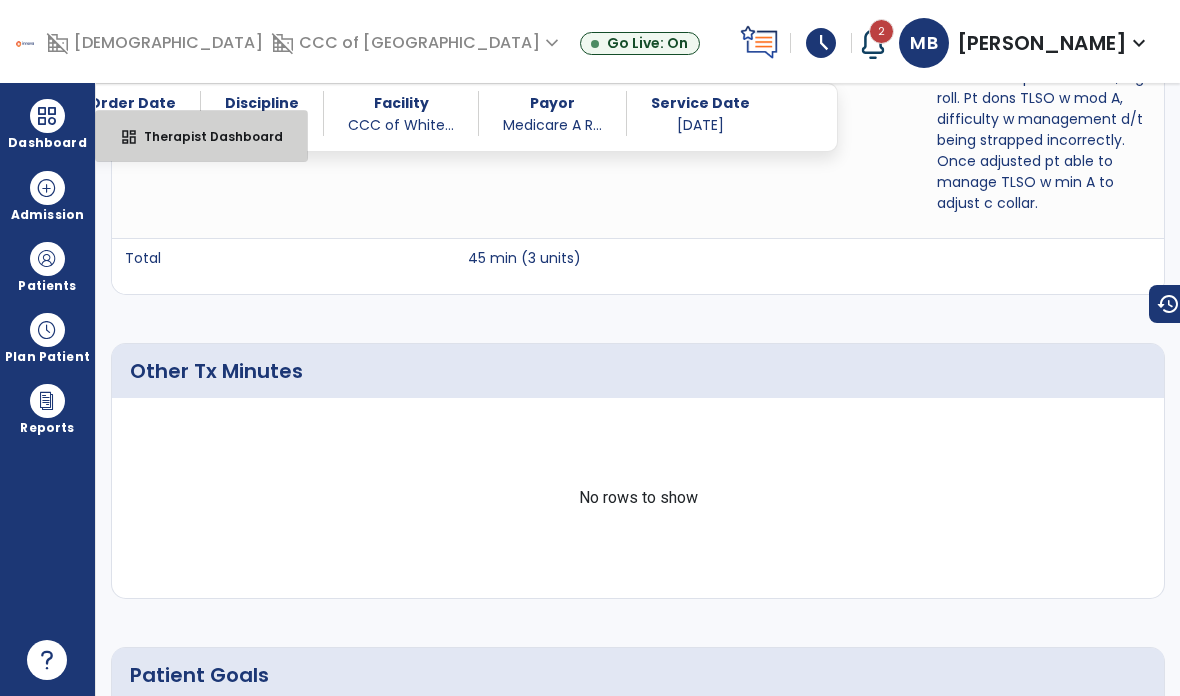click on "dashboard  Therapist Dashboard" at bounding box center (201, 136) 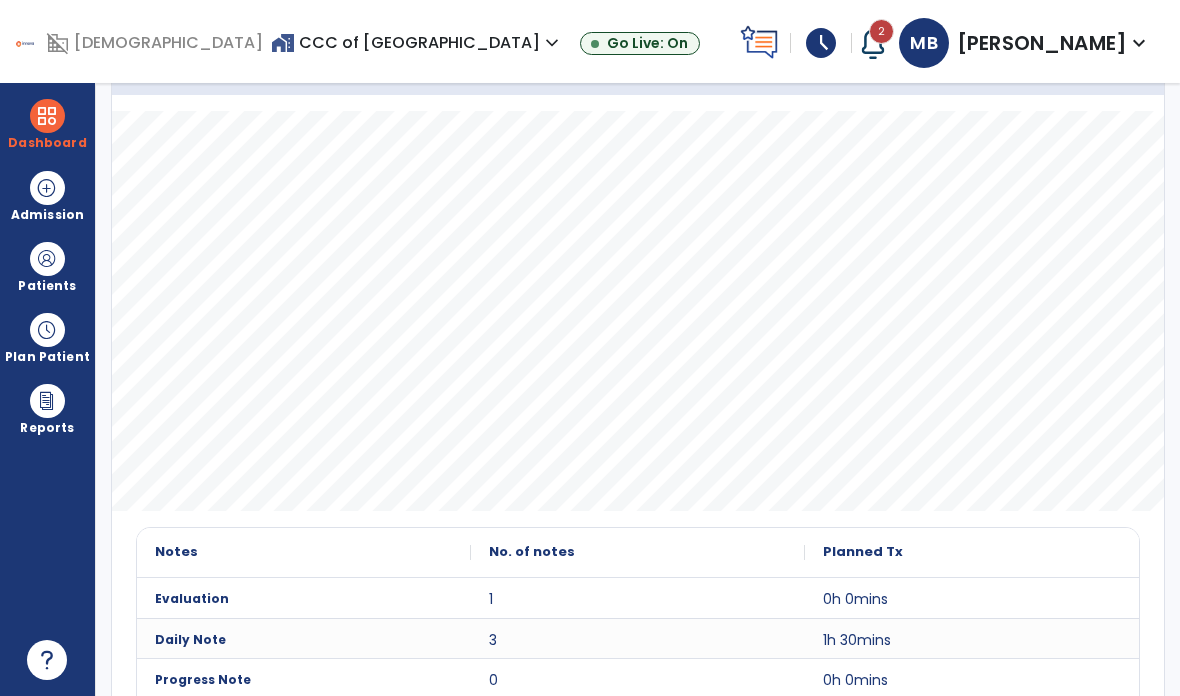 scroll, scrollTop: 243, scrollLeft: 0, axis: vertical 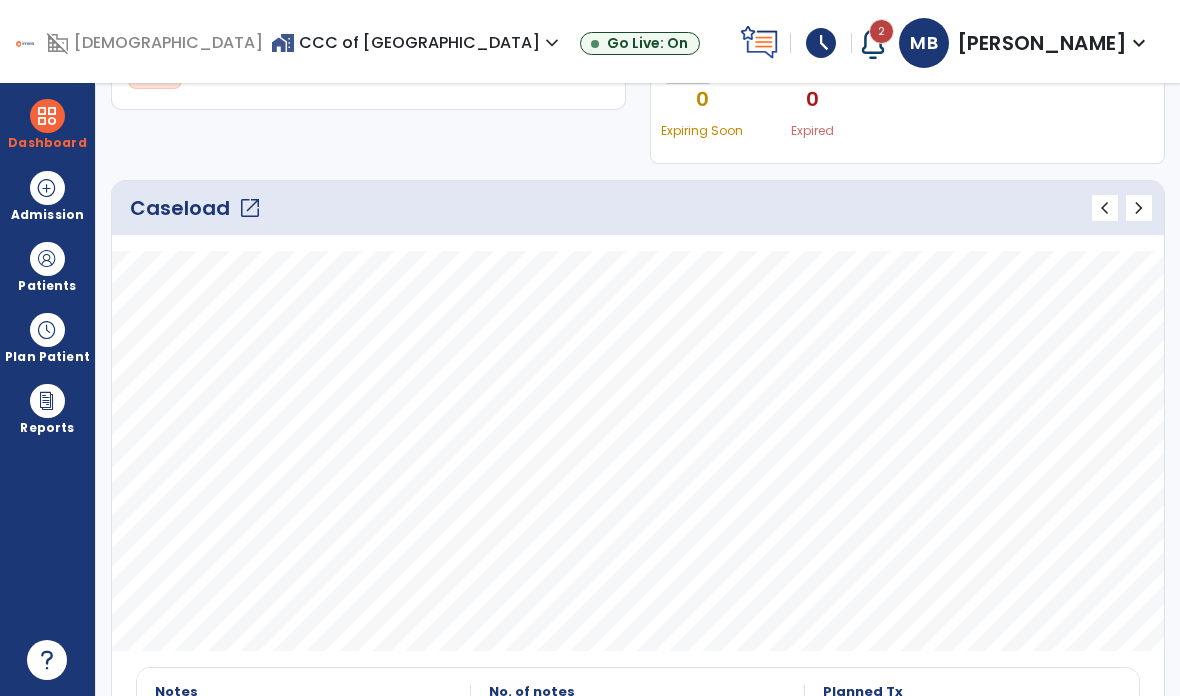 click on "open_in_new" 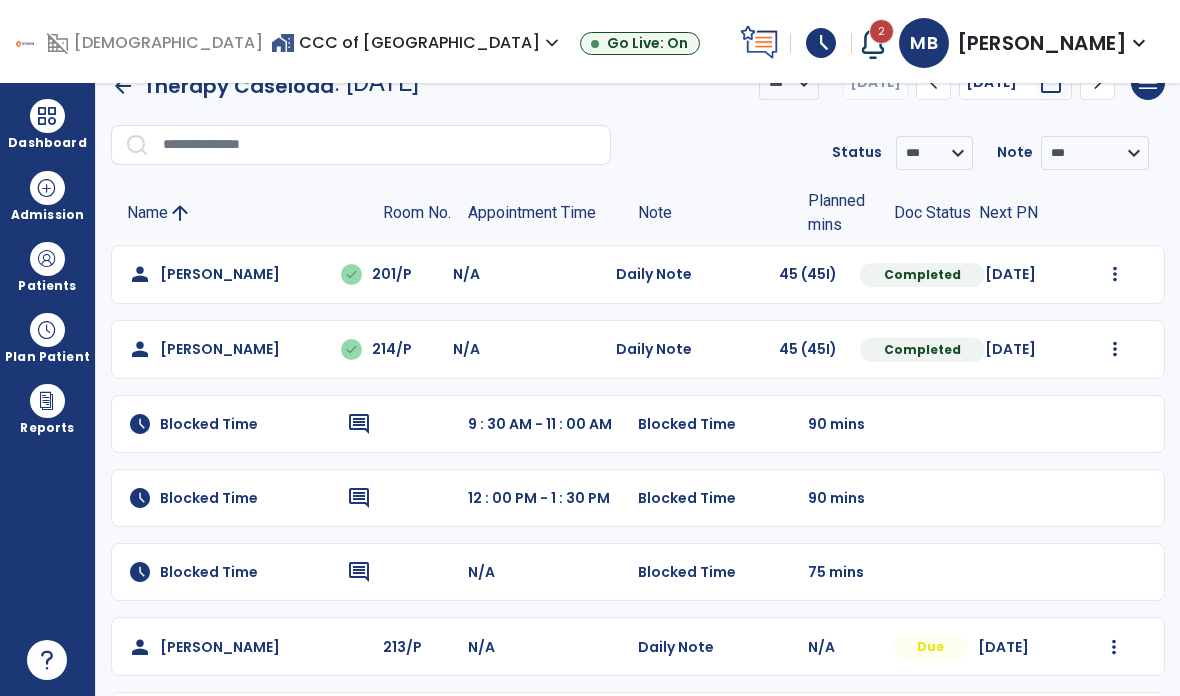 scroll, scrollTop: 37, scrollLeft: 0, axis: vertical 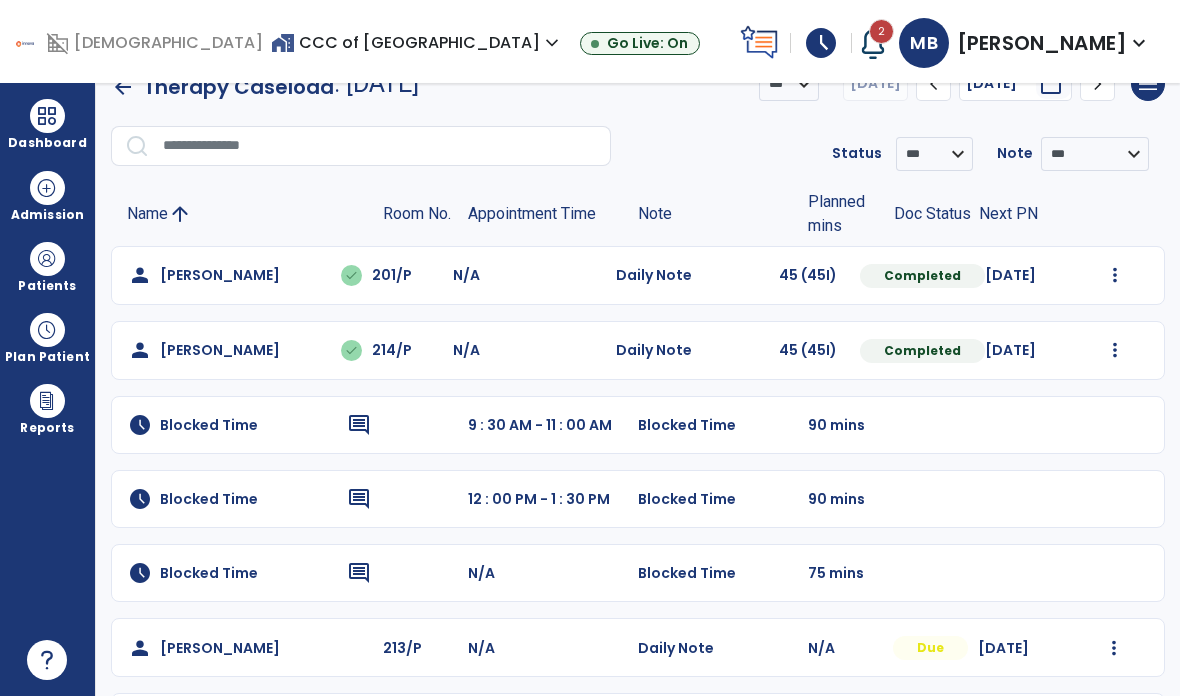 click on "person   [PERSON_NAME]  213/P N/A  Evaluation   N/A  Incomplete [DATE]  Mark Visit As Complete   Reset Note   Open Document   G + C Mins" 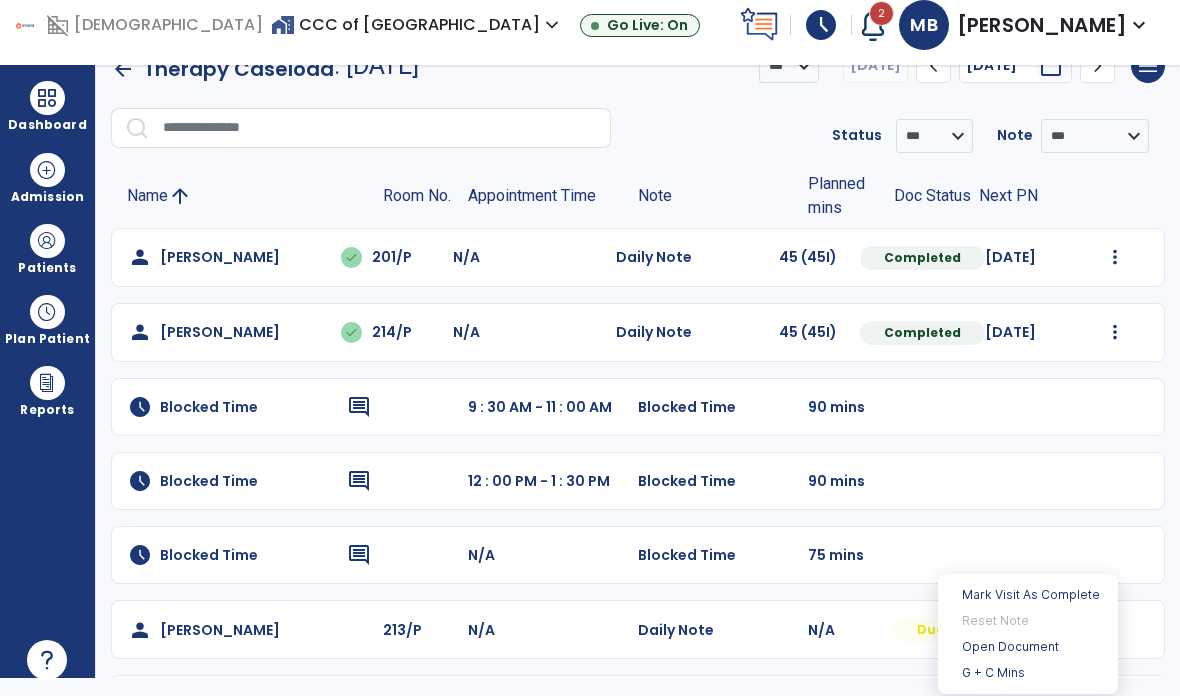 click on "Open Document" at bounding box center (1028, 647) 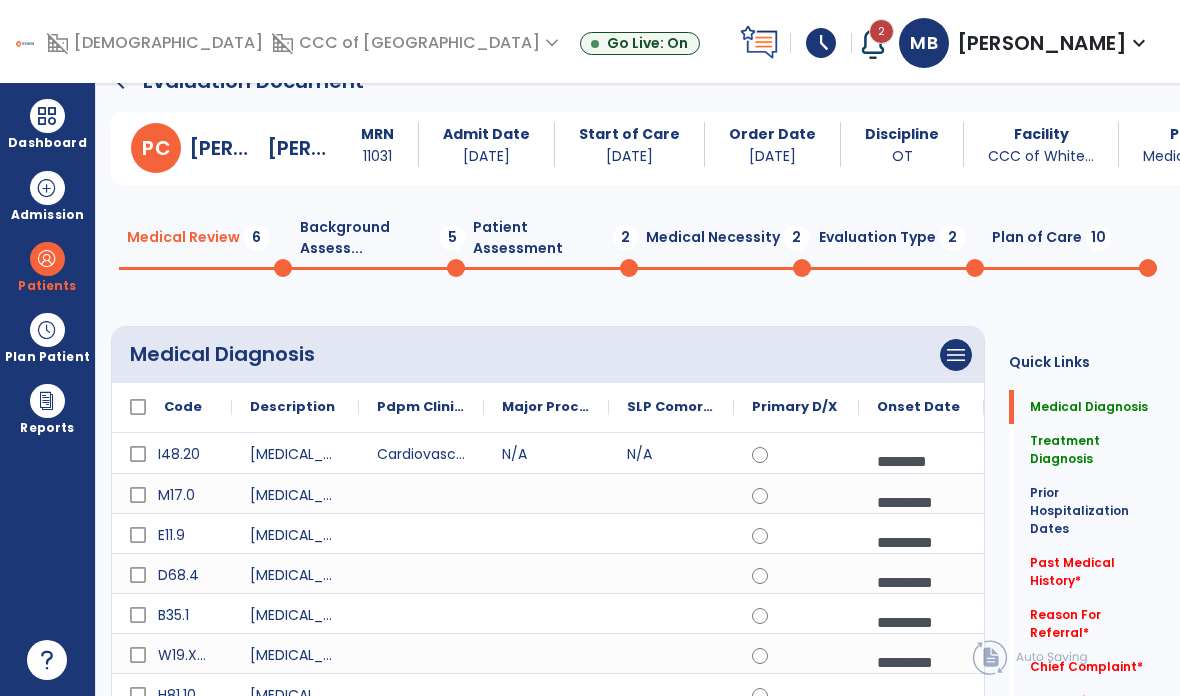 click at bounding box center (47, 259) 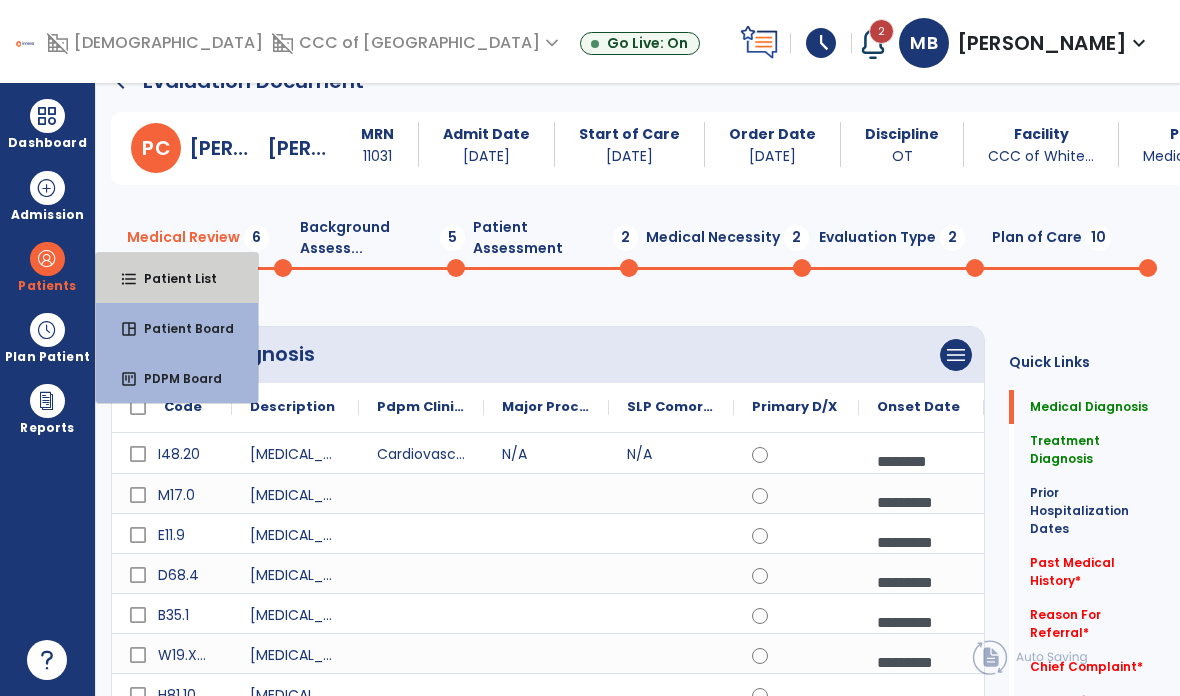 click on "format_list_bulleted  Patient List" at bounding box center [177, 278] 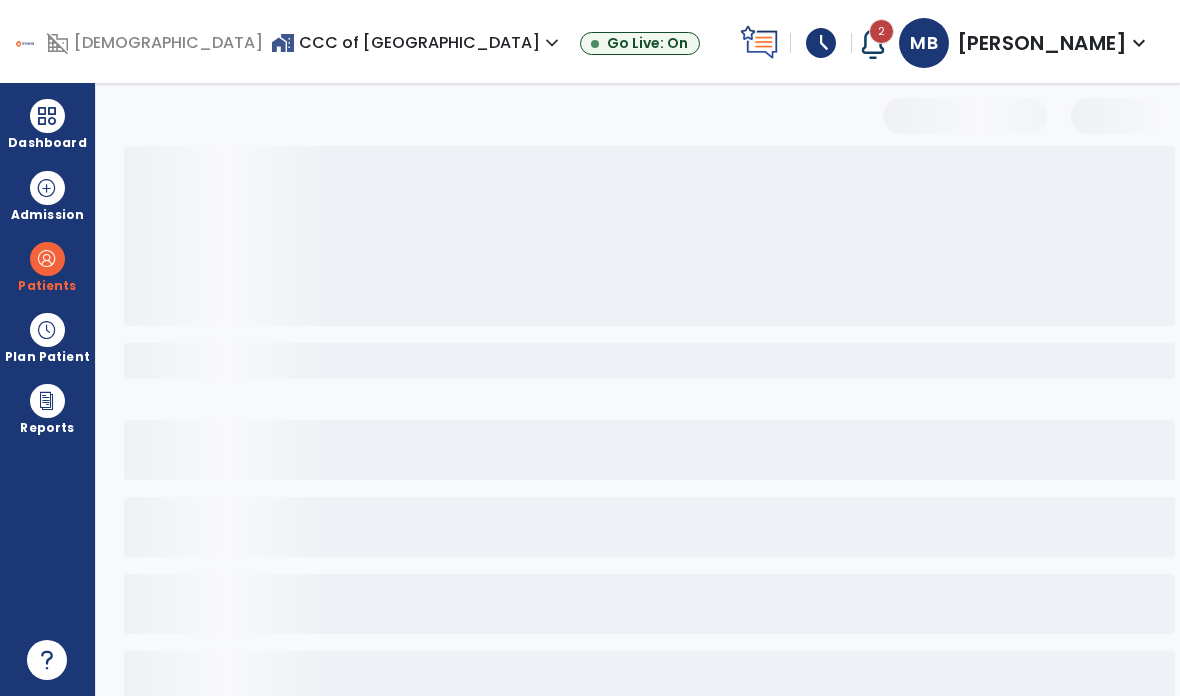 scroll, scrollTop: 0, scrollLeft: 0, axis: both 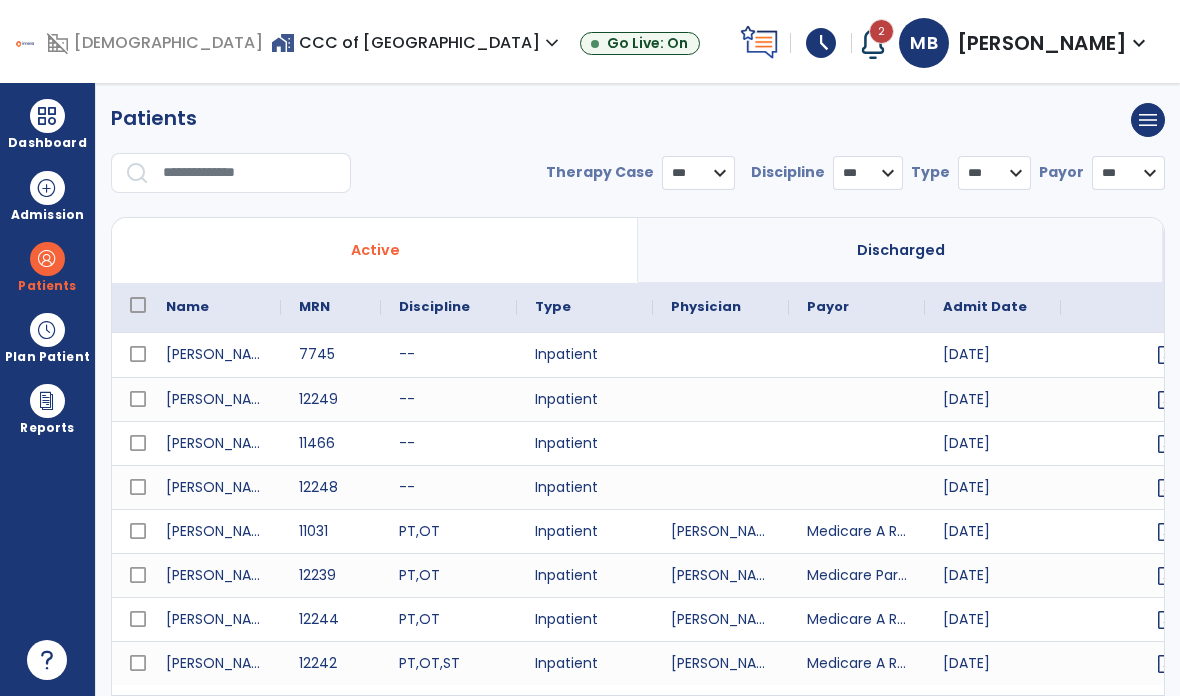 select on "***" 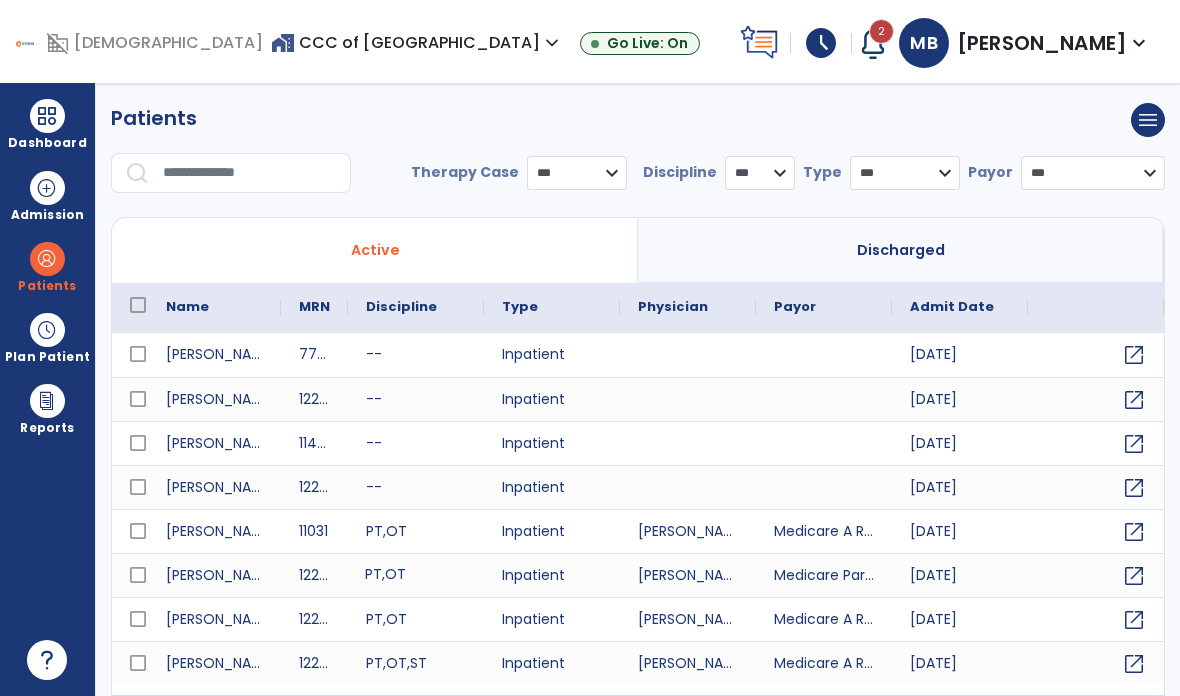 click on "PT , OT" at bounding box center [416, 575] 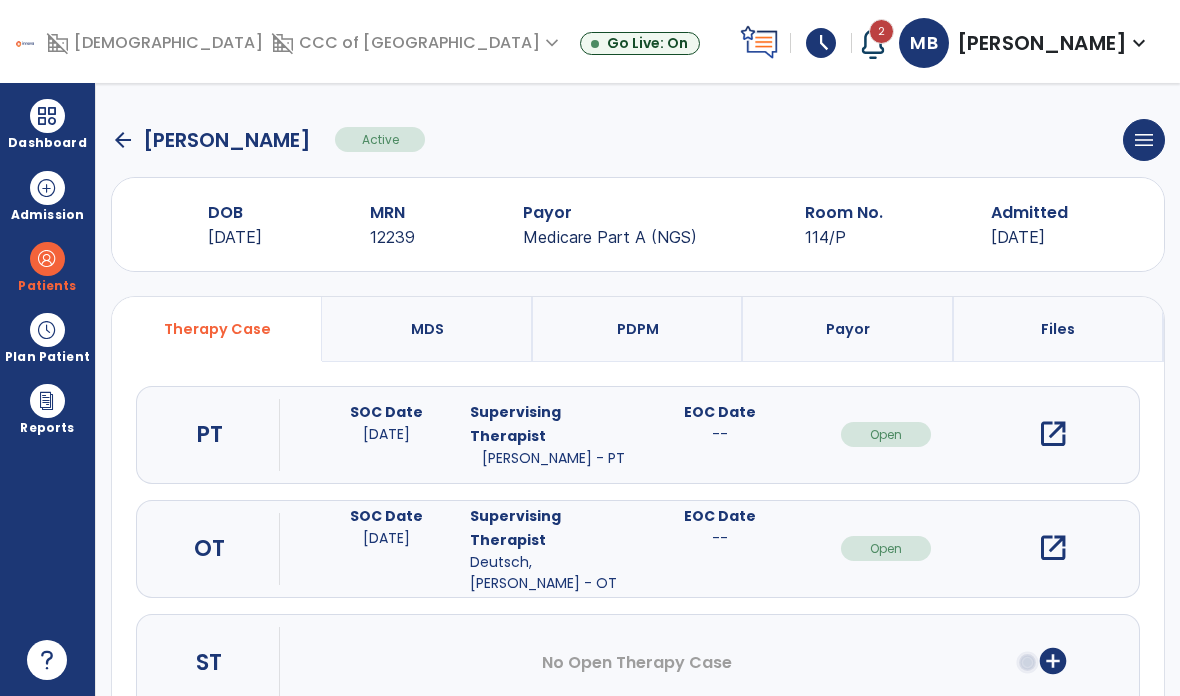 click on "open_in_new" at bounding box center [1053, 434] 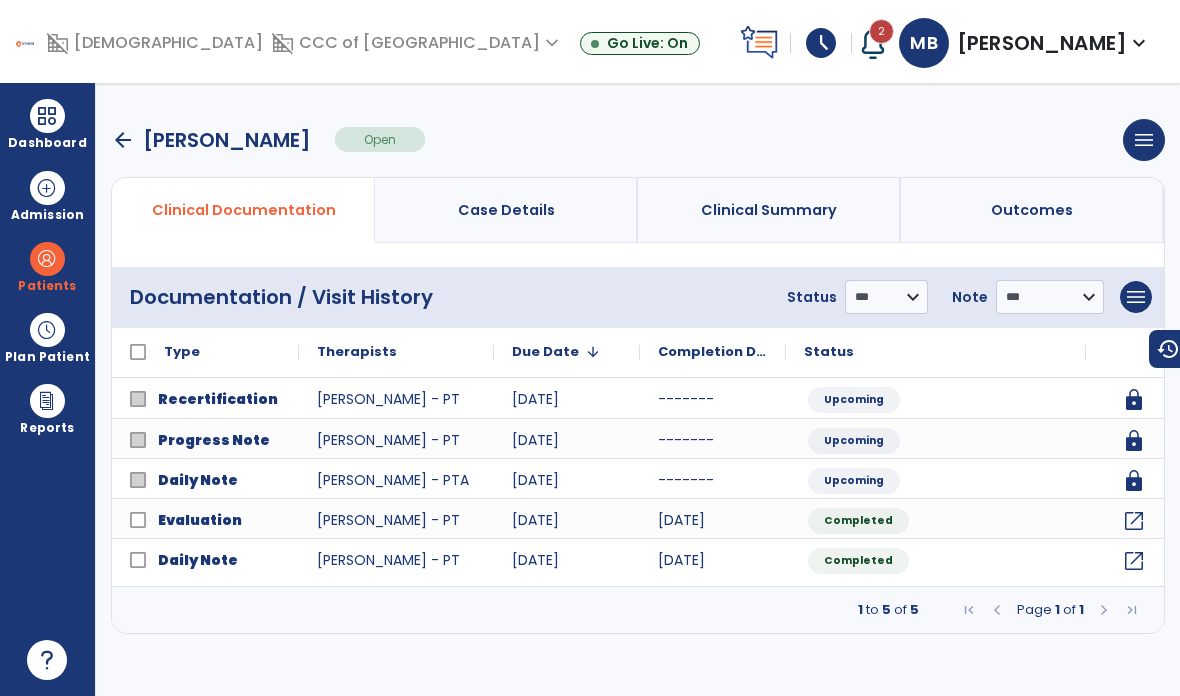 click on "arrow_back" at bounding box center (123, 140) 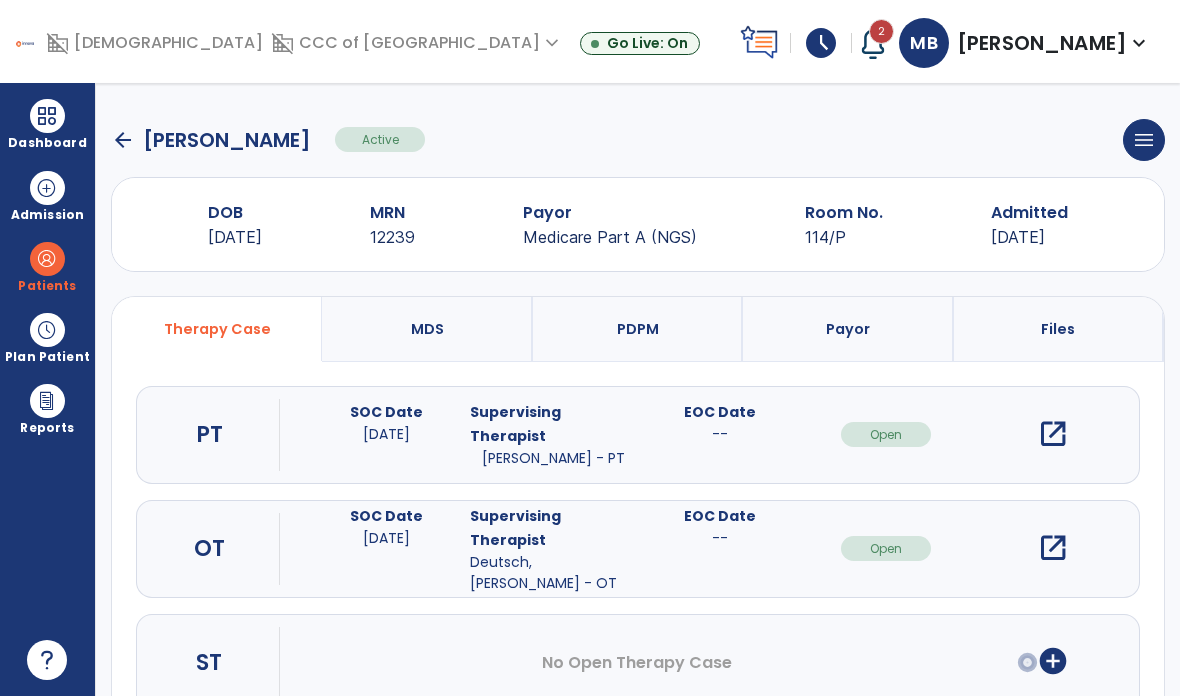 click on "open_in_new" at bounding box center (1053, 548) 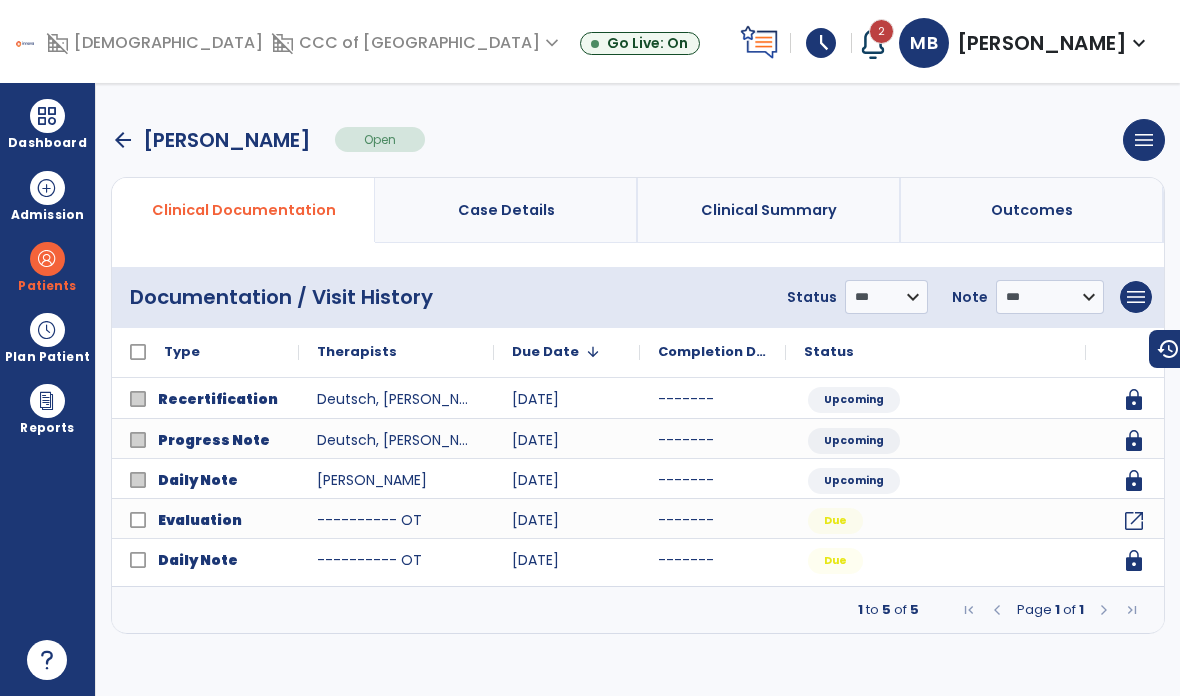 click on "arrow_back" at bounding box center (123, 140) 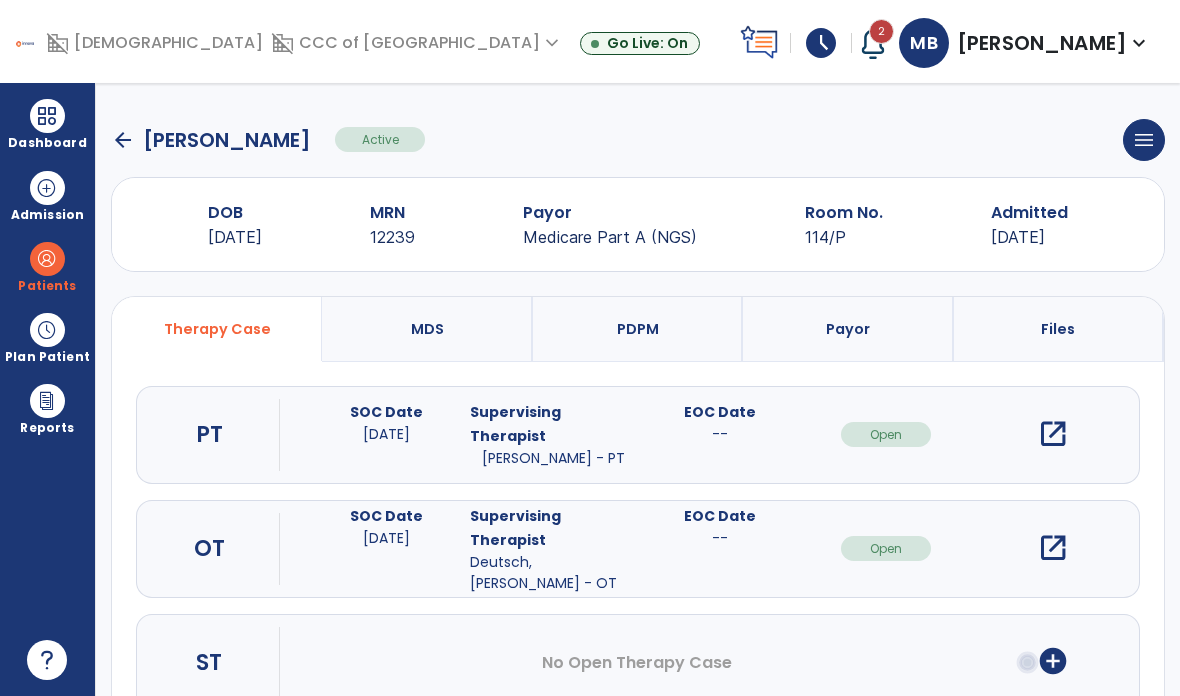 click on "OT SOC Date [DATE] Supervising Therapist Deutsch, [PERSON_NAME] - OT EOC Date   --    Open  open_in_new" at bounding box center (638, 549) 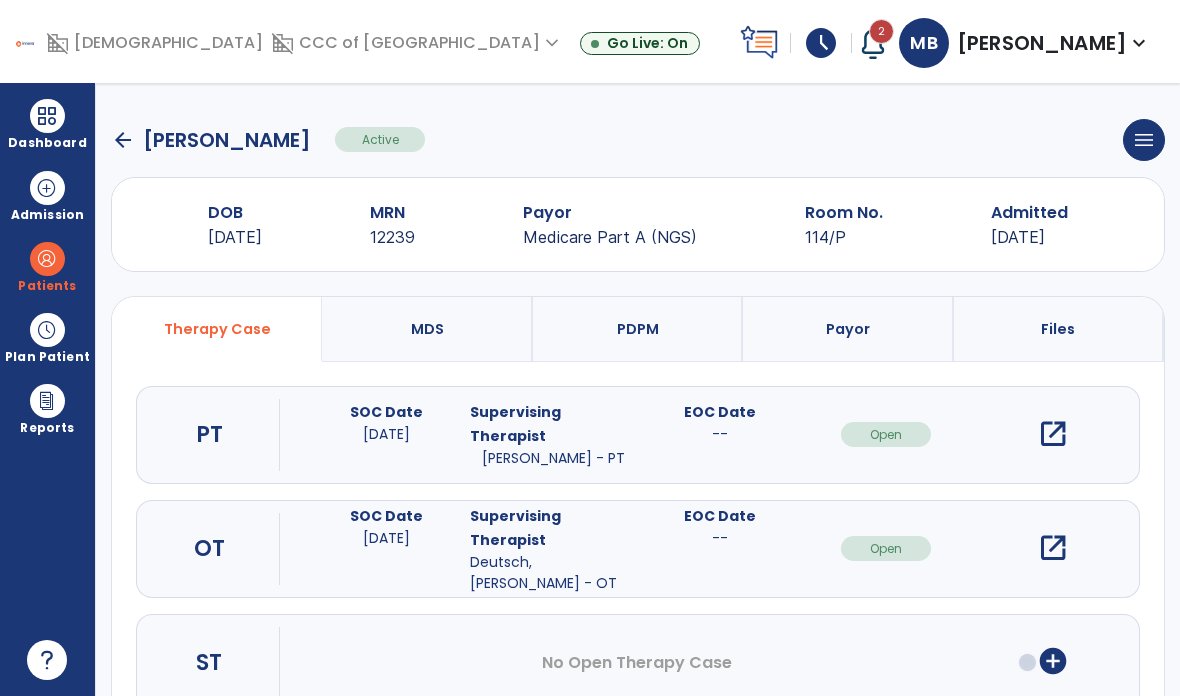 click on "open_in_new" at bounding box center (1053, 548) 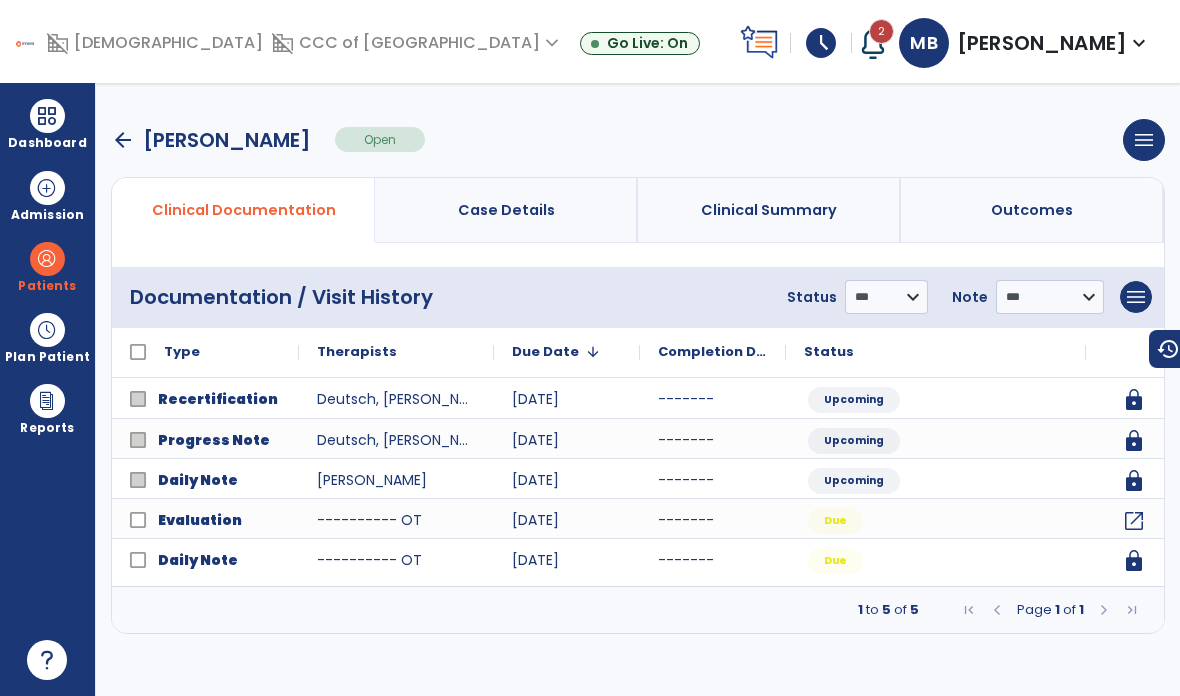click on "arrow_back" at bounding box center (123, 140) 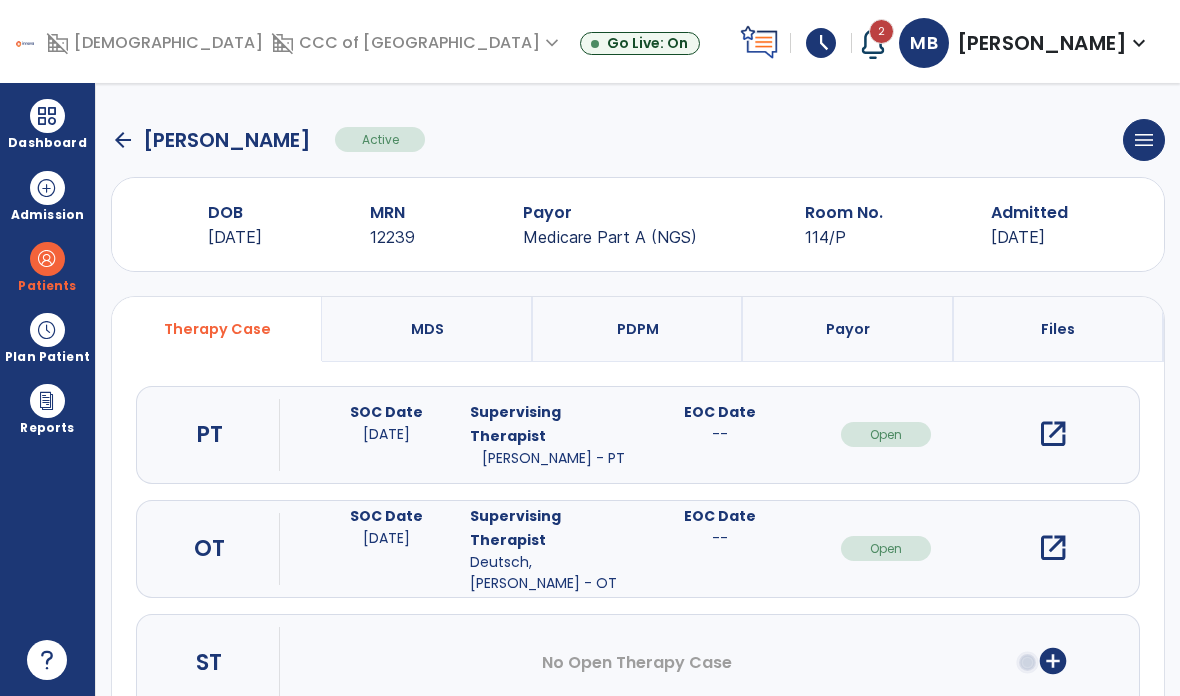 click at bounding box center [47, 259] 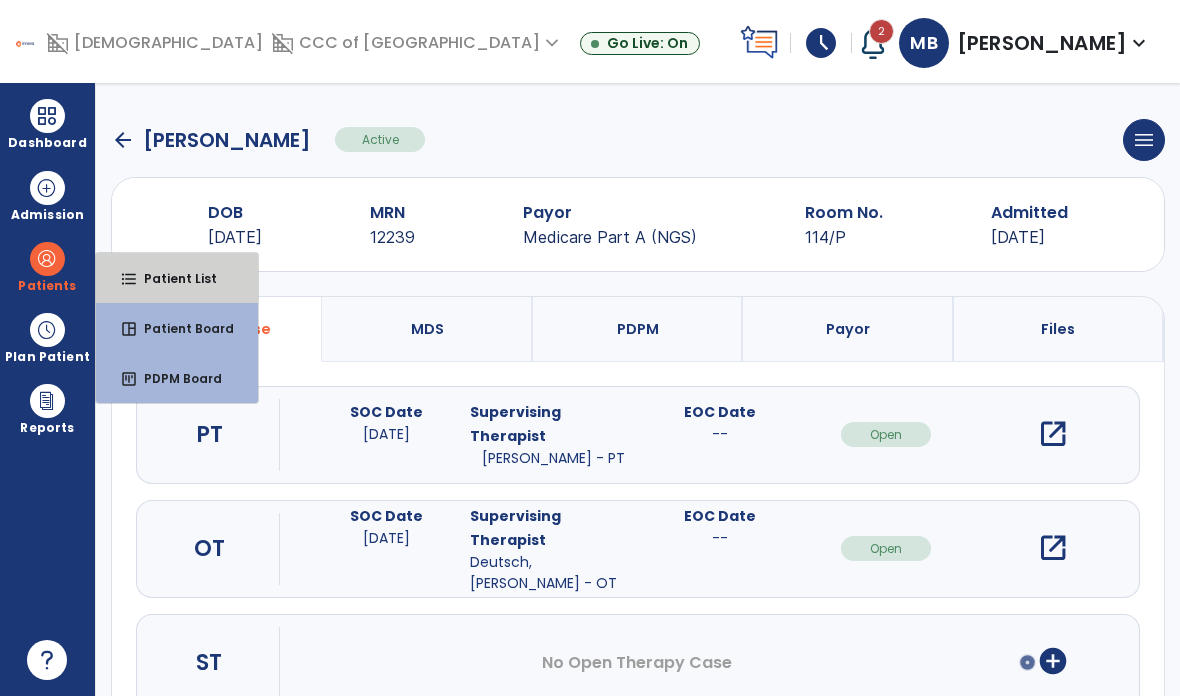 click on "Patient List" at bounding box center (172, 278) 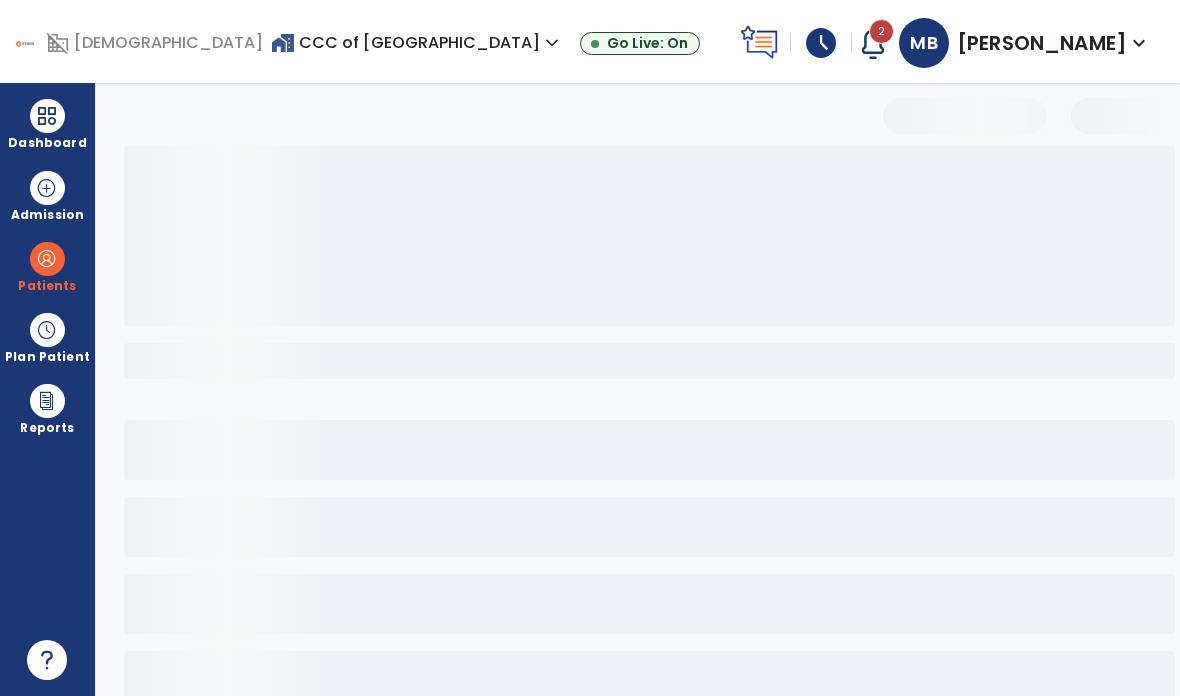 select on "***" 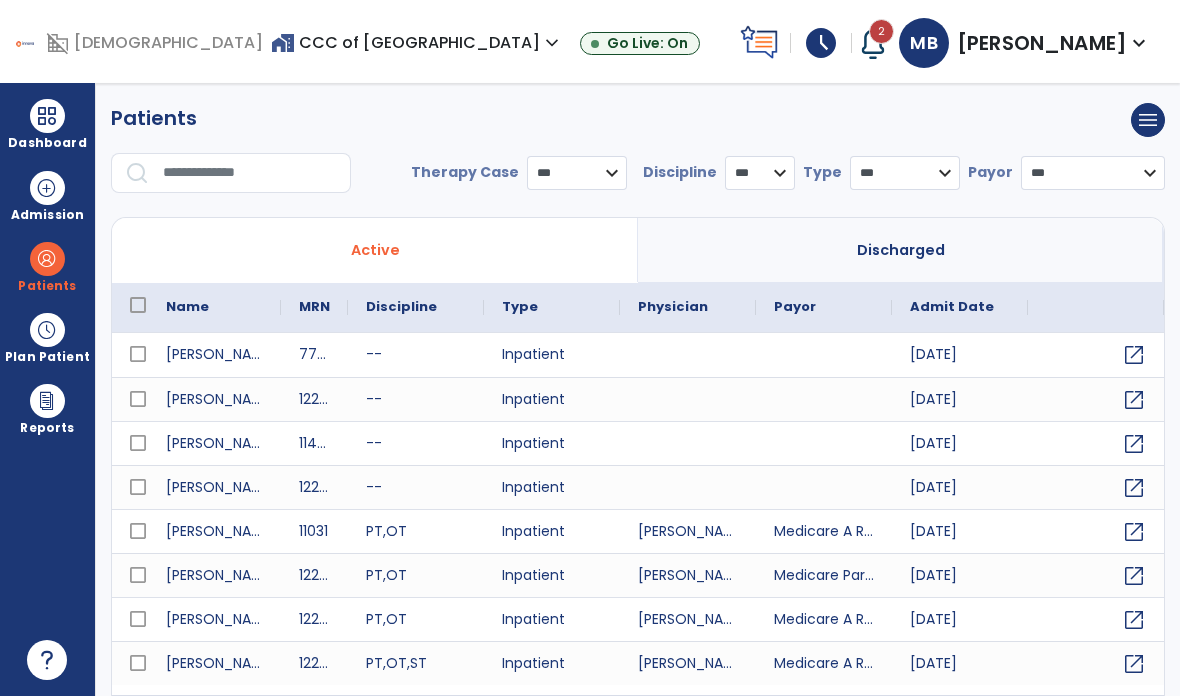click on "Dashboard" at bounding box center (47, 124) 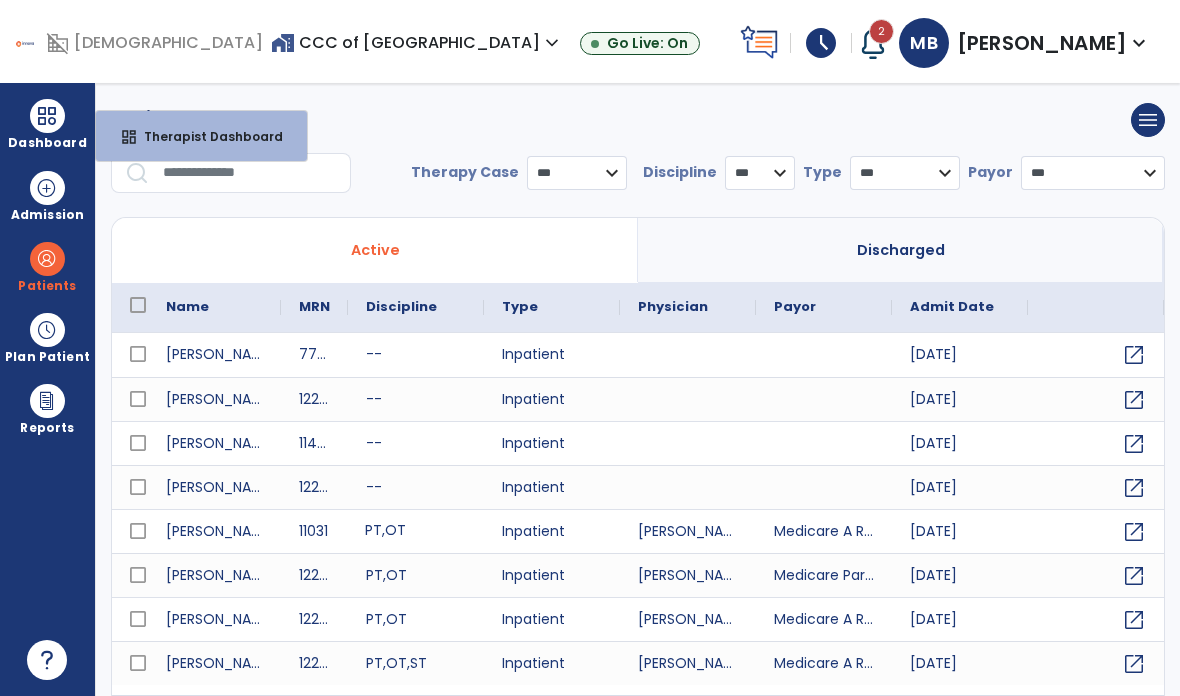 click on "PT , OT" at bounding box center [416, 531] 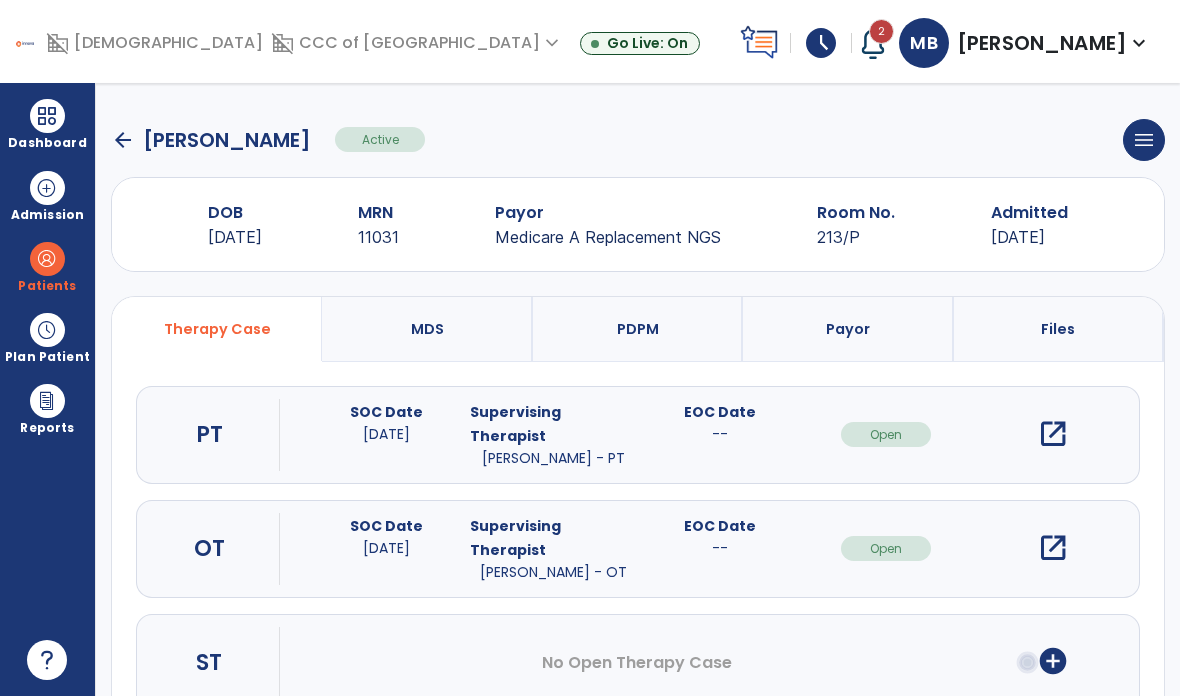 click on "open_in_new" at bounding box center [1053, 548] 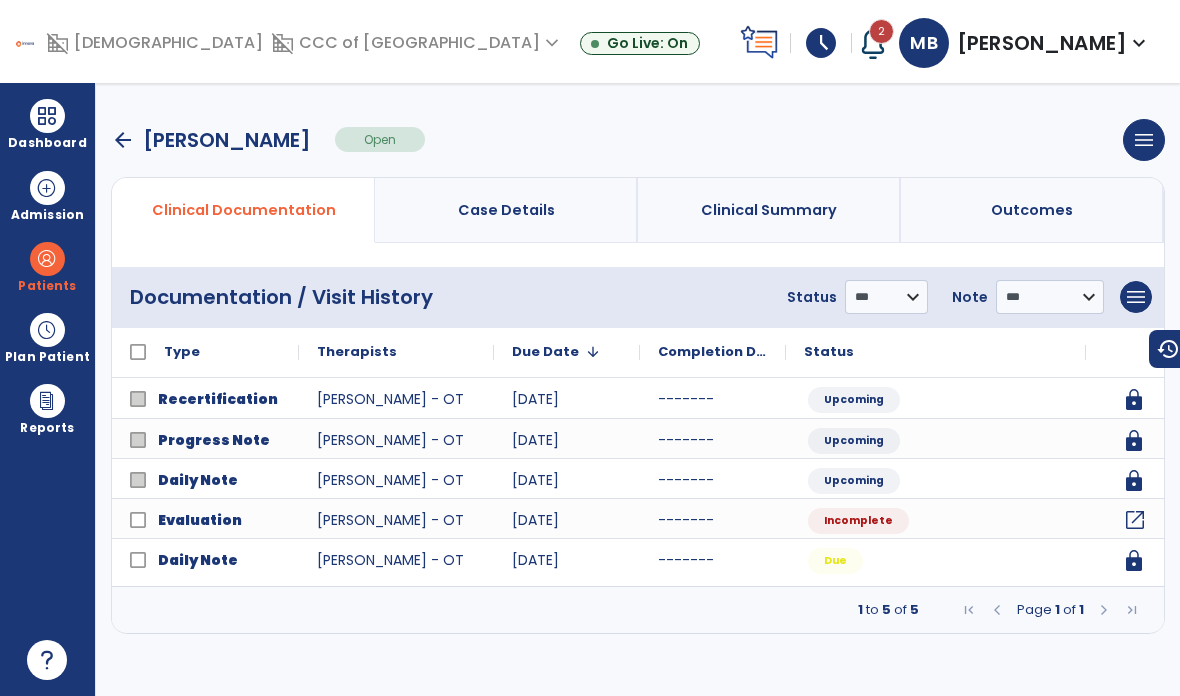 click on "open_in_new" 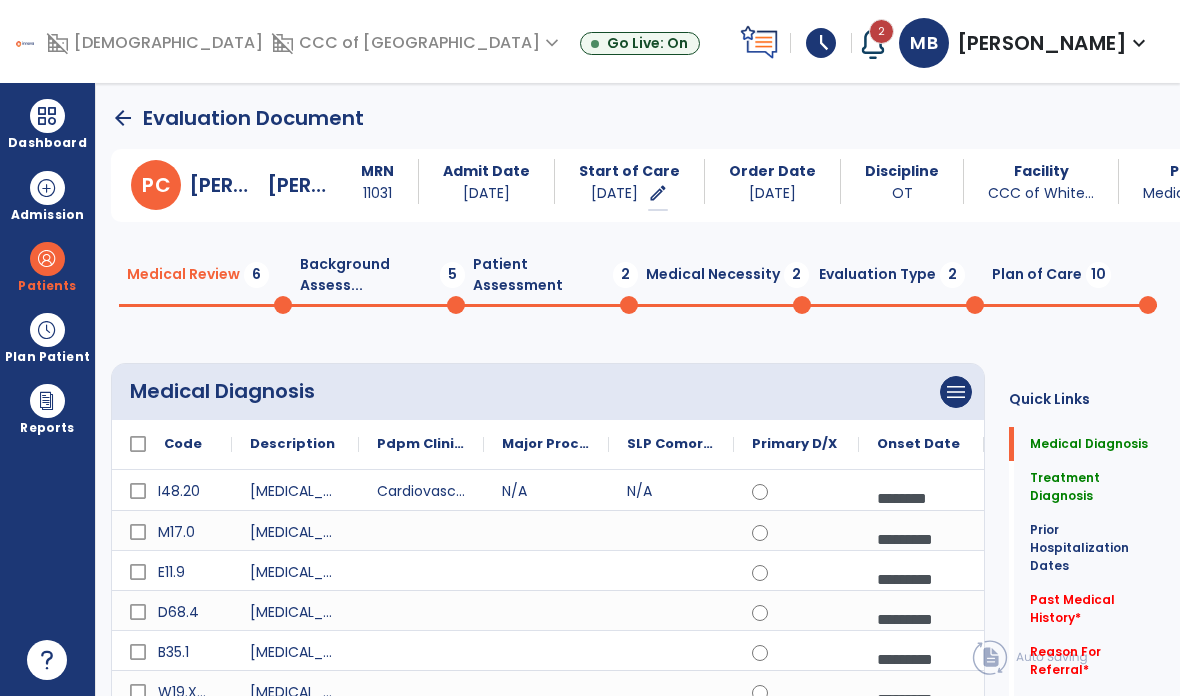 click on "Medications   *  Medications   *" 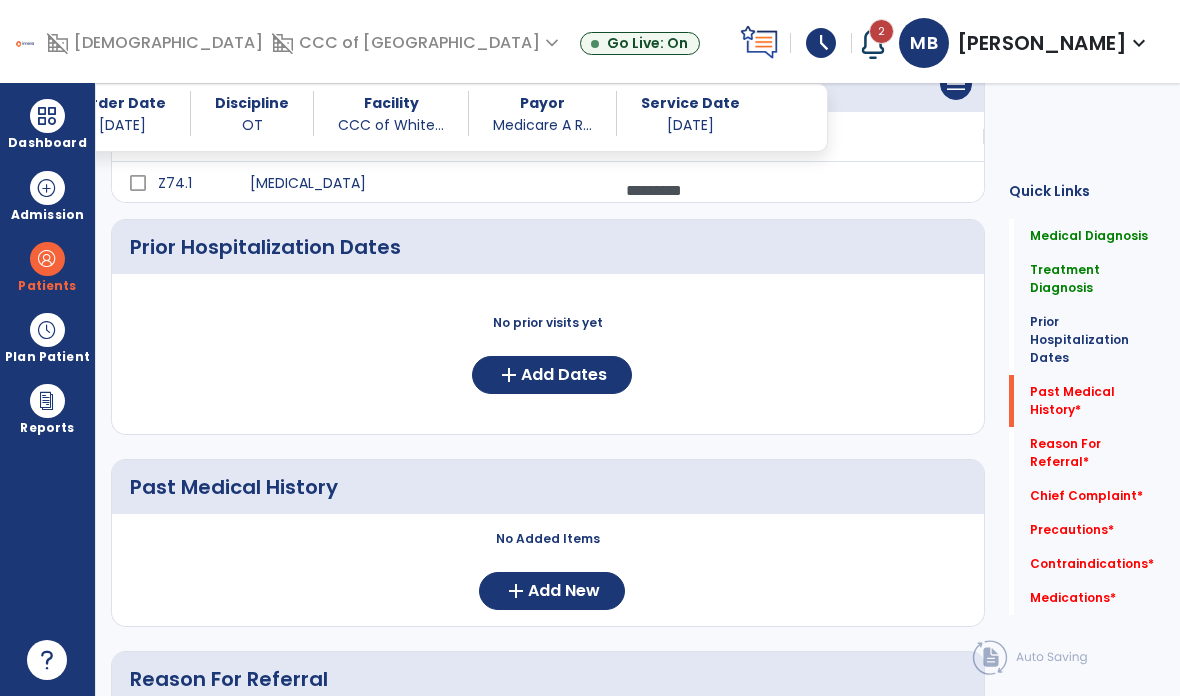 scroll, scrollTop: 1034, scrollLeft: 0, axis: vertical 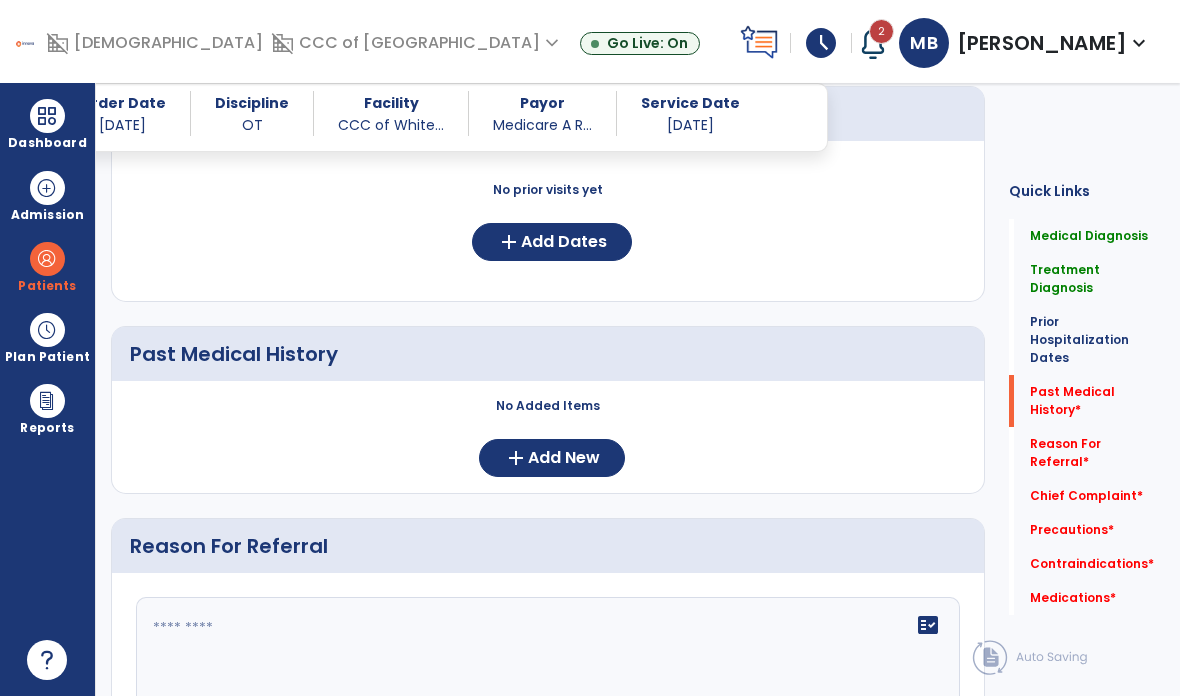 click on "add  Add New" 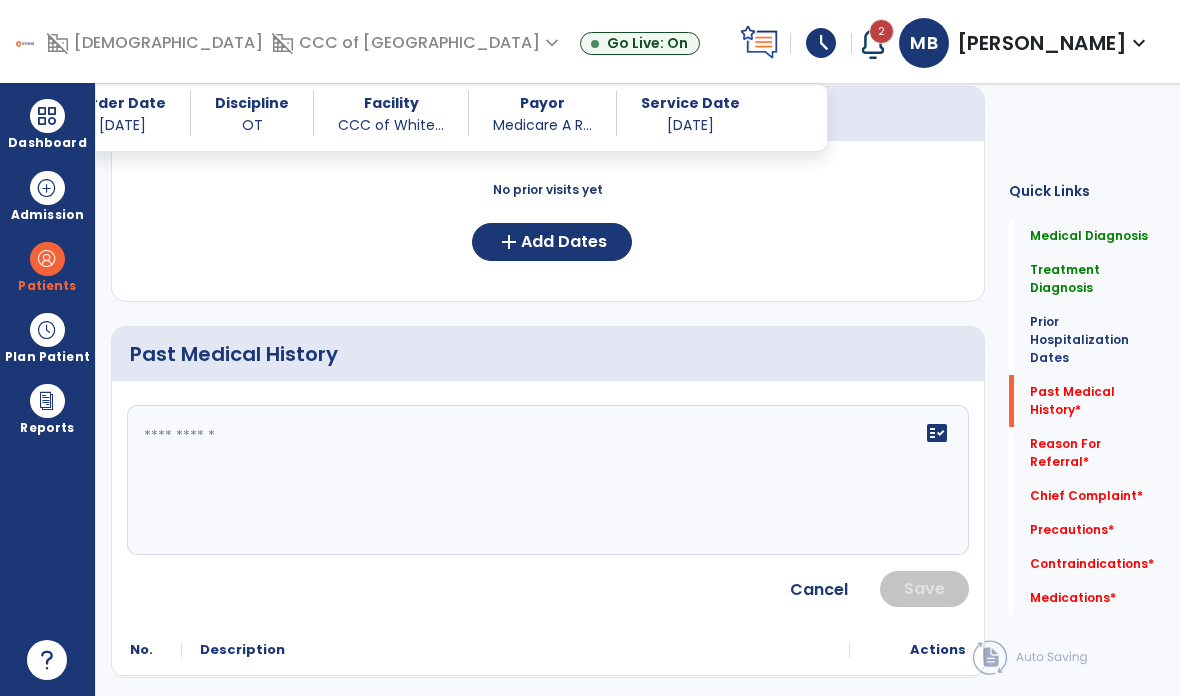 click on "fact_check" 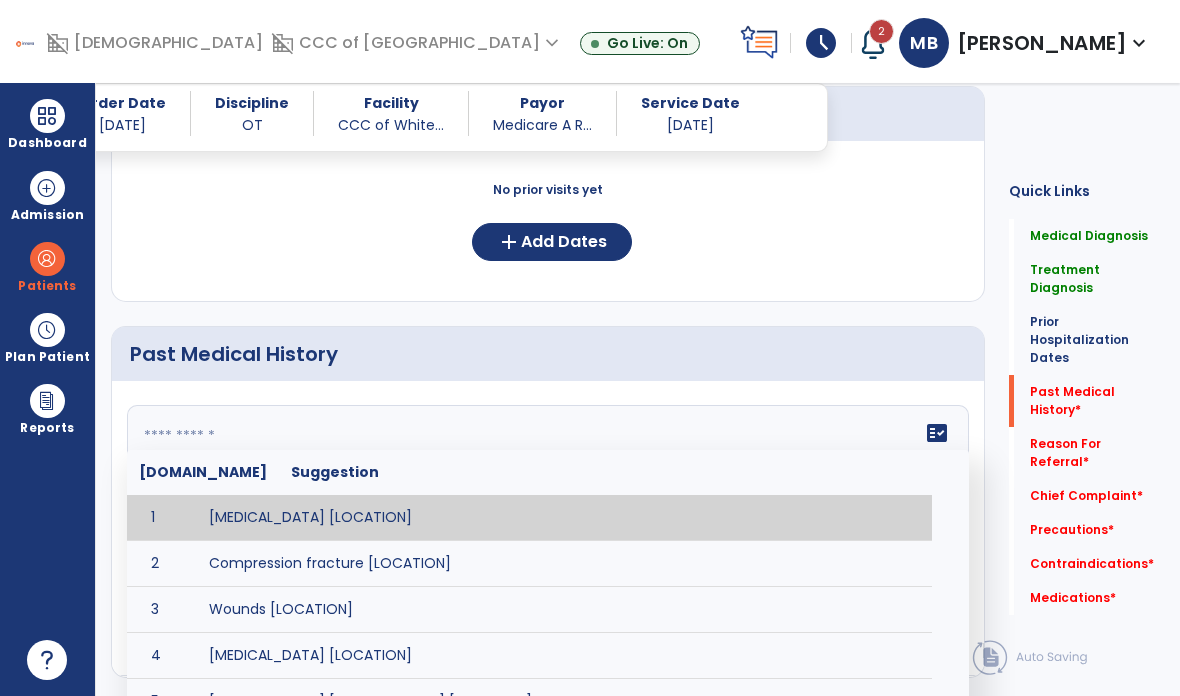 type on "*" 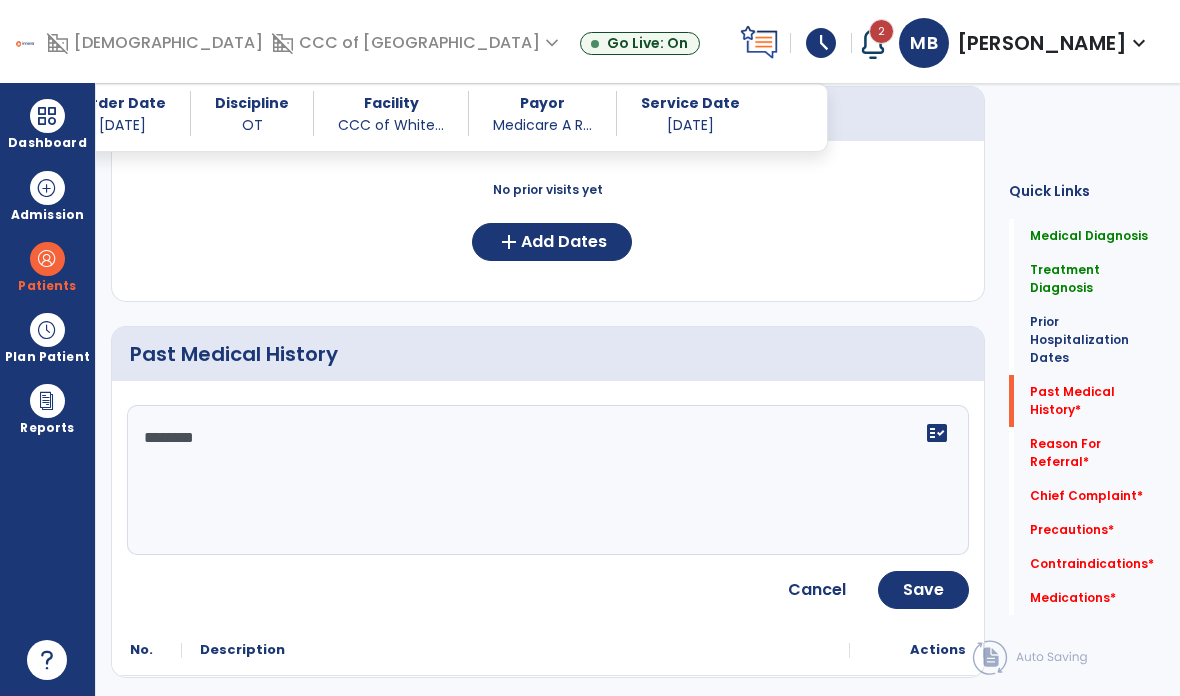 paste on "**********" 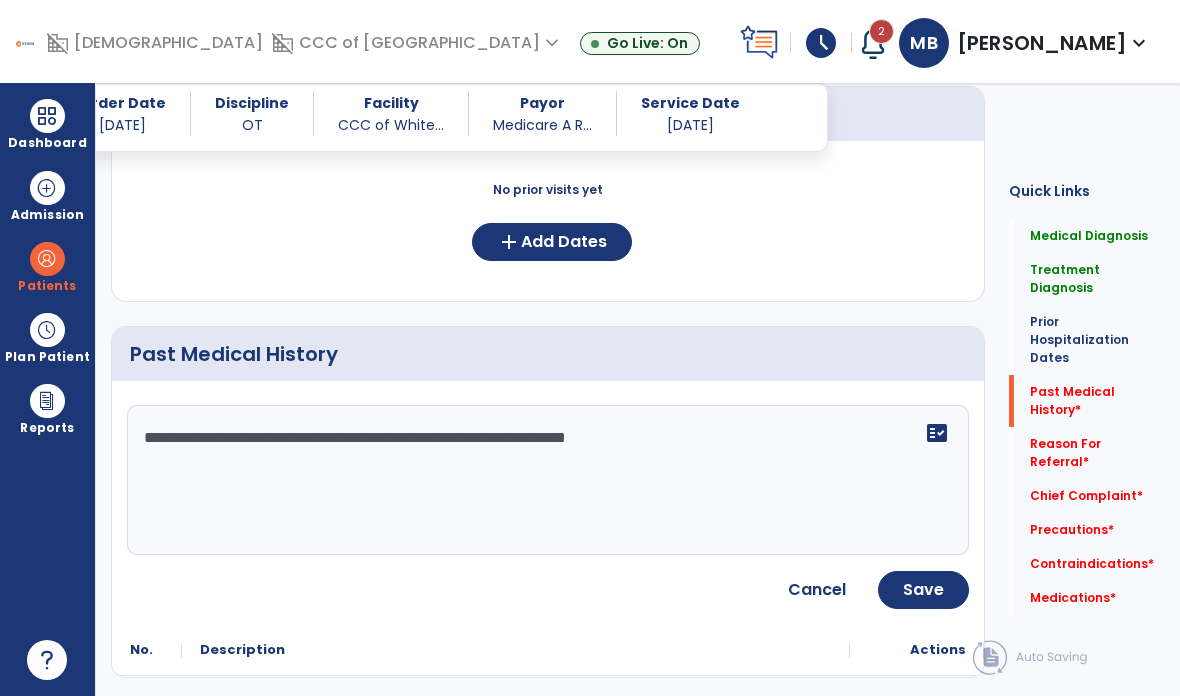 click on "Save" 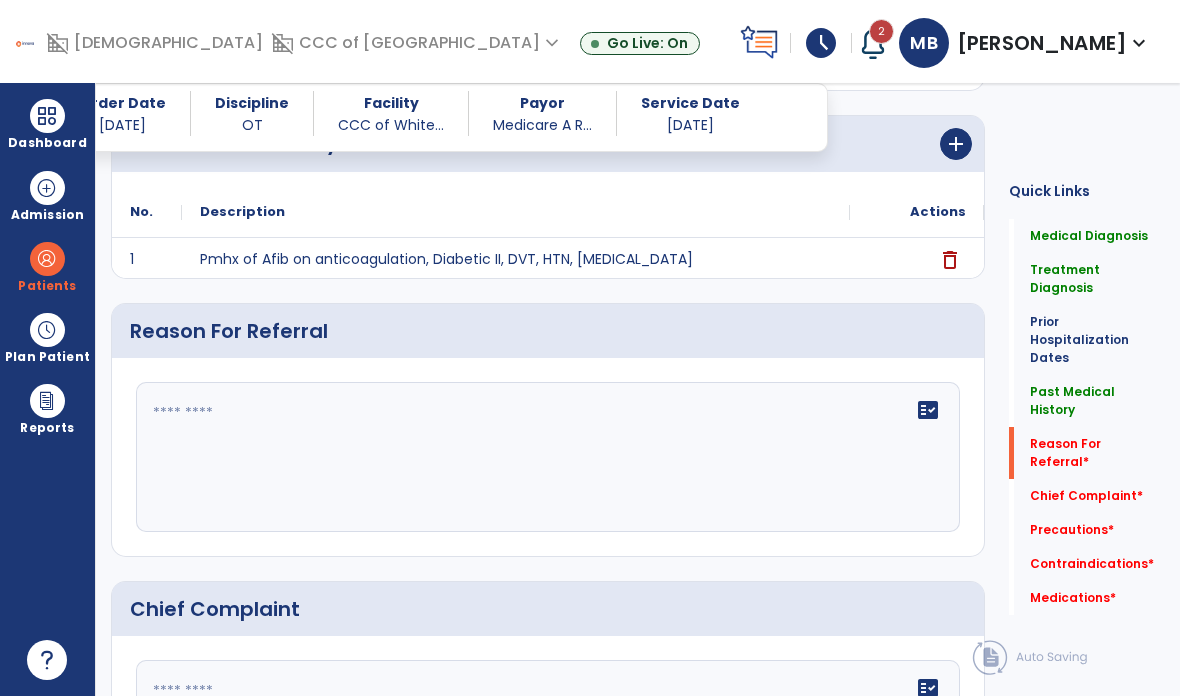 scroll, scrollTop: 1247, scrollLeft: 0, axis: vertical 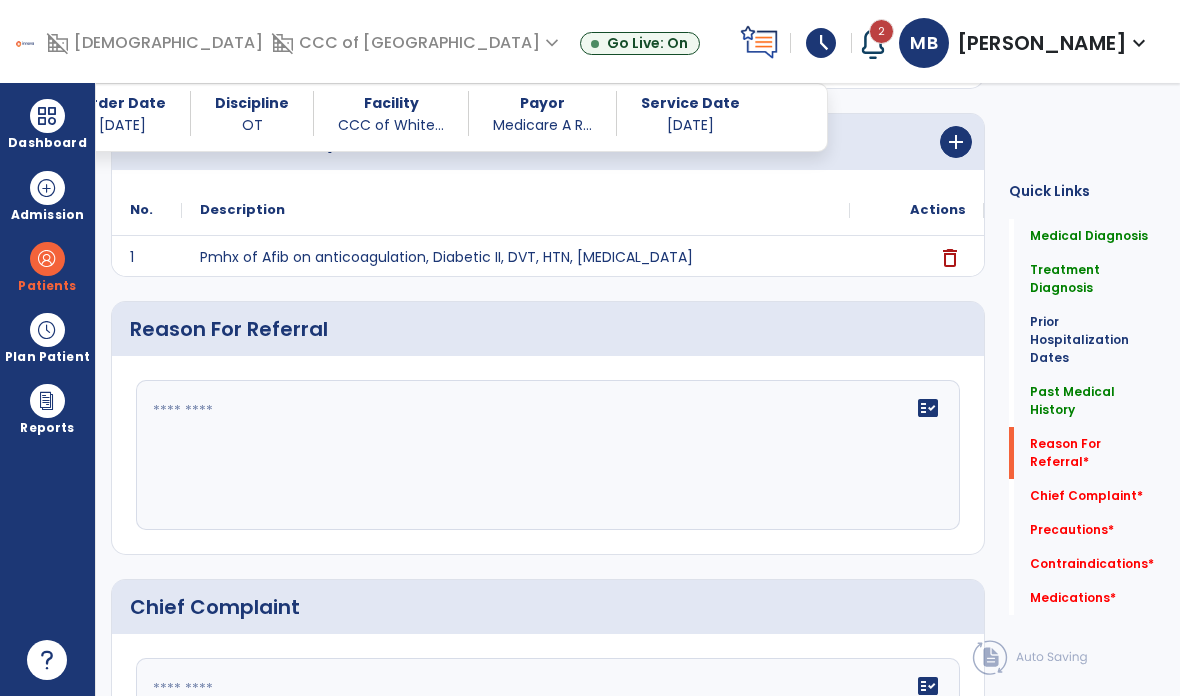 click on "fact_check" 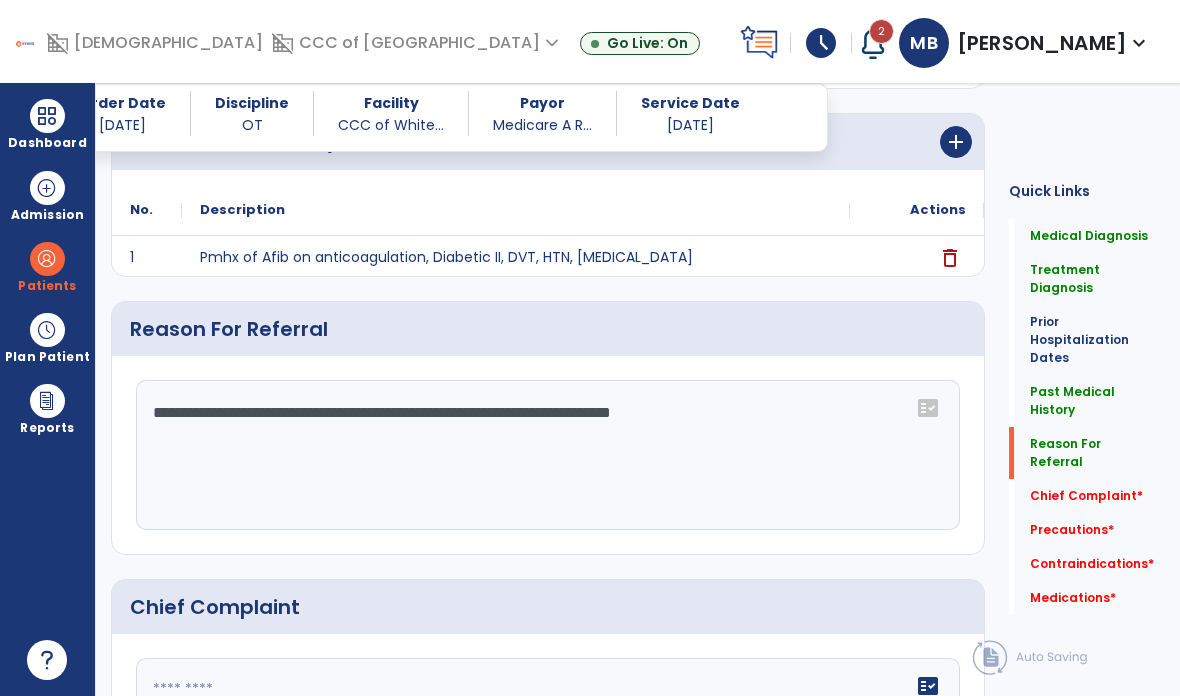 click on "**********" 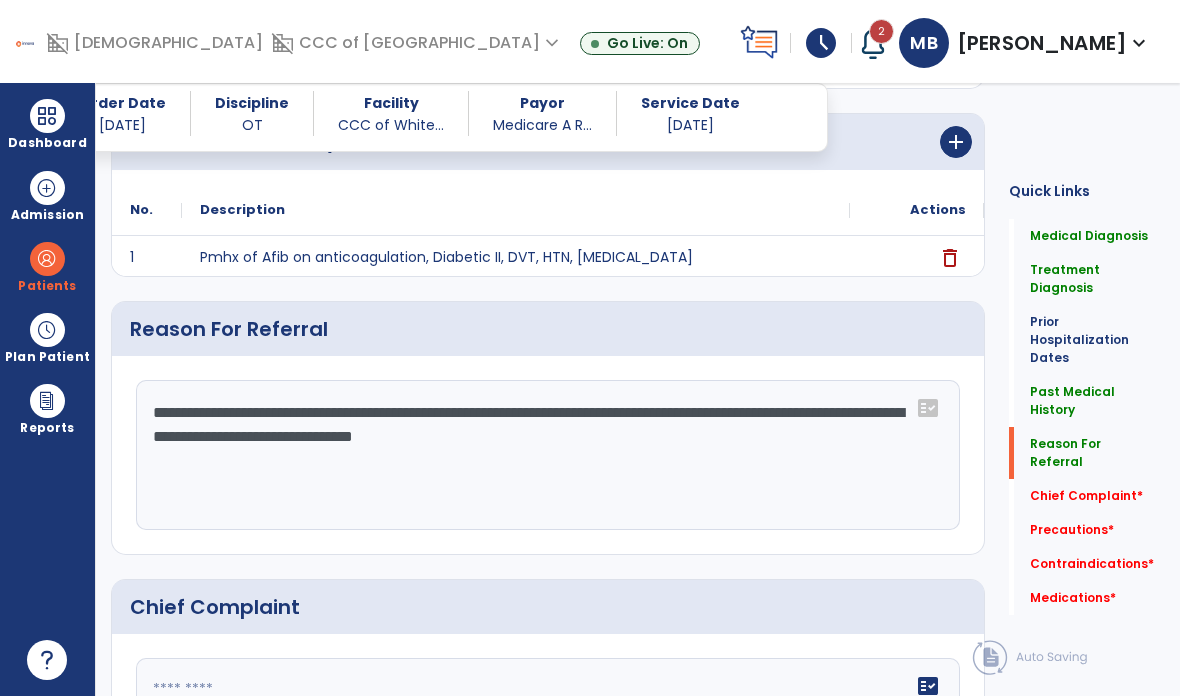 click on "**********" 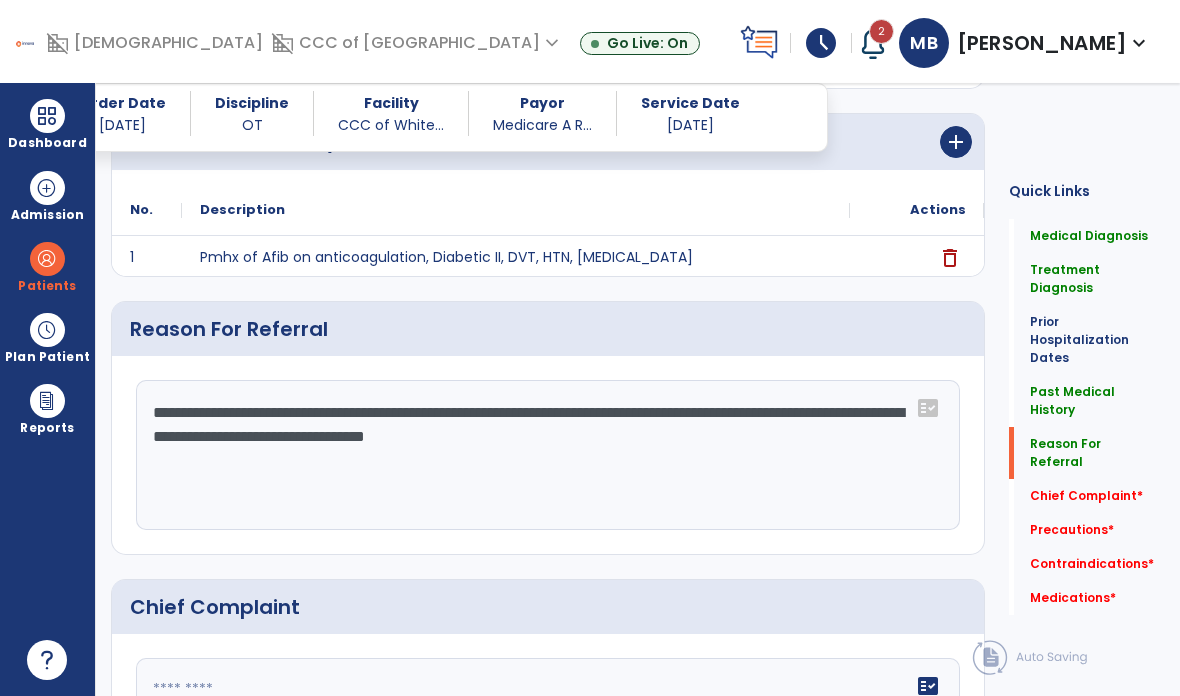 click on "**********" 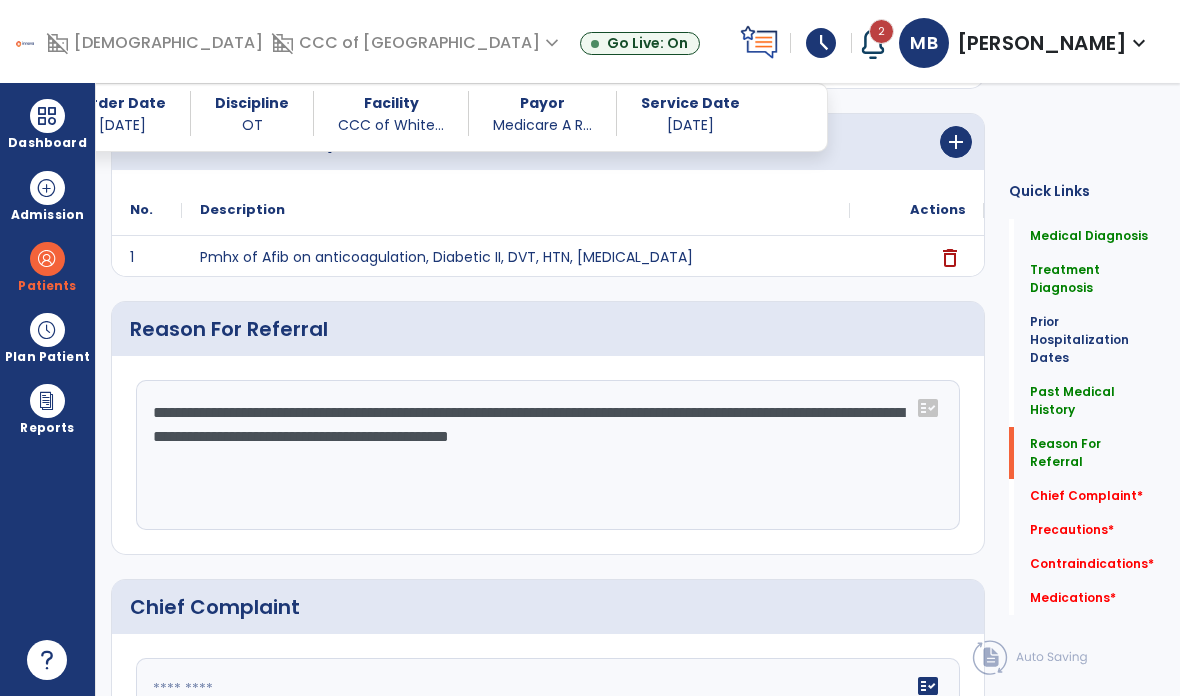 click on "**********" 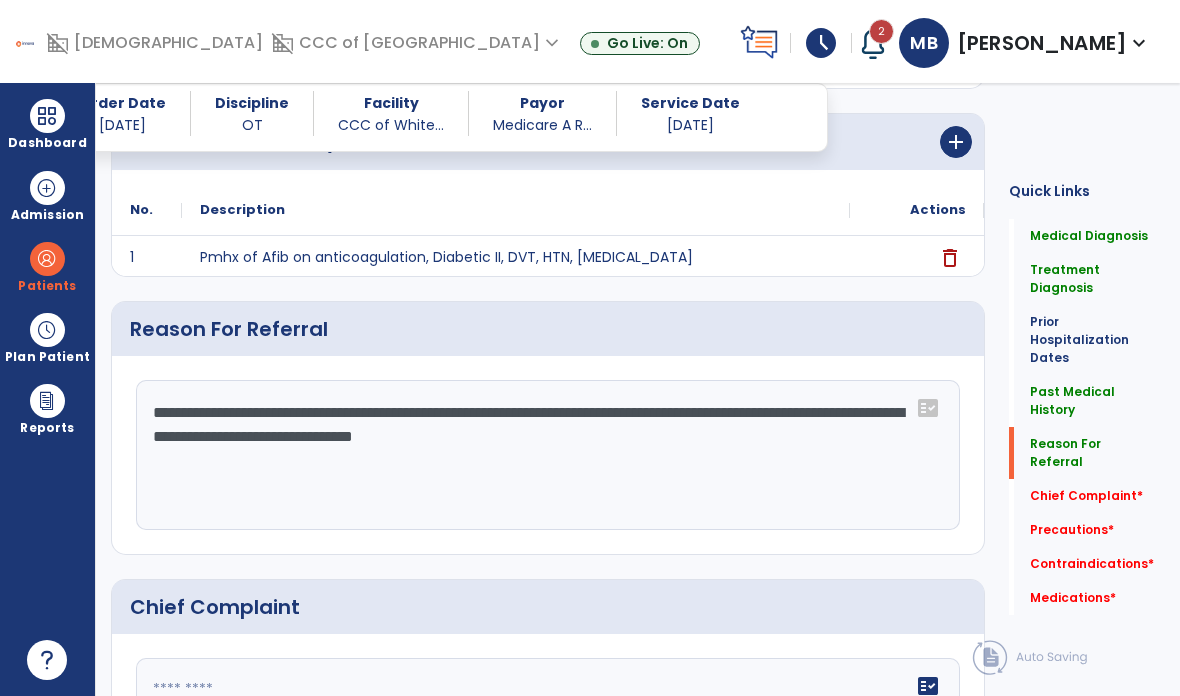 click on "**********" 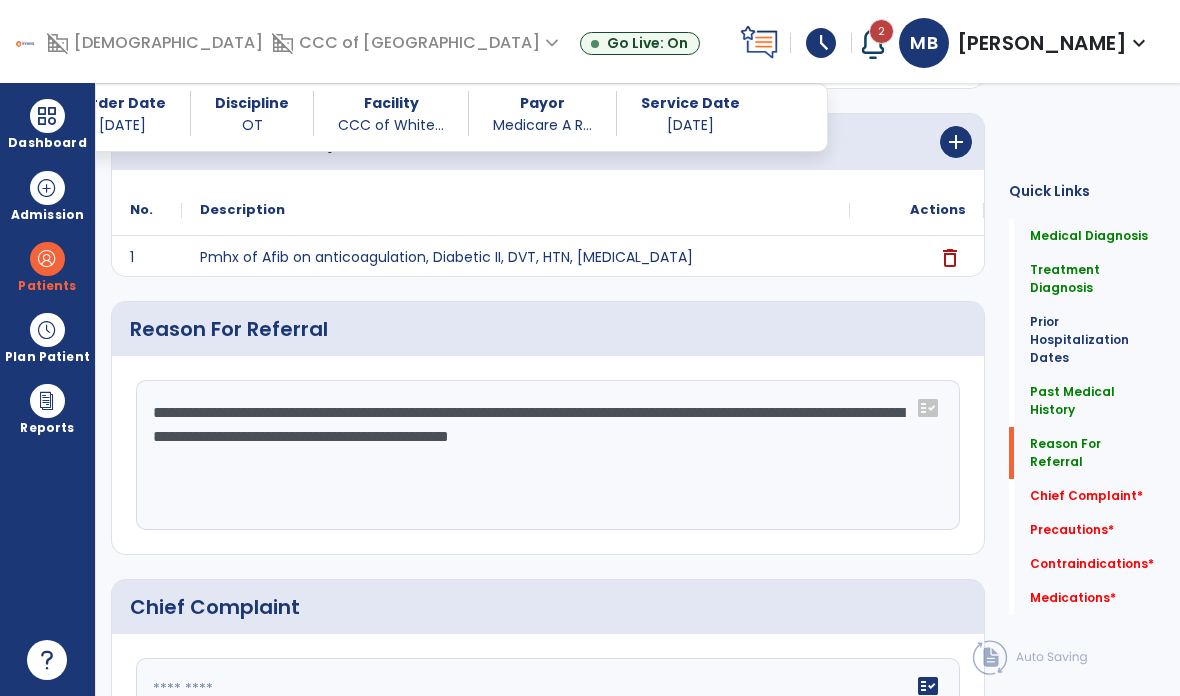 click on "**********" 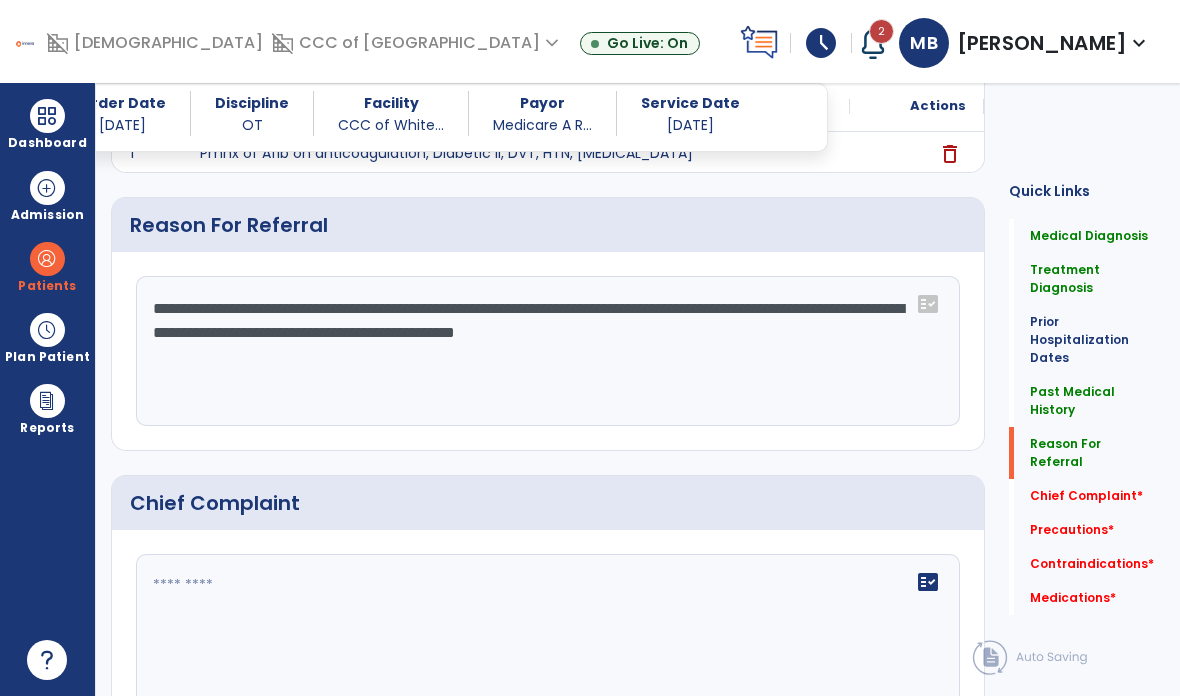 scroll, scrollTop: 1351, scrollLeft: 0, axis: vertical 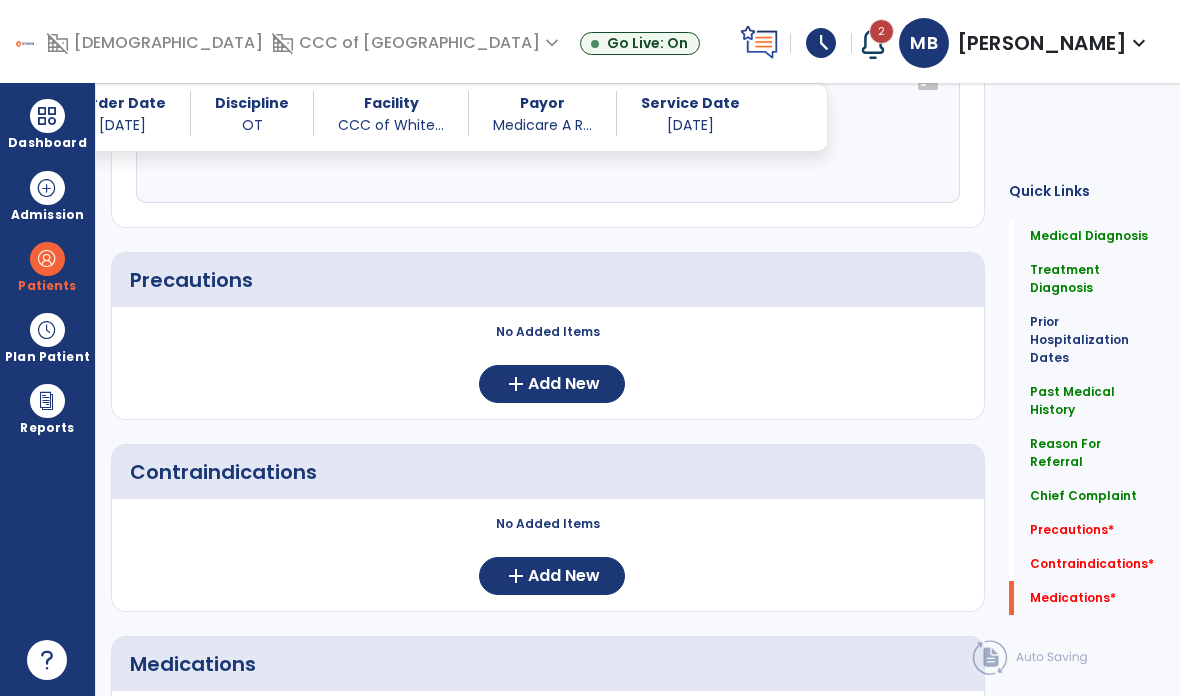 type on "**********" 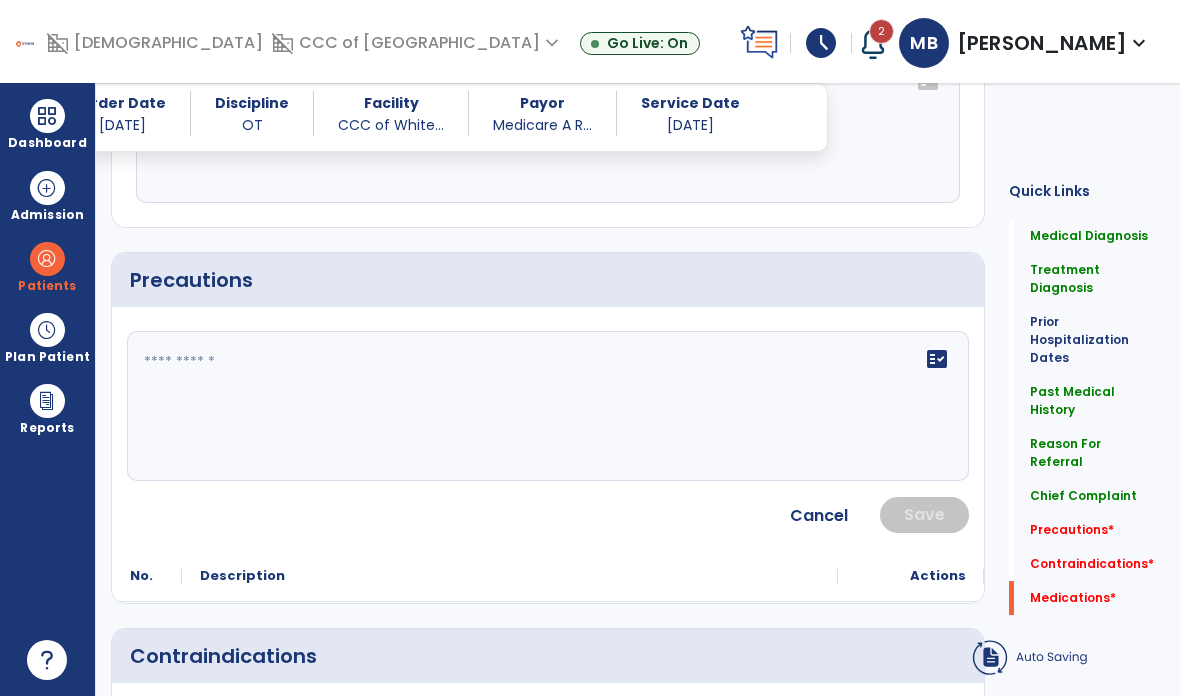 click on "fact_check" 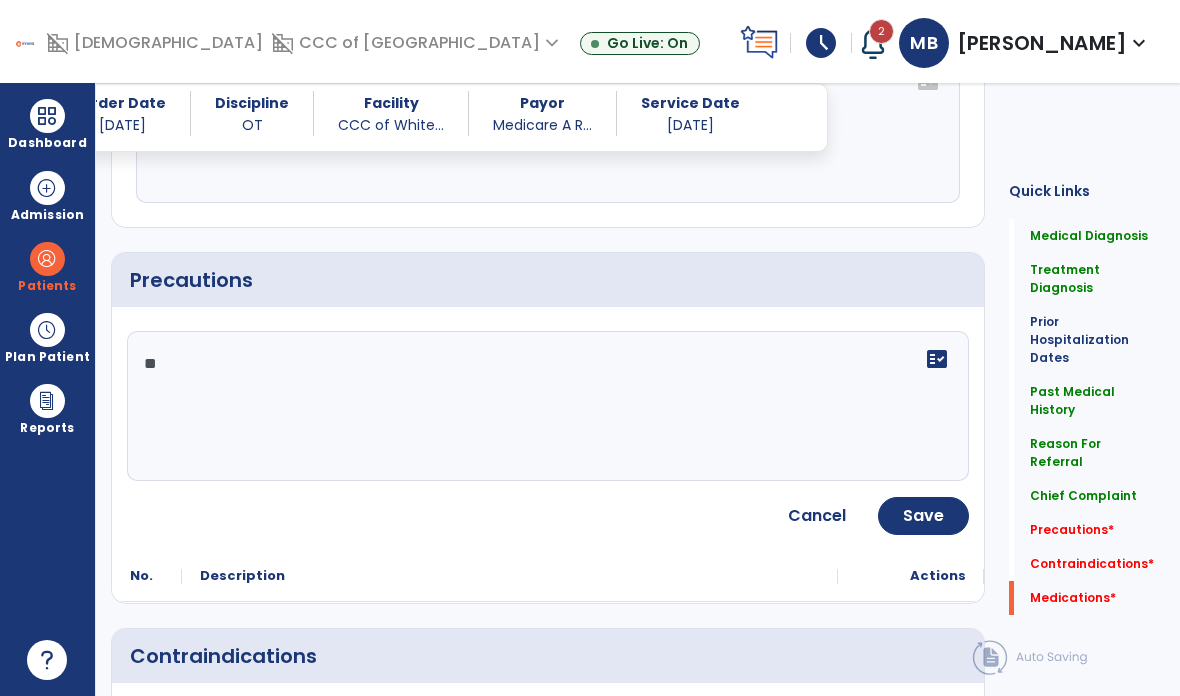 type on "*" 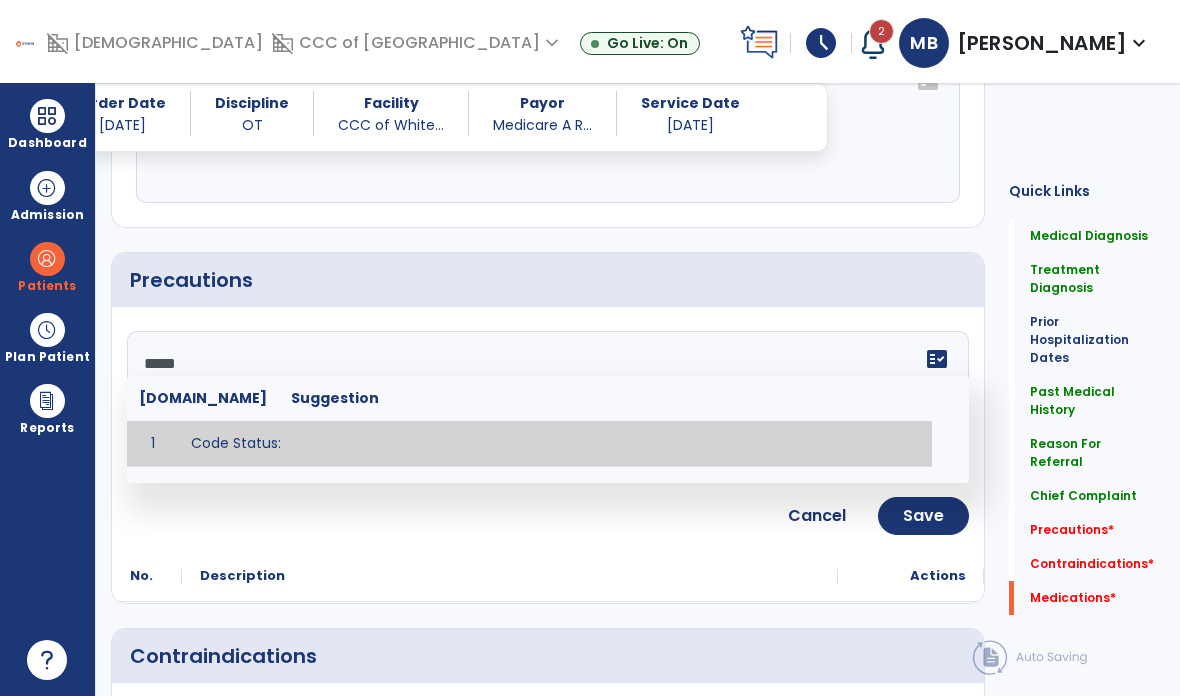 type on "**********" 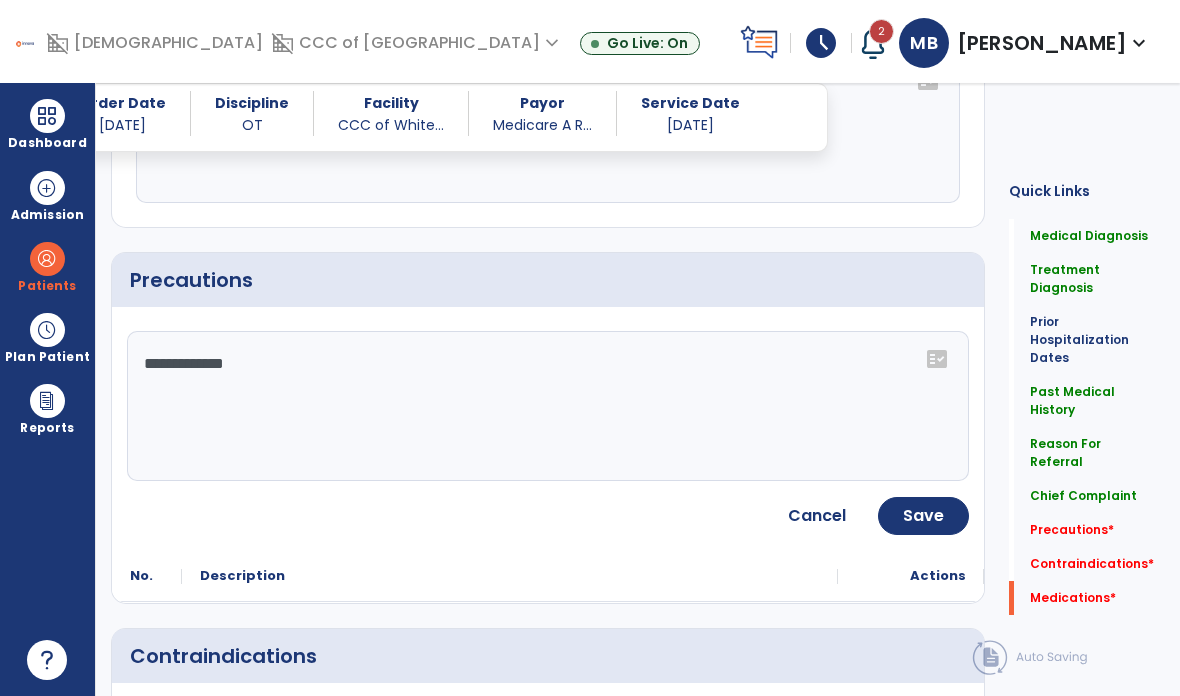 click on "**********" 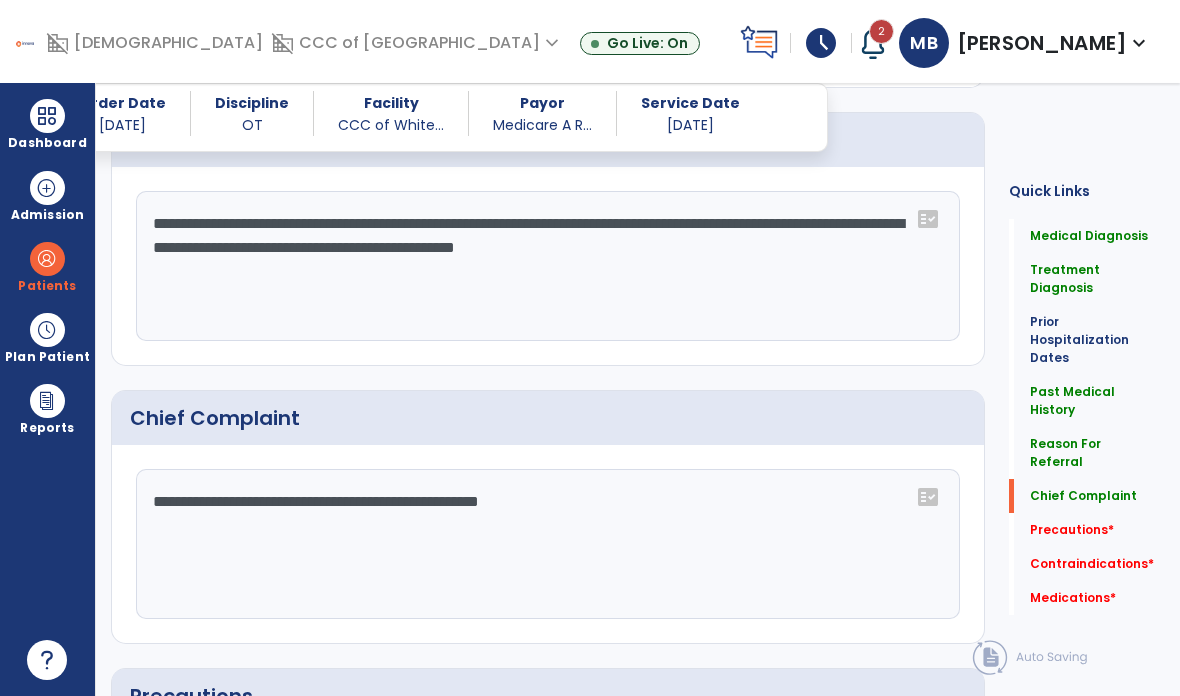 scroll, scrollTop: 1433, scrollLeft: 0, axis: vertical 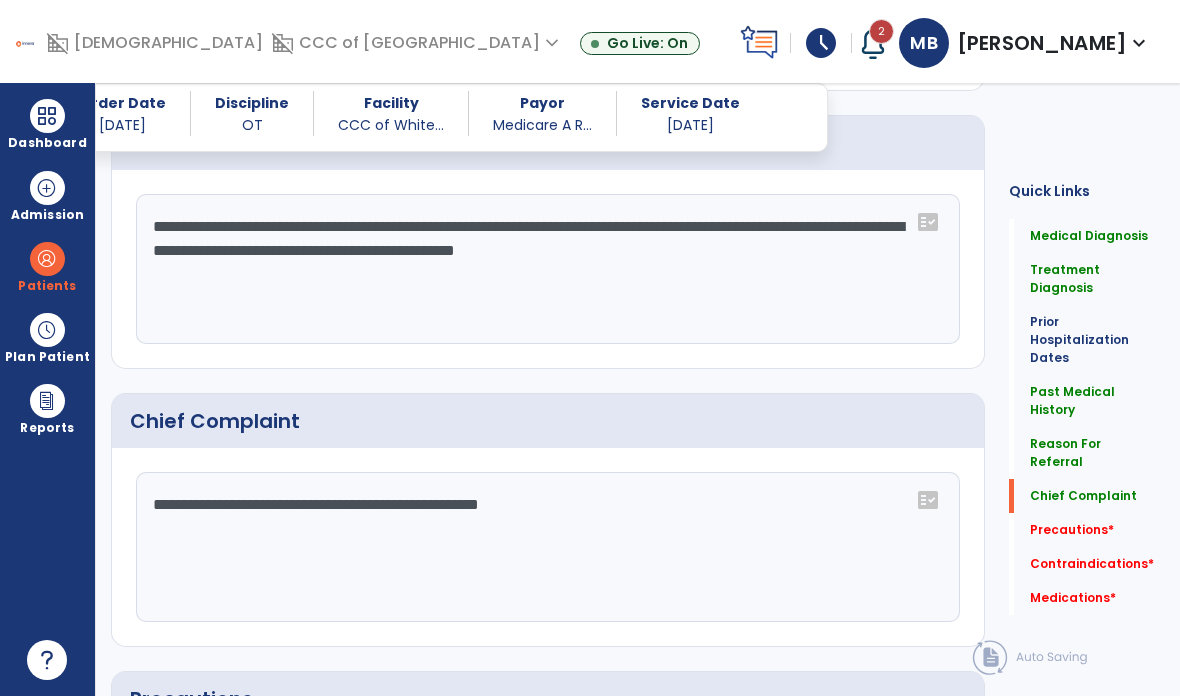 click on "**********" 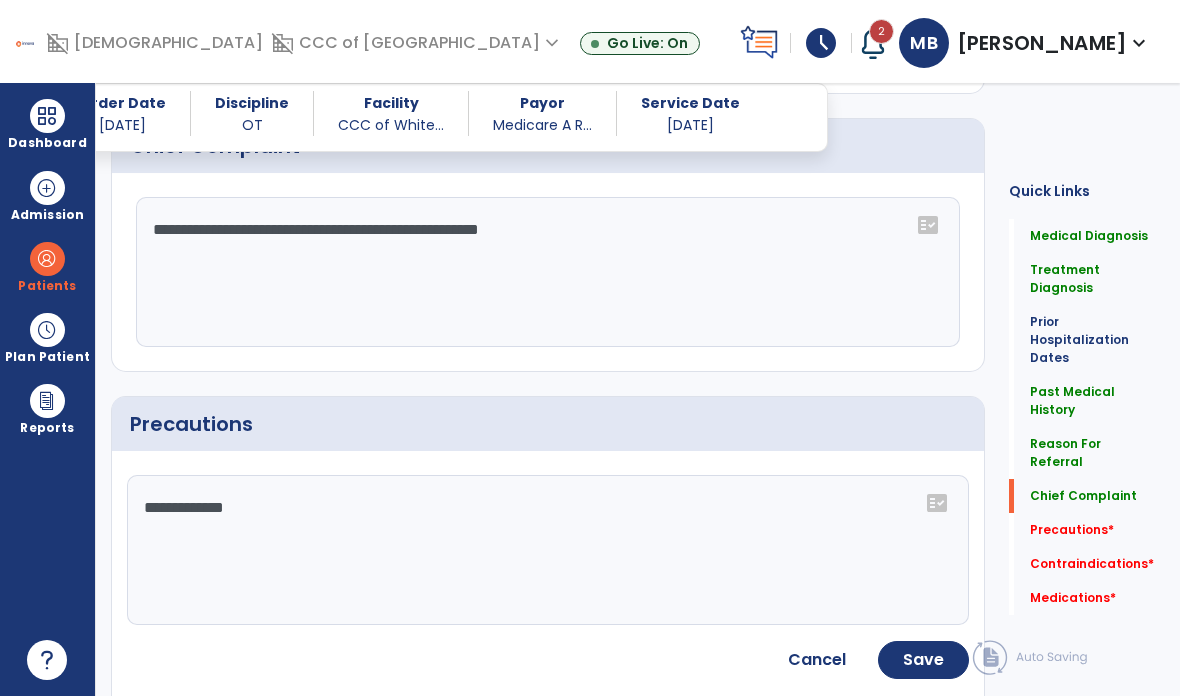 scroll, scrollTop: 1708, scrollLeft: 0, axis: vertical 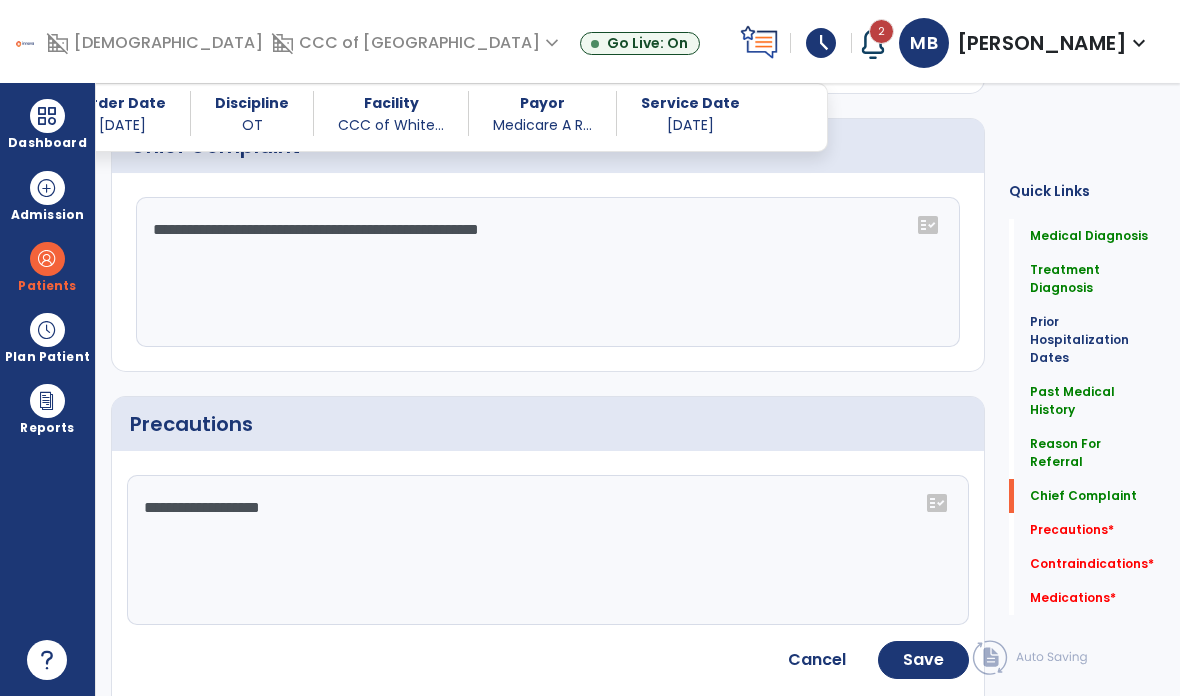 type on "**********" 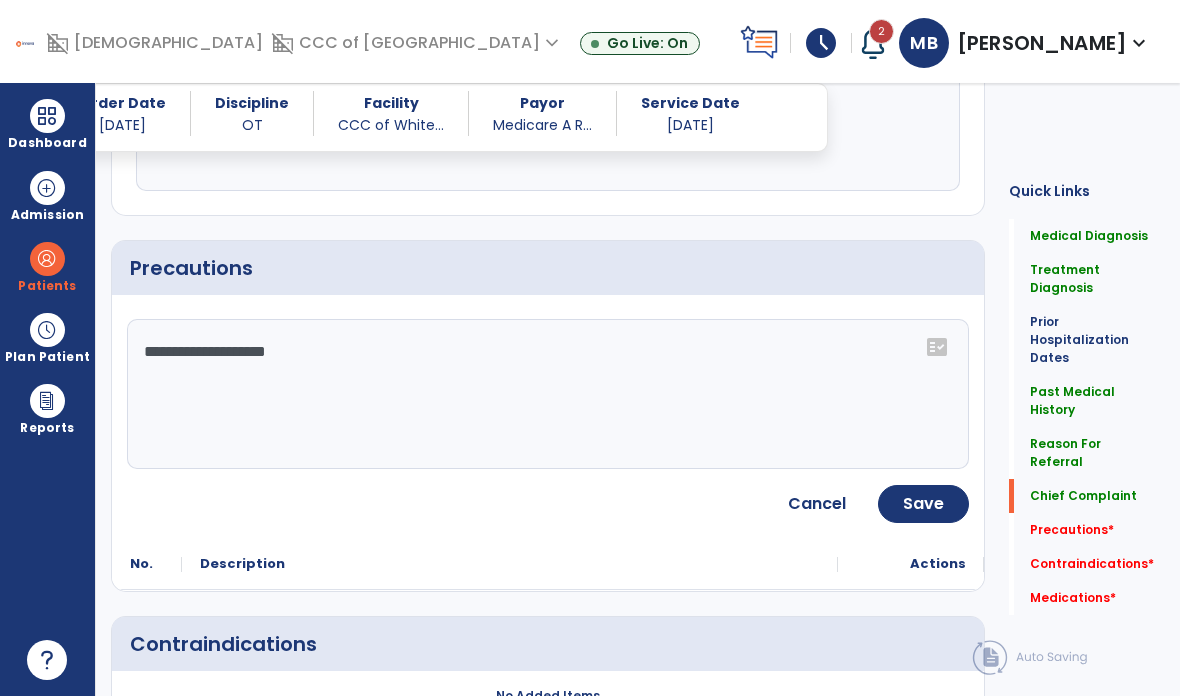 scroll, scrollTop: 1864, scrollLeft: 0, axis: vertical 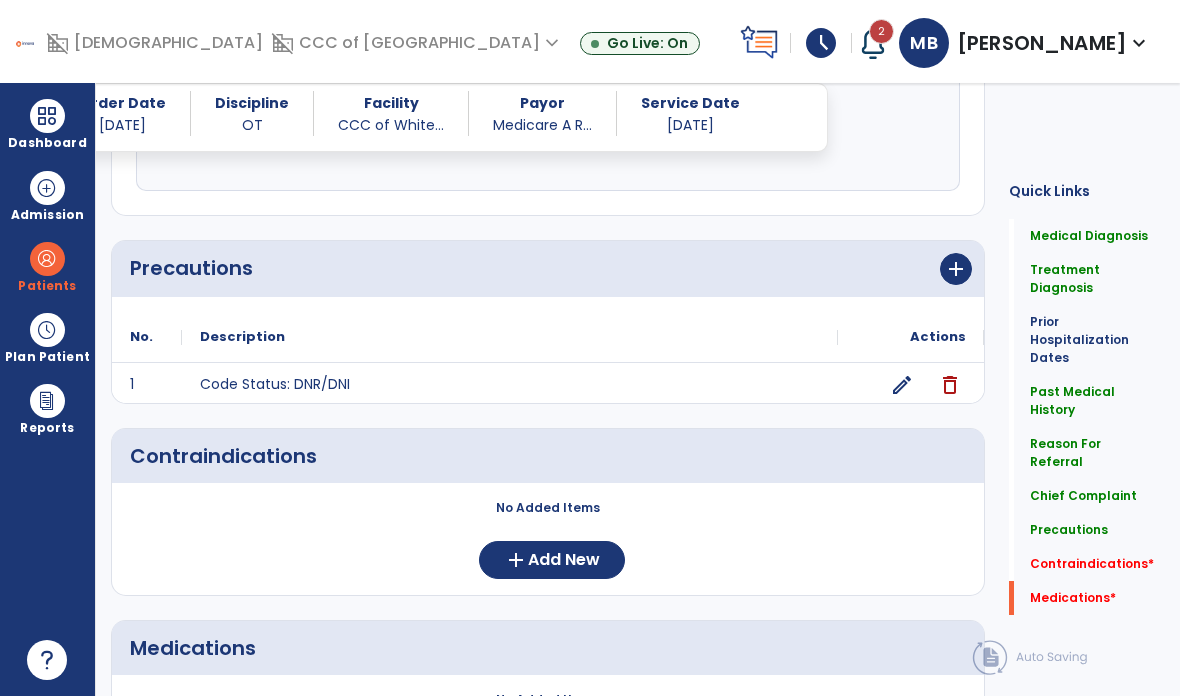 click on "add" 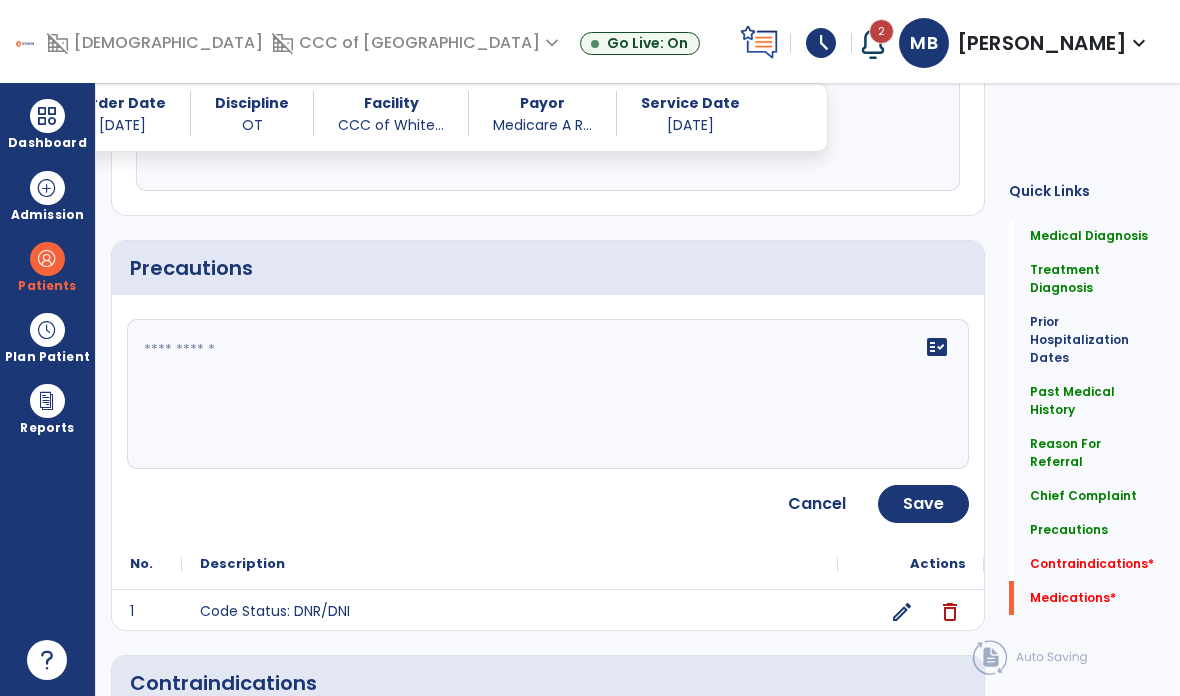 click on "fact_check" 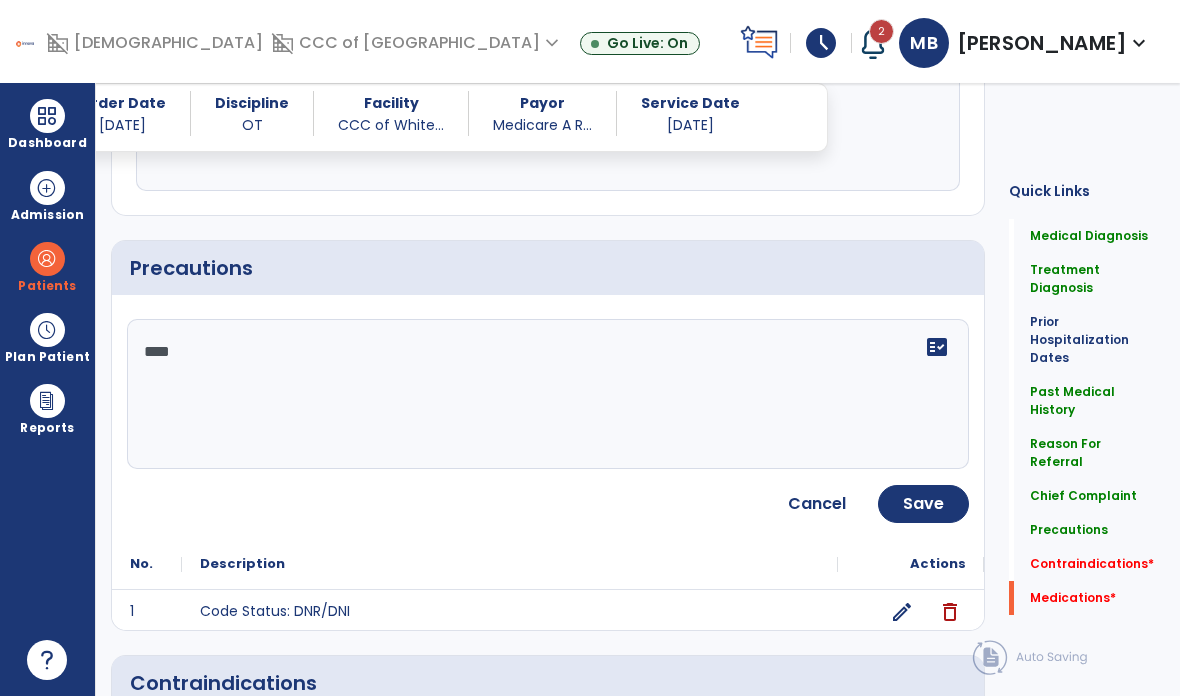 paste on "**********" 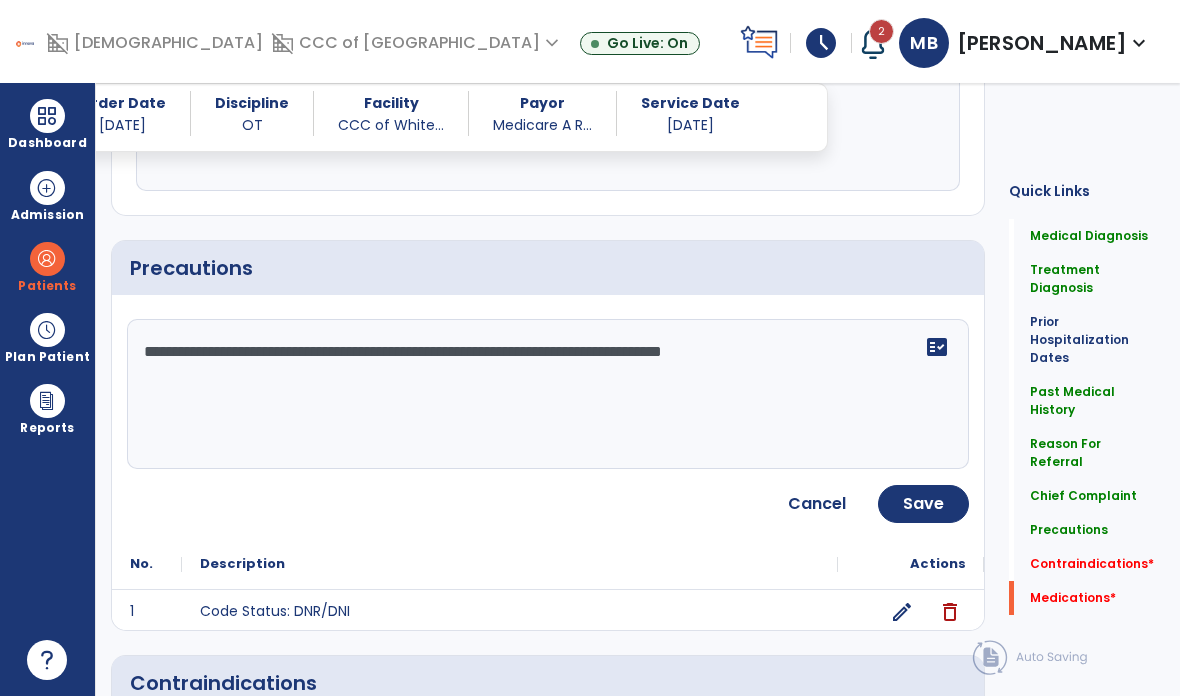 click on "Save" 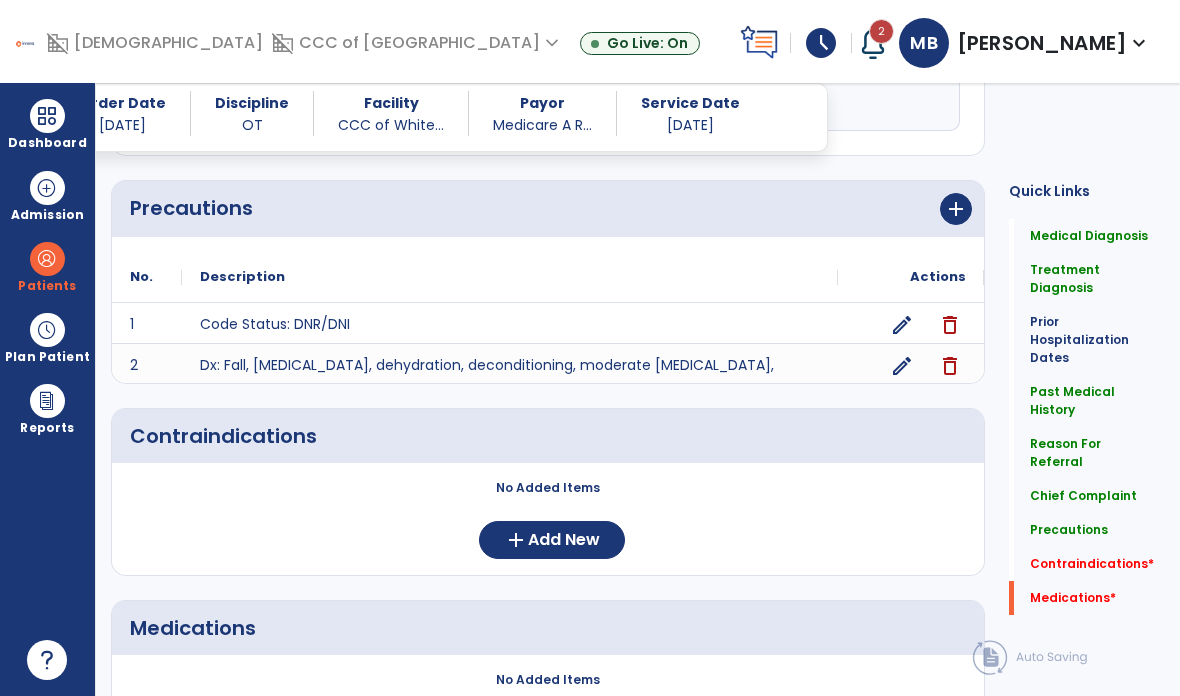 scroll, scrollTop: 1924, scrollLeft: 0, axis: vertical 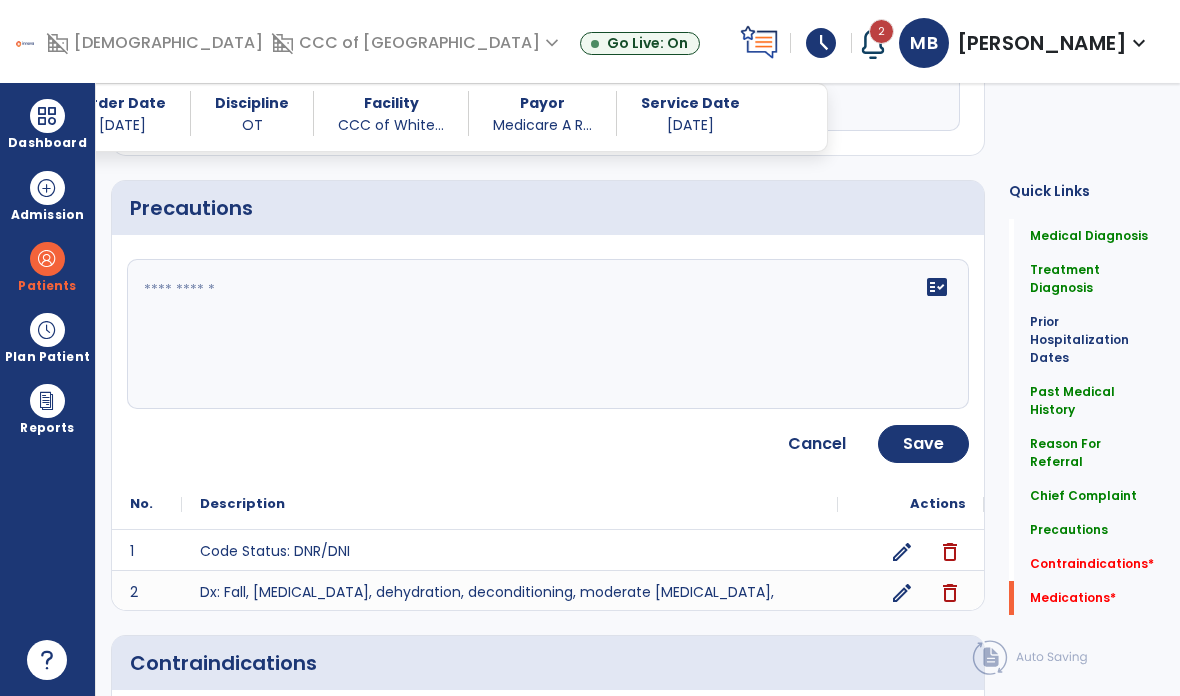 click on "fact_check" 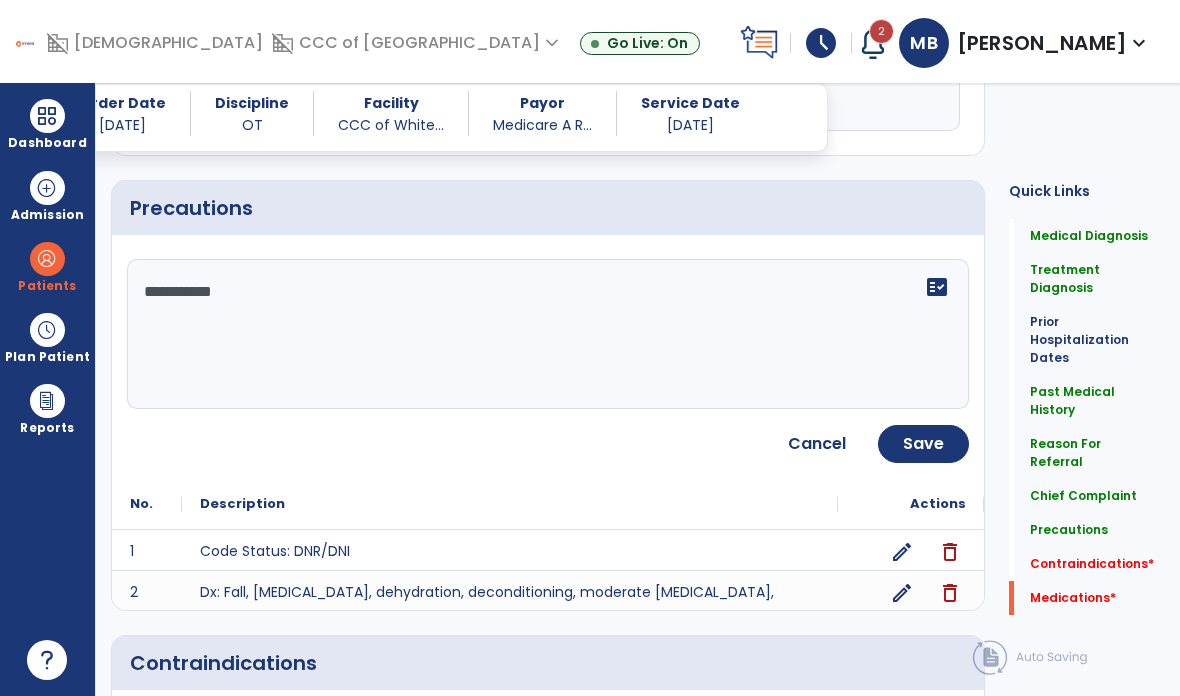 type on "**********" 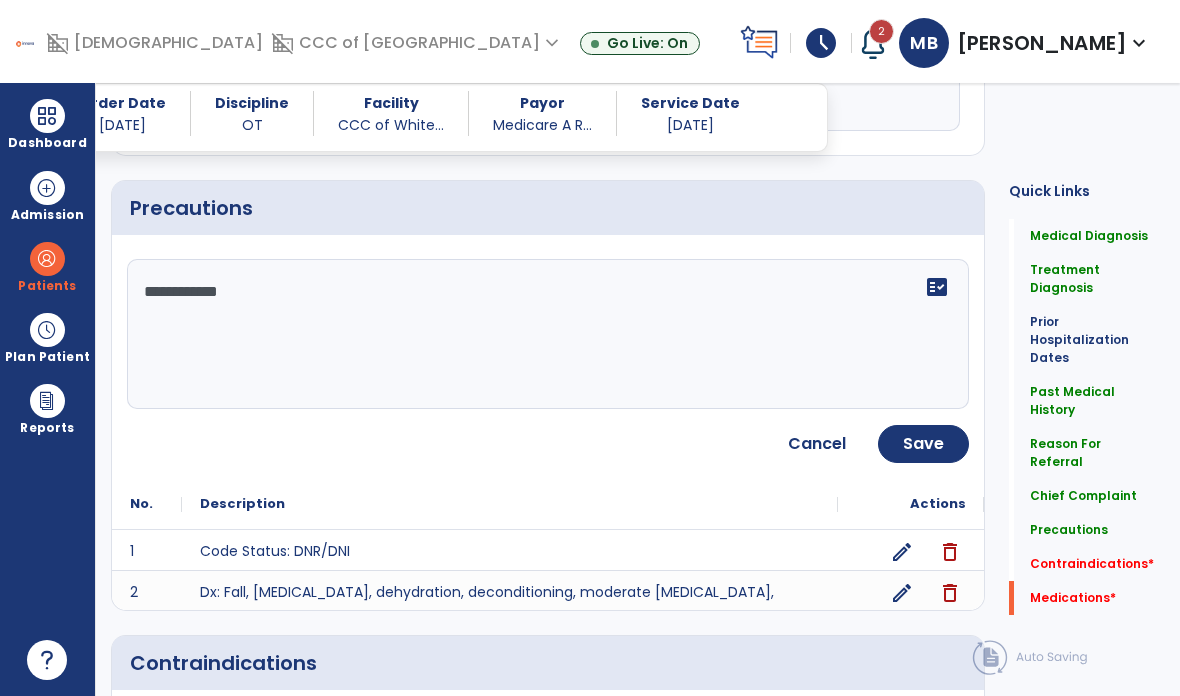 click on "Save" 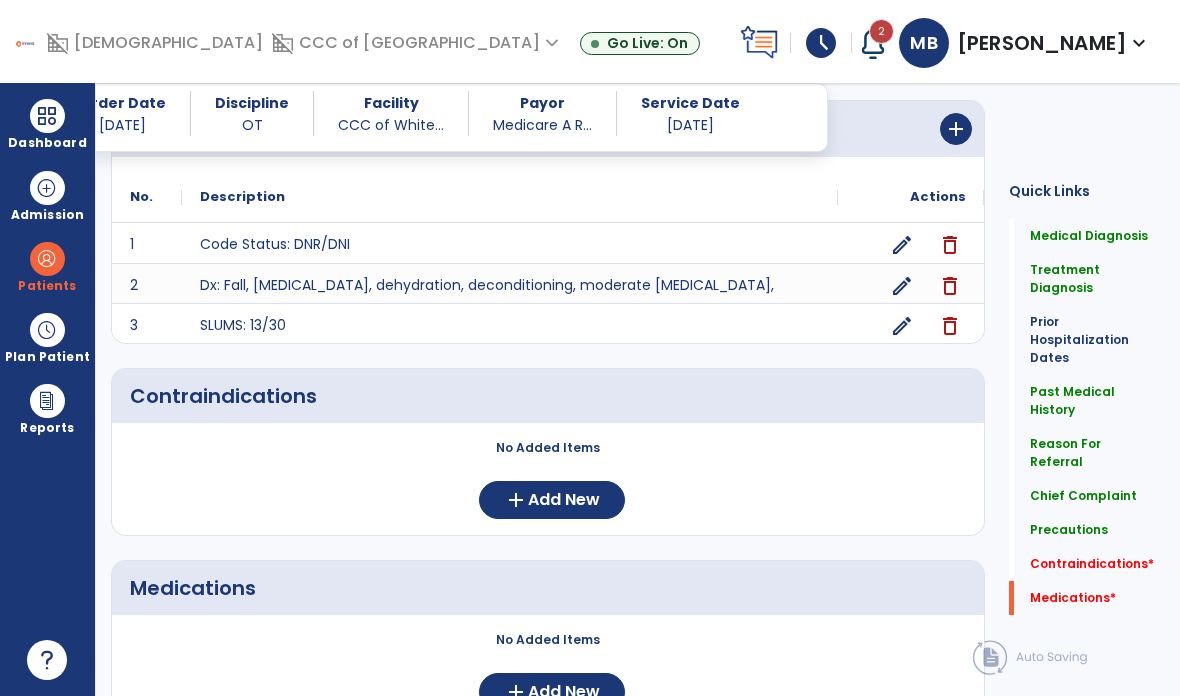 scroll, scrollTop: 2004, scrollLeft: 0, axis: vertical 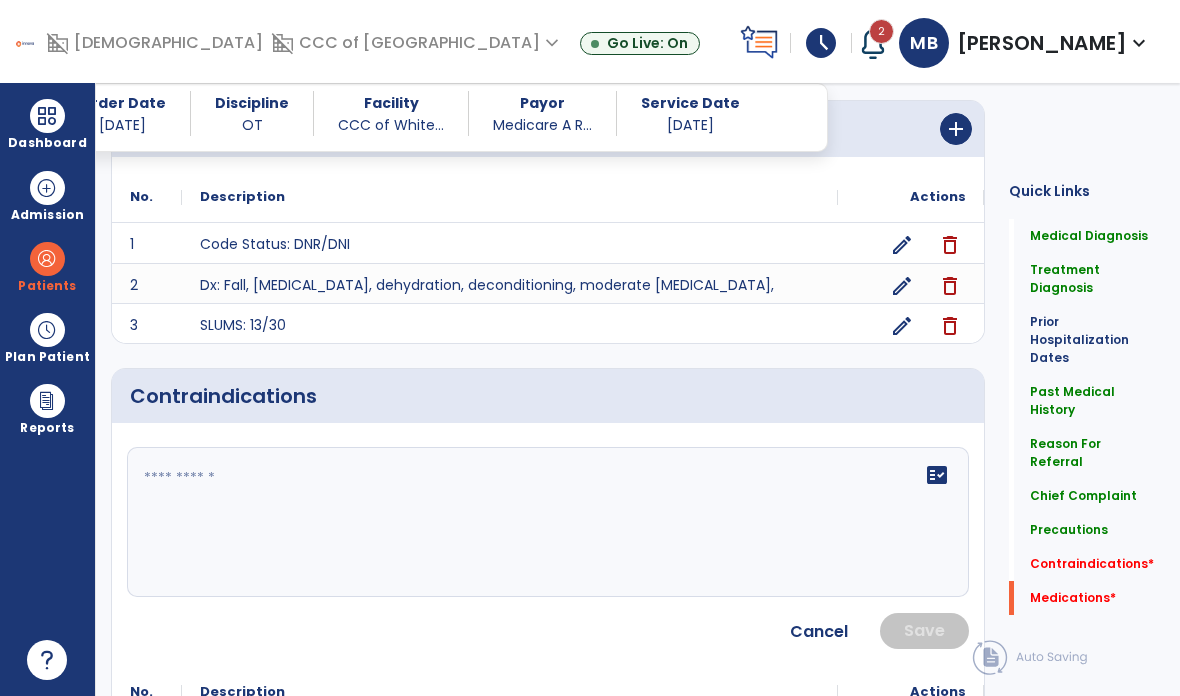 click on "fact_check" 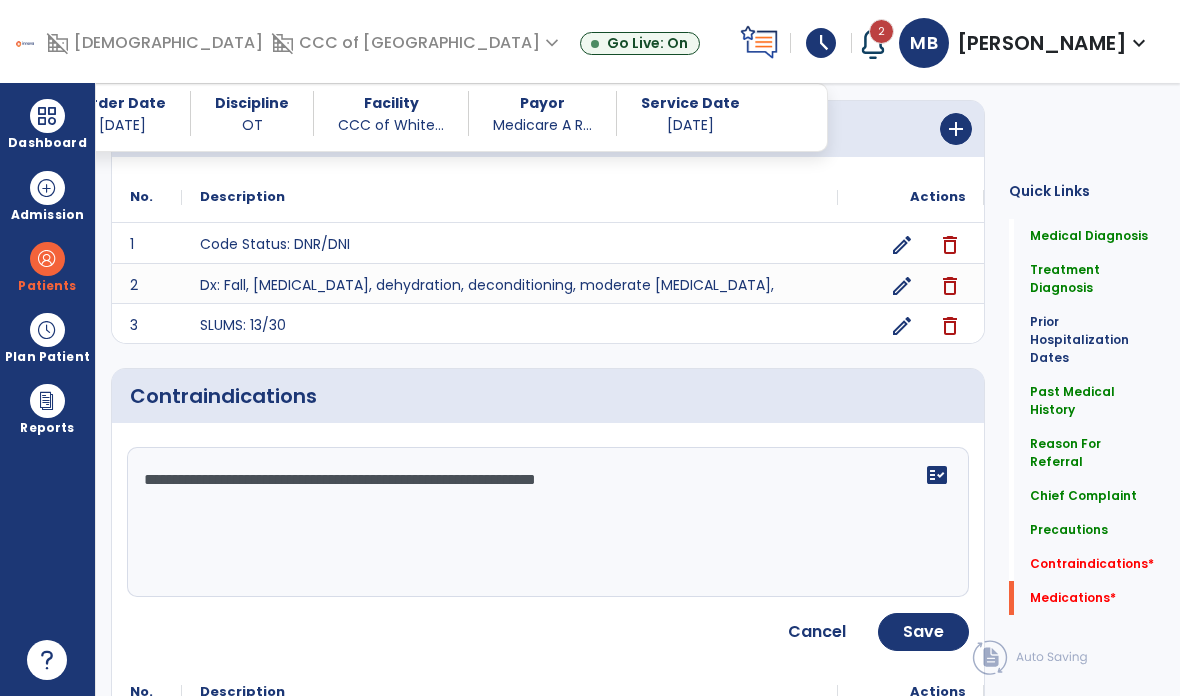type on "**********" 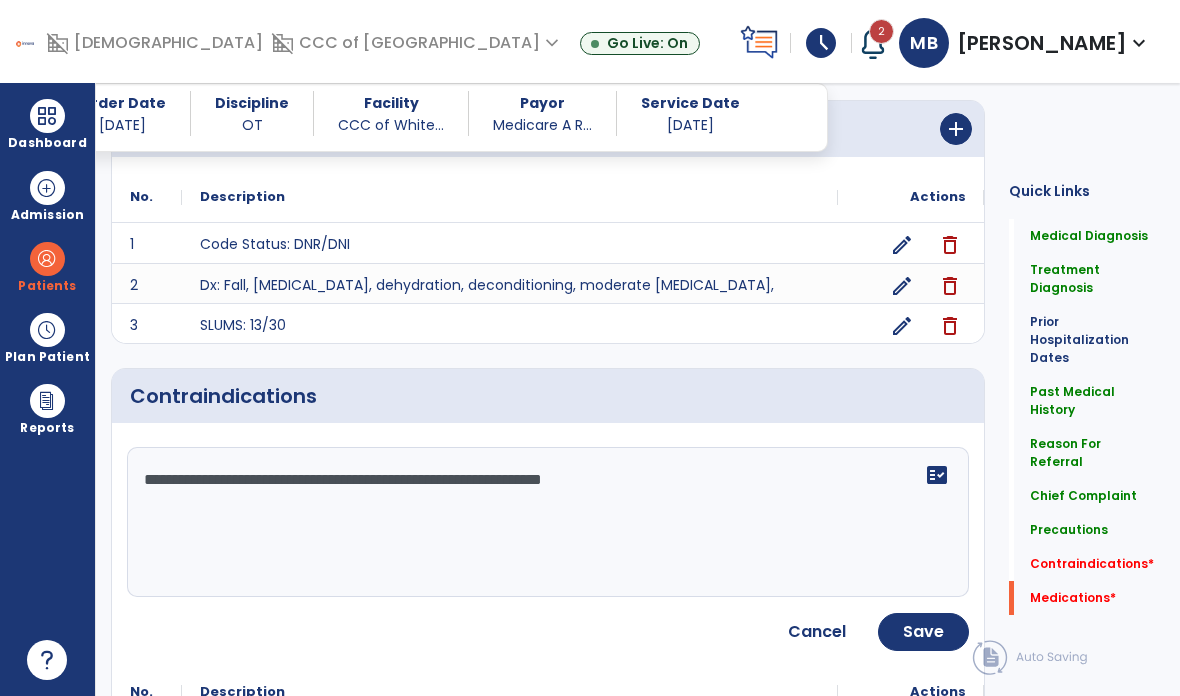 click on "Save" 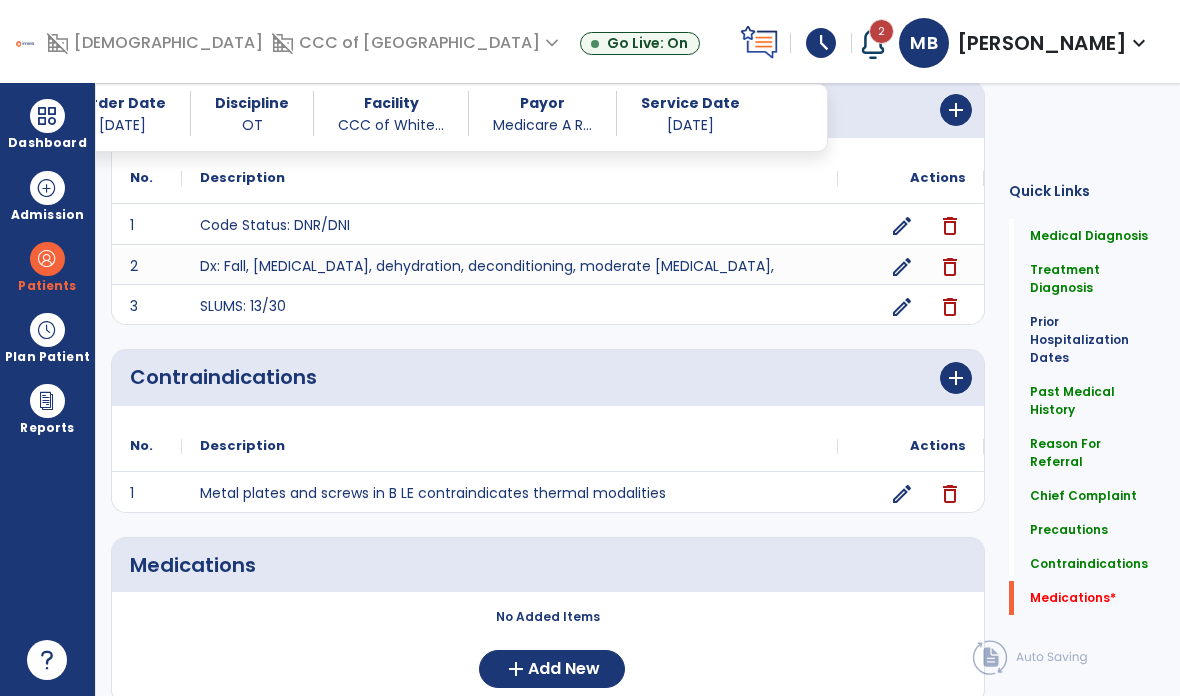 scroll, scrollTop: 2022, scrollLeft: 0, axis: vertical 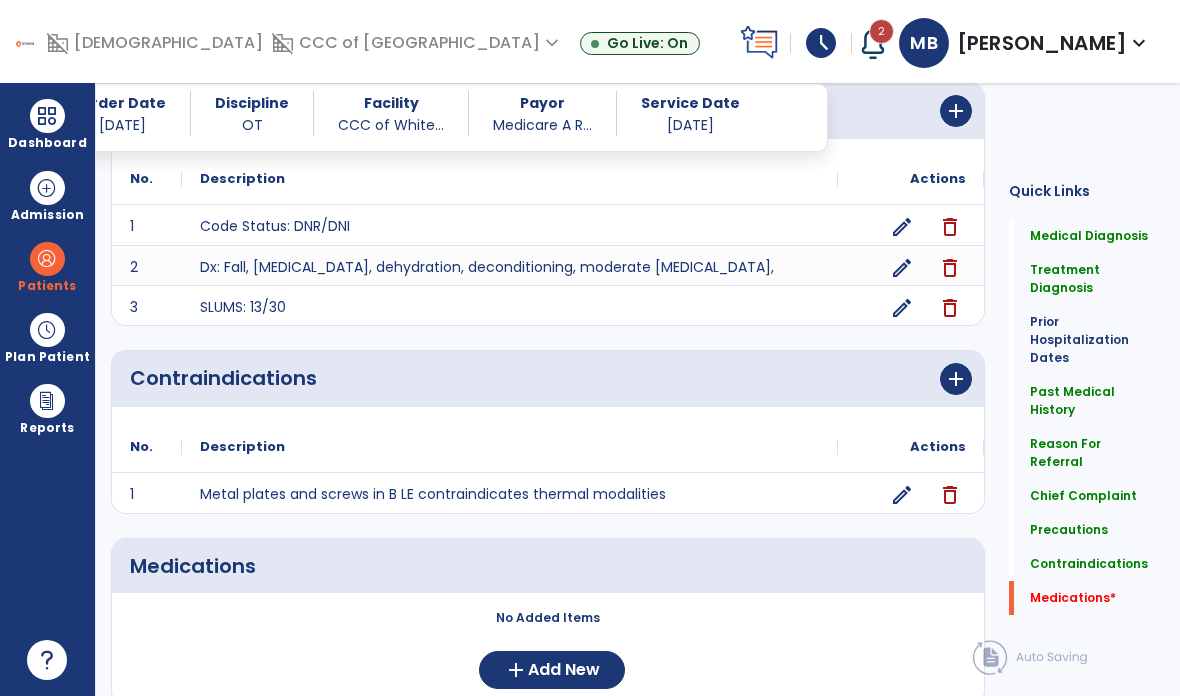 click on "Add New" 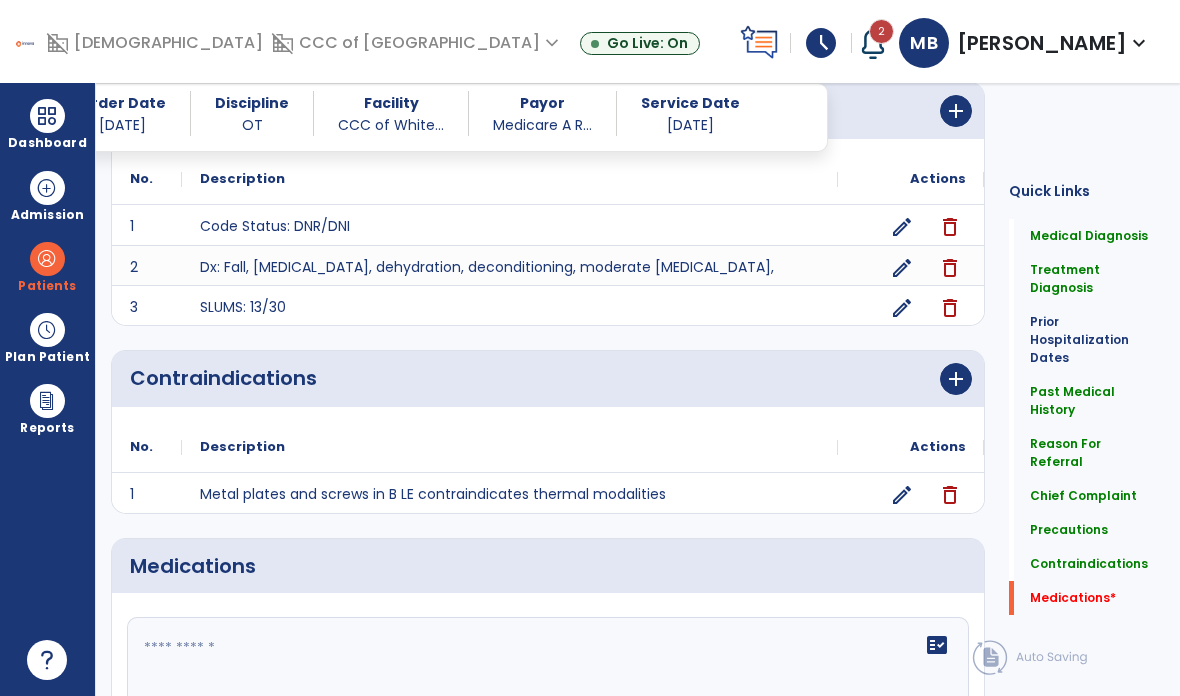 click 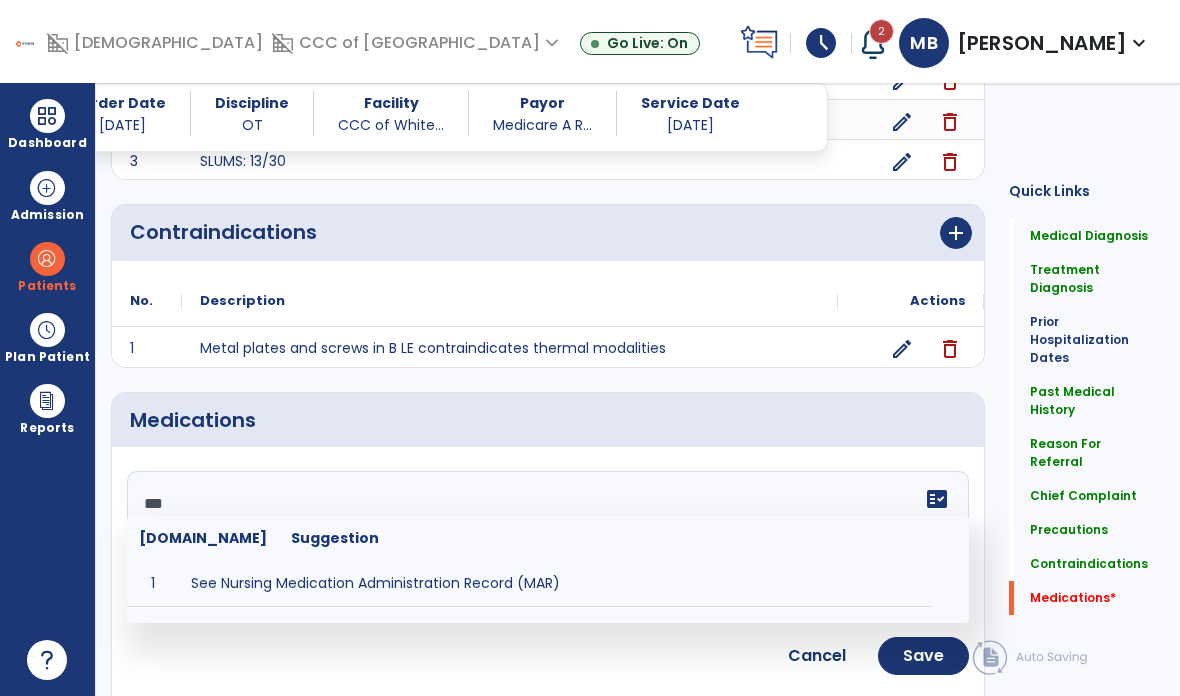 scroll, scrollTop: 2168, scrollLeft: 0, axis: vertical 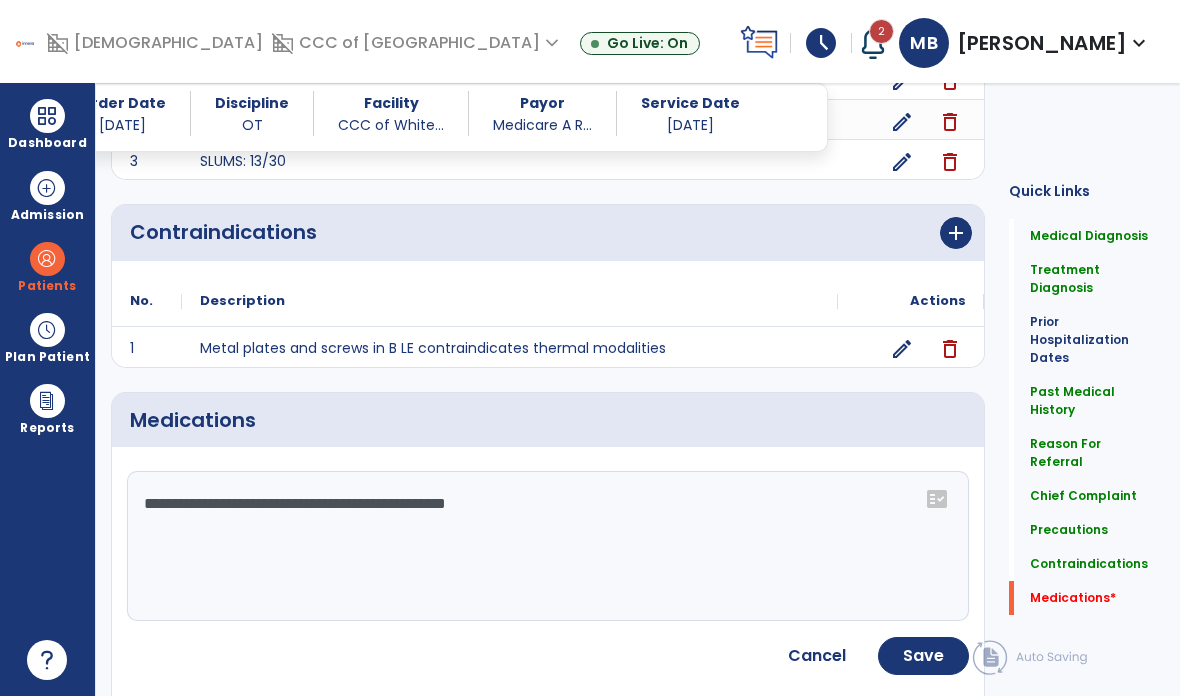 click on "Save" 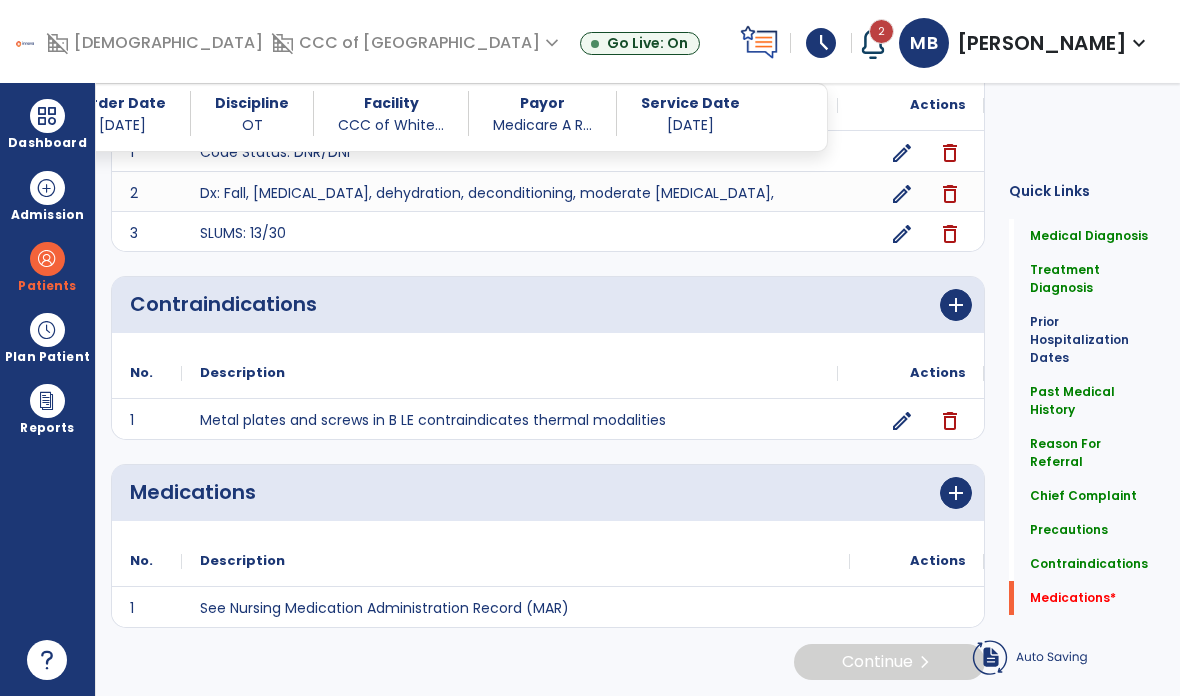 scroll, scrollTop: 2016, scrollLeft: 0, axis: vertical 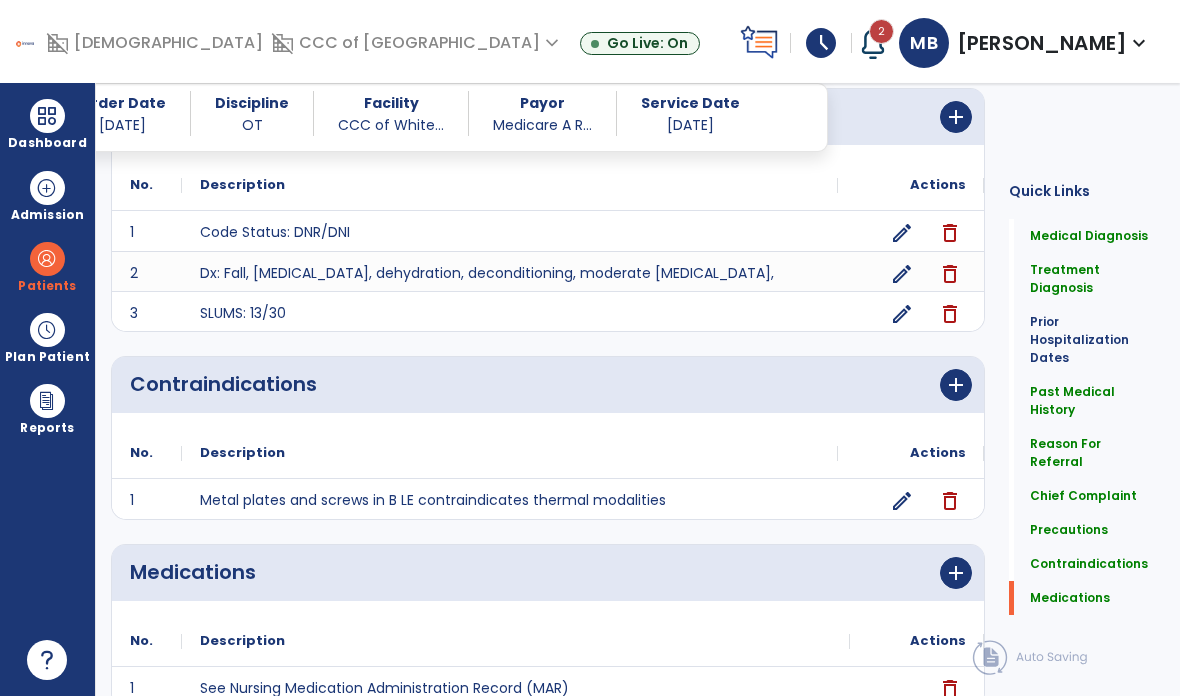 click on "Quick Links  Medical Diagnosis   Medical Diagnosis   Treatment Diagnosis   Treatment Diagnosis   Prior Hospitalization Dates   Prior Hospitalization Dates   Past Medical History   Past Medical History   Reason For Referral   Reason For Referral   Chief Complaint   Chief Complaint   Precautions   Precautions   Contraindications   Contraindications   Medications   Medications" 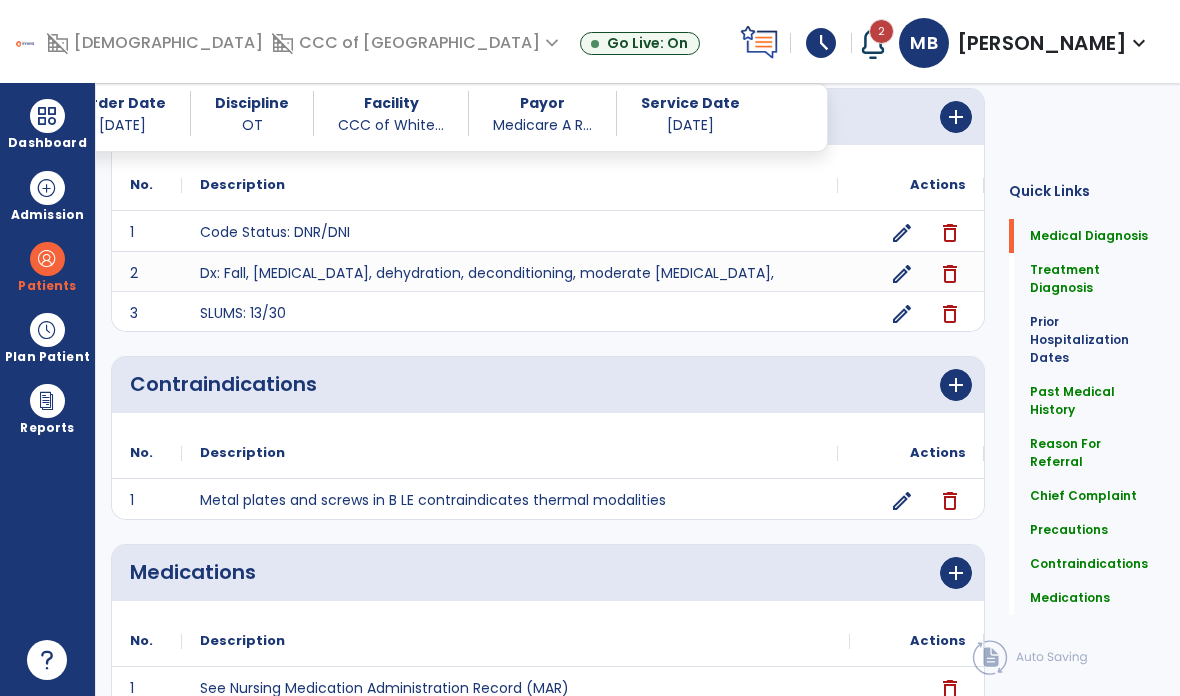 click on "Medical Diagnosis" 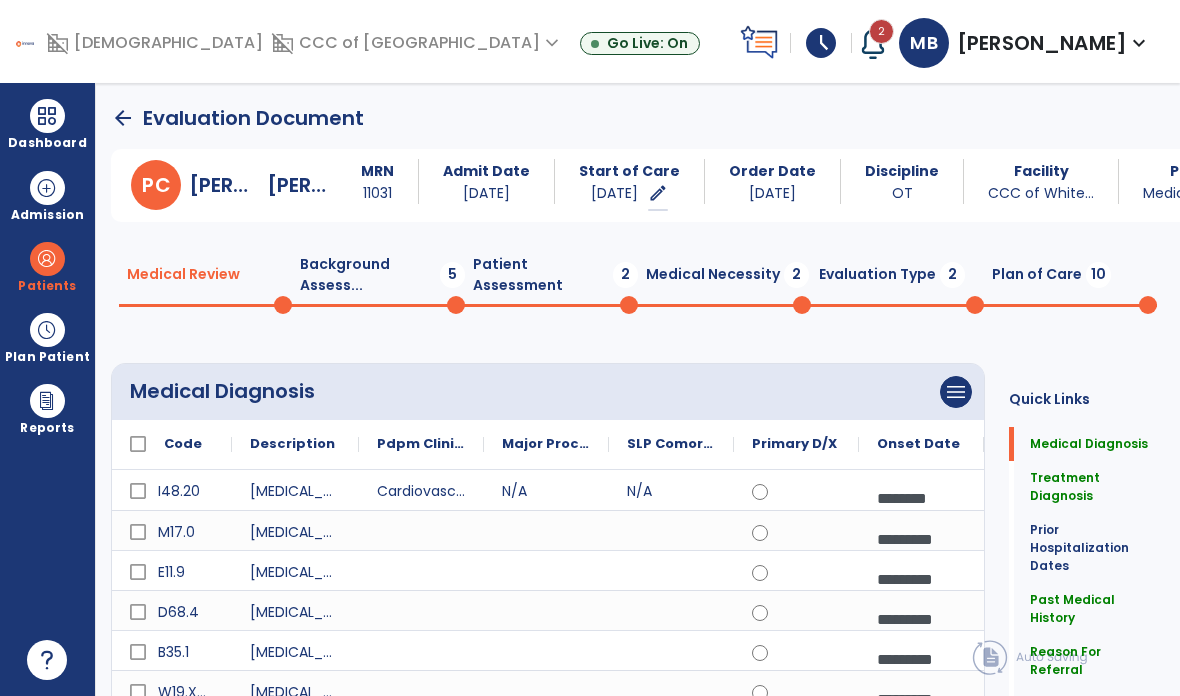 scroll, scrollTop: 0, scrollLeft: 0, axis: both 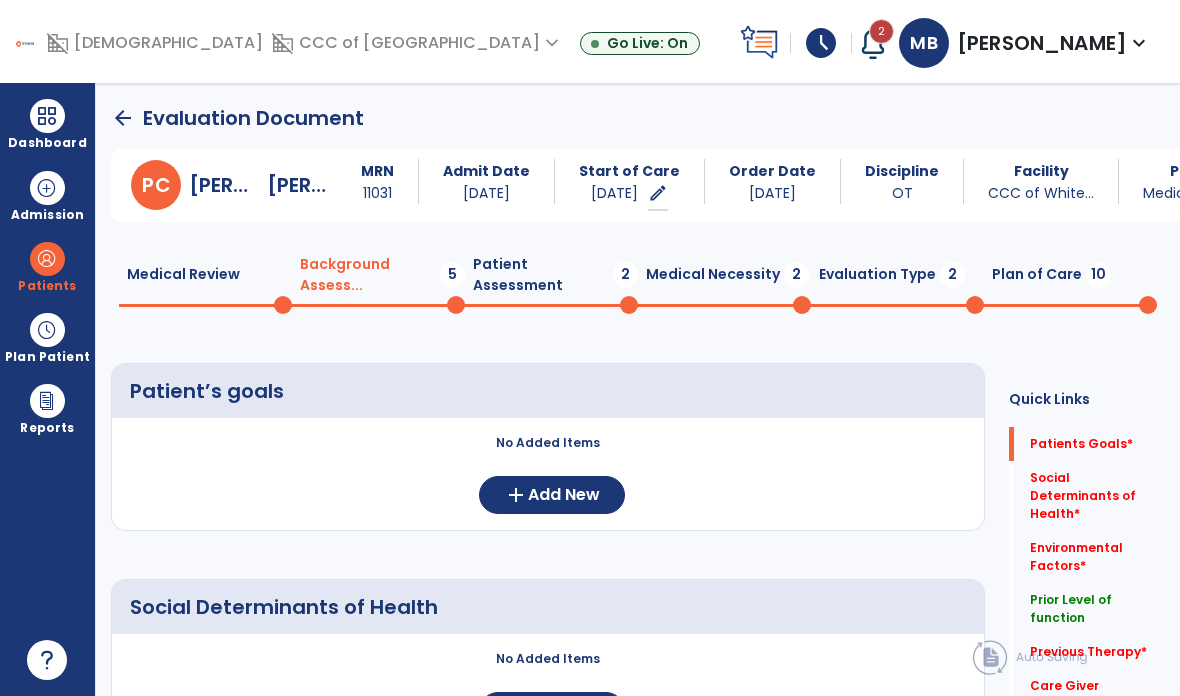 click on "Add New" 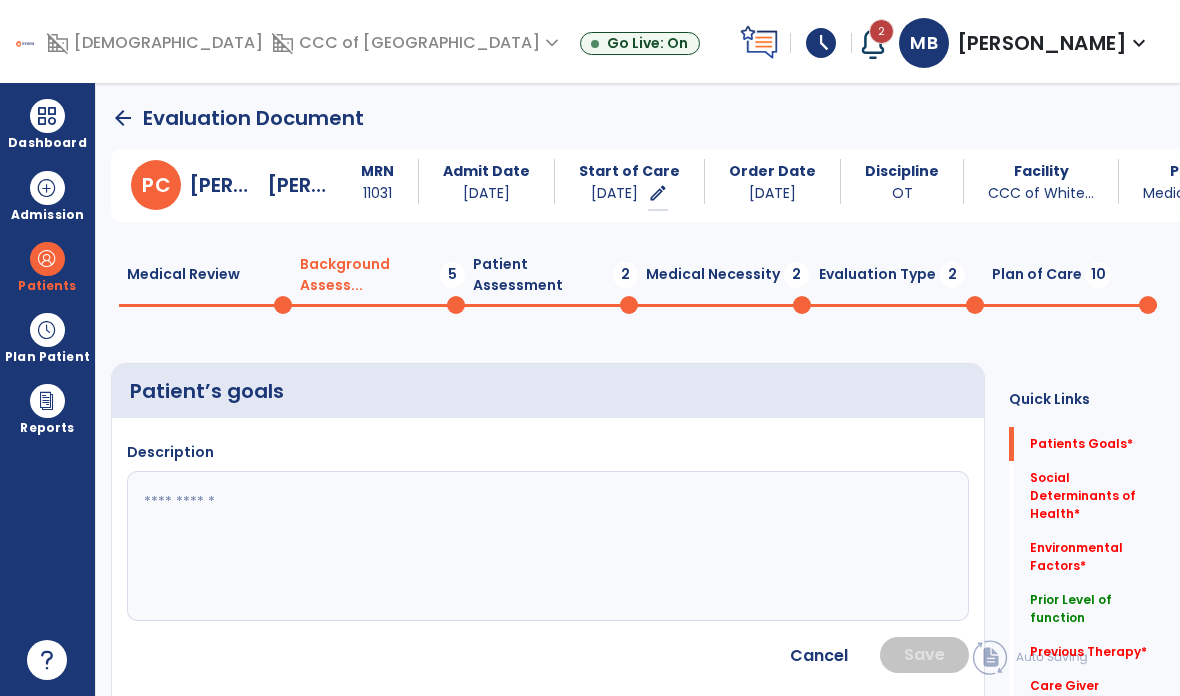 click 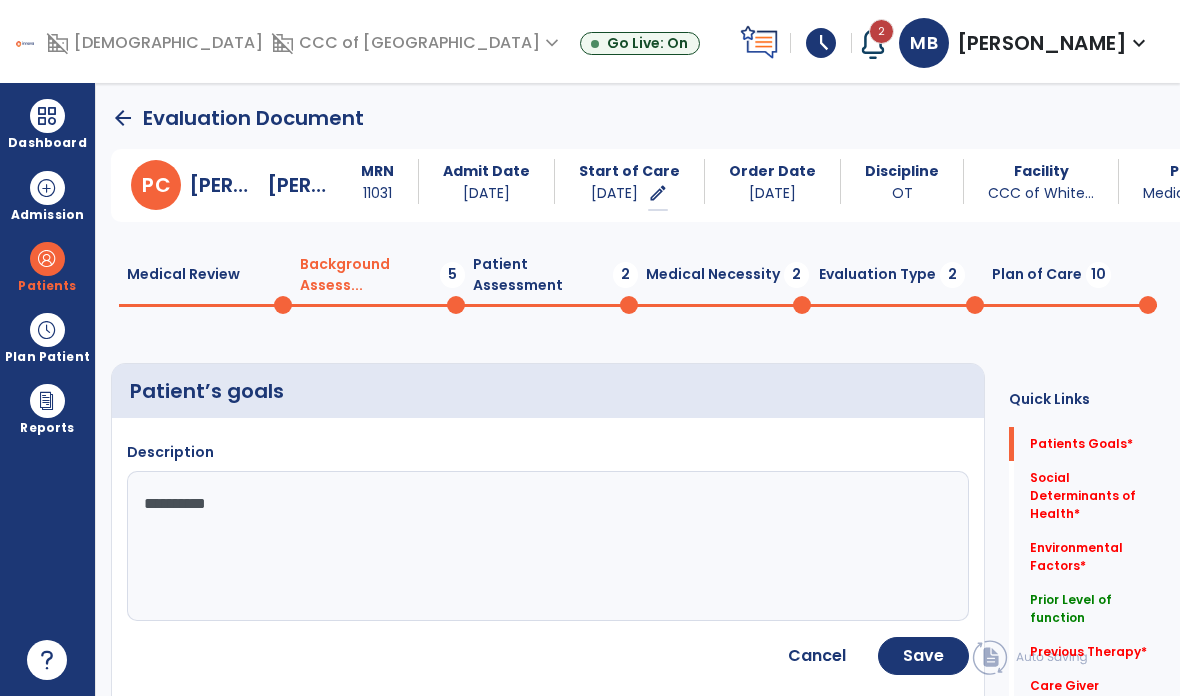 type on "**********" 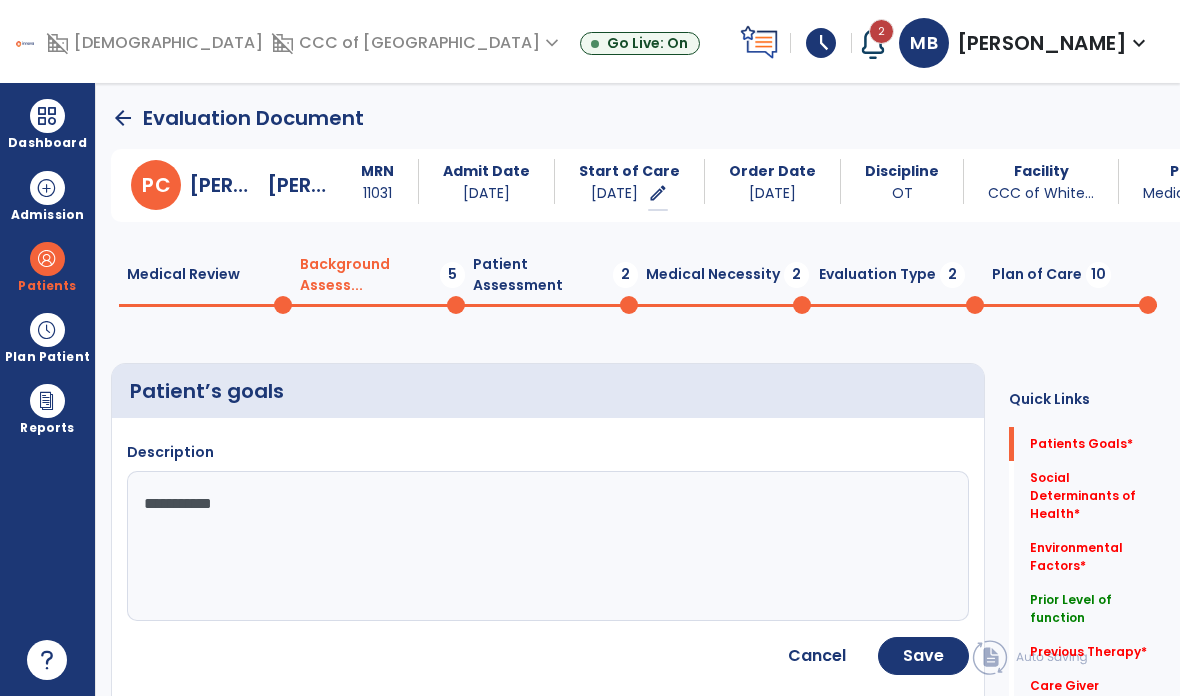 click on "Save" 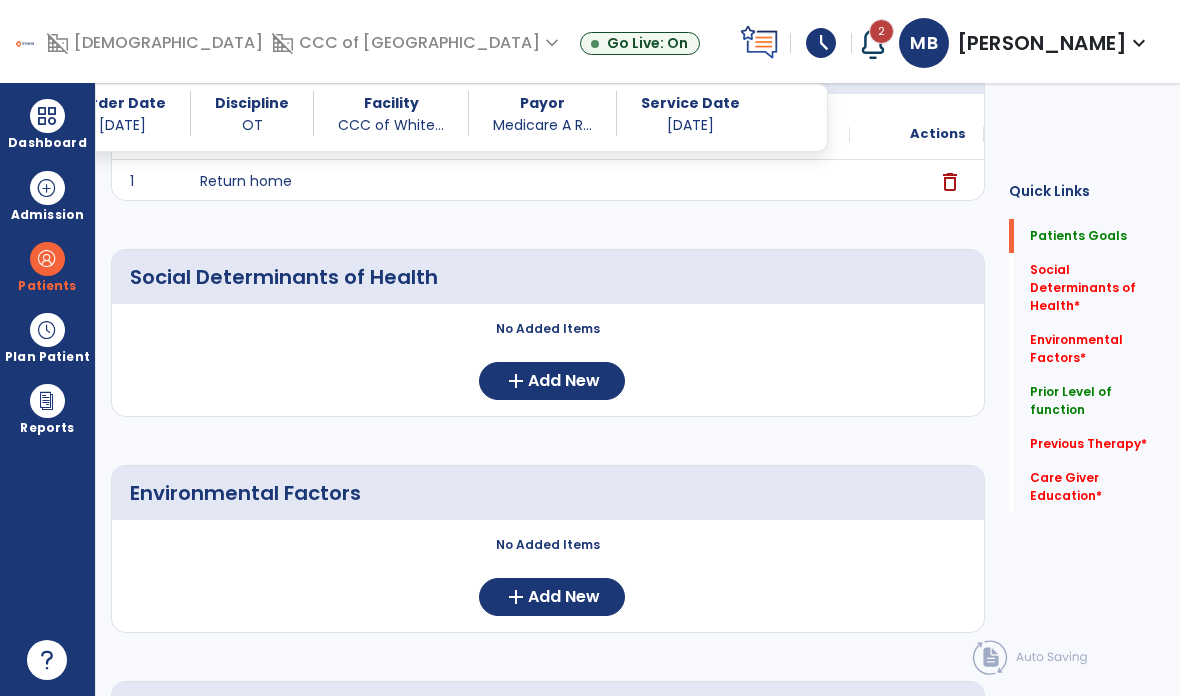 scroll, scrollTop: 308, scrollLeft: 0, axis: vertical 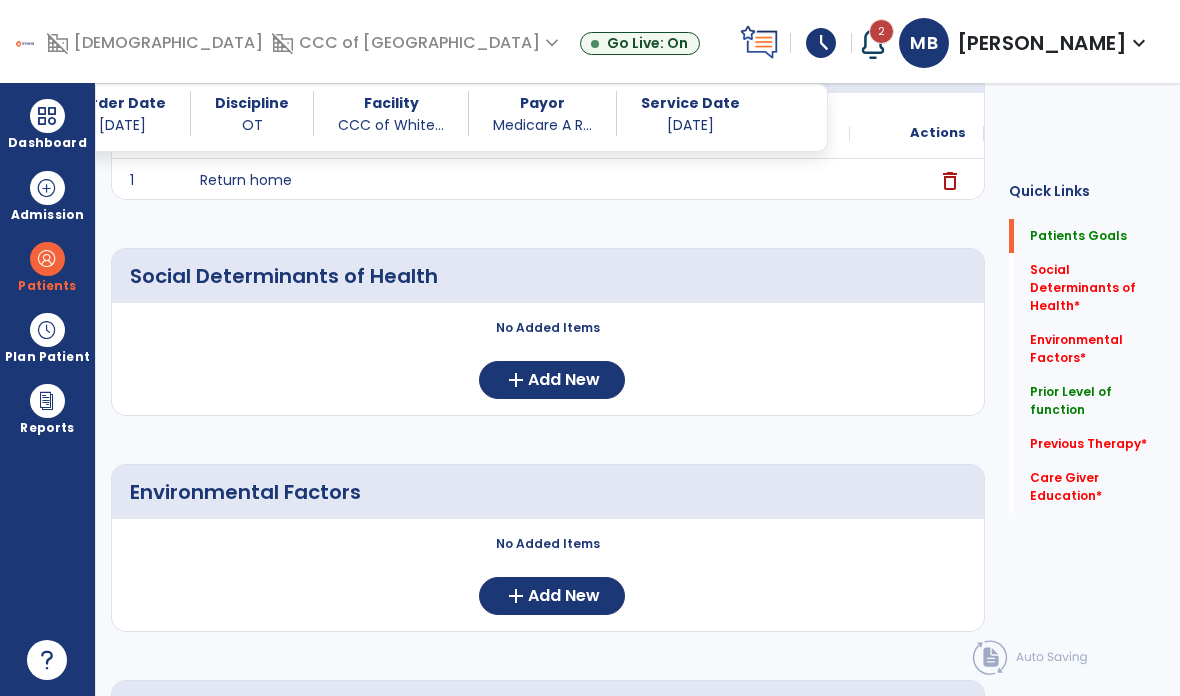 click on "Add New" 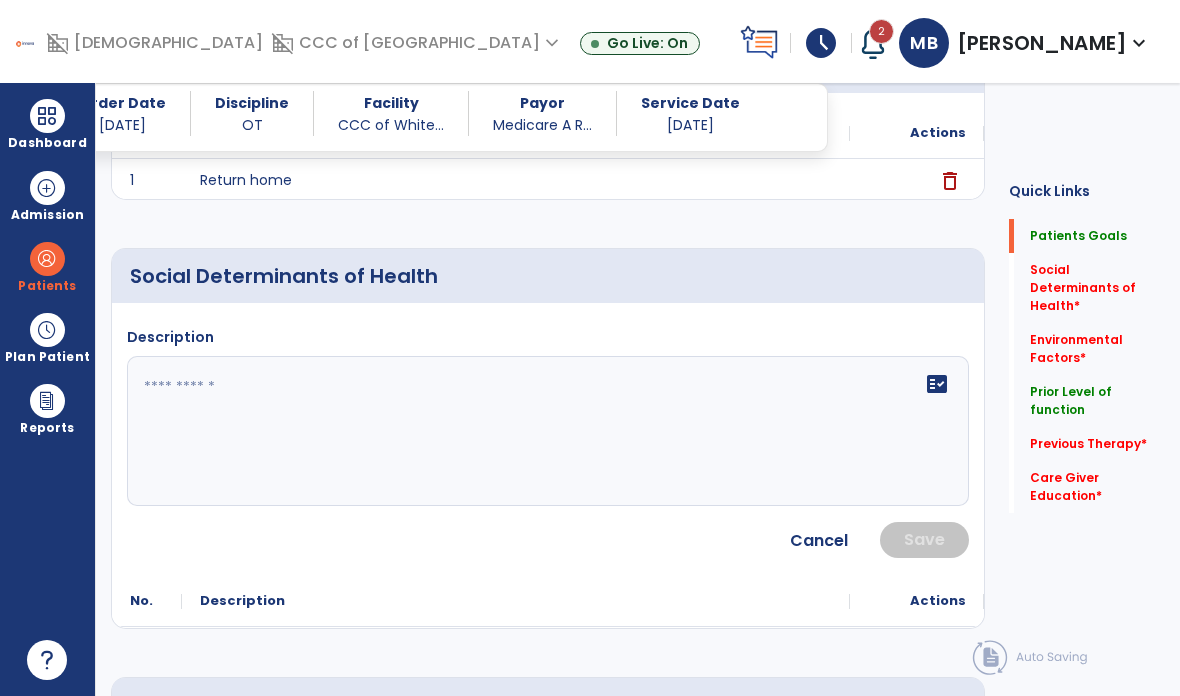 click on "fact_check" 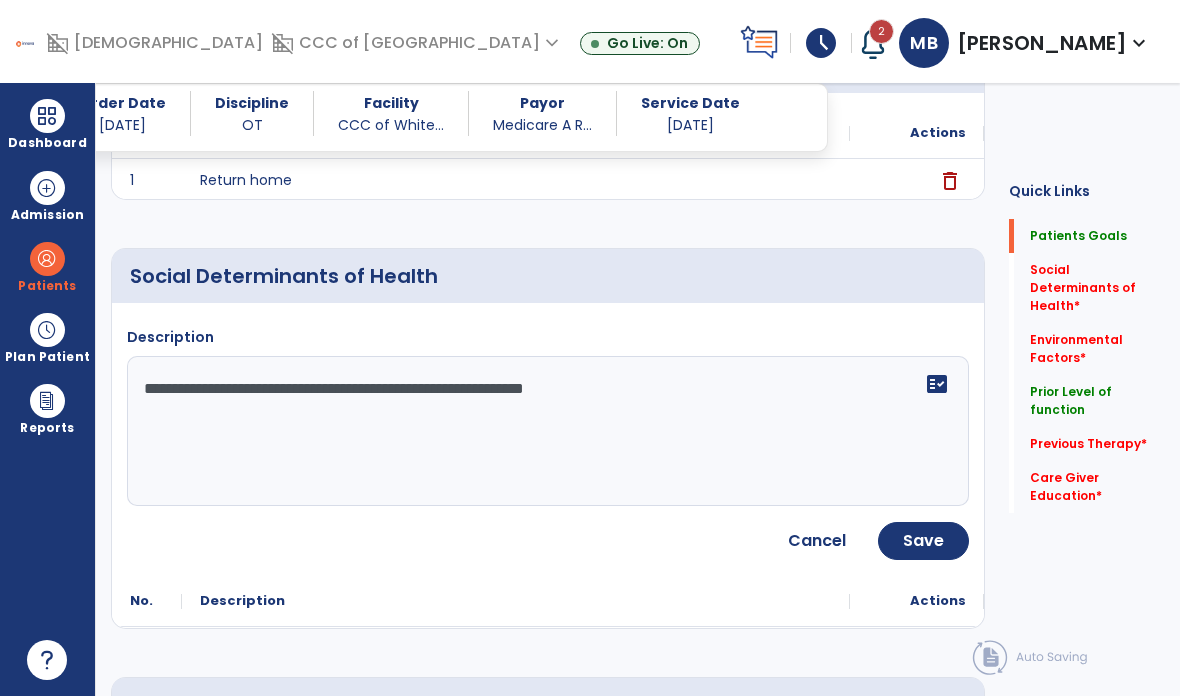 type on "**********" 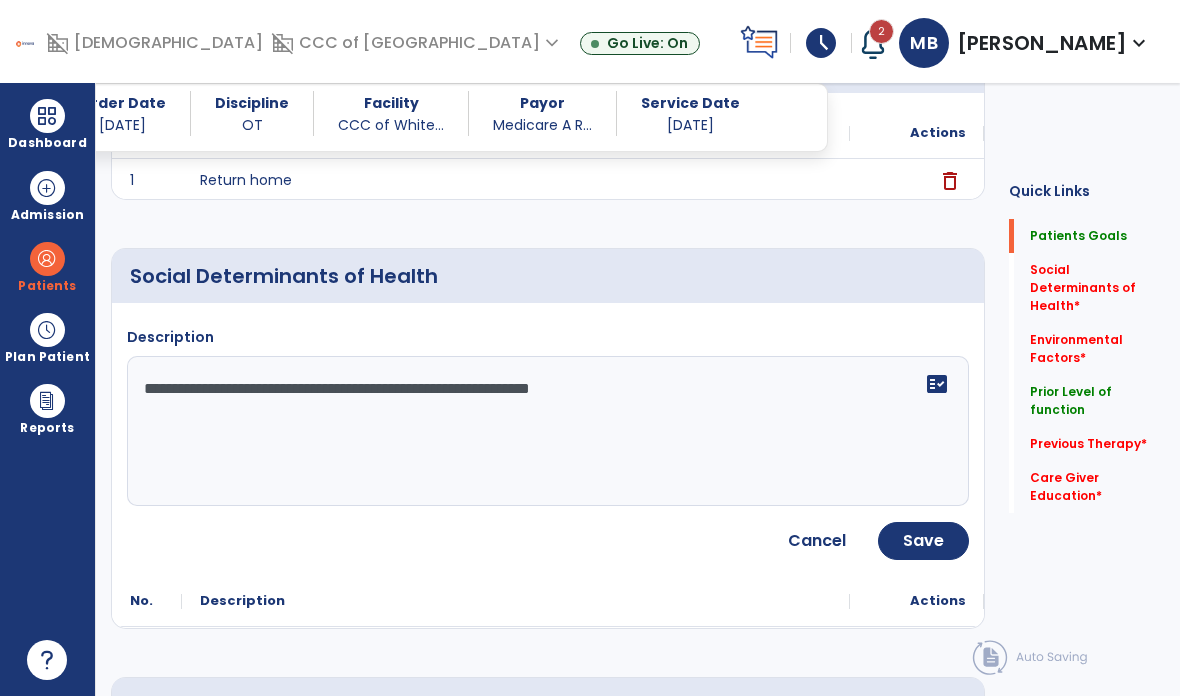 click on "Save" 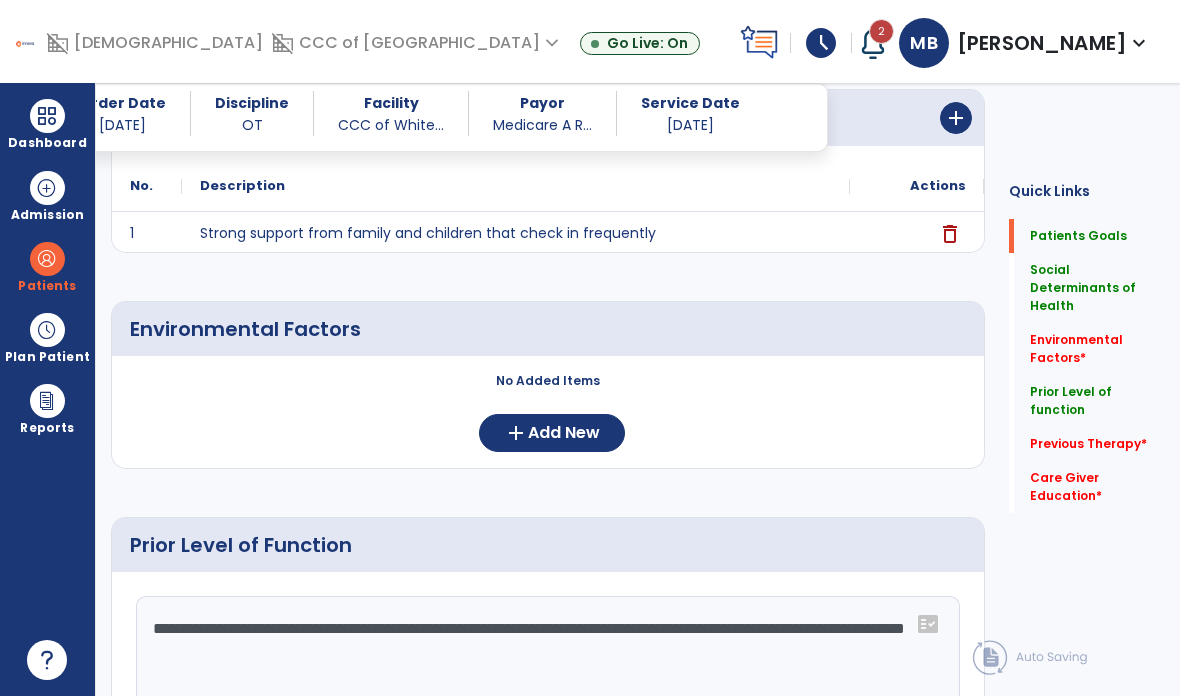 scroll, scrollTop: 464, scrollLeft: 0, axis: vertical 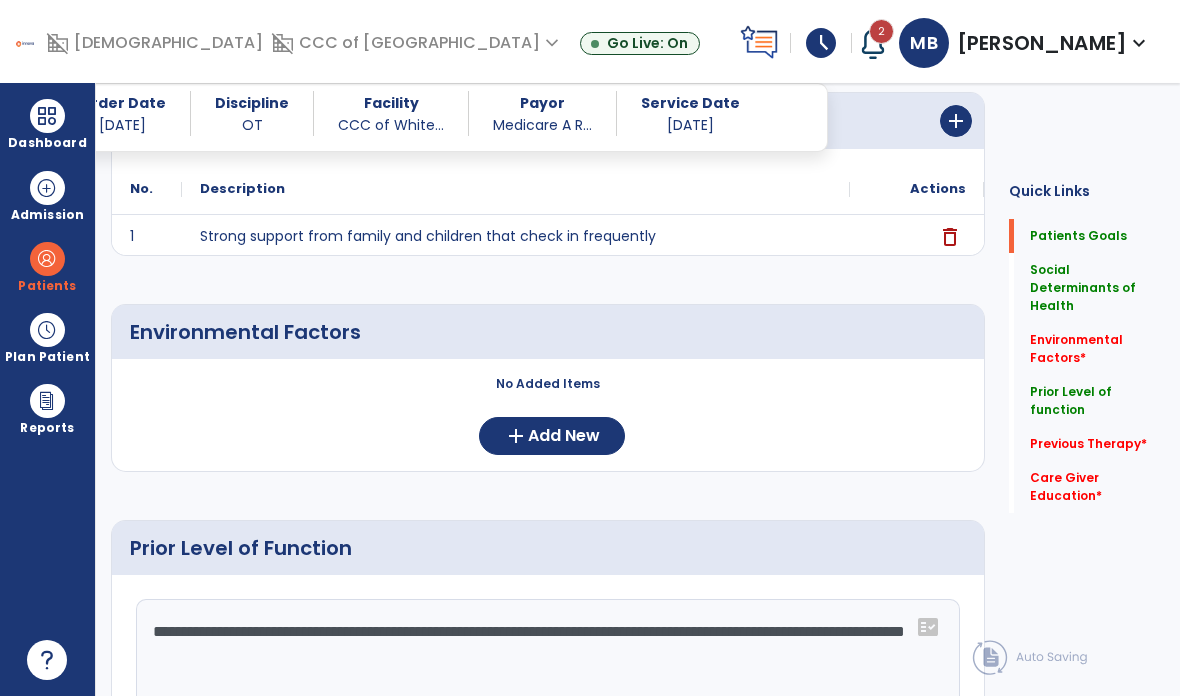 click on "No Added Items  add  Add New" 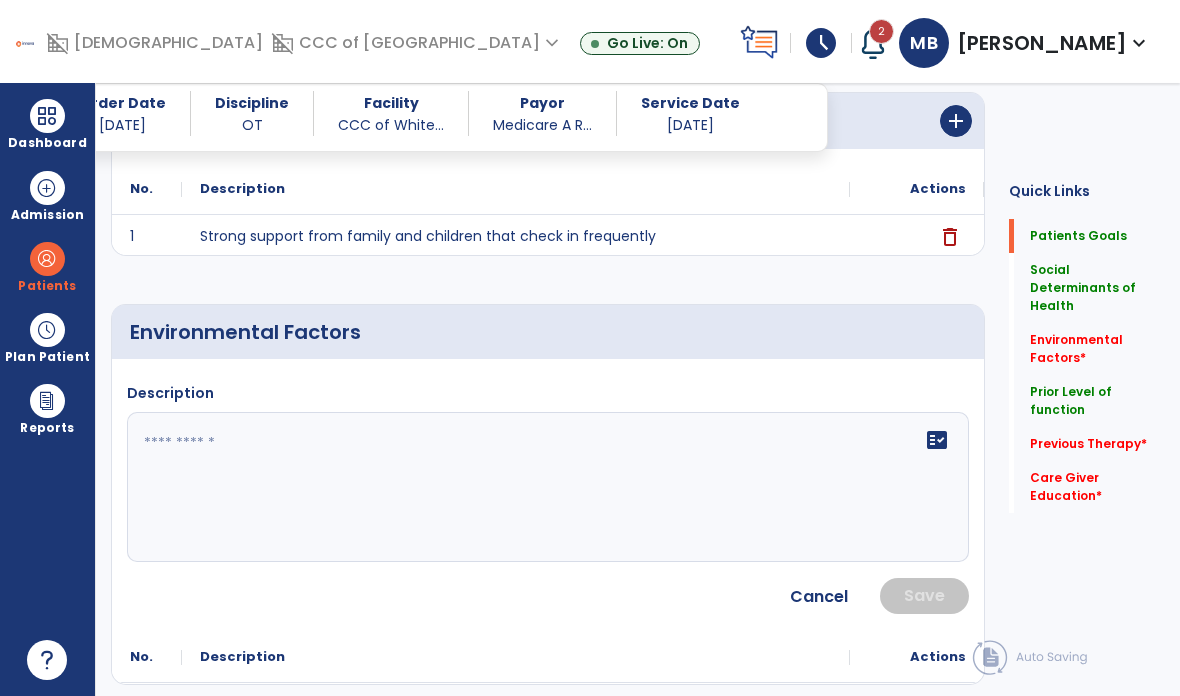 click 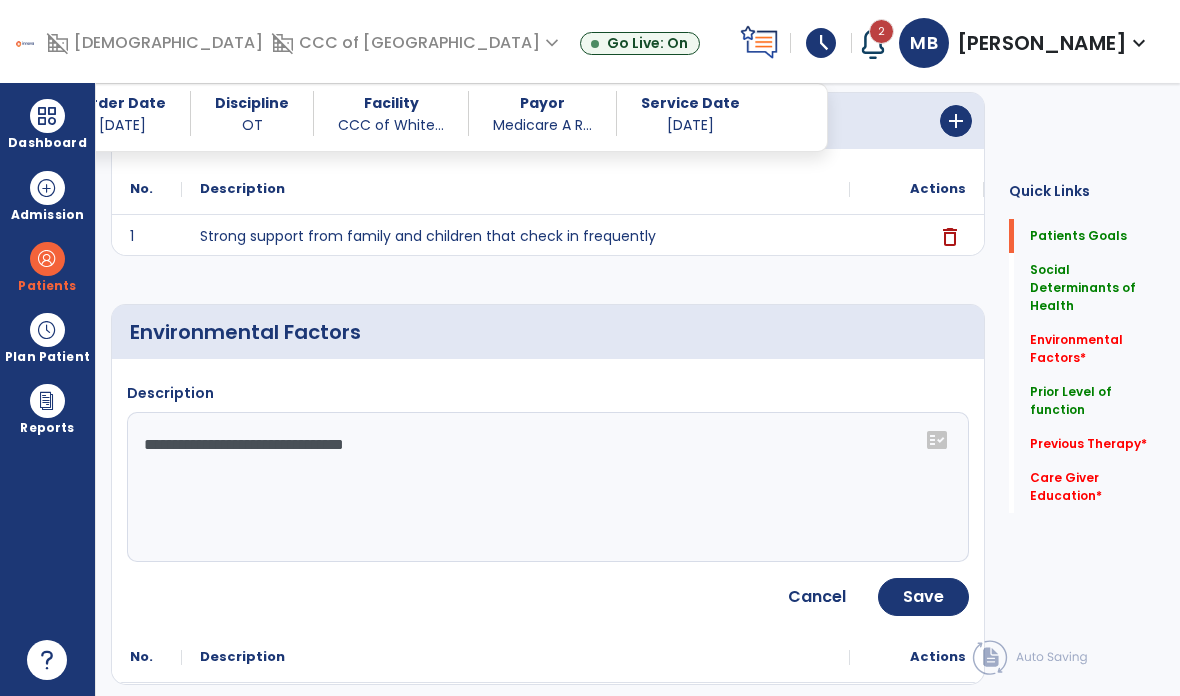 click on "**********" 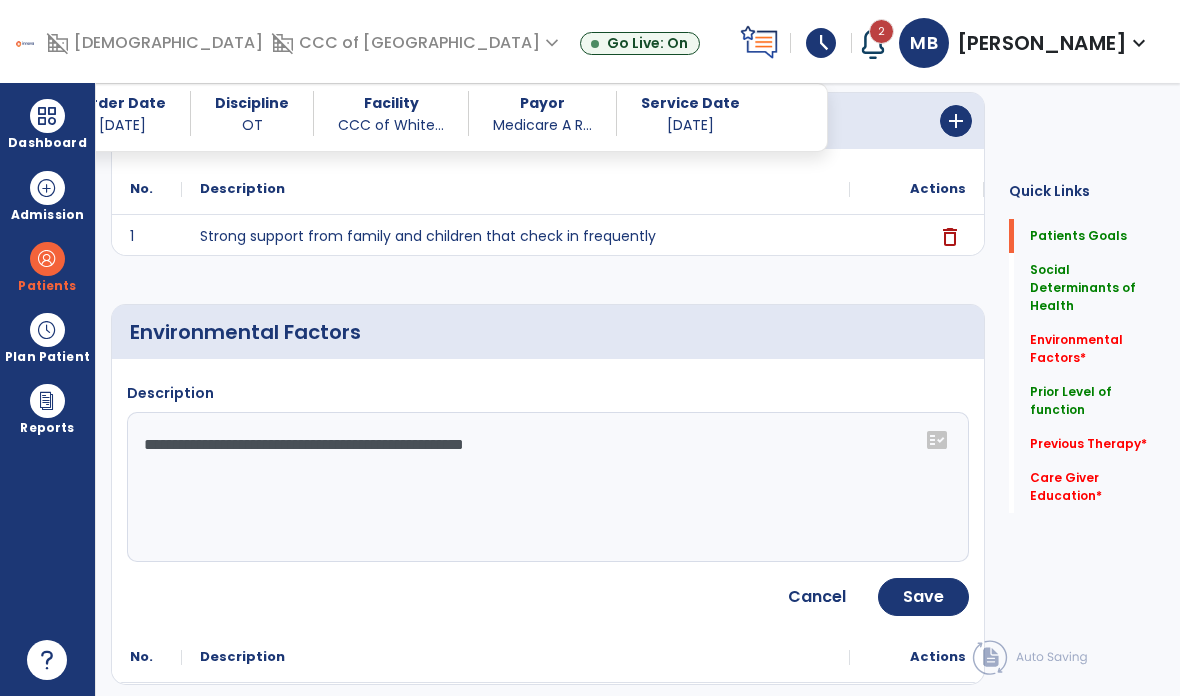 type on "**********" 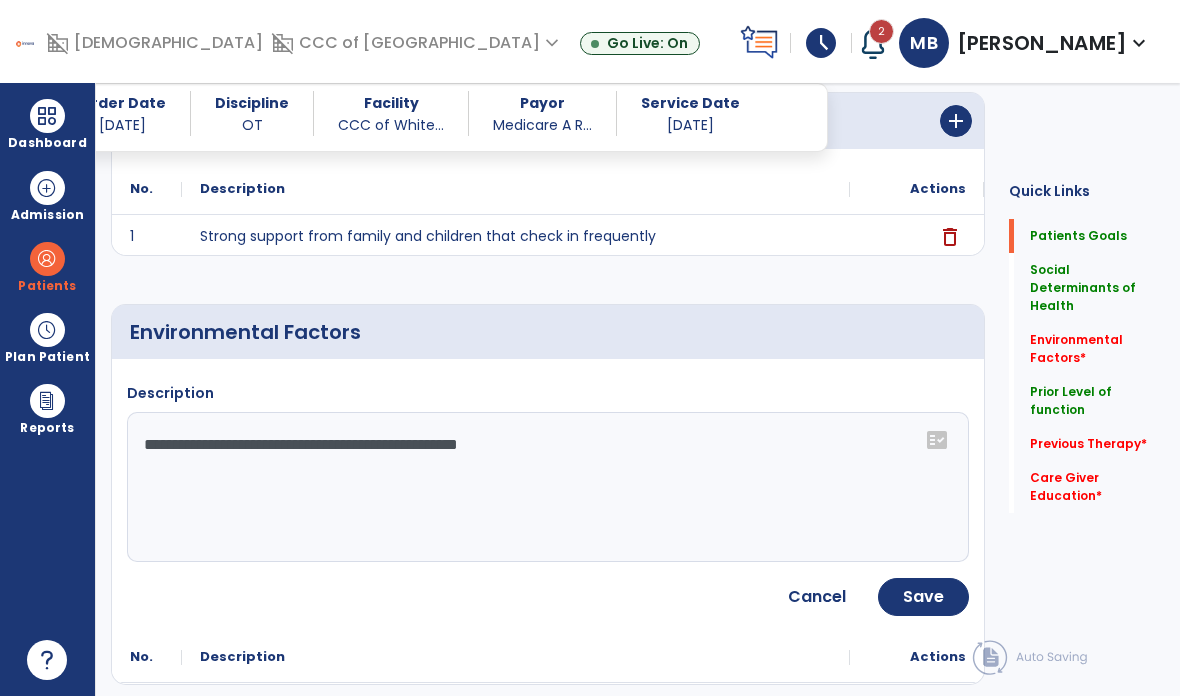 click on "Save" 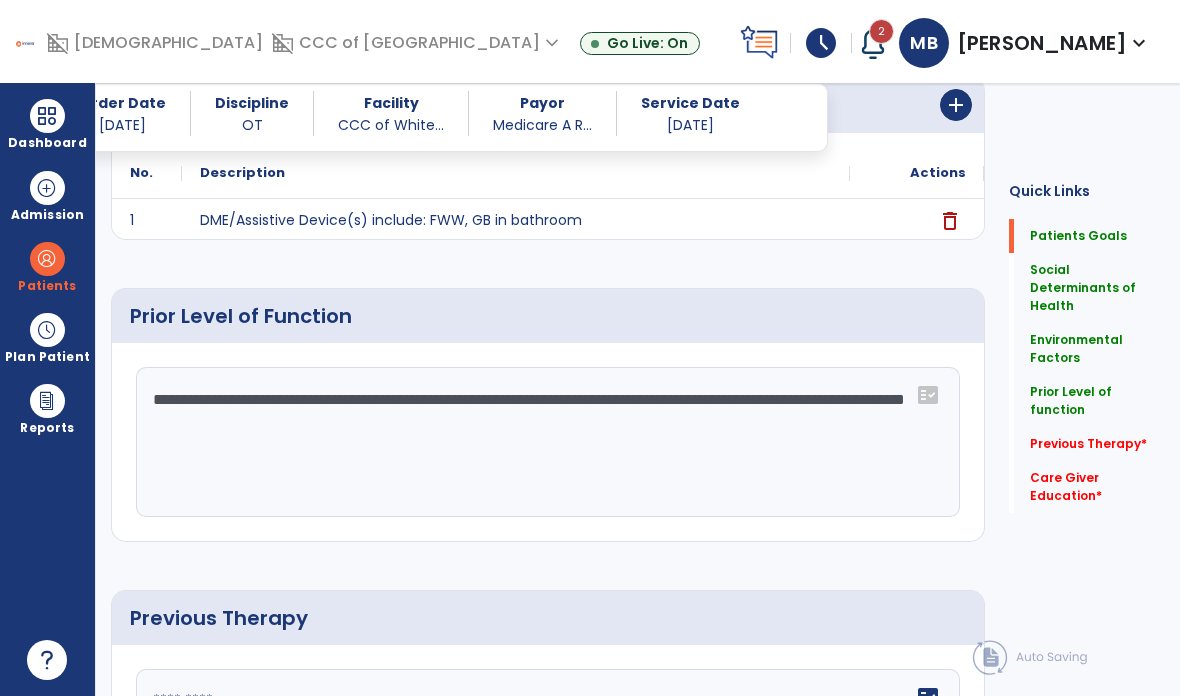 scroll, scrollTop: 693, scrollLeft: 0, axis: vertical 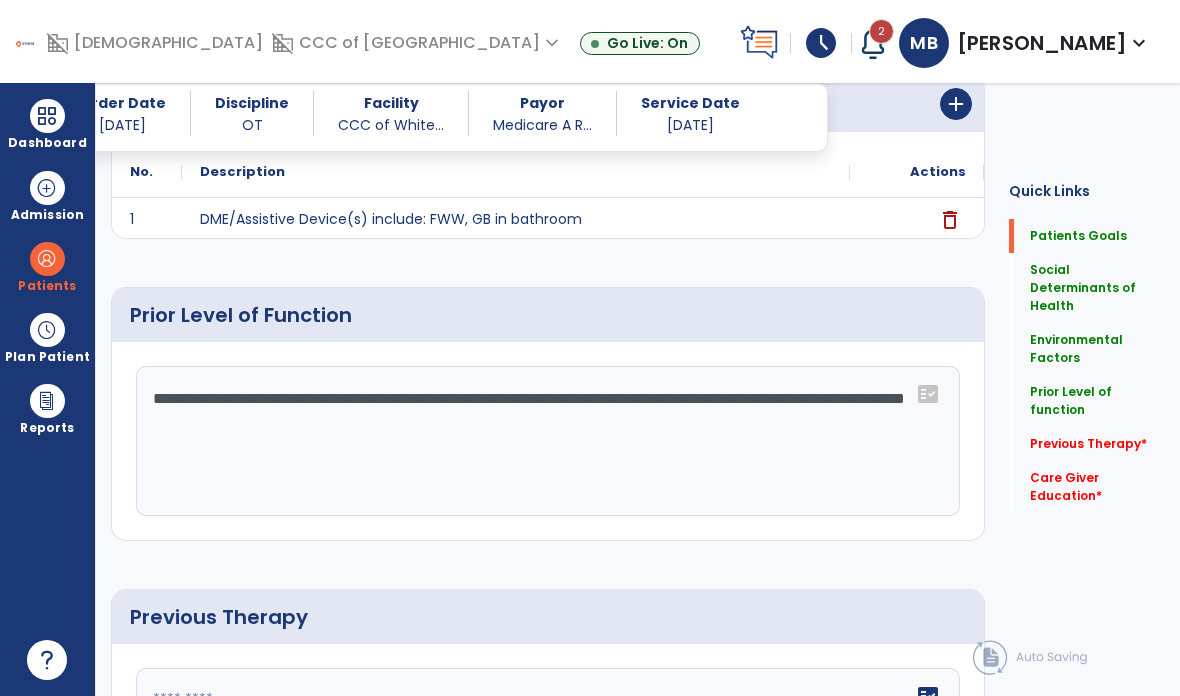 click on "**********" 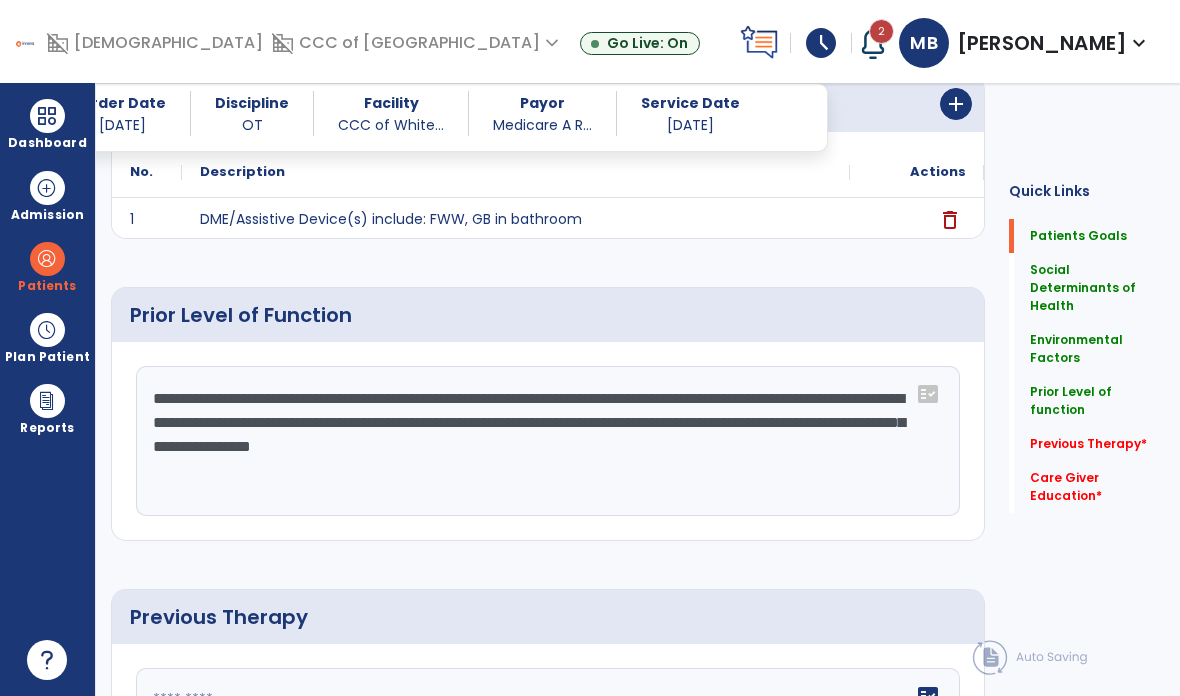 type on "**********" 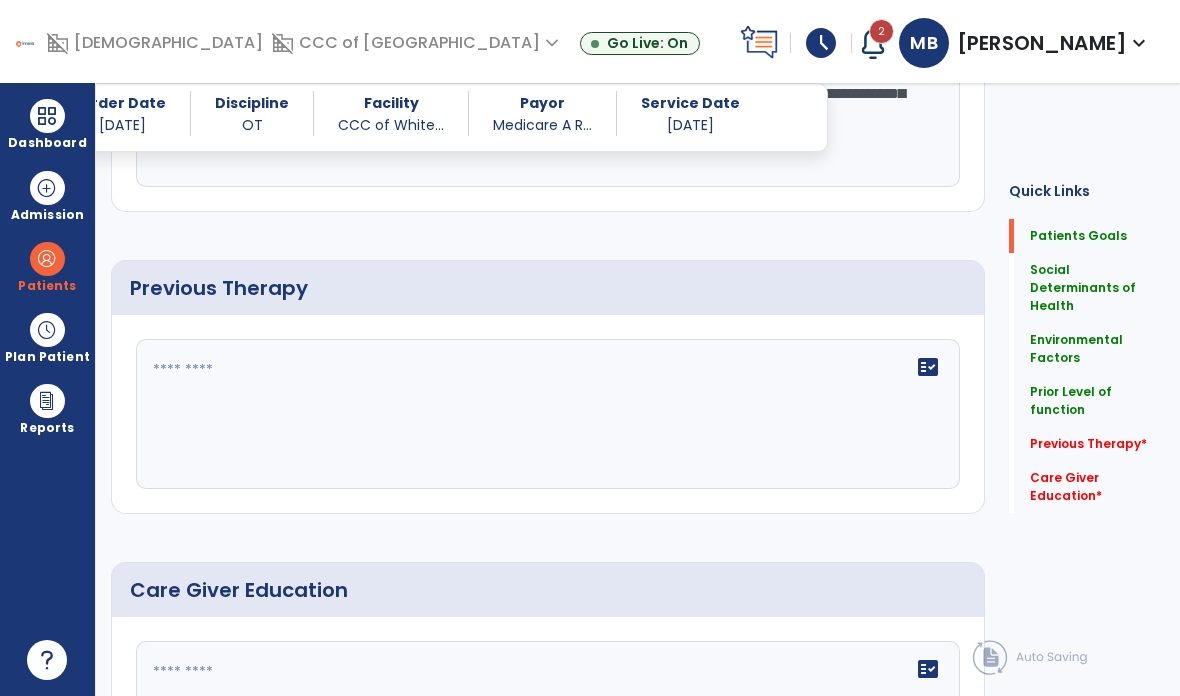 scroll, scrollTop: 1019, scrollLeft: 0, axis: vertical 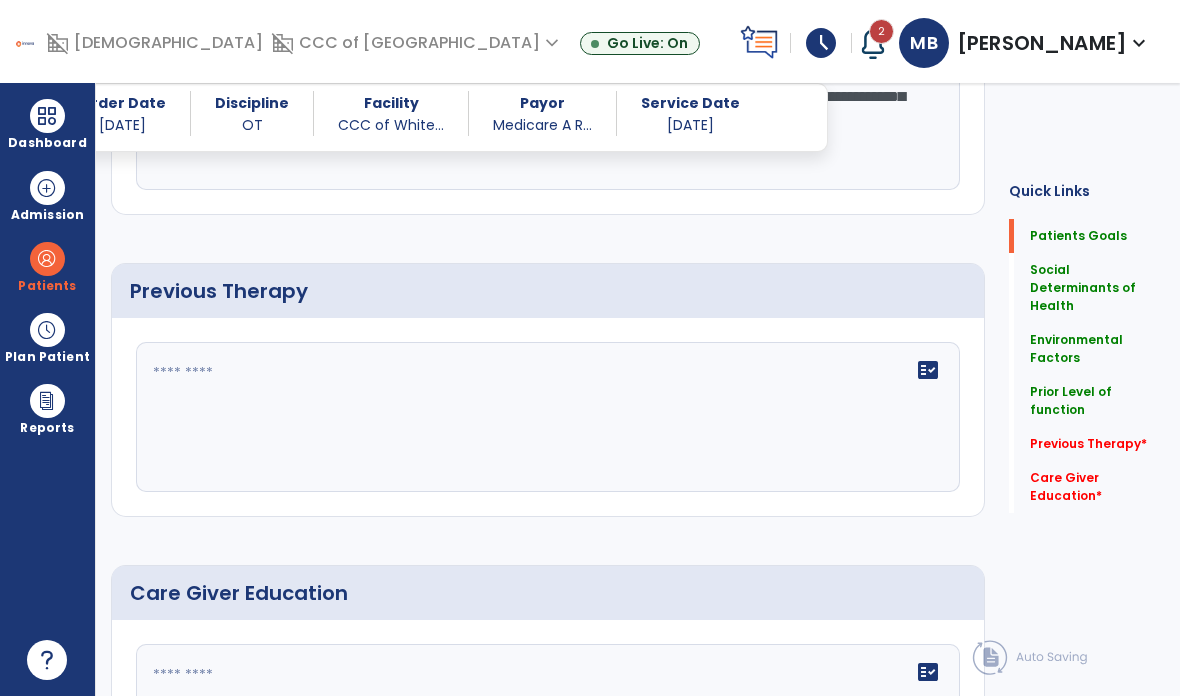 click on "fact_check" 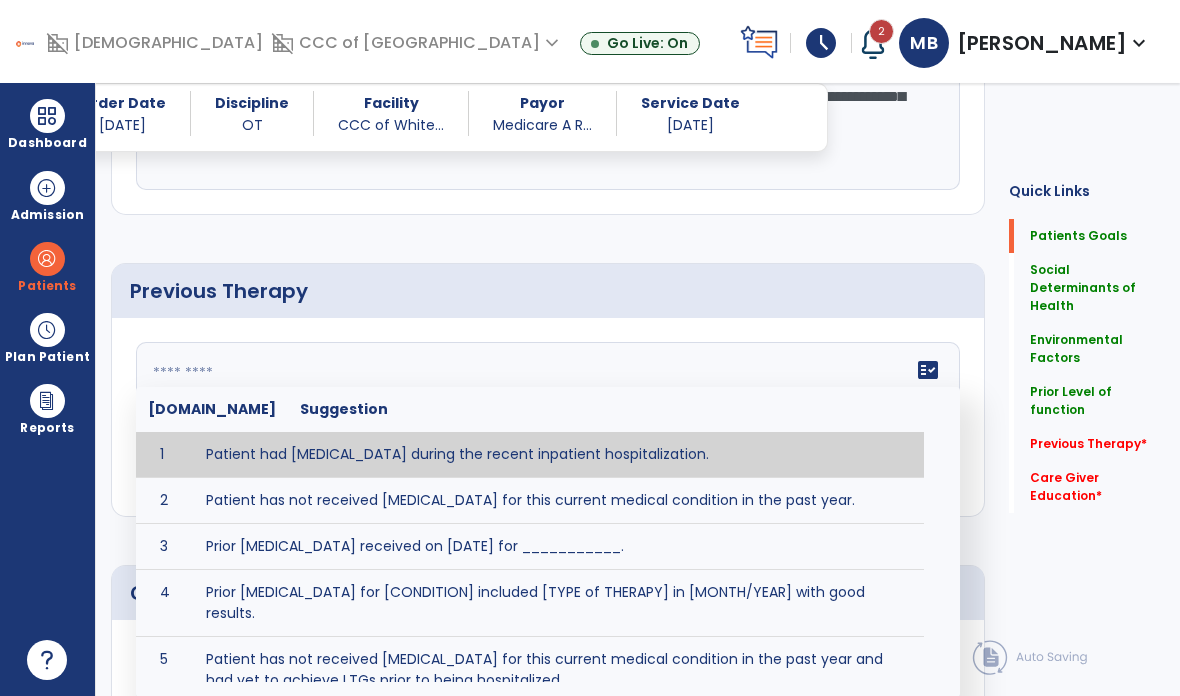 type on "**********" 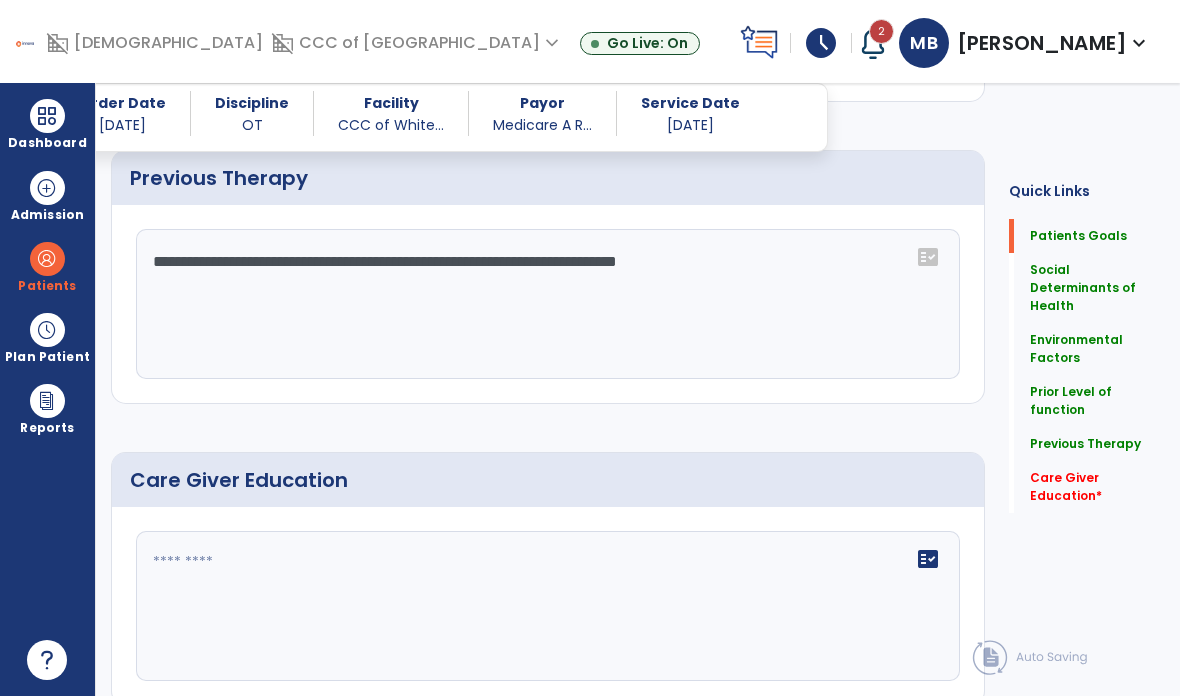 scroll, scrollTop: 1132, scrollLeft: 0, axis: vertical 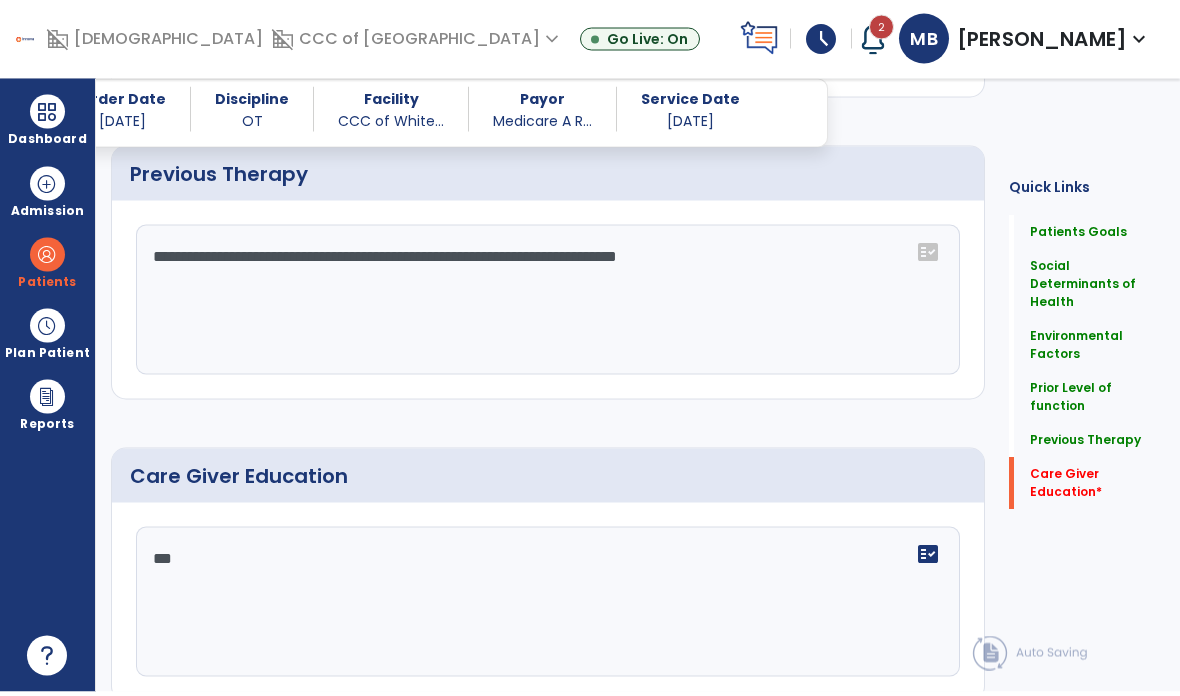 type on "***" 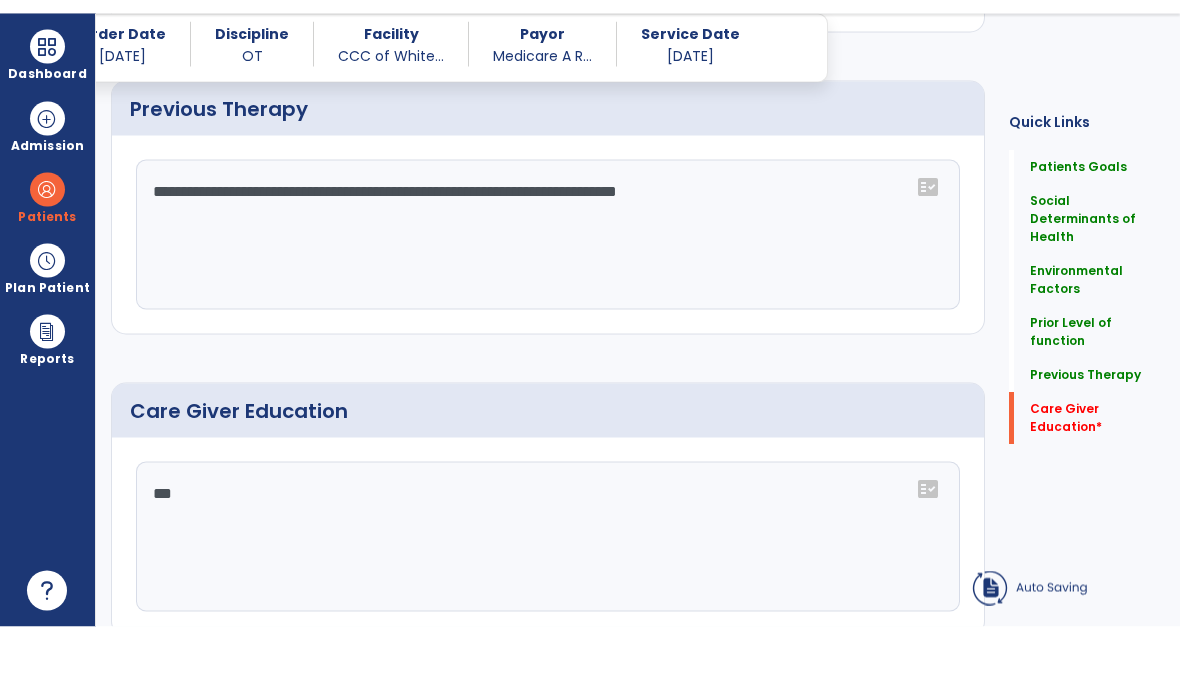 scroll, scrollTop: 1130, scrollLeft: 0, axis: vertical 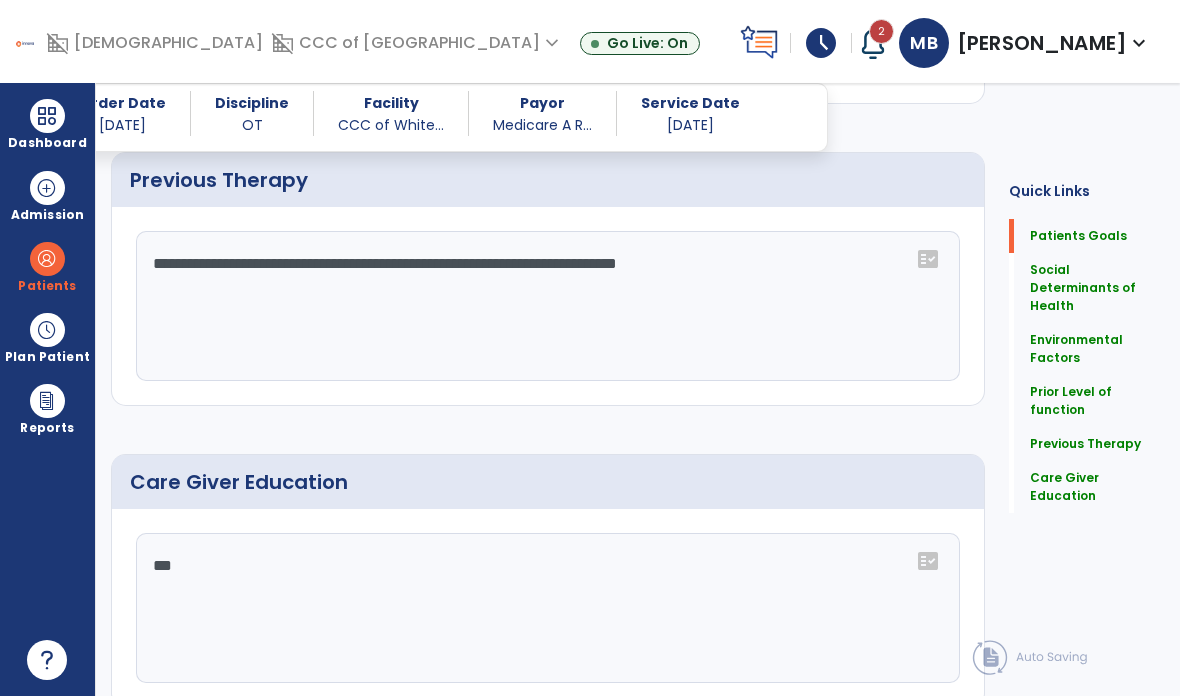 click on "Continue" 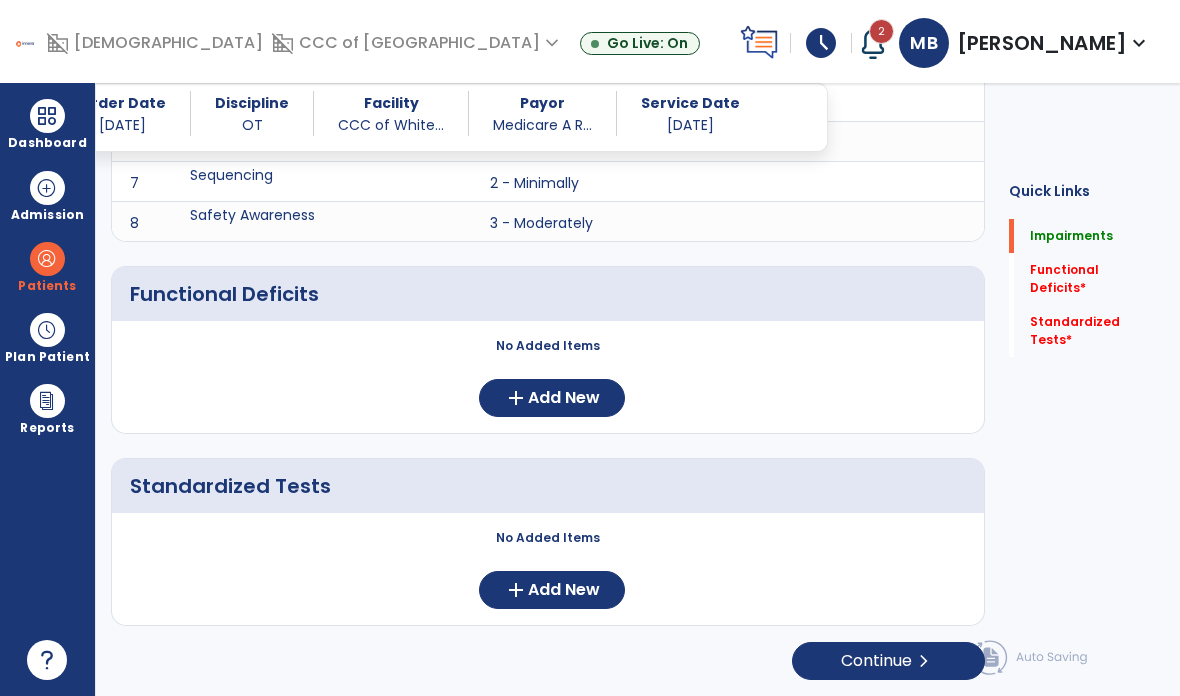 scroll, scrollTop: 88, scrollLeft: 0, axis: vertical 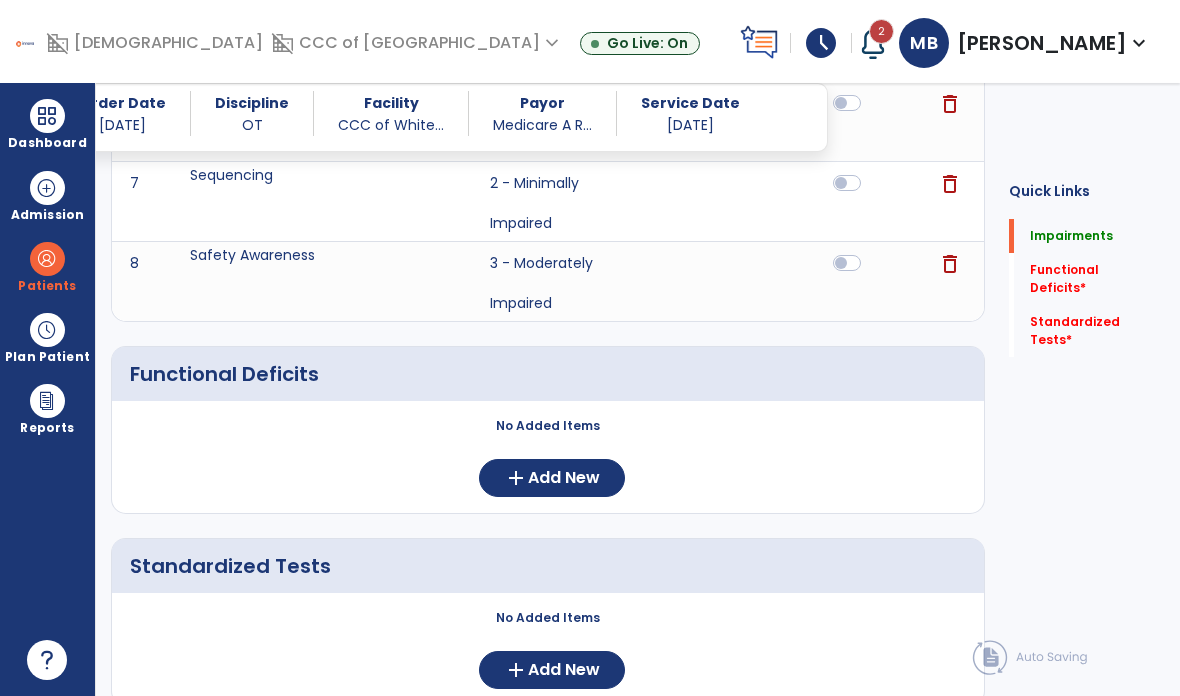 click on "add  Add New" 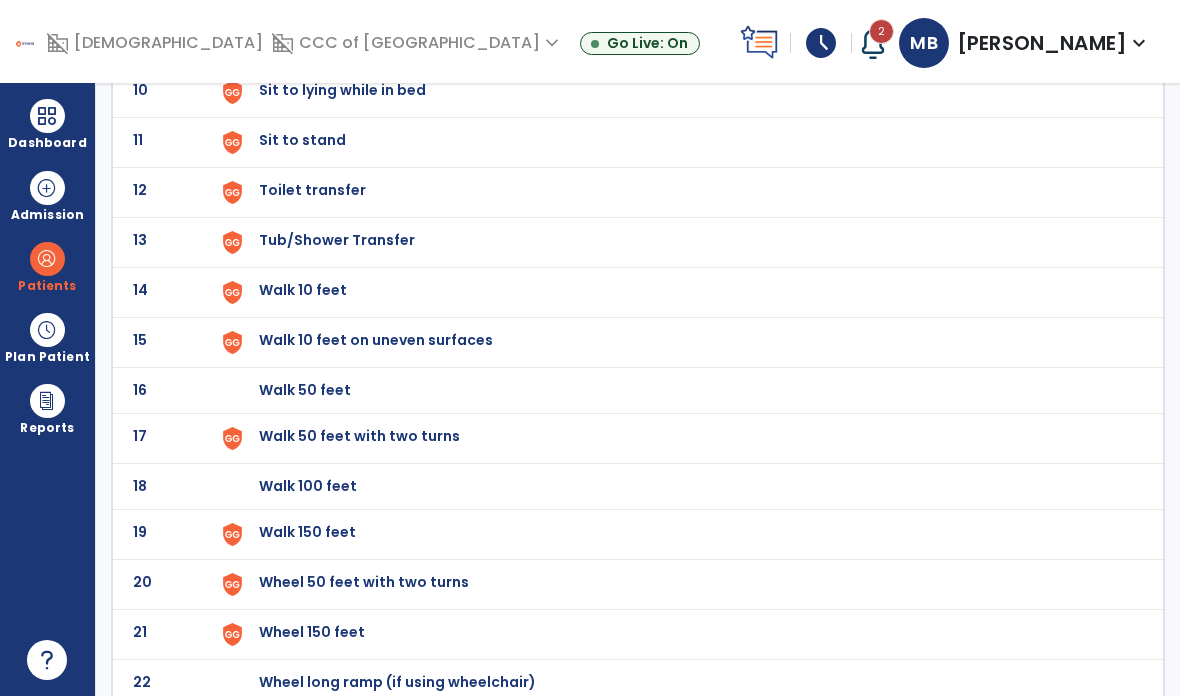 scroll, scrollTop: 618, scrollLeft: 0, axis: vertical 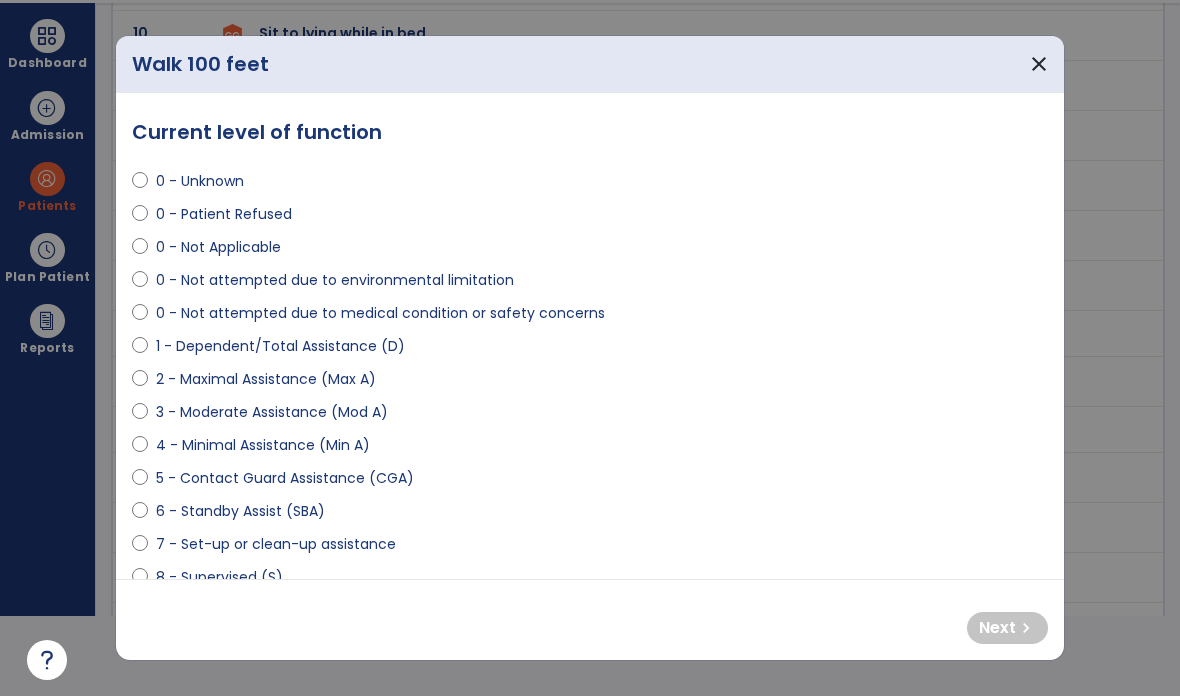 click on "close" at bounding box center [1039, 64] 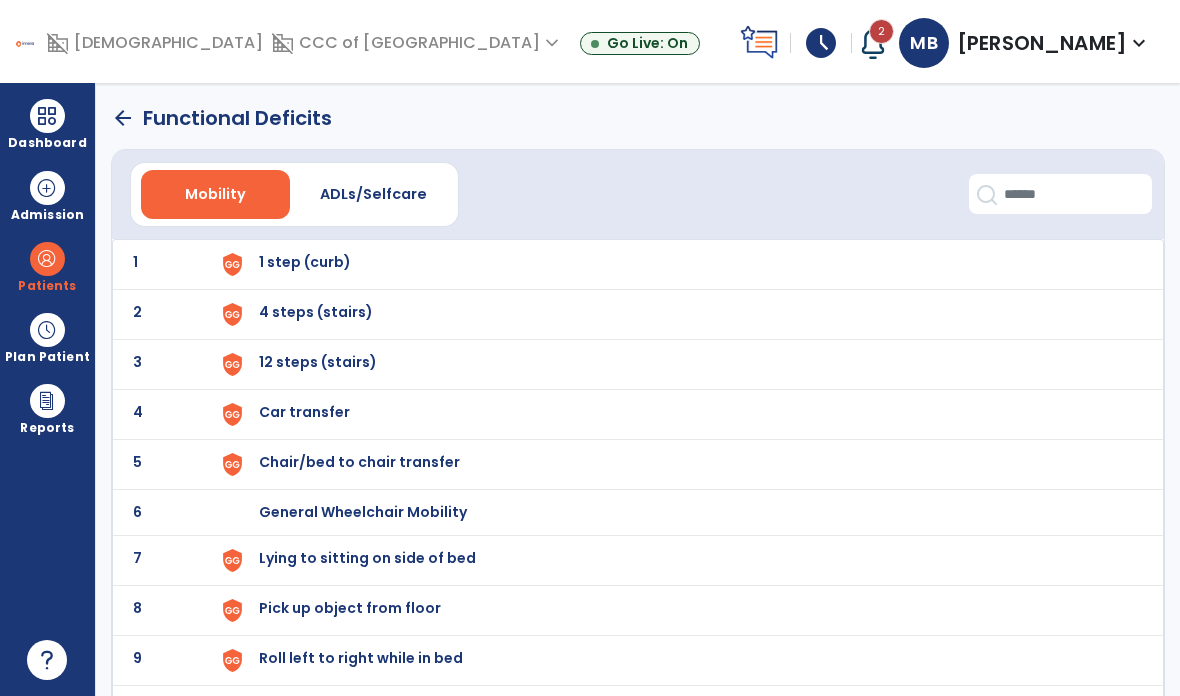 scroll, scrollTop: 0, scrollLeft: 0, axis: both 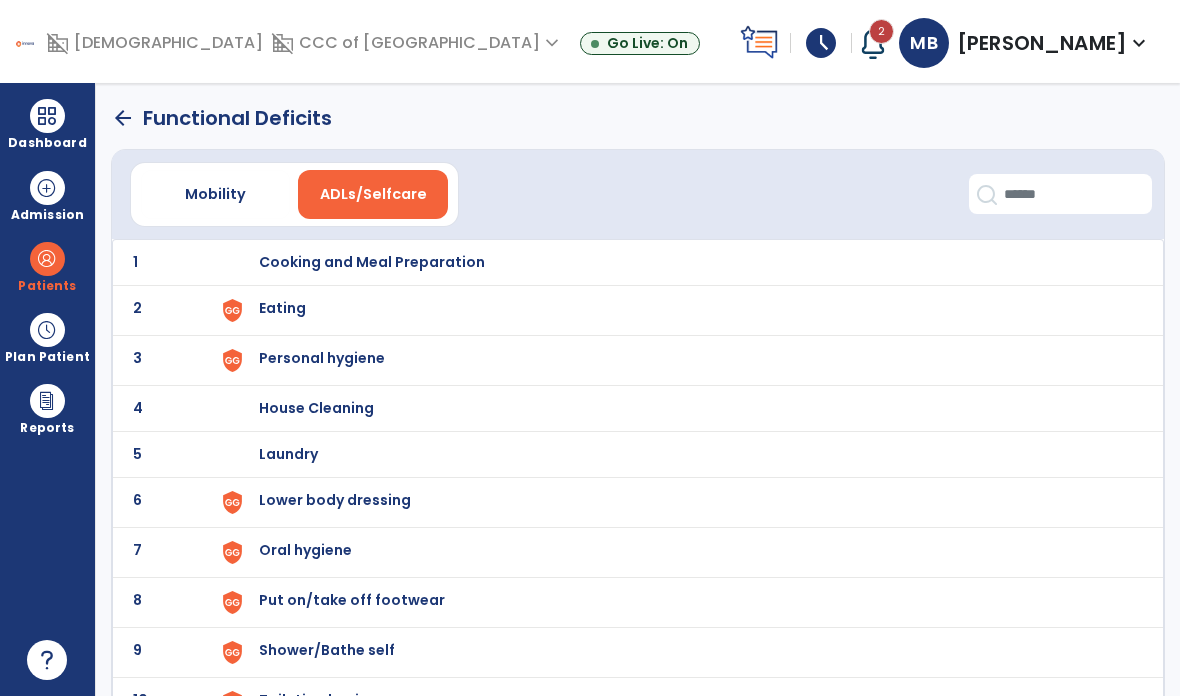 click at bounding box center [232, 310] 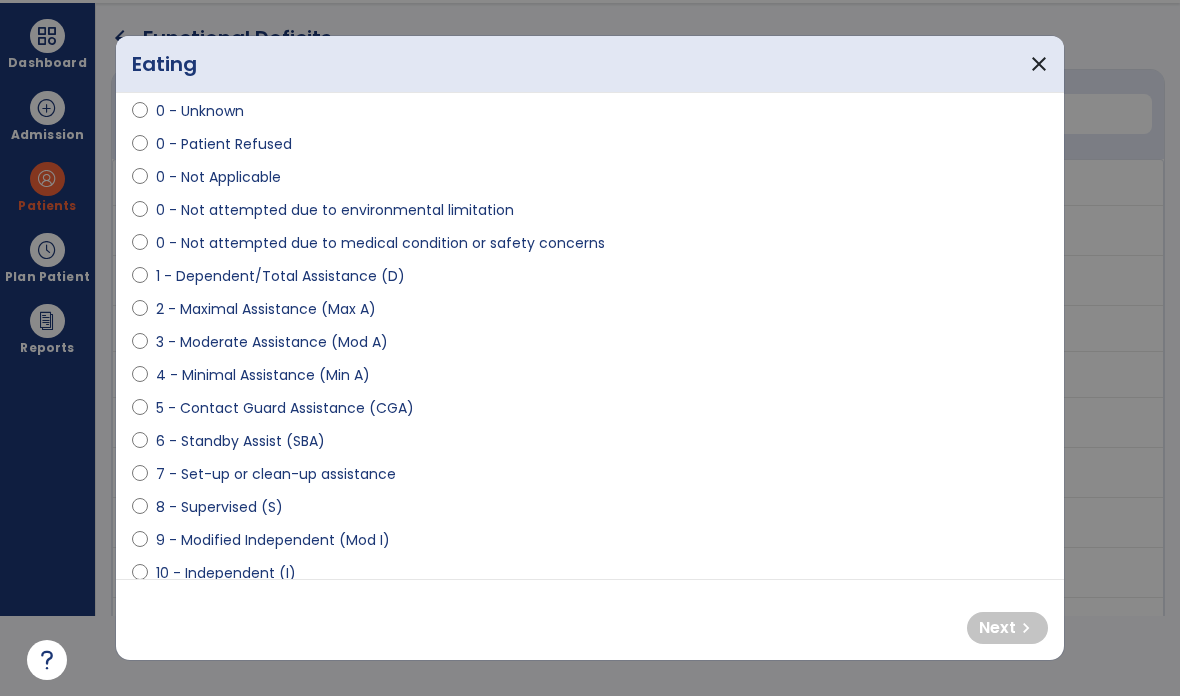 scroll, scrollTop: 69, scrollLeft: 0, axis: vertical 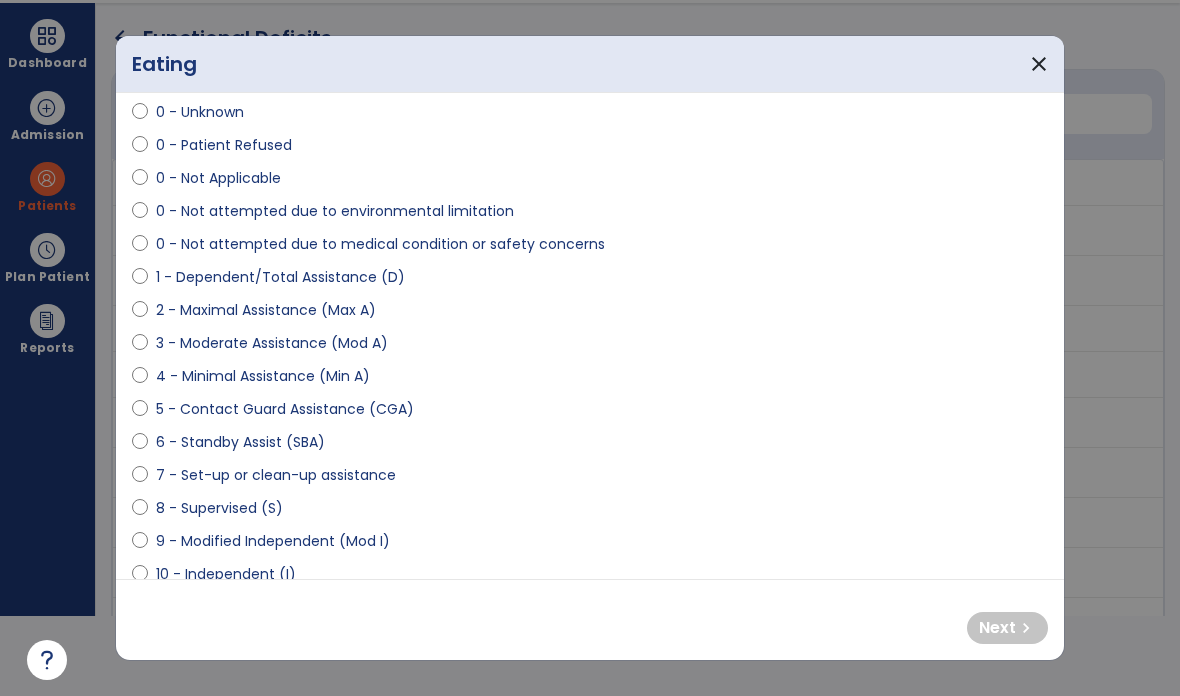 select on "**********" 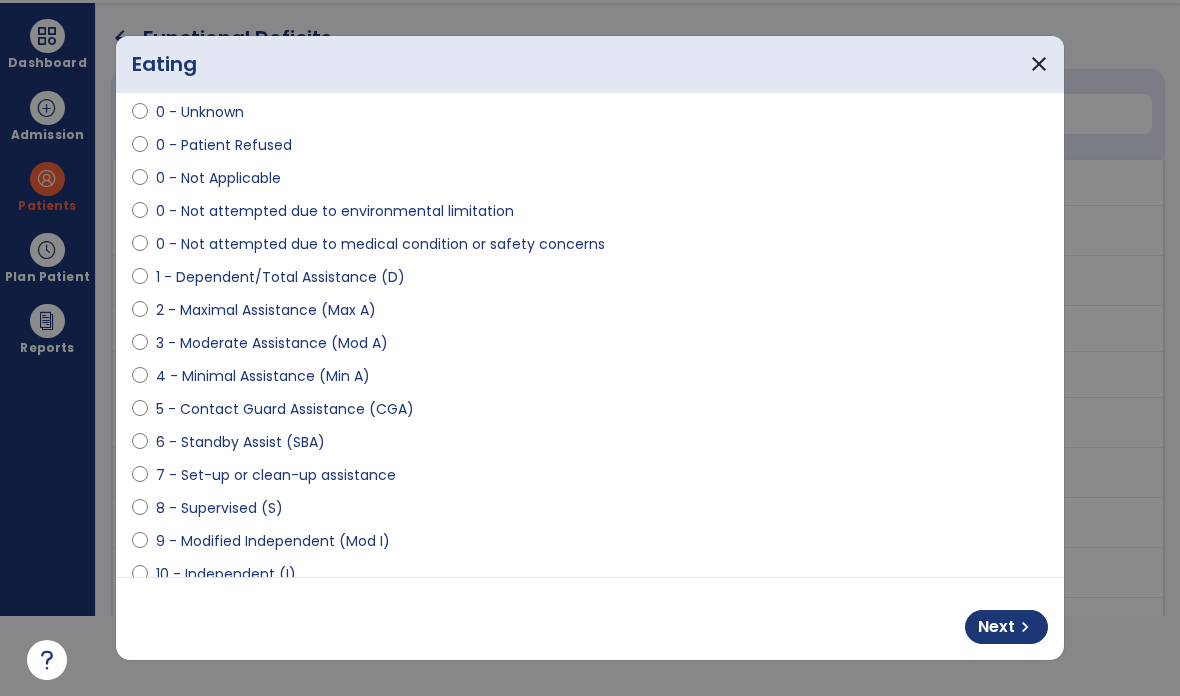 click on "chevron_right" at bounding box center [1025, 627] 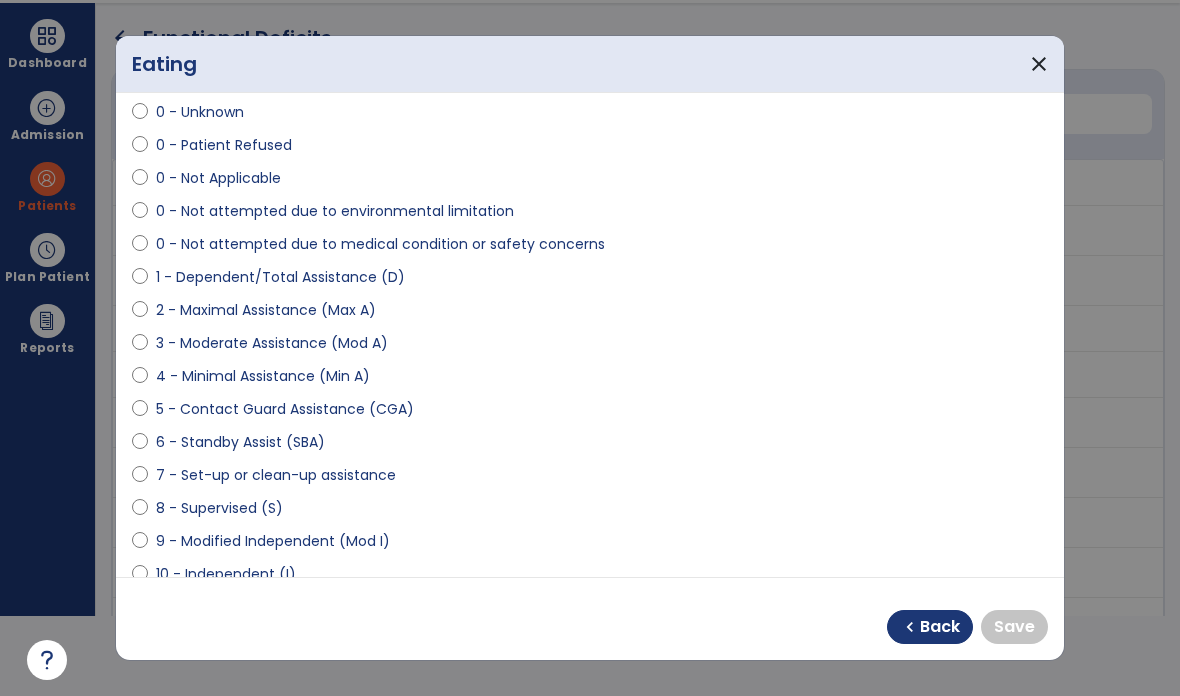 select on "**********" 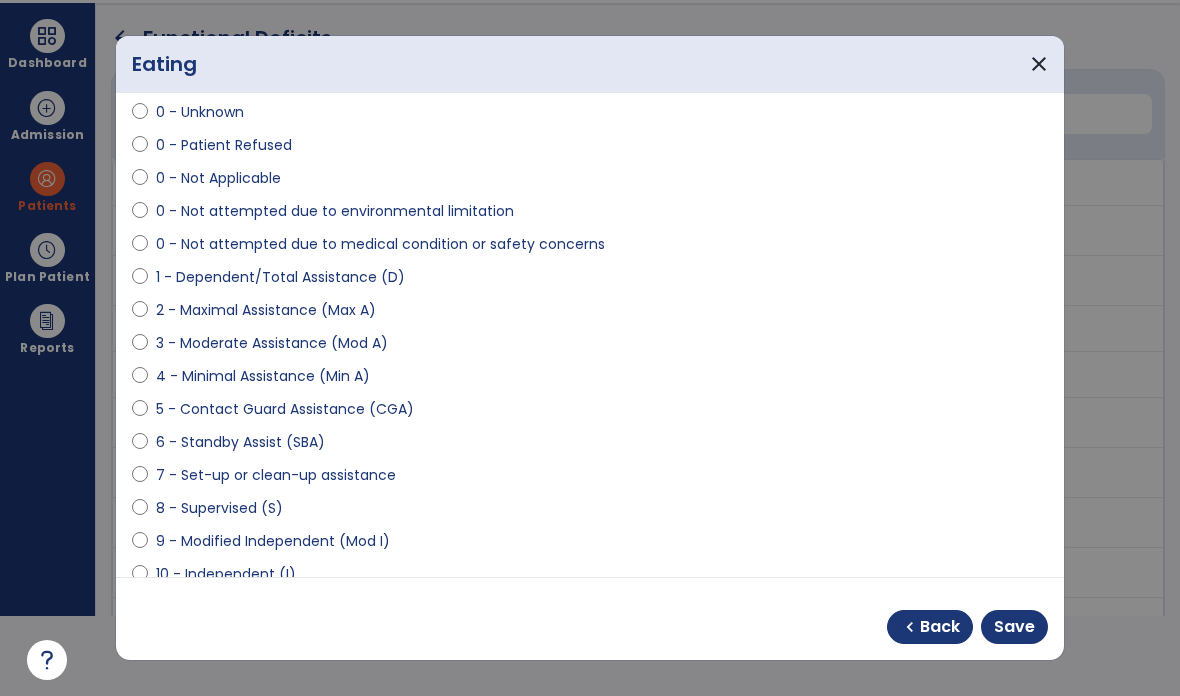 click on "Save" at bounding box center (1014, 627) 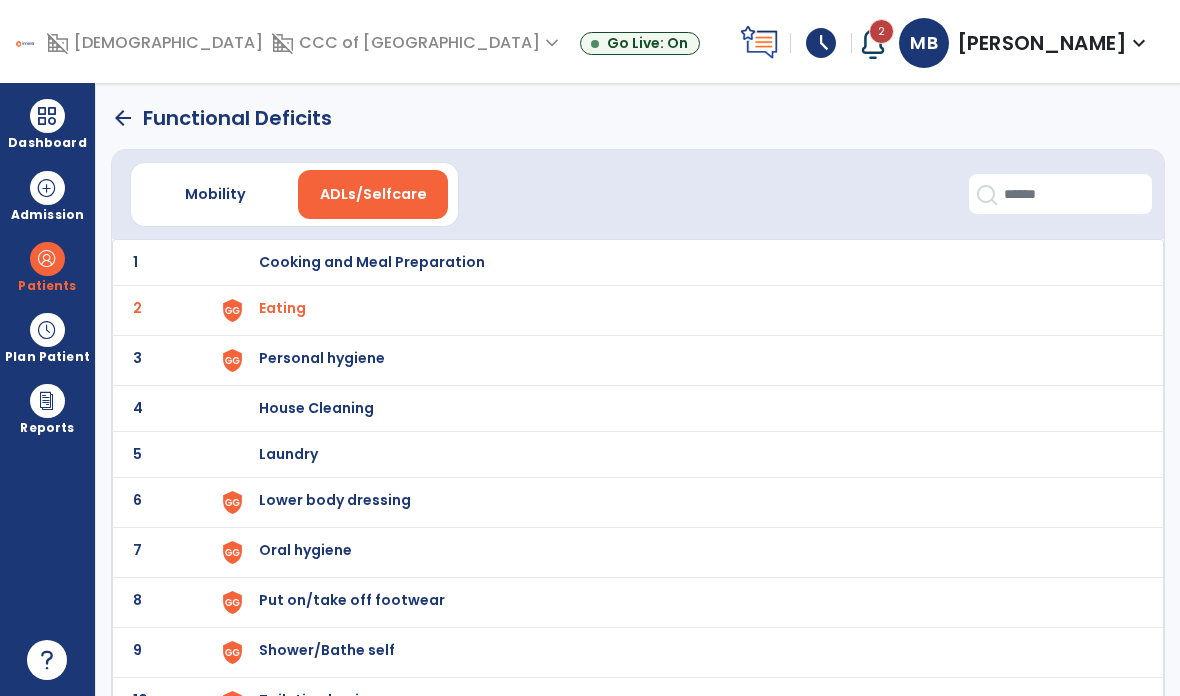 click at bounding box center (232, 310) 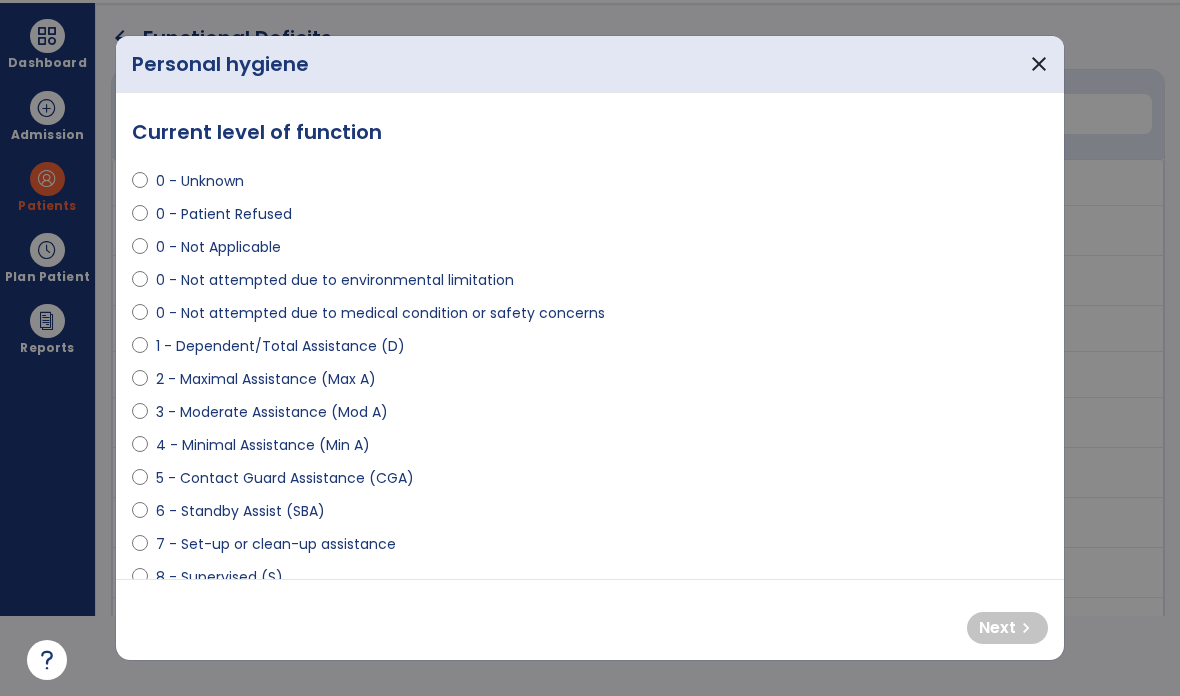 scroll, scrollTop: 0, scrollLeft: 0, axis: both 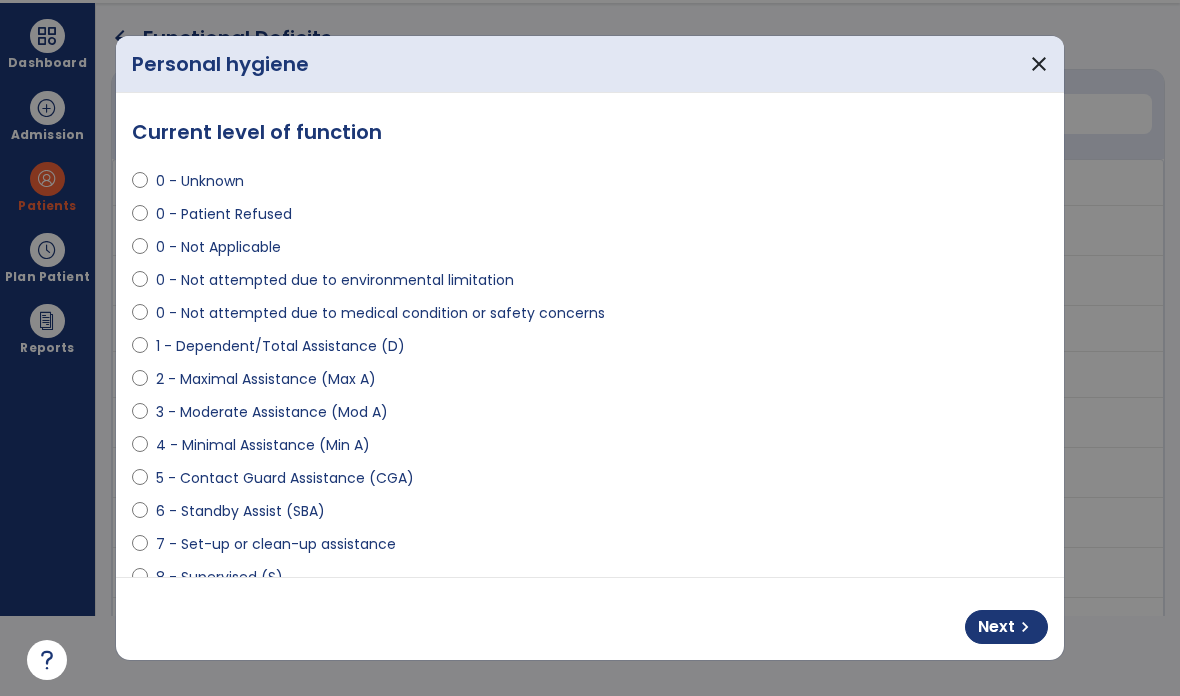 select on "**********" 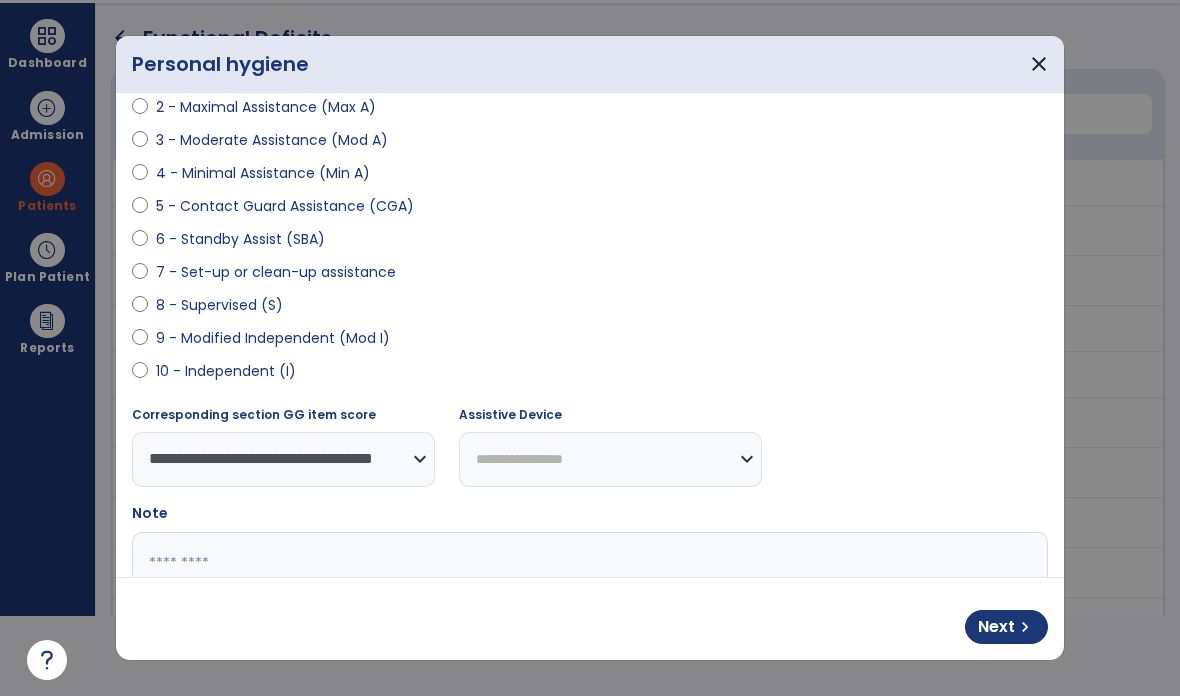 scroll, scrollTop: 273, scrollLeft: 0, axis: vertical 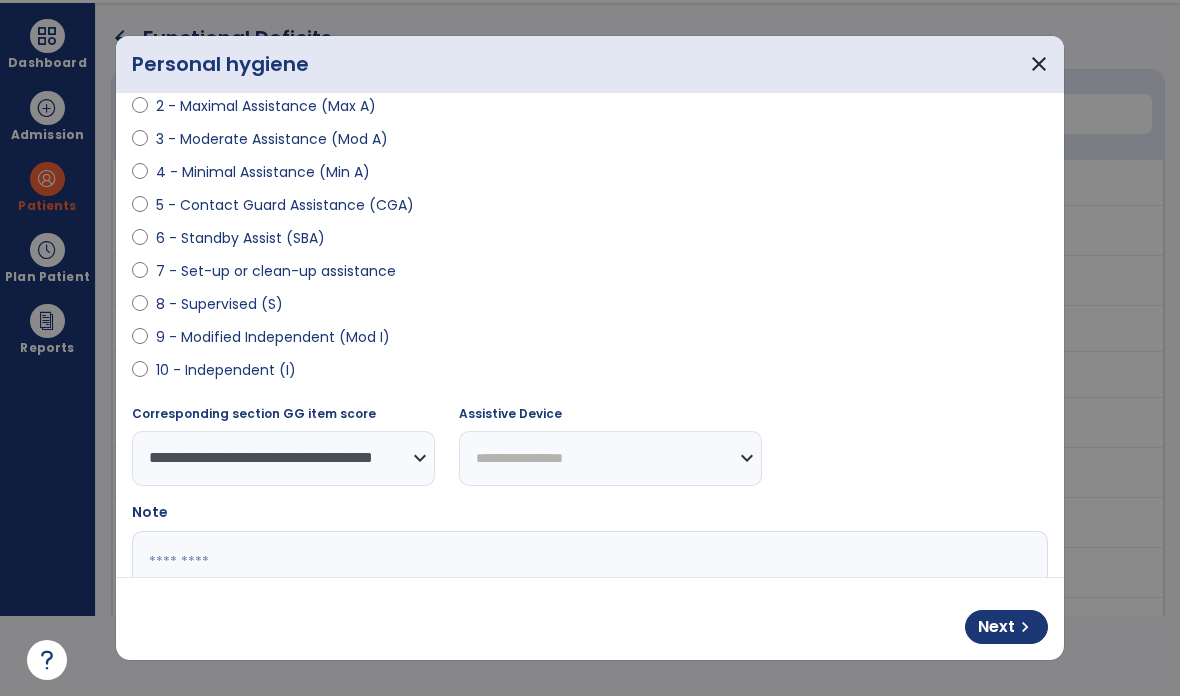 click at bounding box center [590, 606] 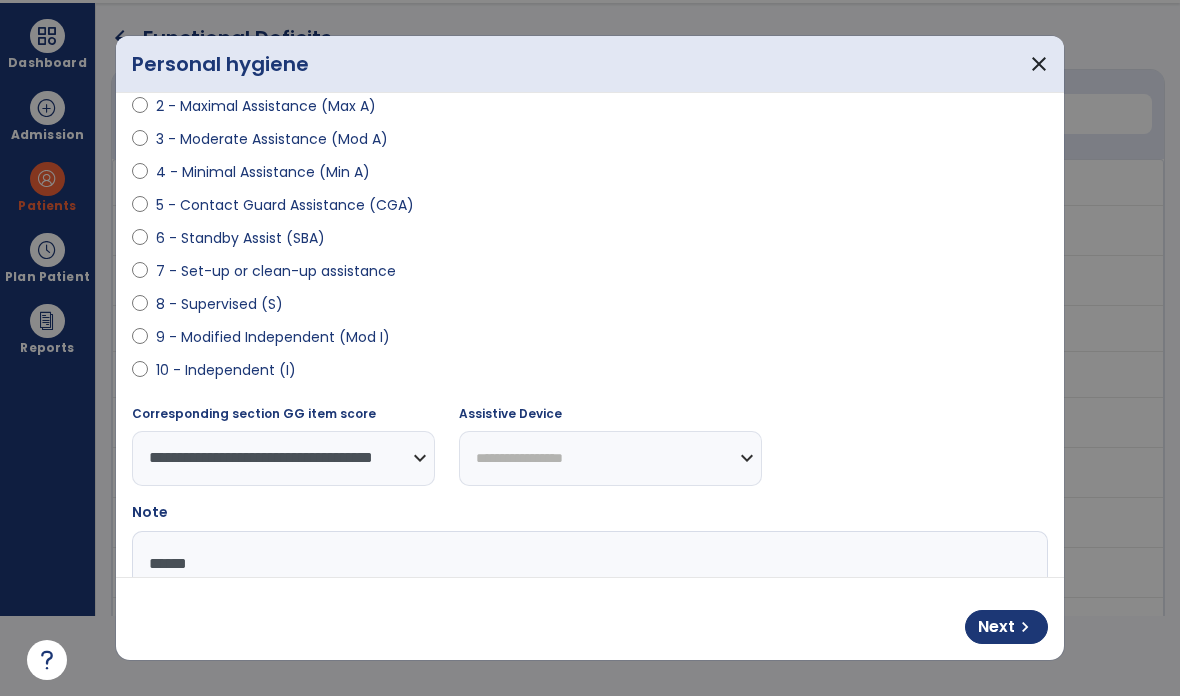 type on "******" 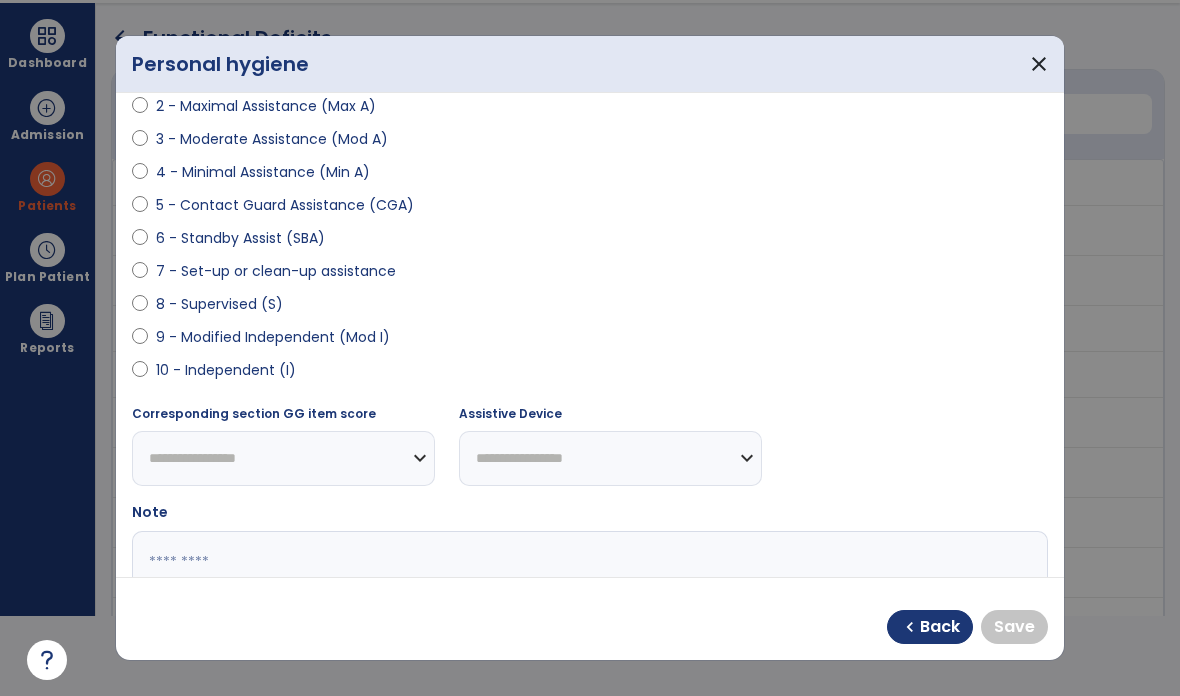 click on "10 - Independent (I)" at bounding box center (226, 370) 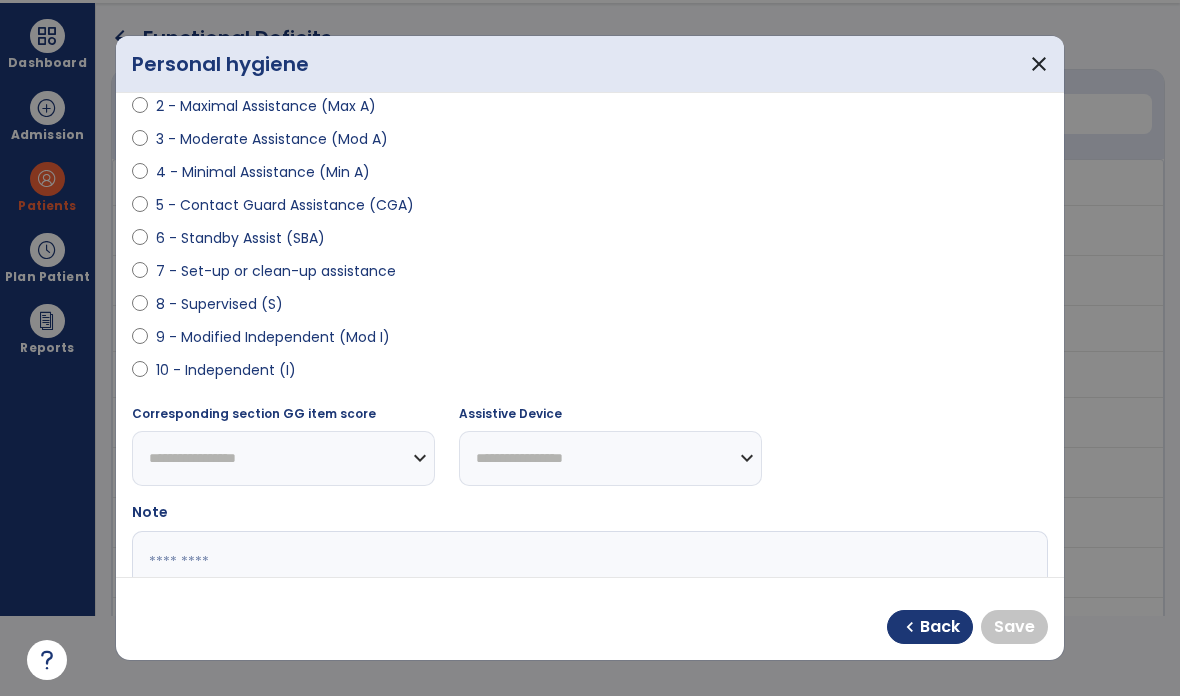 select on "**********" 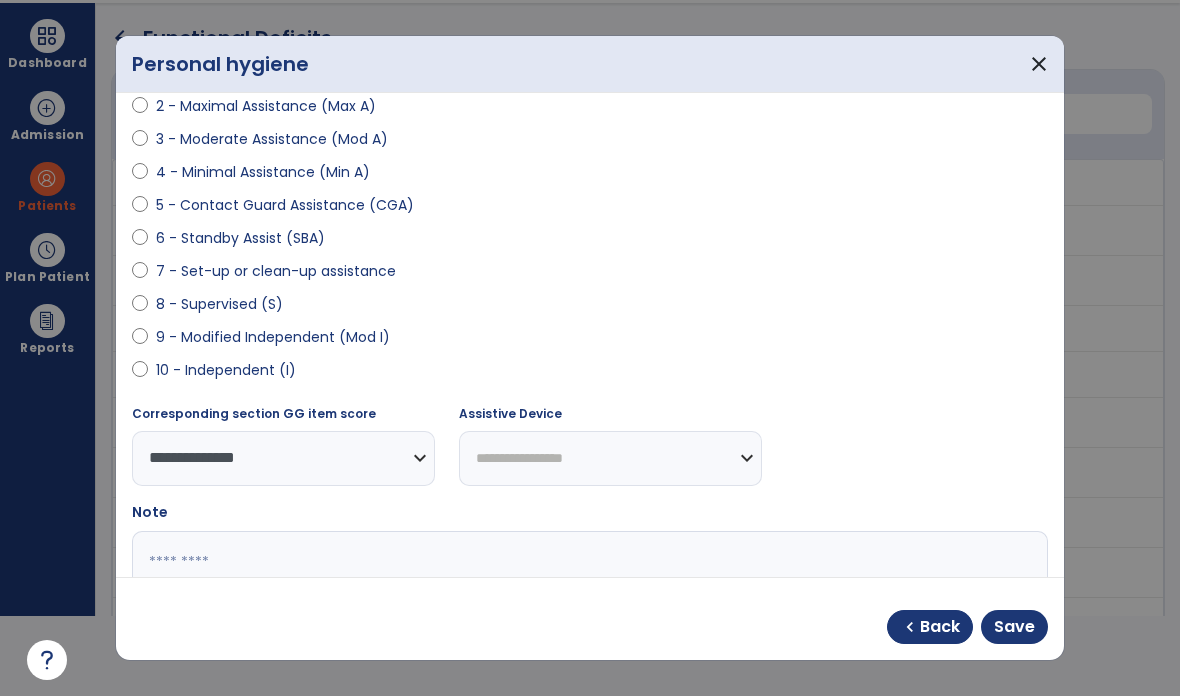click on "Save" at bounding box center (1014, 627) 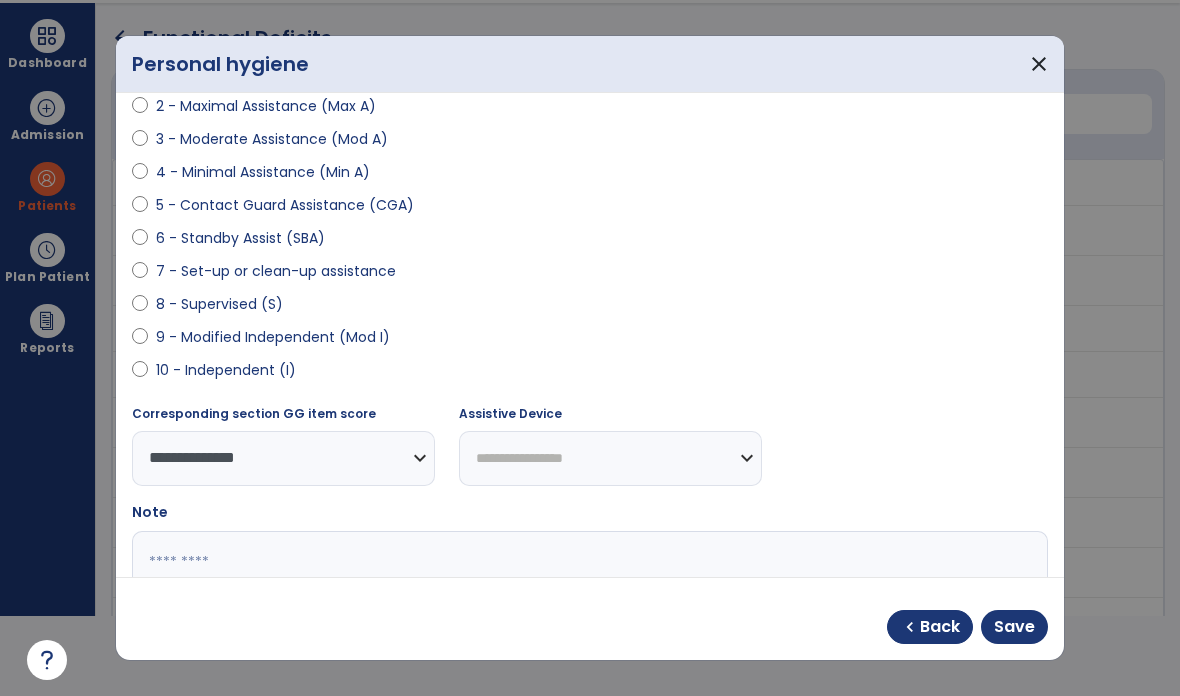scroll, scrollTop: 80, scrollLeft: 0, axis: vertical 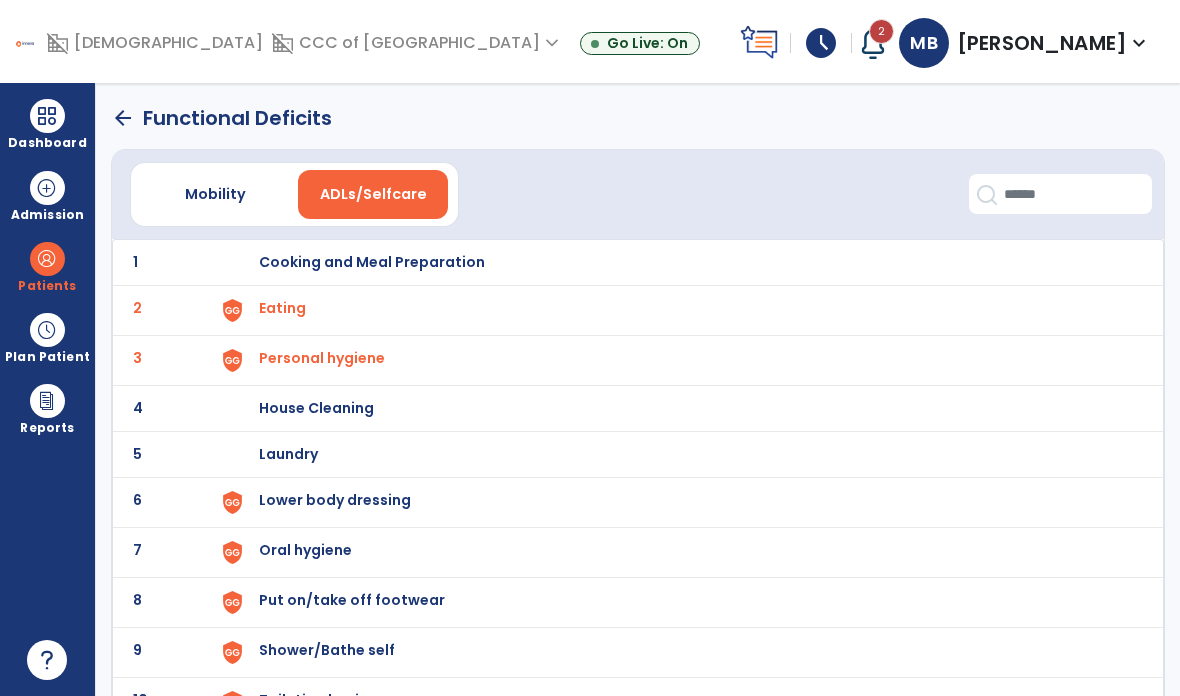 click at bounding box center [232, 310] 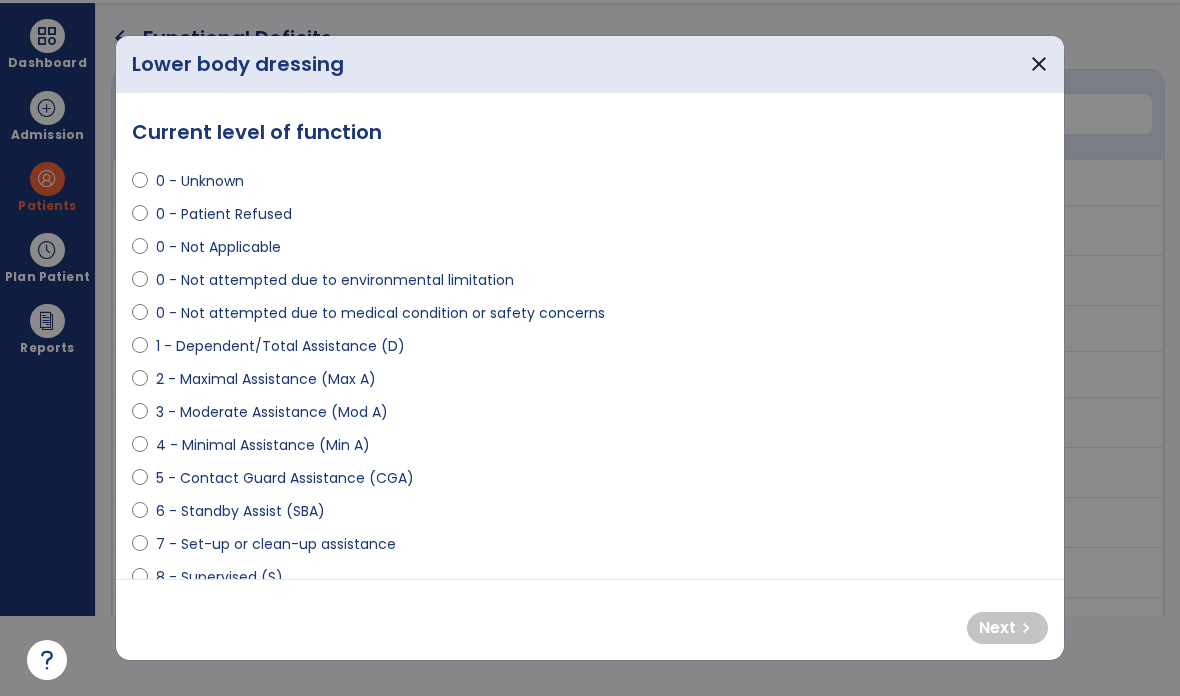 select on "**********" 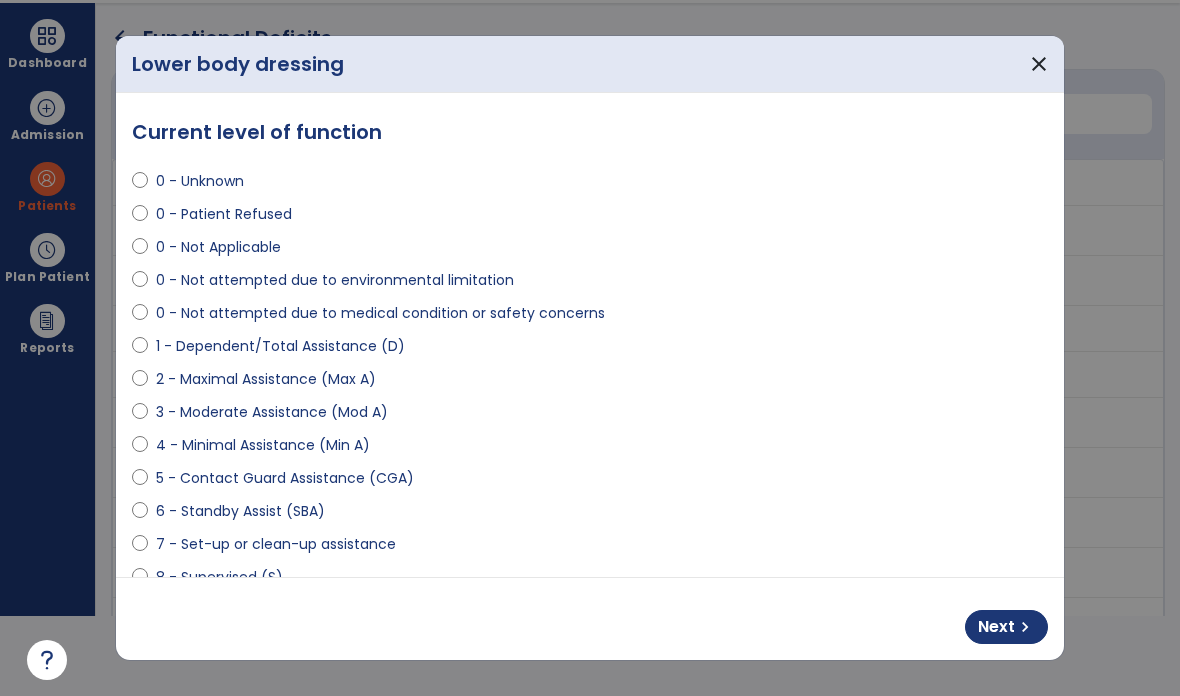 click on "chevron_right" at bounding box center [1025, 627] 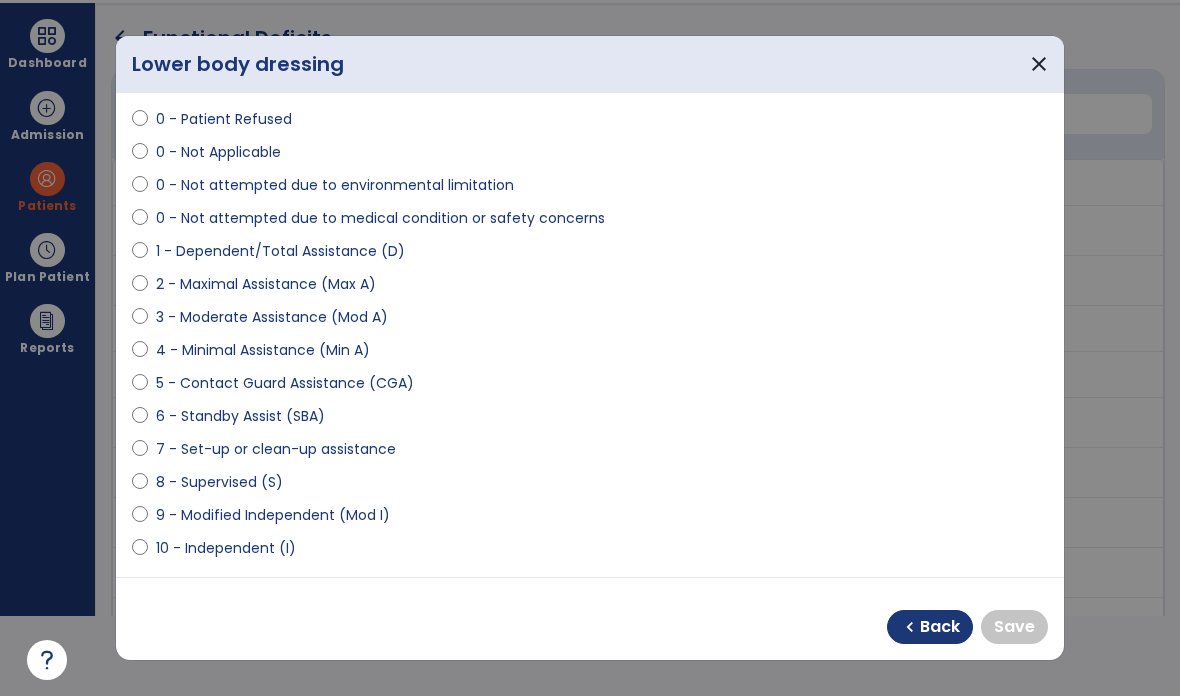 scroll, scrollTop: 90, scrollLeft: 0, axis: vertical 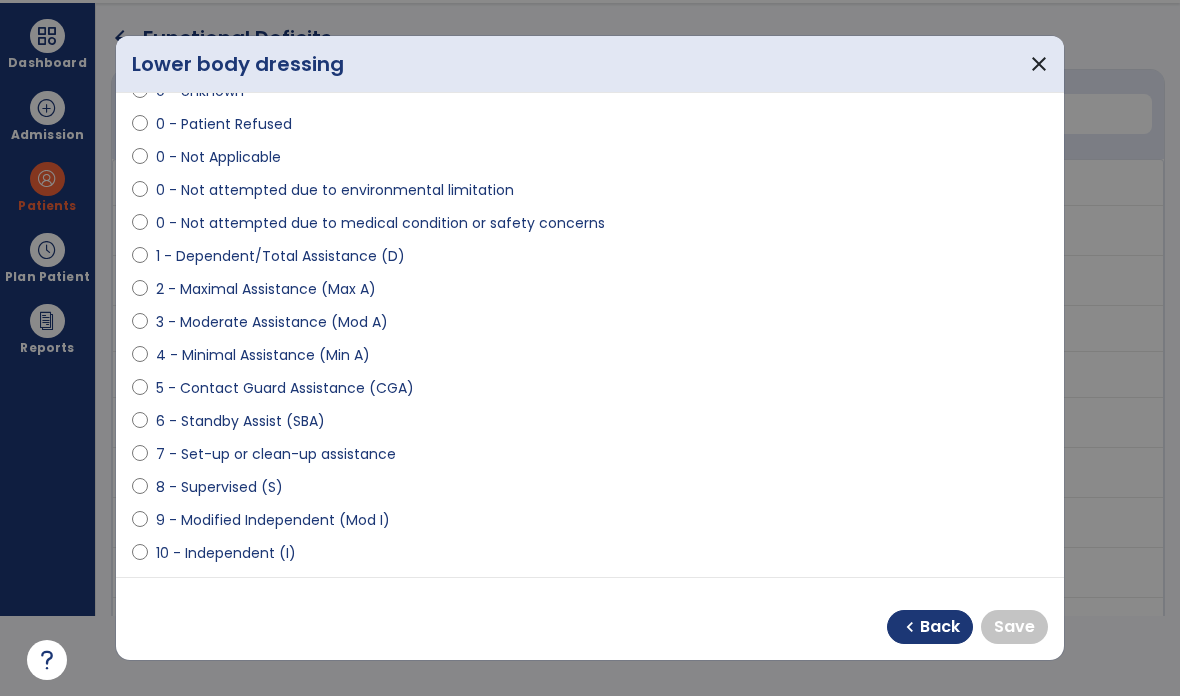 select on "**********" 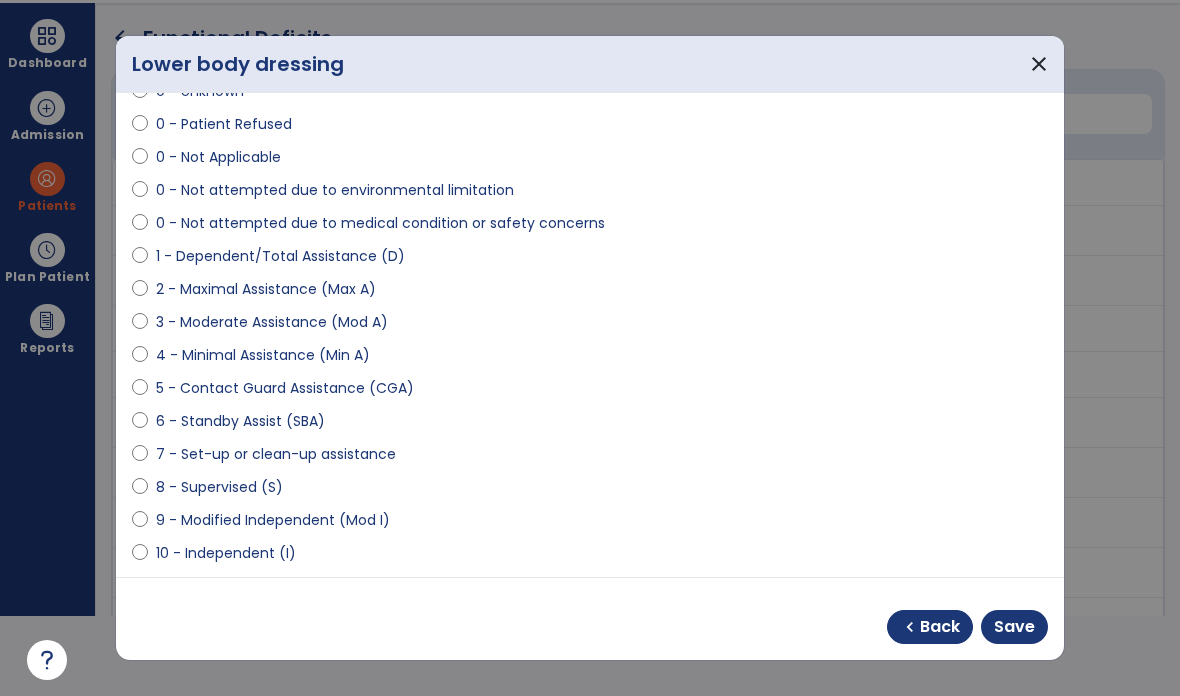 click on "Save" at bounding box center (1014, 627) 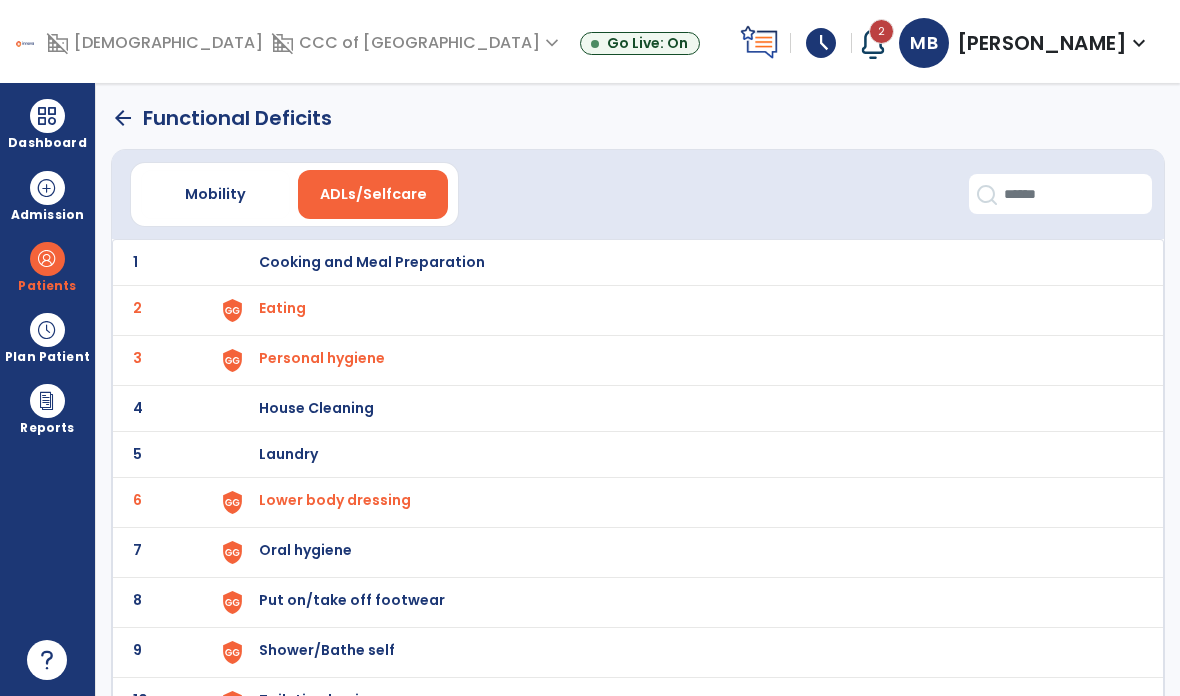click at bounding box center [232, 310] 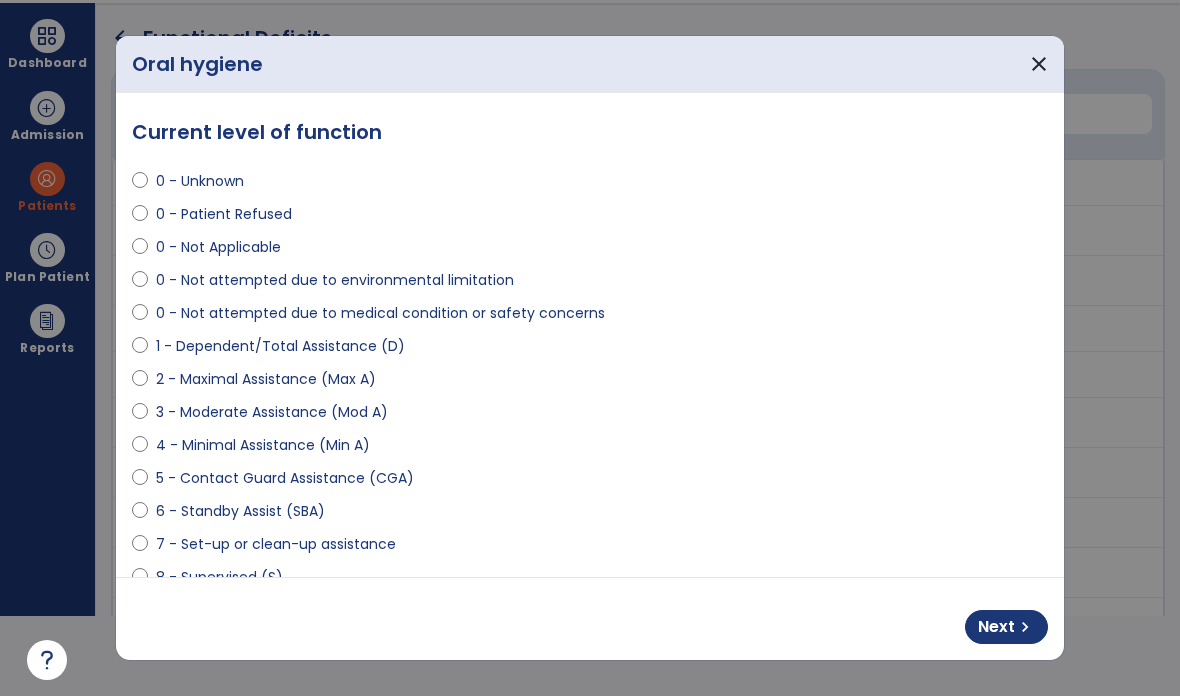 select on "**********" 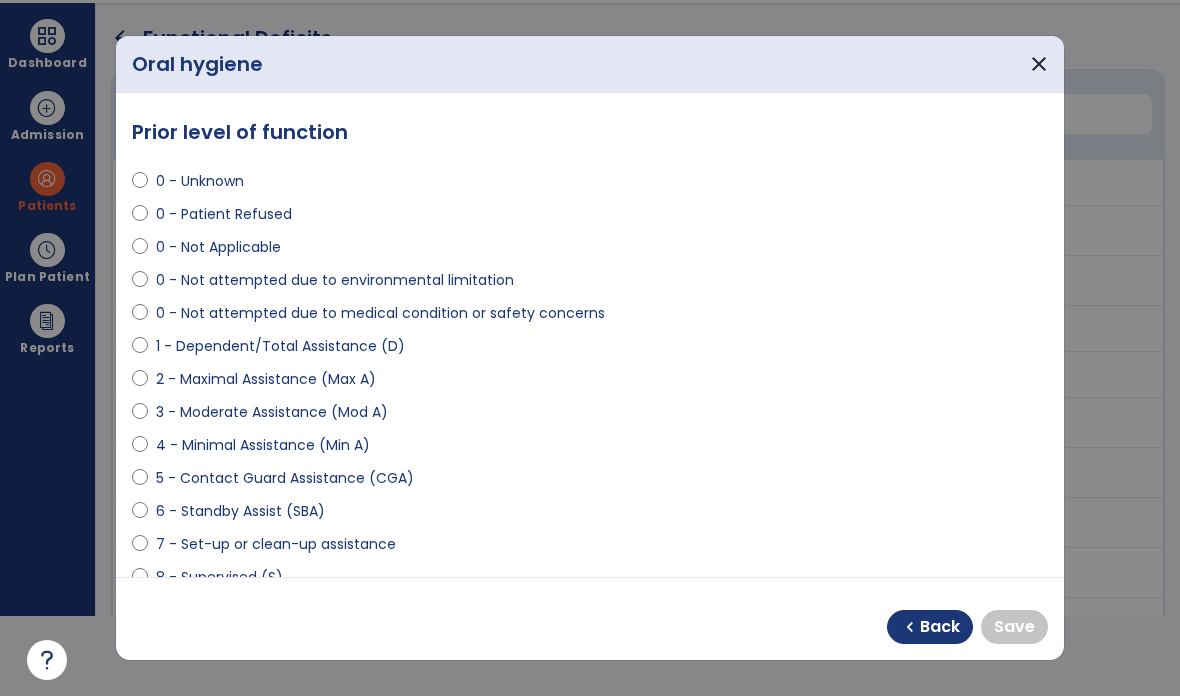 select on "**********" 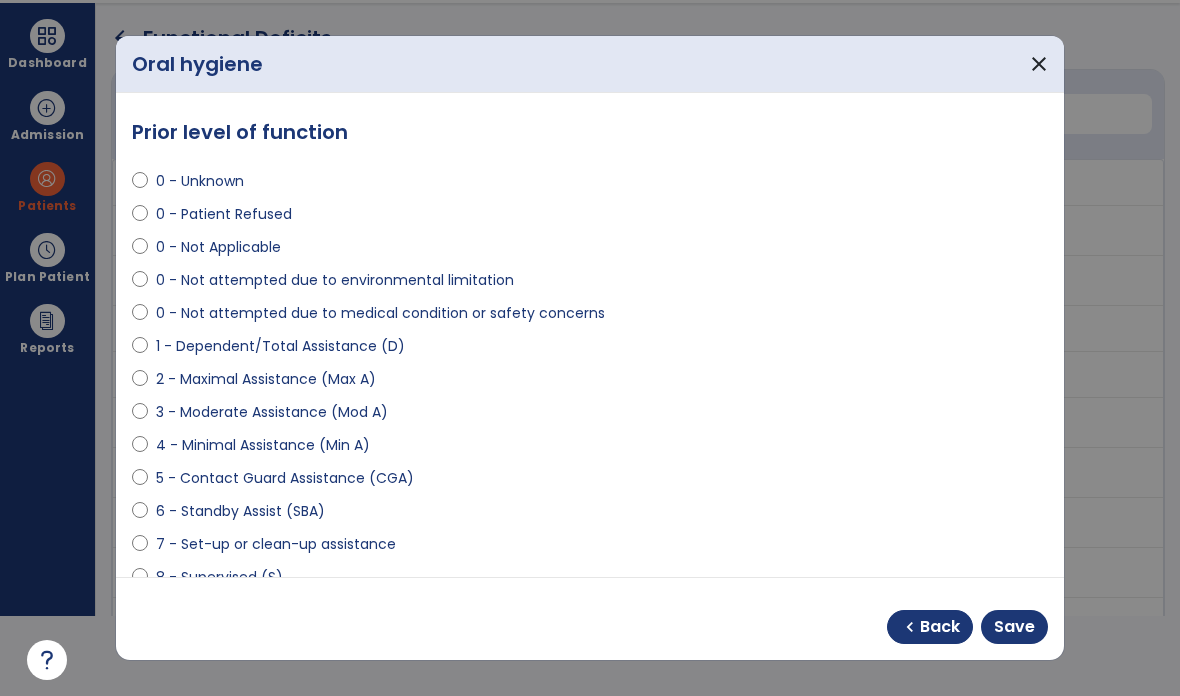 click on "Save" at bounding box center (1014, 627) 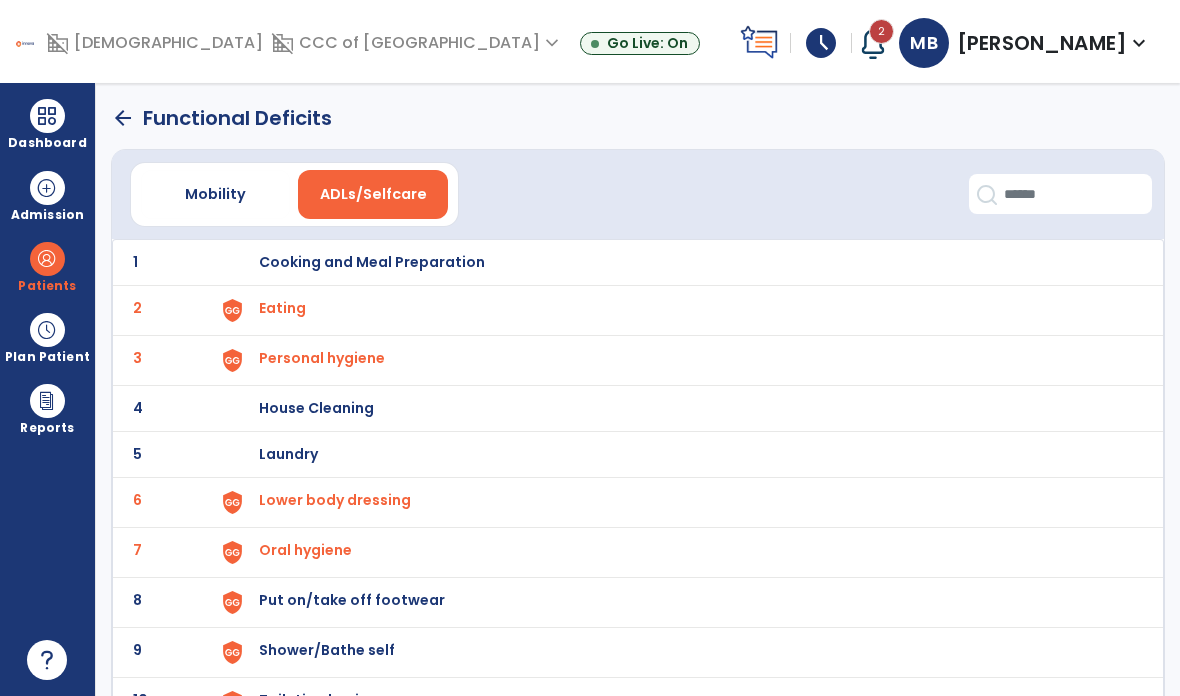 click at bounding box center (232, 310) 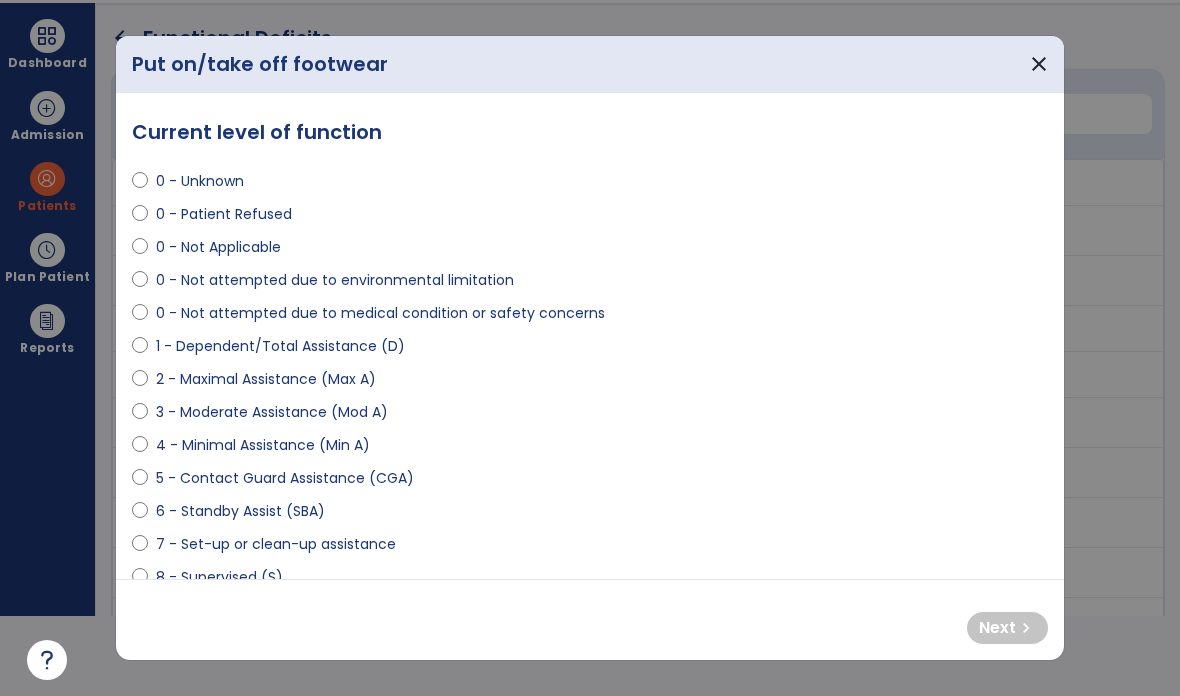 scroll, scrollTop: 0, scrollLeft: 0, axis: both 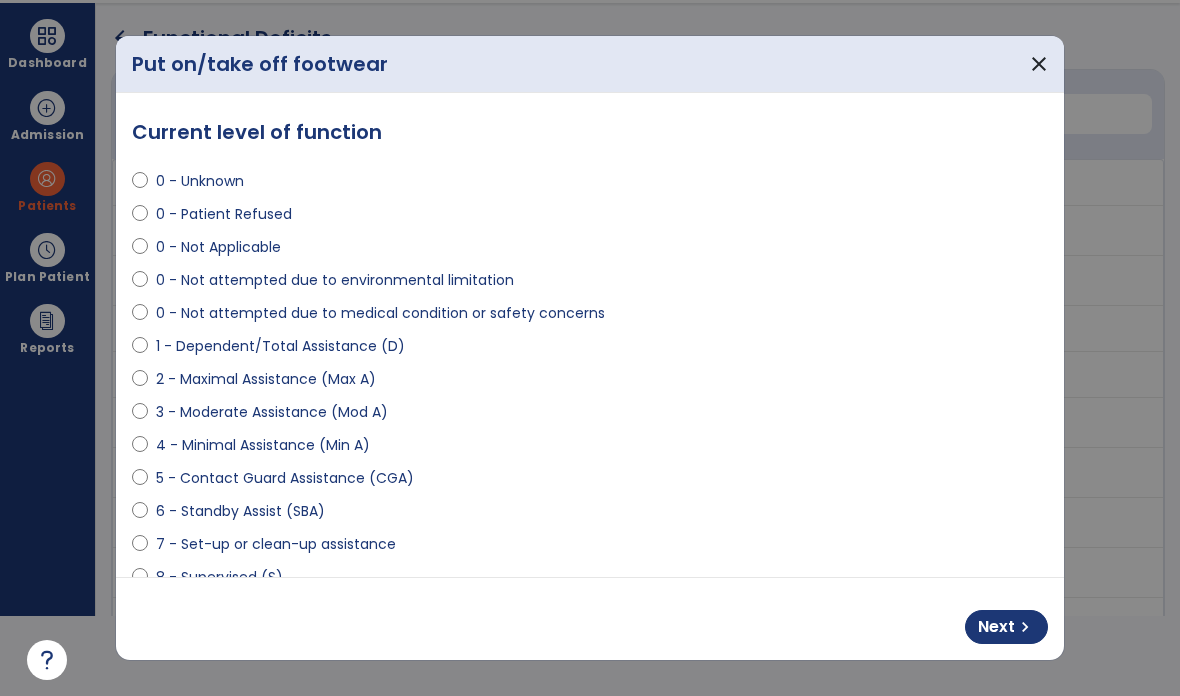 select on "**********" 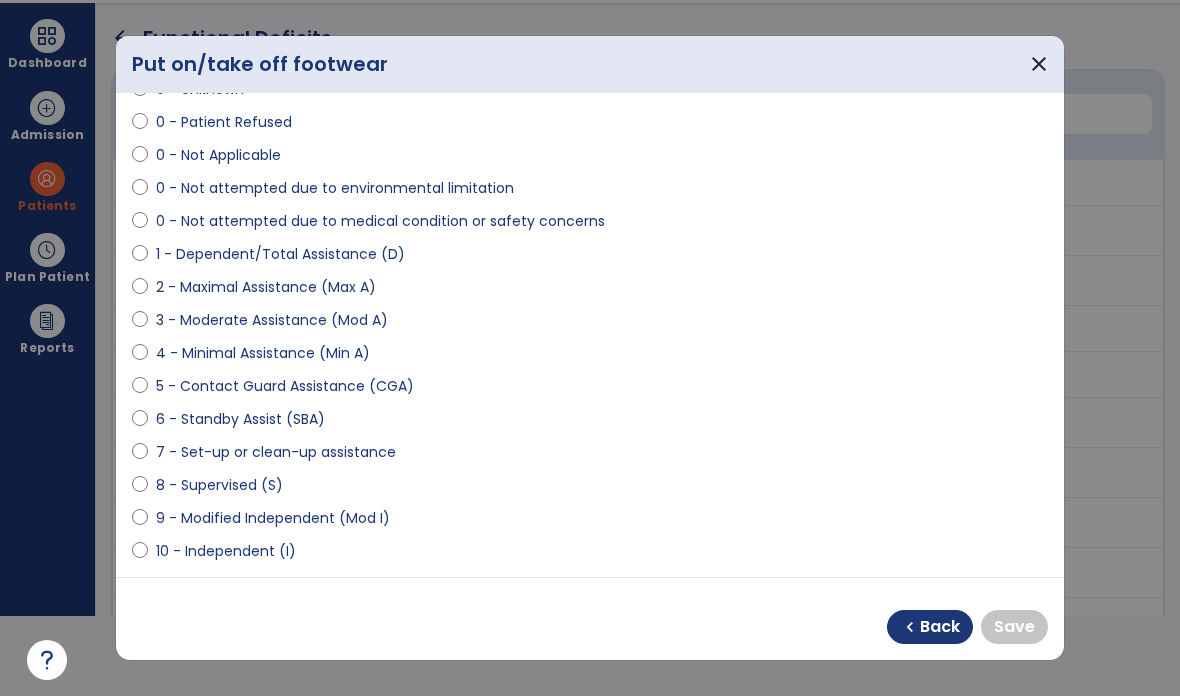 scroll, scrollTop: 86, scrollLeft: 0, axis: vertical 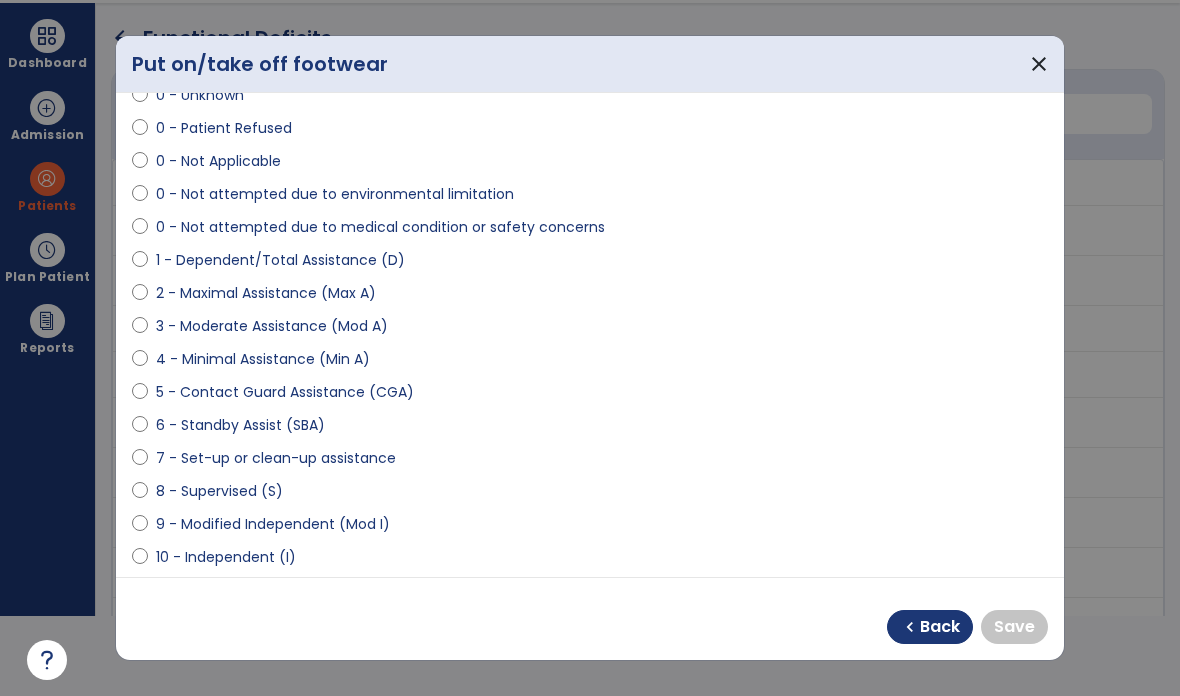 click on "**********" at bounding box center (590, 472) 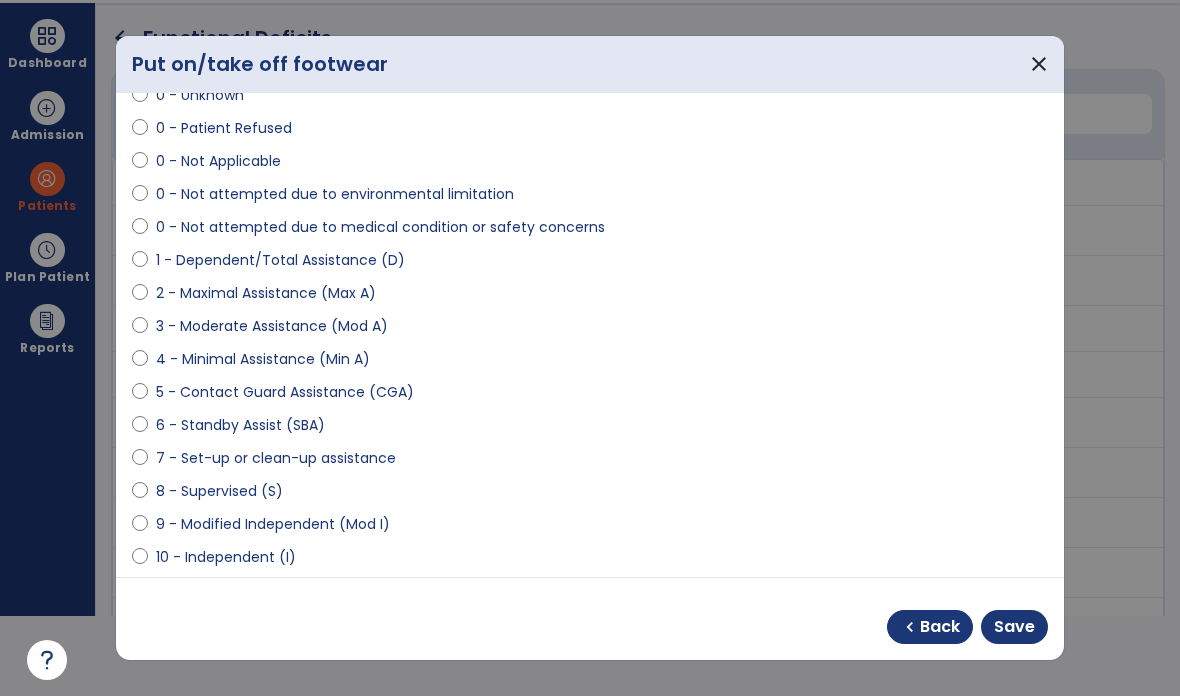 click on "Save" at bounding box center (1014, 627) 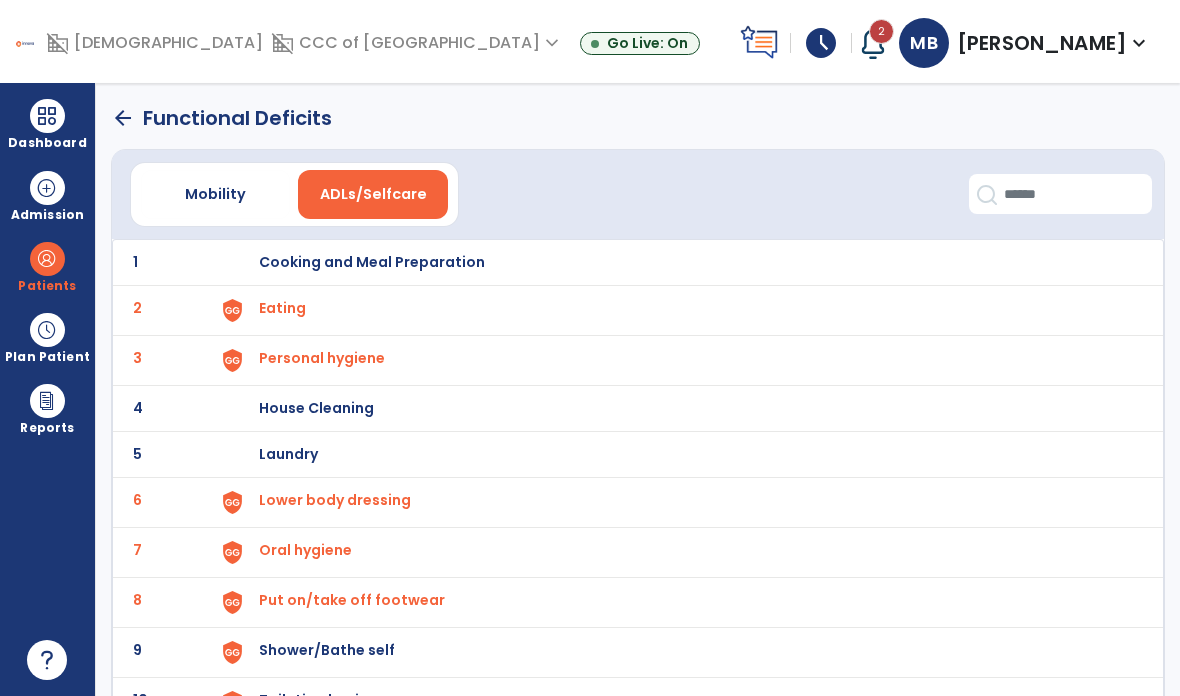 click at bounding box center [232, 310] 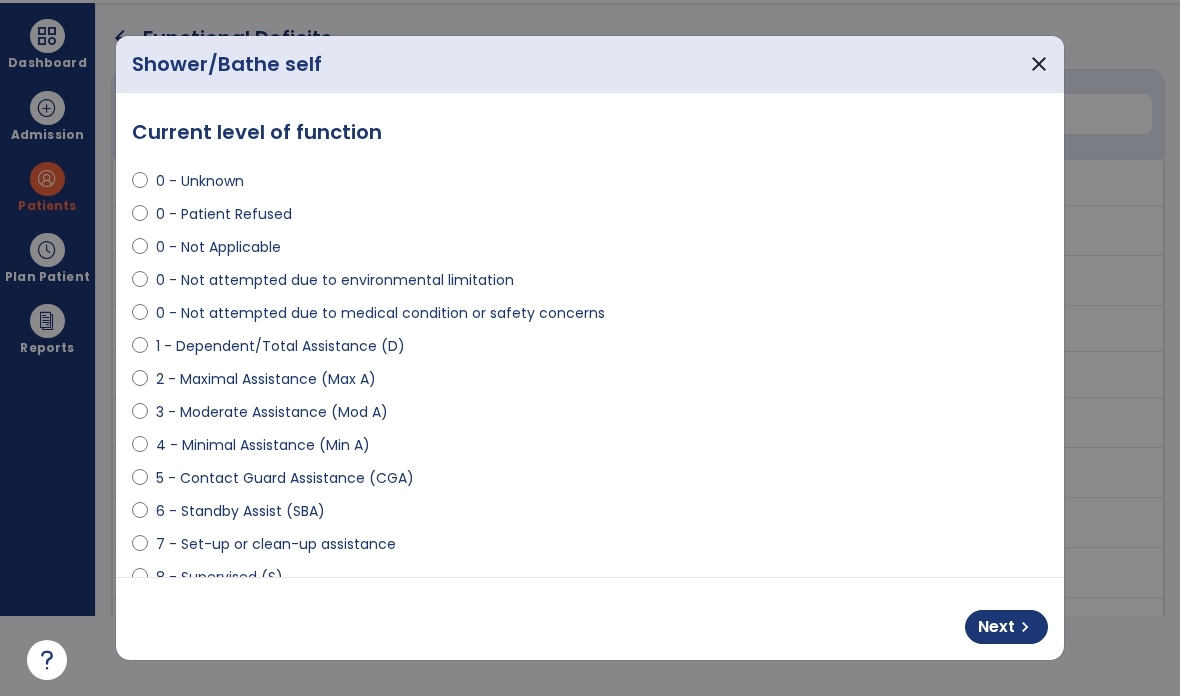 select on "**********" 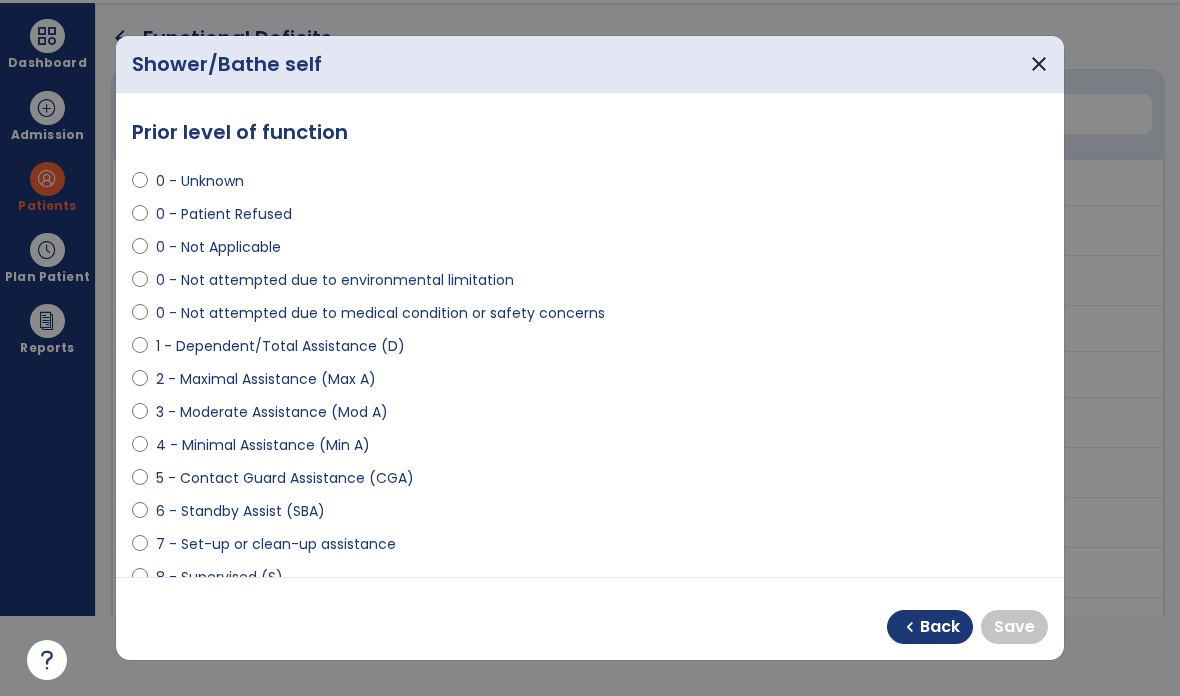 select on "**********" 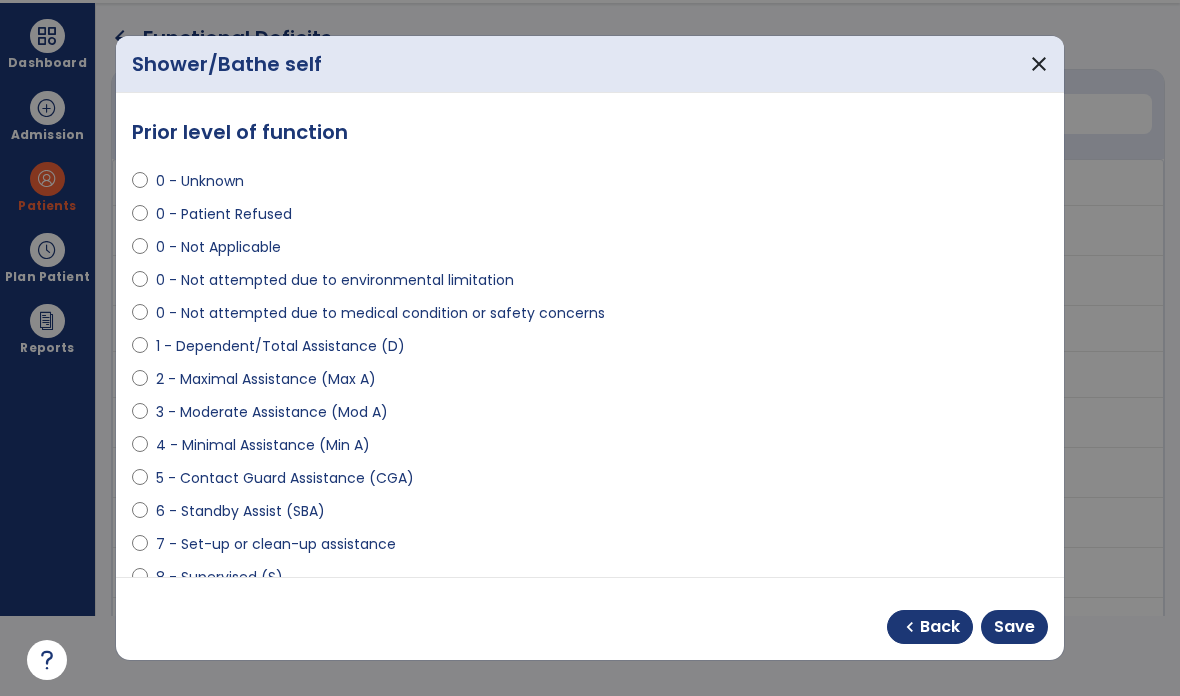 click on "Save" at bounding box center [1014, 627] 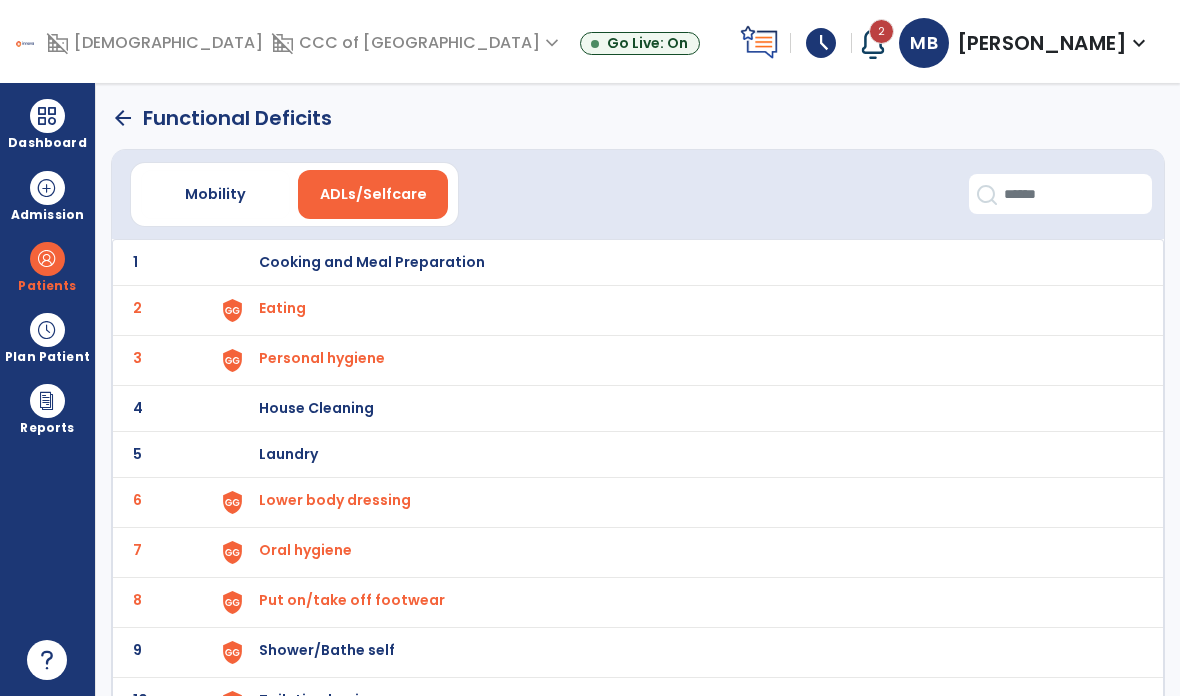 scroll, scrollTop: 80, scrollLeft: 0, axis: vertical 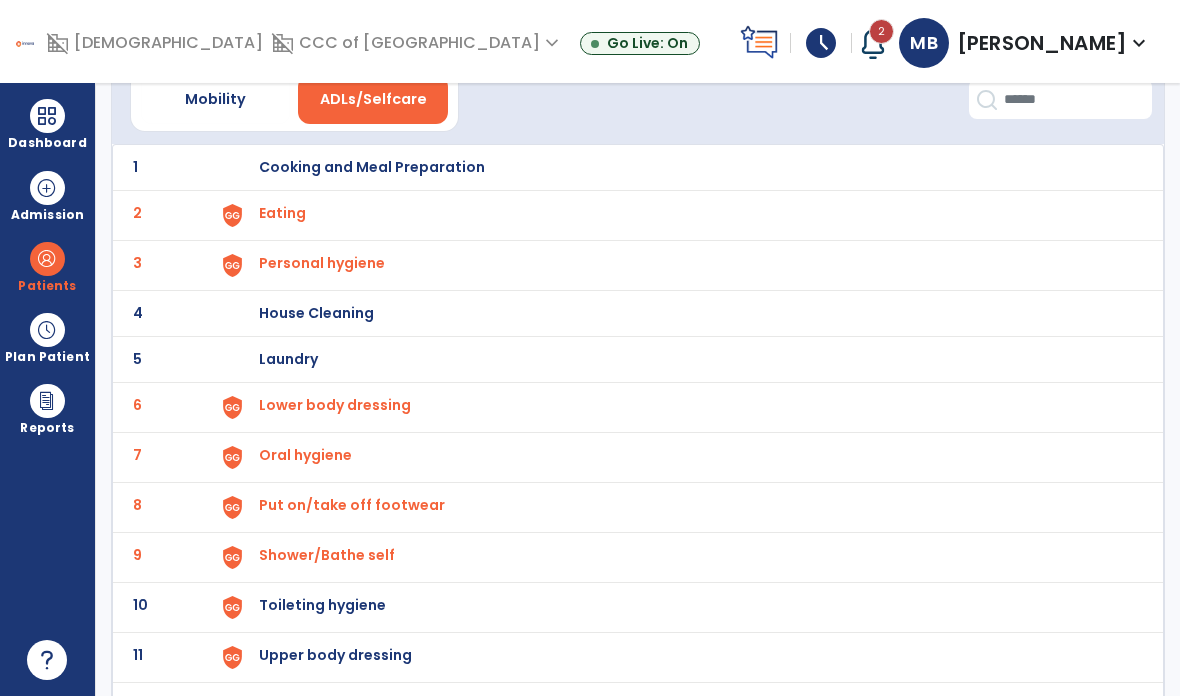 click on "Shower/Bathe self" at bounding box center [282, 213] 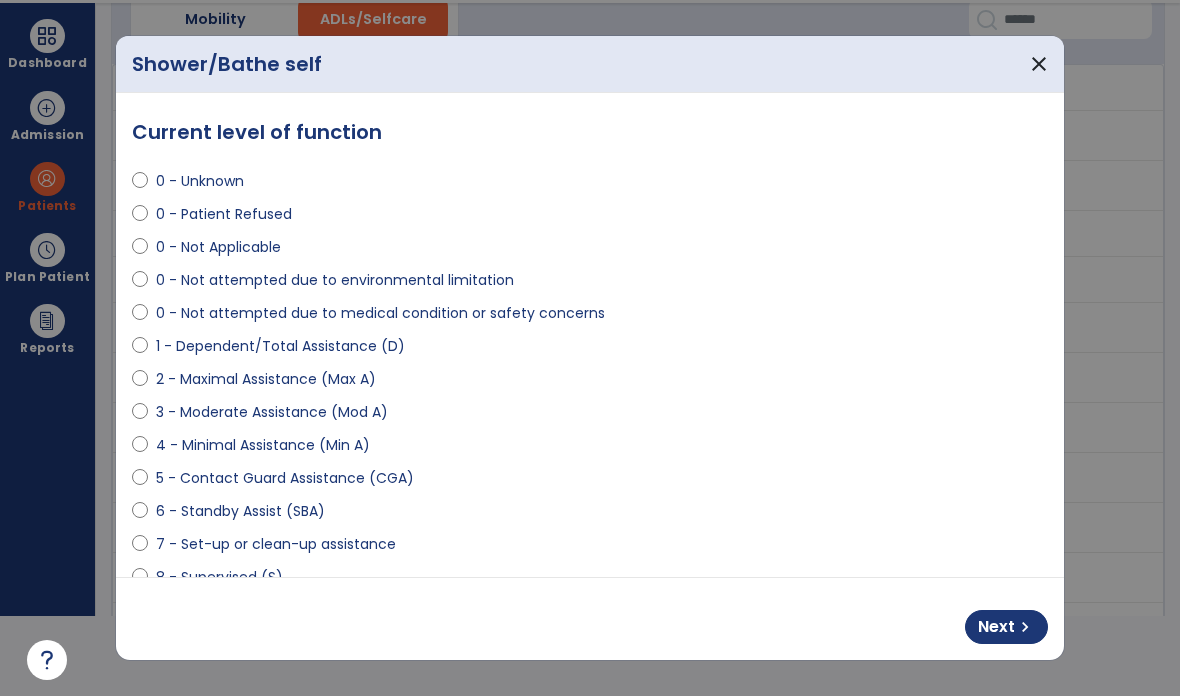 scroll, scrollTop: 0, scrollLeft: 0, axis: both 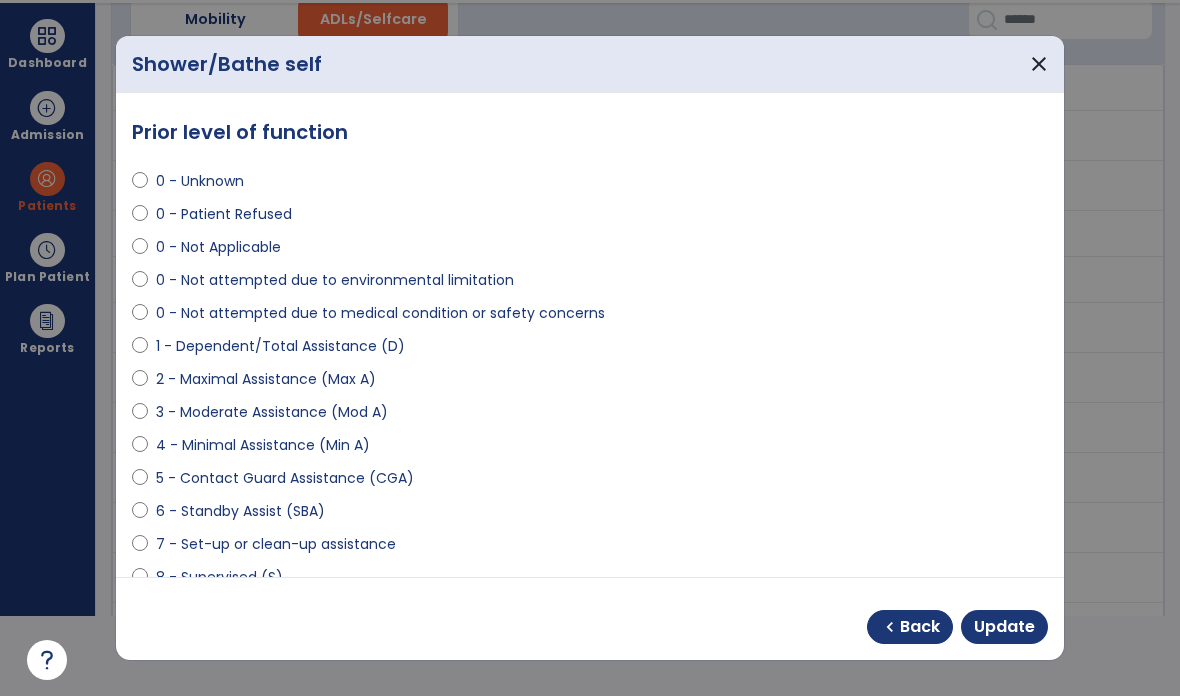 click on "9 - Modified Independent (Mod I)" at bounding box center (273, 610) 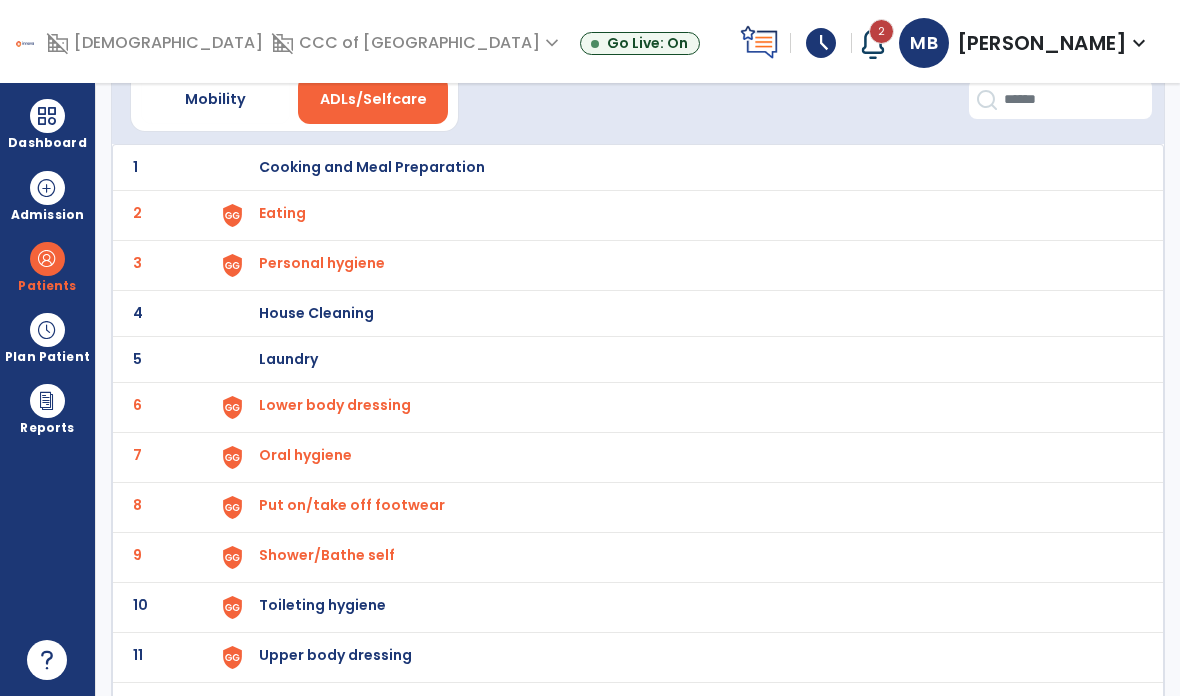 click at bounding box center [232, 215] 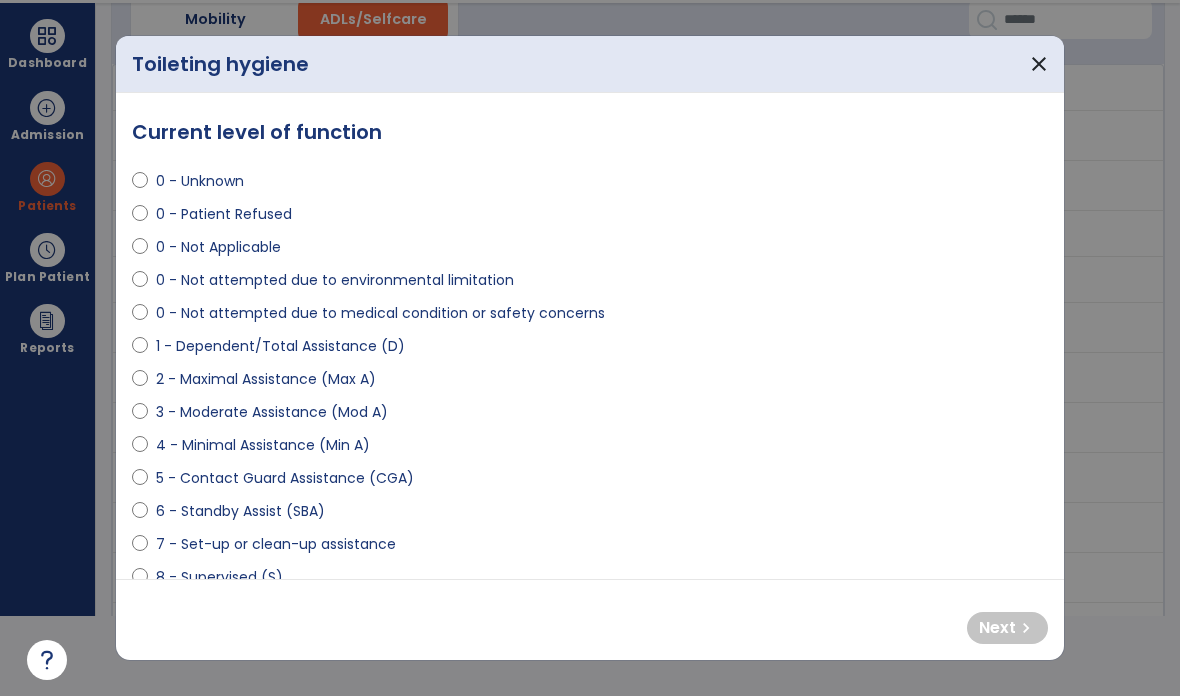 scroll, scrollTop: 0, scrollLeft: 0, axis: both 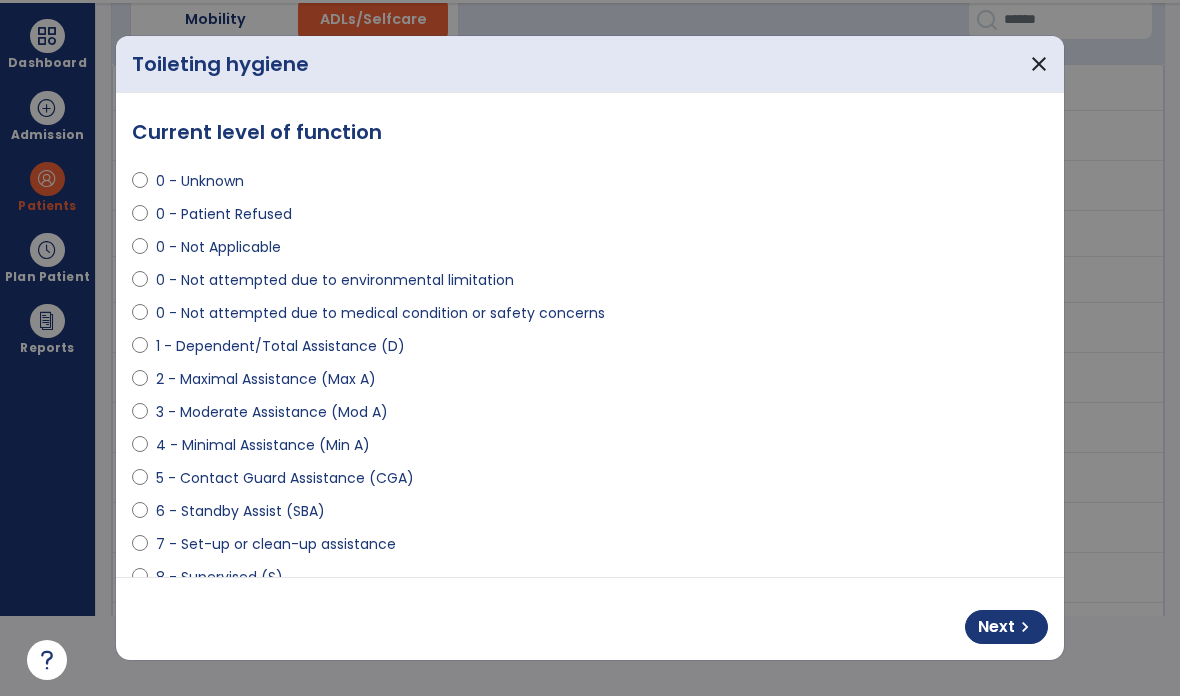 click on "Next" at bounding box center [996, 627] 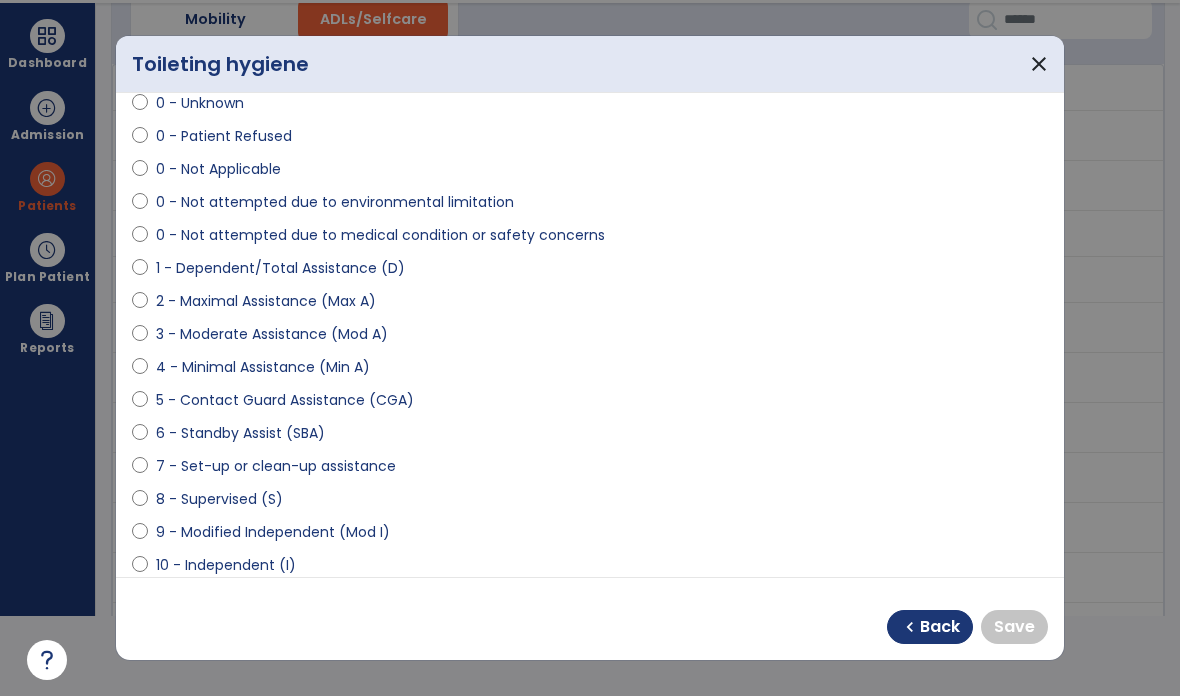 scroll, scrollTop: 79, scrollLeft: 0, axis: vertical 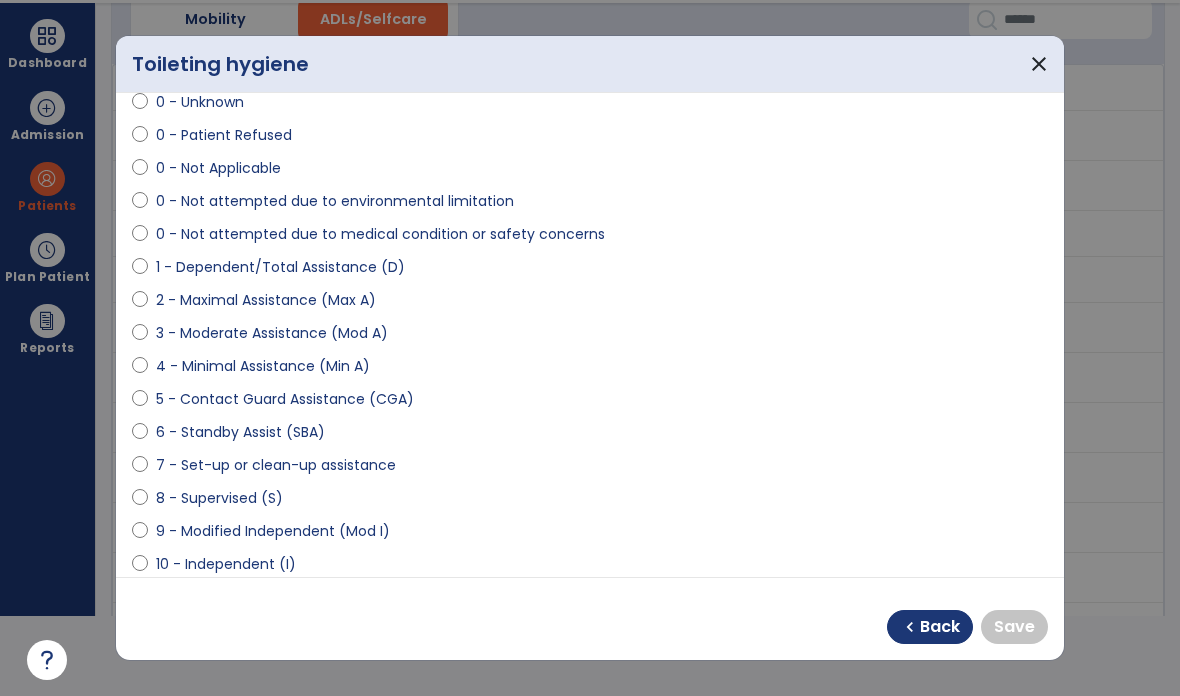 click on "10 - Independent (I)" at bounding box center (226, 564) 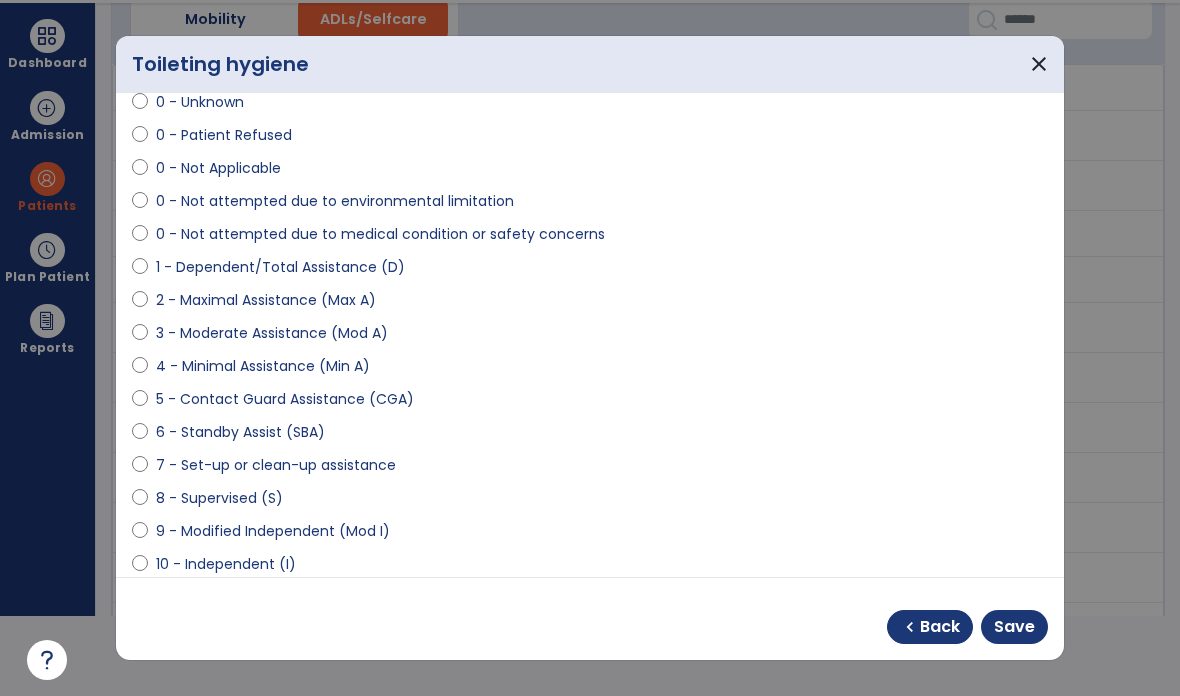 click on "Save" at bounding box center [1014, 627] 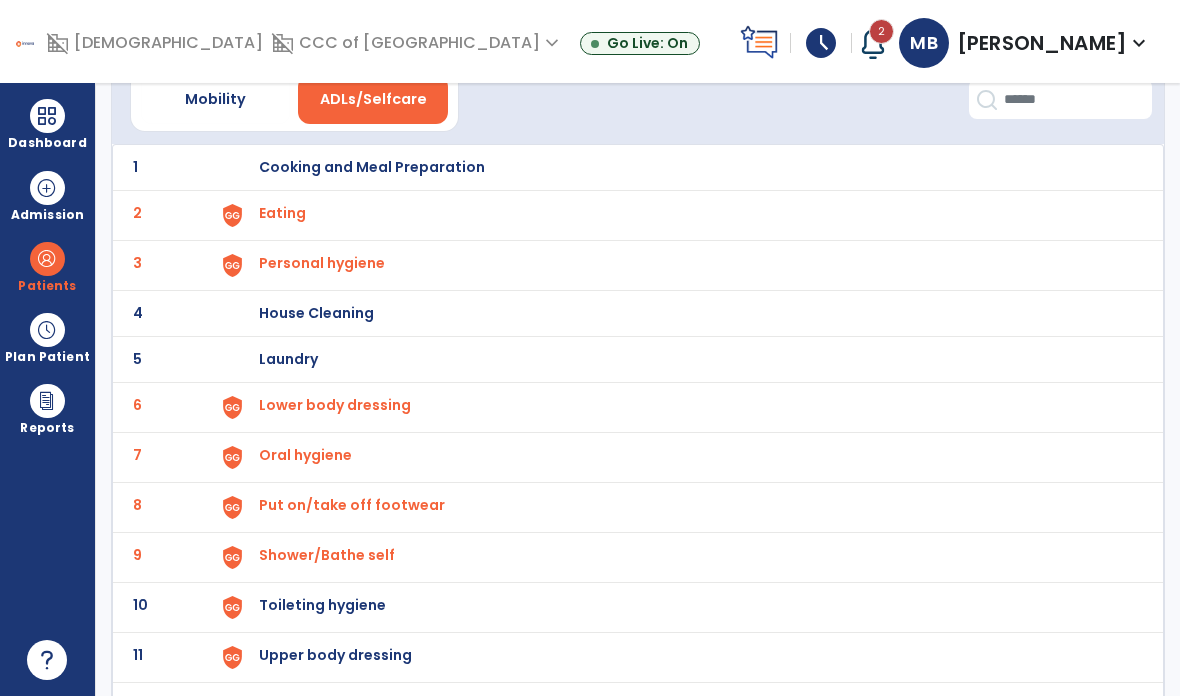 scroll, scrollTop: 80, scrollLeft: 0, axis: vertical 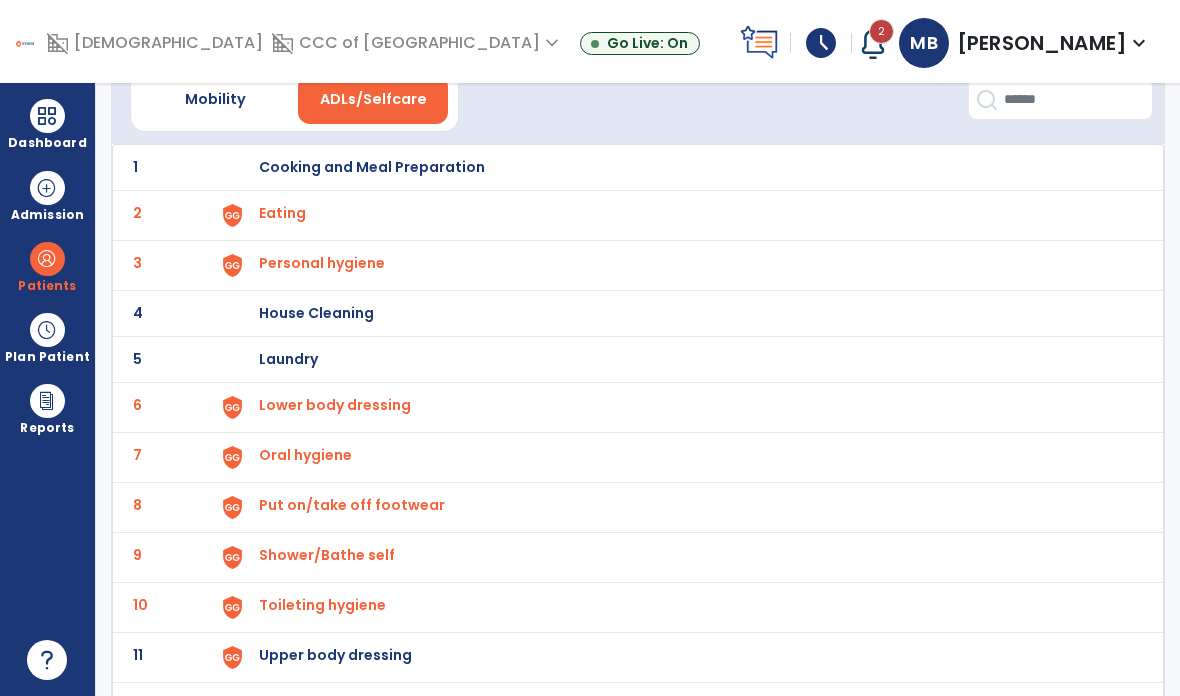 click at bounding box center [232, 215] 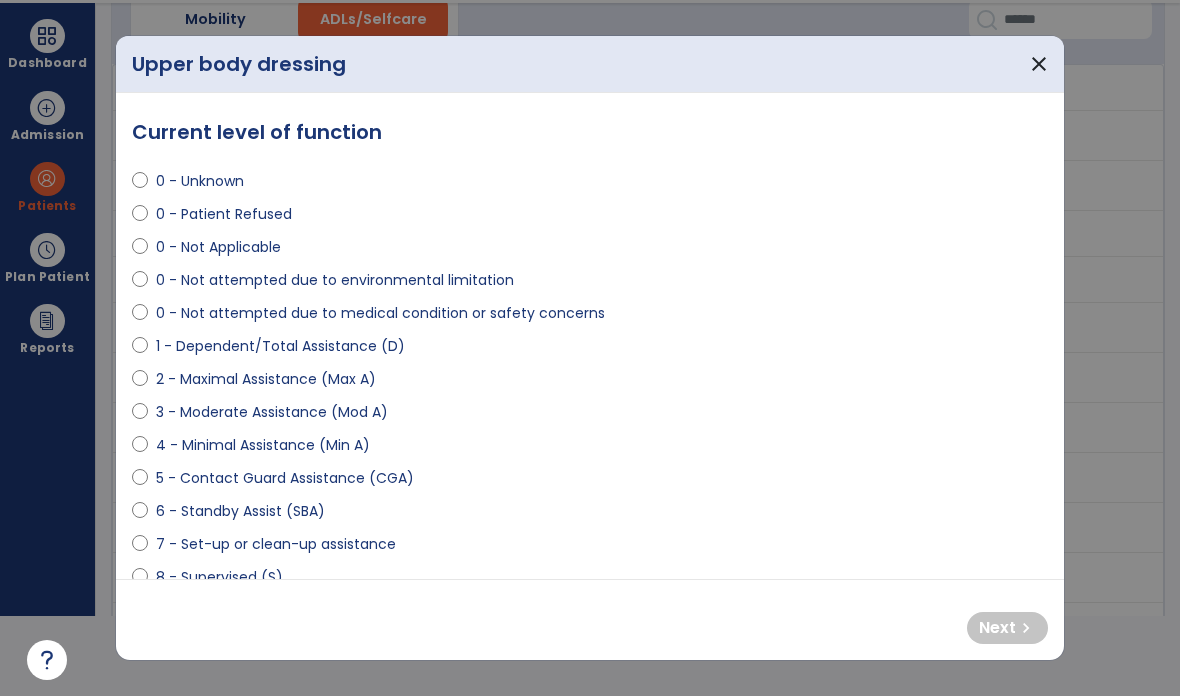 select on "**********" 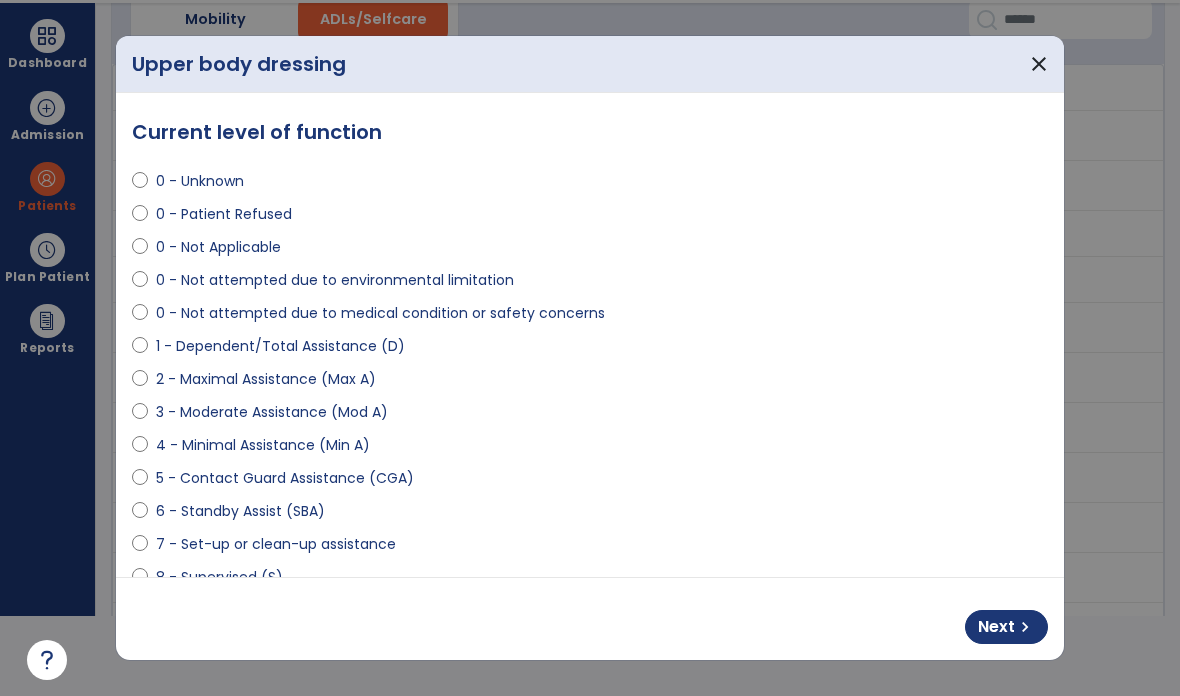 click on "Next  chevron_right" at bounding box center [1006, 627] 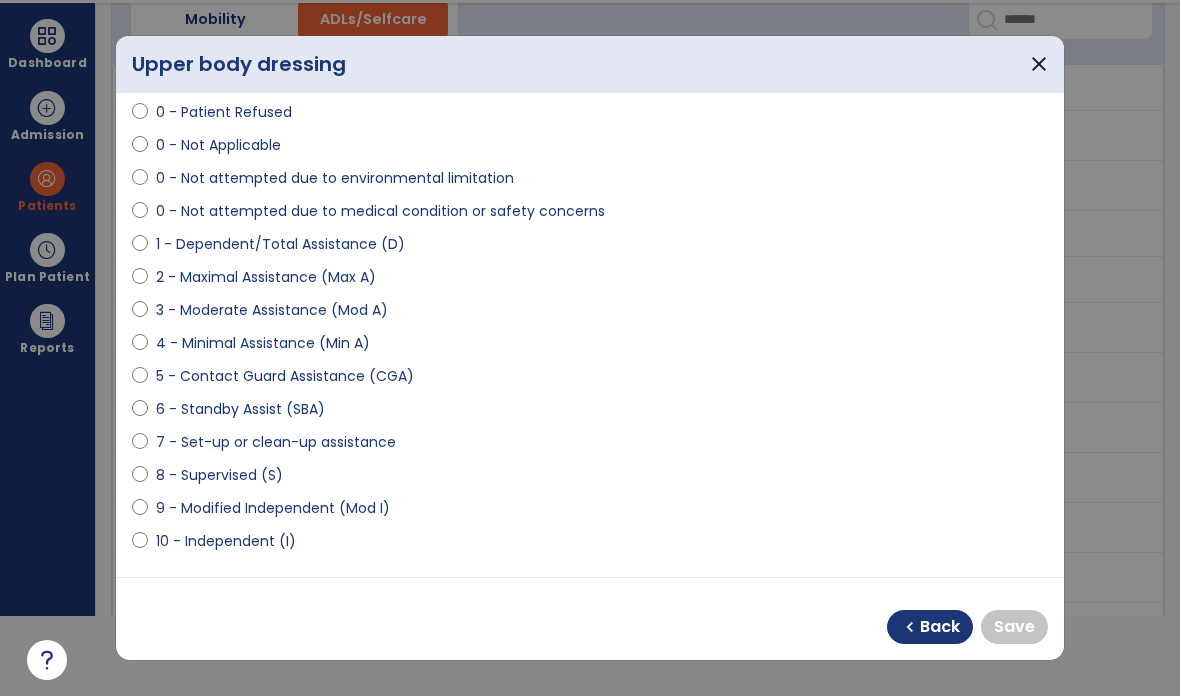 scroll, scrollTop: 100, scrollLeft: 0, axis: vertical 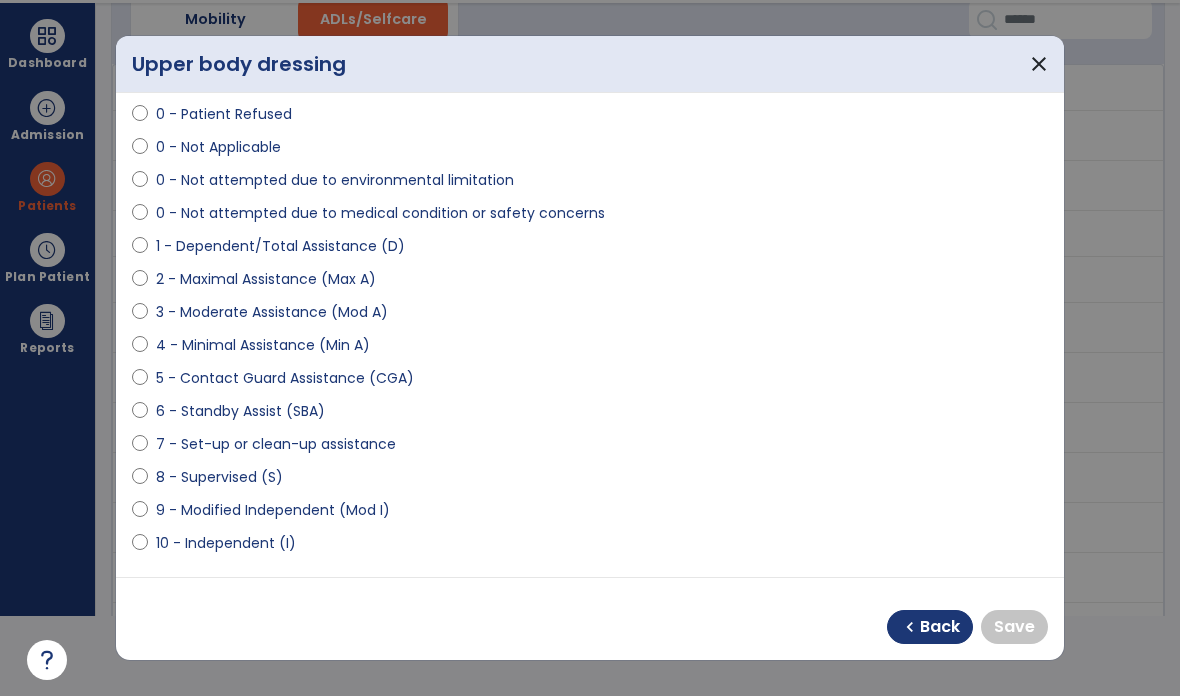 select on "**********" 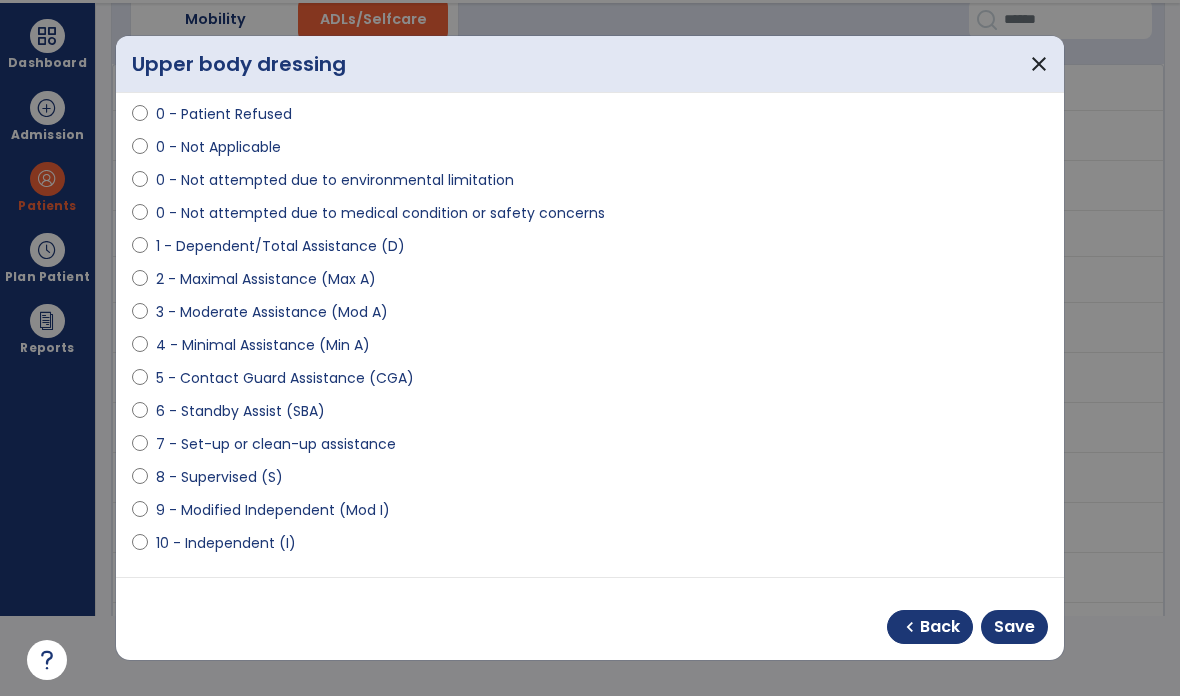 click on "Save" at bounding box center (1014, 627) 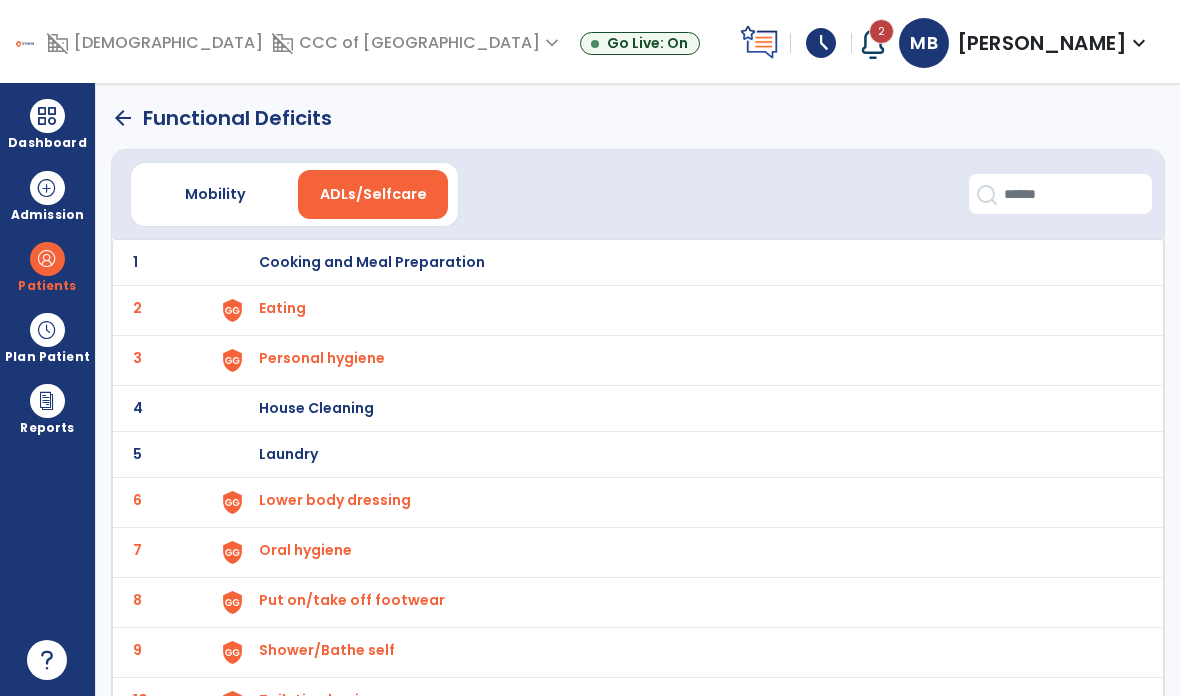 scroll, scrollTop: 0, scrollLeft: 0, axis: both 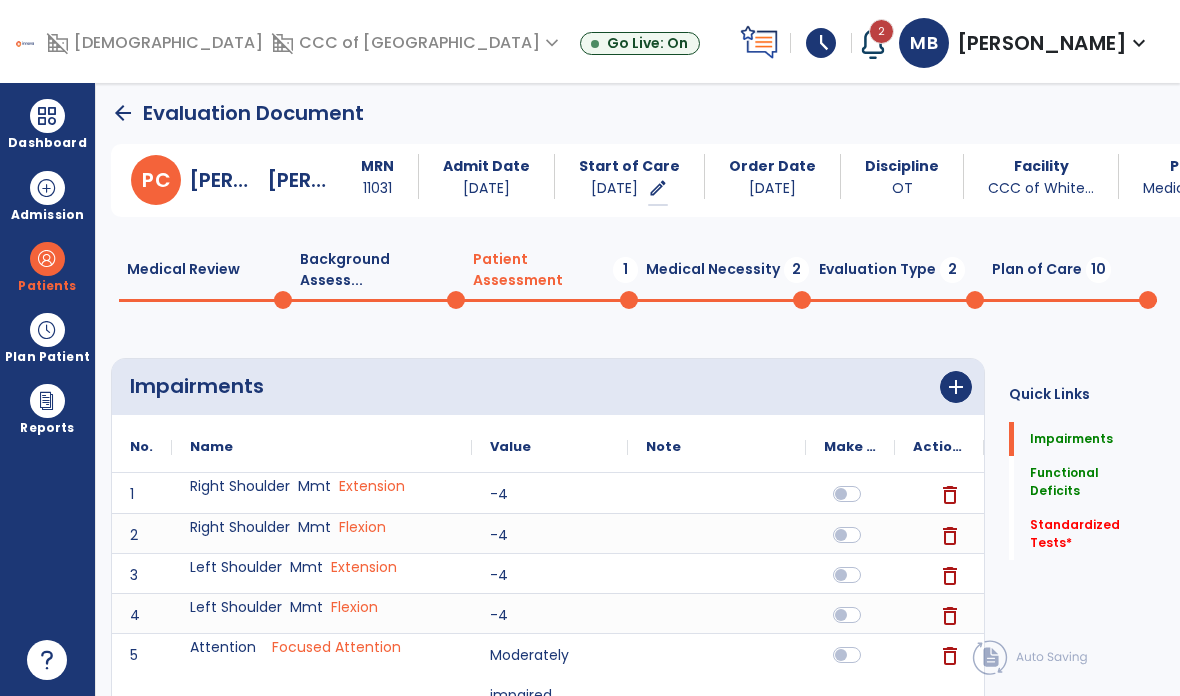 click on "Quick Links  Impairments   Impairments   Functional Deficits   Functional Deficits   Standardized Tests   *  Standardized Tests   *" 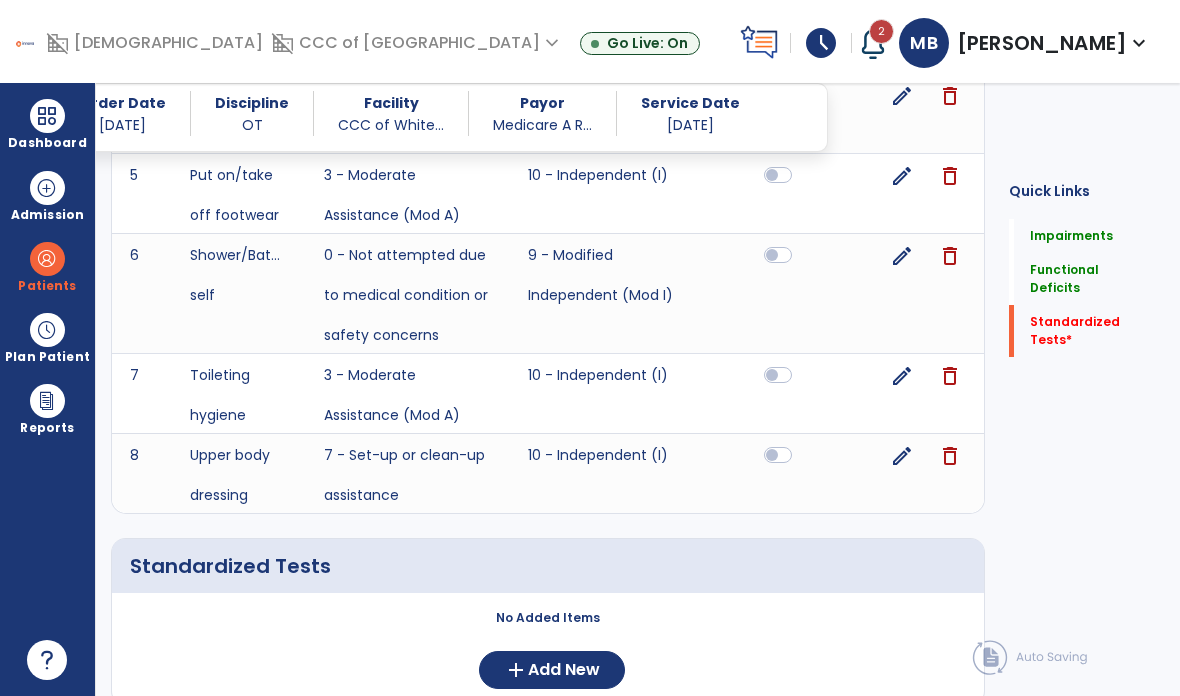 click on "add  Add New" 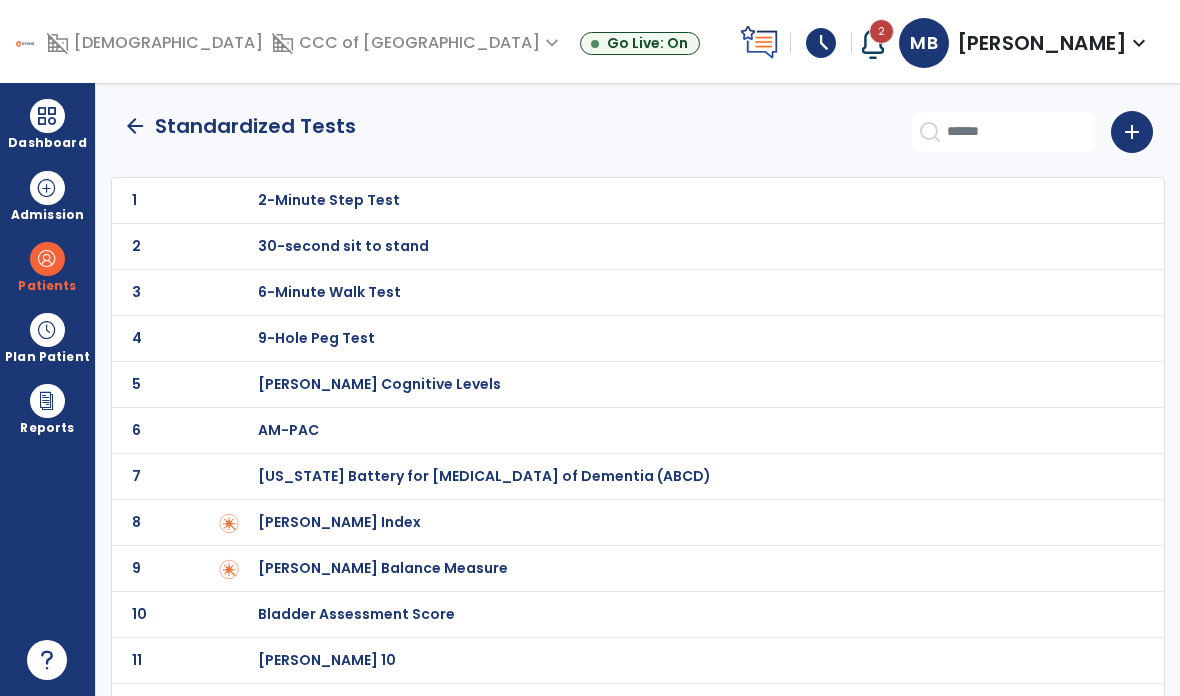 scroll, scrollTop: 0, scrollLeft: 0, axis: both 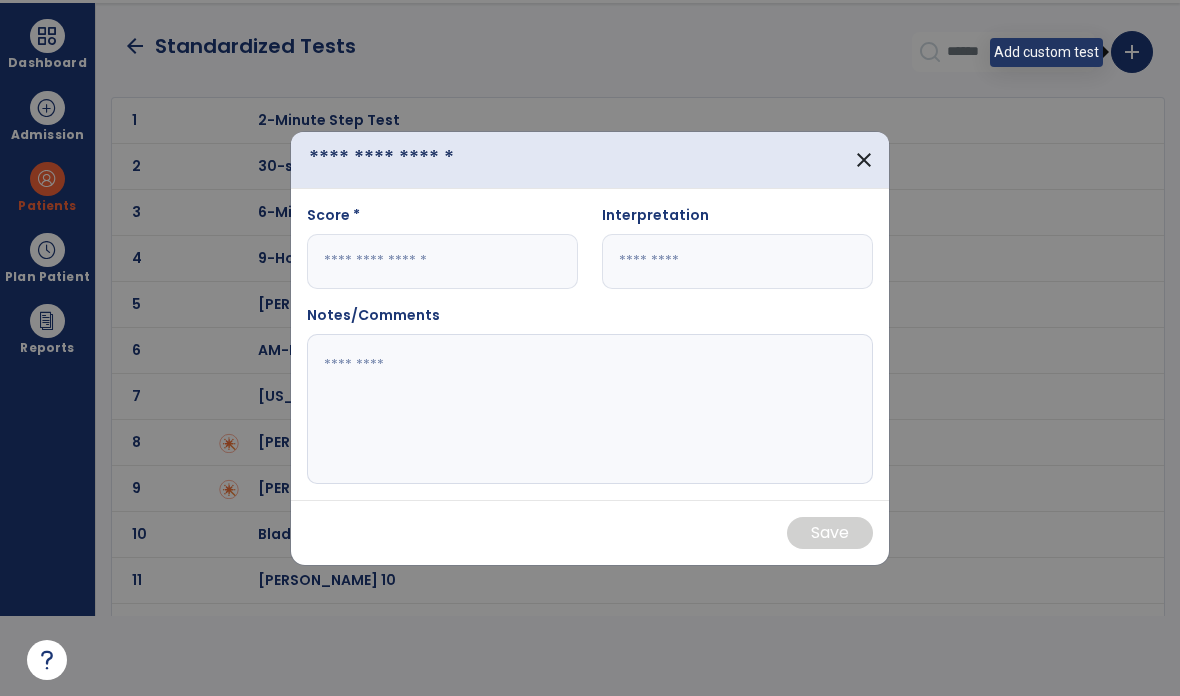 click at bounding box center (395, 159) 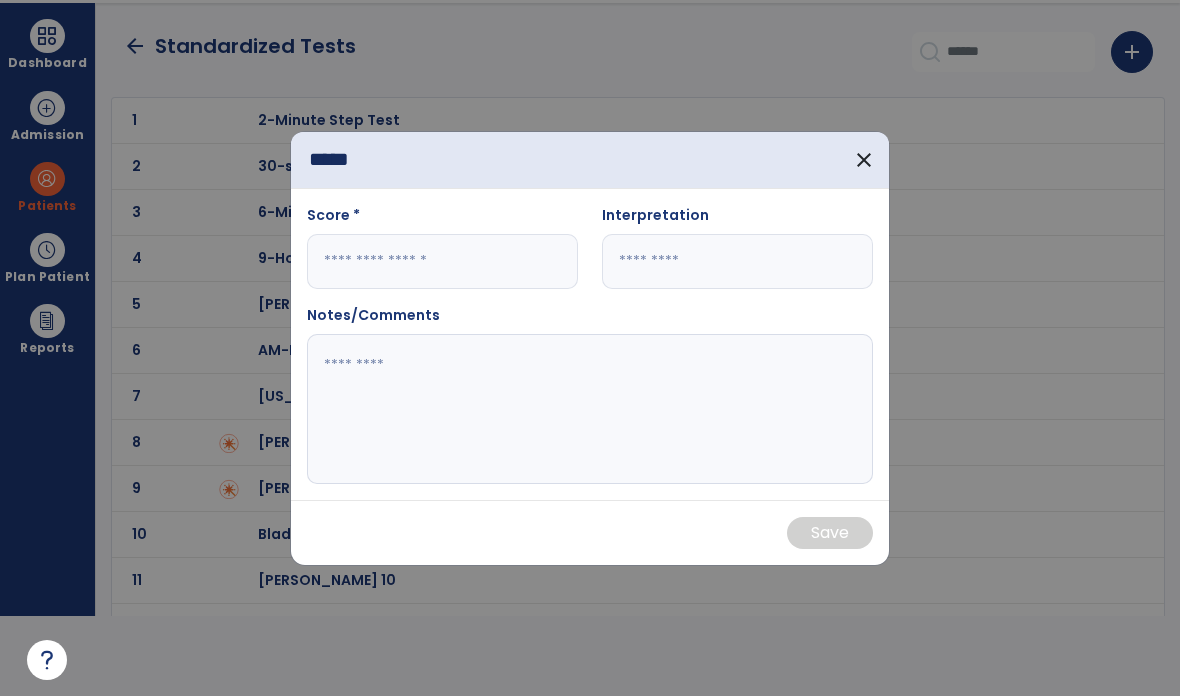type on "*****" 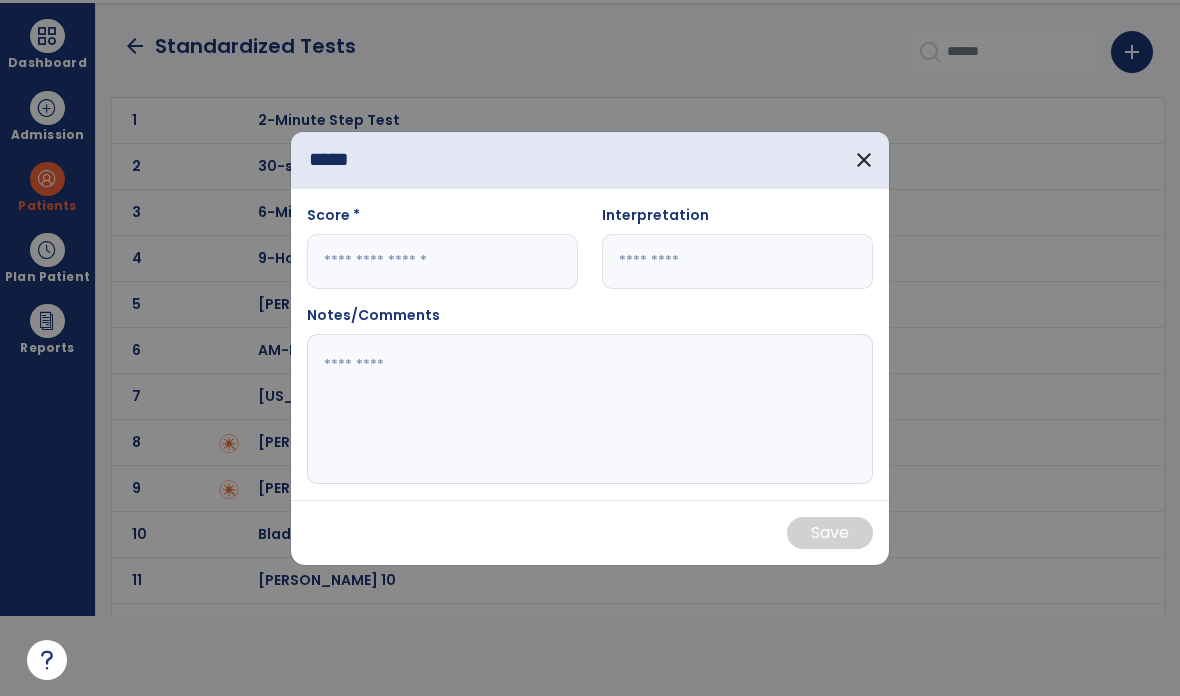 click at bounding box center [442, 261] 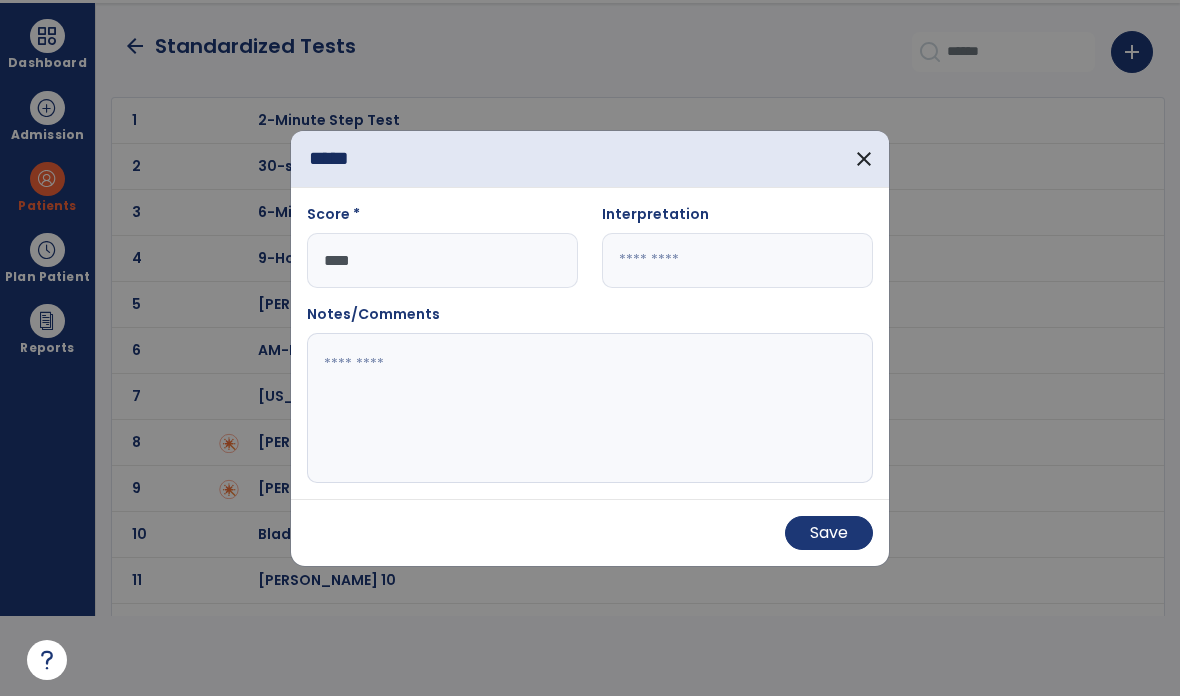 type on "*****" 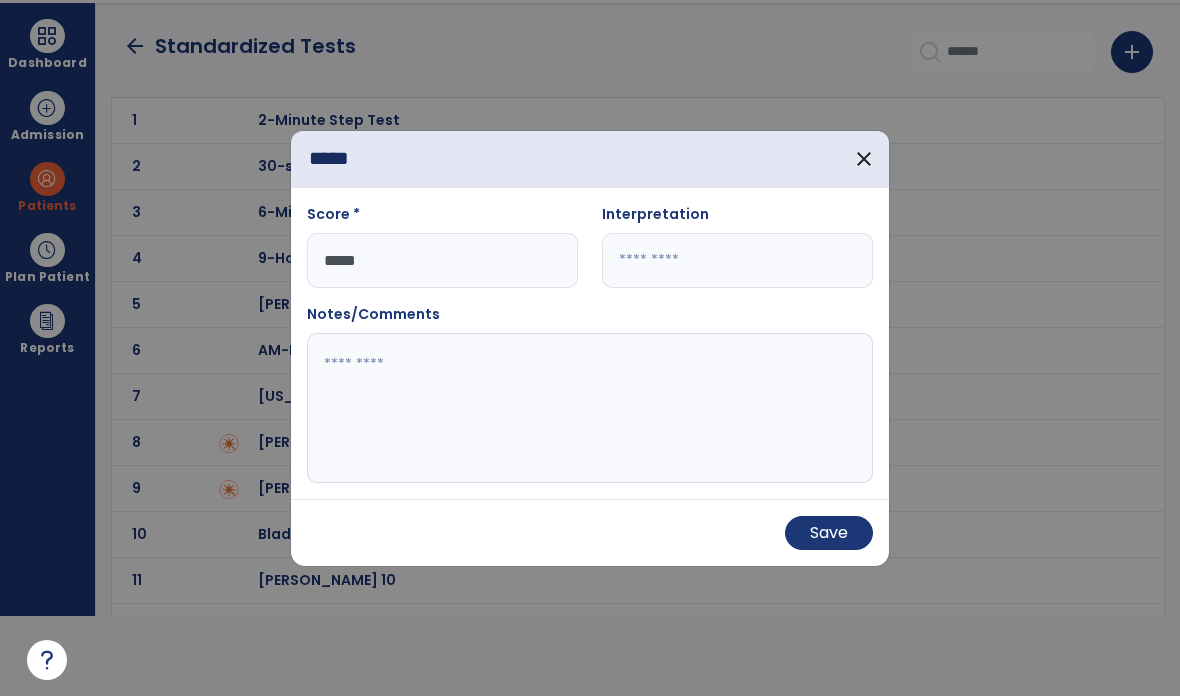 click on "Save" at bounding box center (829, 533) 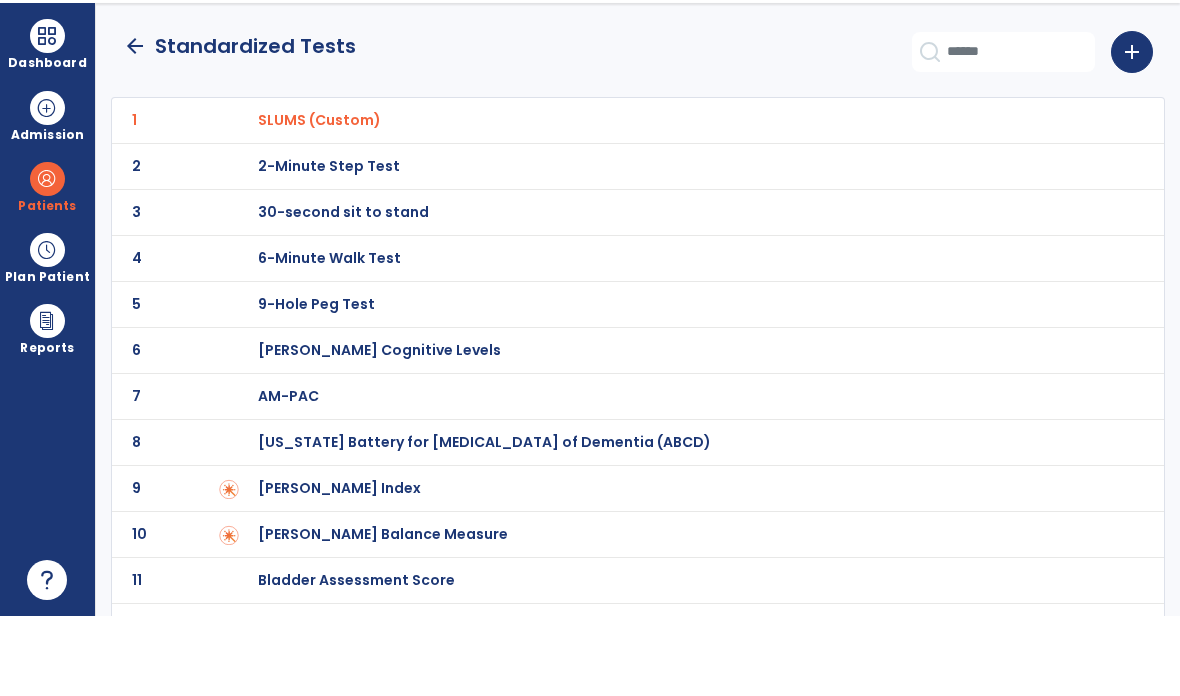 scroll, scrollTop: 80, scrollLeft: 0, axis: vertical 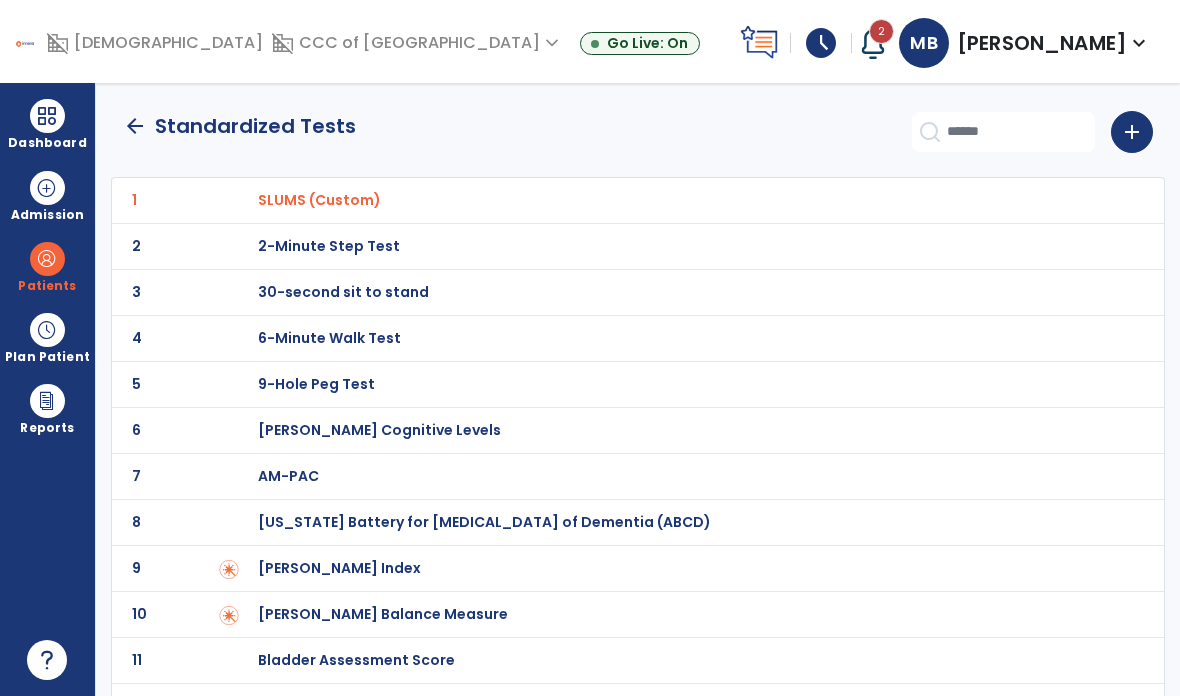 click on "arrow_back   Standardized Tests   add" 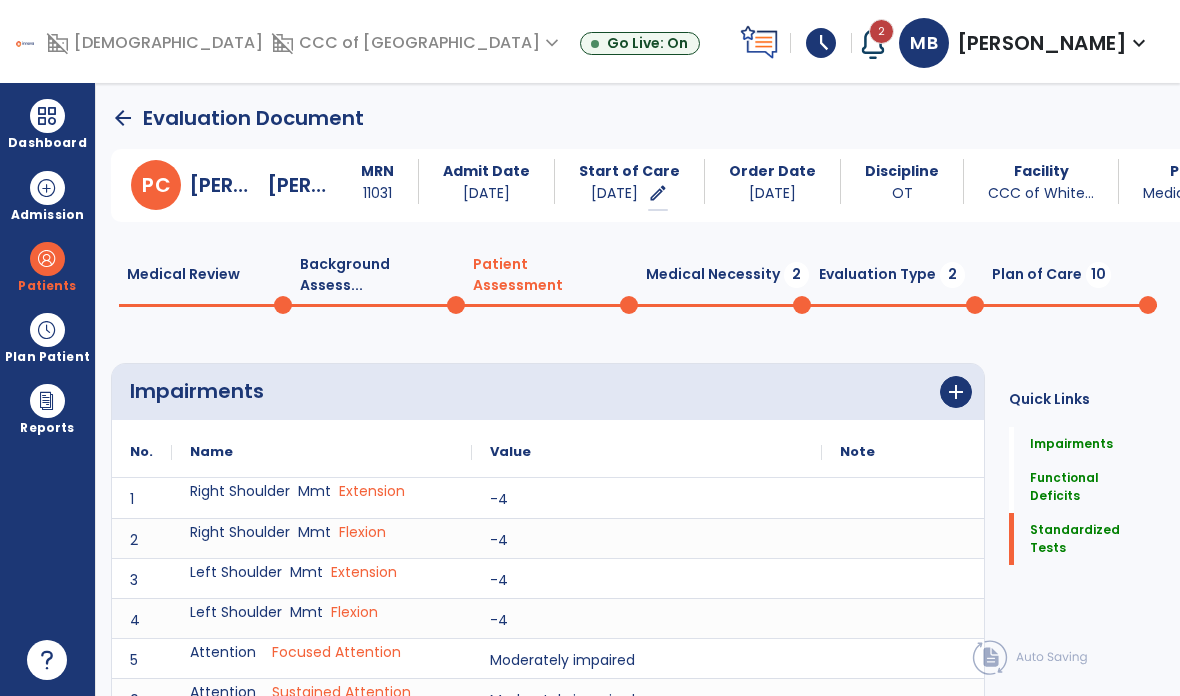 scroll, scrollTop: 0, scrollLeft: 0, axis: both 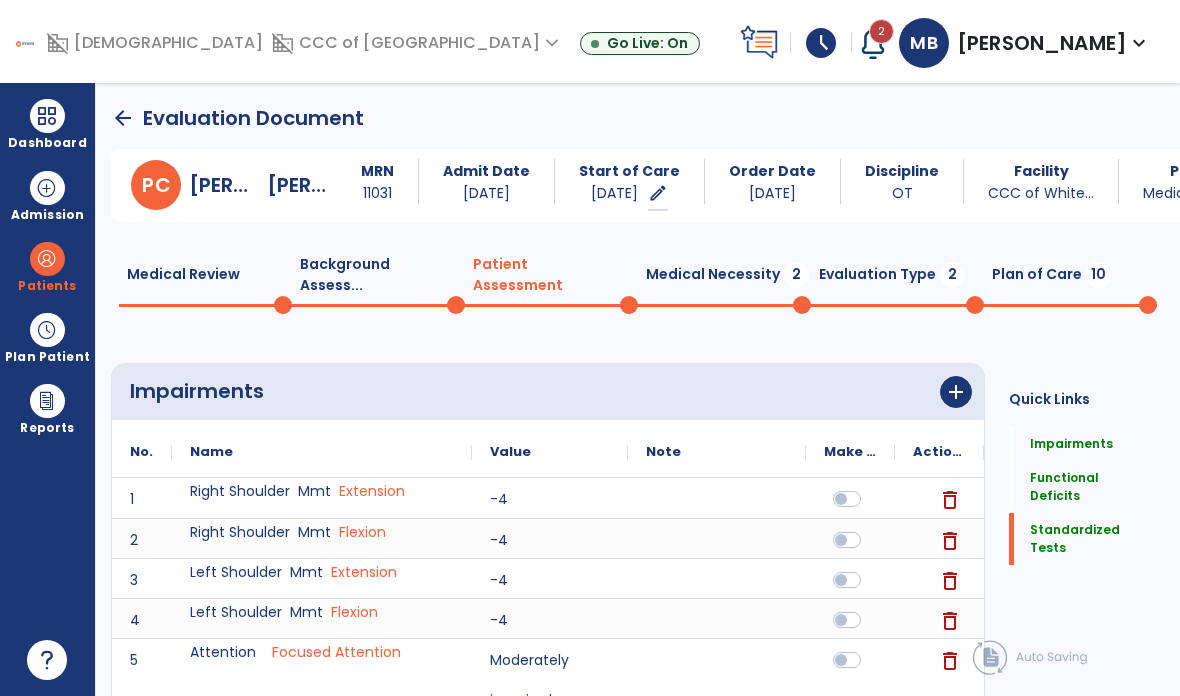 click on "Medical Necessity  2" 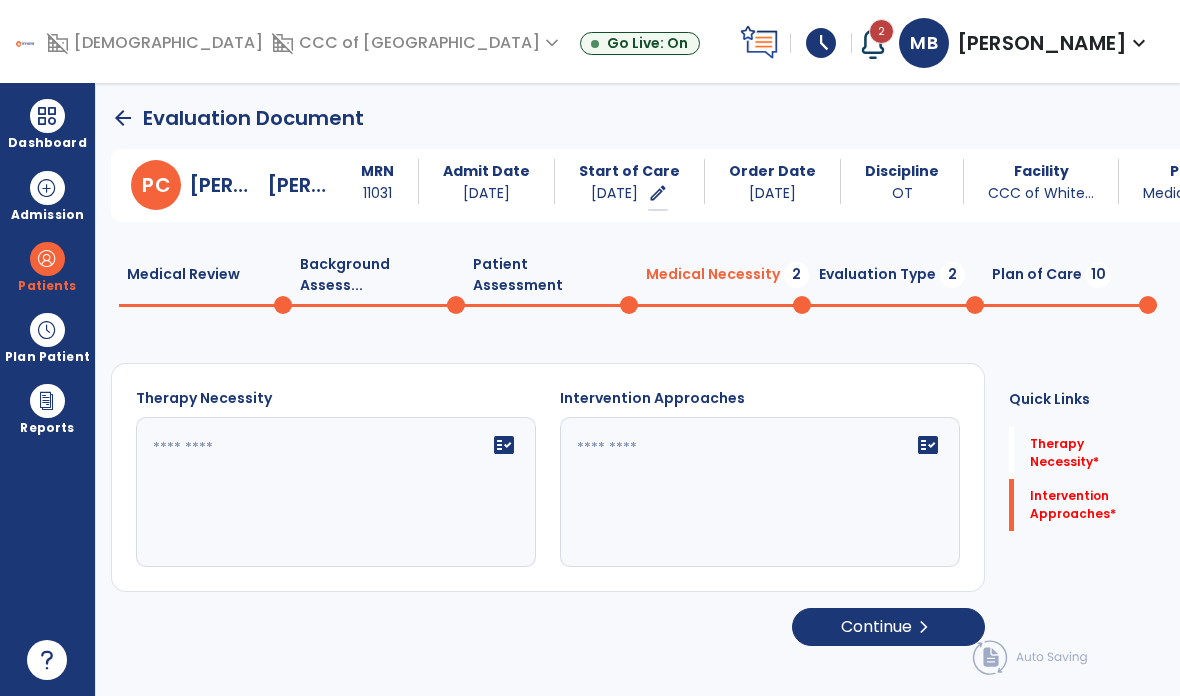 click on "fact_check" 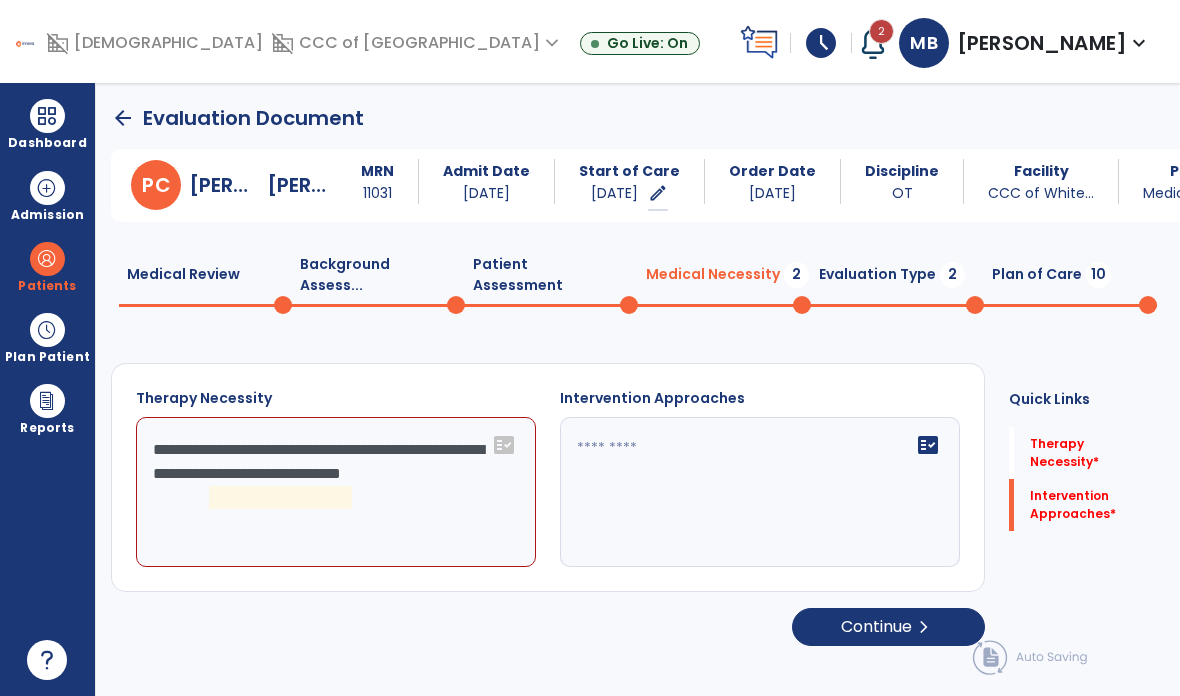 click on "**********" 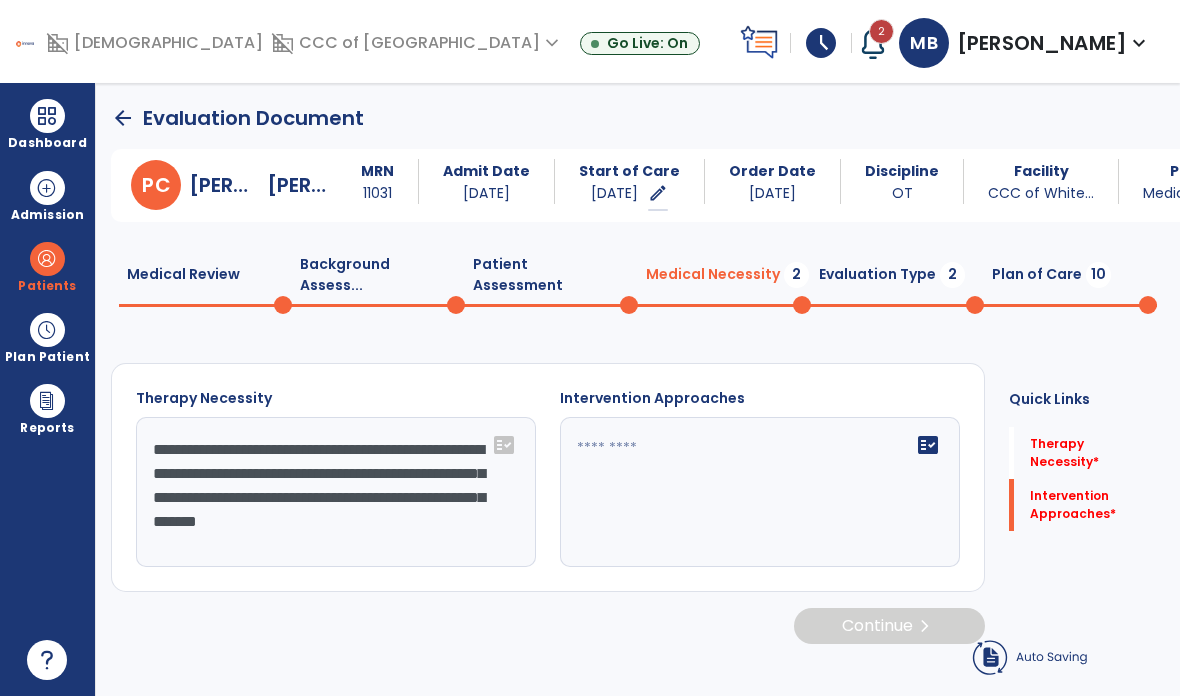 type on "**********" 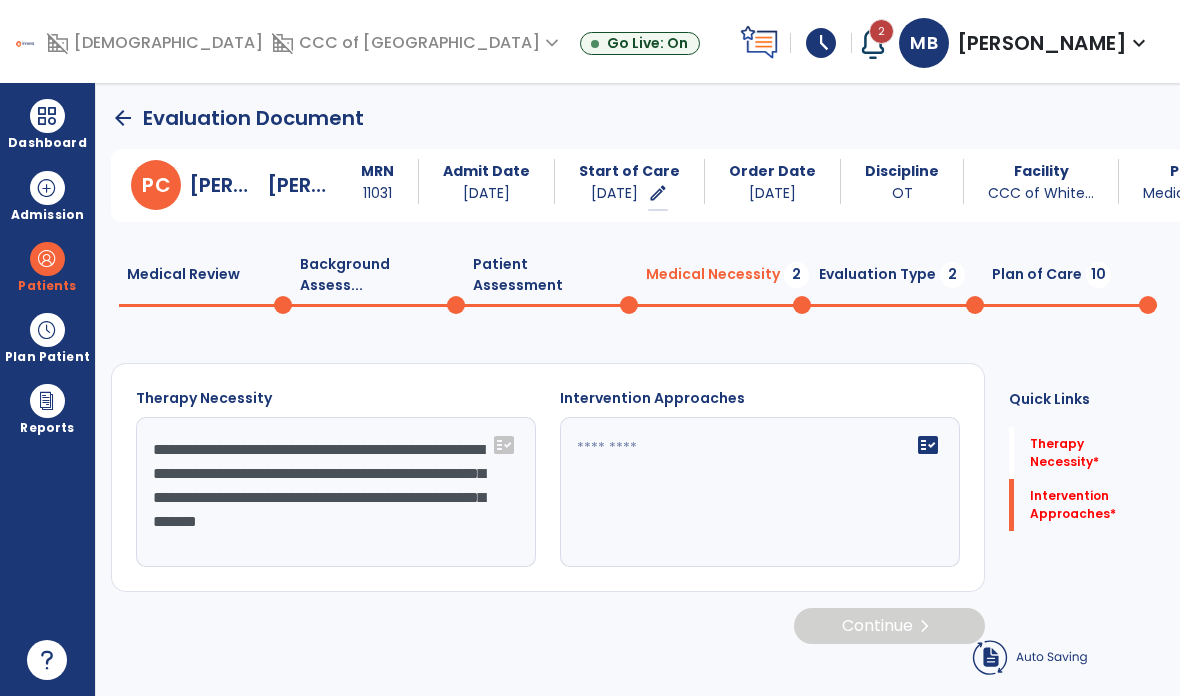 click on "fact_check" 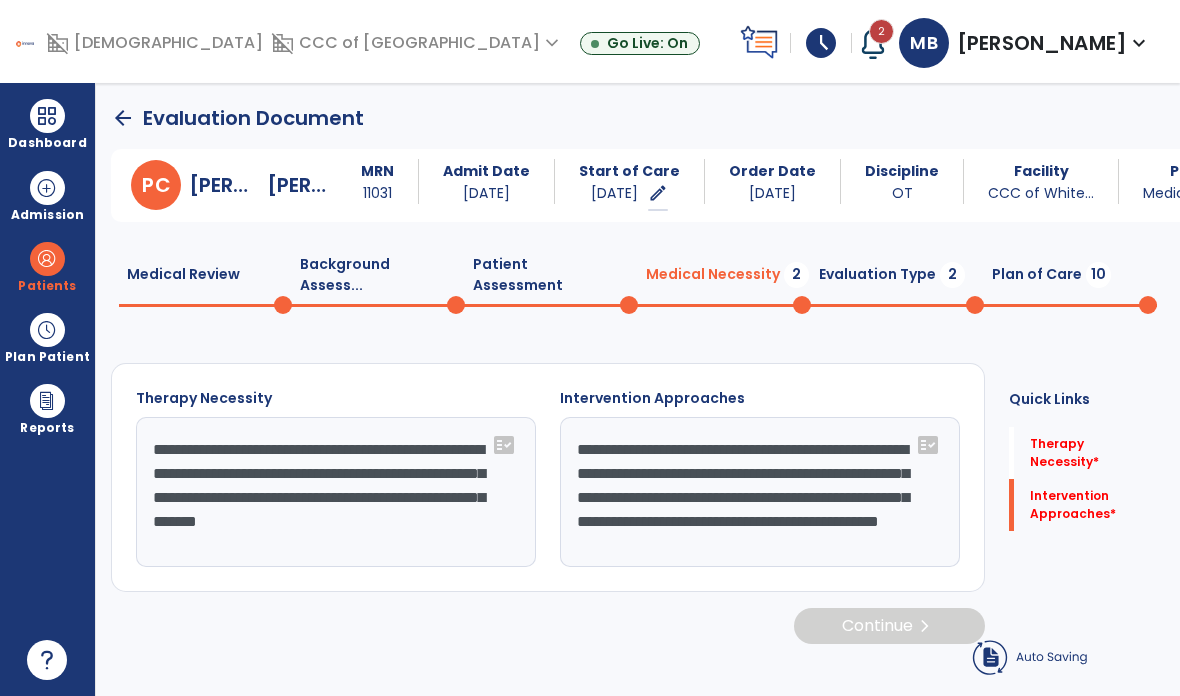 click on "**********" 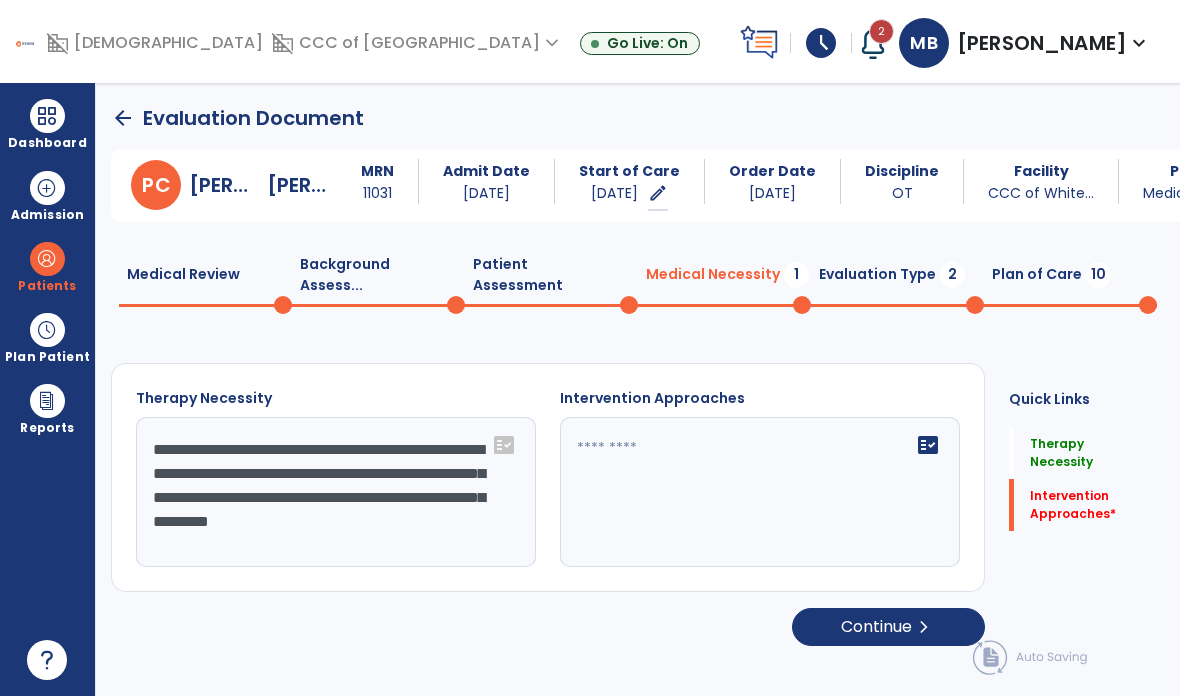 click on "**********" 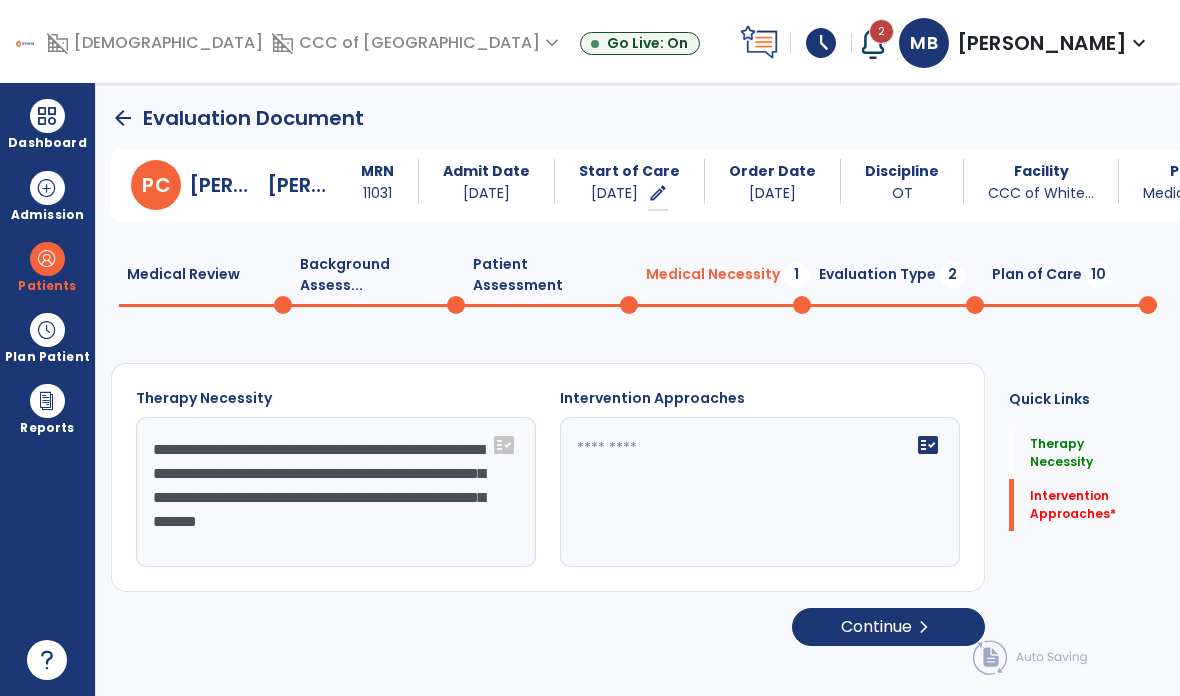 type on "**********" 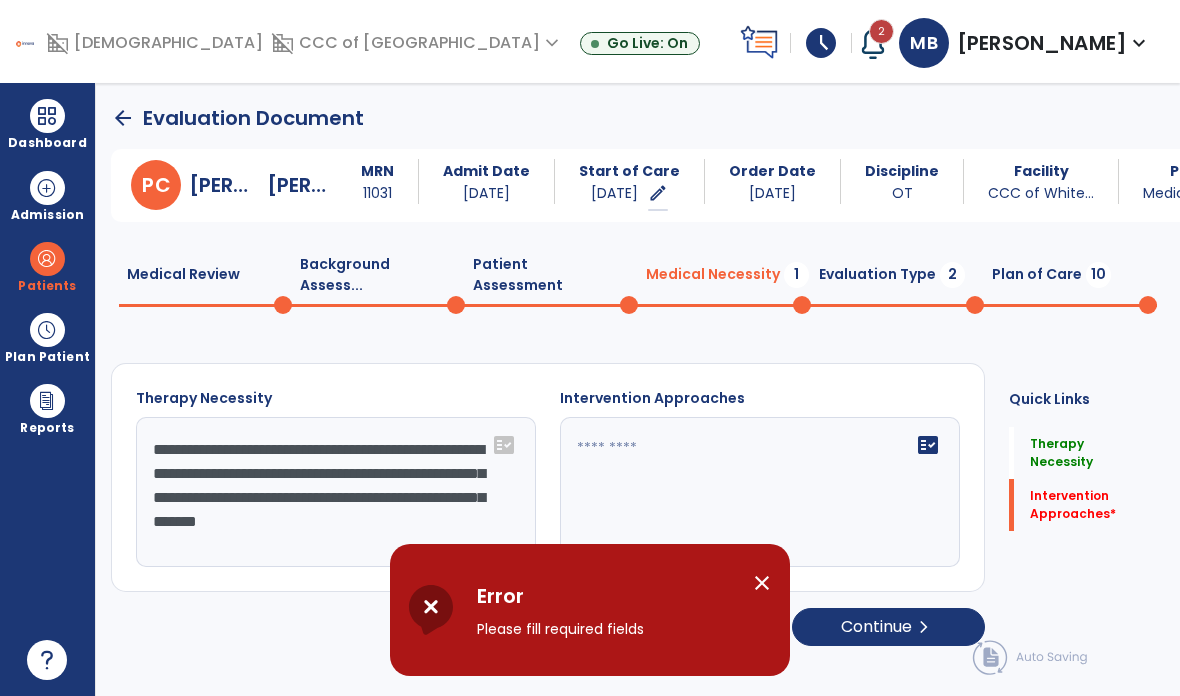 click on "fact_check" 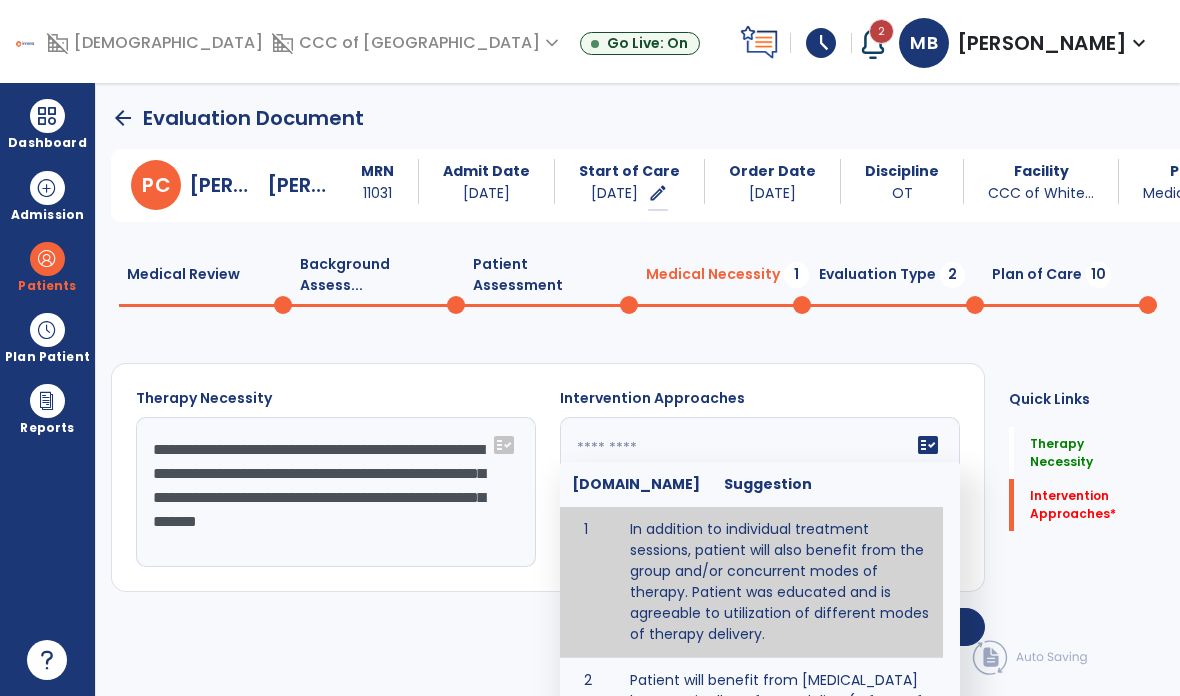 type on "**********" 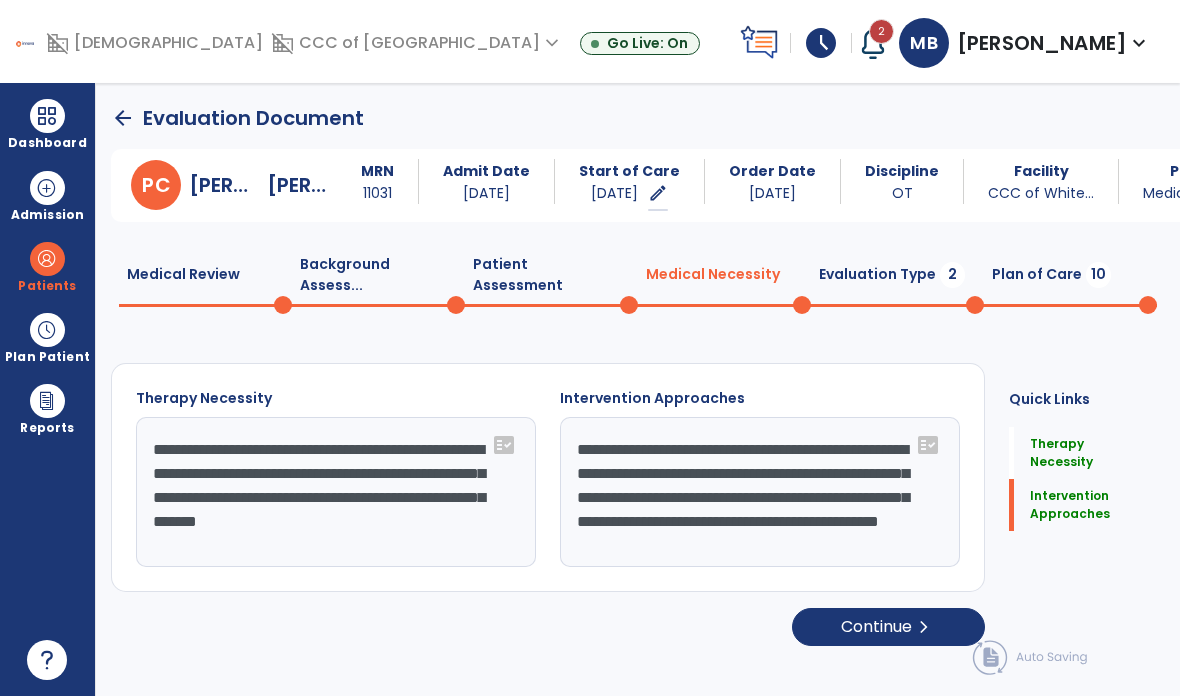 click on "Continue  chevron_right" 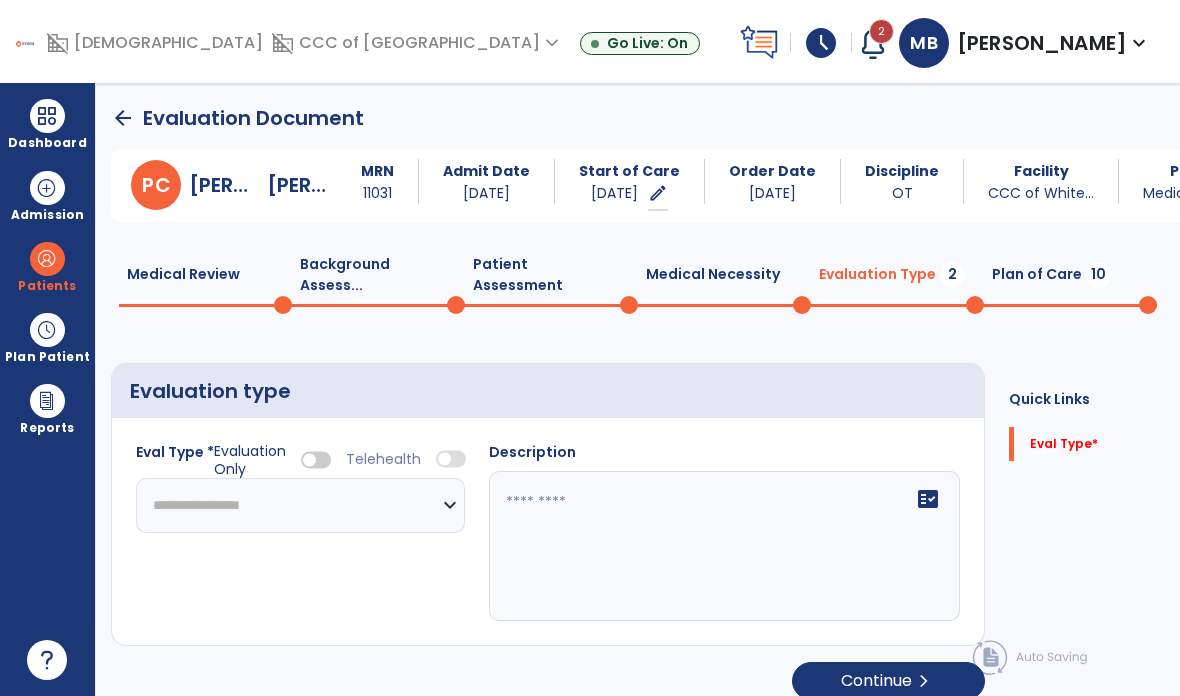 click on "**********" 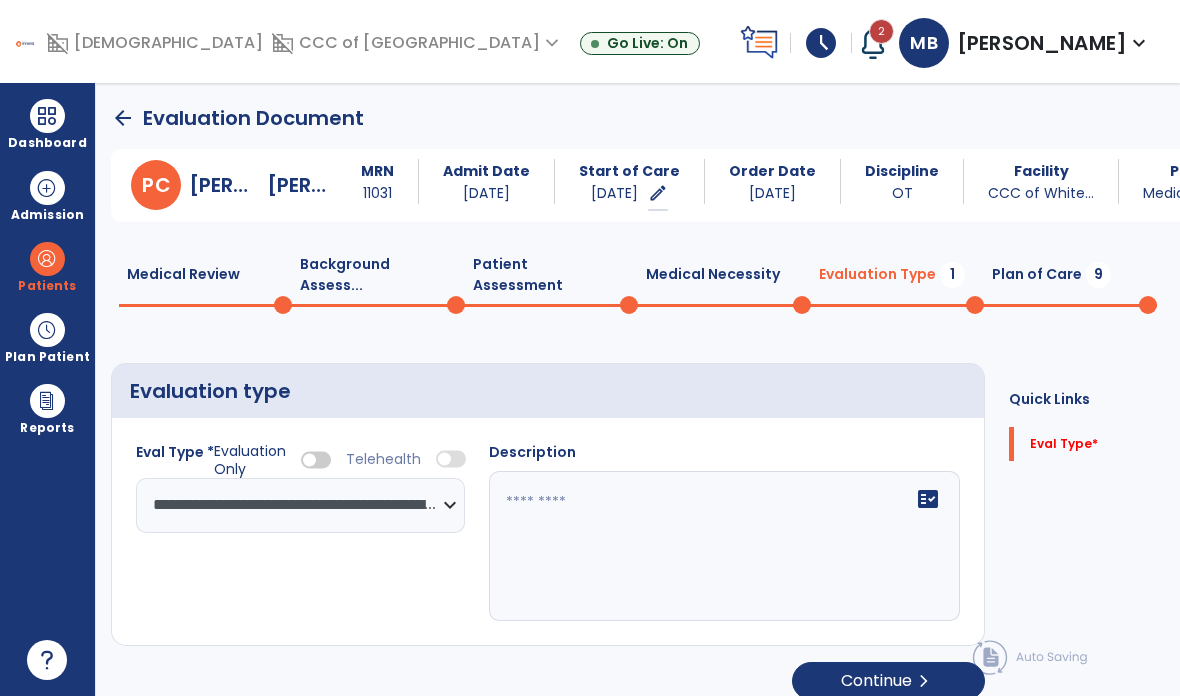 click on "fact_check" 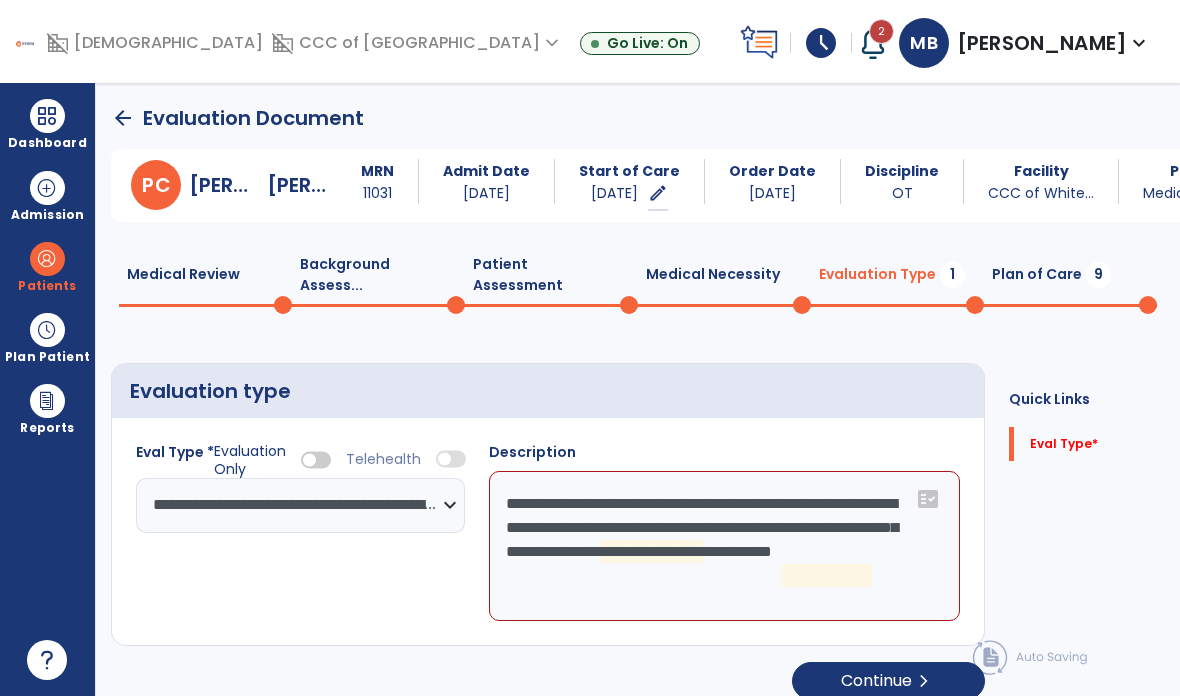 click on "**********" 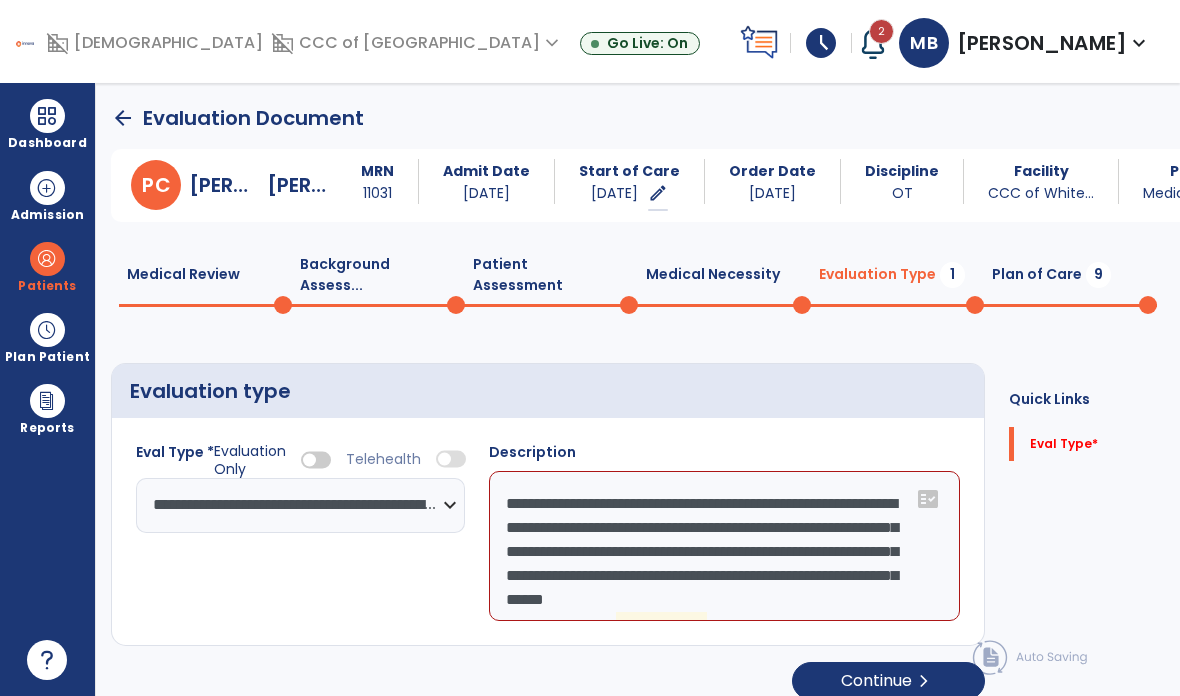 click on "**********" 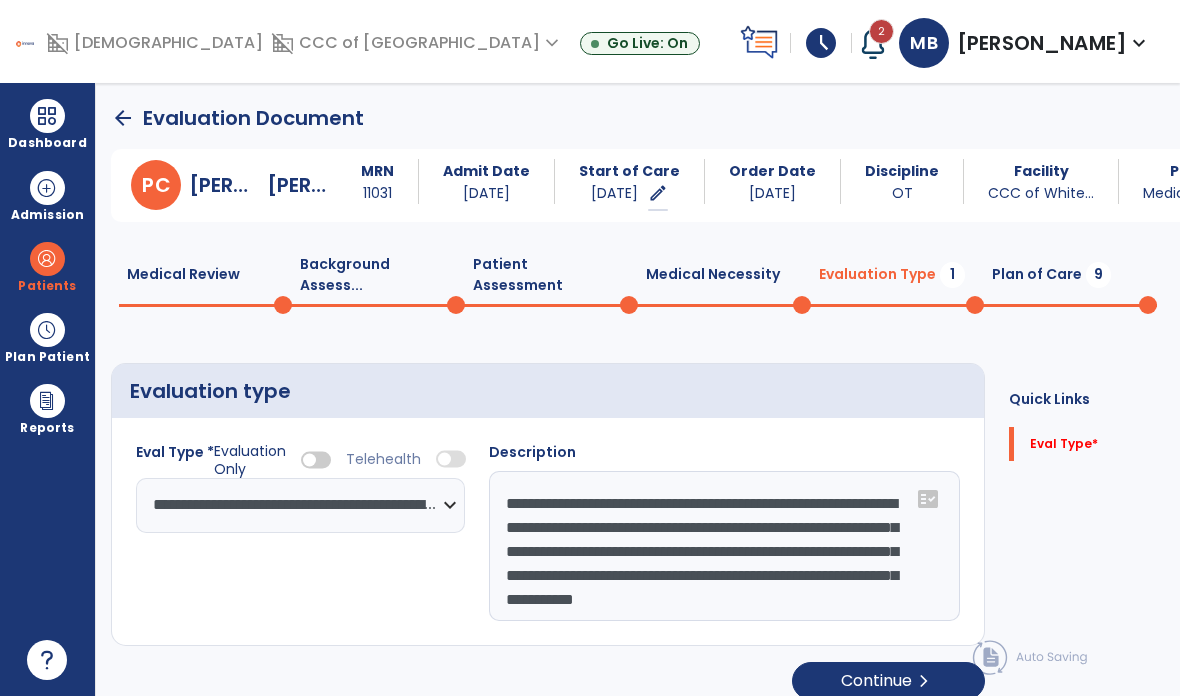 scroll, scrollTop: 39, scrollLeft: 0, axis: vertical 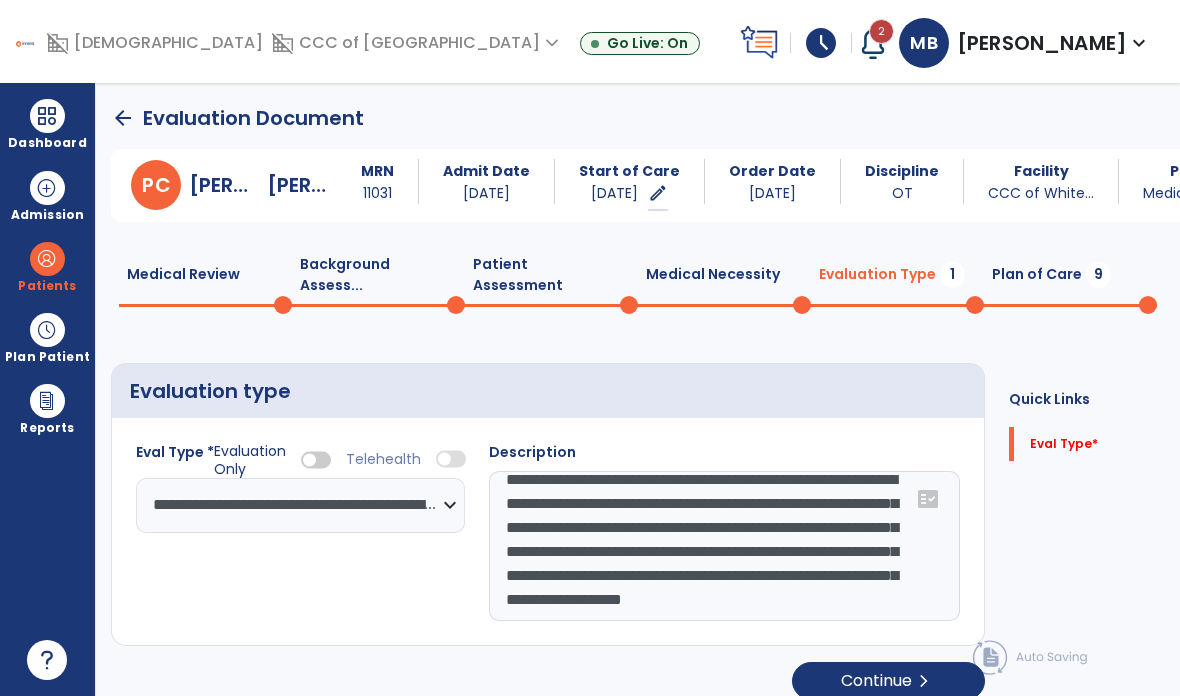click on "**********" 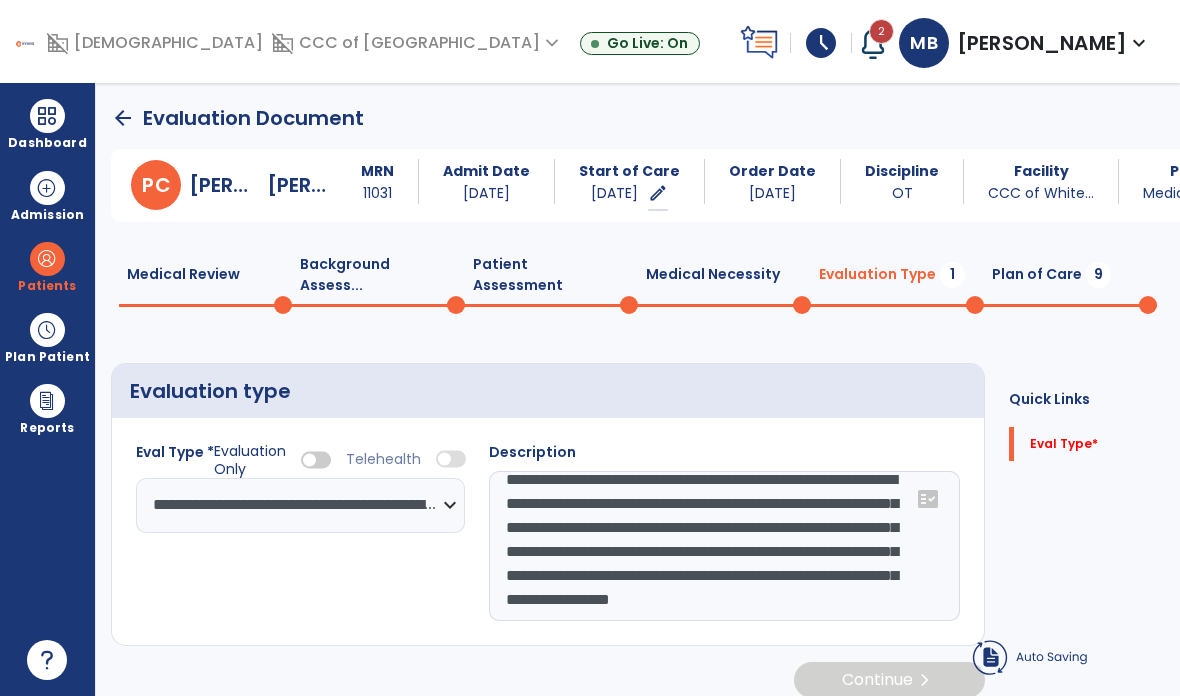 click on "Quick Links  Eval Type   *  Eval Type   *" 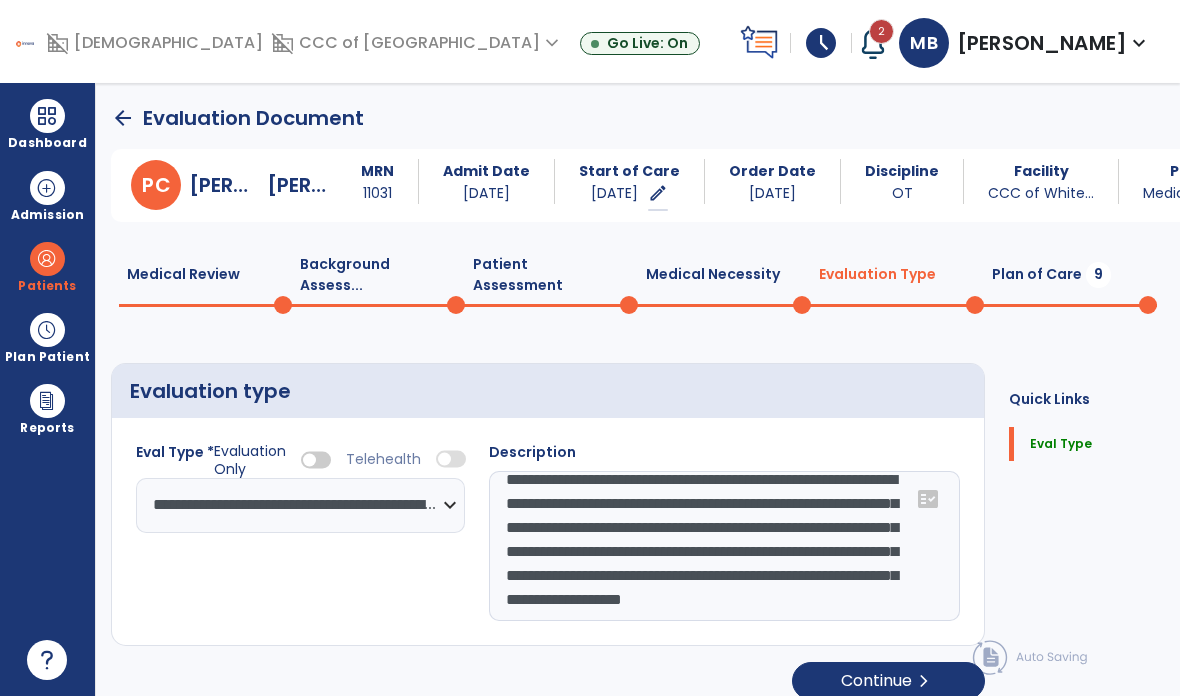 type on "**********" 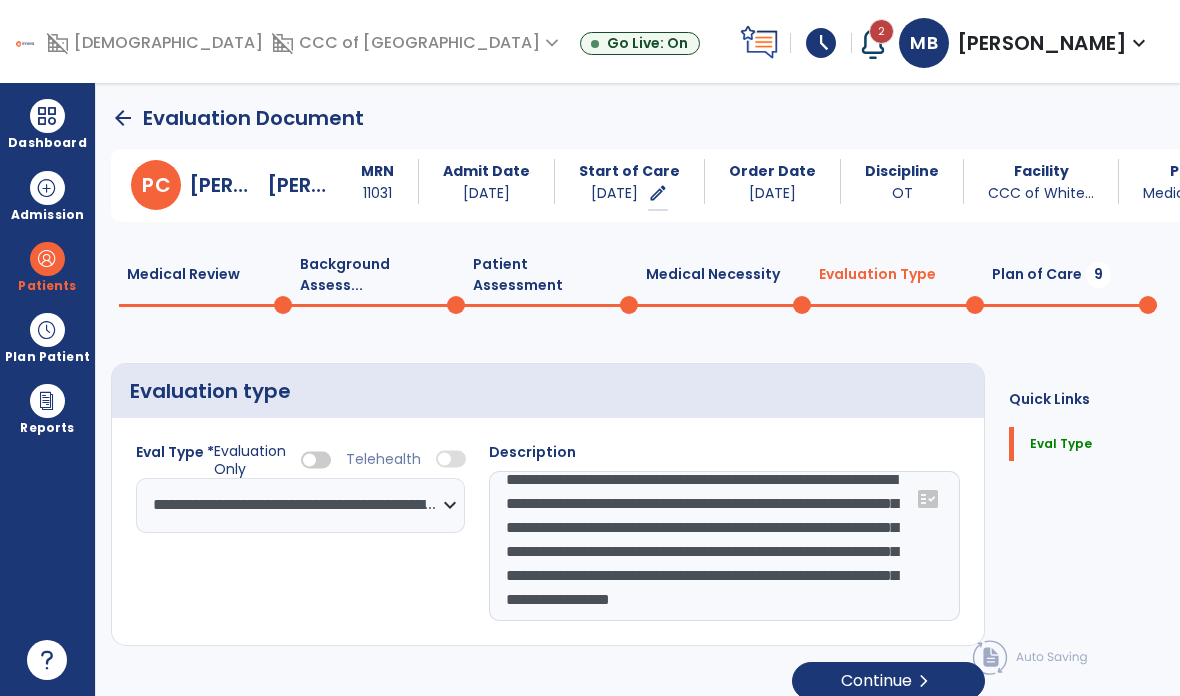 click on "Continue  chevron_right" 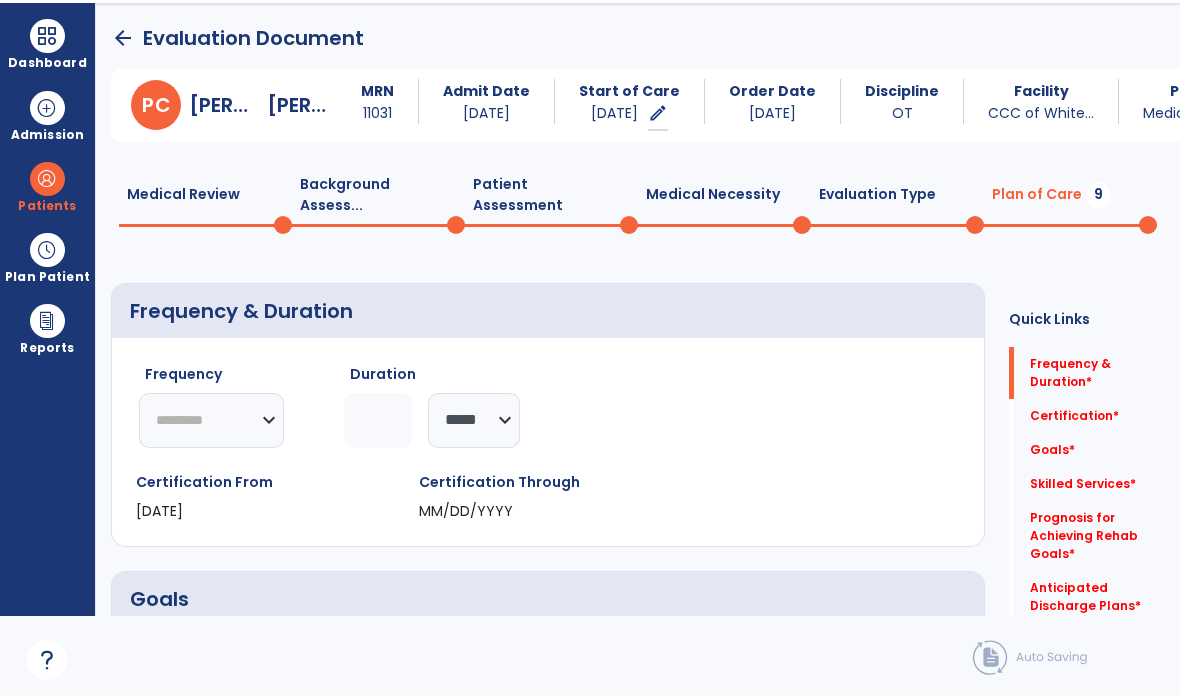 click on "********* ** ** ** ** ** ** **" 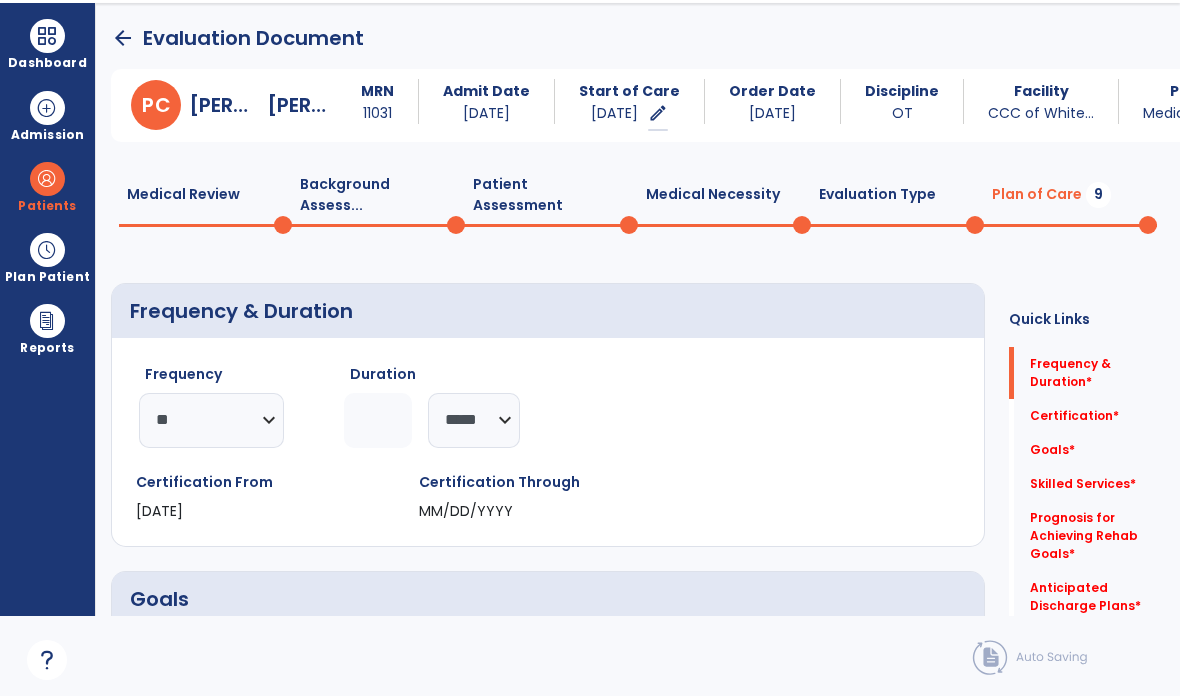 click 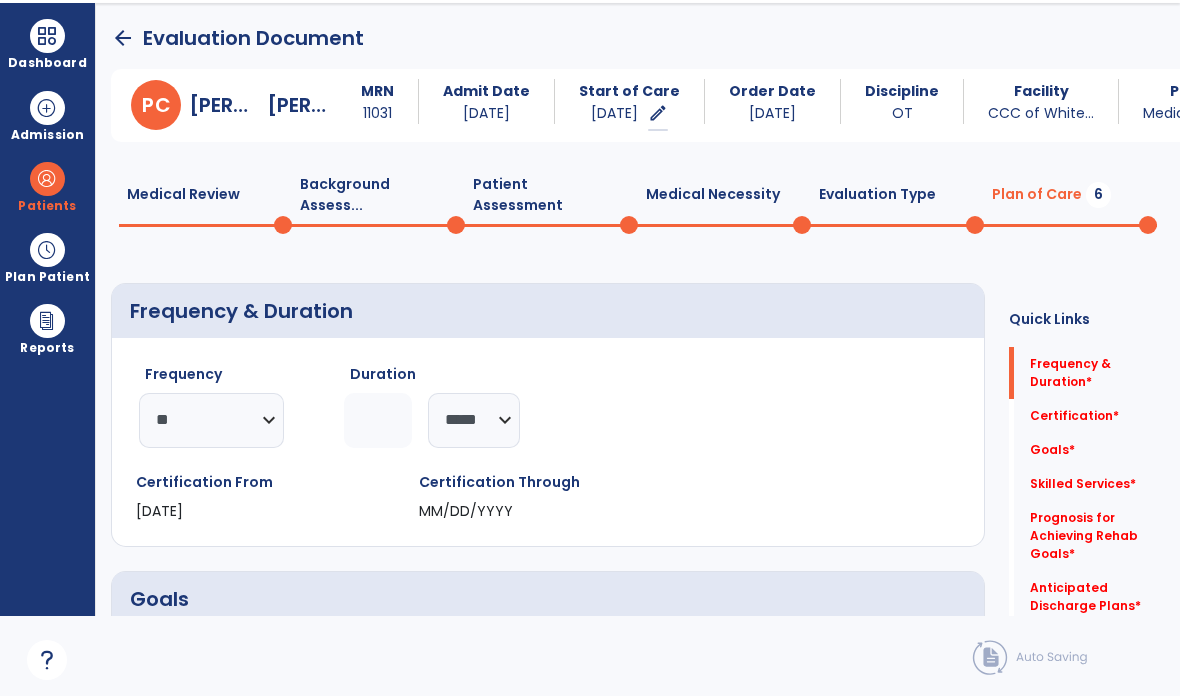 type on "**" 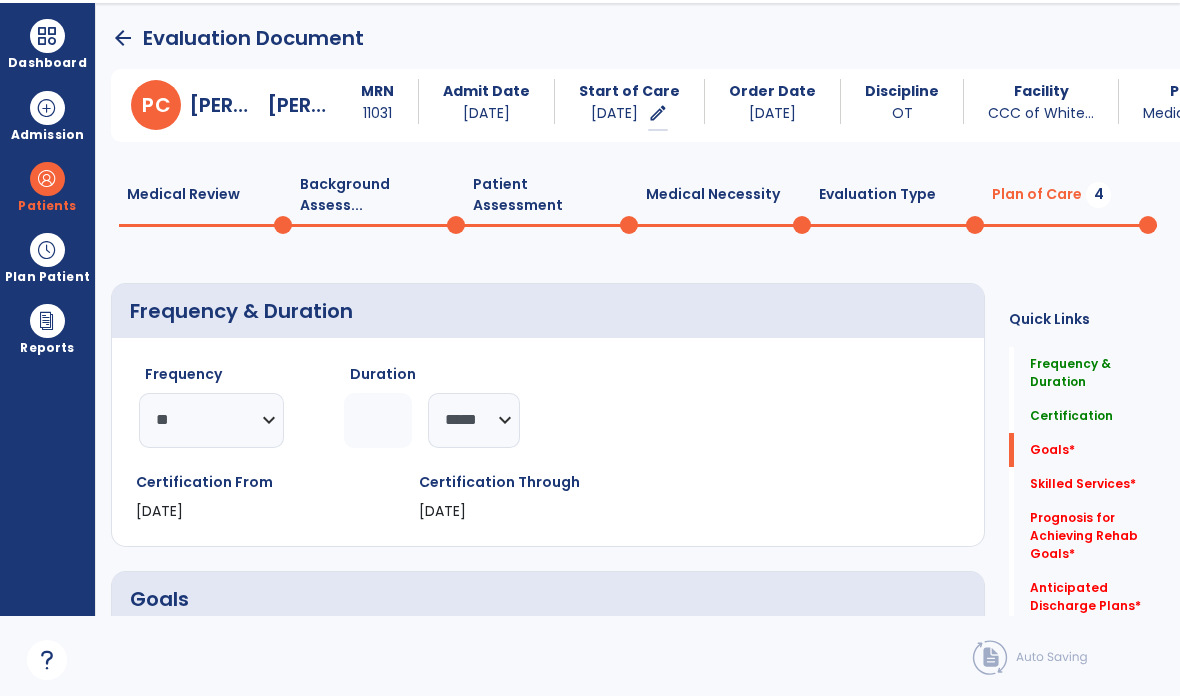 click on "Skilled Services   *" 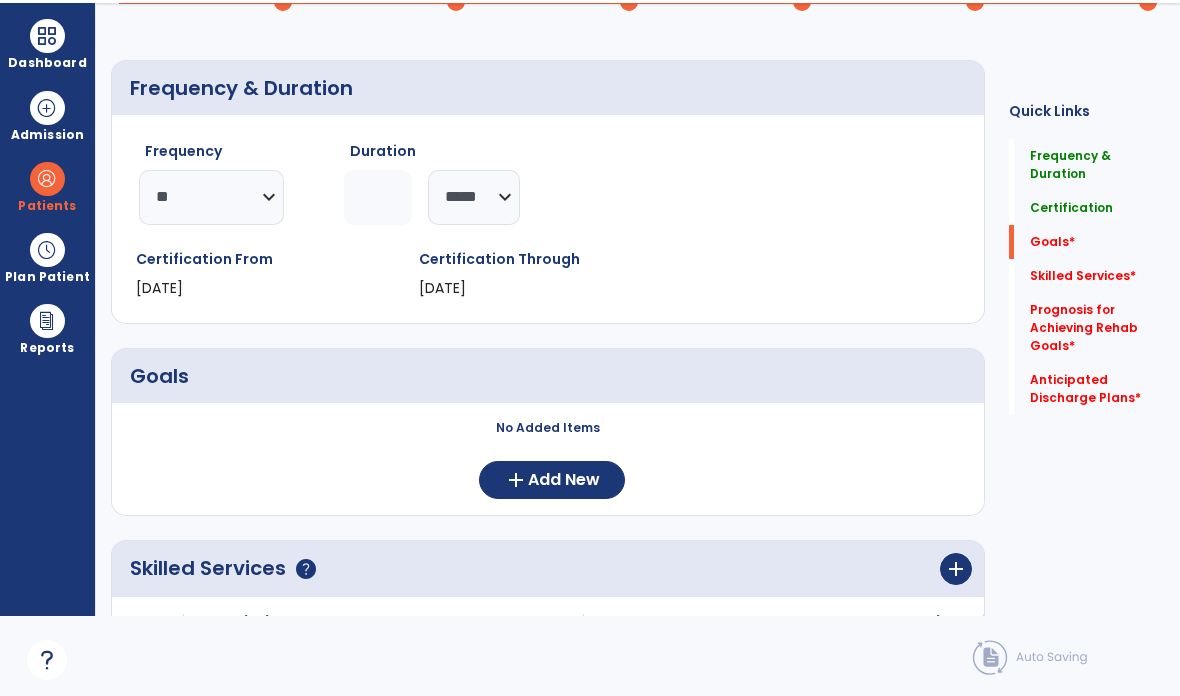 scroll, scrollTop: 81, scrollLeft: 0, axis: vertical 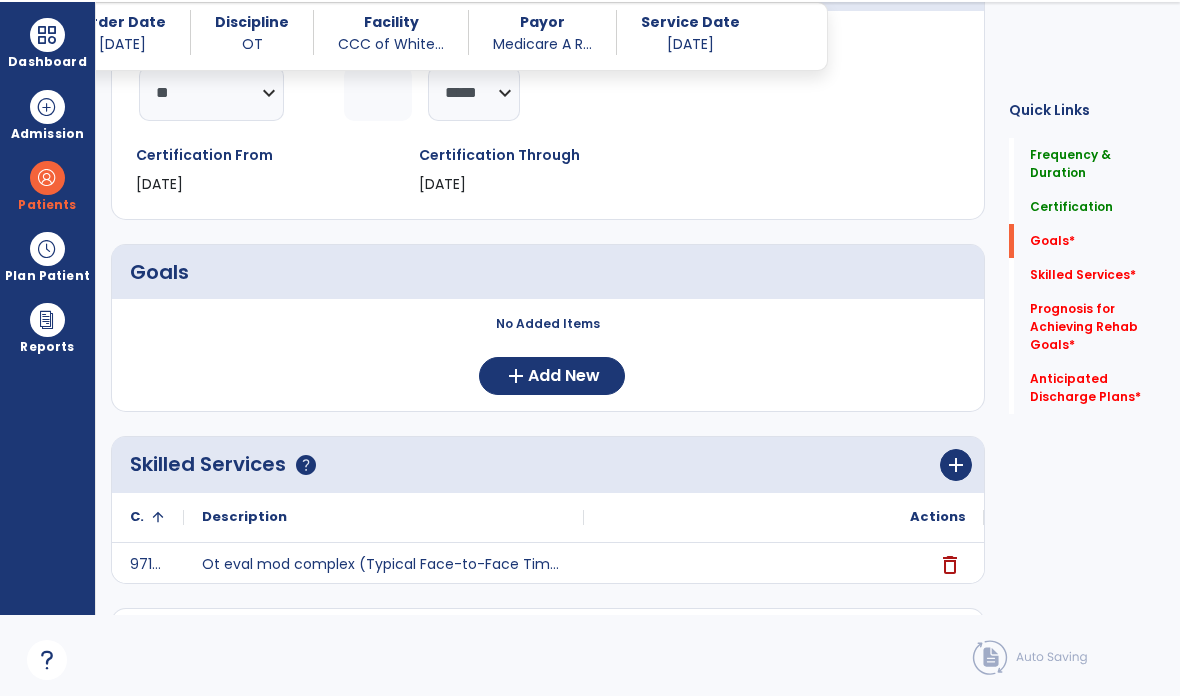 click on "add" 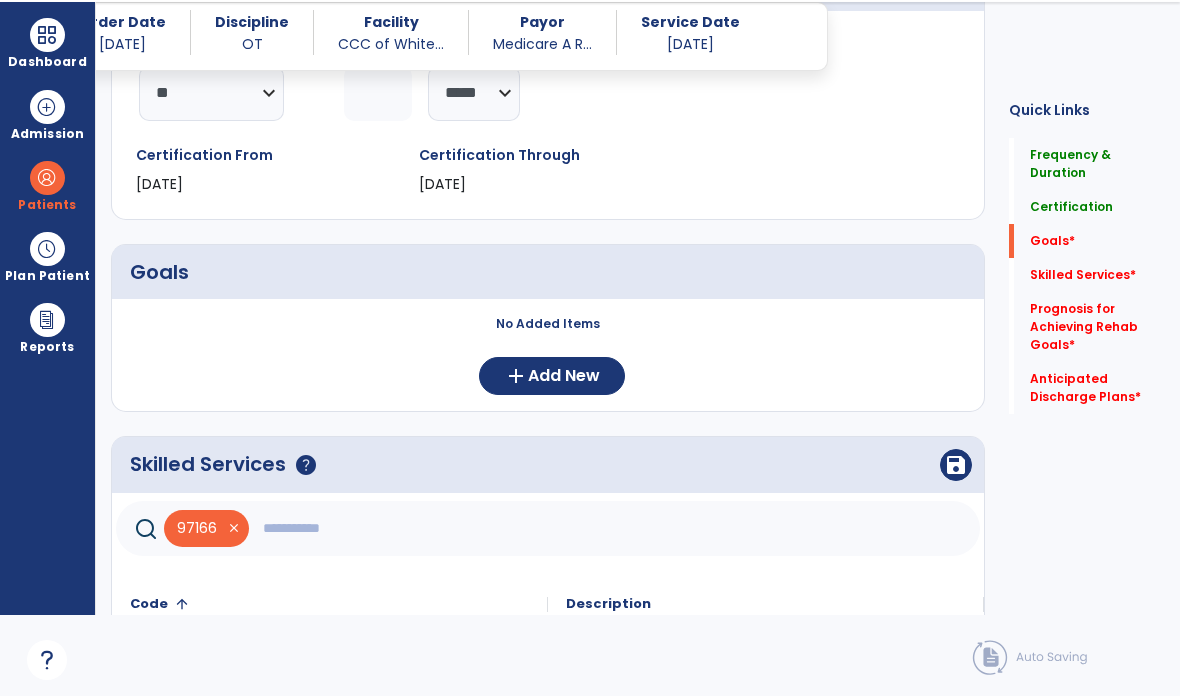 click 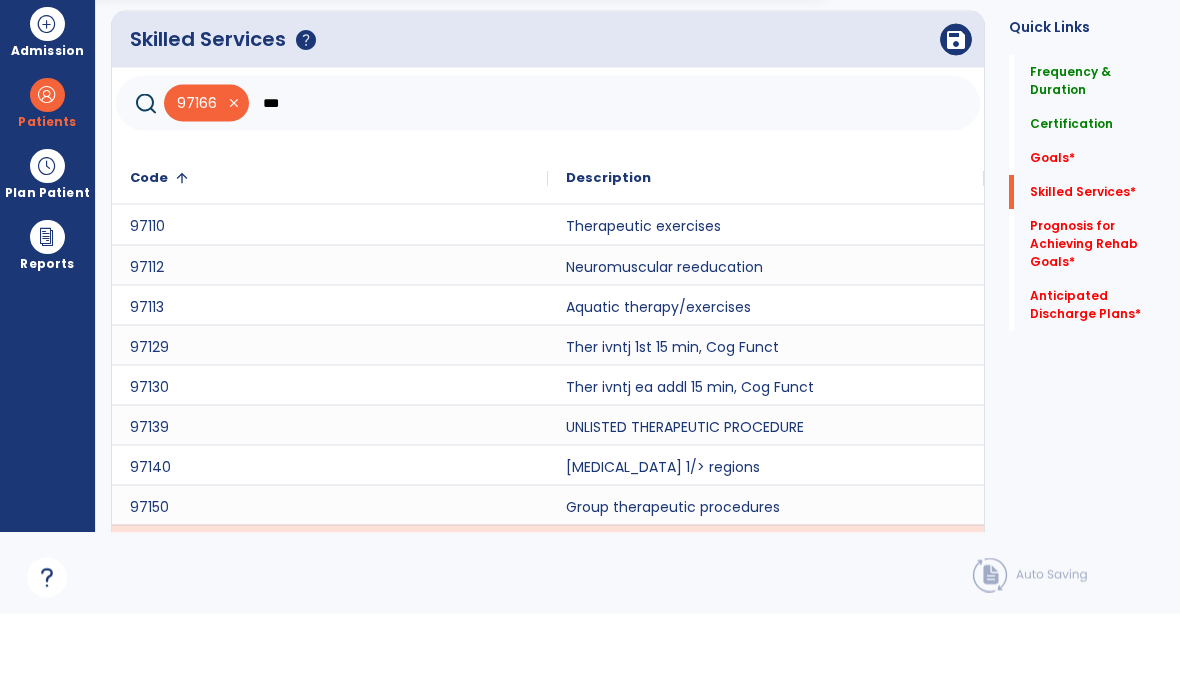 scroll, scrollTop: 689, scrollLeft: 0, axis: vertical 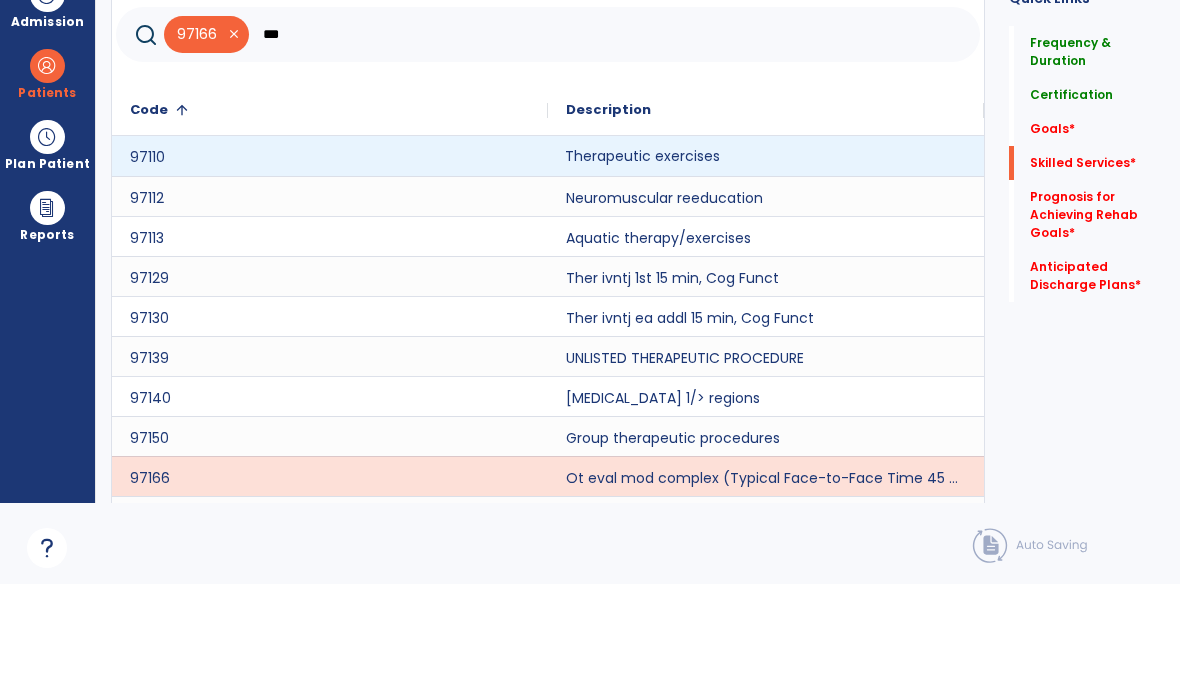 click on "Therapeutic exercises" 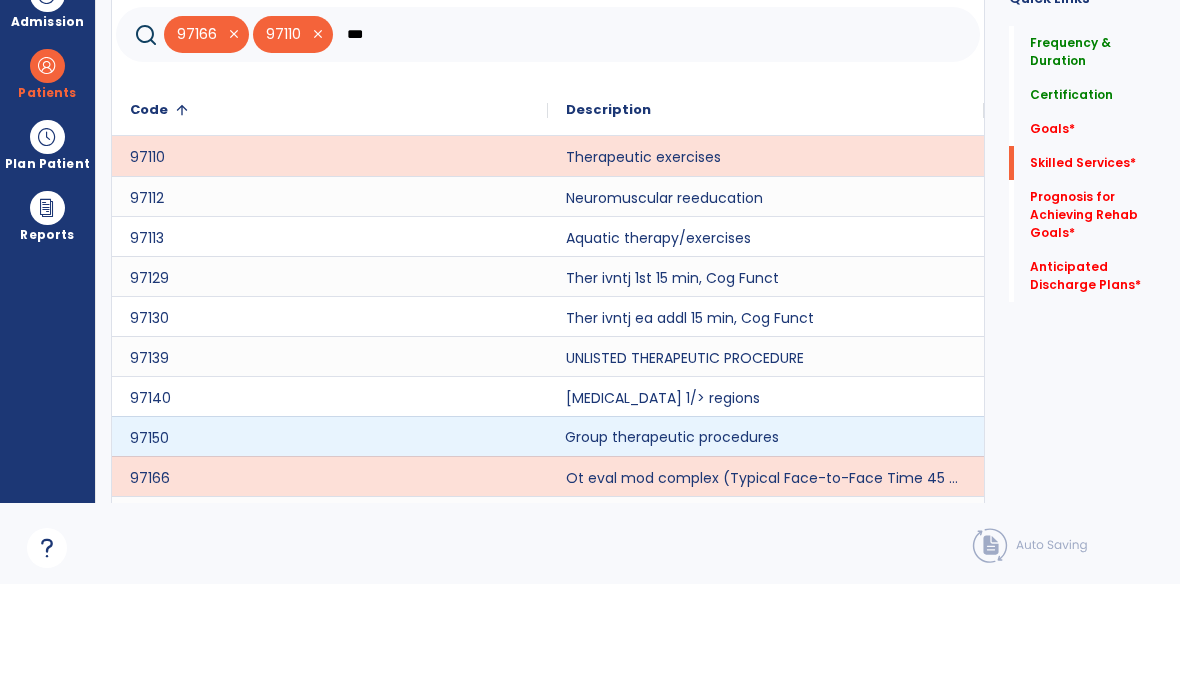 click on "Group therapeutic procedures" 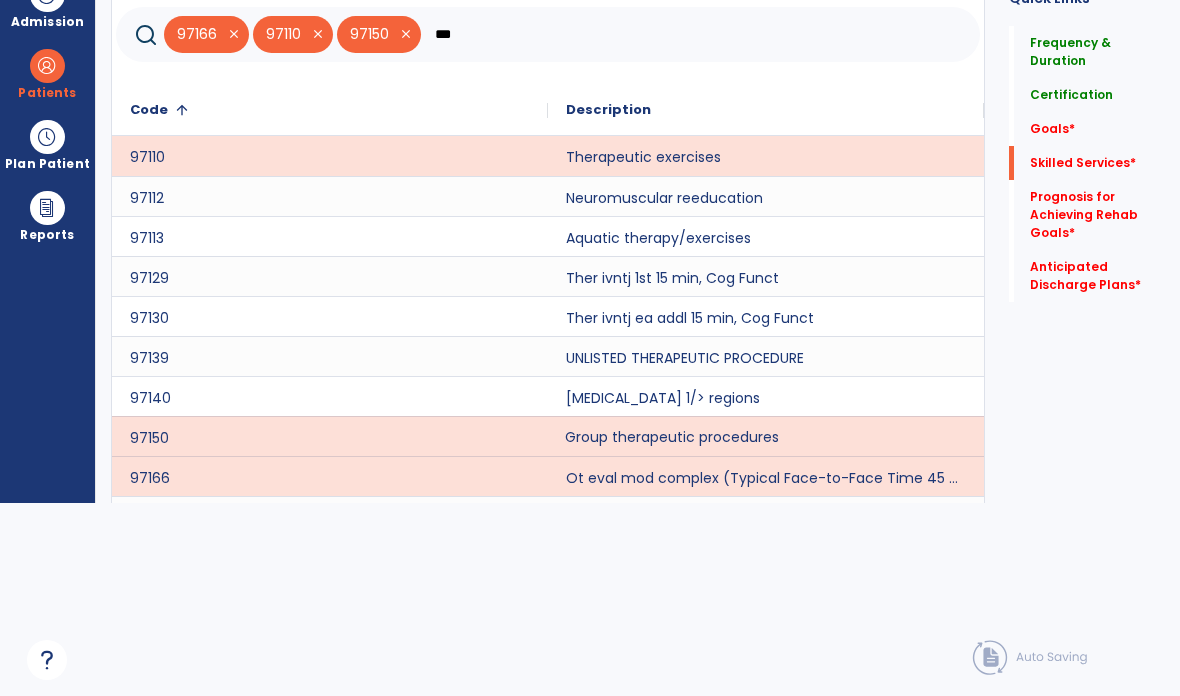 click on "***" 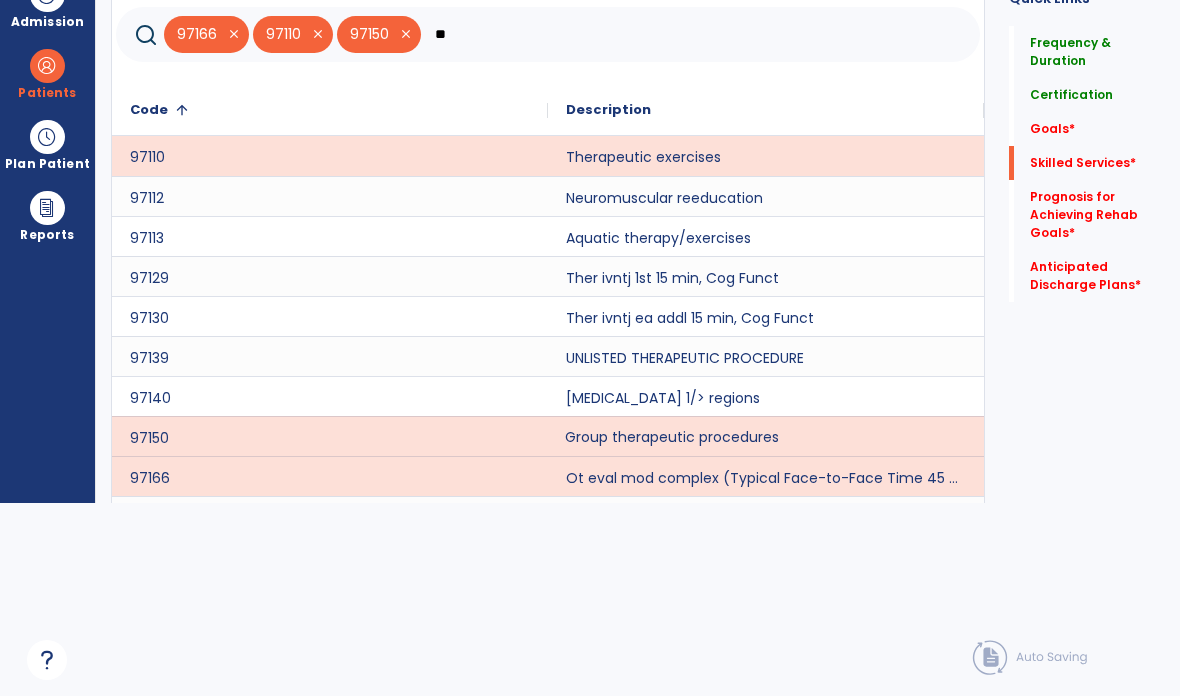 type on "*" 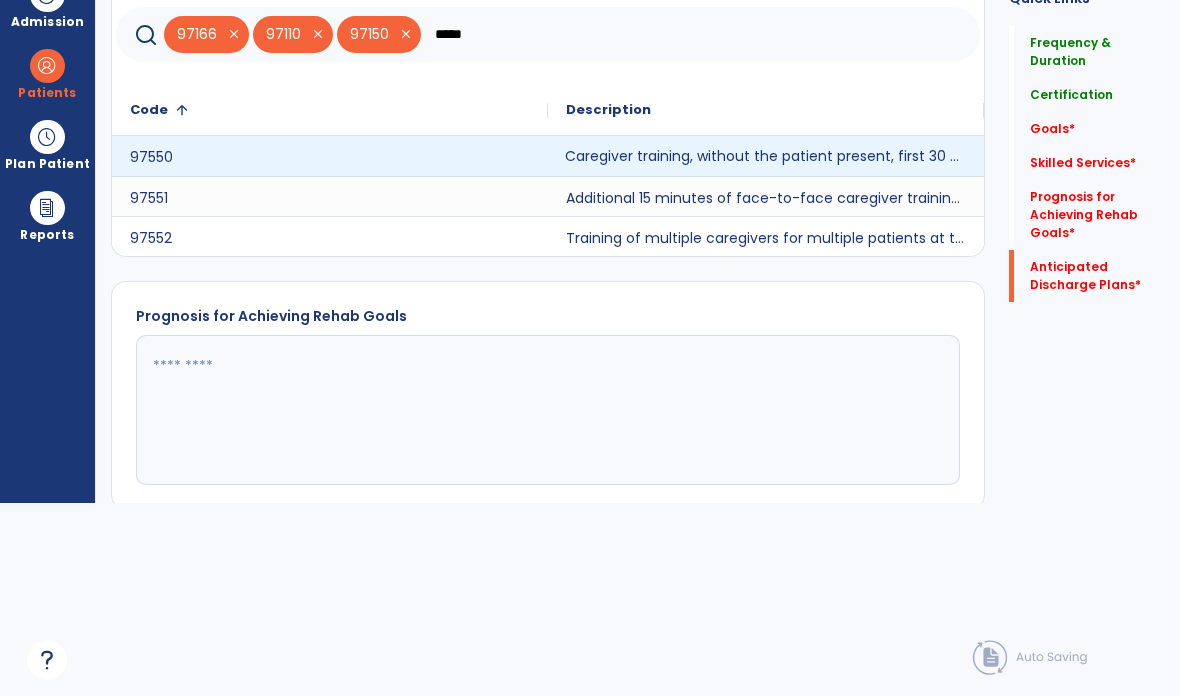 click on "Caregiver training, without the patient present, first 30 minutes." 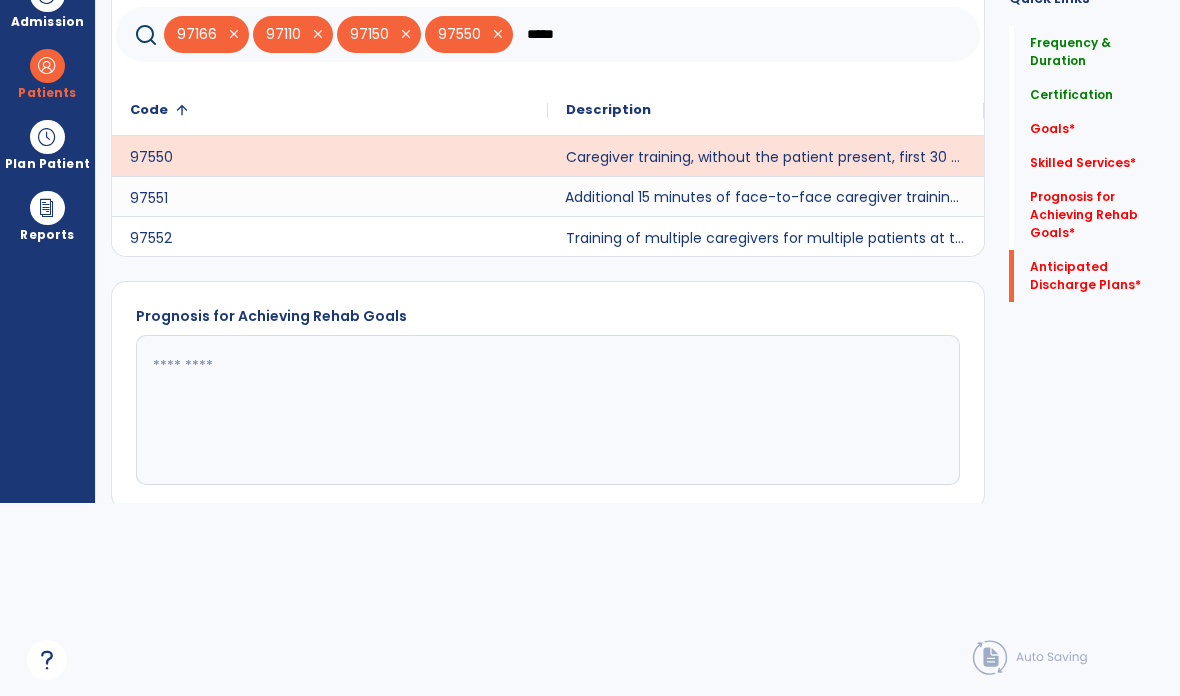 click on "Additional 15 minutes of face-to-face caregiver training, without the patient present, after 97550 is billed." 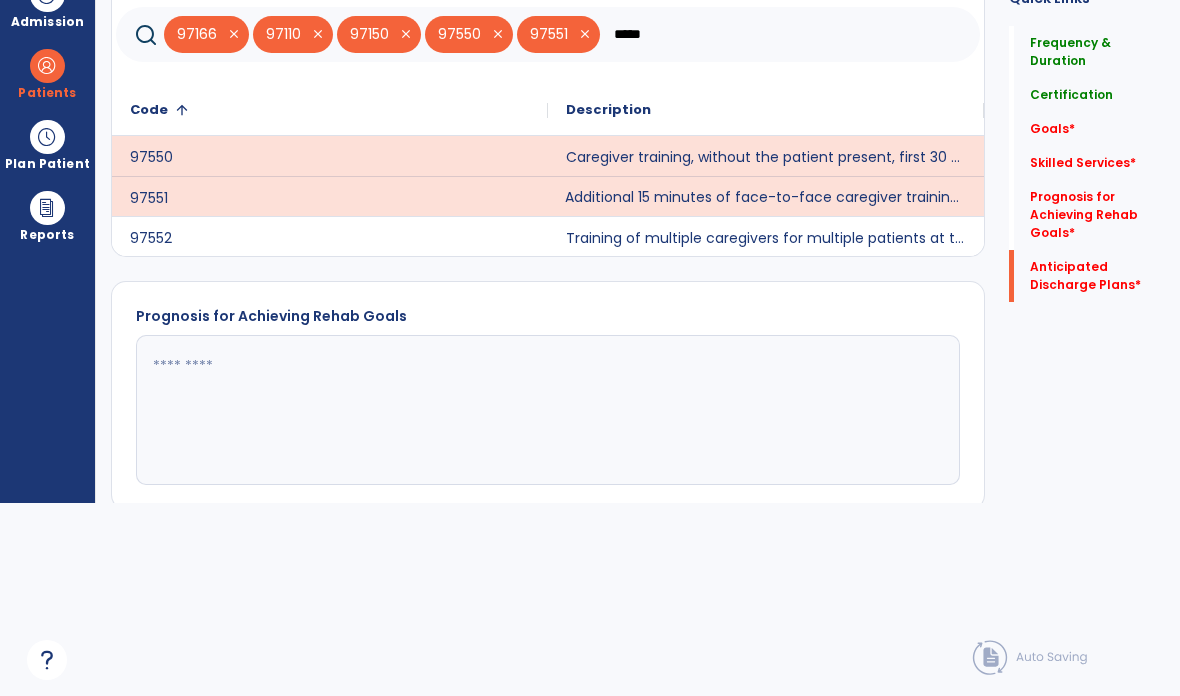 click on "*****" 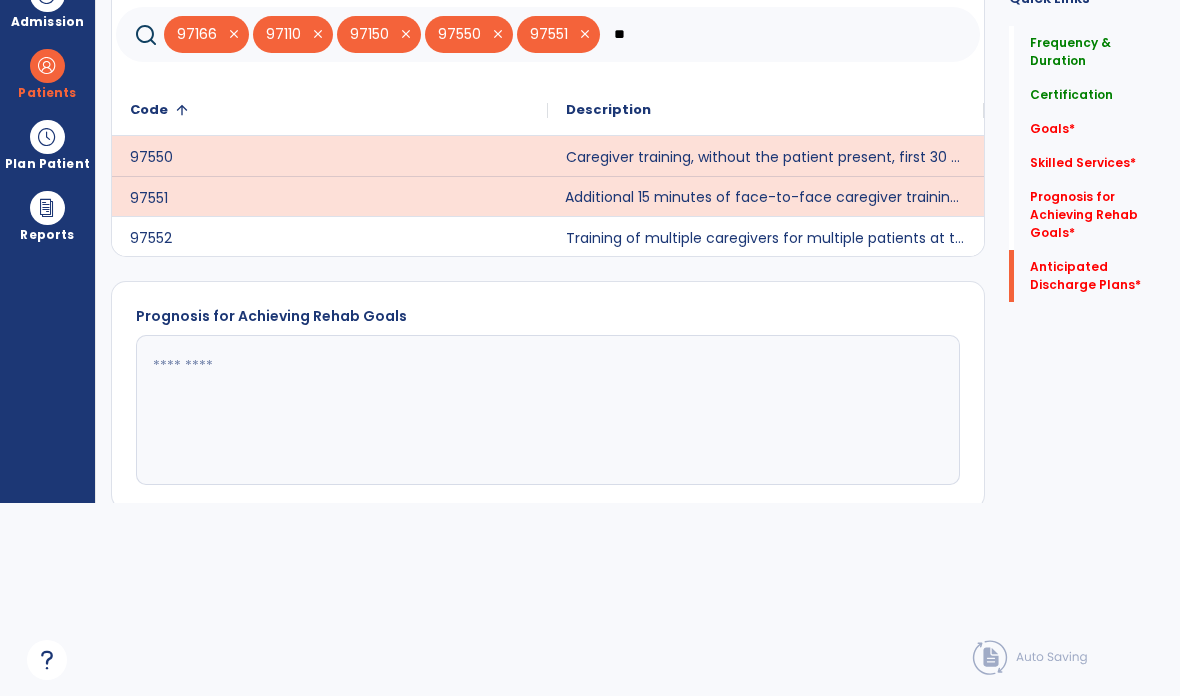 type on "*" 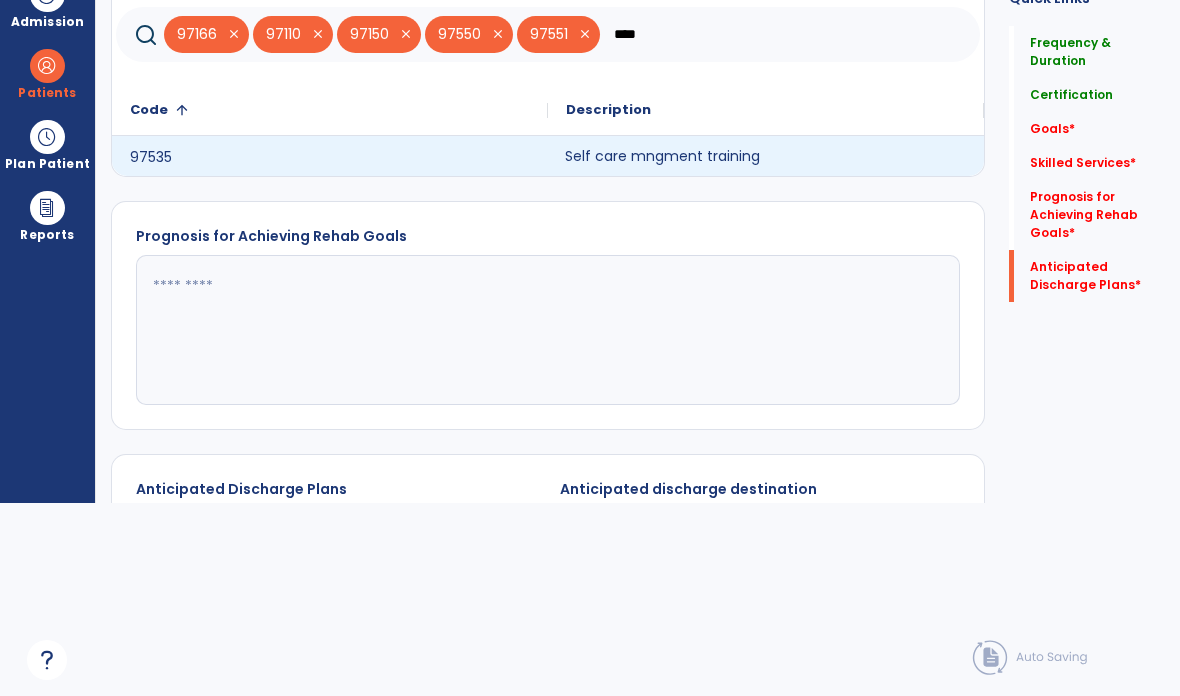 click on "Self care mngment training" 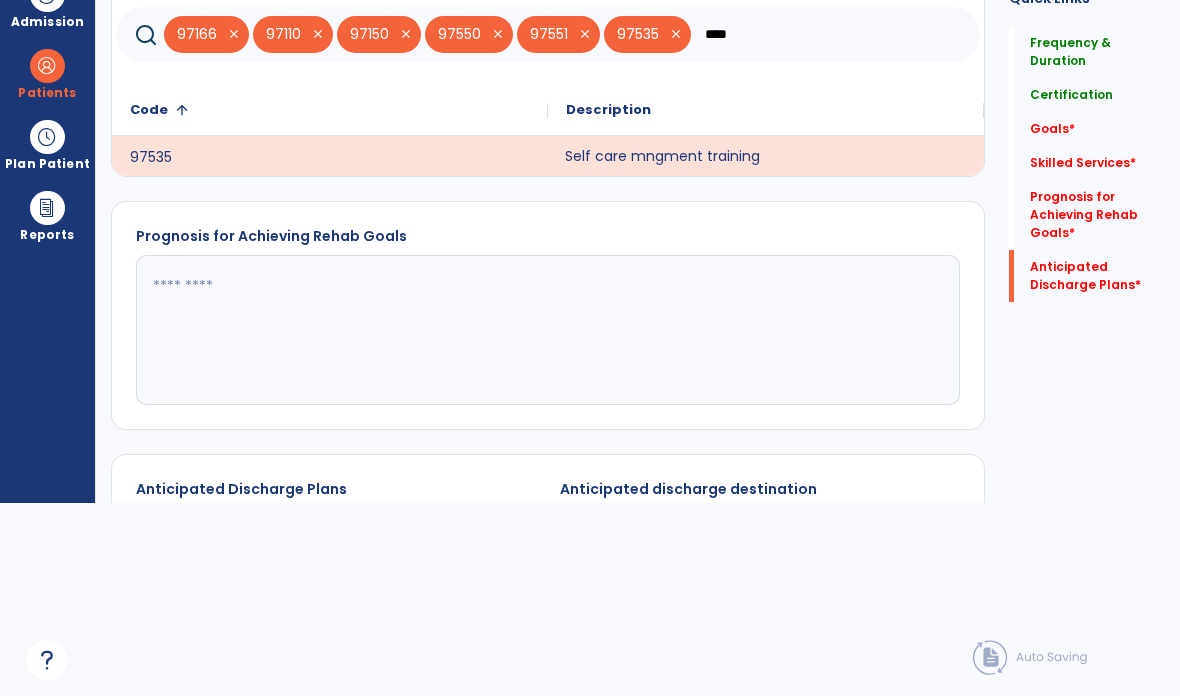 click on "****" 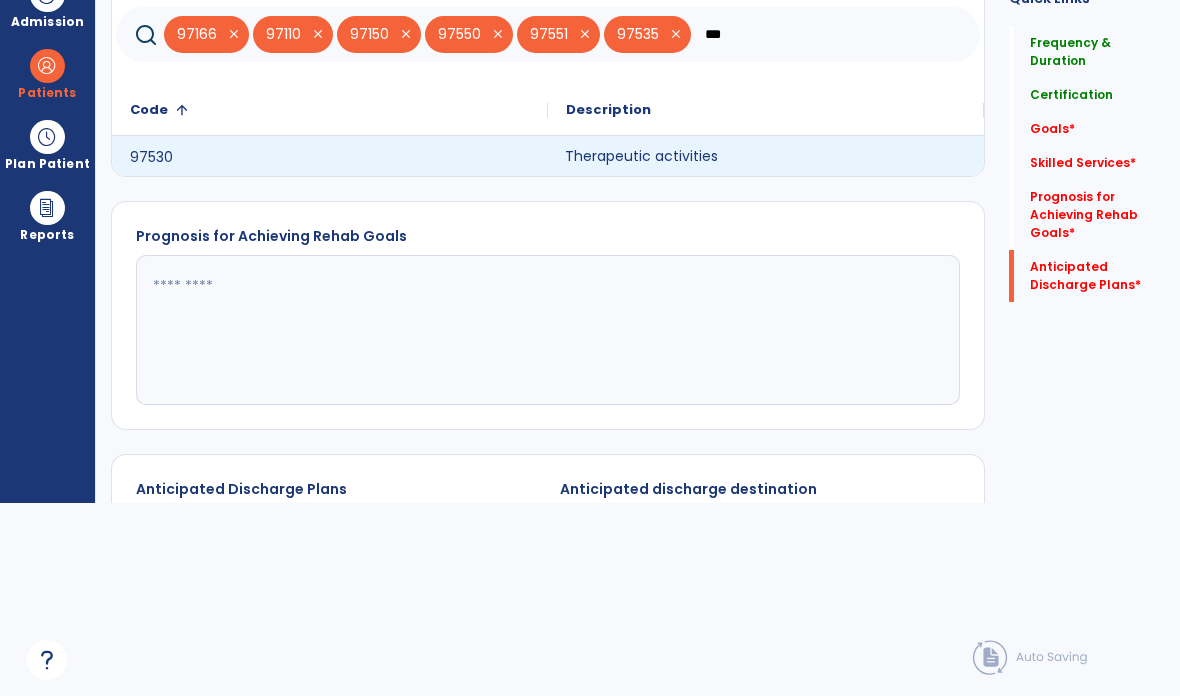click on "Therapeutic activities" 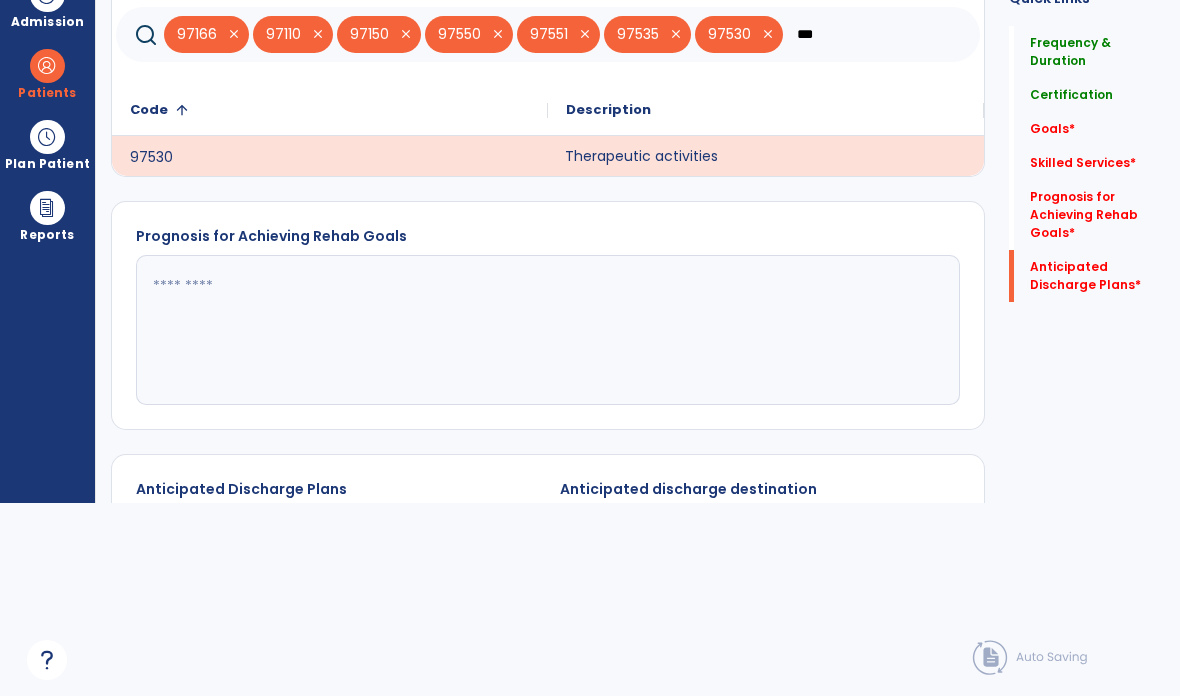 click on "***" 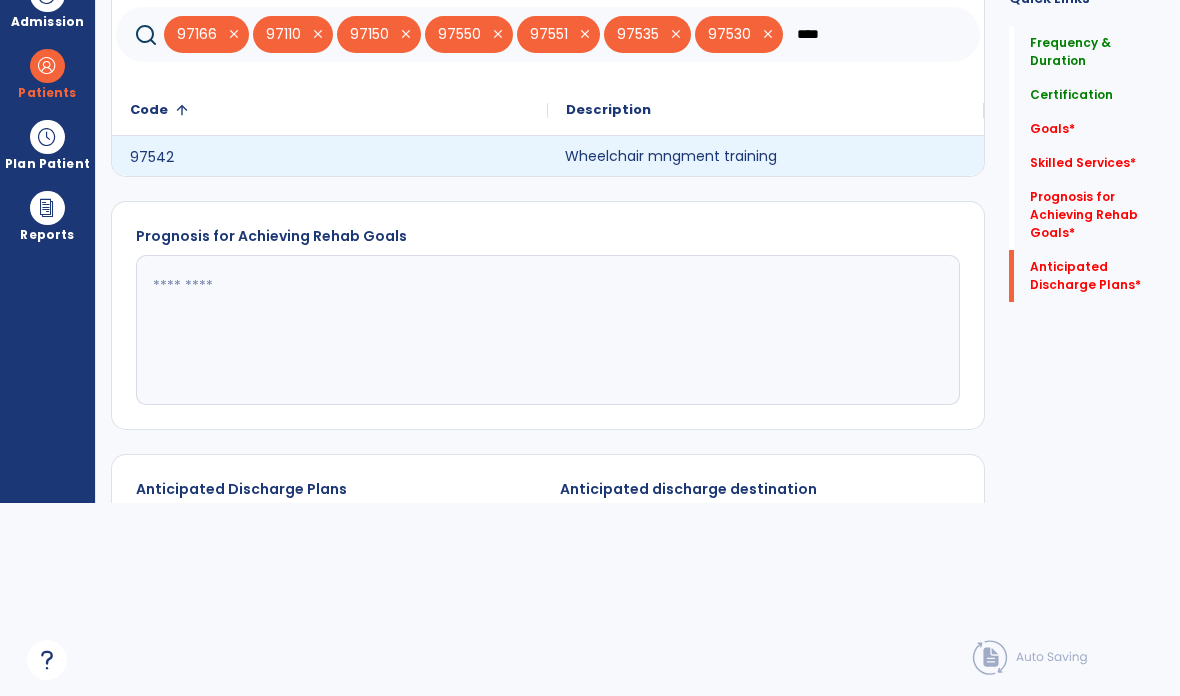 type on "****" 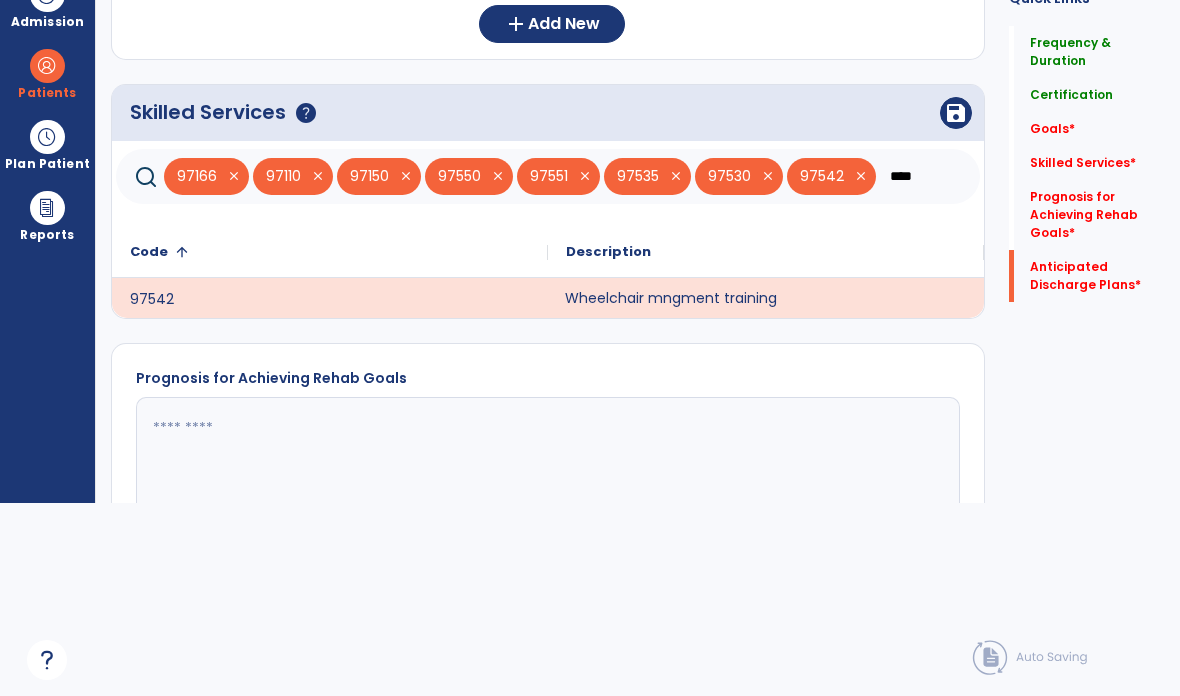 scroll, scrollTop: 544, scrollLeft: 0, axis: vertical 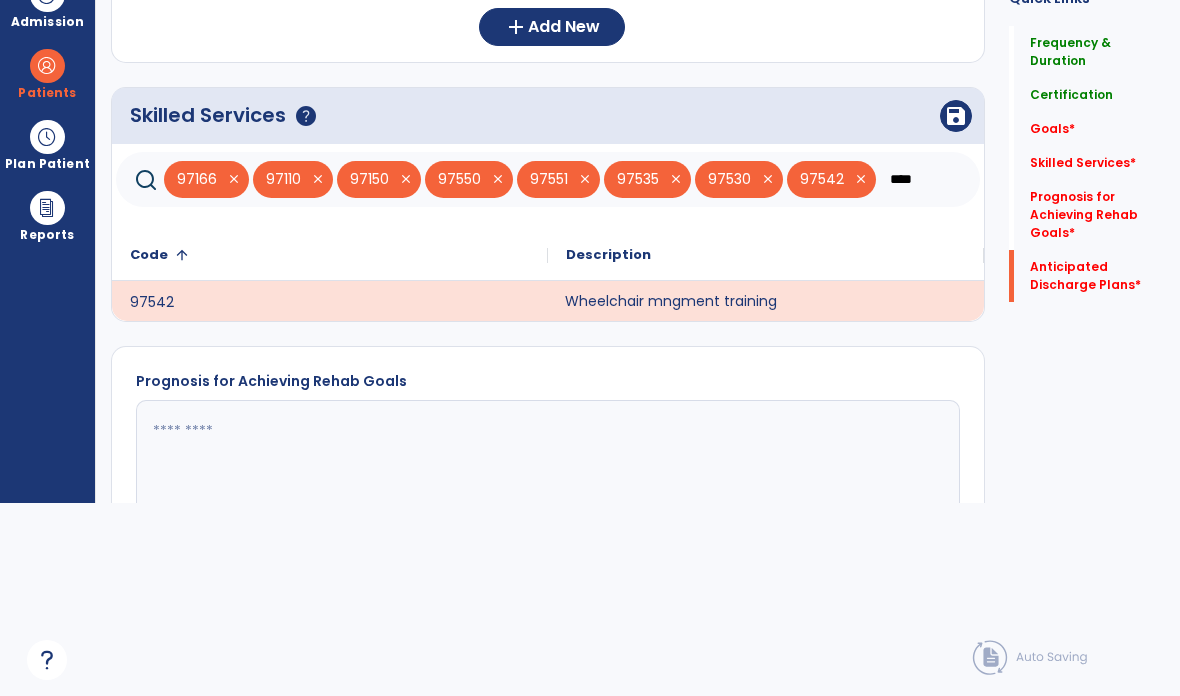 click on "save" 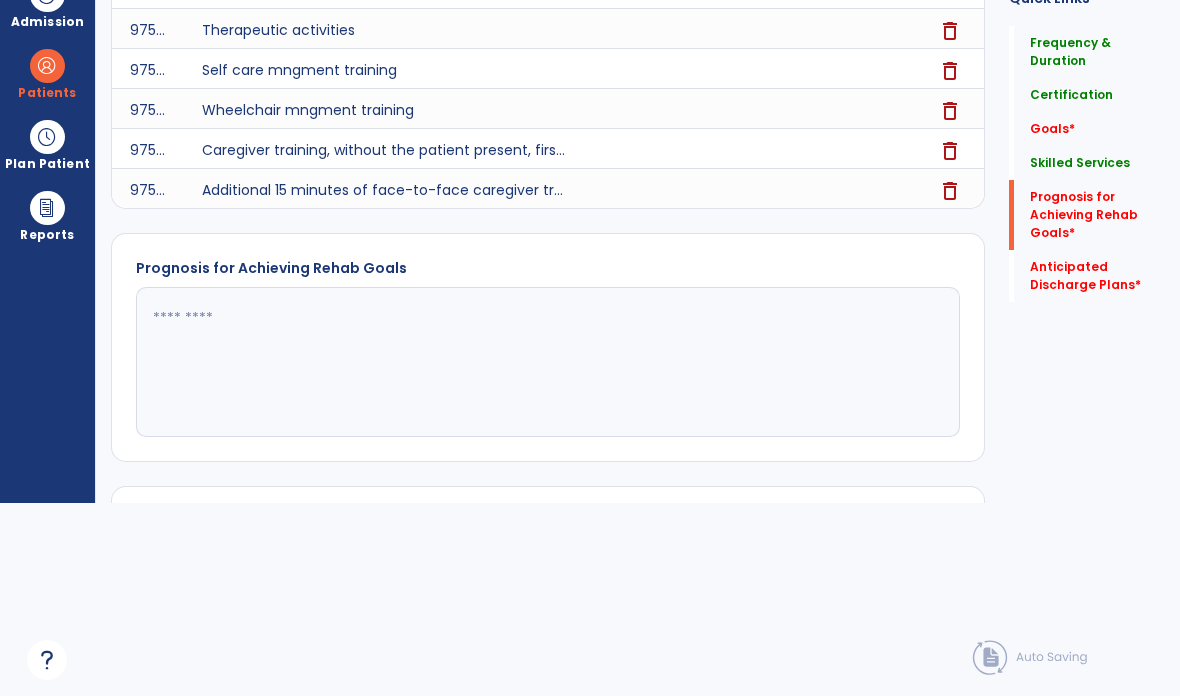 scroll, scrollTop: 855, scrollLeft: 0, axis: vertical 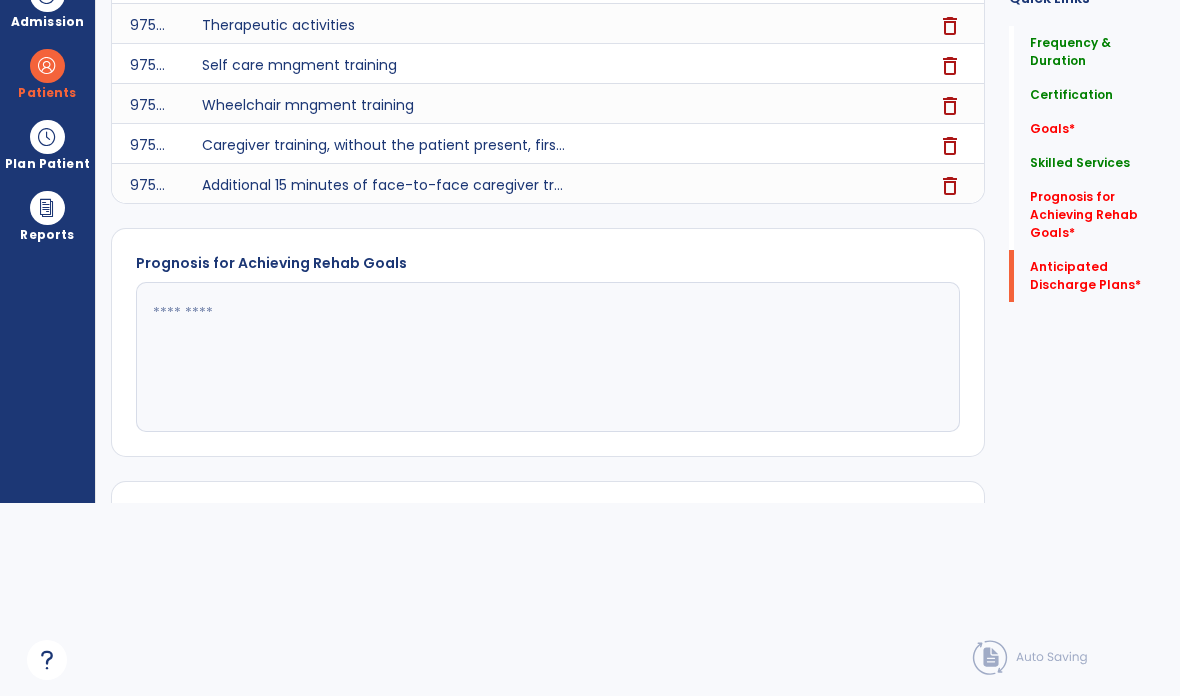 click 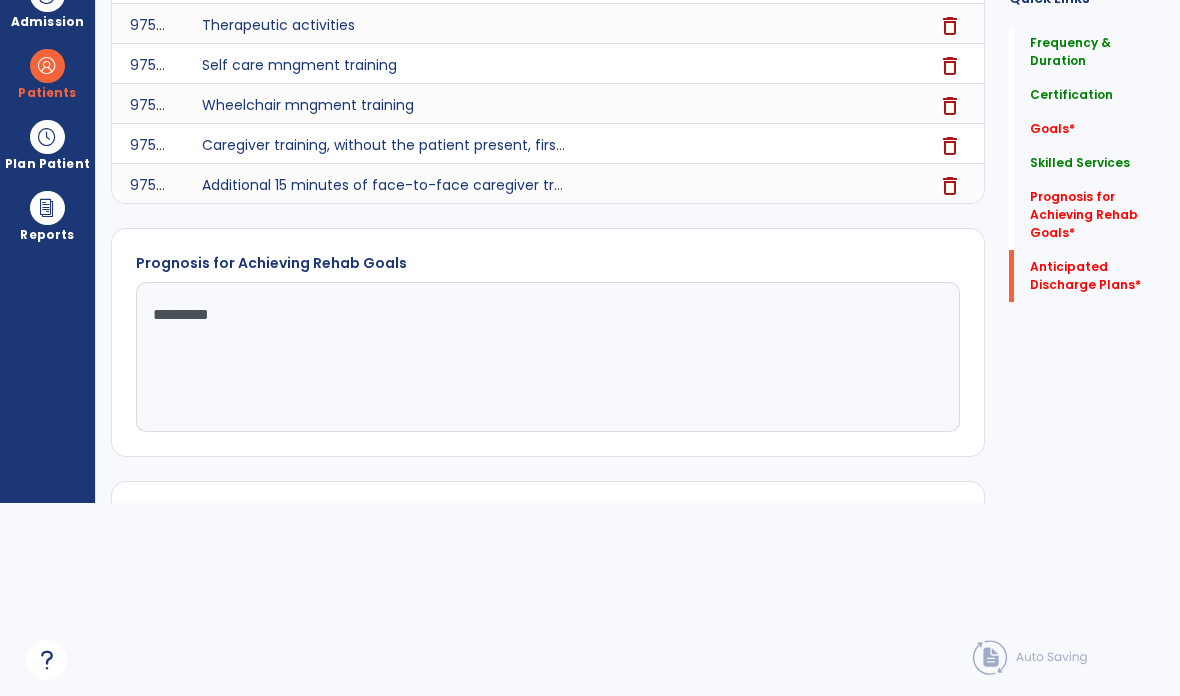 type on "*********" 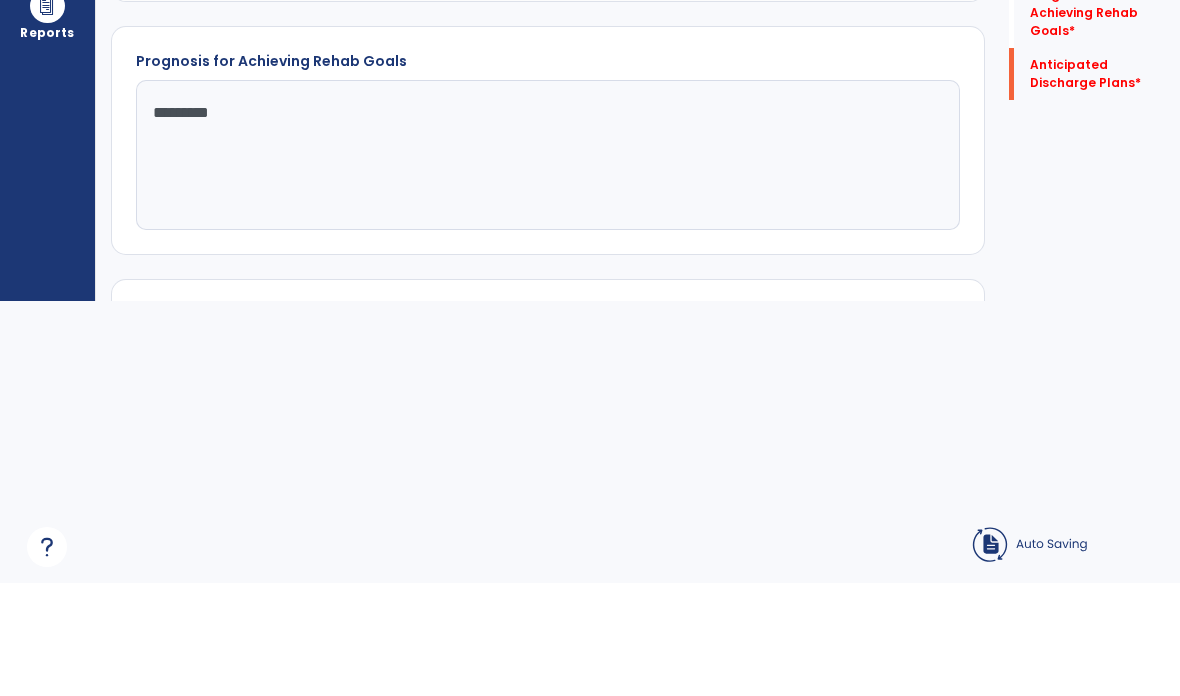 click on "Anticipated Discharge Plans   fact_check  [DOMAIN_NAME] Suggestion 1 Anticipate discharge to an Assisted Living Facility. 2 Anticipate discharge to another SNF. 3 Anticipate discharge to home. 4 Anticipate discharge to hospice care. 5 Anticipate discharge to this SNF. 6 Anticipate patient will need [FULL/PART TIME] caregiver assistance. 7 Anticipate patient will need [ASSISTANCE LEVEL] assistance from [CAREGIVER]. 8 Anticipate patient will need 24-hour caregiver assistance. 9 Anticipate patient will need no caregiver assistance. 10 Discharge home and independent with caregiver. 11 Discharge home and independent without caregiver. 12 Discharge home and return to community activities. 13 Discharge home and return to vocational activities. 14 Discharge to home with patient continuing therapy services with out patient therapy. 15 Discharge to home with patient continuing therapy with Home Health. 16 Discharge to home with patient planning to live alone. 17 18 Projected next site of care: [DEMOGRAPHIC_DATA] 20 21 22 23 24 25 26 27" 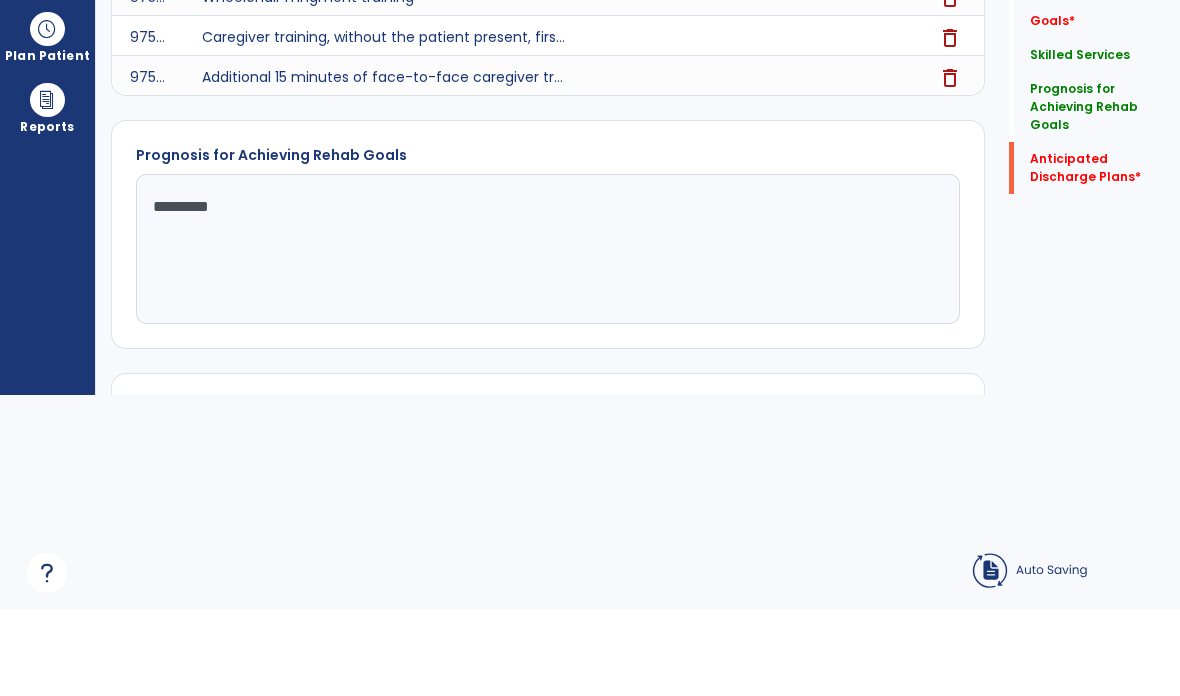 scroll, scrollTop: 137, scrollLeft: 0, axis: vertical 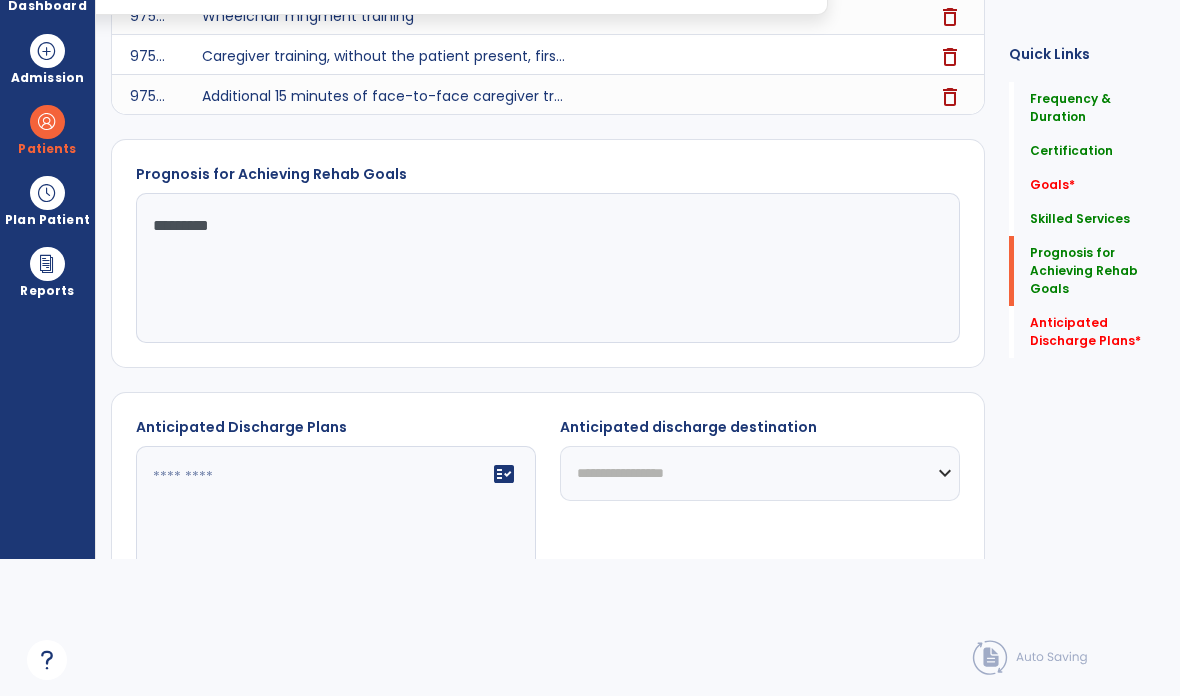 click on "fact_check" 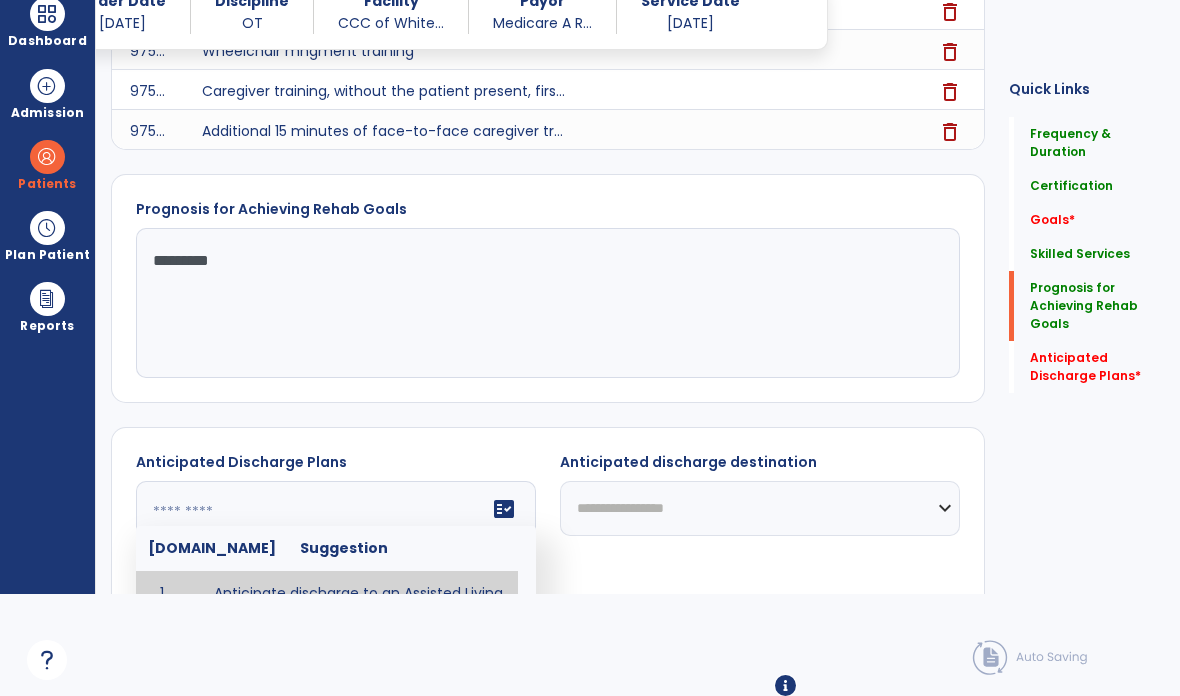 scroll, scrollTop: 80, scrollLeft: 0, axis: vertical 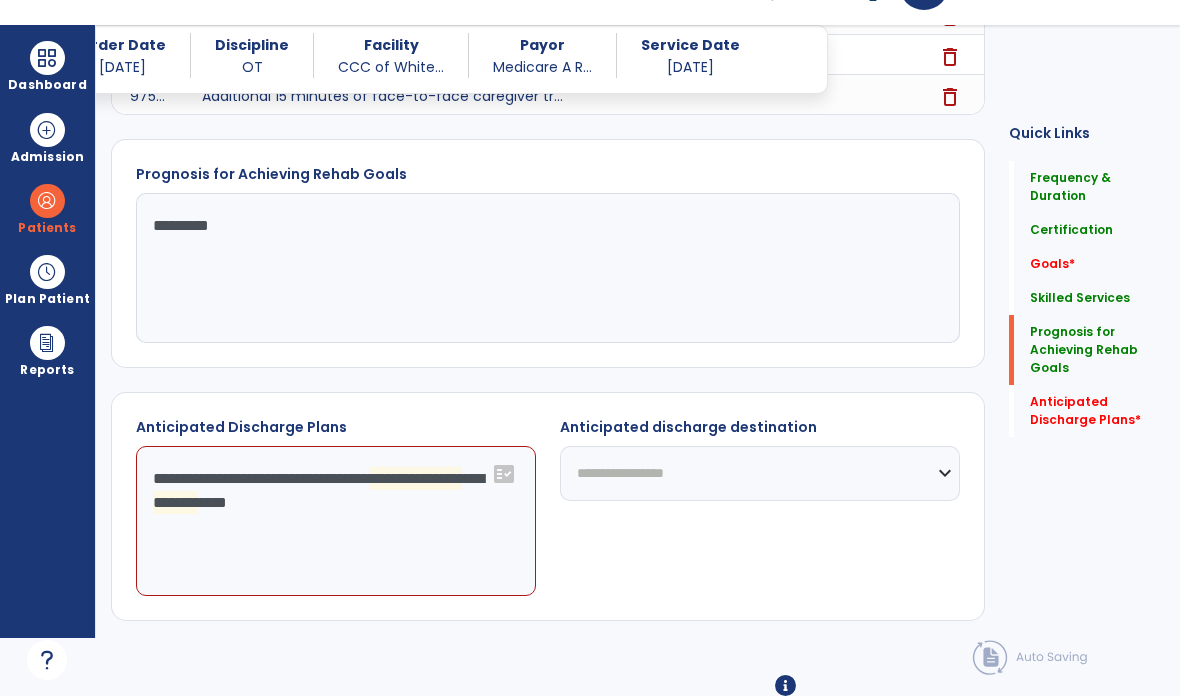 click on "**********" 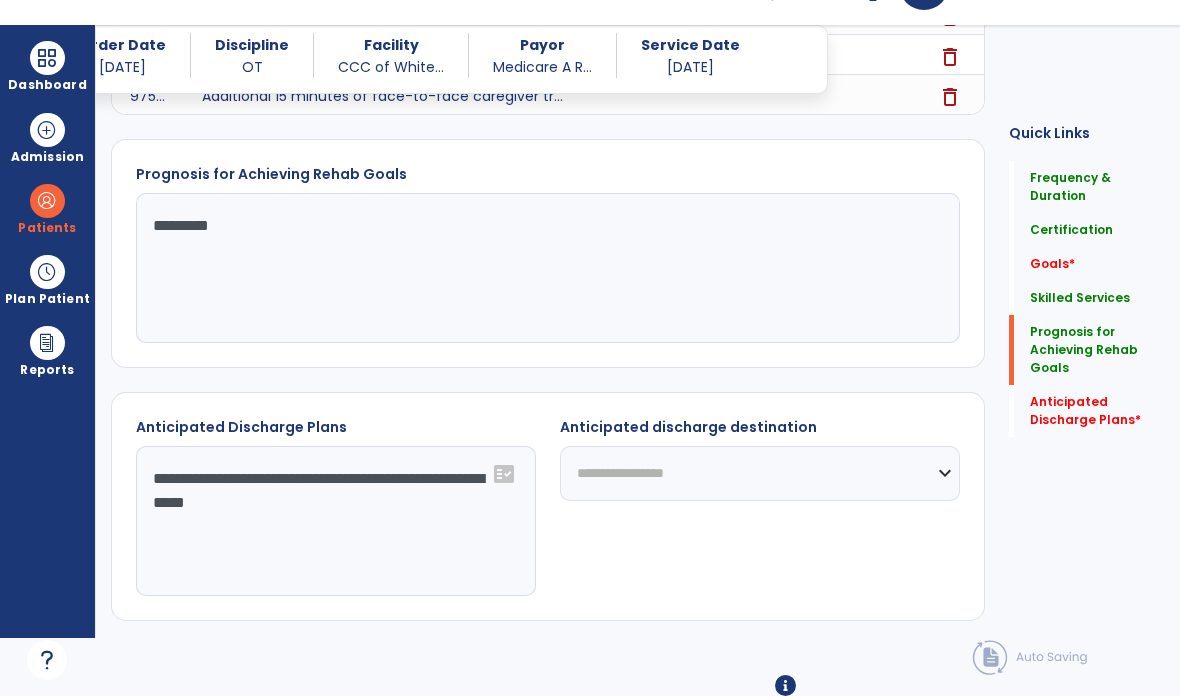 type on "**********" 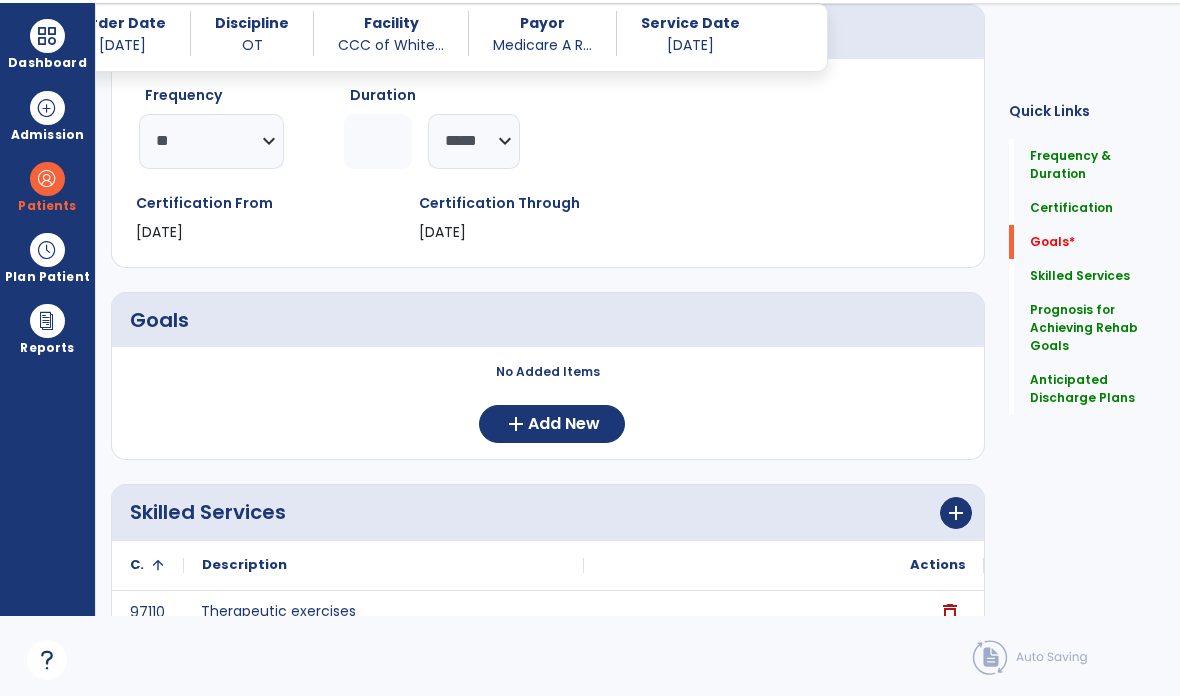 scroll, scrollTop: 218, scrollLeft: 0, axis: vertical 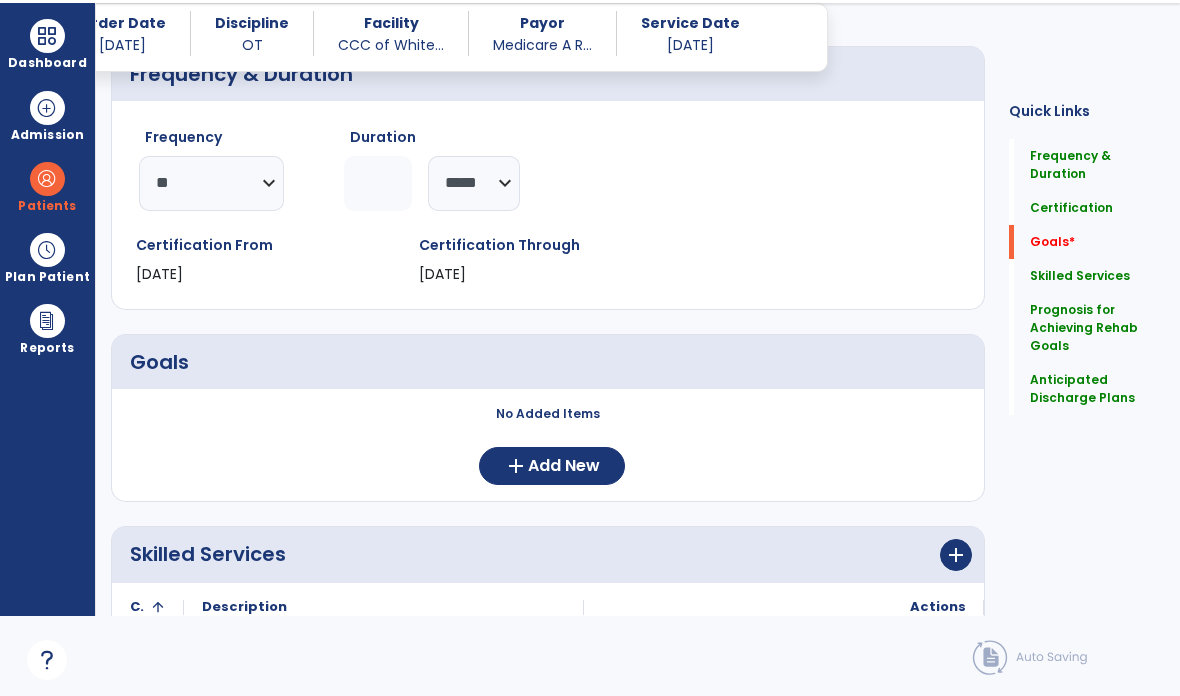 click on "Add New" at bounding box center (564, 466) 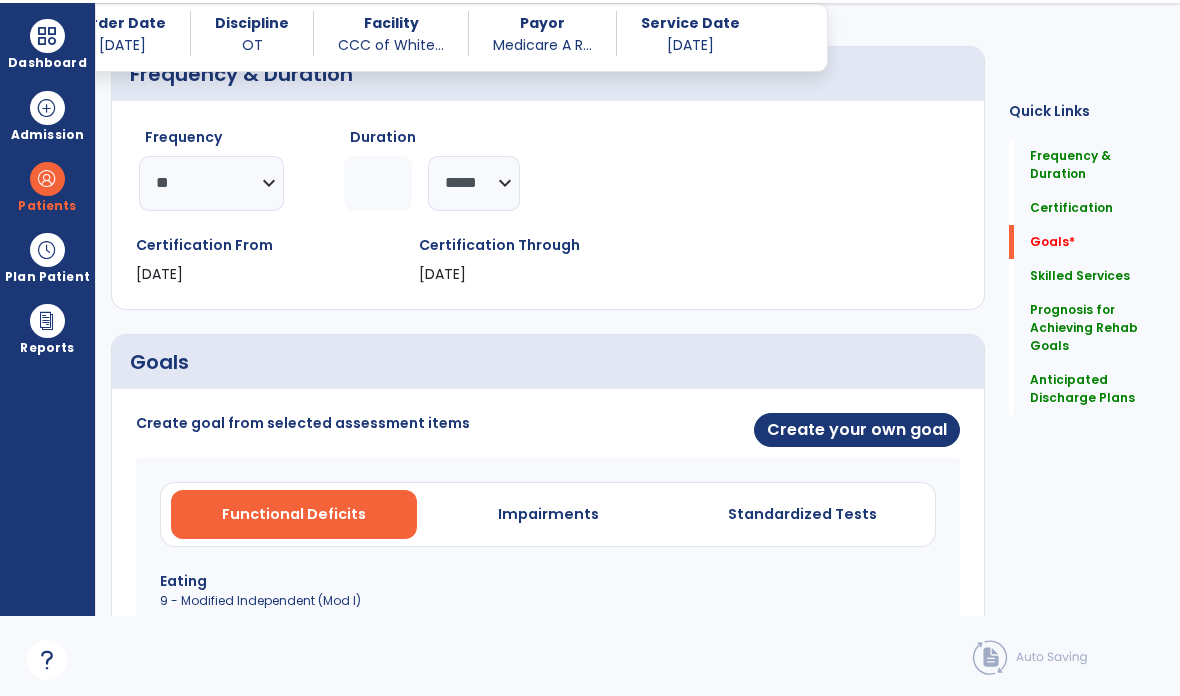 click on "Create your own goal" at bounding box center (857, 430) 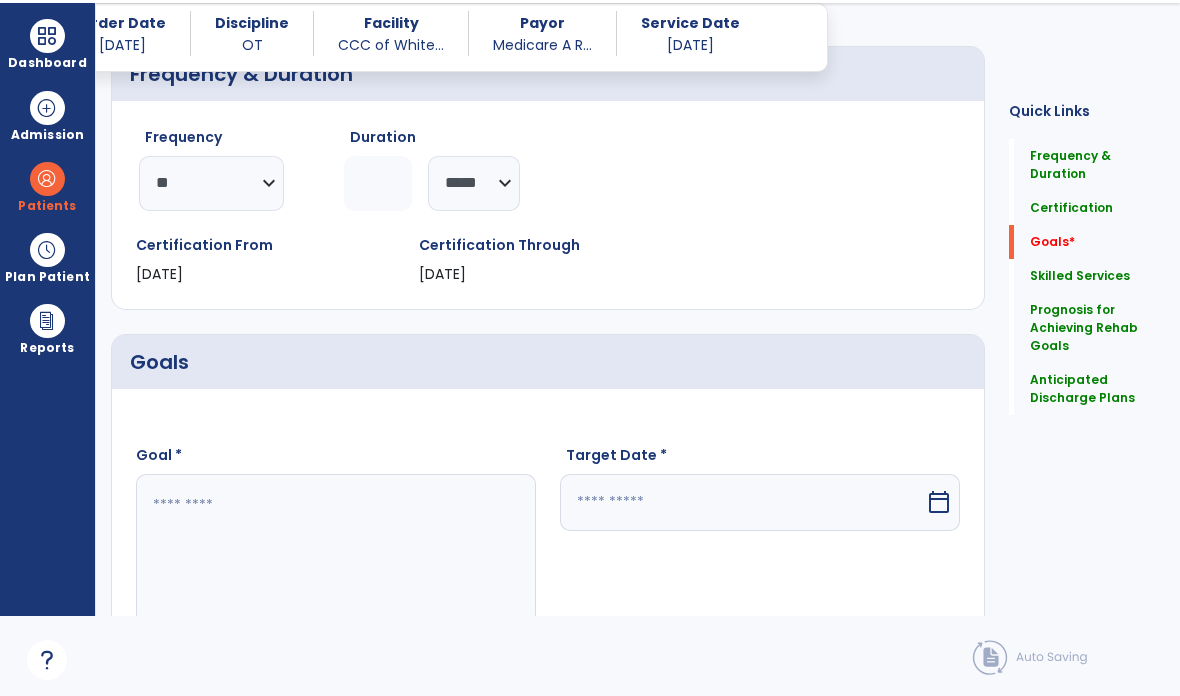 click at bounding box center (336, 549) 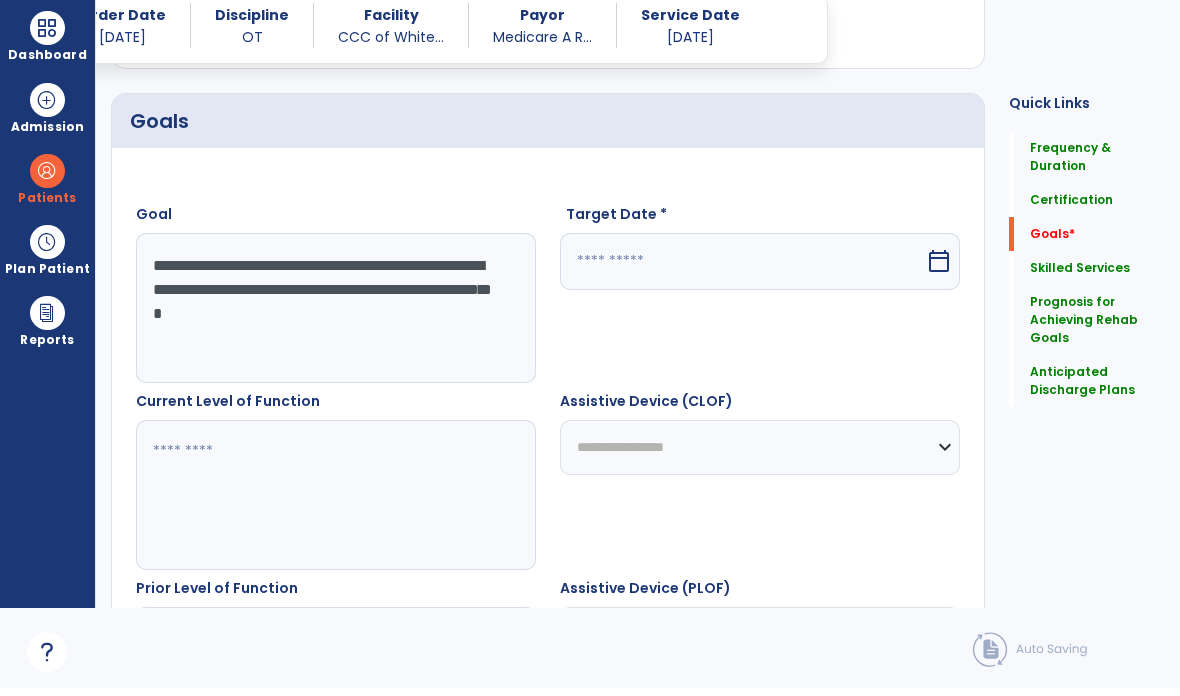 scroll, scrollTop: 451, scrollLeft: 0, axis: vertical 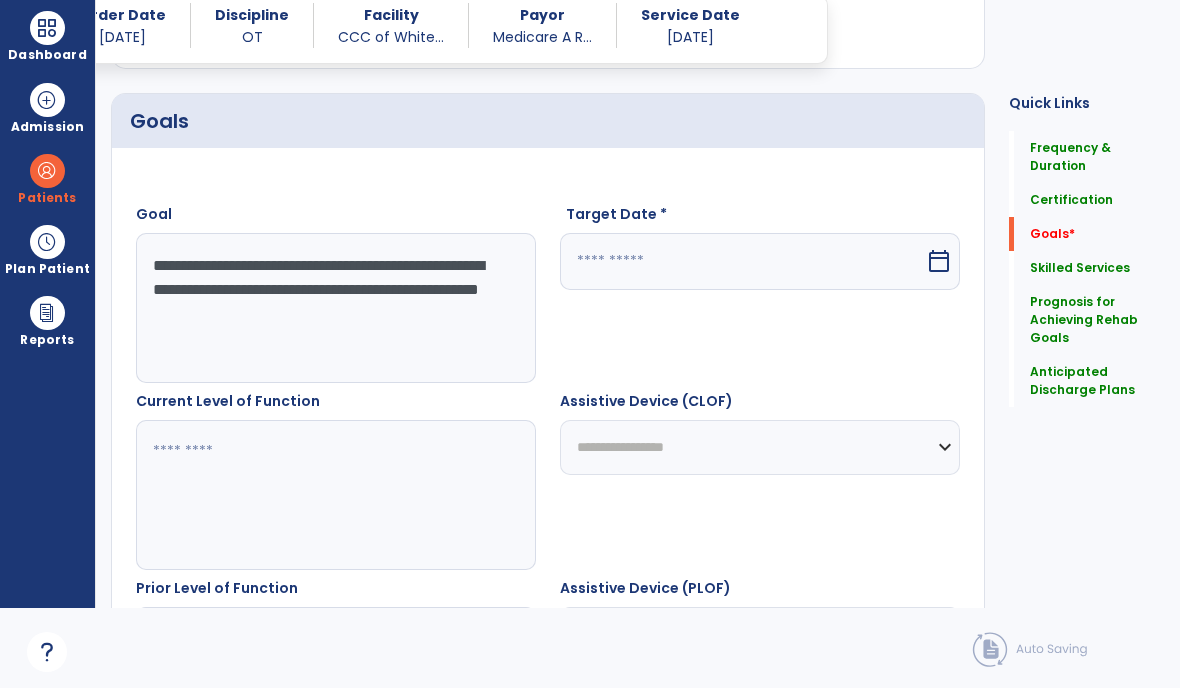 click on "**********" at bounding box center (336, 316) 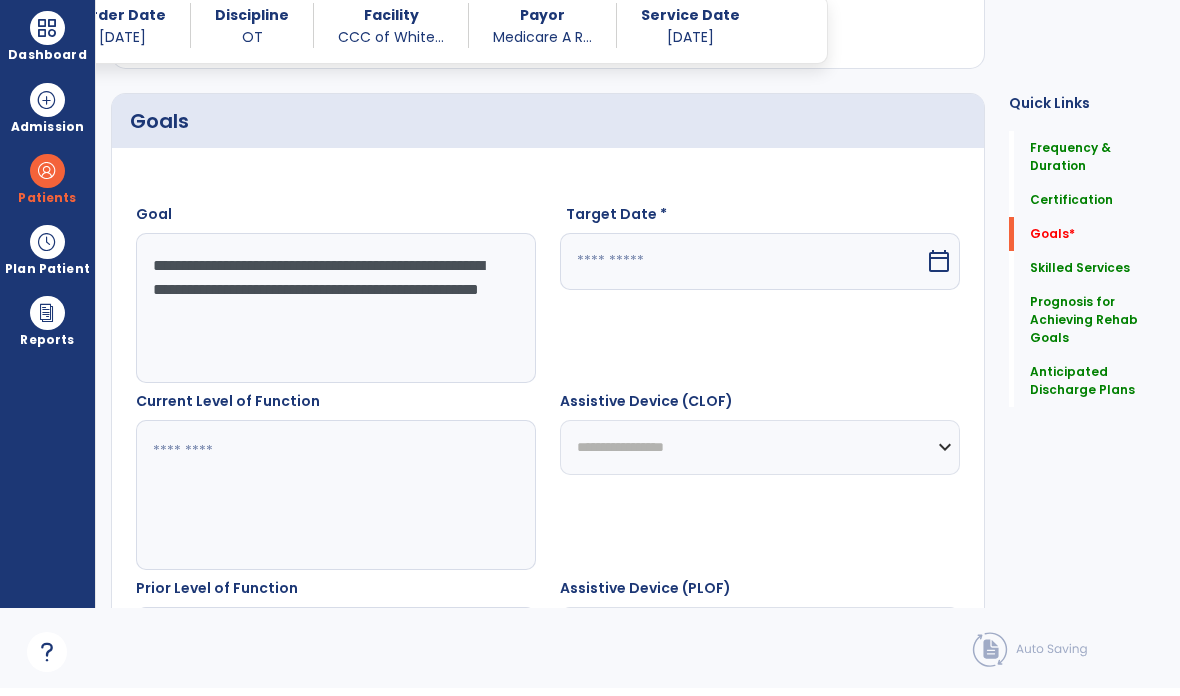 click at bounding box center [742, 269] 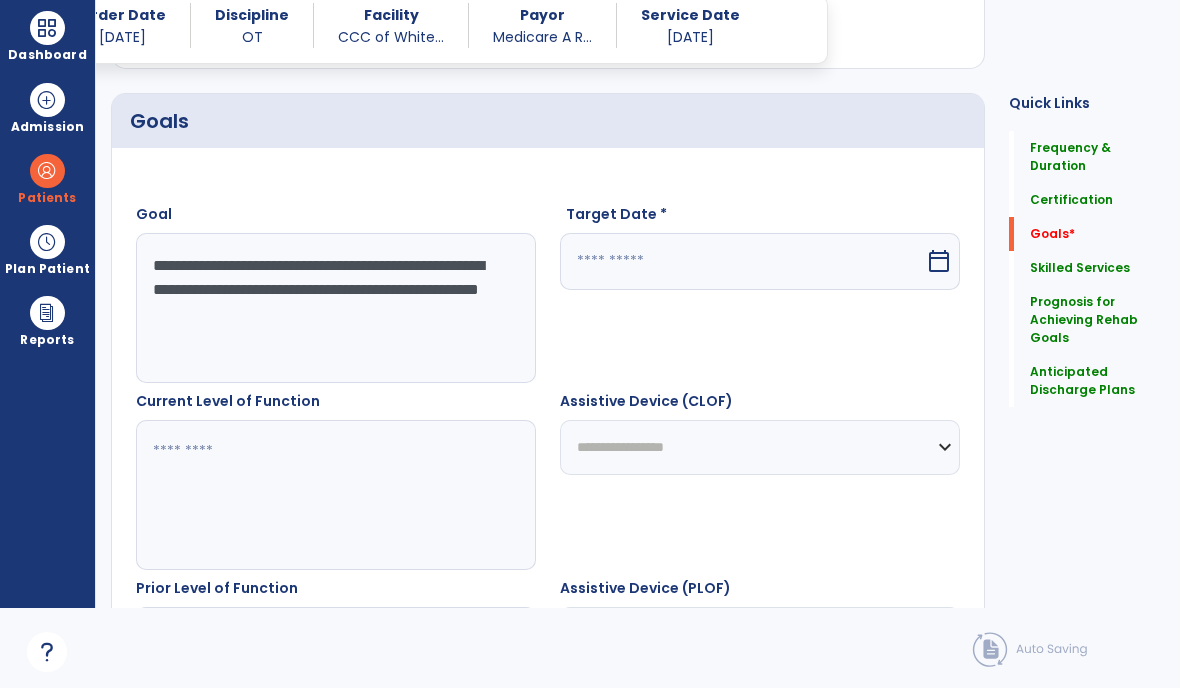 select on "*" 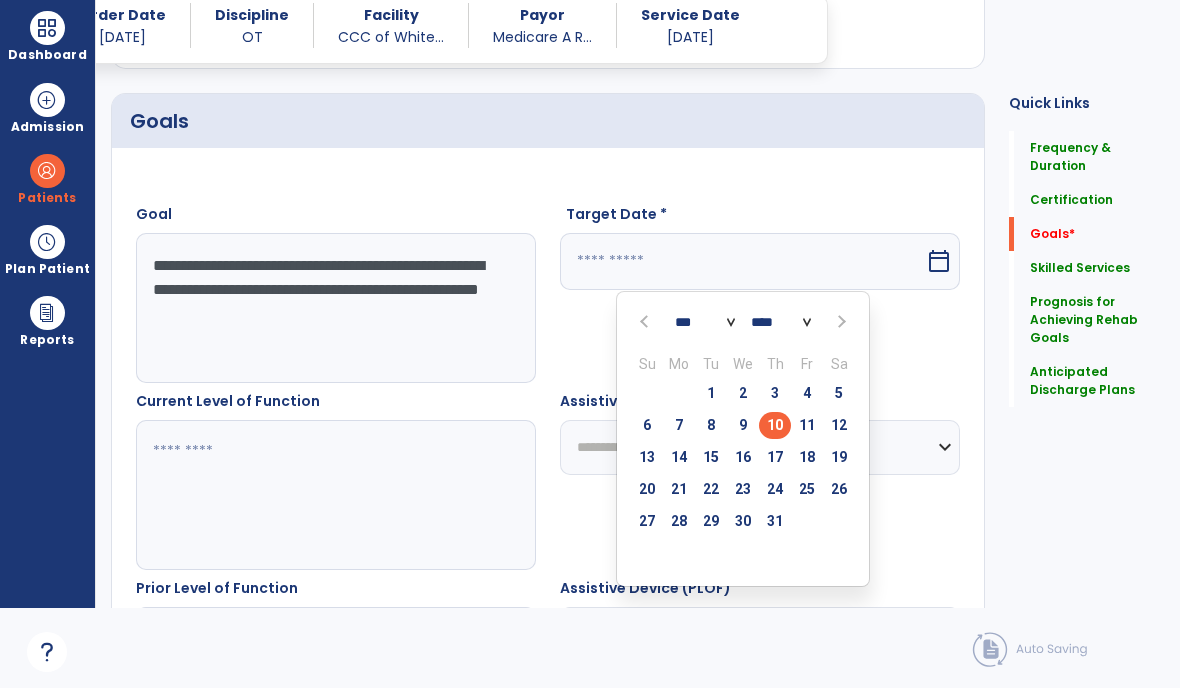 scroll, scrollTop: 88, scrollLeft: 0, axis: vertical 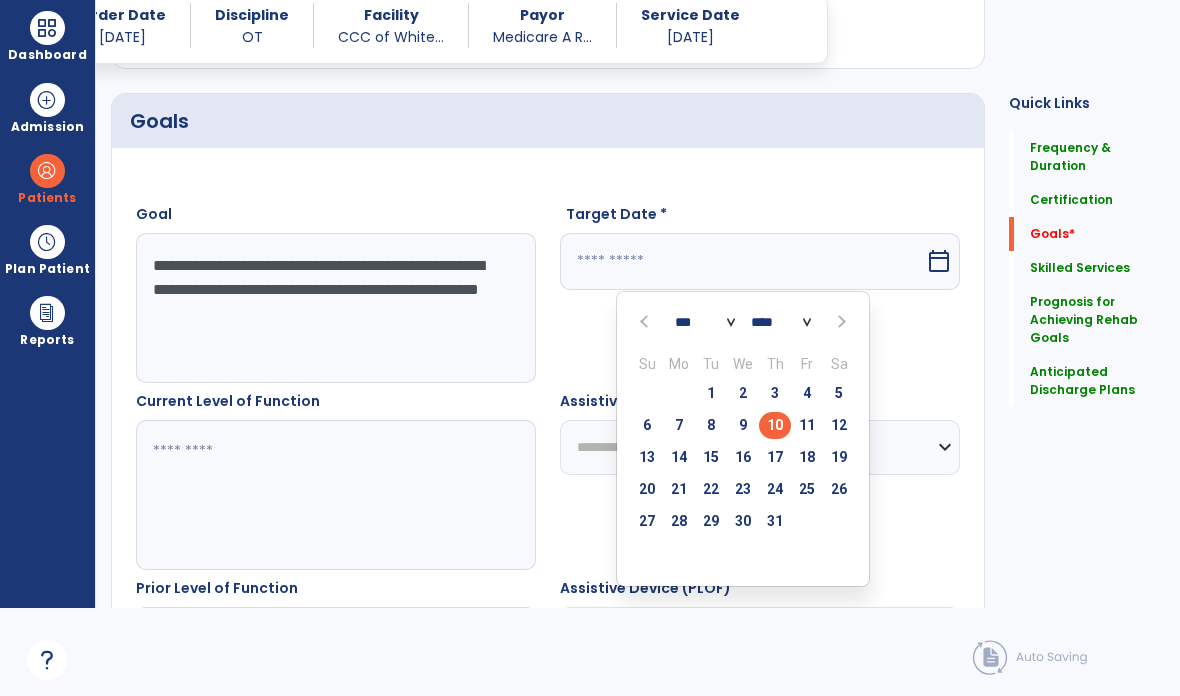 click at bounding box center (840, 322) 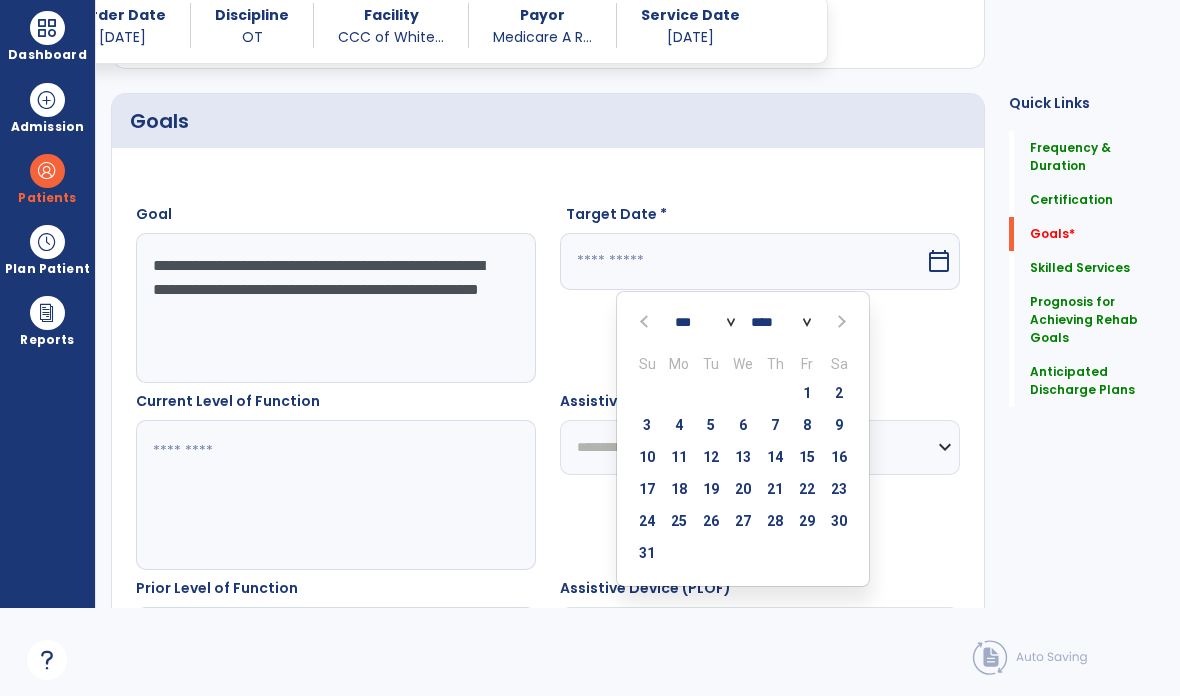 click on "7" at bounding box center (775, 425) 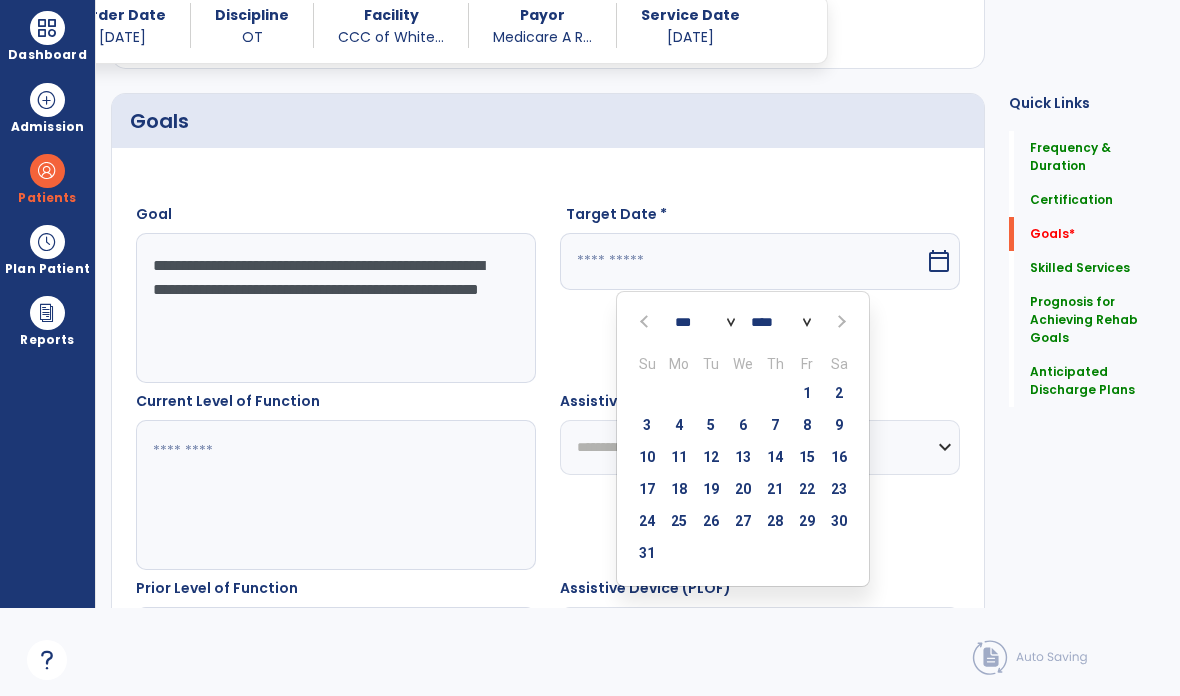 type on "********" 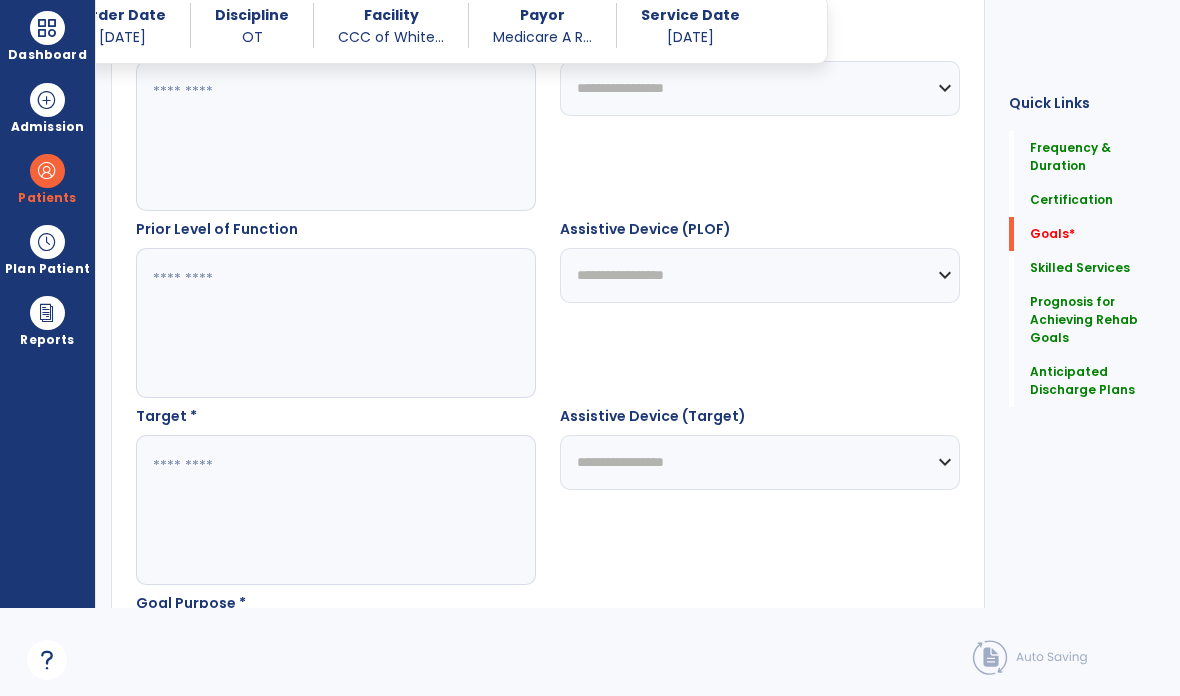 scroll, scrollTop: 846, scrollLeft: 0, axis: vertical 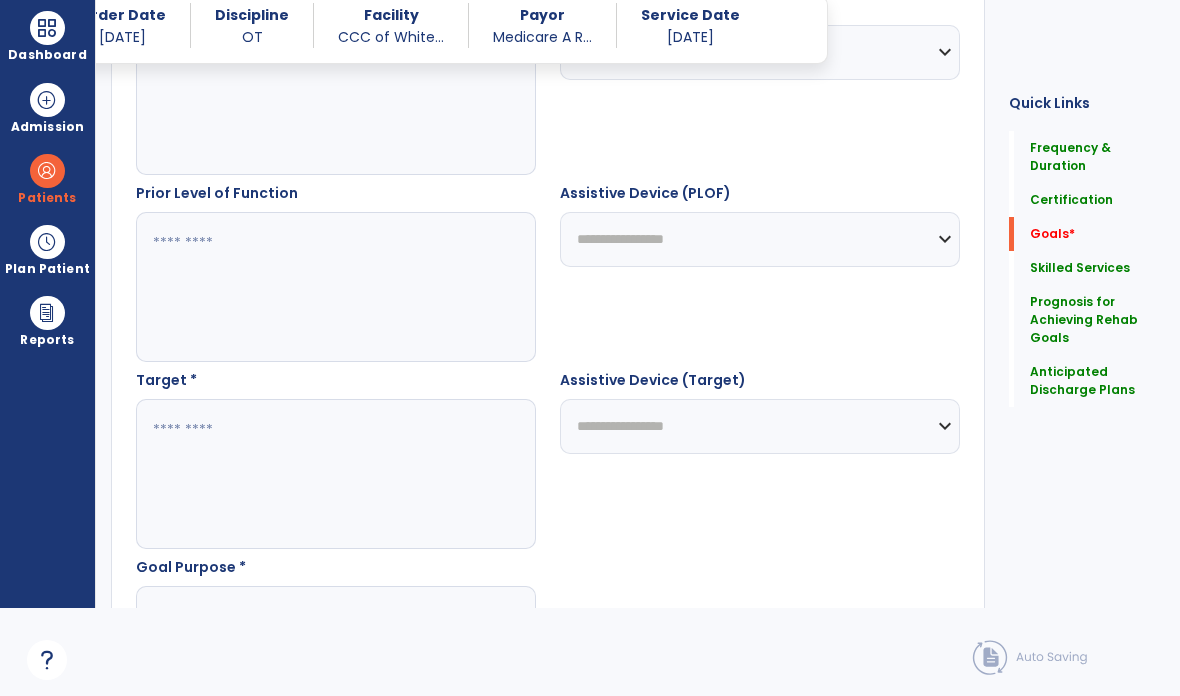 click at bounding box center (336, 474) 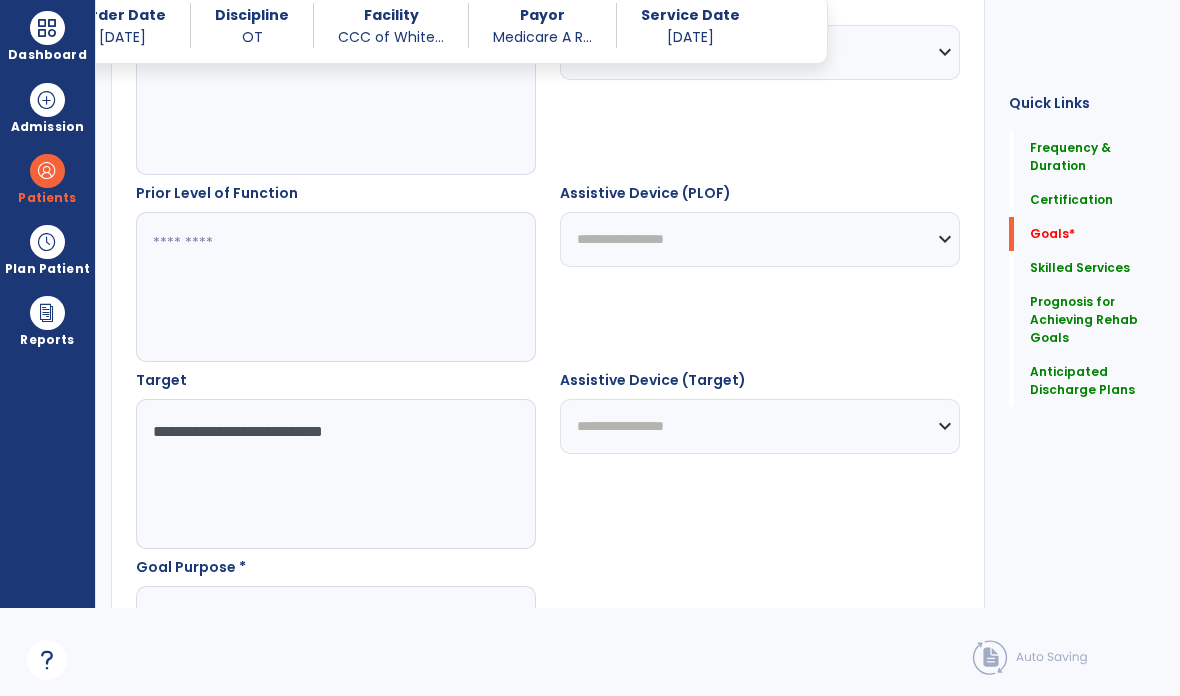 type on "**********" 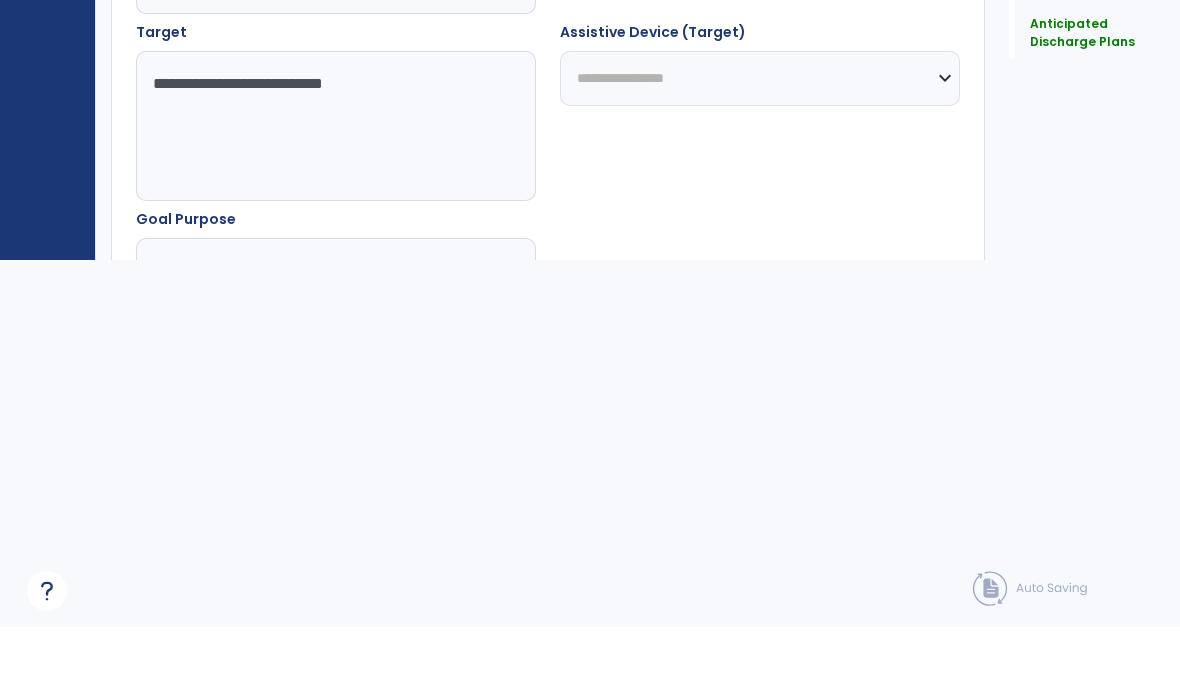 type on "**********" 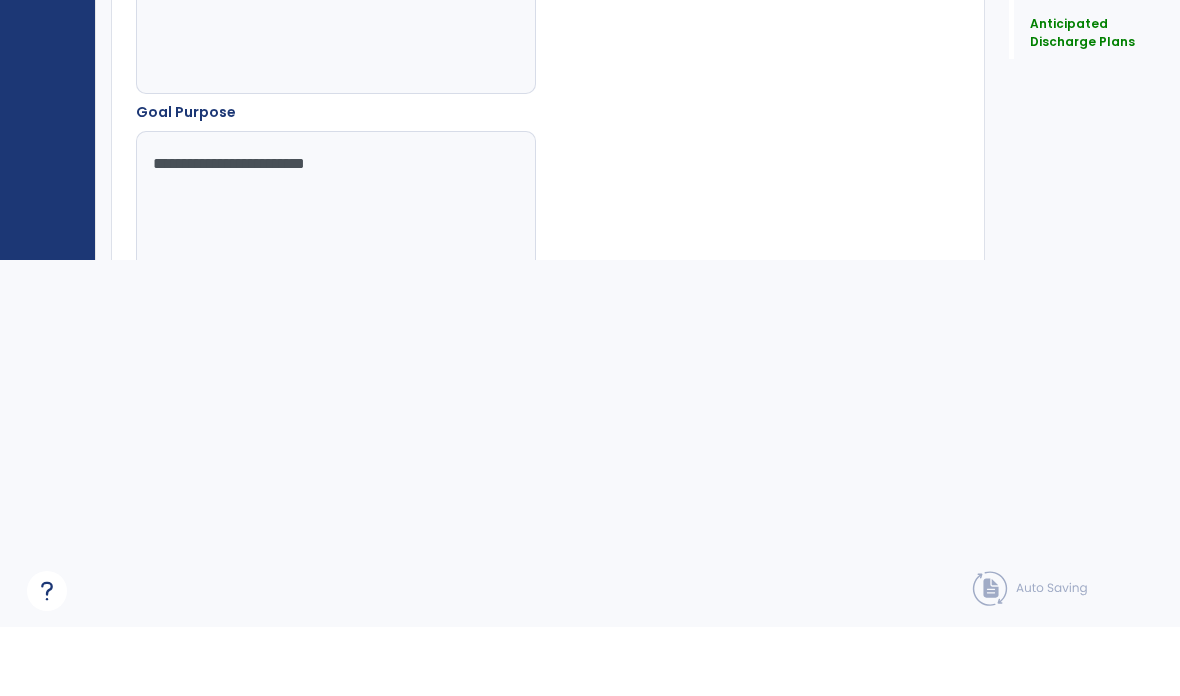 scroll, scrollTop: 974, scrollLeft: 0, axis: vertical 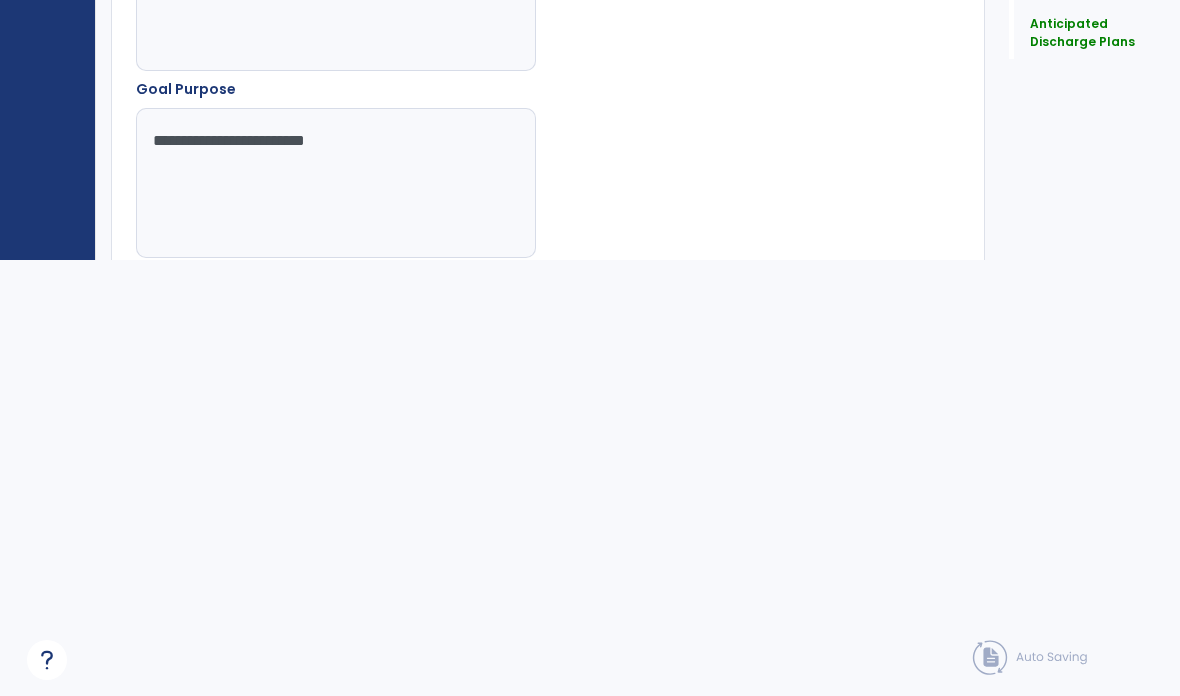 click on "Cancel   Save Goal" at bounding box center (548, 299) 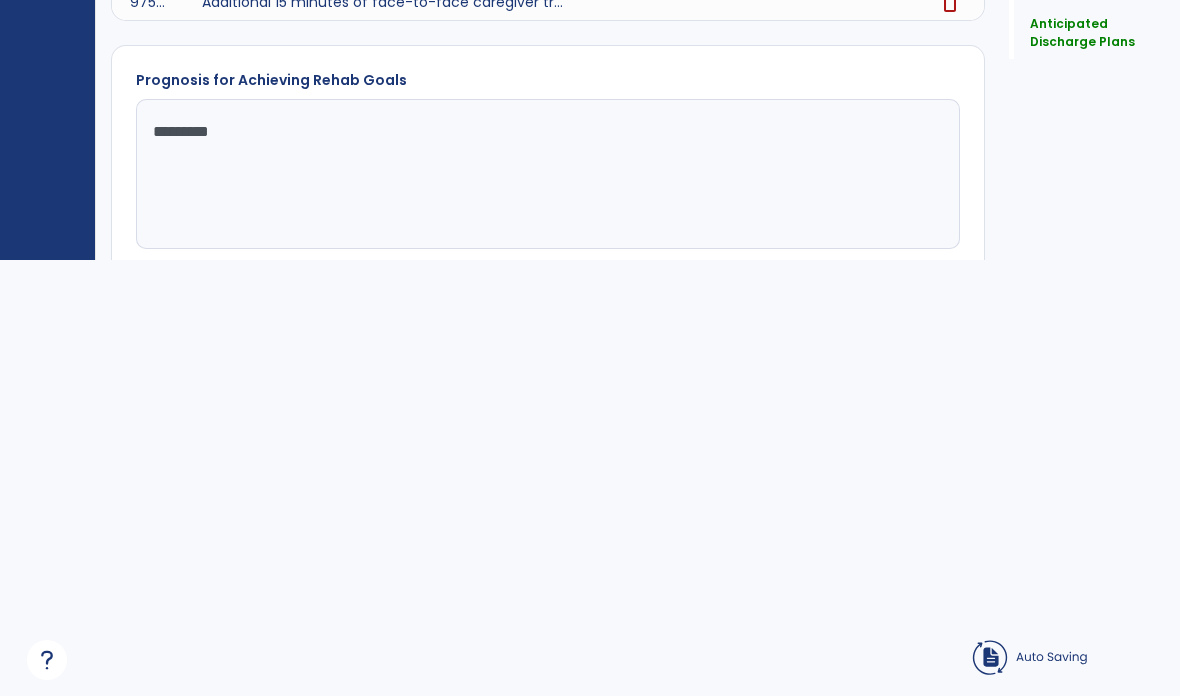scroll, scrollTop: 342, scrollLeft: 0, axis: vertical 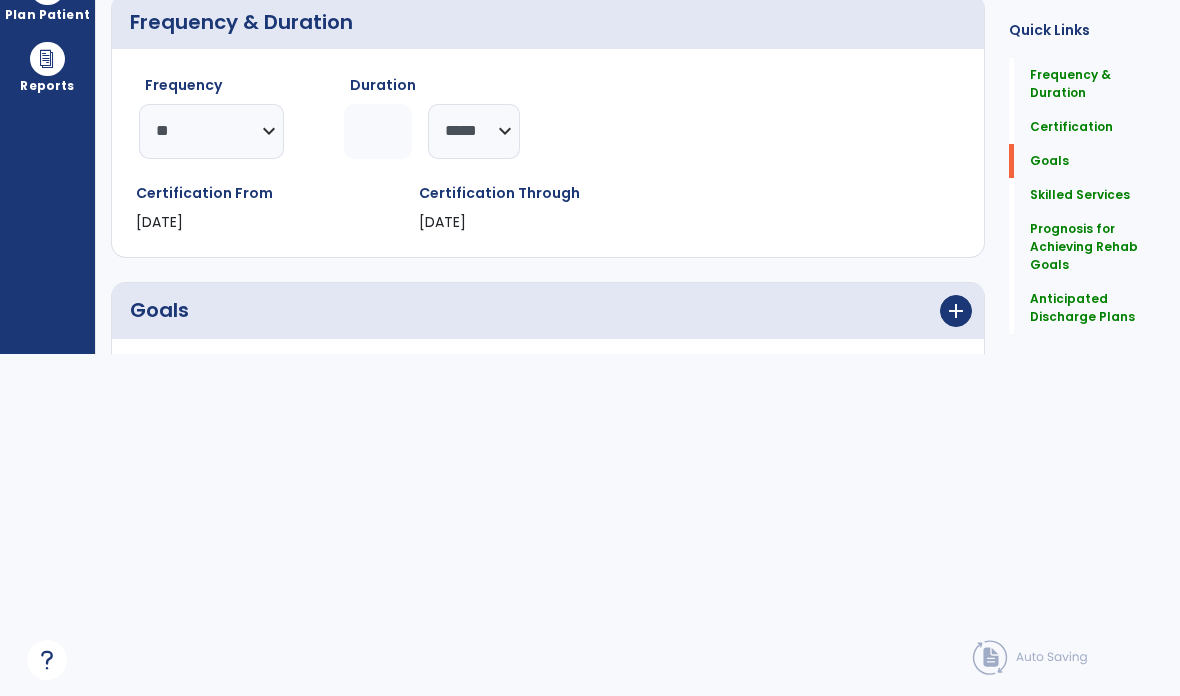 click on "add" at bounding box center [956, 311] 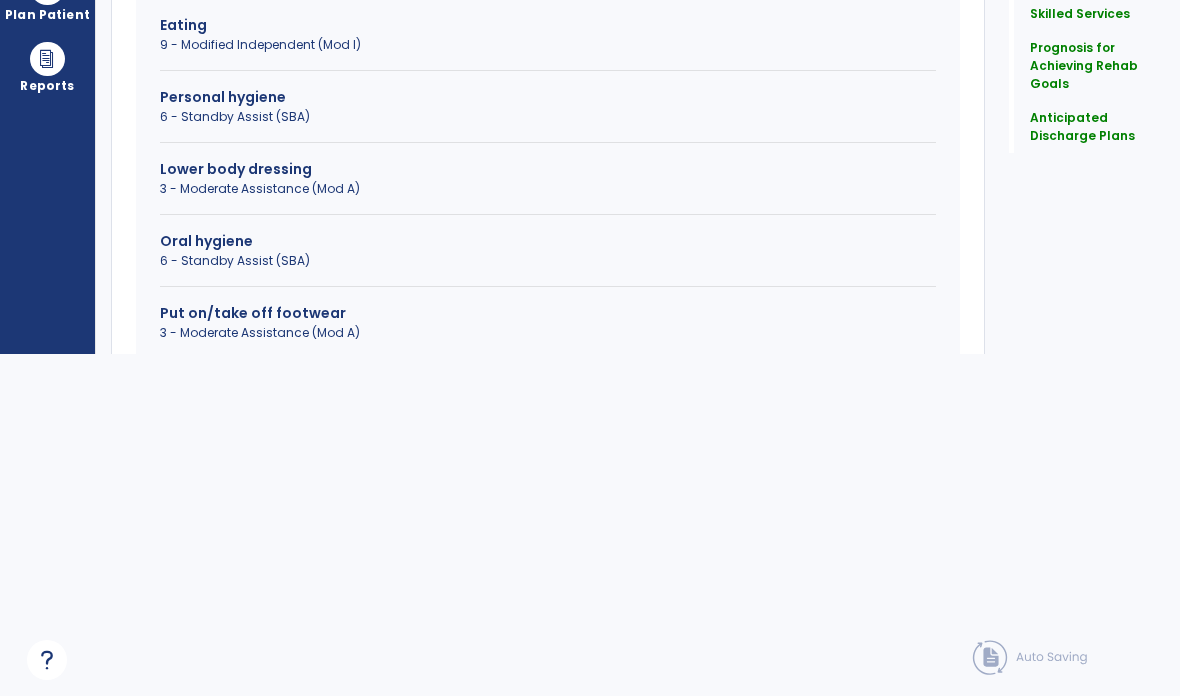 scroll, scrollTop: 512, scrollLeft: 0, axis: vertical 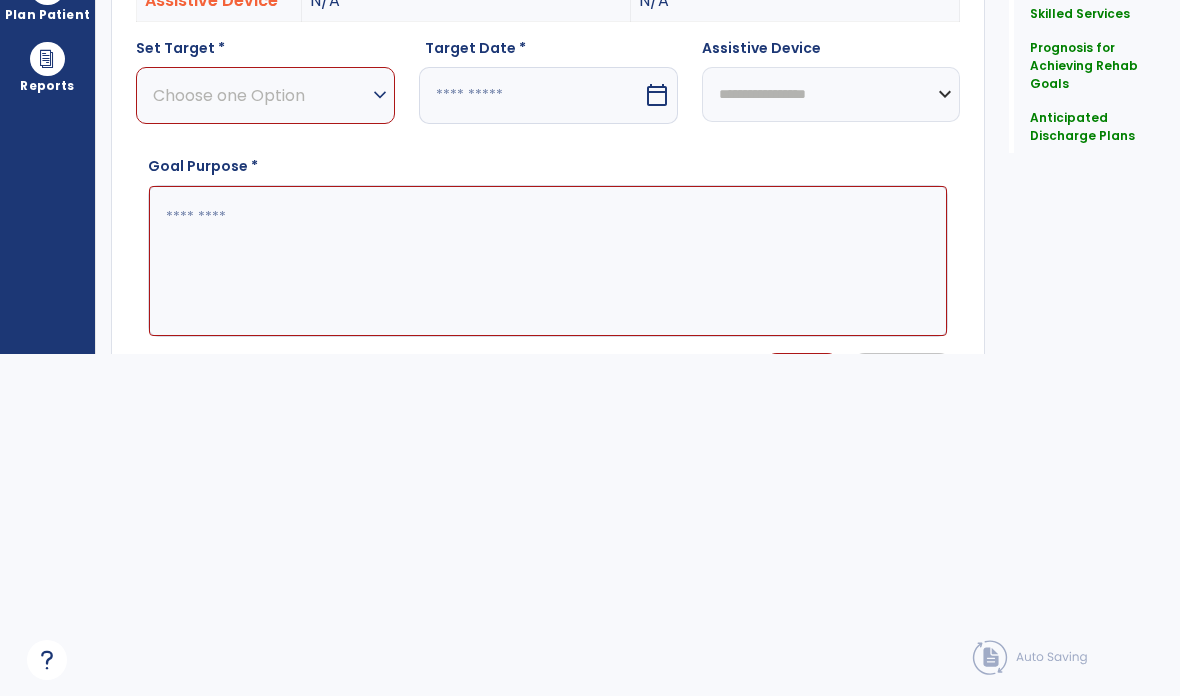 click on "Choose one Option" at bounding box center [260, 95] 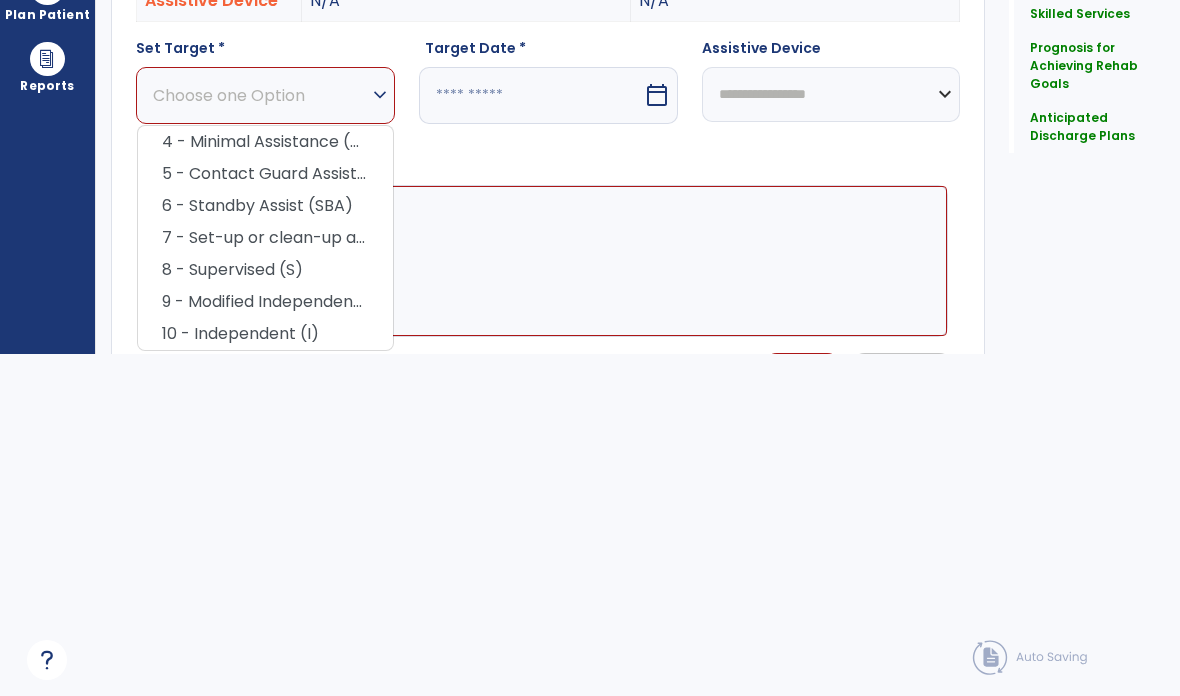 click on "9 - Modified Independent (Mod I)" at bounding box center [265, 302] 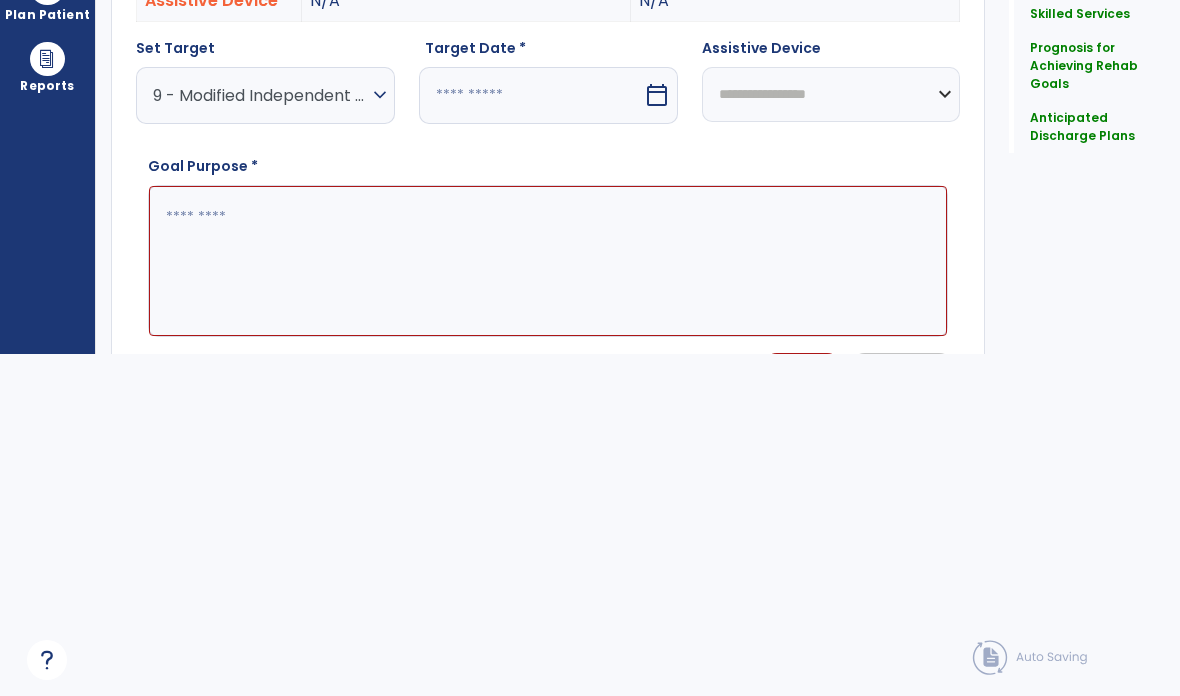 click at bounding box center [531, 95] 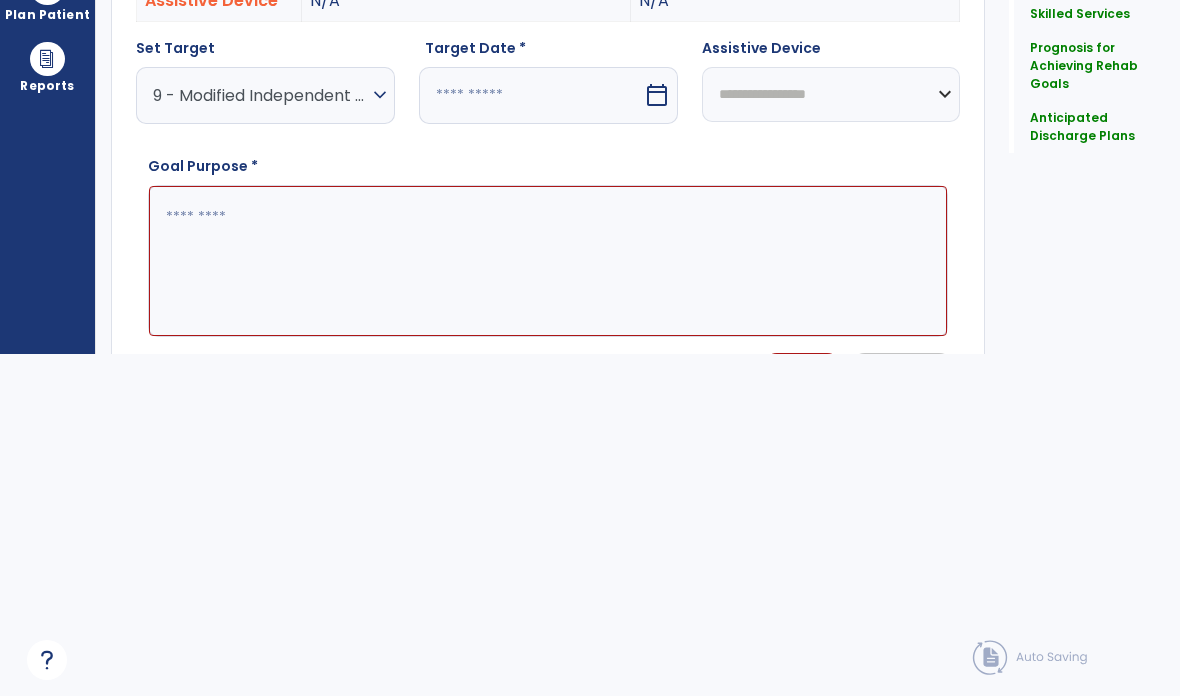 select on "*" 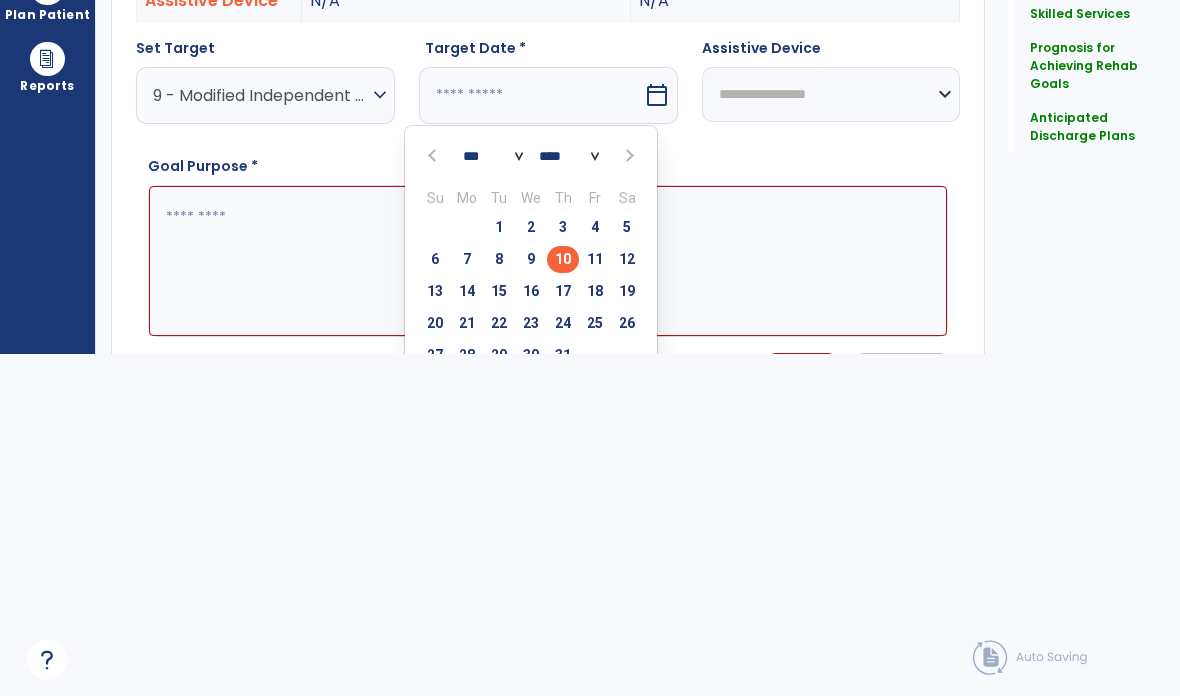 click at bounding box center [628, 156] 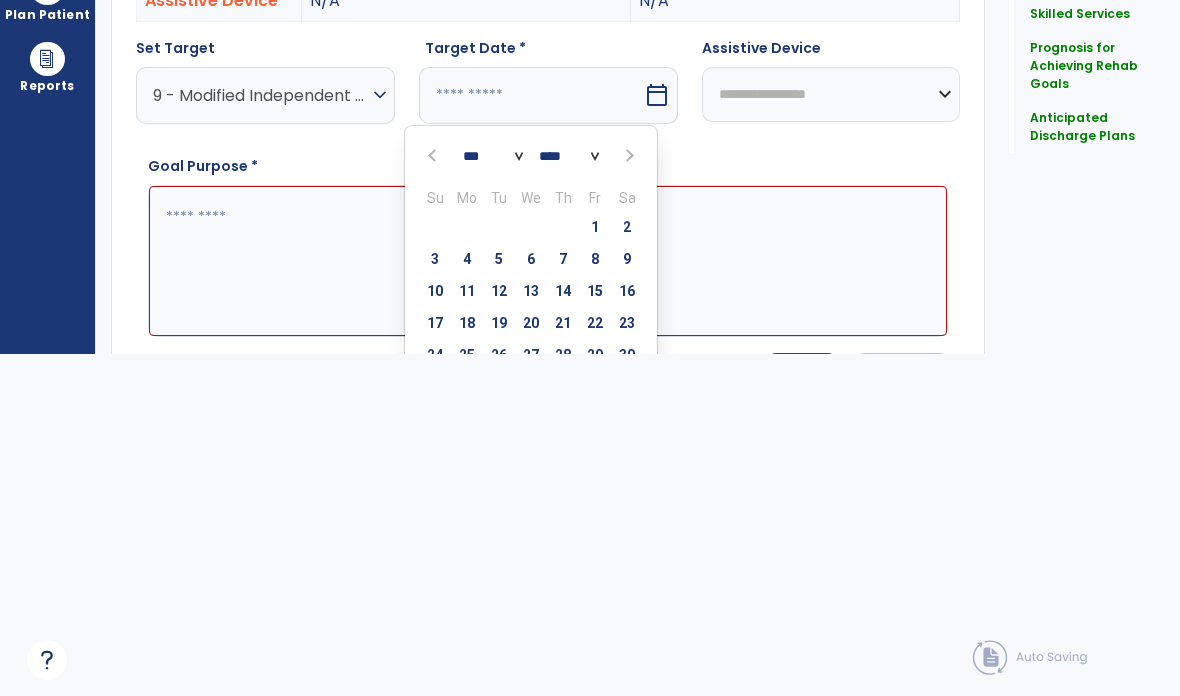 click on "7" at bounding box center [563, 259] 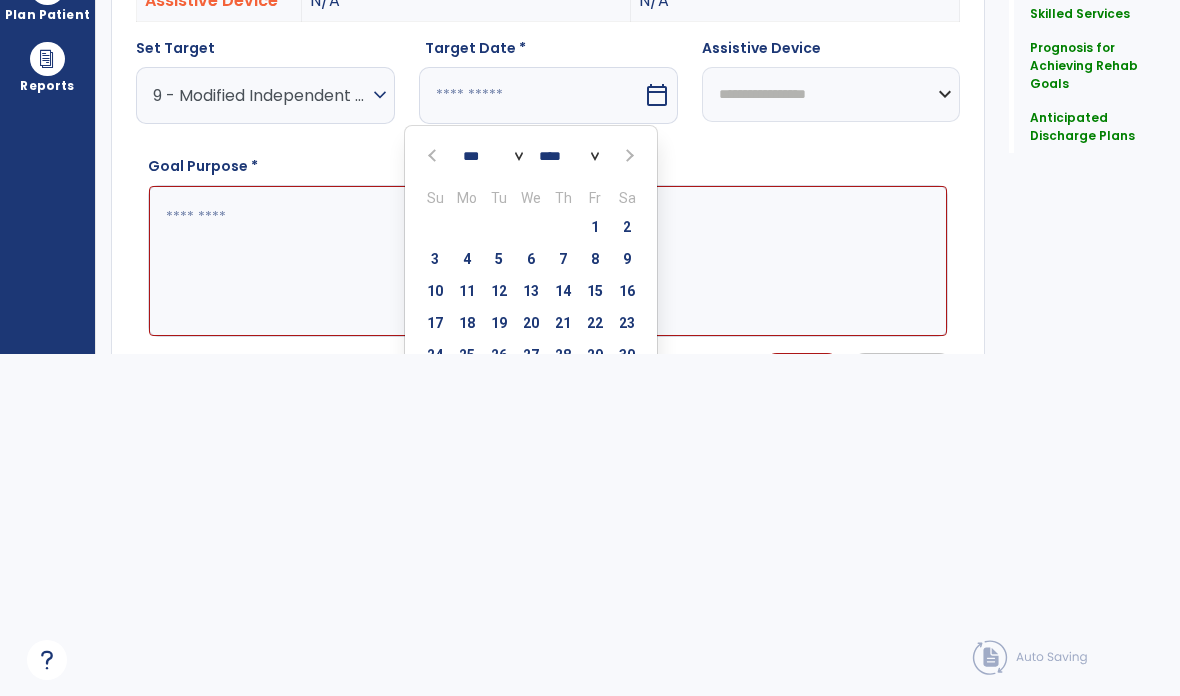 type on "********" 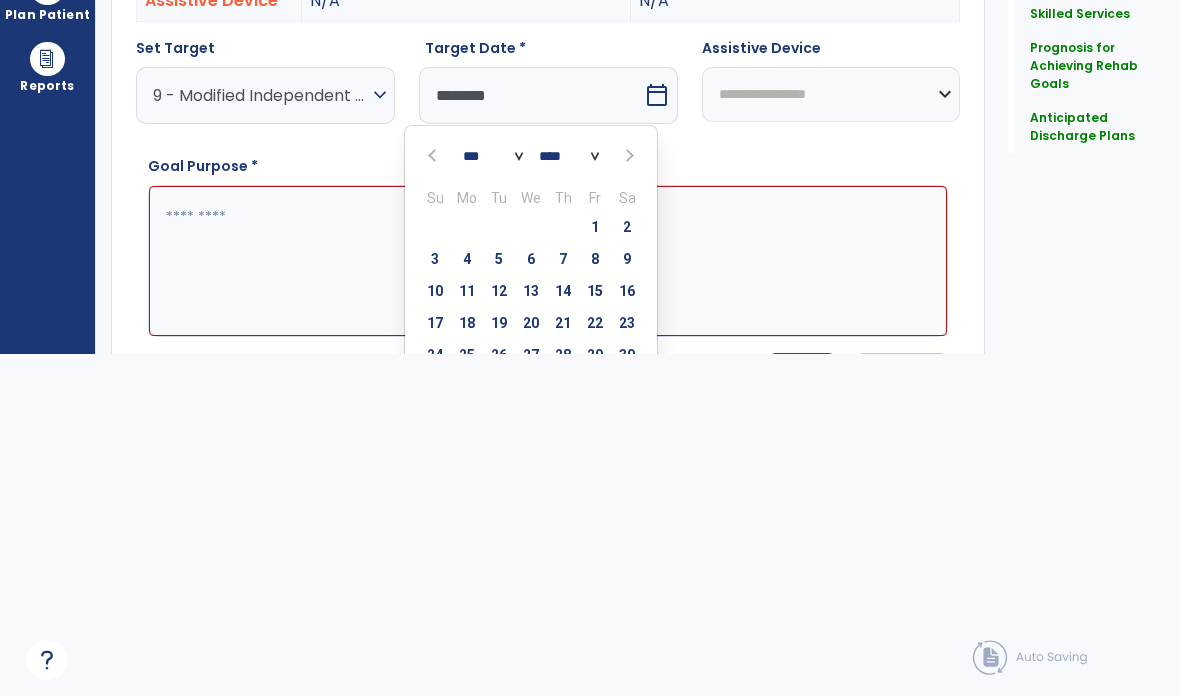 click at bounding box center [548, 261] 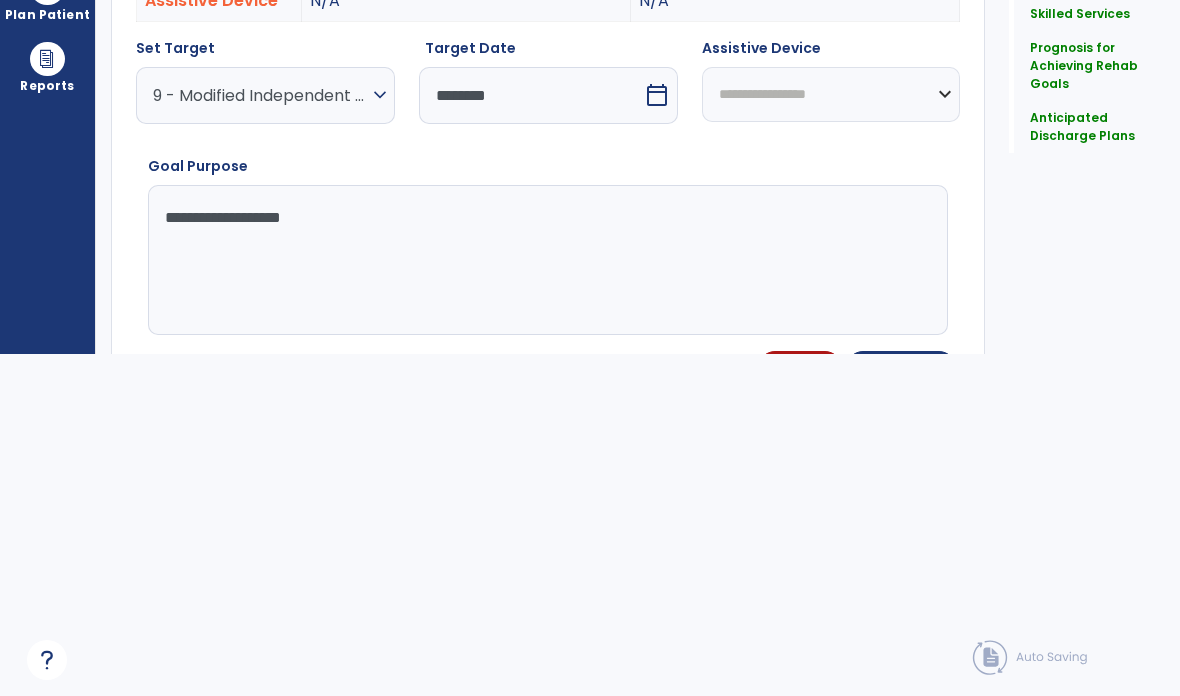 click on "**********" at bounding box center [548, 260] 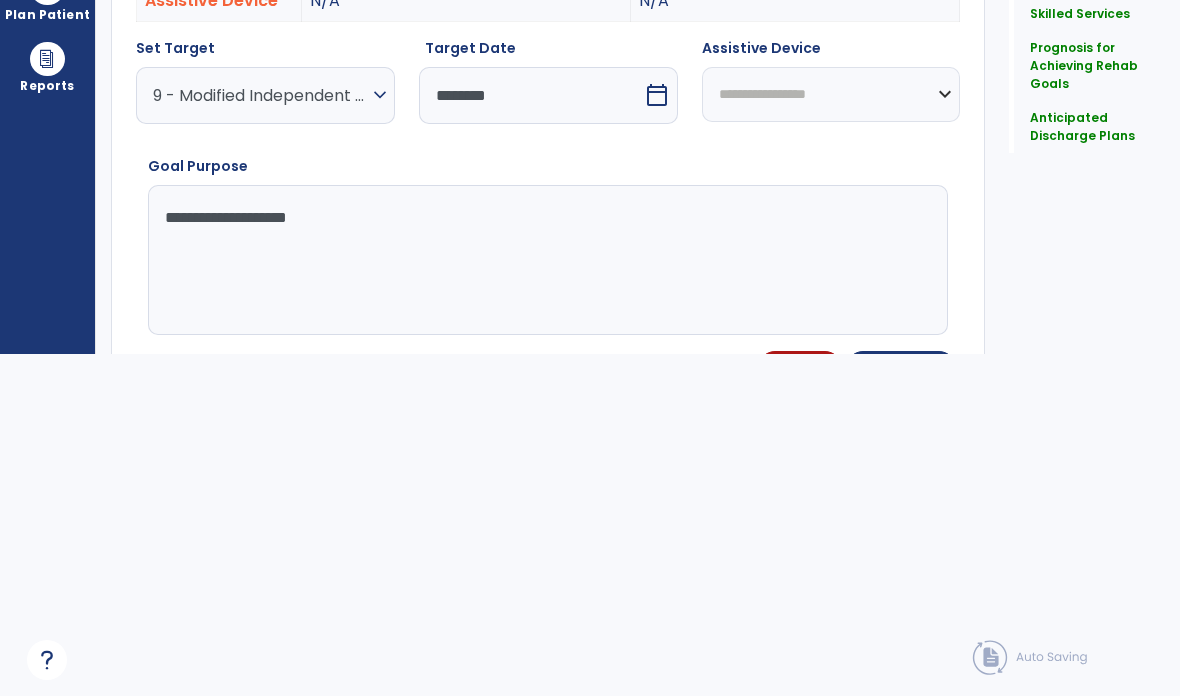 click on "**********" at bounding box center (548, 260) 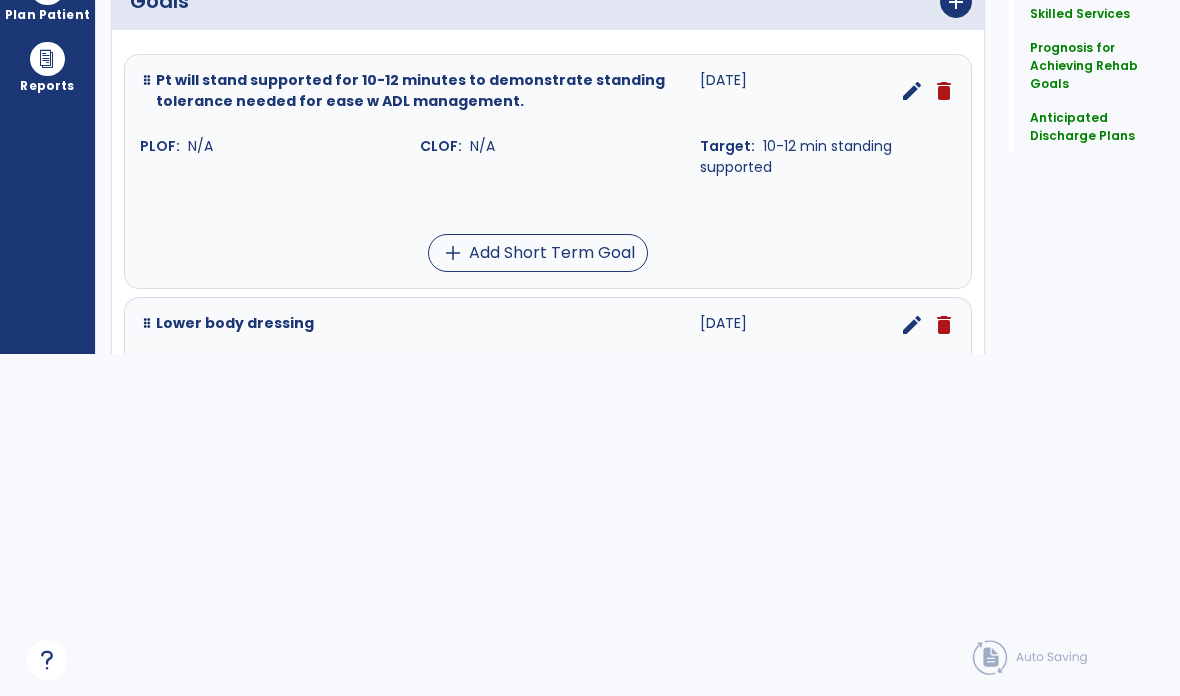 scroll, scrollTop: 294, scrollLeft: 0, axis: vertical 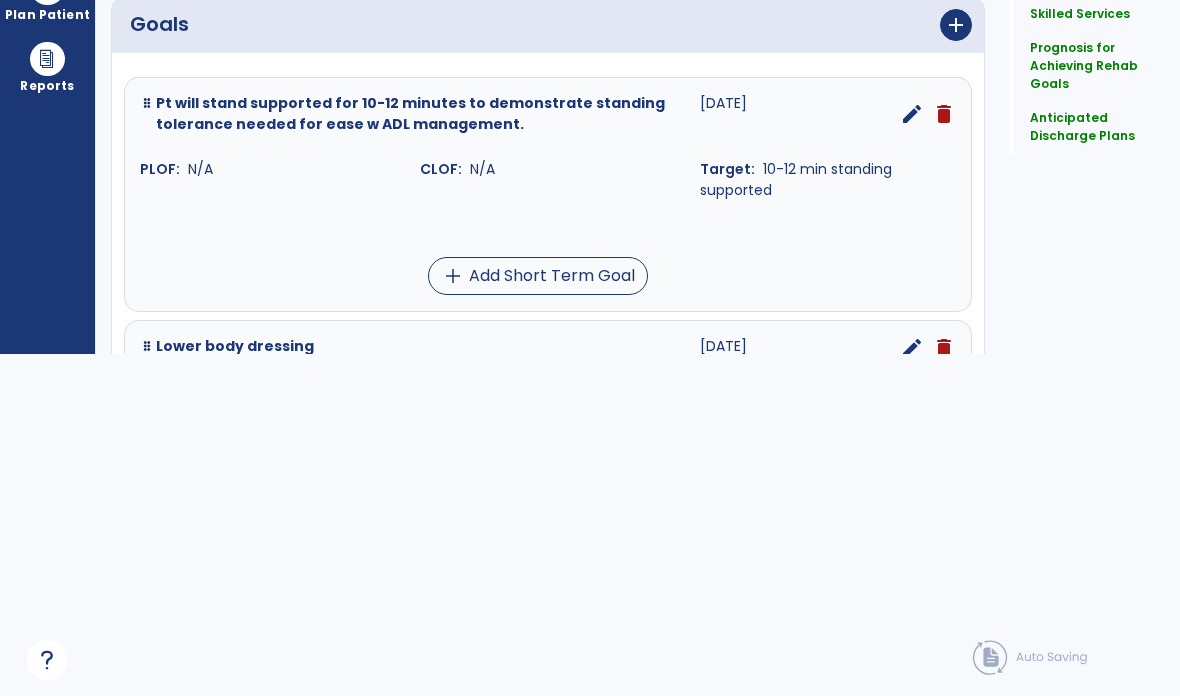 click on "add" at bounding box center [956, 25] 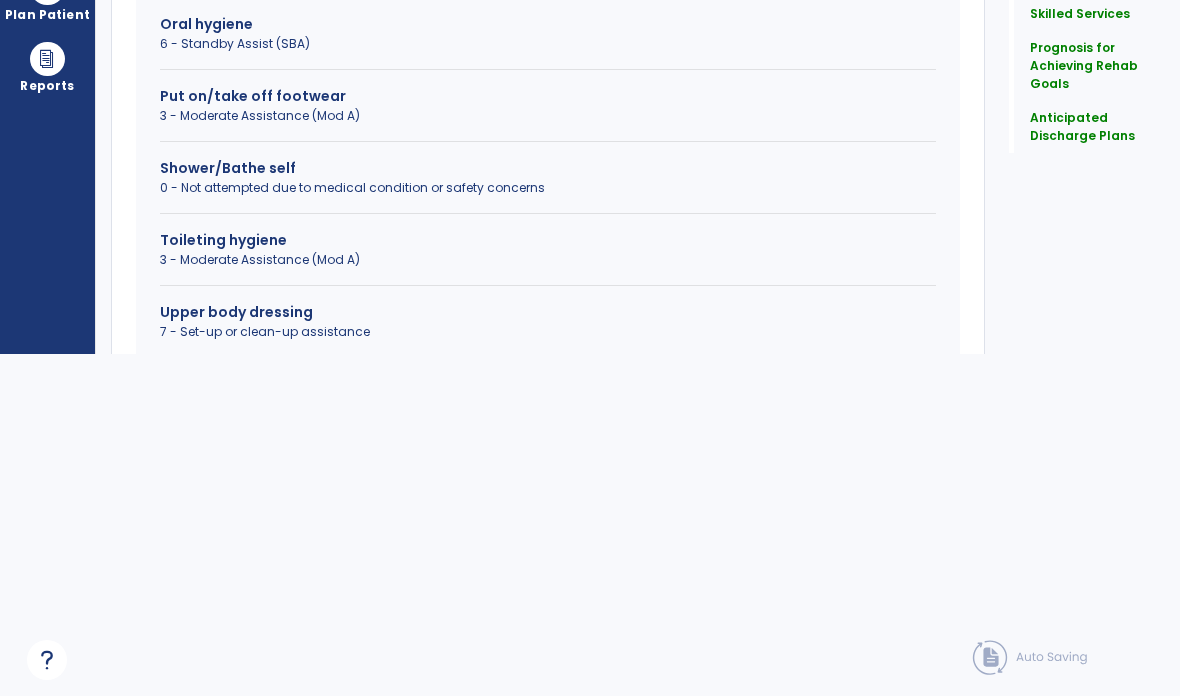 scroll, scrollTop: 669, scrollLeft: 0, axis: vertical 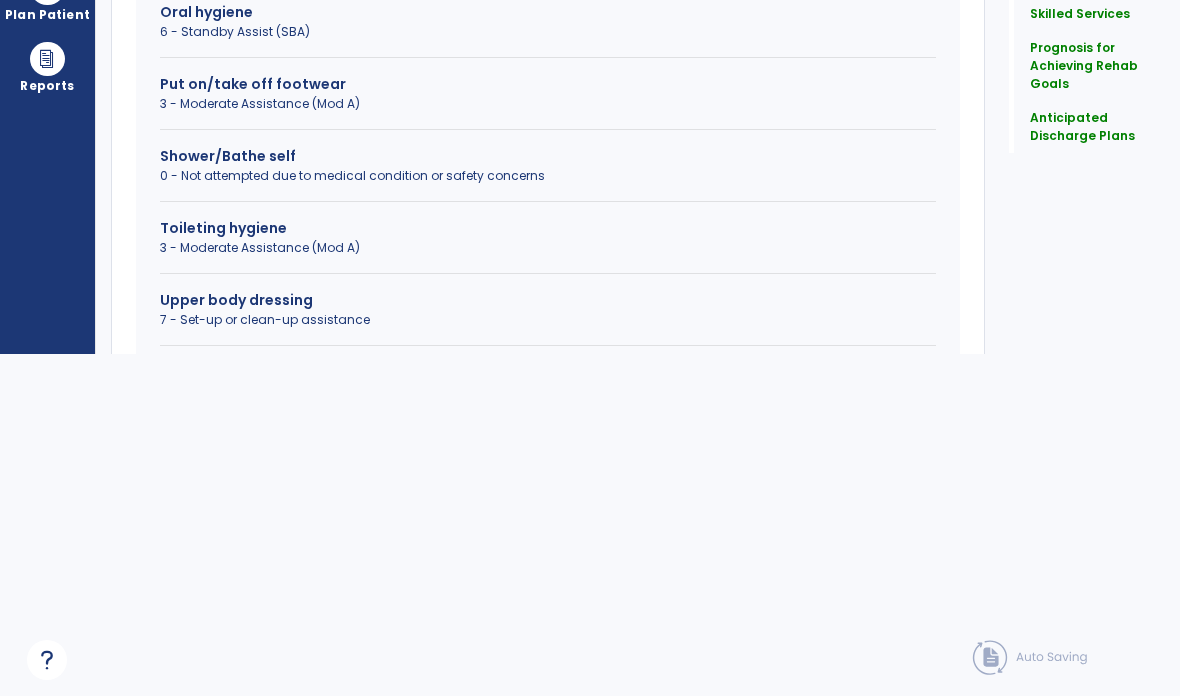 click on "Toileting hygiene" at bounding box center [548, 228] 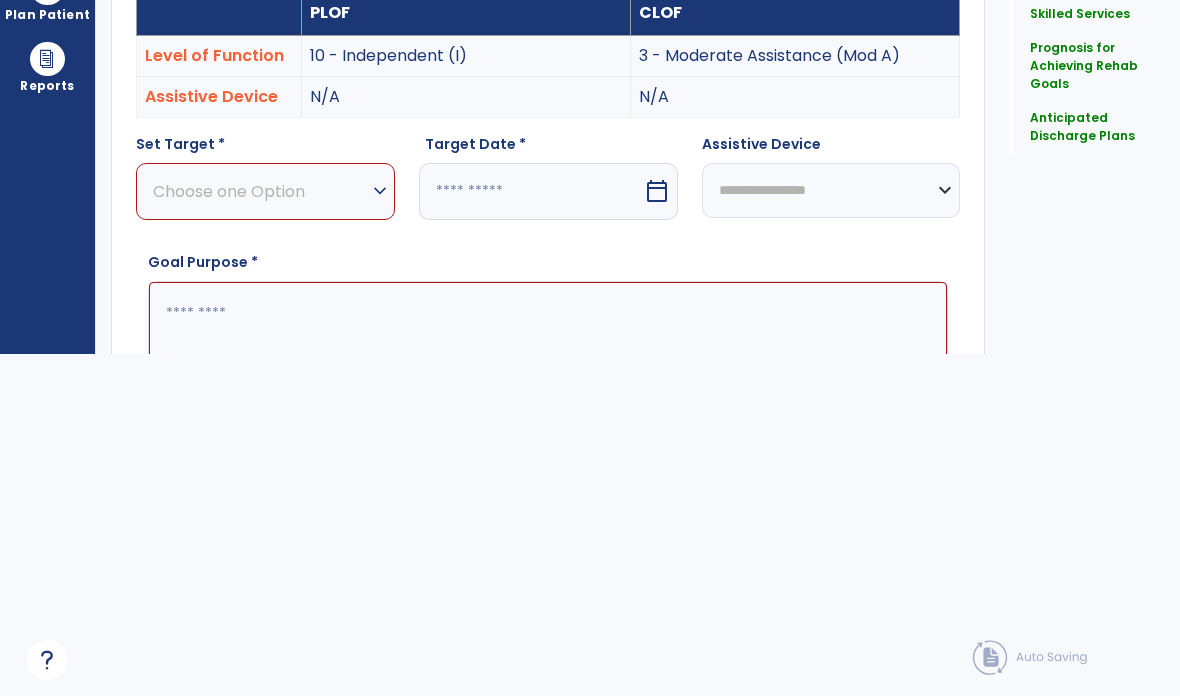 scroll, scrollTop: 415, scrollLeft: 0, axis: vertical 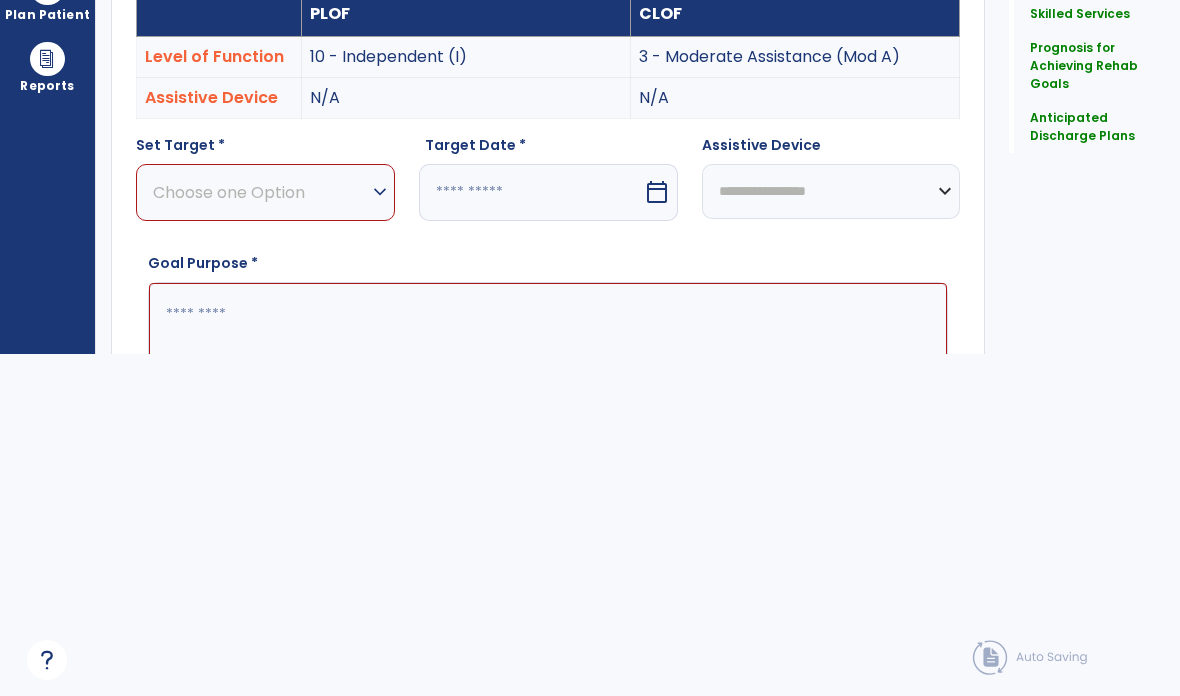 click on "Choose one Option" at bounding box center [260, 192] 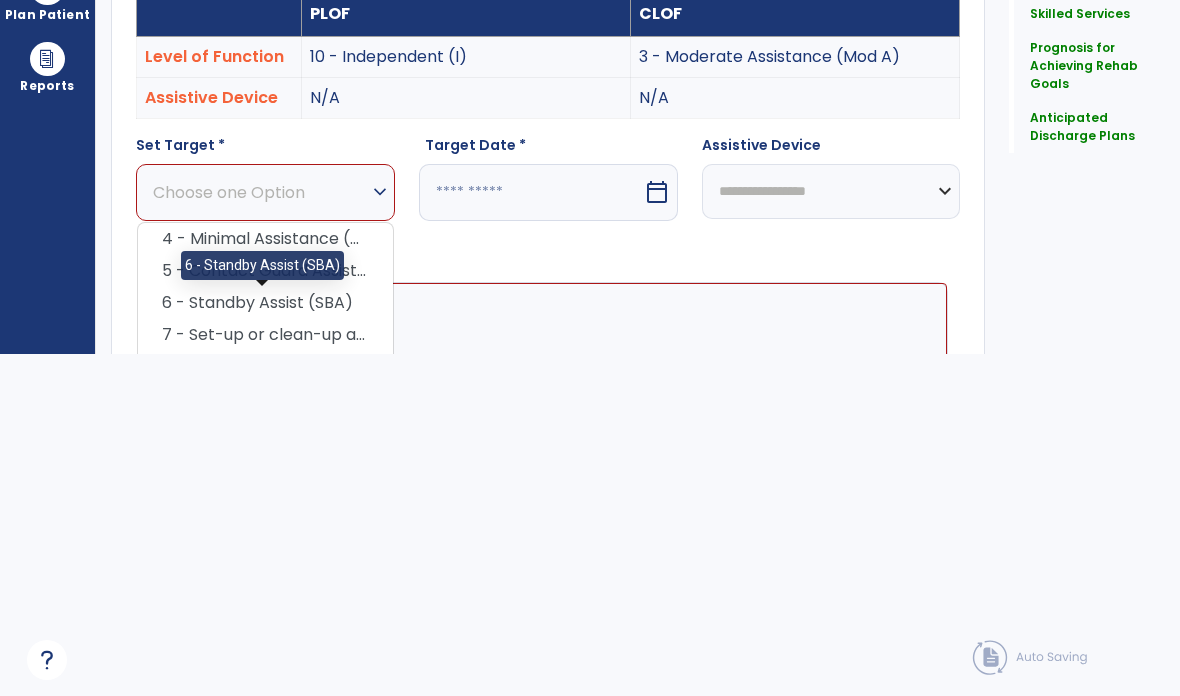 click on "6 - Standby Assist (SBA)" at bounding box center [265, 303] 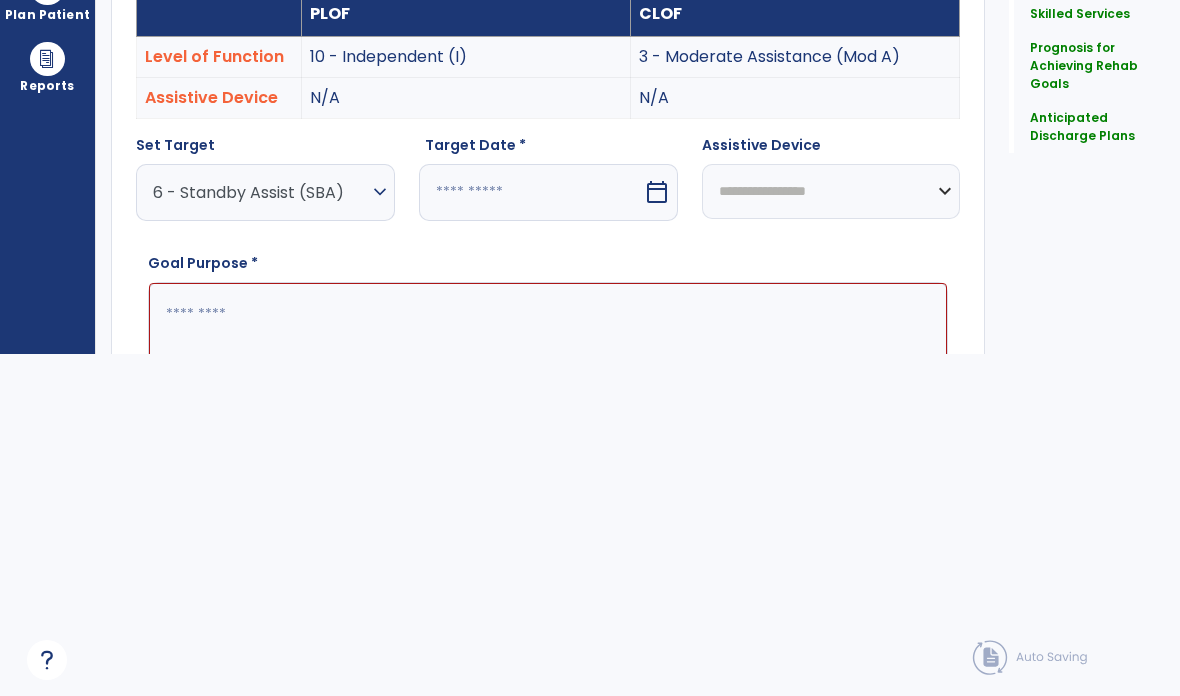 click at bounding box center [531, 192] 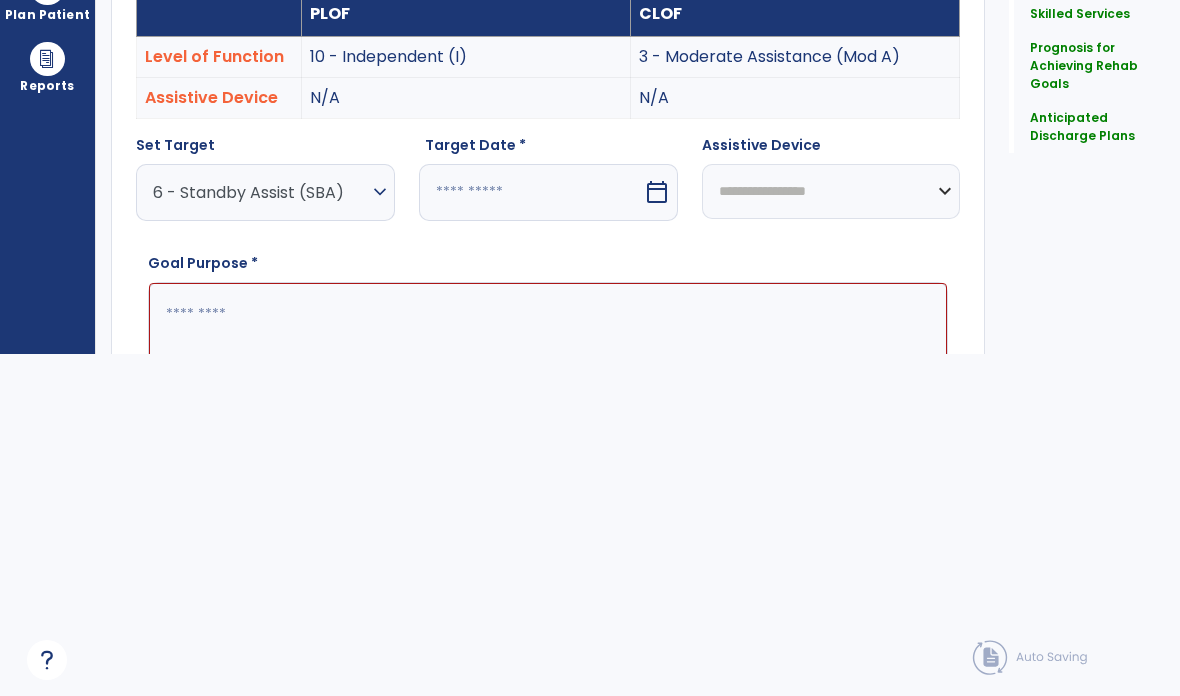 select on "*" 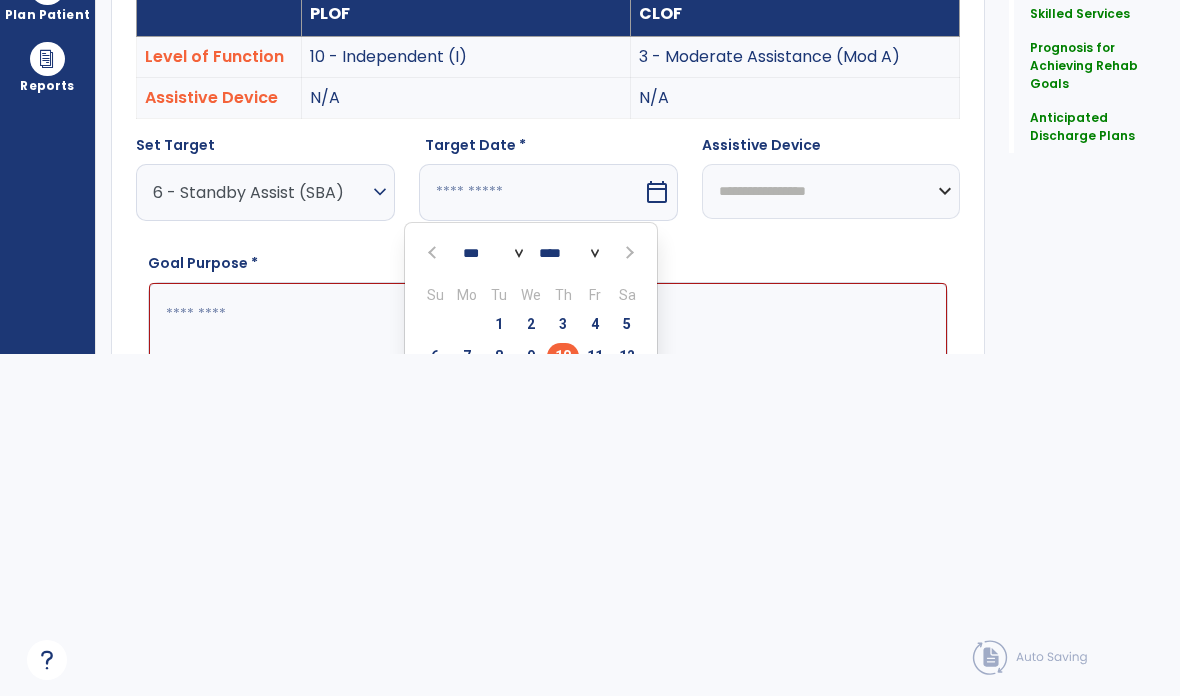click at bounding box center [628, 253] 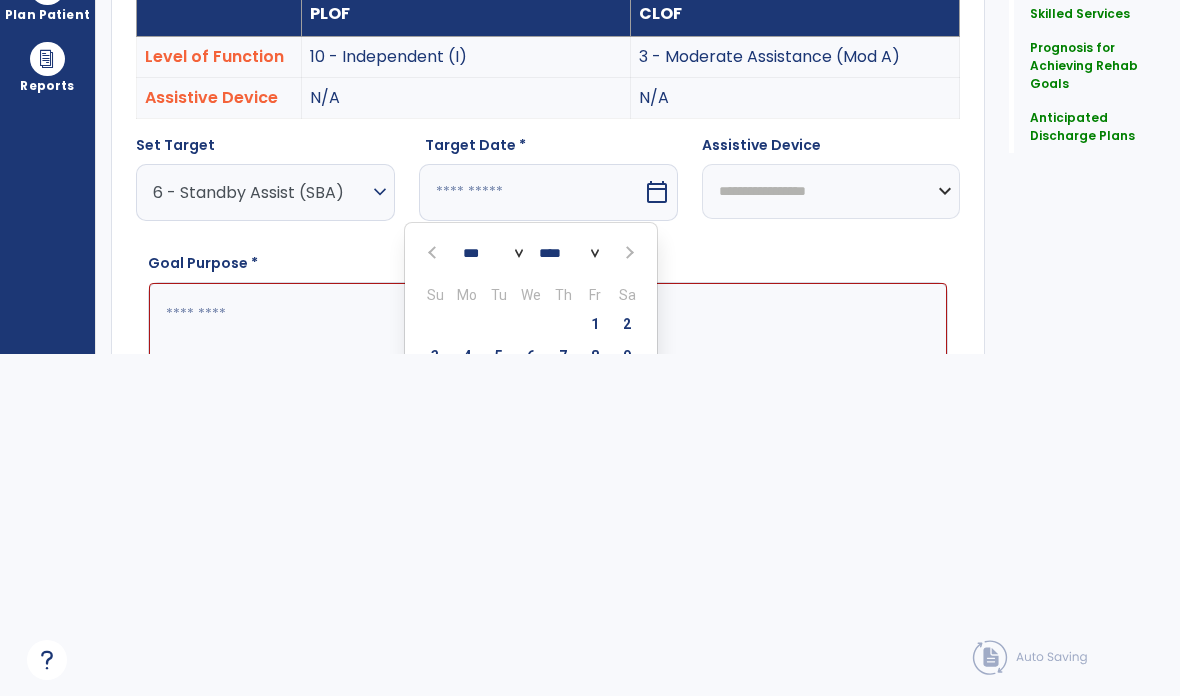 select on "*" 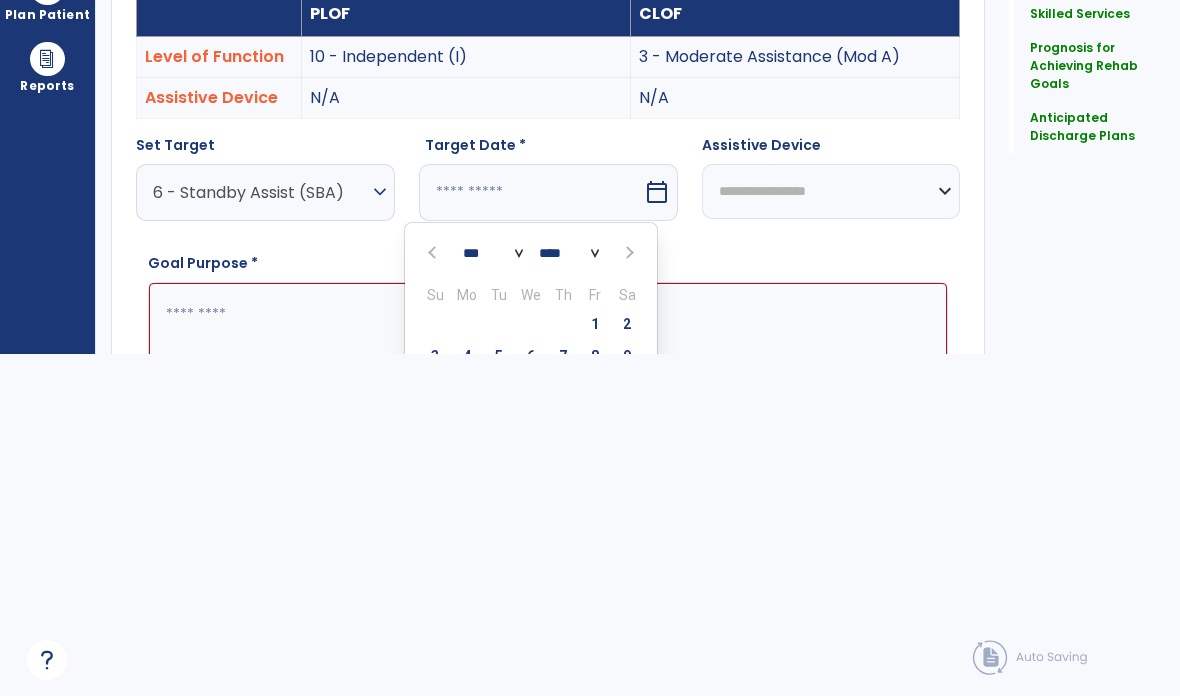 type on "********" 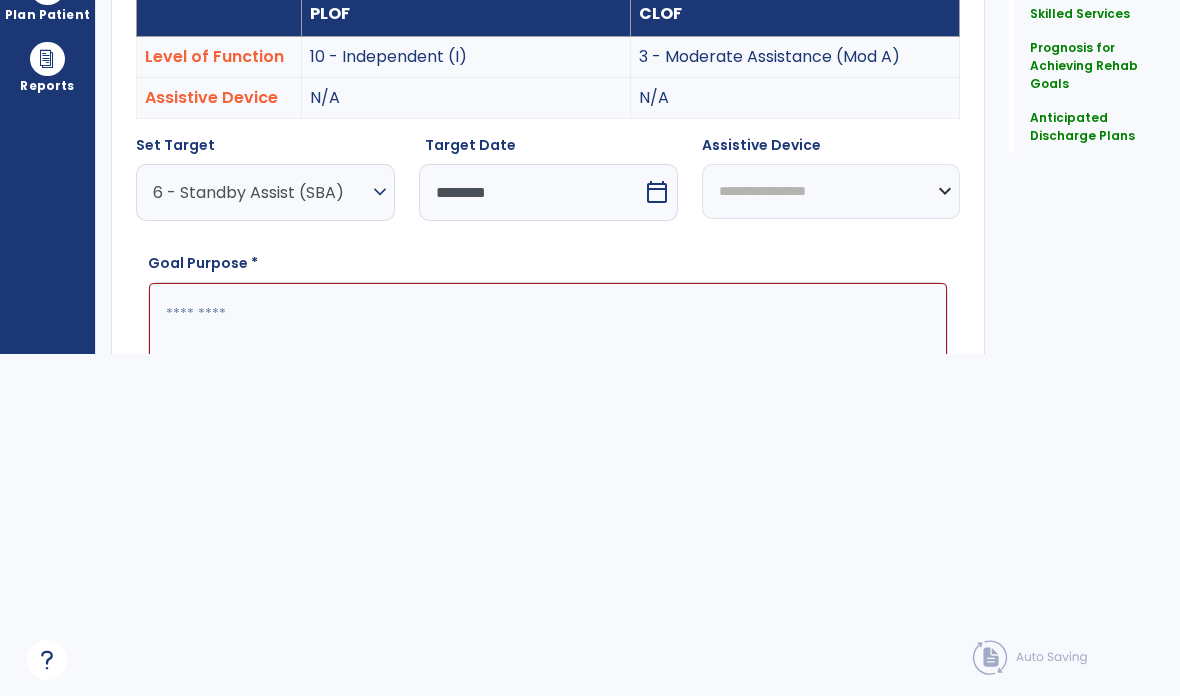 click at bounding box center [548, 358] 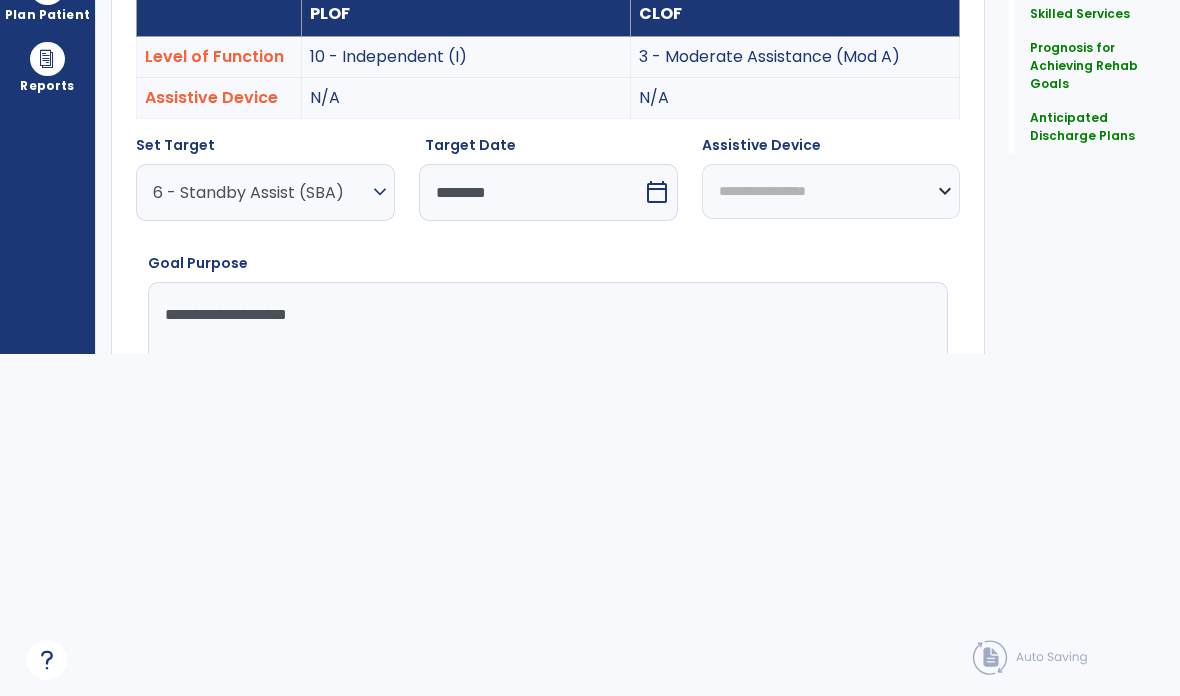 type on "**********" 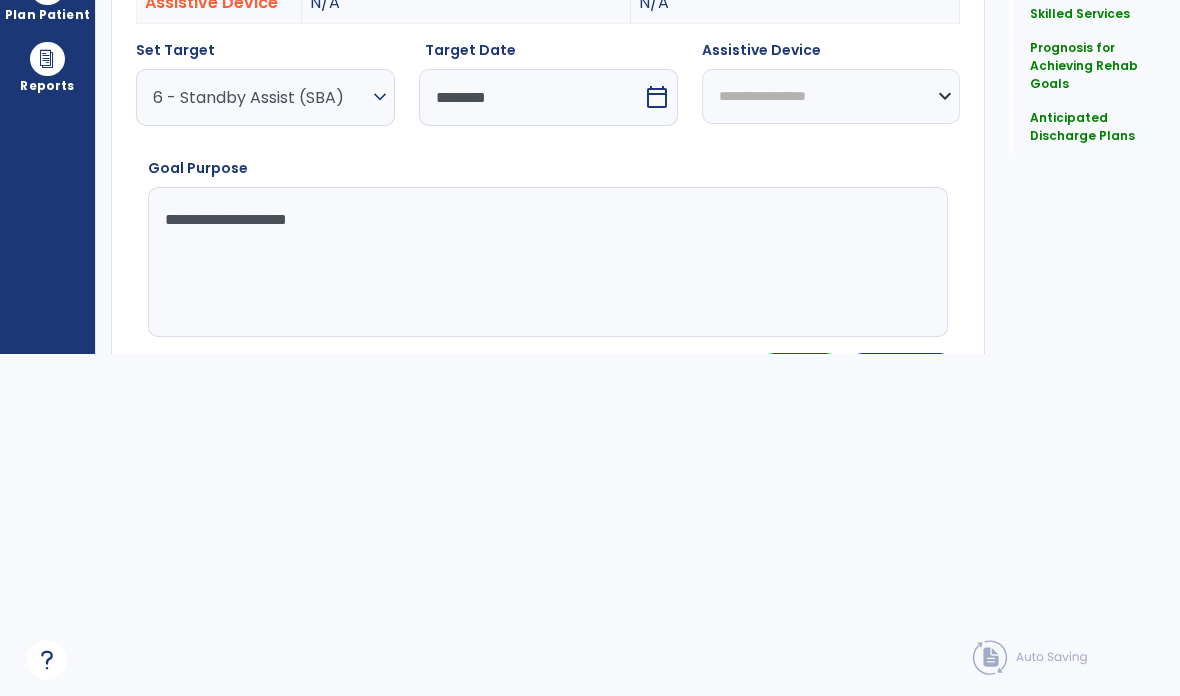 scroll, scrollTop: 511, scrollLeft: 0, axis: vertical 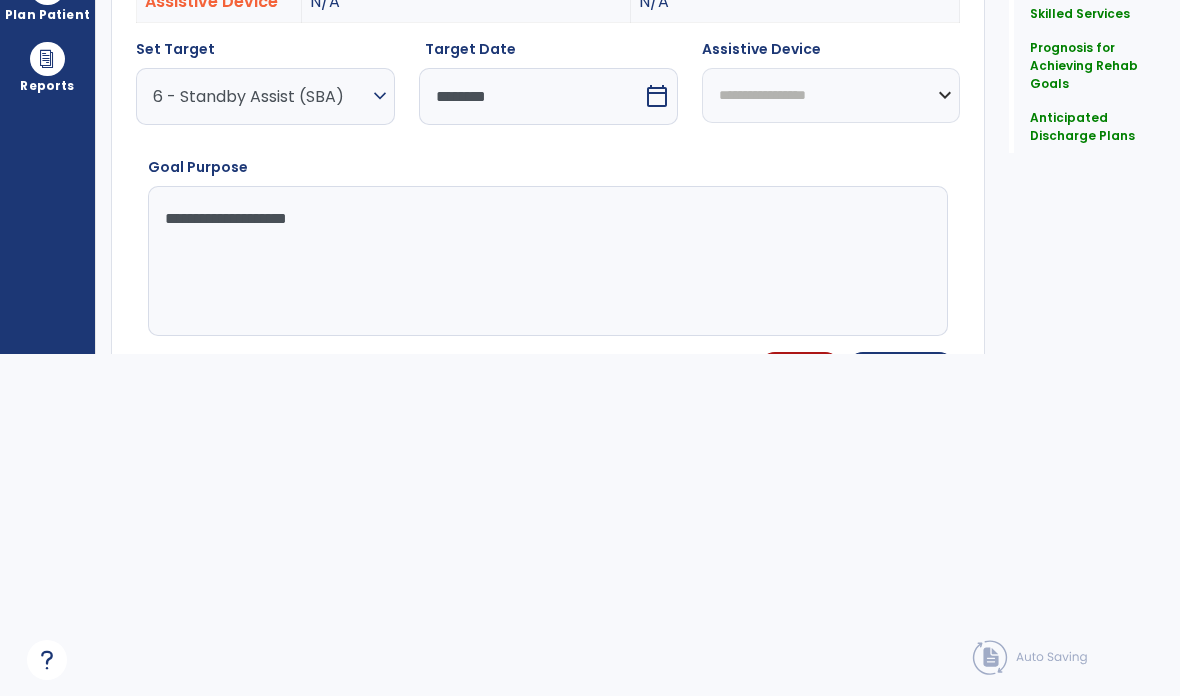click on "Save Goal" at bounding box center [901, 369] 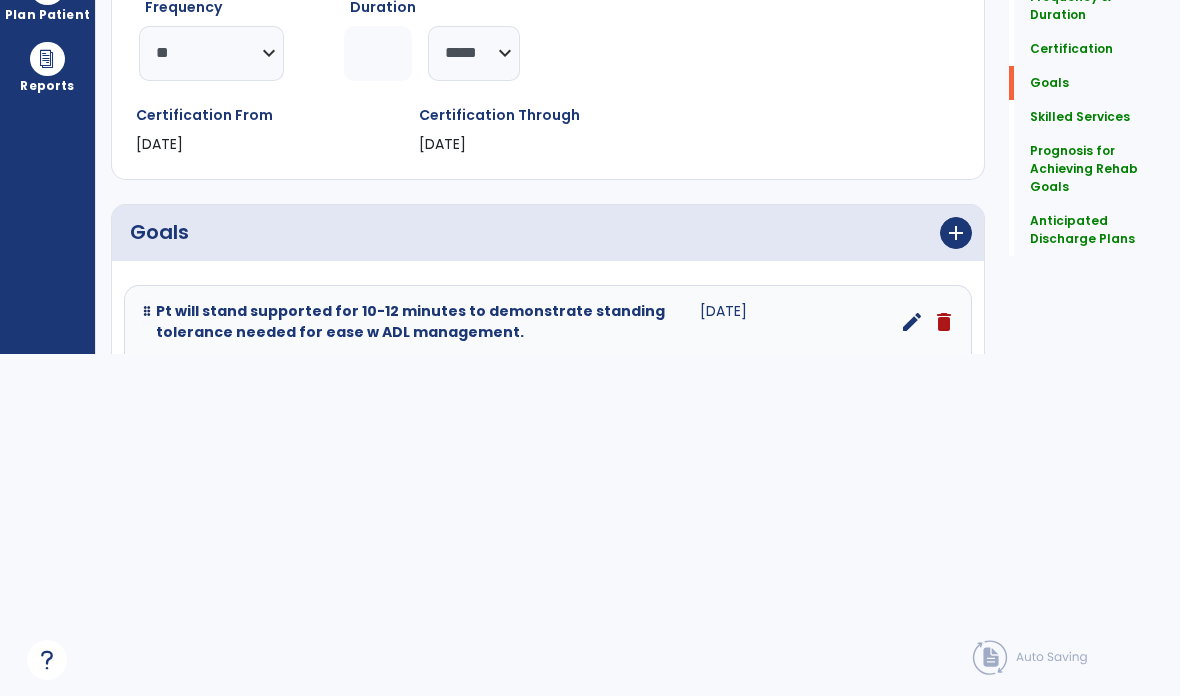 scroll, scrollTop: 87, scrollLeft: 0, axis: vertical 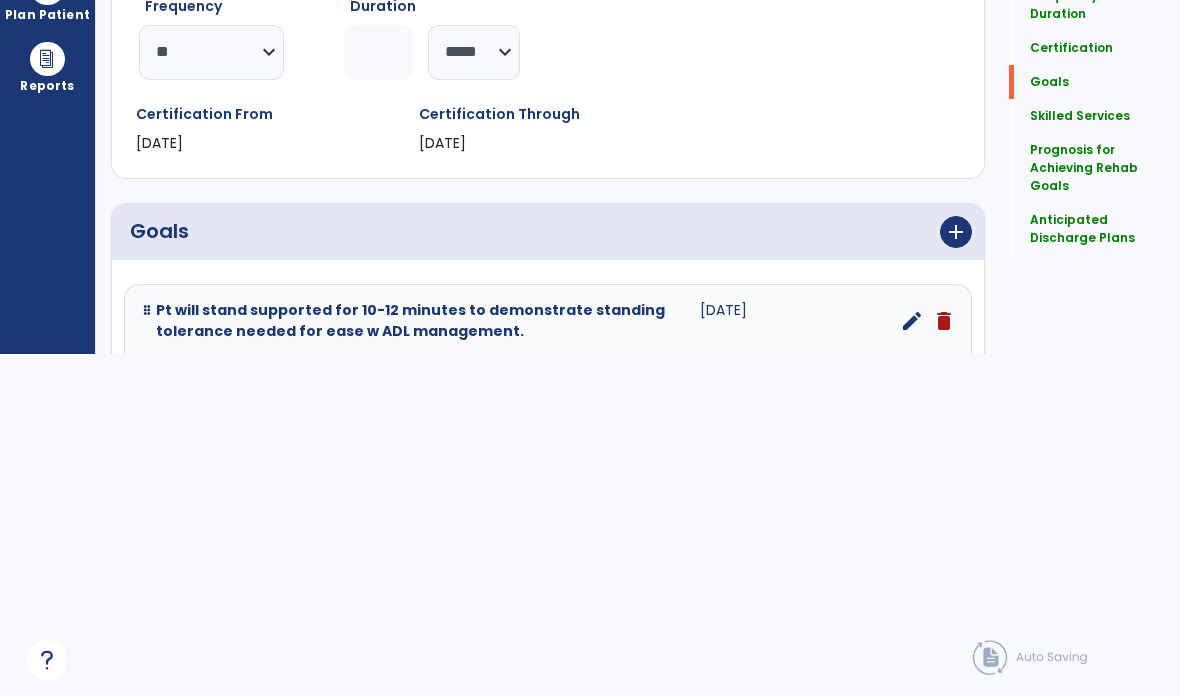 click on "add" at bounding box center [956, 232] 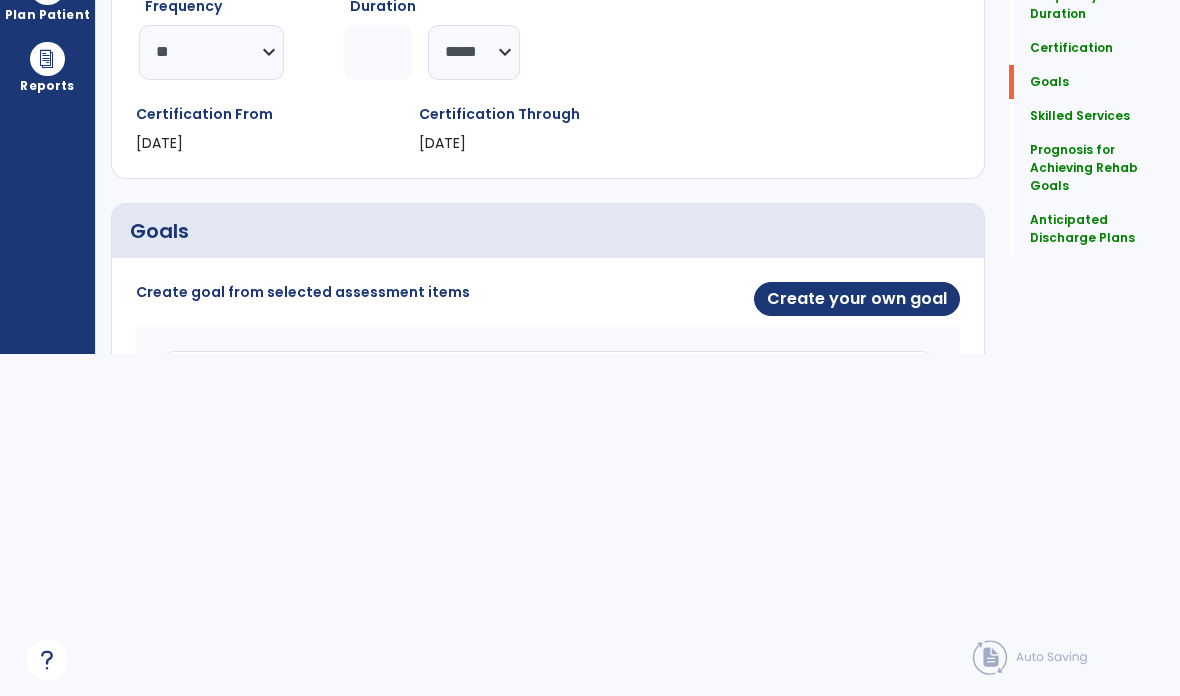 click on "Create your own goal" at bounding box center (857, 299) 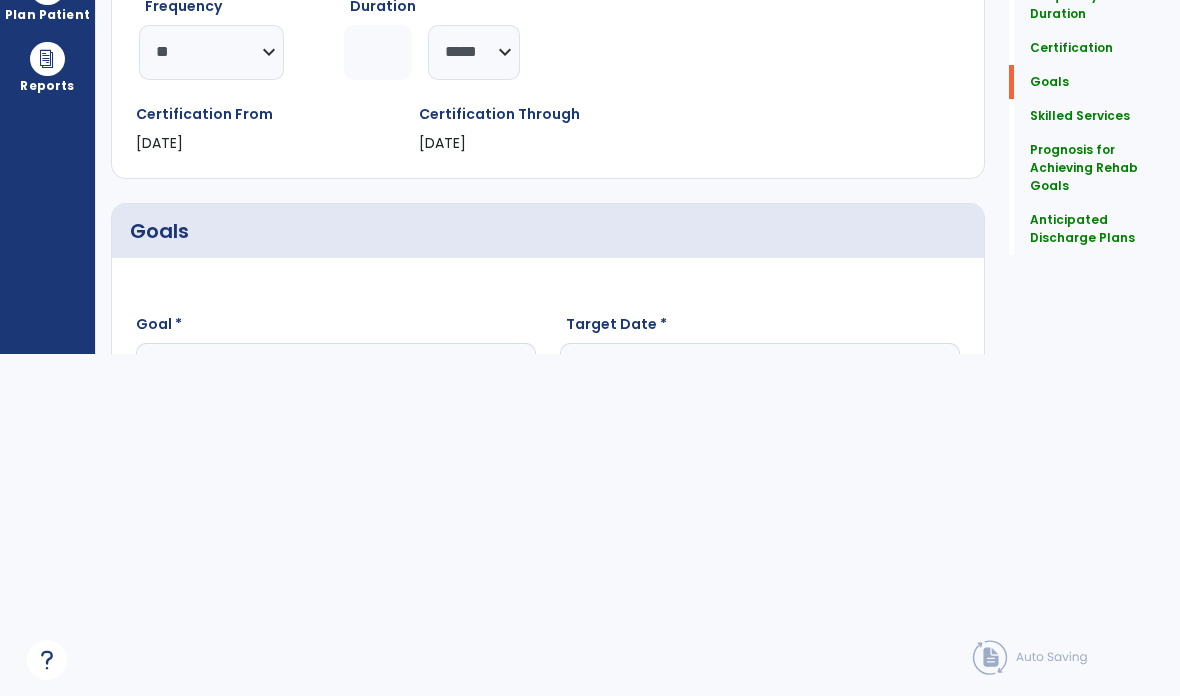 click at bounding box center (336, 418) 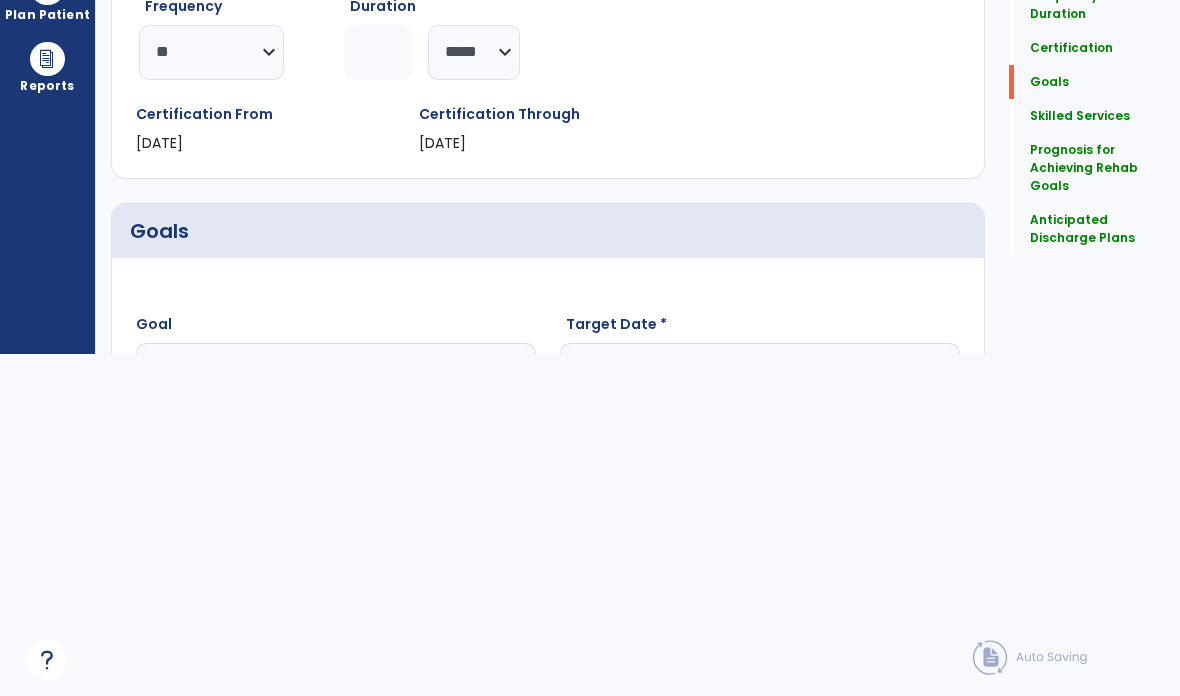 scroll, scrollTop: 89, scrollLeft: 0, axis: vertical 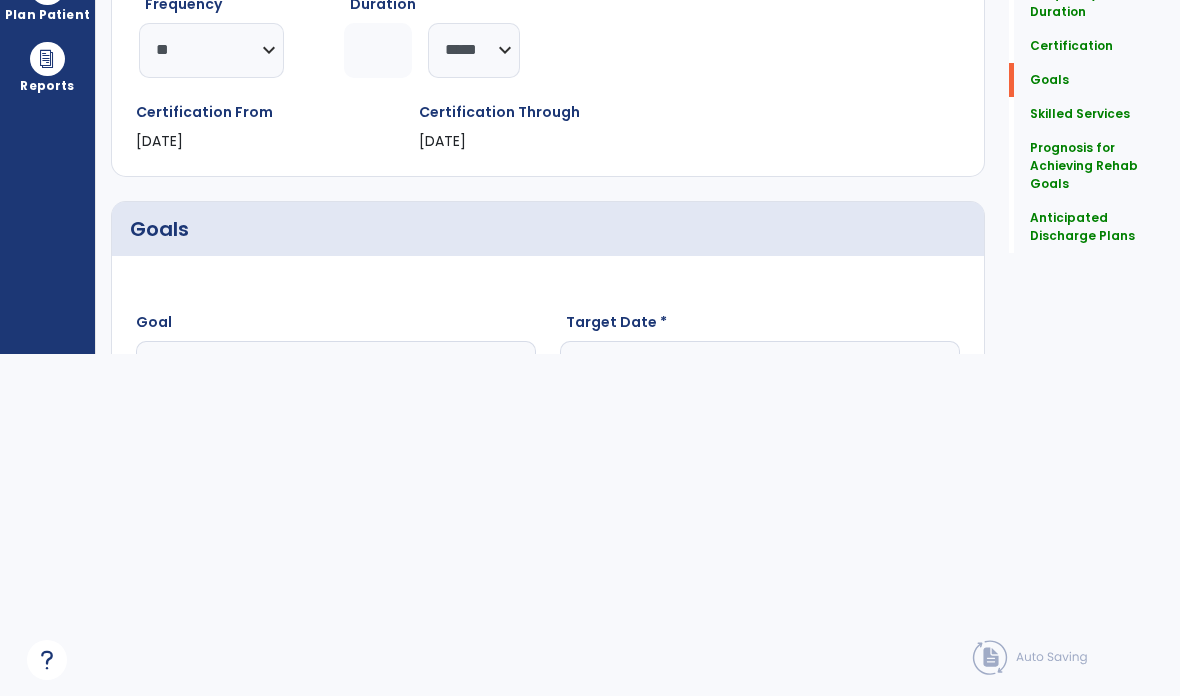 click on "**********" at bounding box center (336, 416) 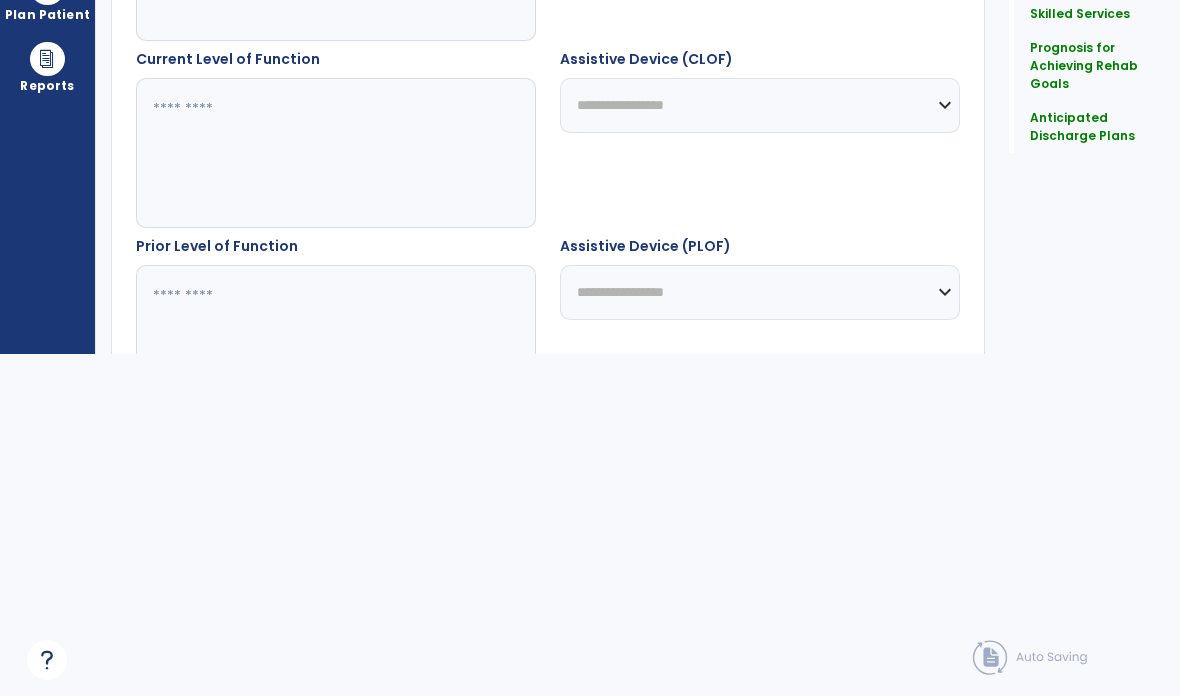 select on "*" 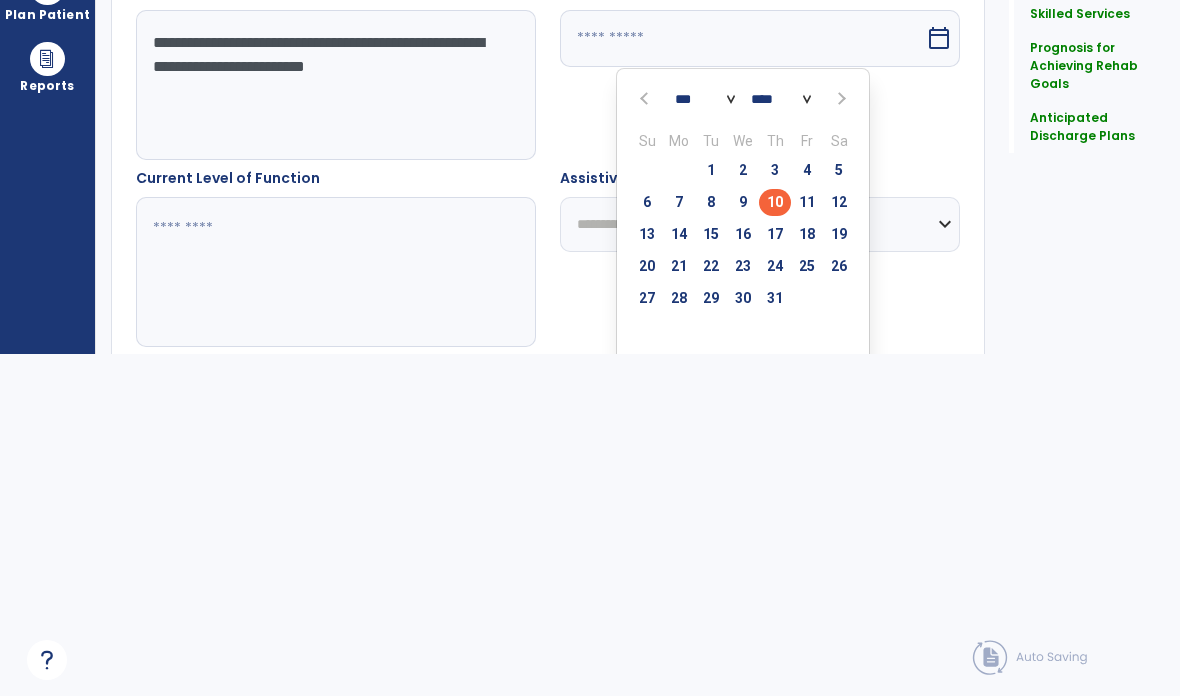 scroll, scrollTop: 421, scrollLeft: 0, axis: vertical 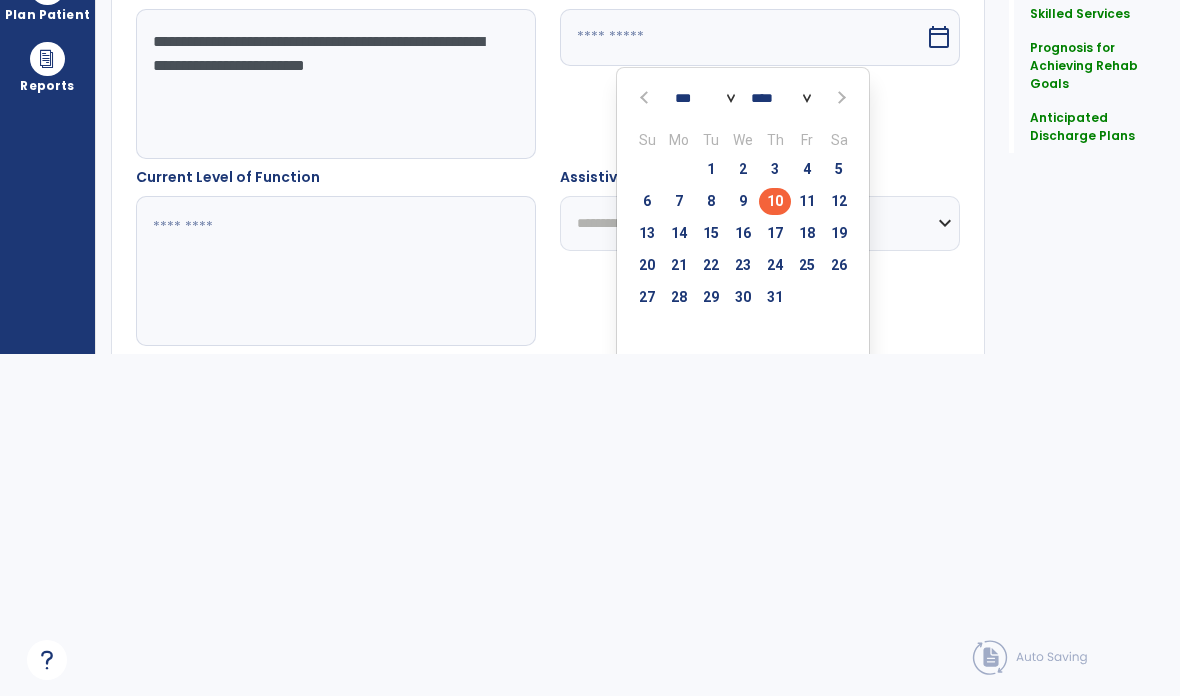 click at bounding box center [840, 98] 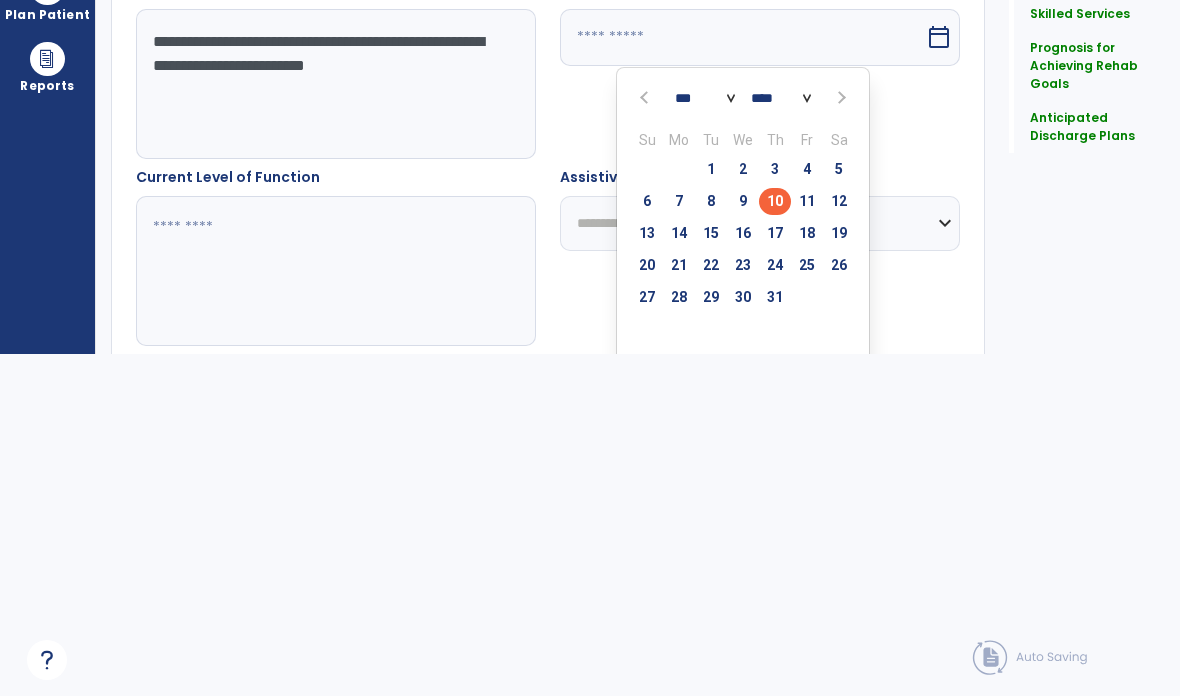 select on "*" 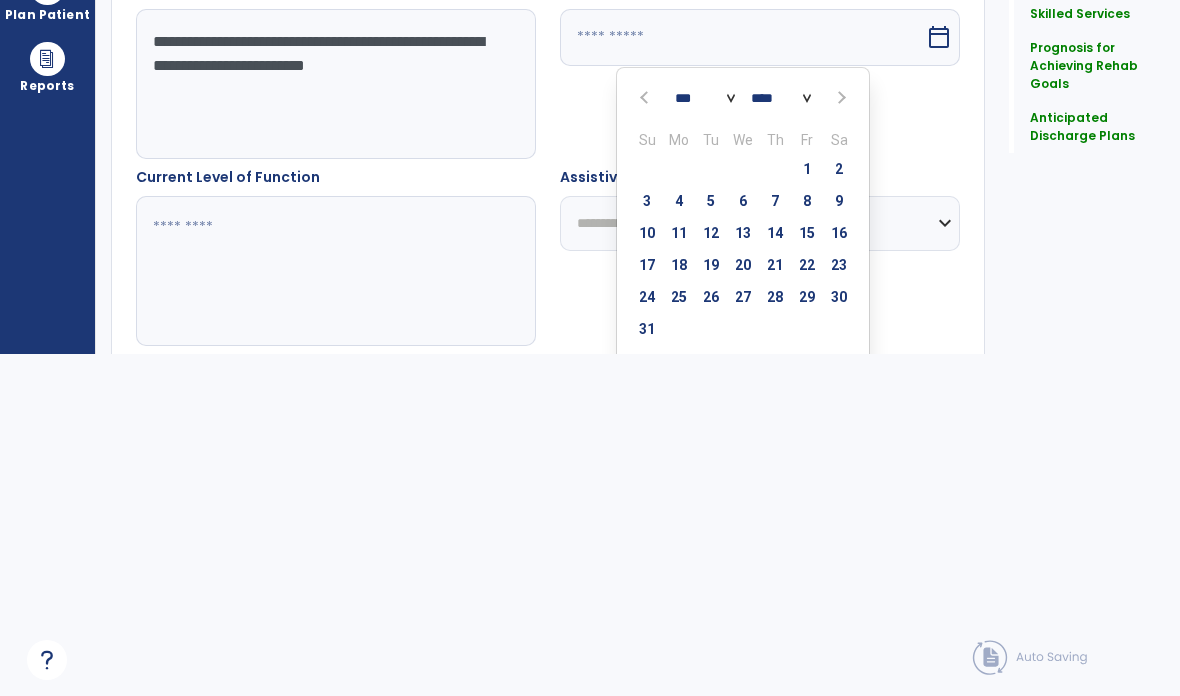 click on "7" at bounding box center (775, 201) 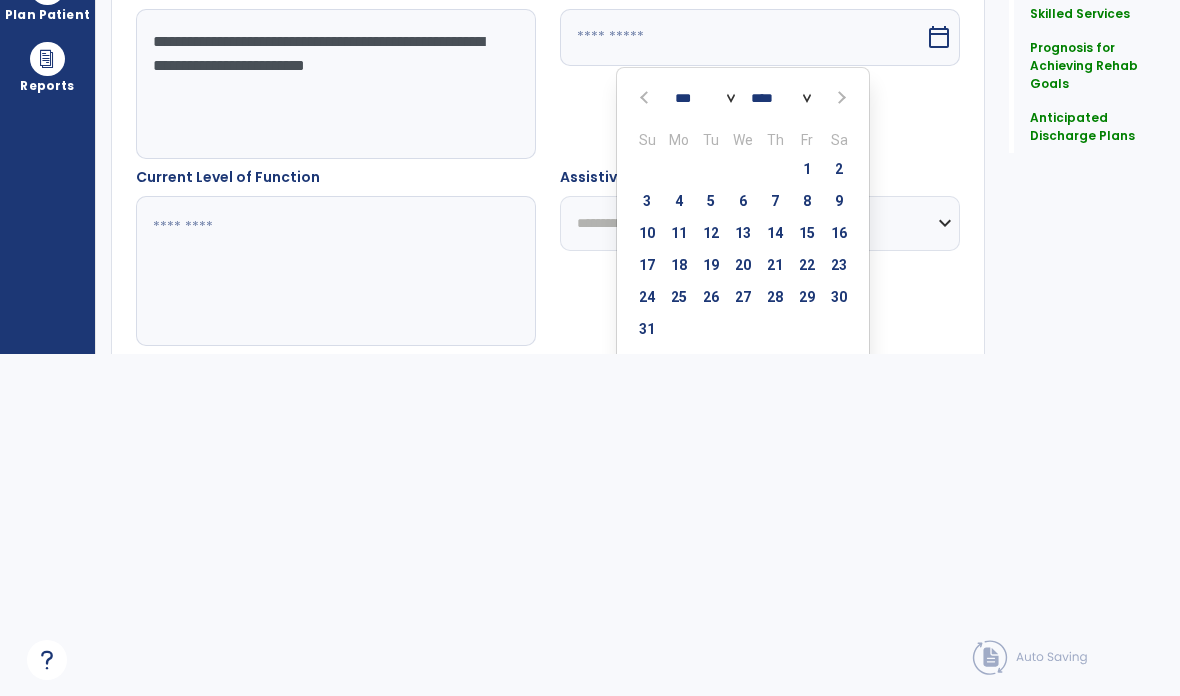 type on "********" 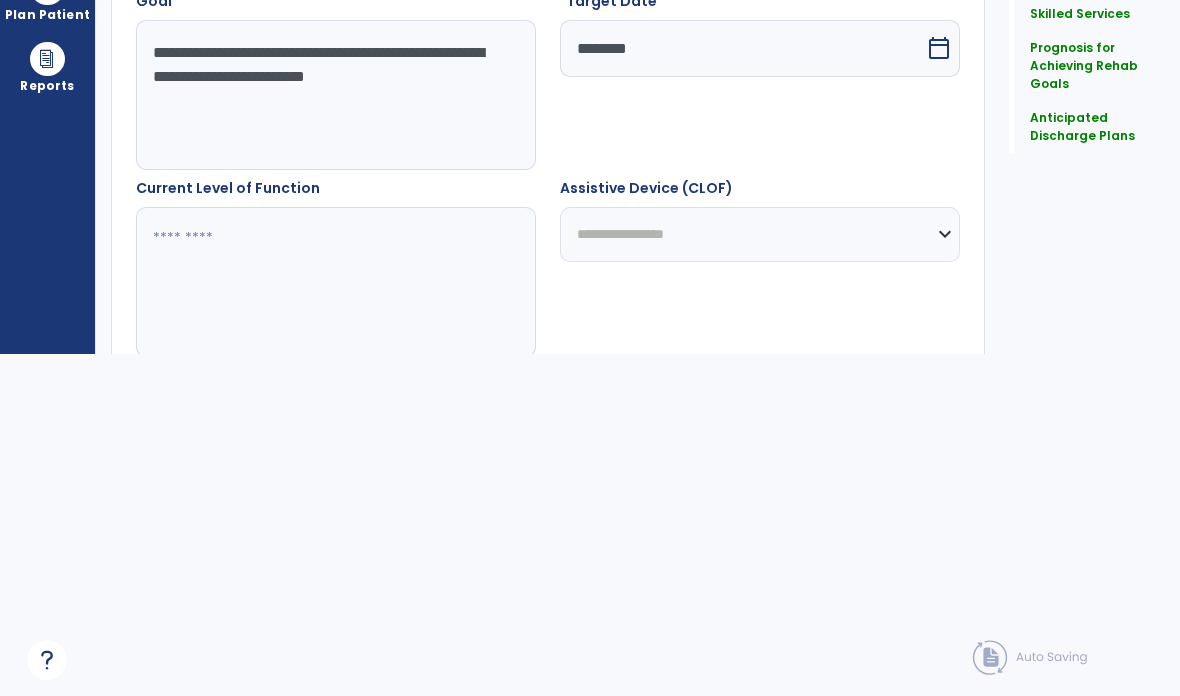 scroll, scrollTop: 409, scrollLeft: 0, axis: vertical 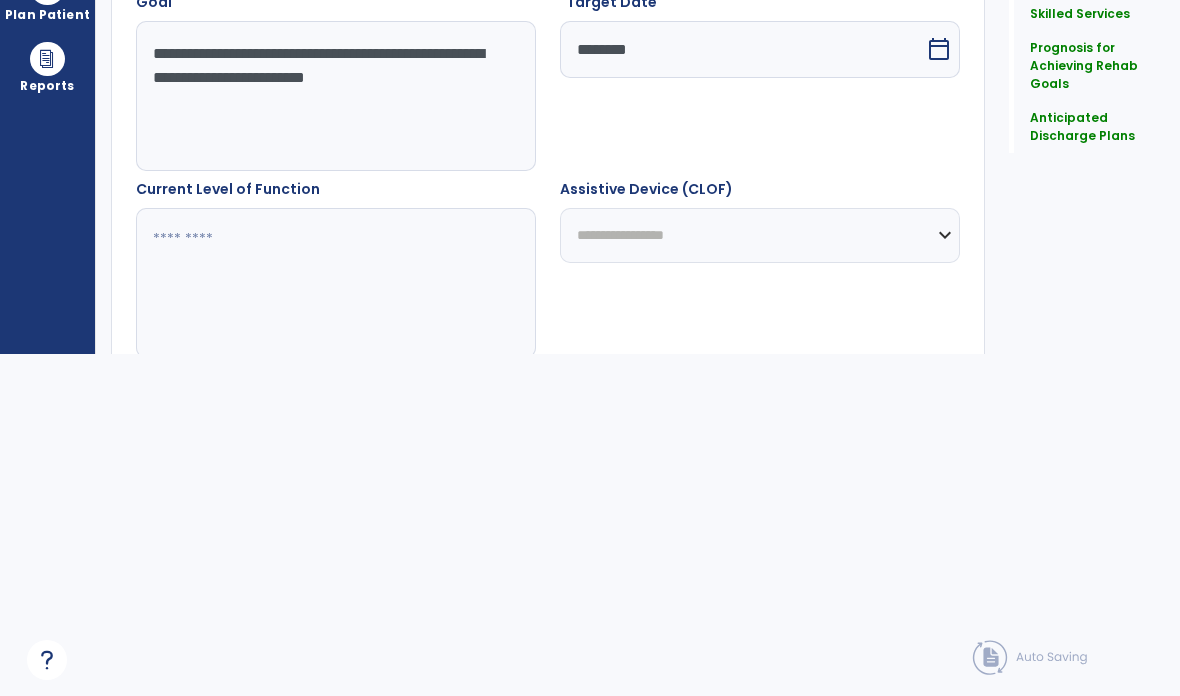 click on "**********" at bounding box center [336, 96] 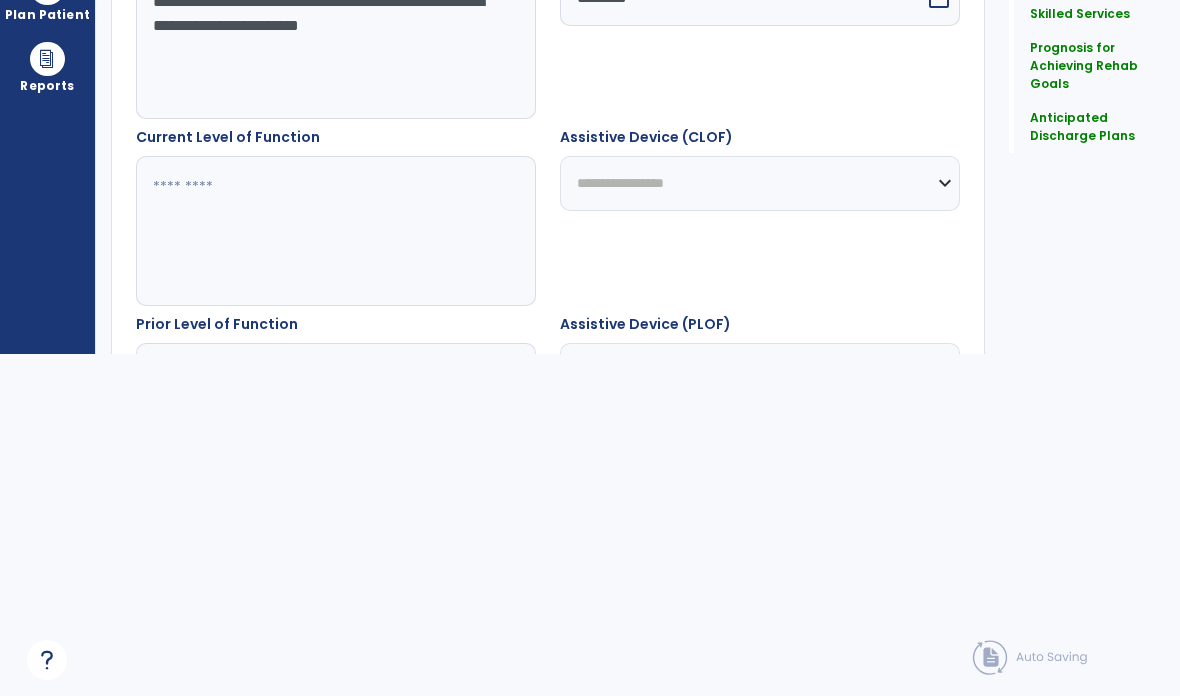 scroll, scrollTop: 461, scrollLeft: 0, axis: vertical 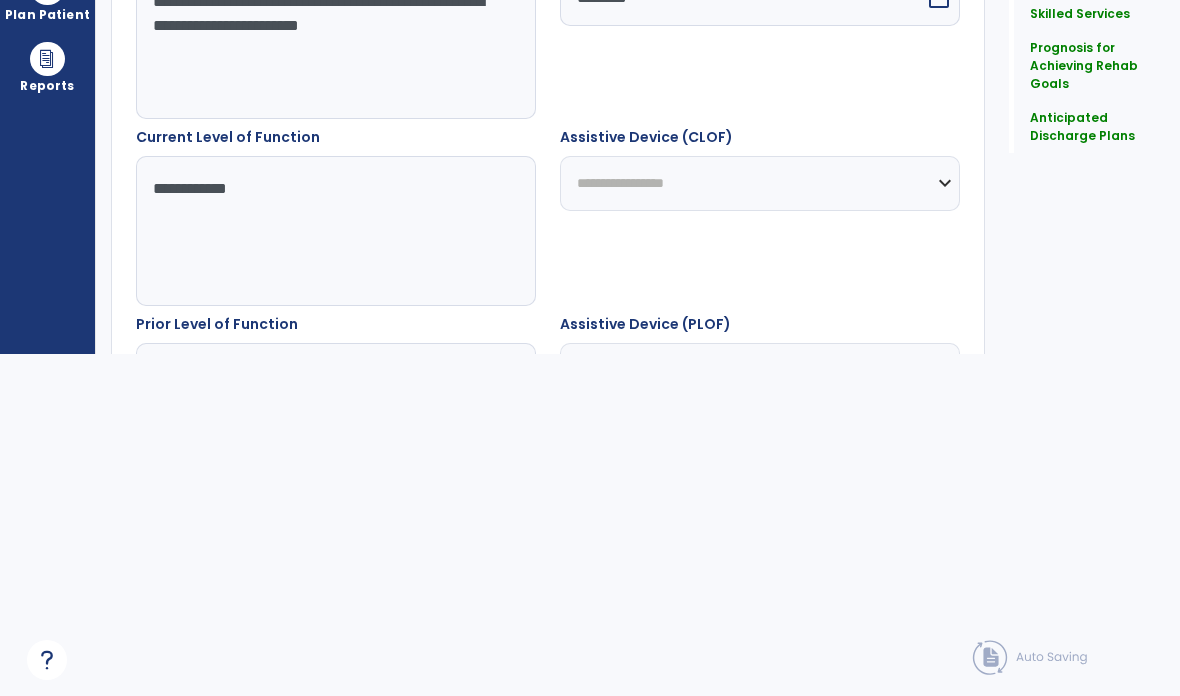 type on "**********" 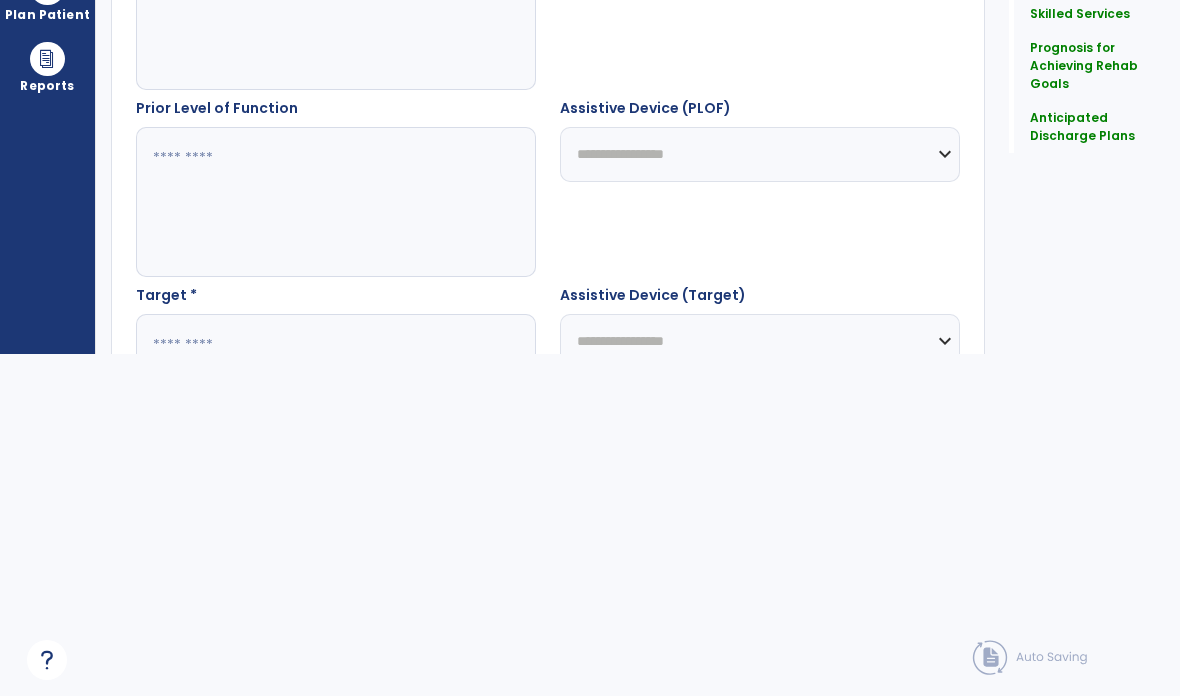scroll, scrollTop: 702, scrollLeft: 0, axis: vertical 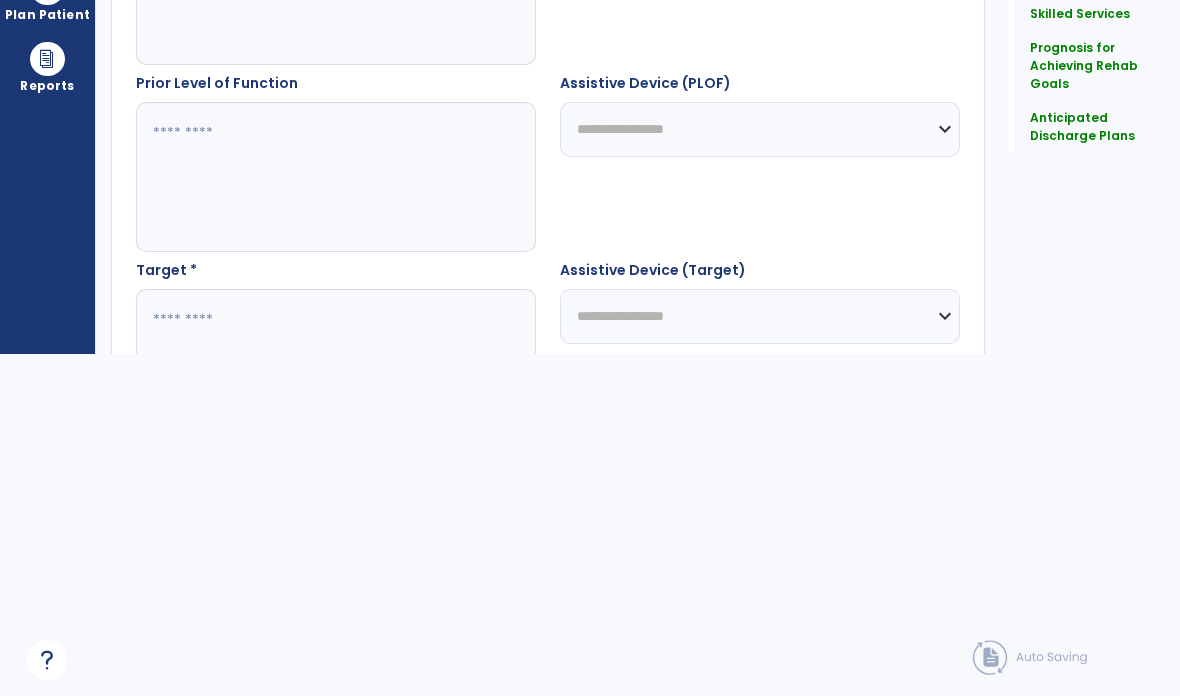 click at bounding box center [336, 364] 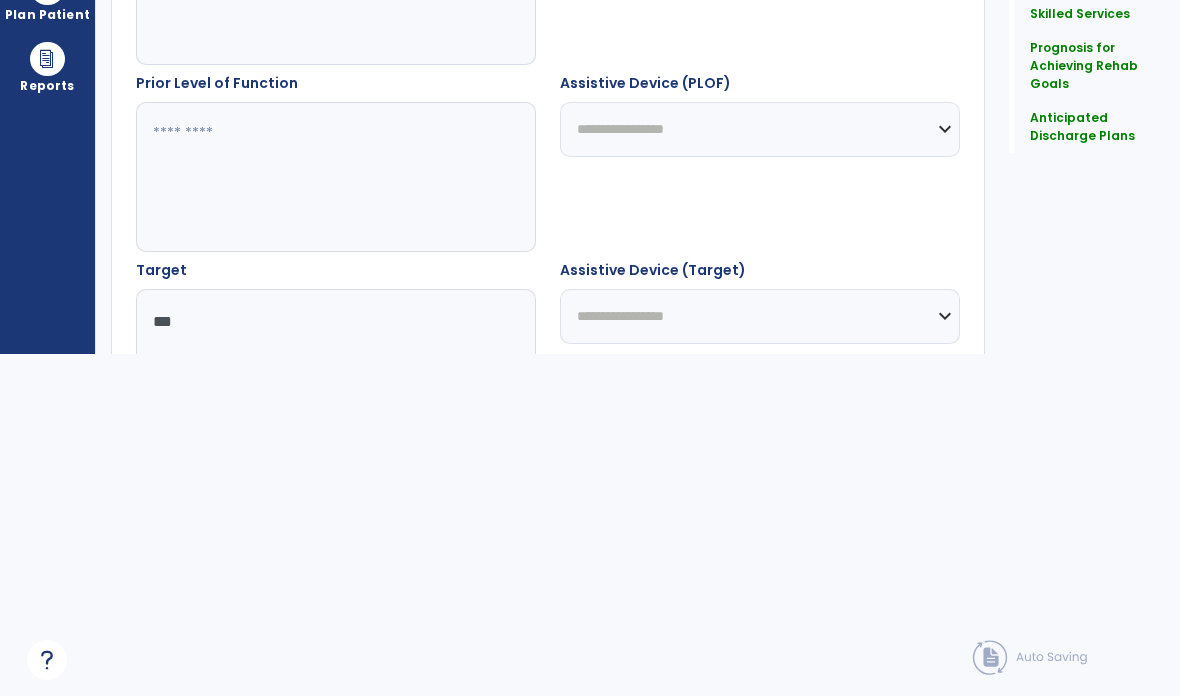 type on "***" 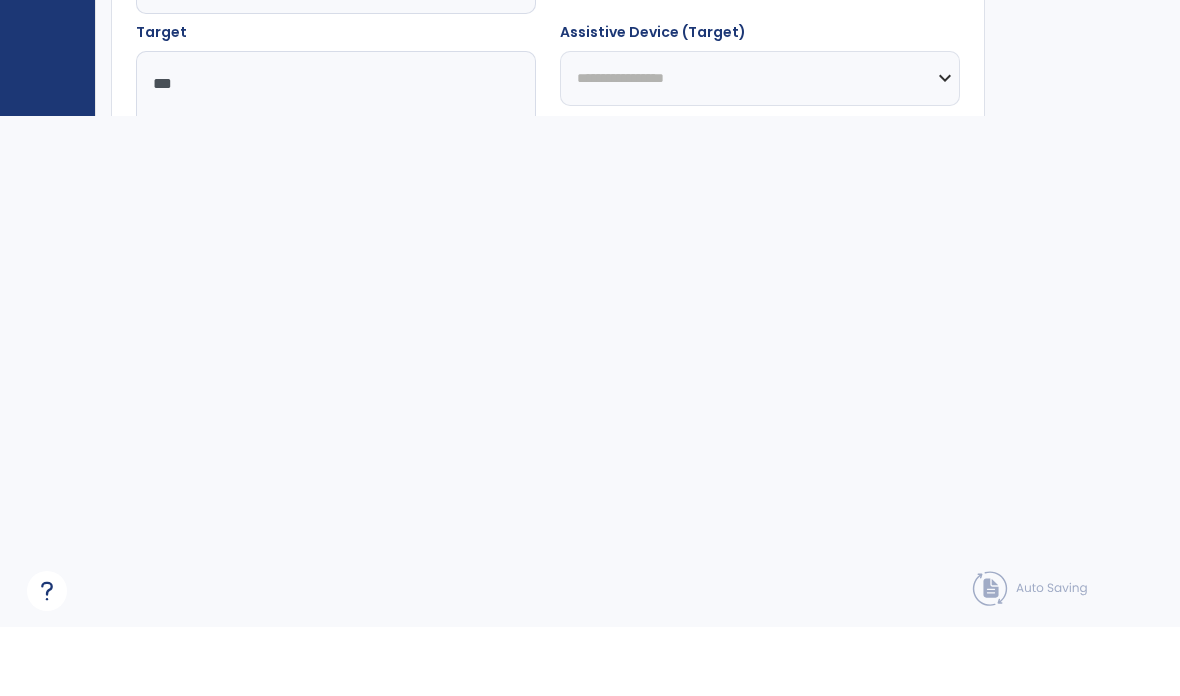 scroll, scrollTop: 1125, scrollLeft: 0, axis: vertical 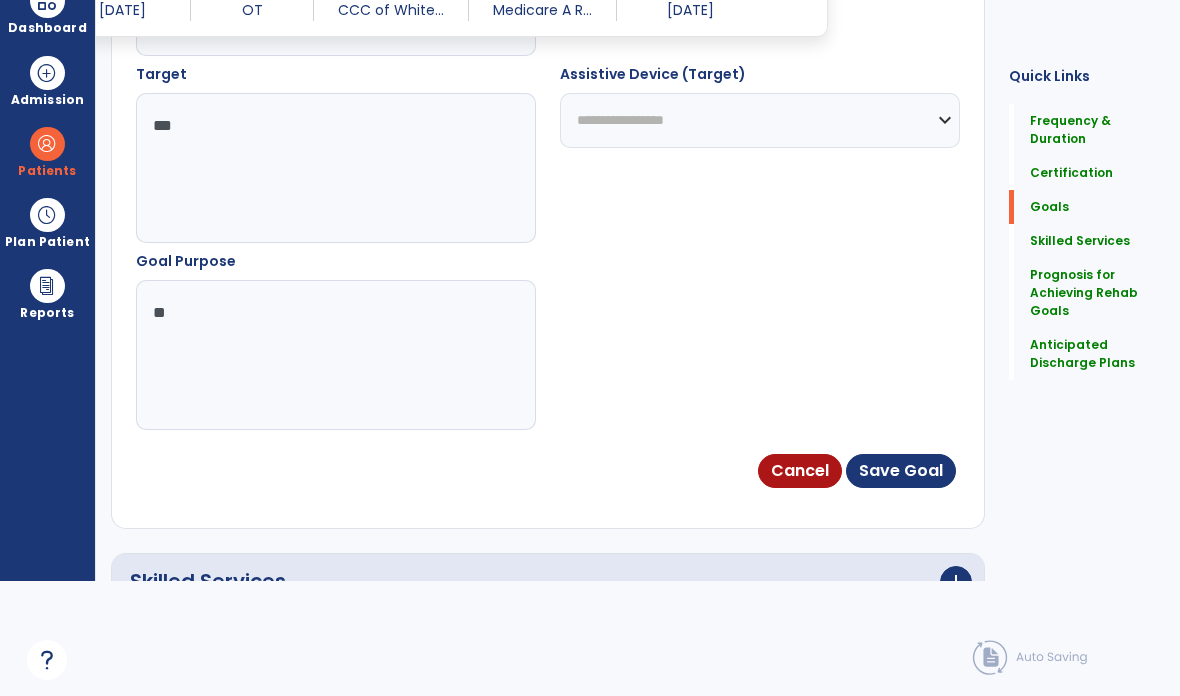 type on "*" 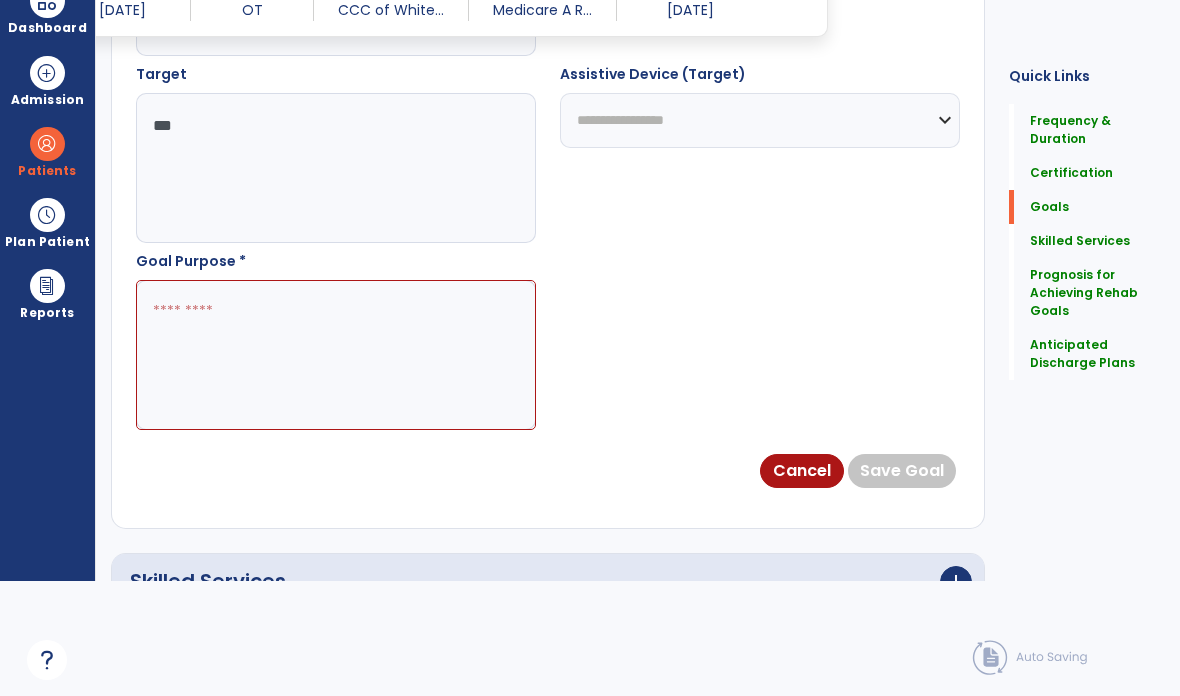paste on "**********" 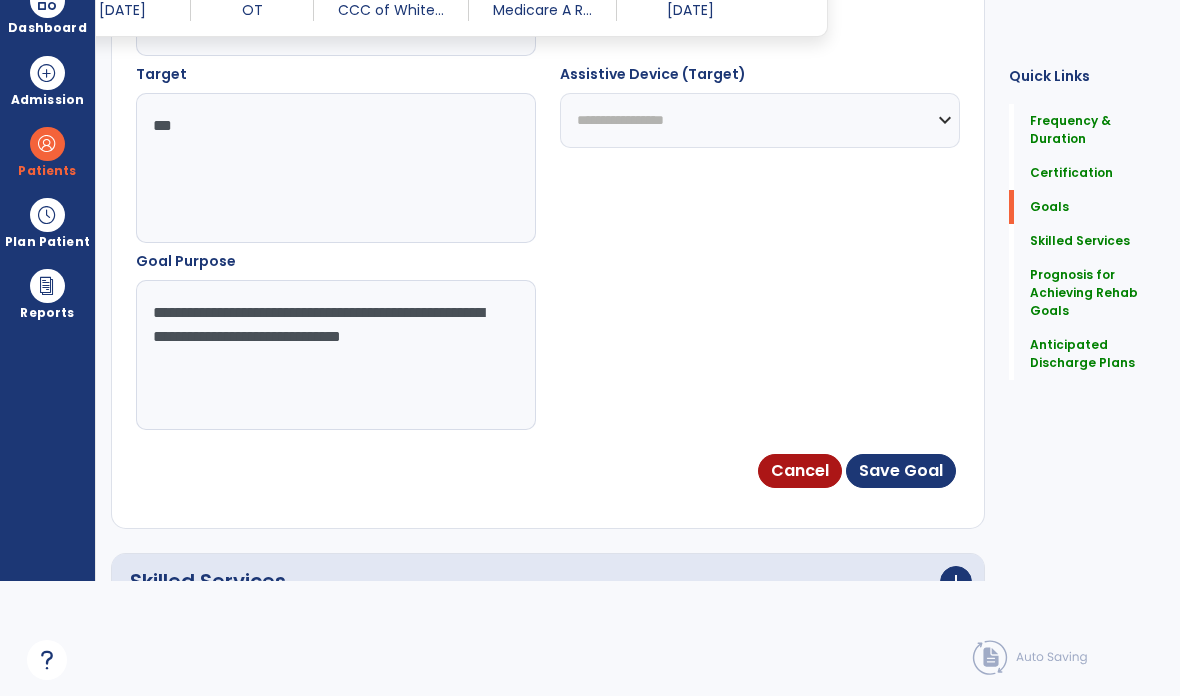 click on "**********" at bounding box center [548, -30] 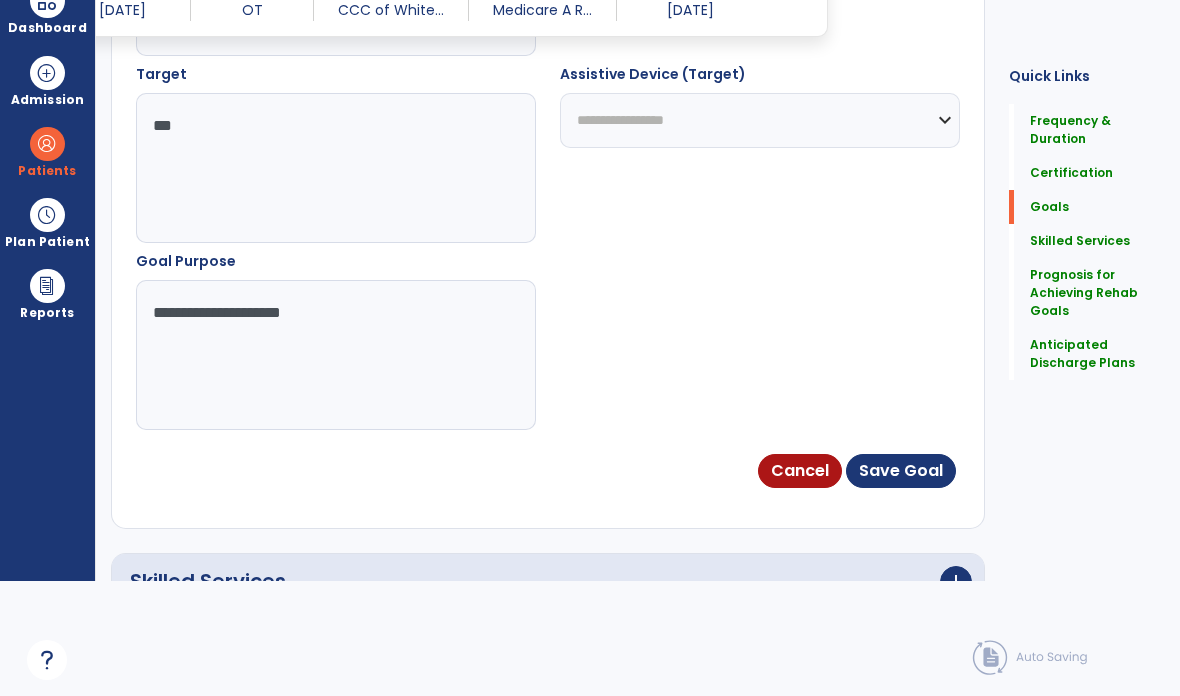 type on "**********" 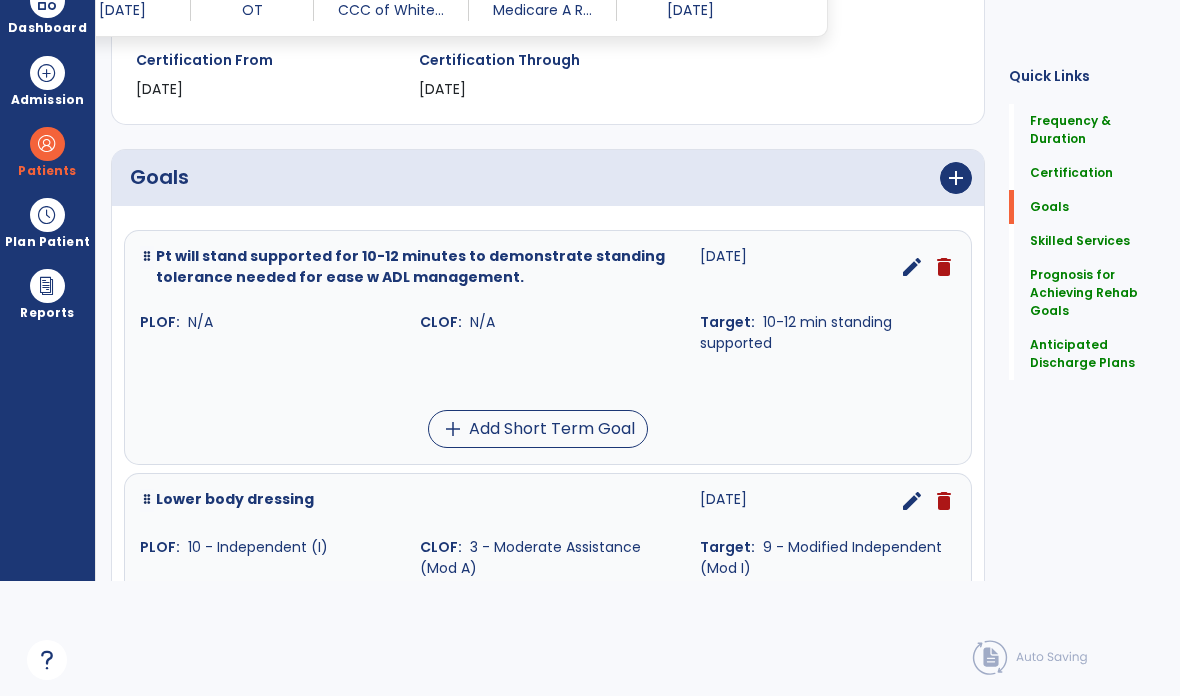 scroll, scrollTop: 356, scrollLeft: 0, axis: vertical 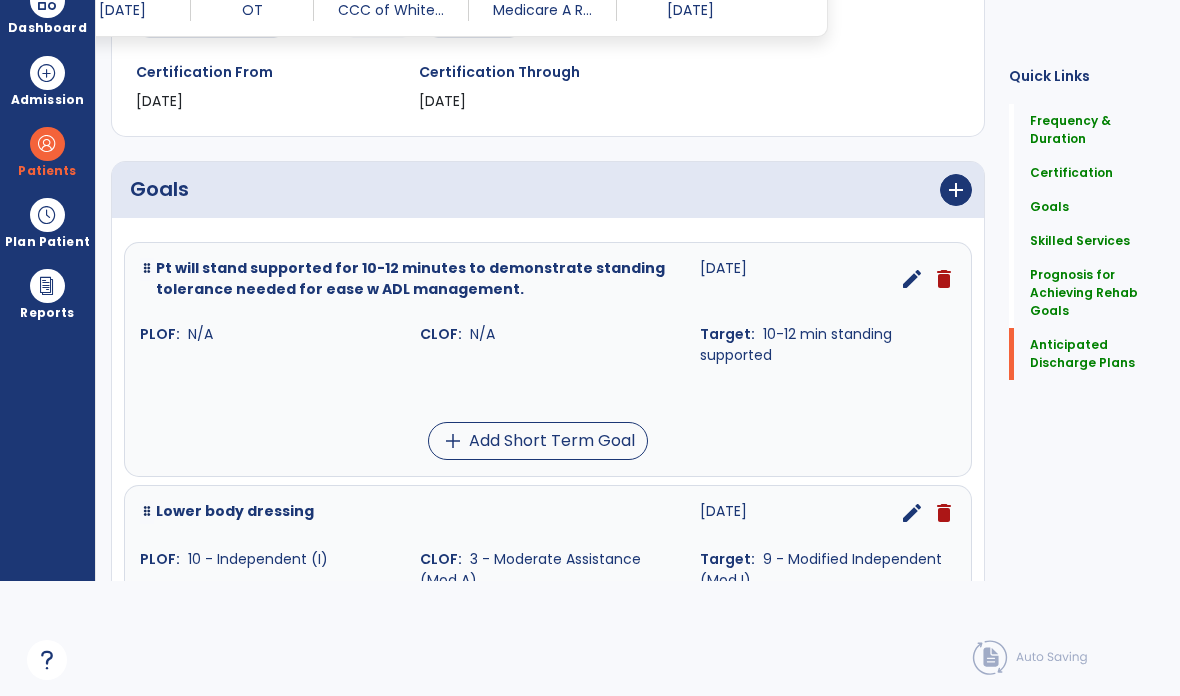 click on "Anticipated Discharge Plans" 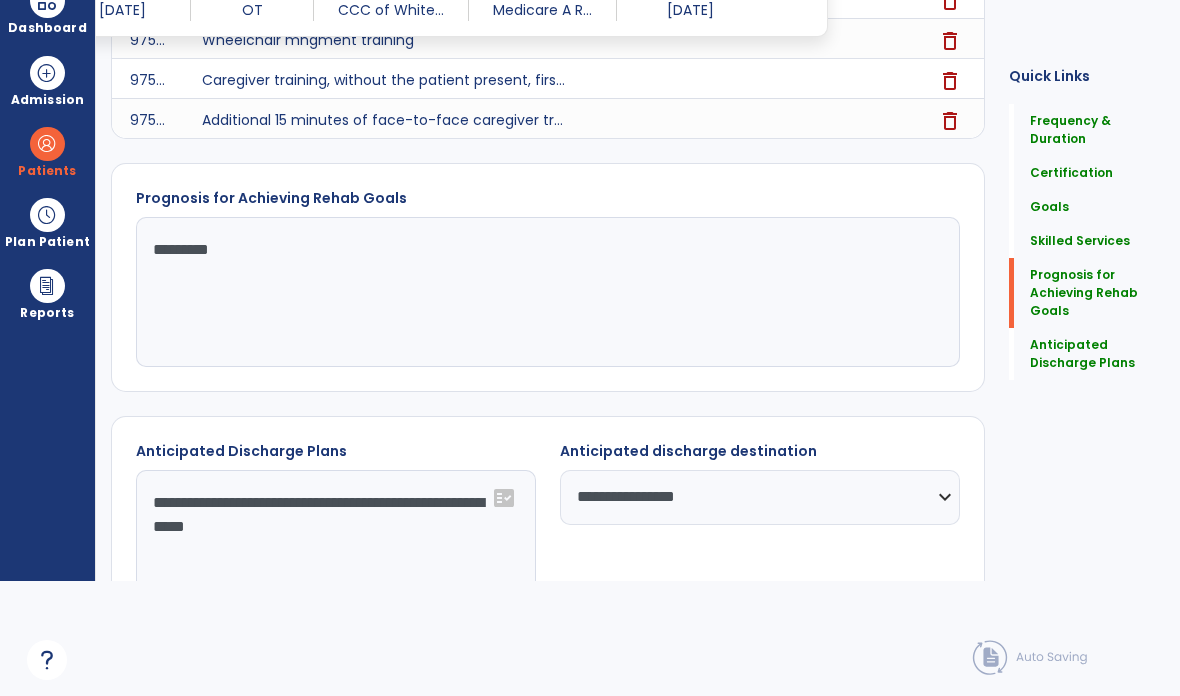 scroll, scrollTop: 2017, scrollLeft: 0, axis: vertical 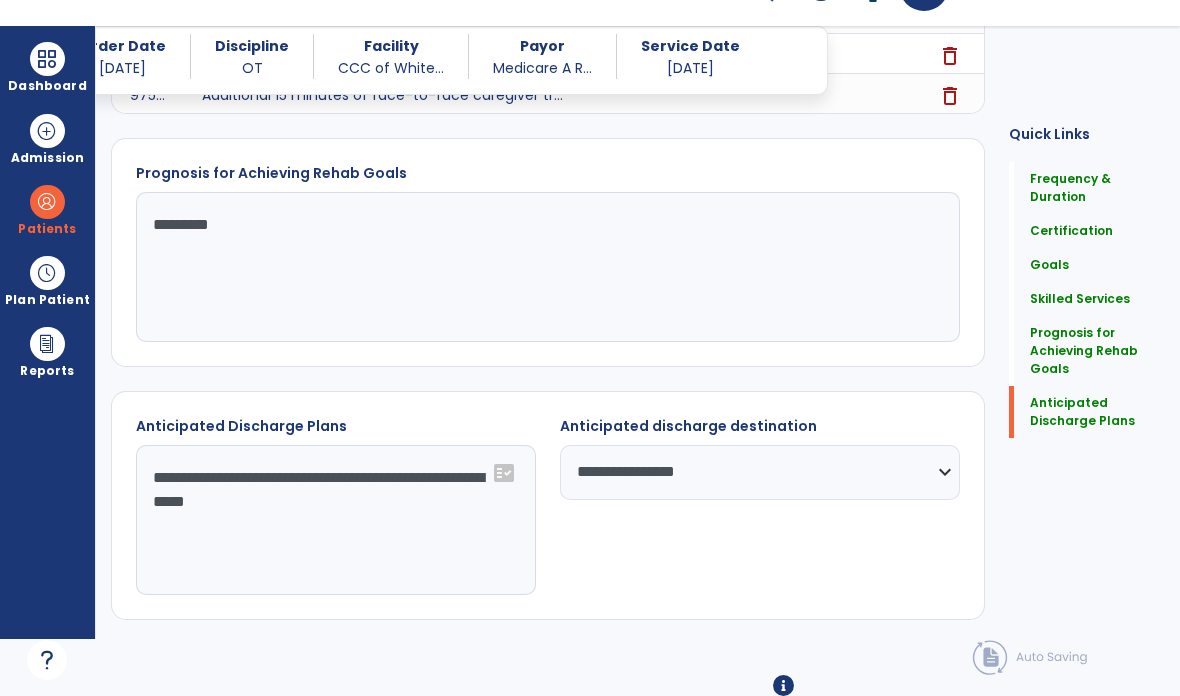 click on "Sign Doc" 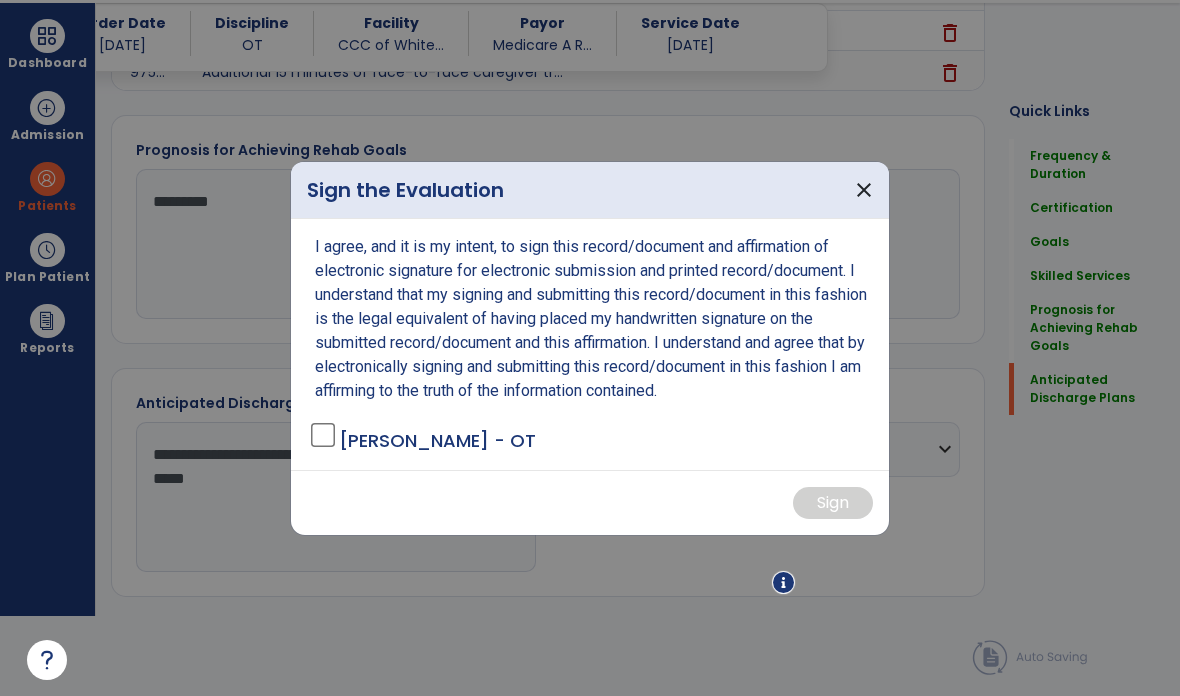 click on "I agree, and it is my intent, to sign this record/document and affirmation of electronic signature for electronic submission and printed record/document. I understand that my signing and submitting this record/document in this fashion is the legal equivalent of having placed my handwritten signature on the submitted record/document and this affirmation. I understand and agree that by electronically signing and submitting this record/document in this fashion I am affirming to the truth of the information contained.  [PERSON_NAME]  - OT" at bounding box center [590, 344] 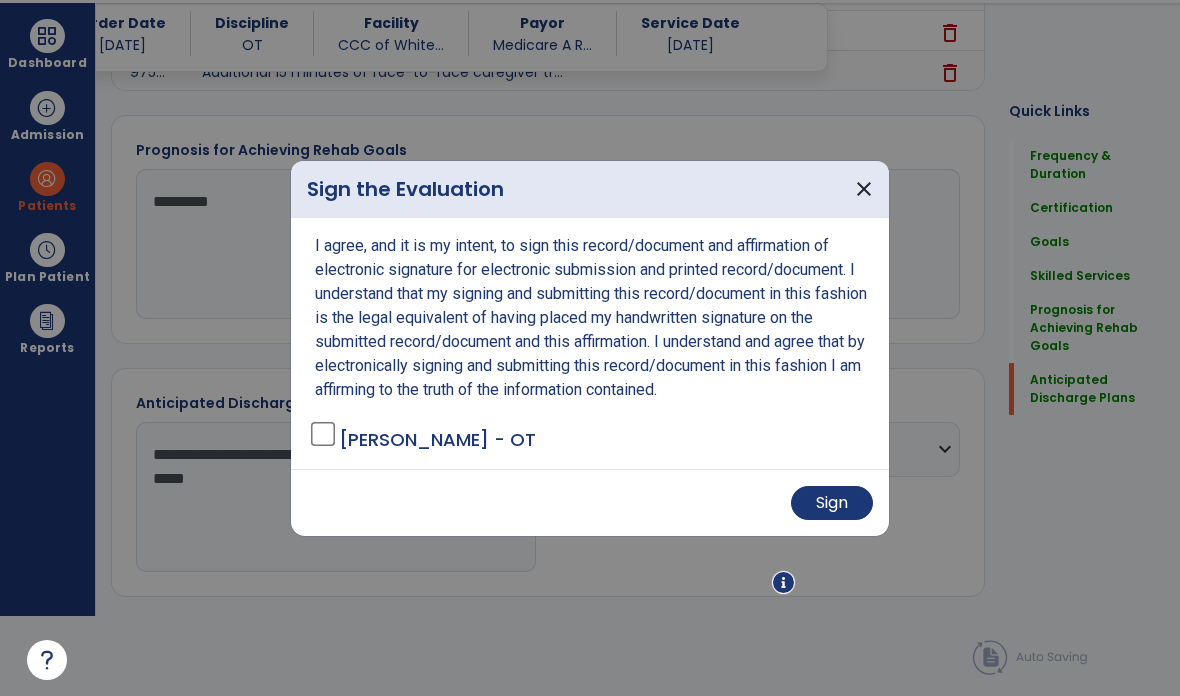 click on "Sign" at bounding box center [832, 503] 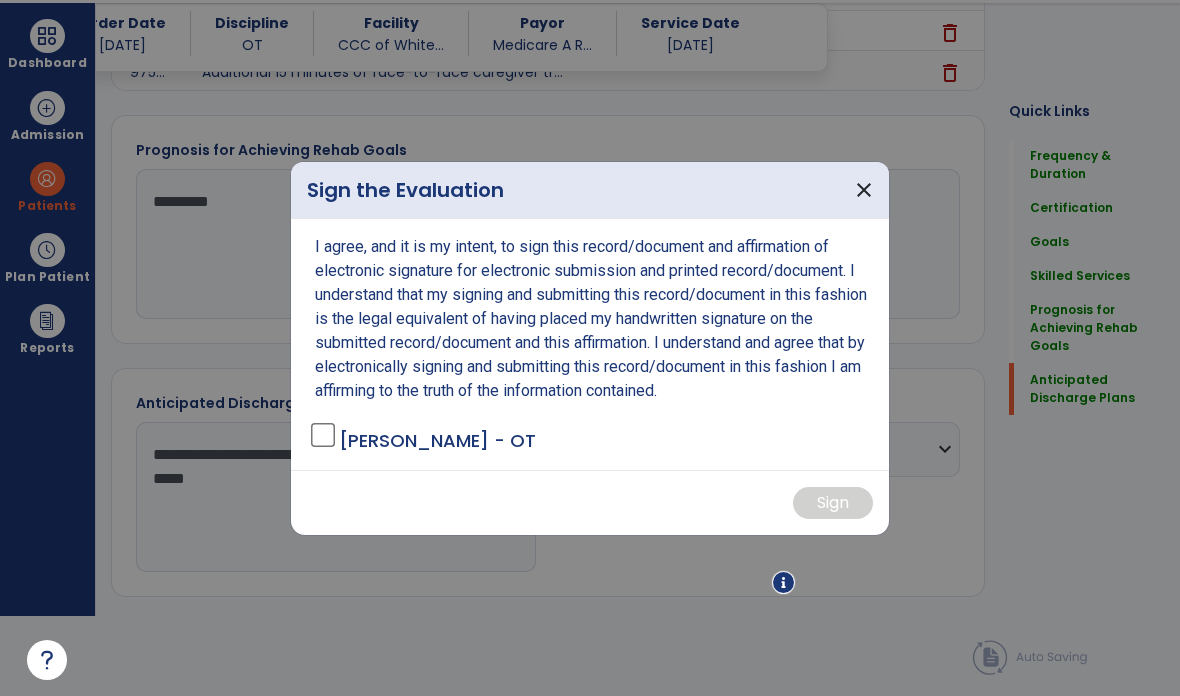 scroll, scrollTop: 1932, scrollLeft: 0, axis: vertical 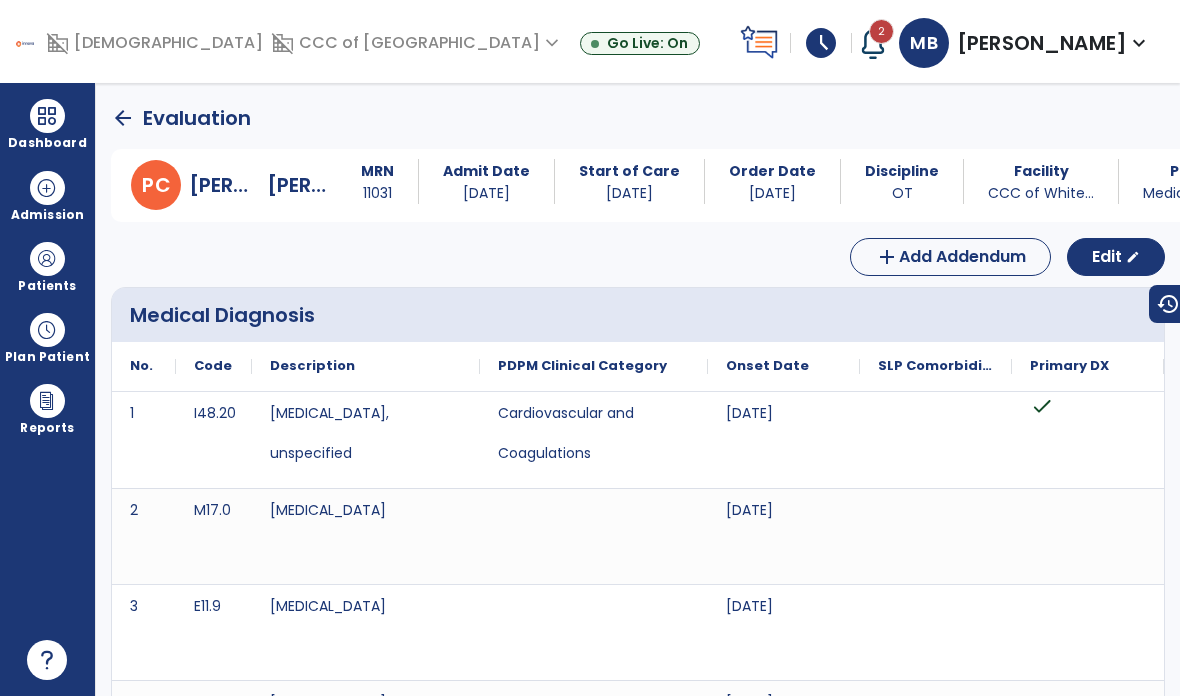 click on "arrow_back" 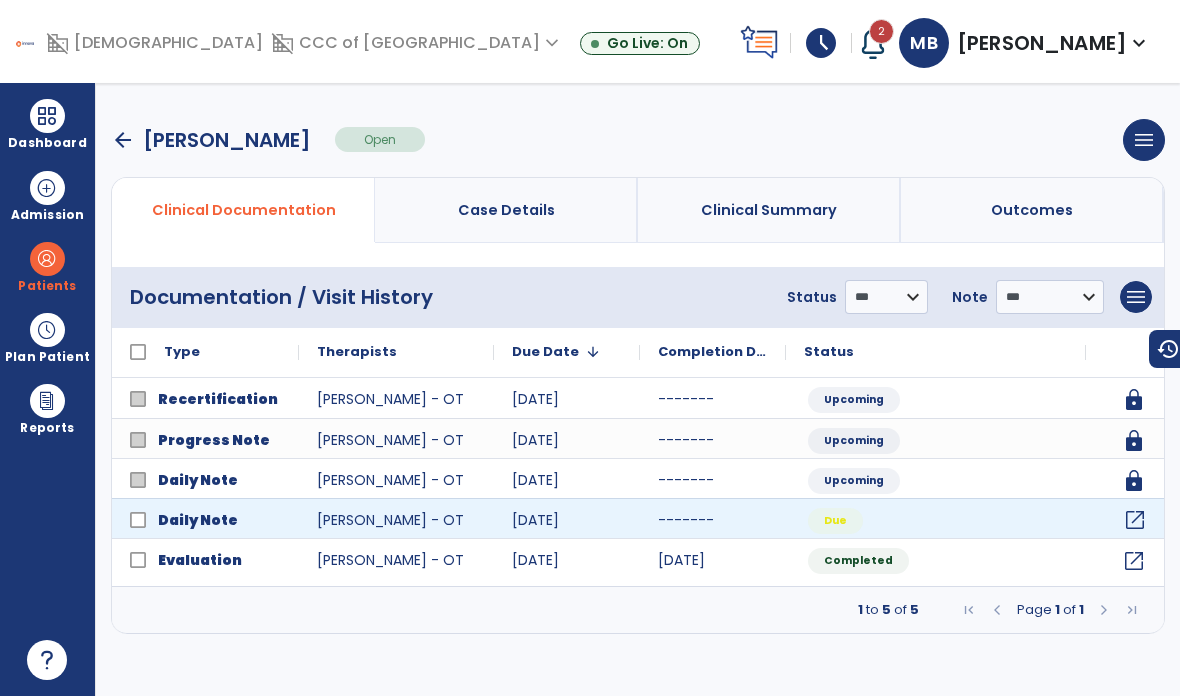 click on "open_in_new" 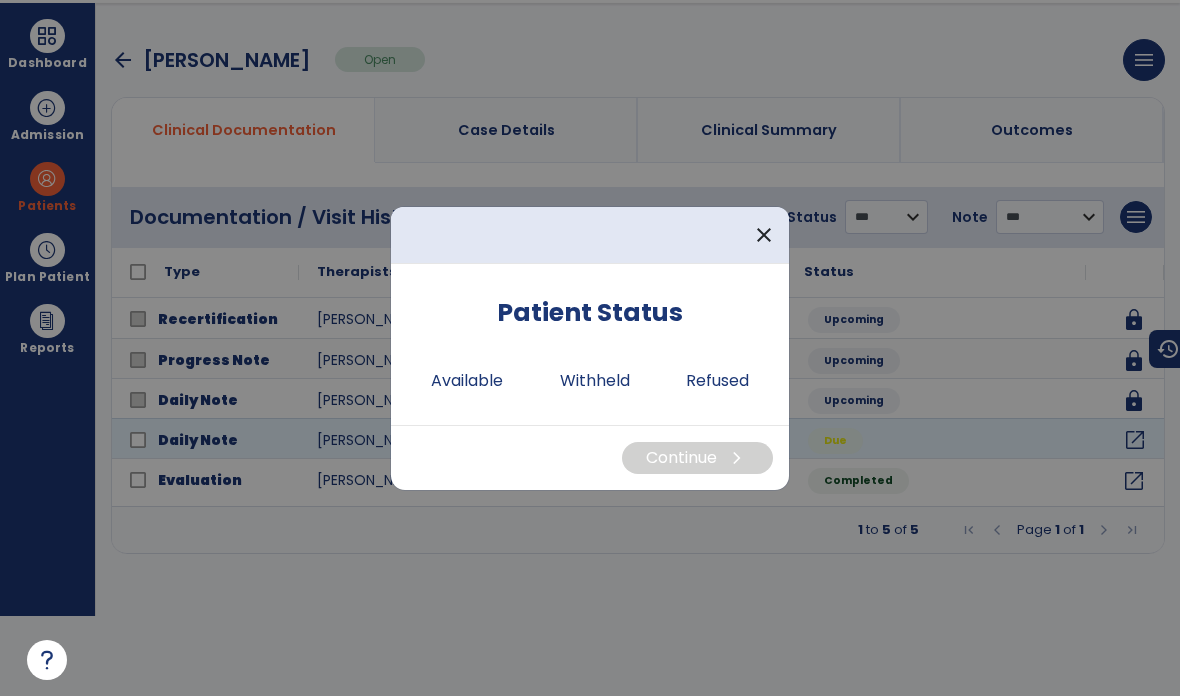 scroll, scrollTop: 0, scrollLeft: 0, axis: both 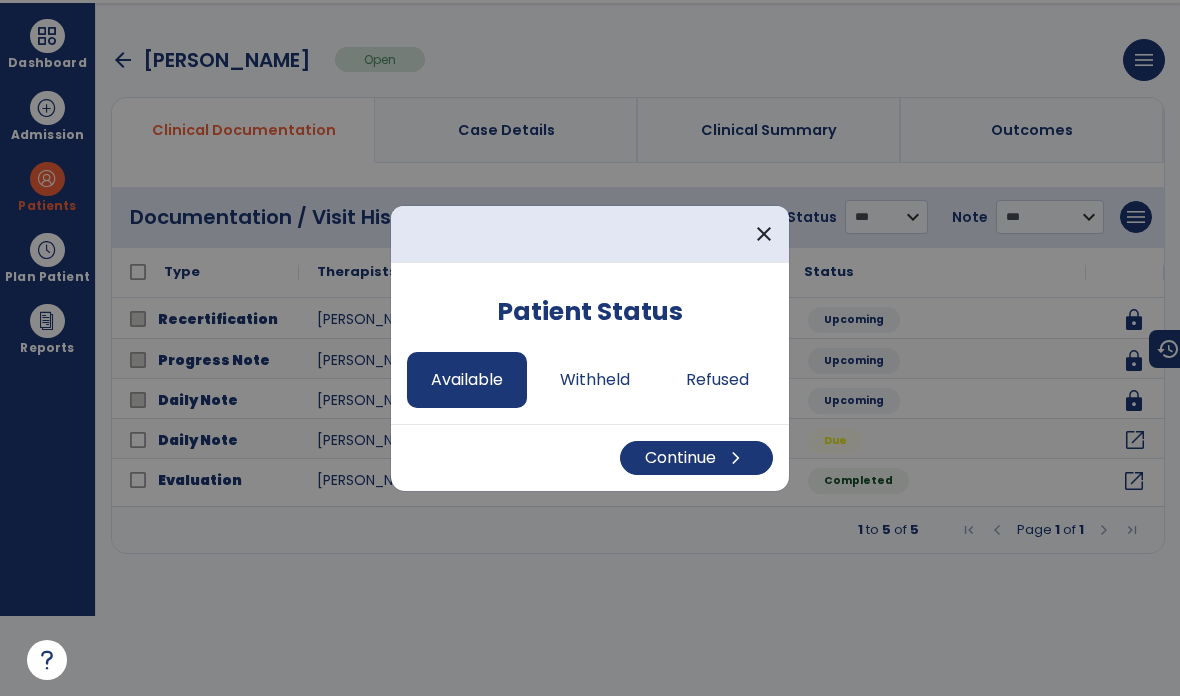 click on "Continue   chevron_right" at bounding box center (696, 458) 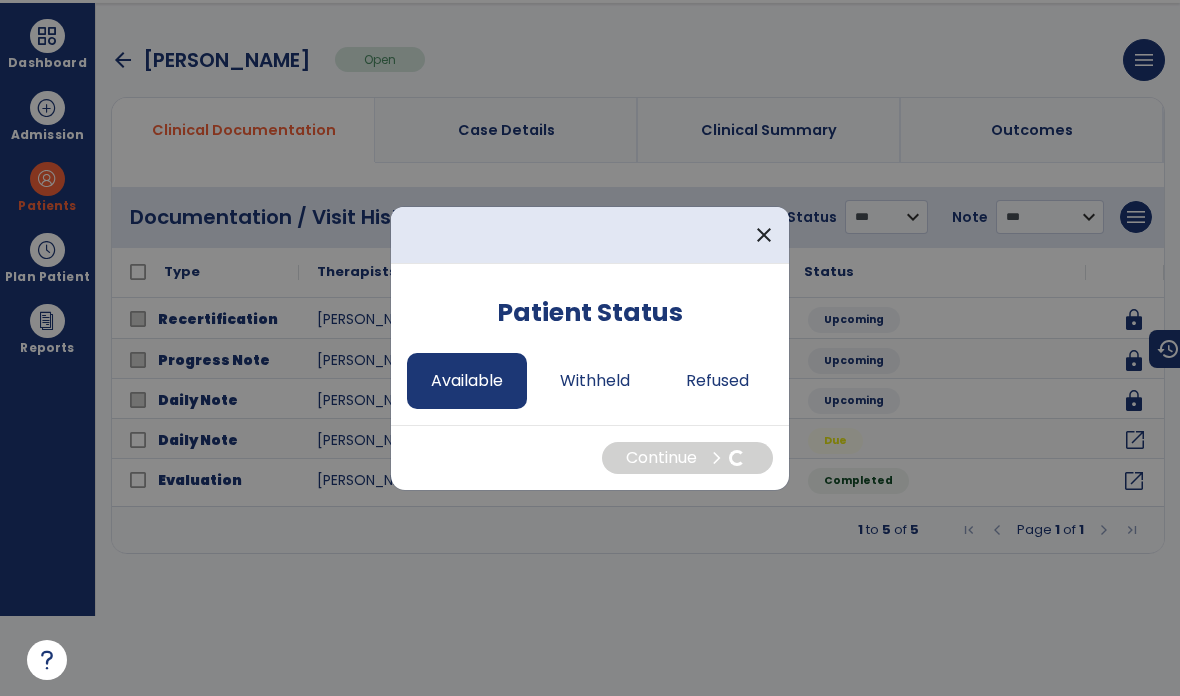 select on "*" 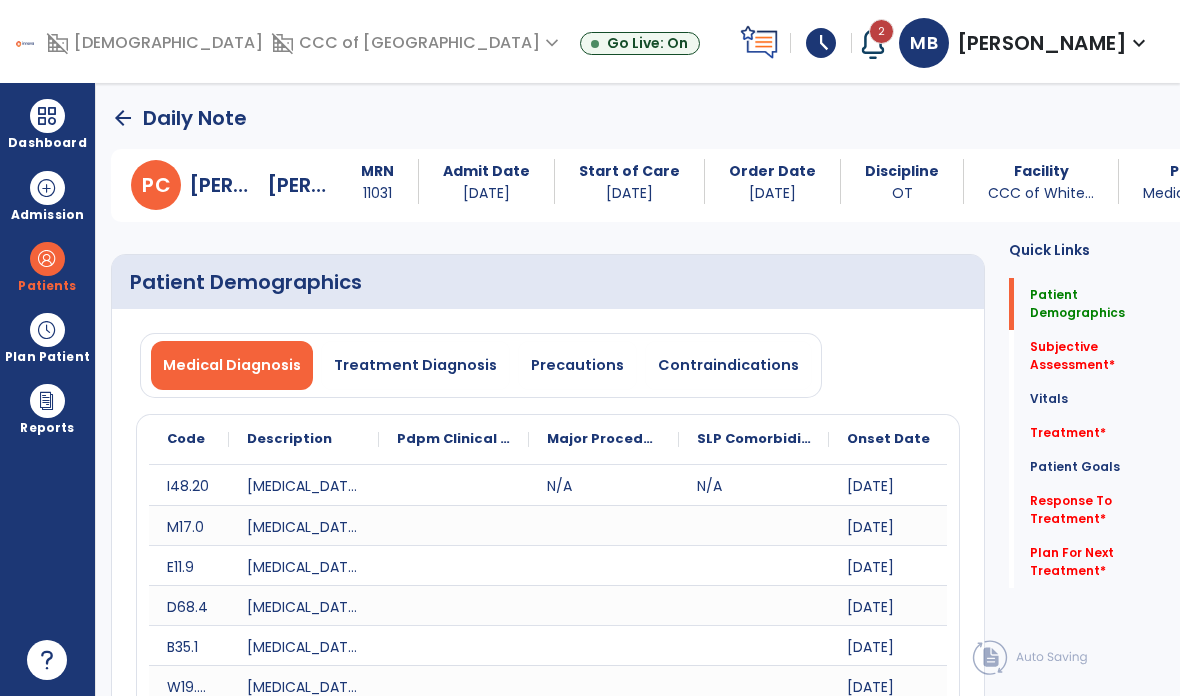 scroll, scrollTop: 80, scrollLeft: 0, axis: vertical 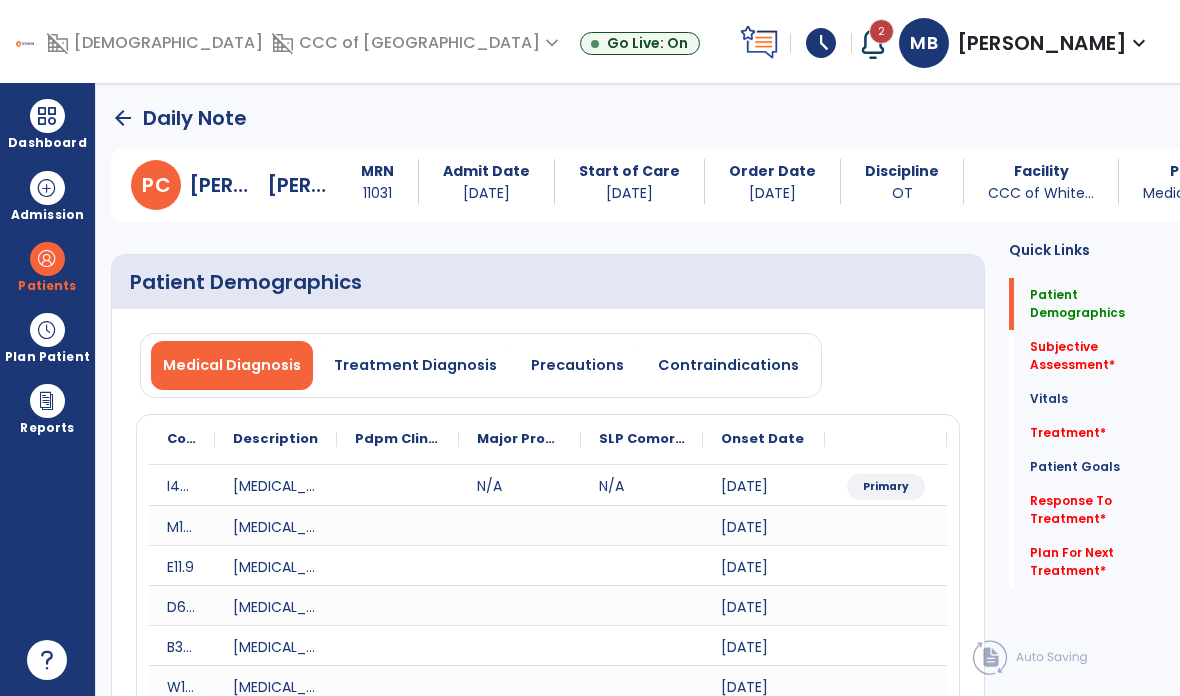 click on "Subjective Assessment   *  Subjective Assessment   *" 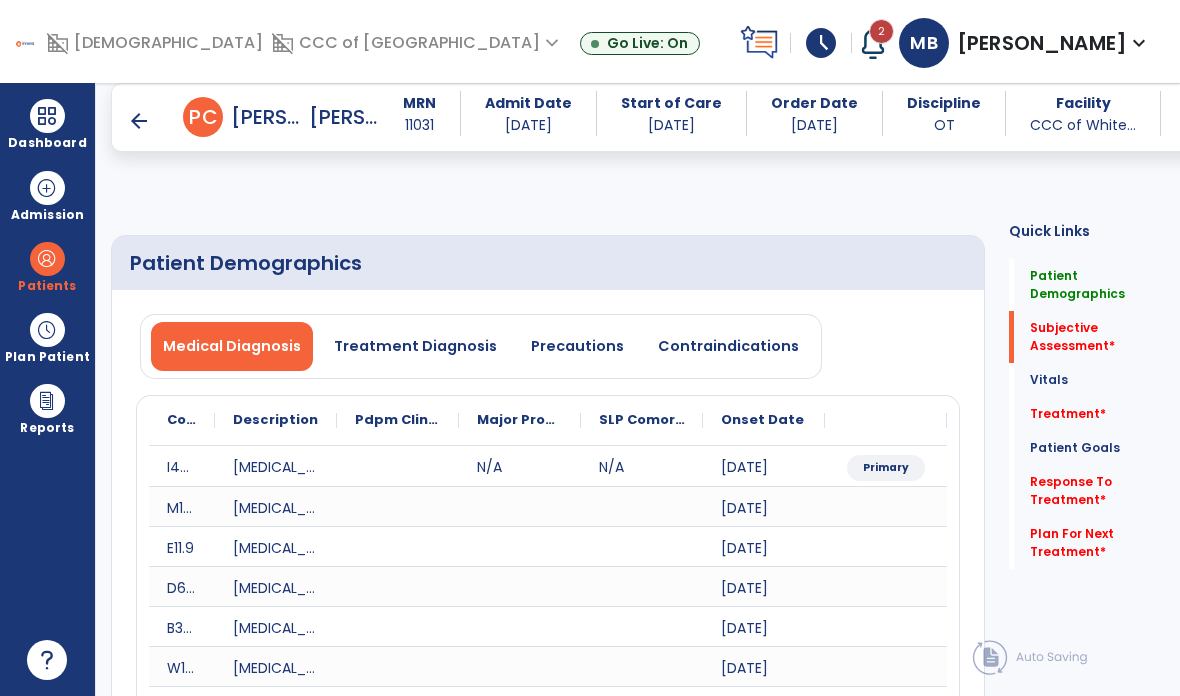 click on "Response To Treatment   *" 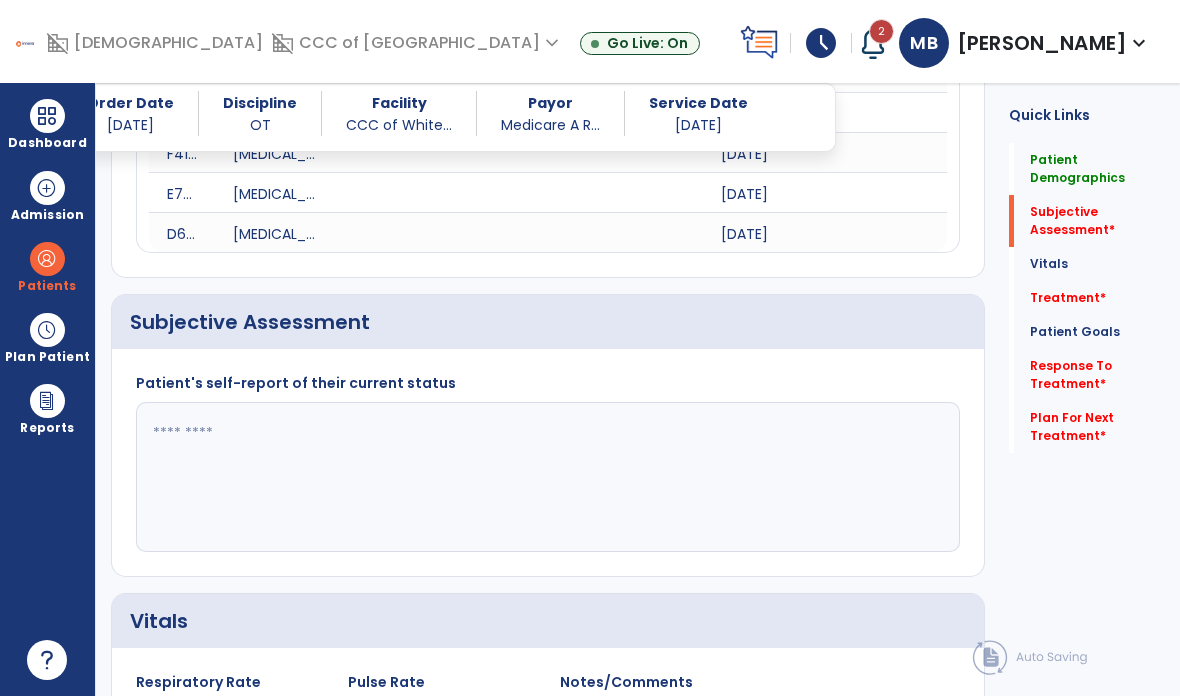 scroll, scrollTop: 699, scrollLeft: 0, axis: vertical 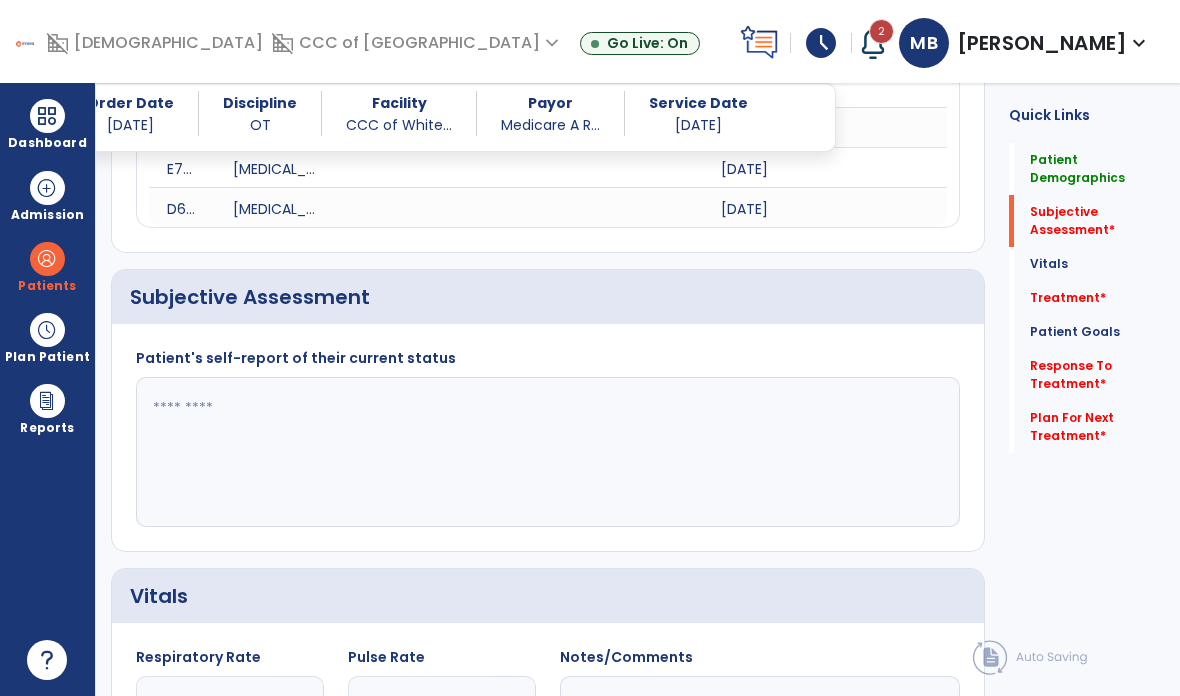 click 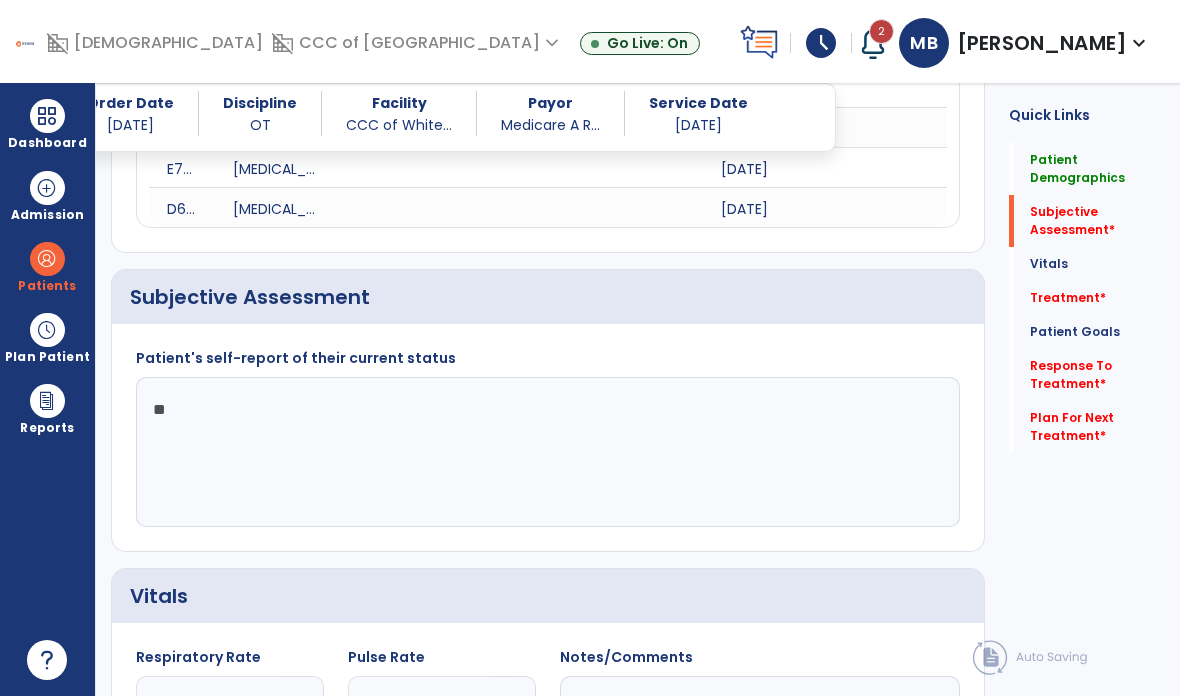 type on "*" 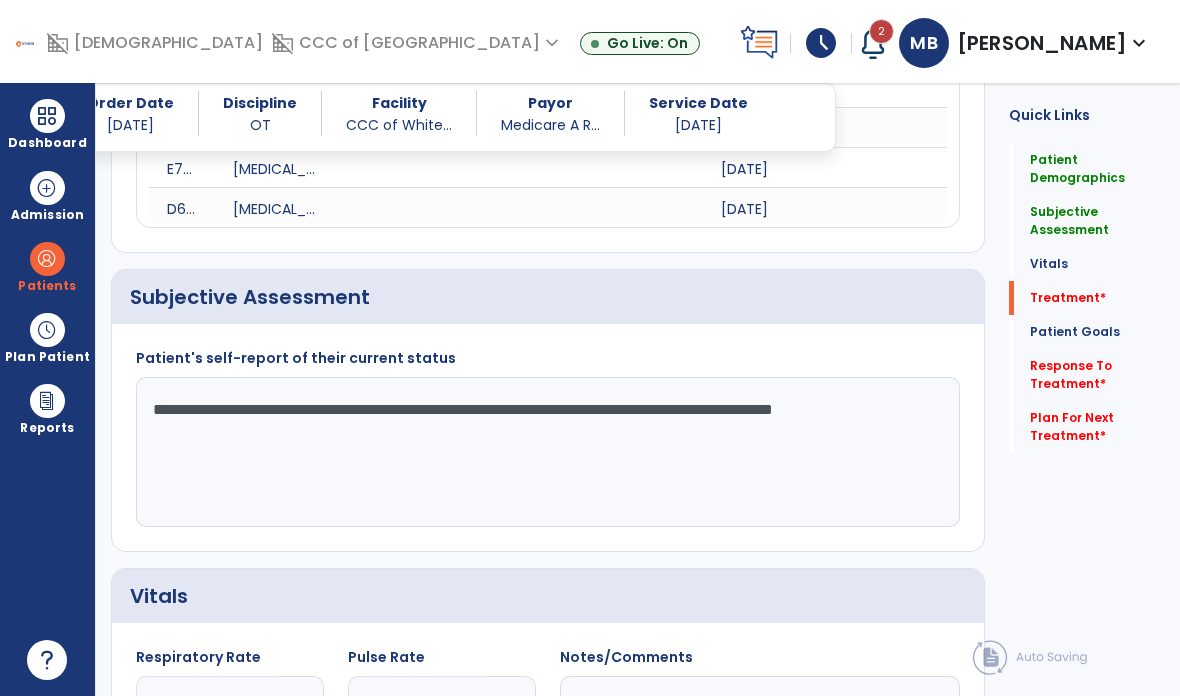 type on "**********" 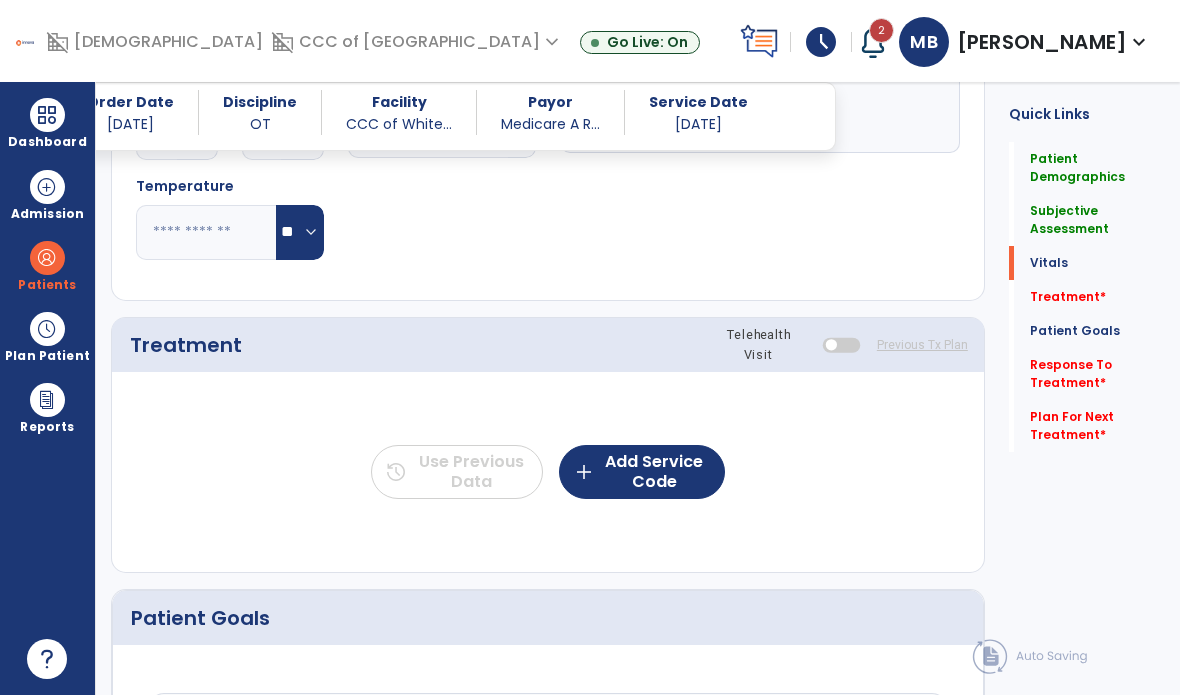 scroll, scrollTop: 1389, scrollLeft: 0, axis: vertical 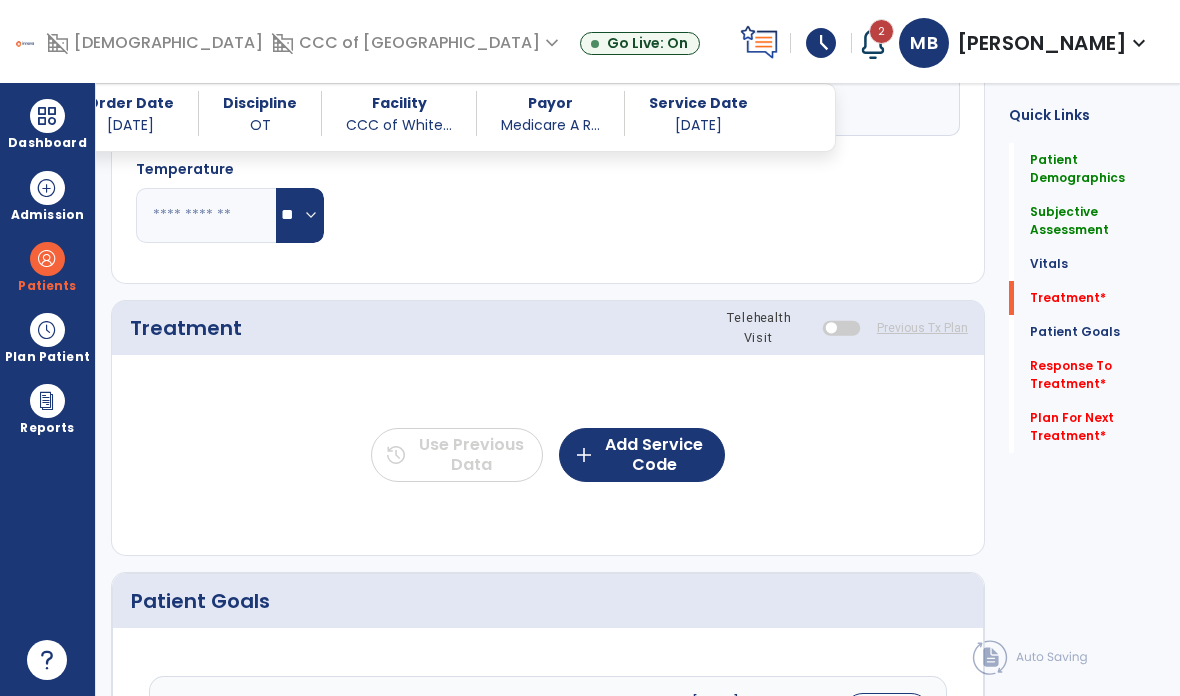 click on "add  Add Service Code" 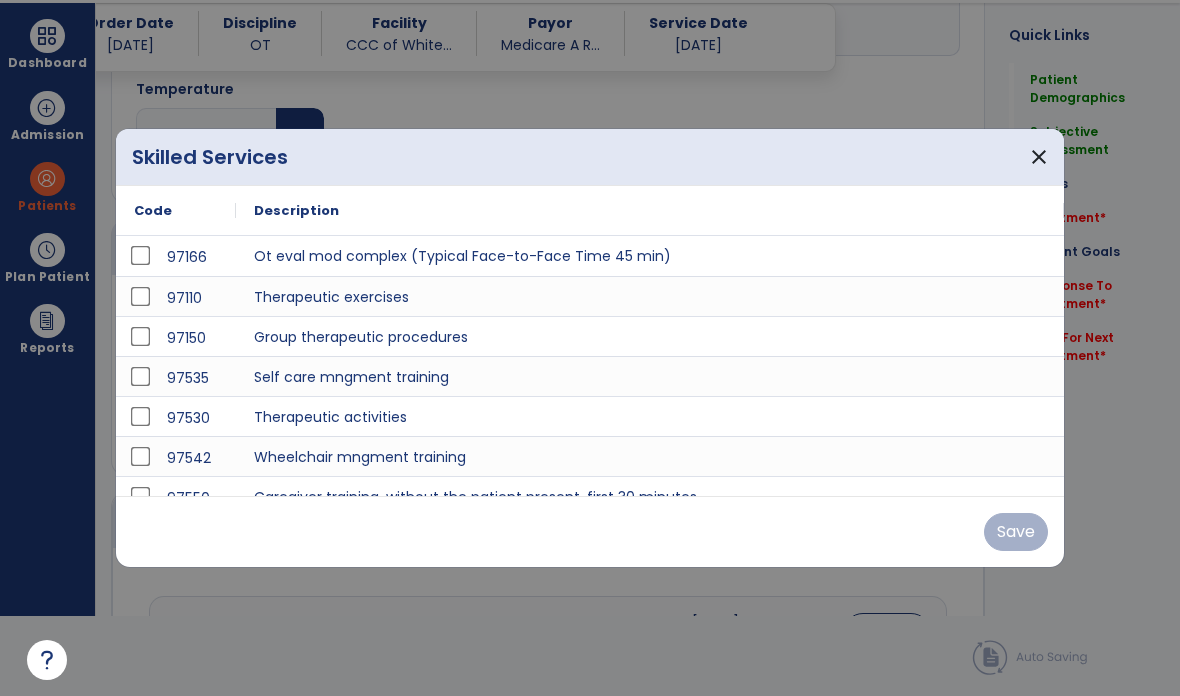 scroll, scrollTop: 0, scrollLeft: 0, axis: both 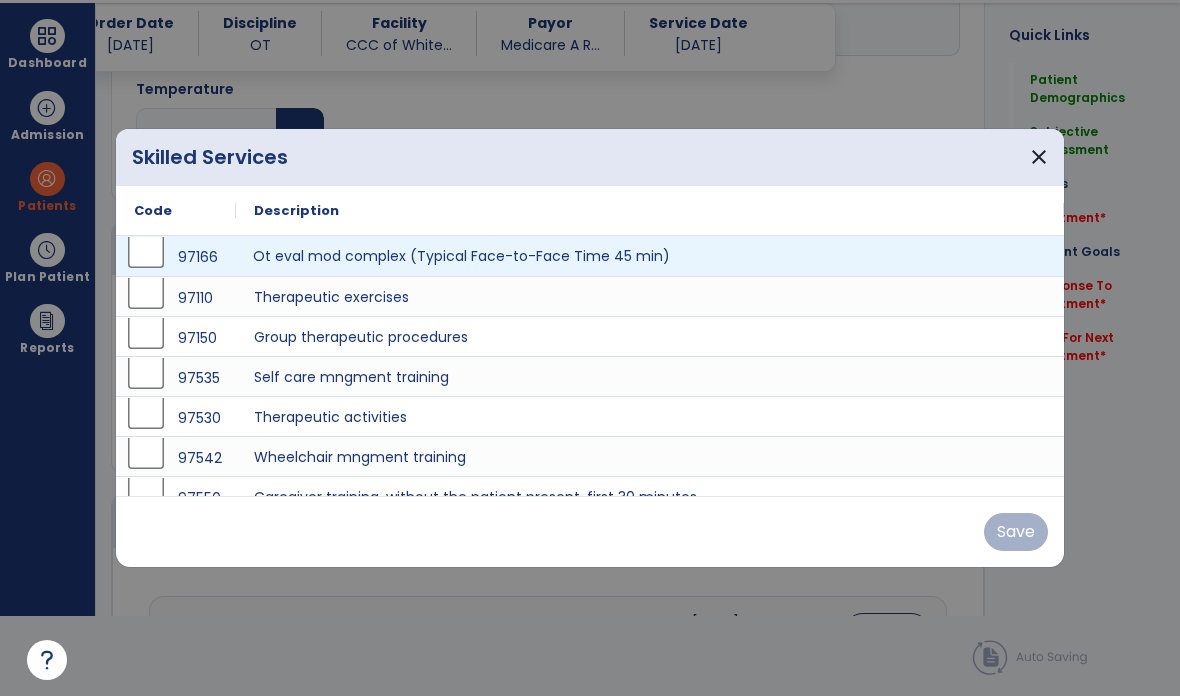 click on "Ot eval mod complex (Typical Face-to-Face Time 45 min)" at bounding box center (650, 256) 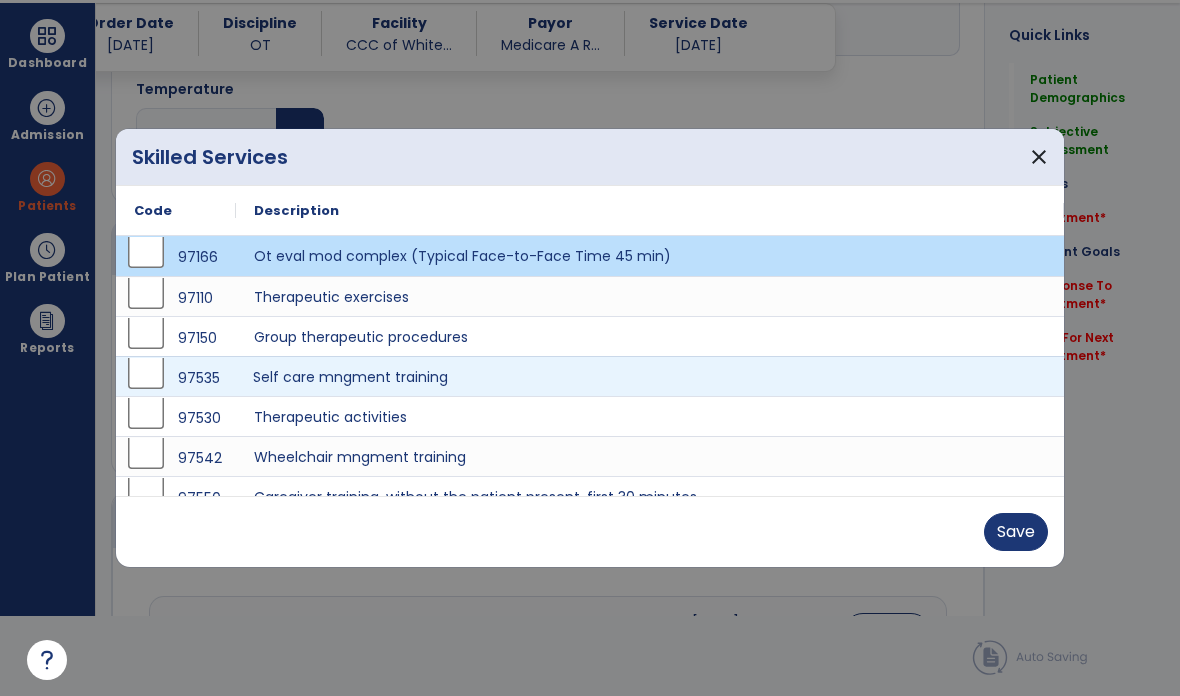 click on "Self care mngment training" at bounding box center [650, 376] 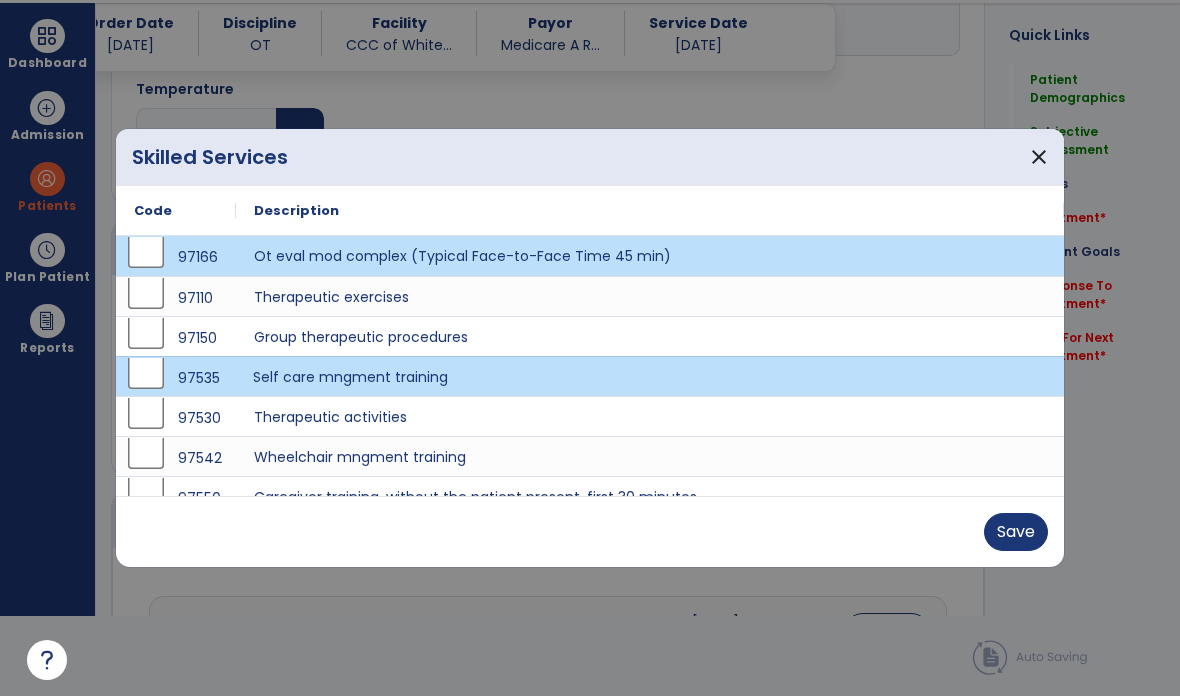 click on "Save" at bounding box center [1016, 532] 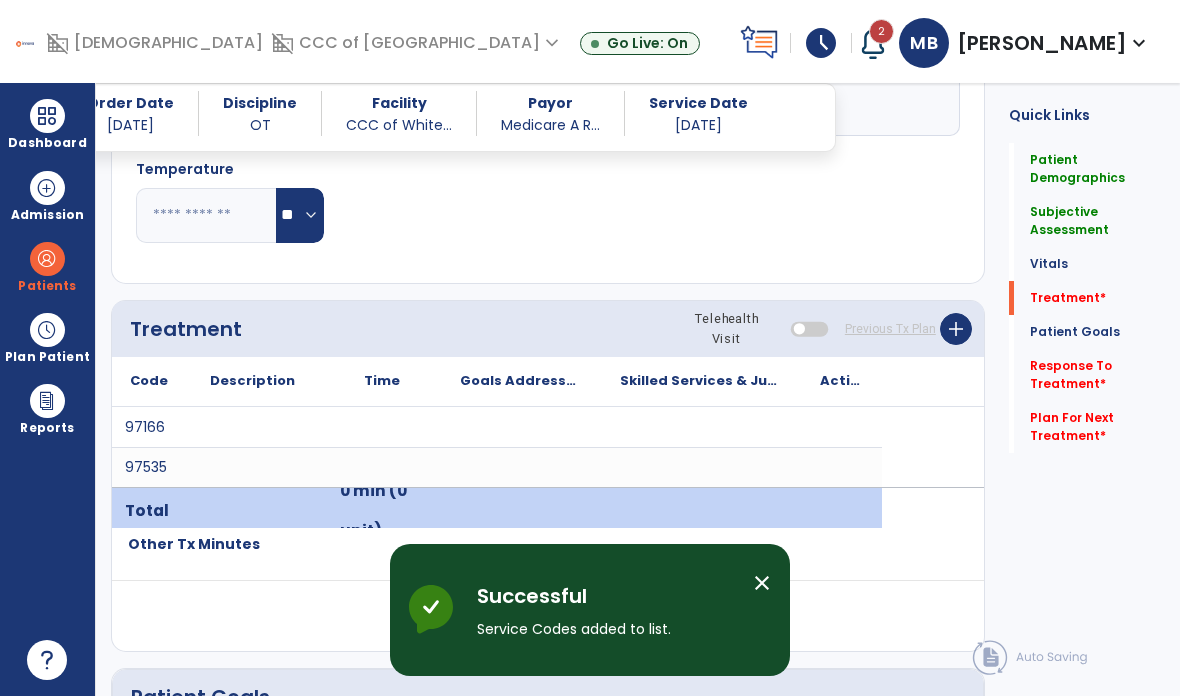 scroll, scrollTop: 80, scrollLeft: 0, axis: vertical 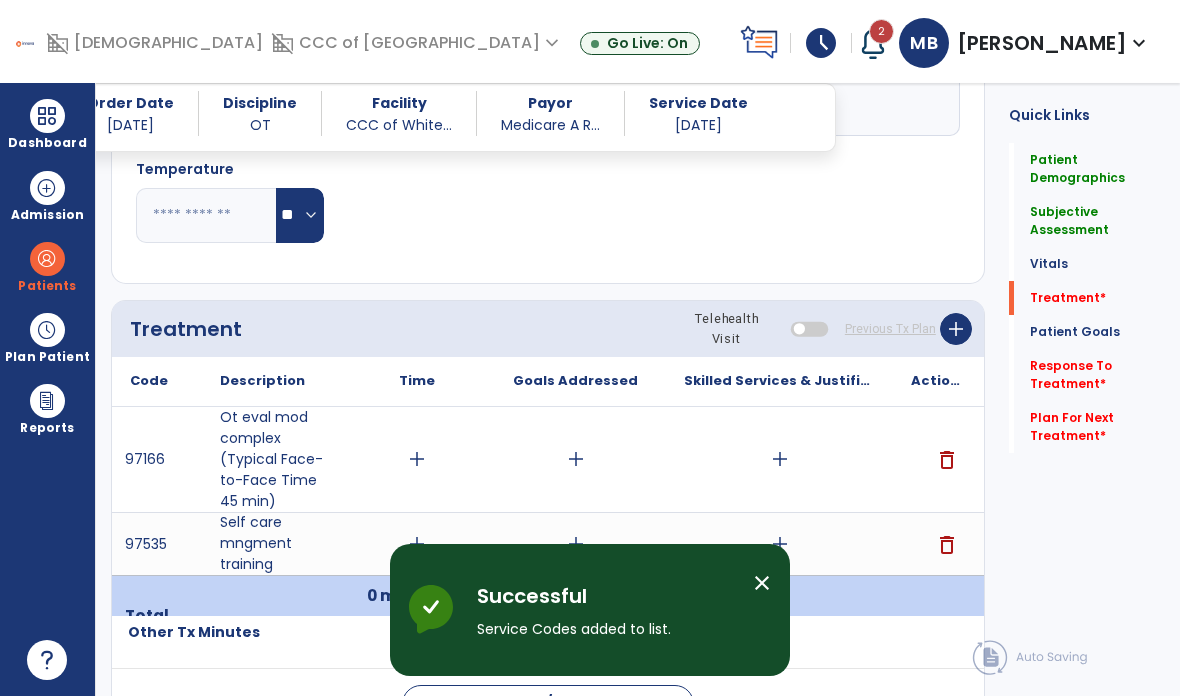 click on "add" at bounding box center (417, 459) 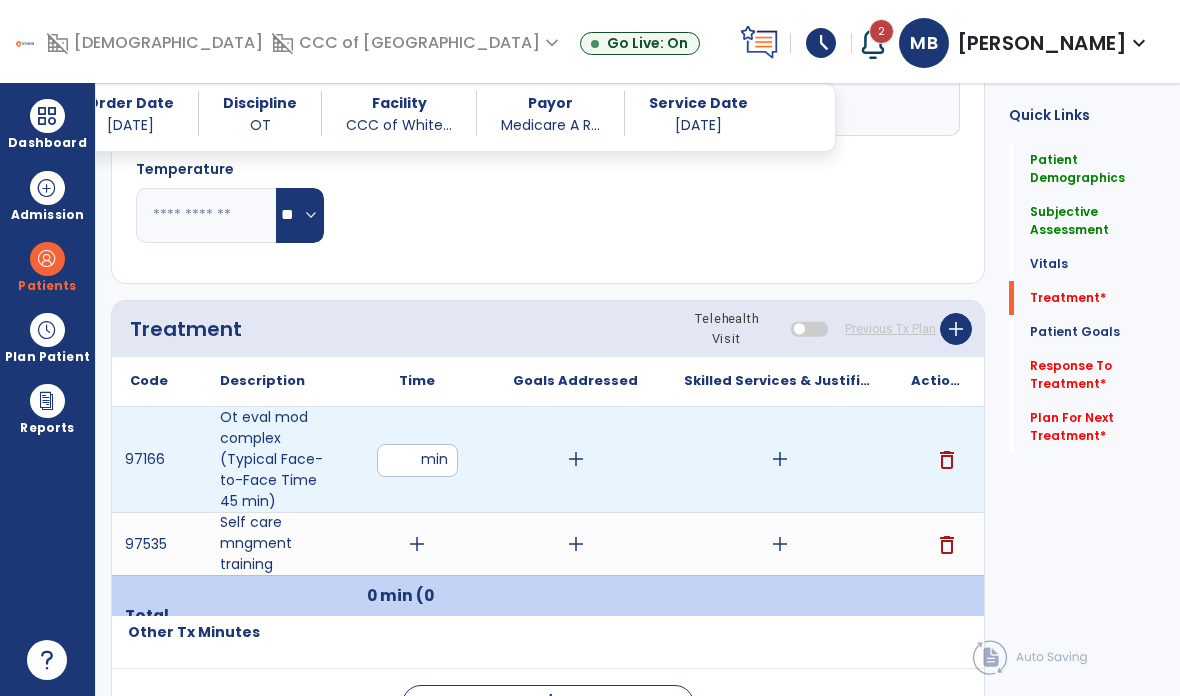 type on "**" 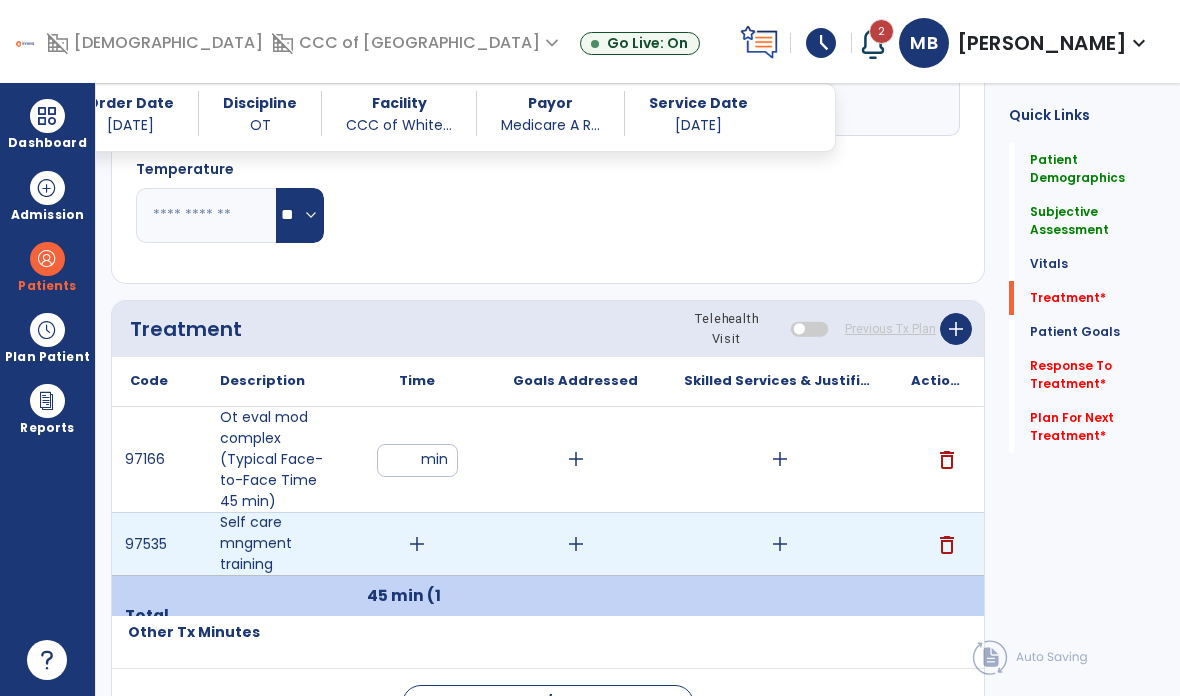 click on "add" at bounding box center (417, 544) 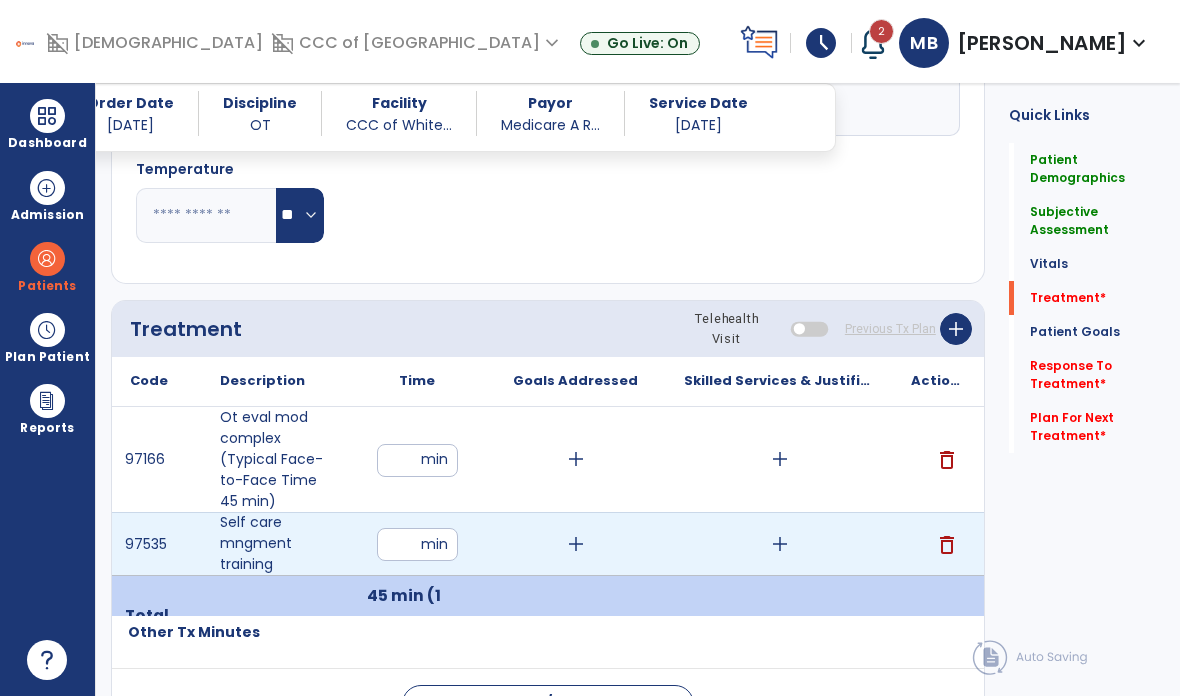 type on "**" 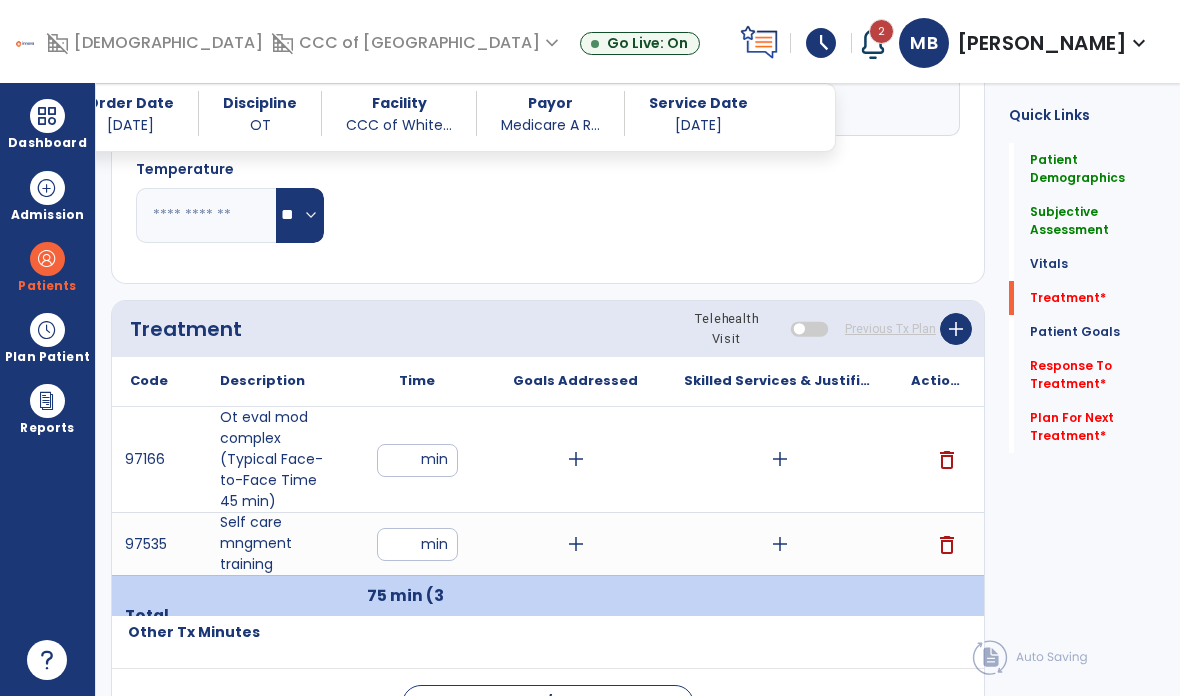 click on "add" at bounding box center [780, 459] 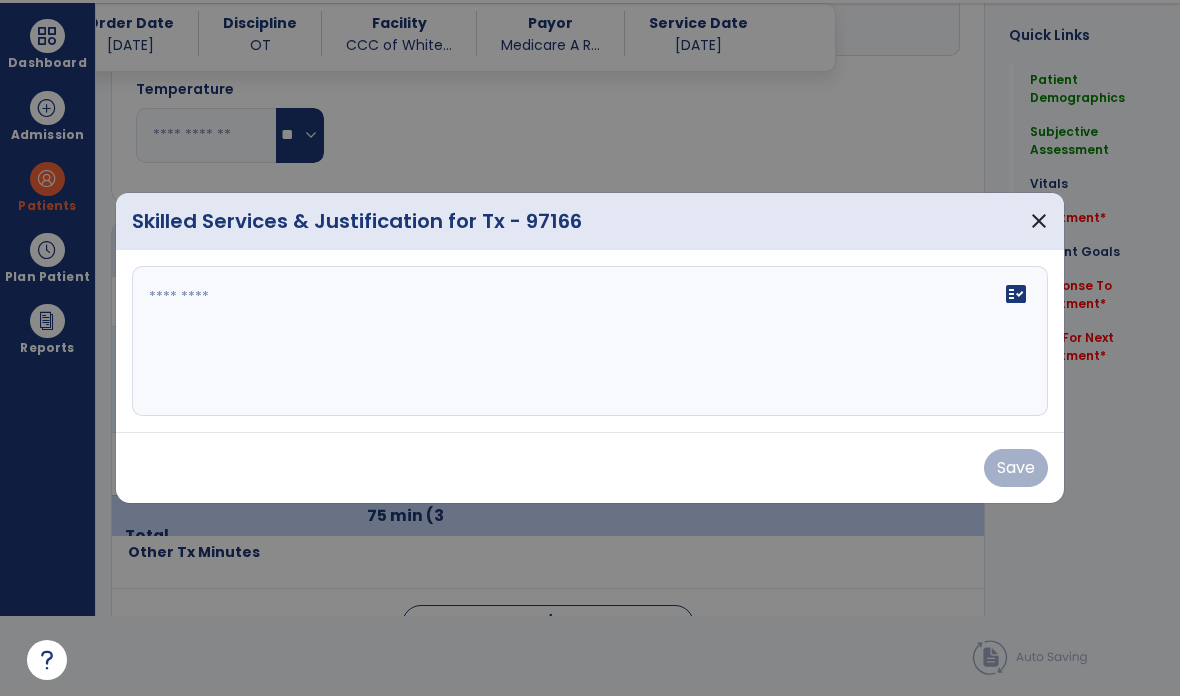 scroll, scrollTop: 0, scrollLeft: 0, axis: both 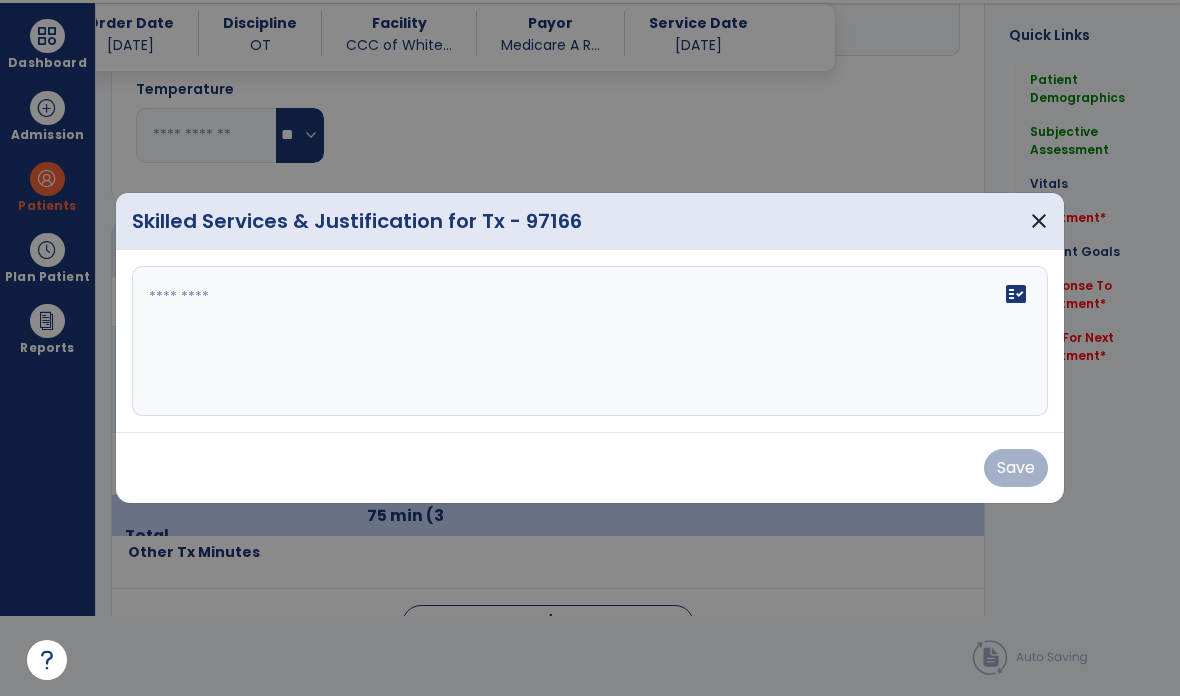 click on "fact_check" at bounding box center [590, 341] 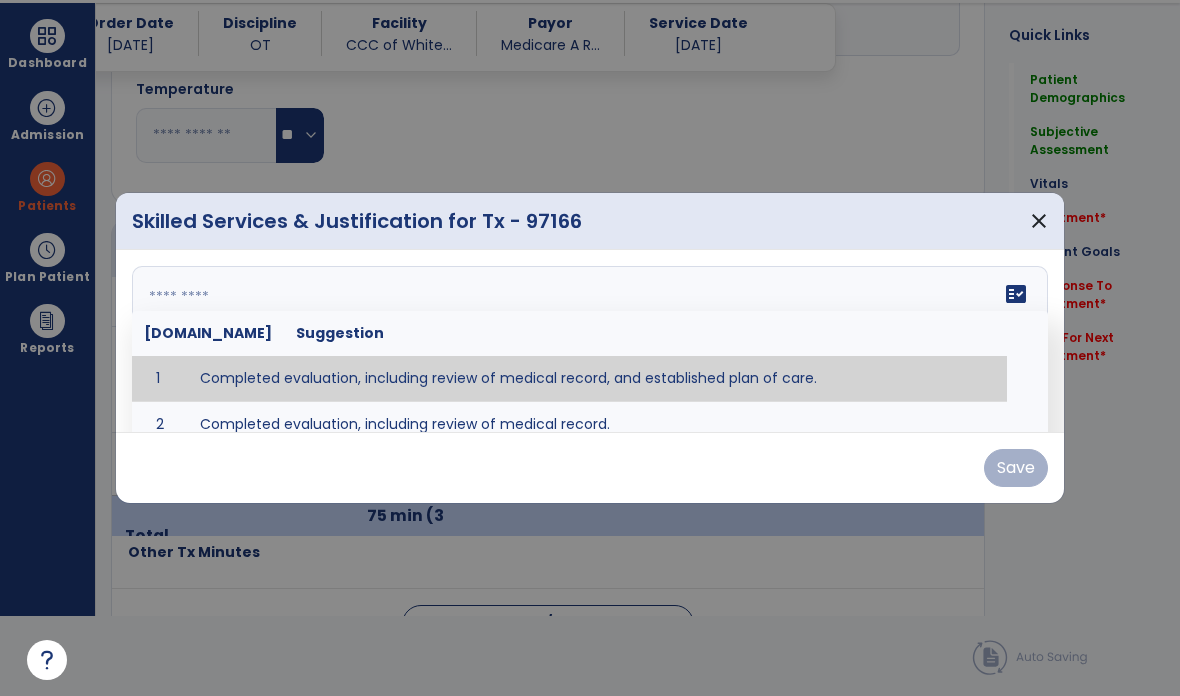 type on "**********" 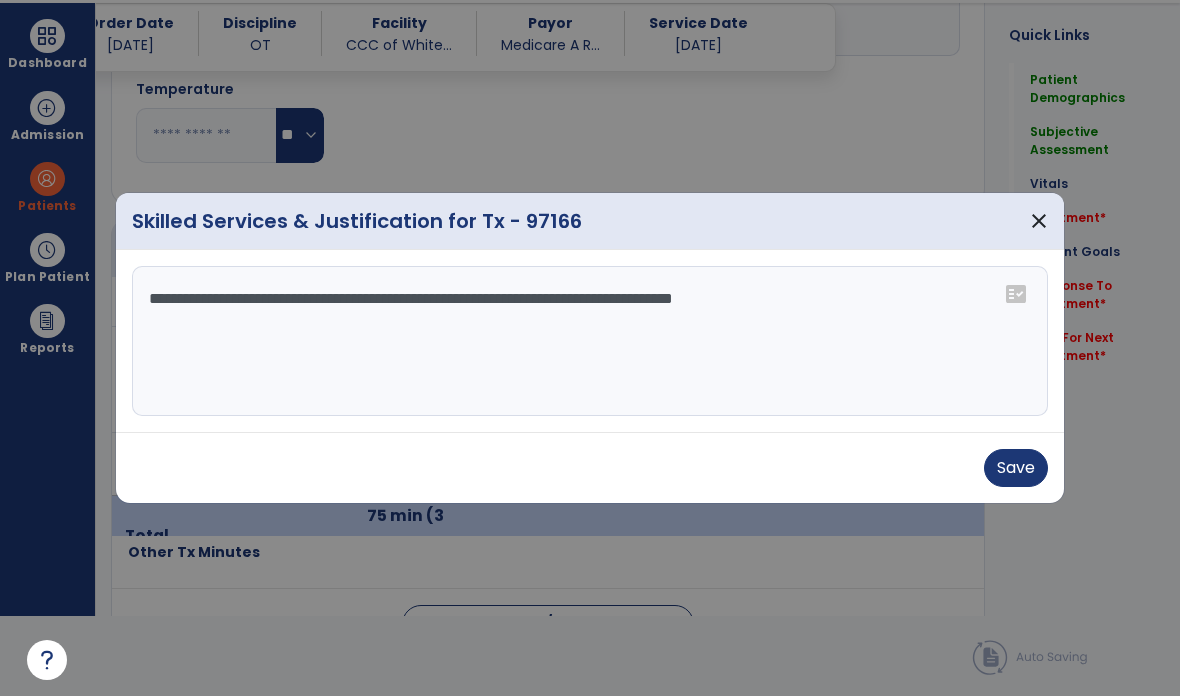 click on "Save" at bounding box center (1016, 468) 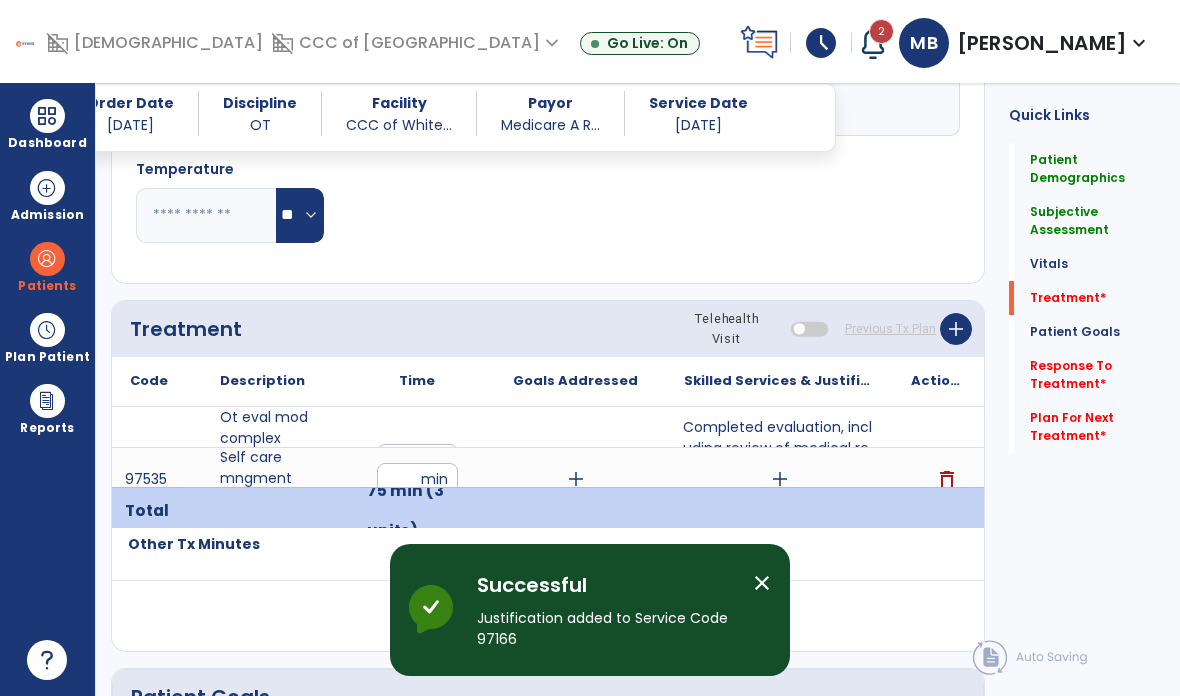 scroll, scrollTop: 80, scrollLeft: 0, axis: vertical 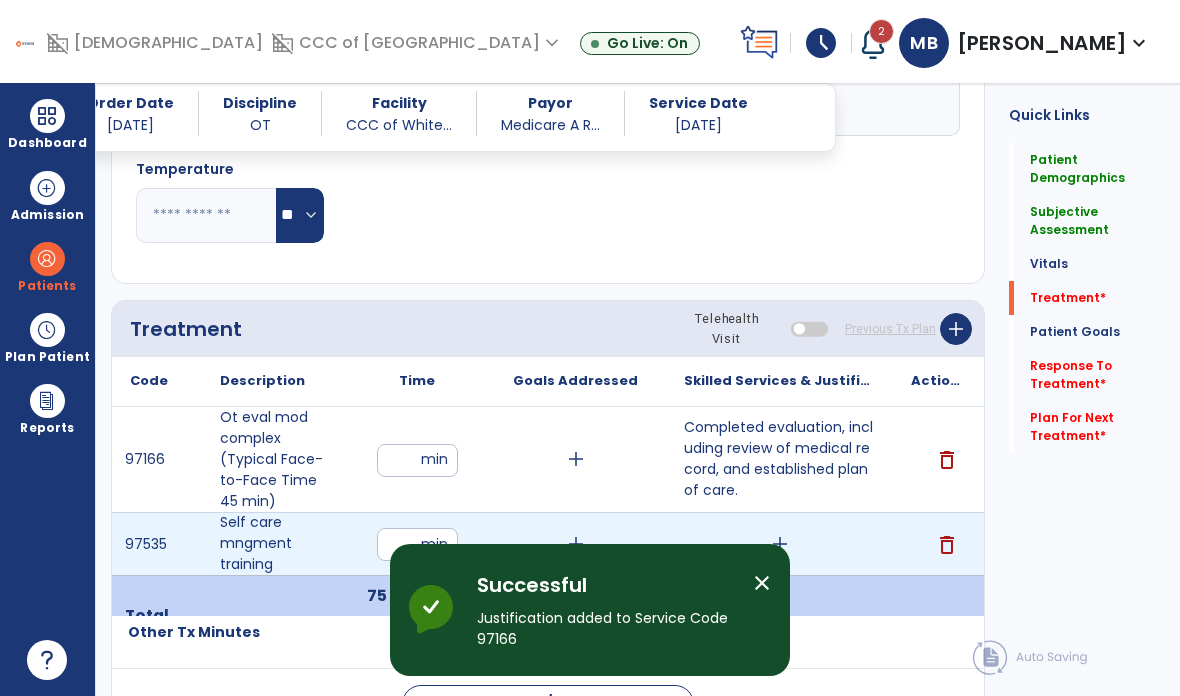 click on "add" at bounding box center [780, 544] 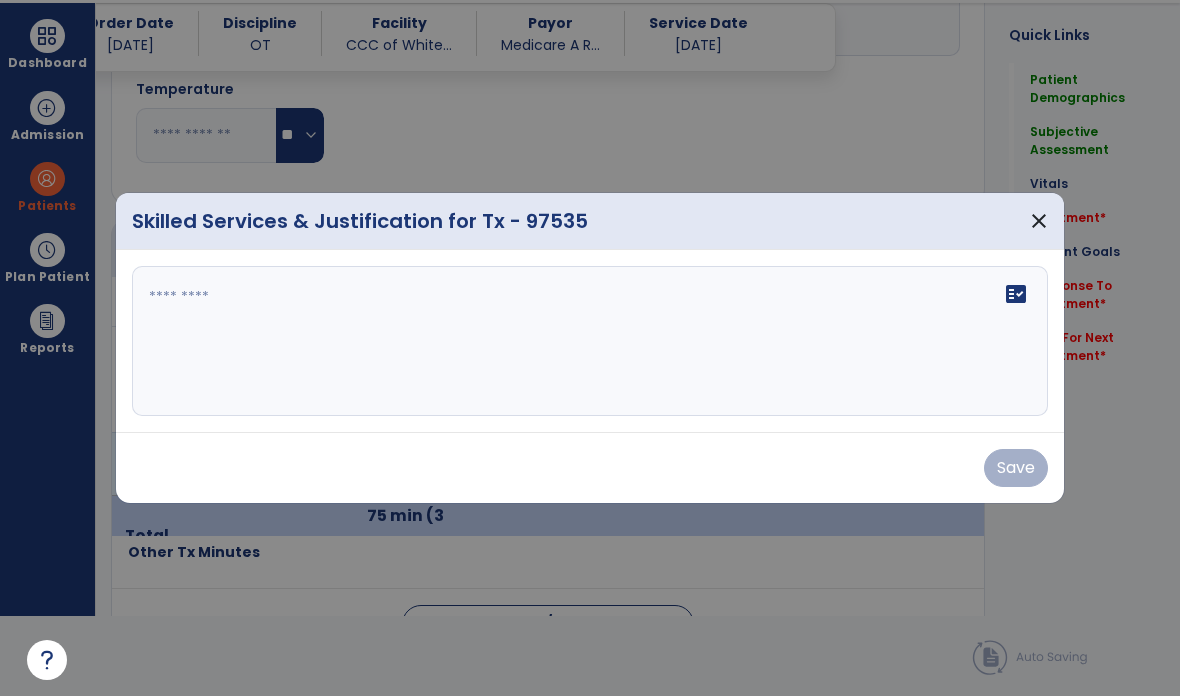 click on "fact_check" at bounding box center [590, 341] 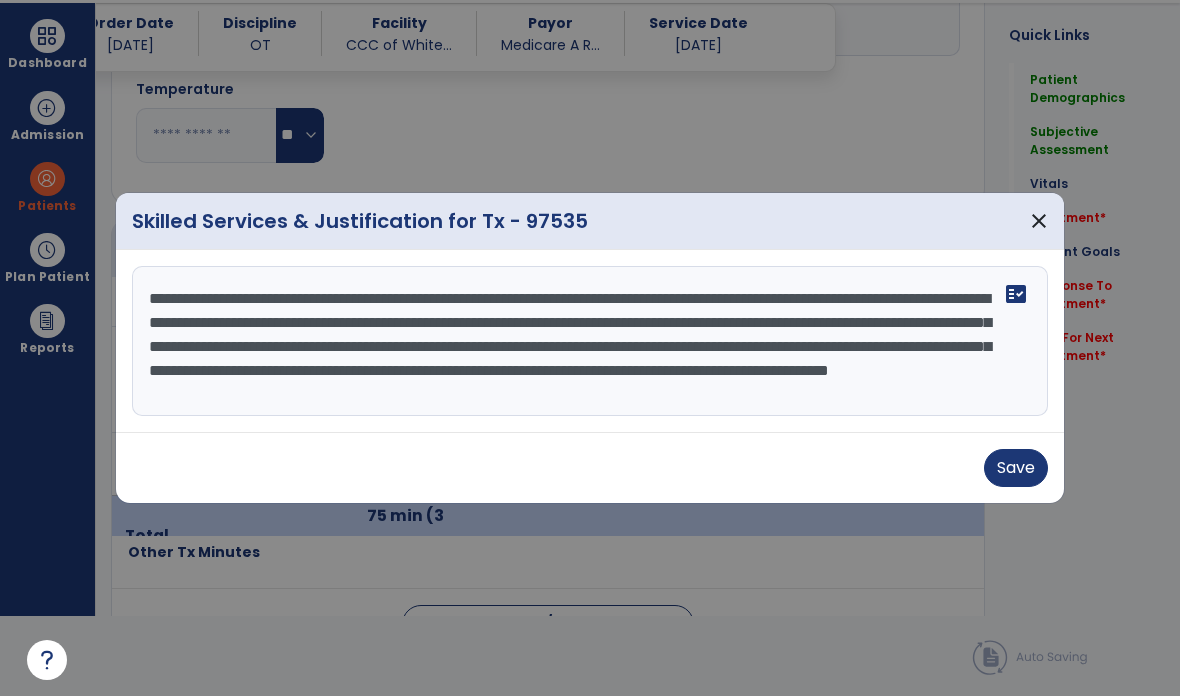 scroll, scrollTop: 15, scrollLeft: 0, axis: vertical 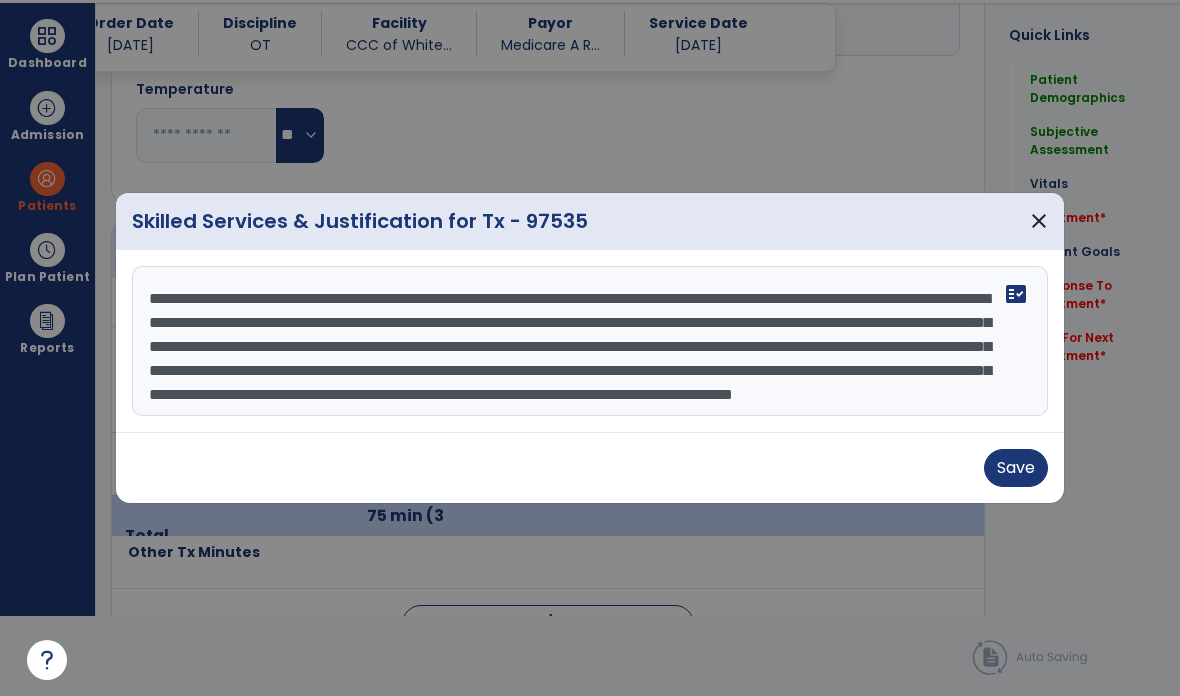click on "**********" at bounding box center (590, 341) 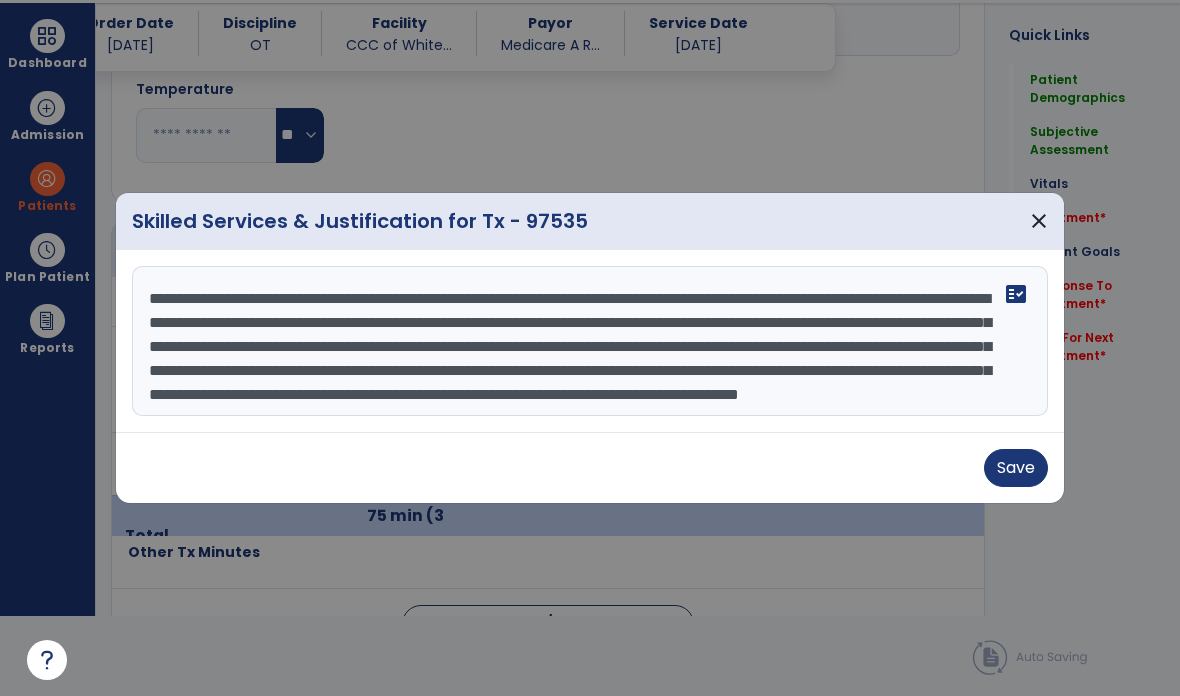 click on "**********" at bounding box center [590, 341] 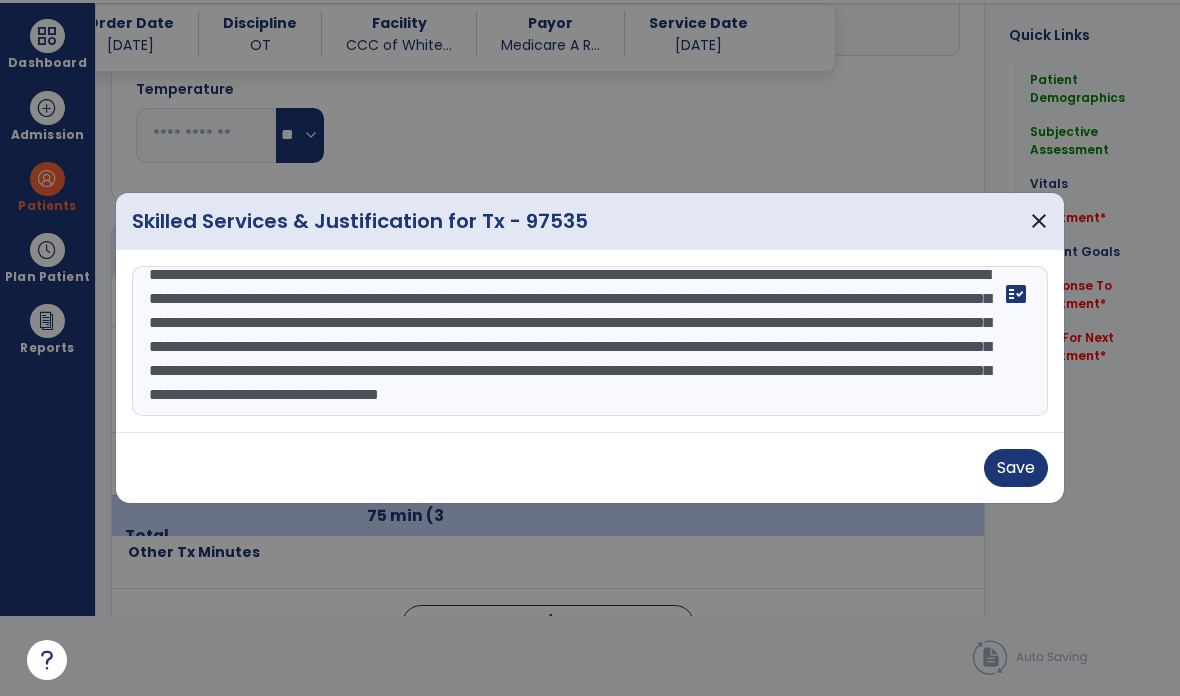 type on "**********" 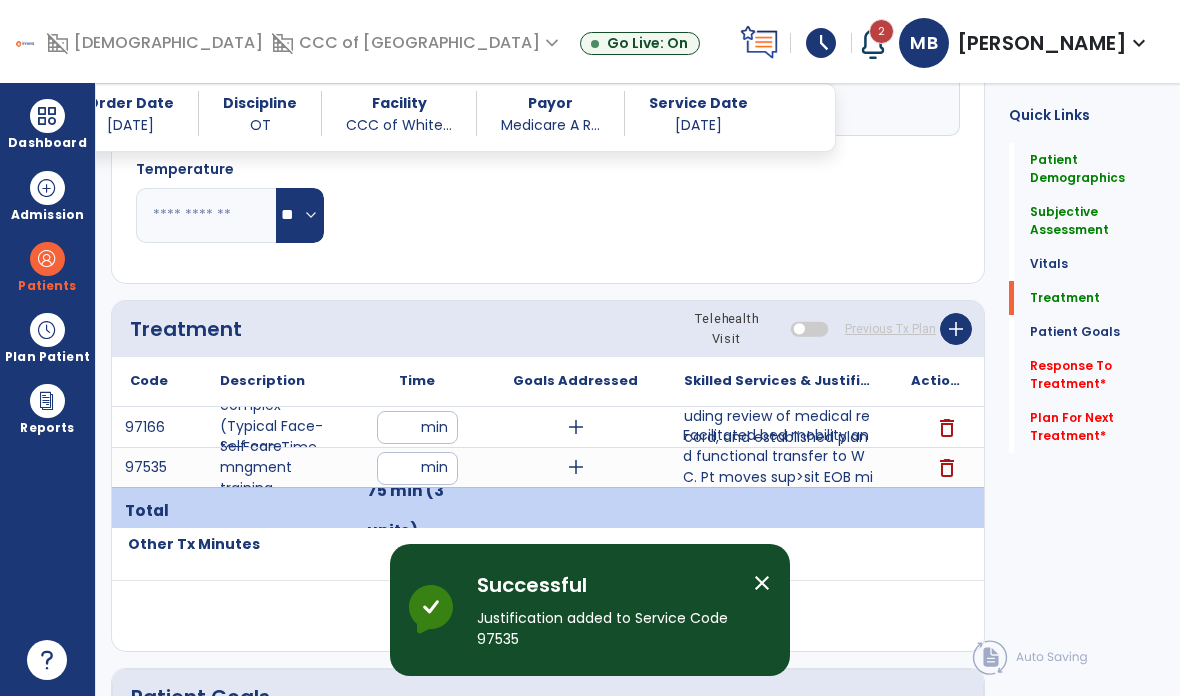 scroll, scrollTop: 80, scrollLeft: 0, axis: vertical 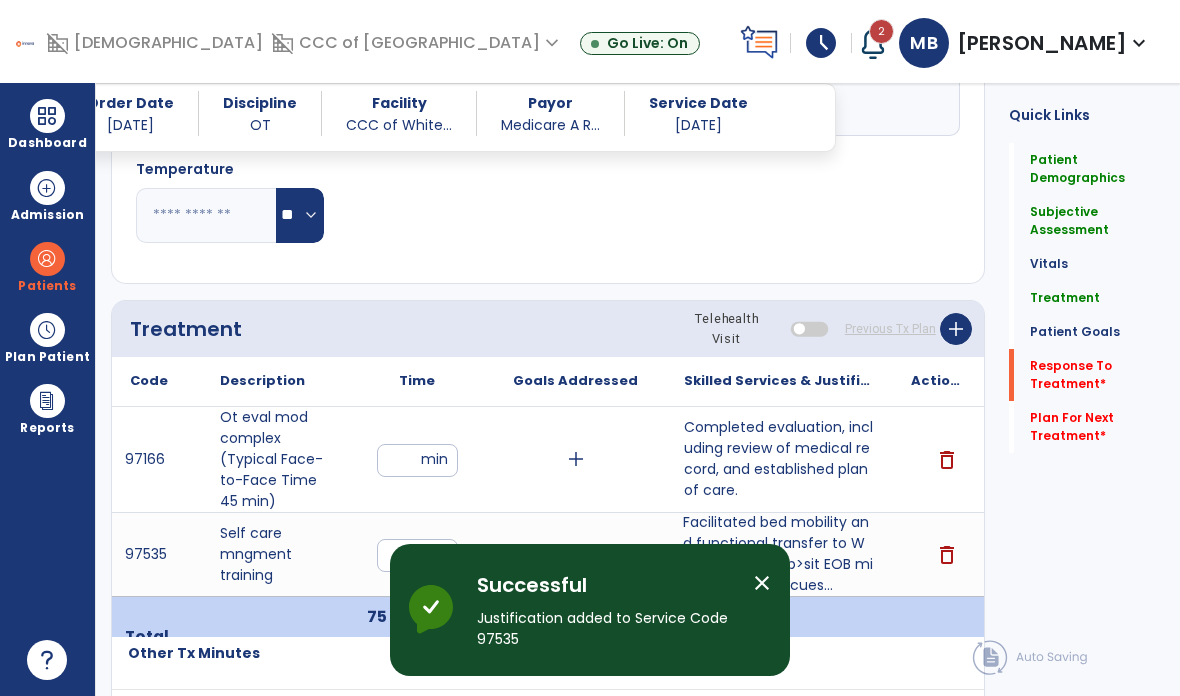click on "Response To Treatment   *" 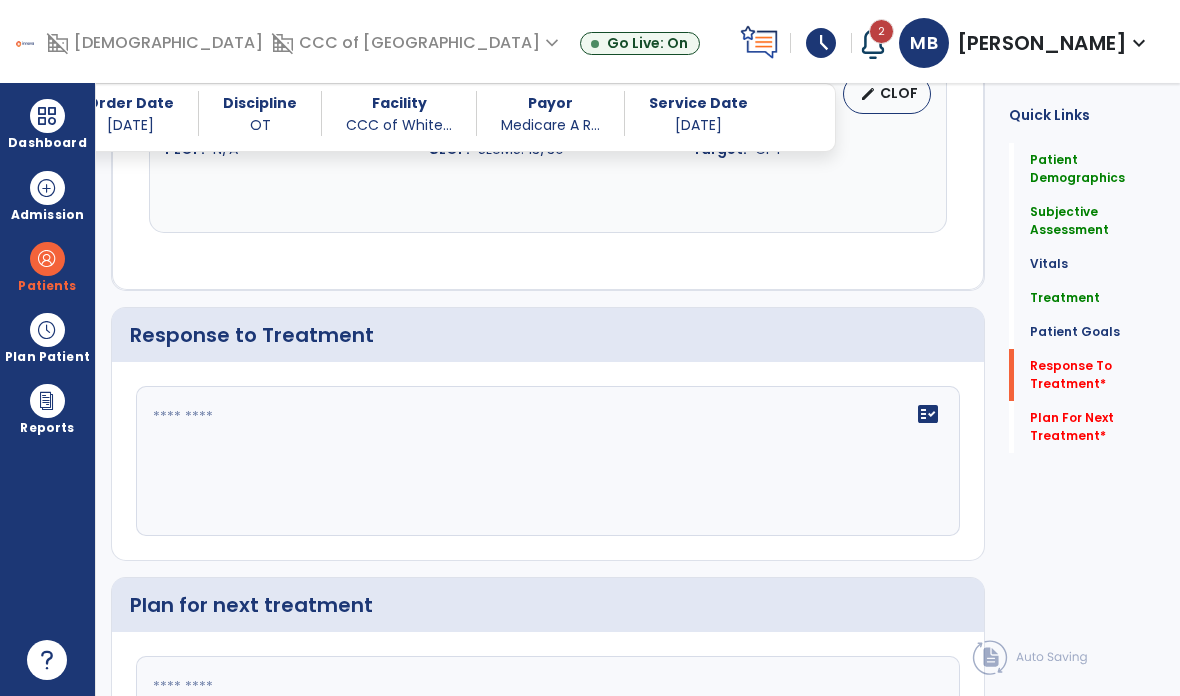 scroll, scrollTop: 2830, scrollLeft: 0, axis: vertical 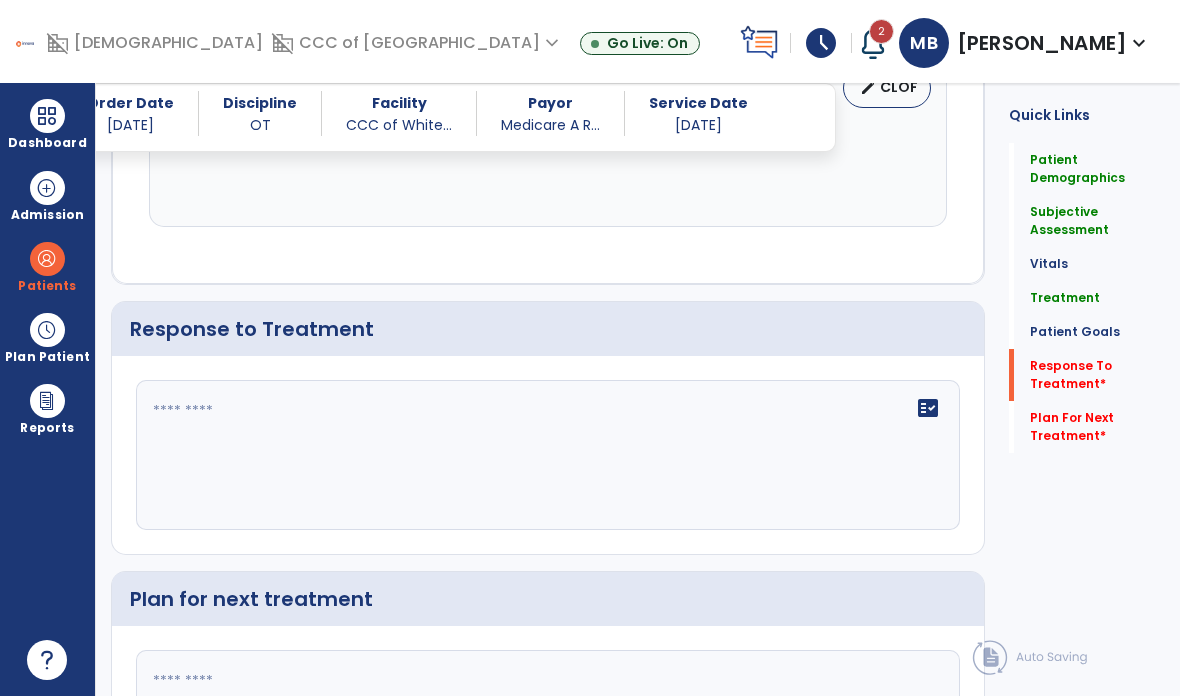 click on "fact_check" 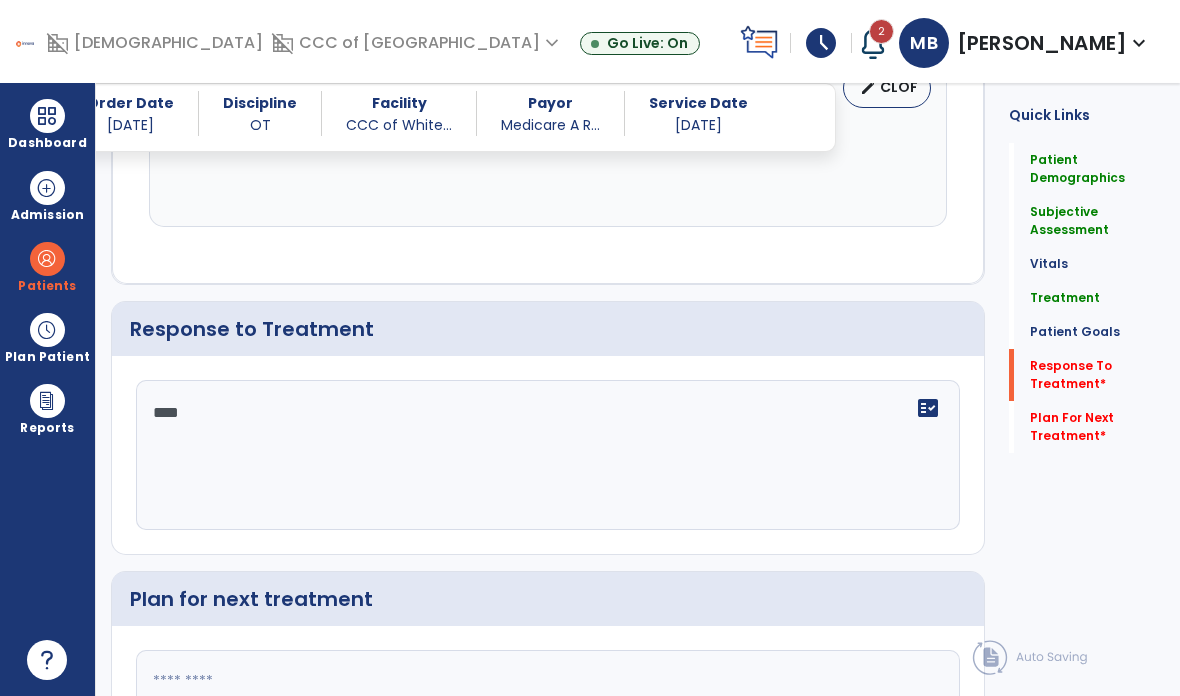 type on "****" 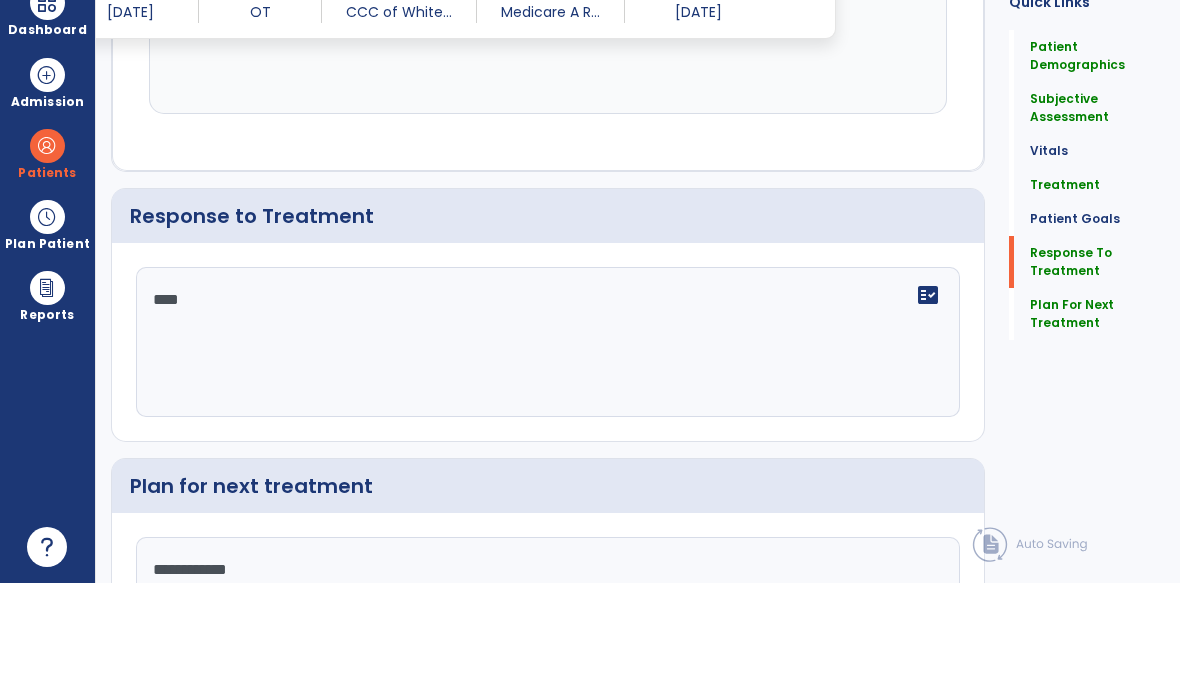 click on "Quick Links  Patient Demographics   Patient Demographics   Subjective Assessment   Subjective Assessment   Vitals   Vitals   Treatment   Treatment   Patient Goals   Patient Goals   Response To Treatment   Response To Treatment   Plan For Next Treatment   Plan For Next Treatment" 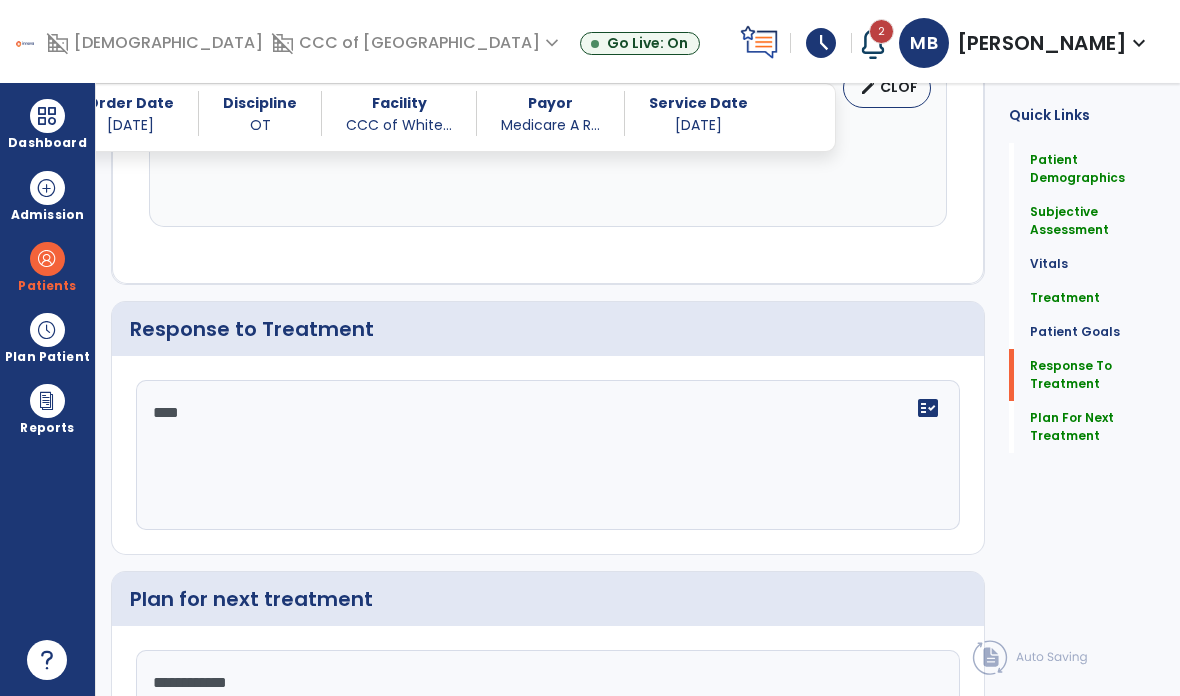 click on "**********" 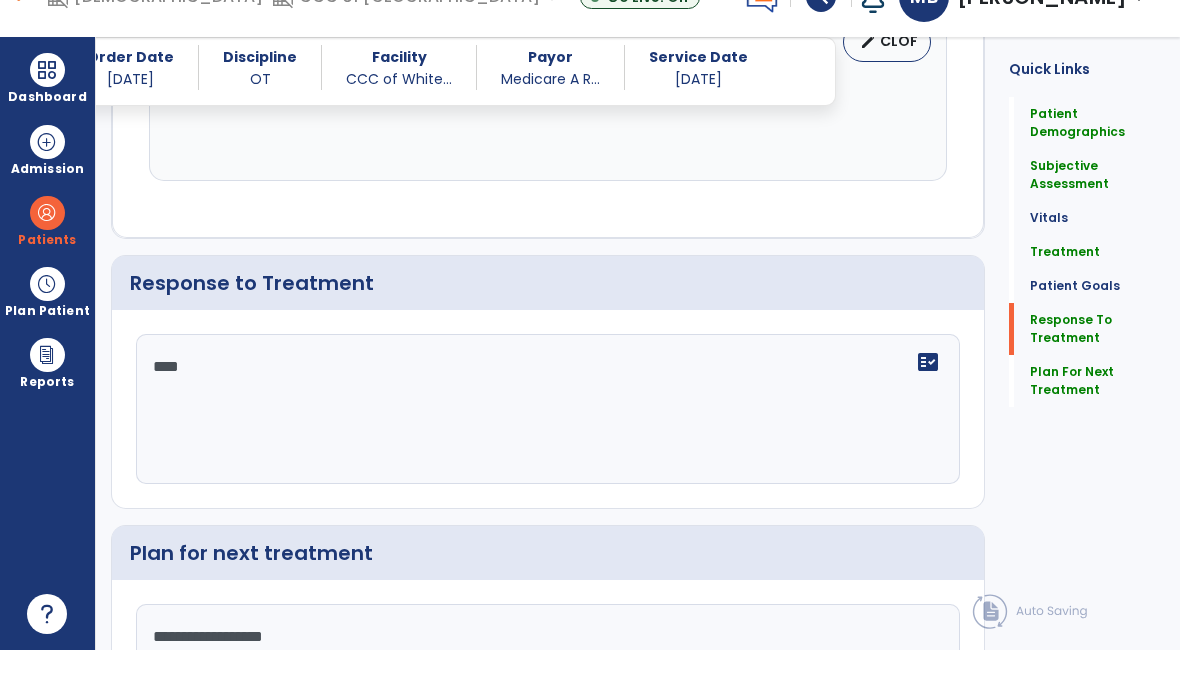 type on "**********" 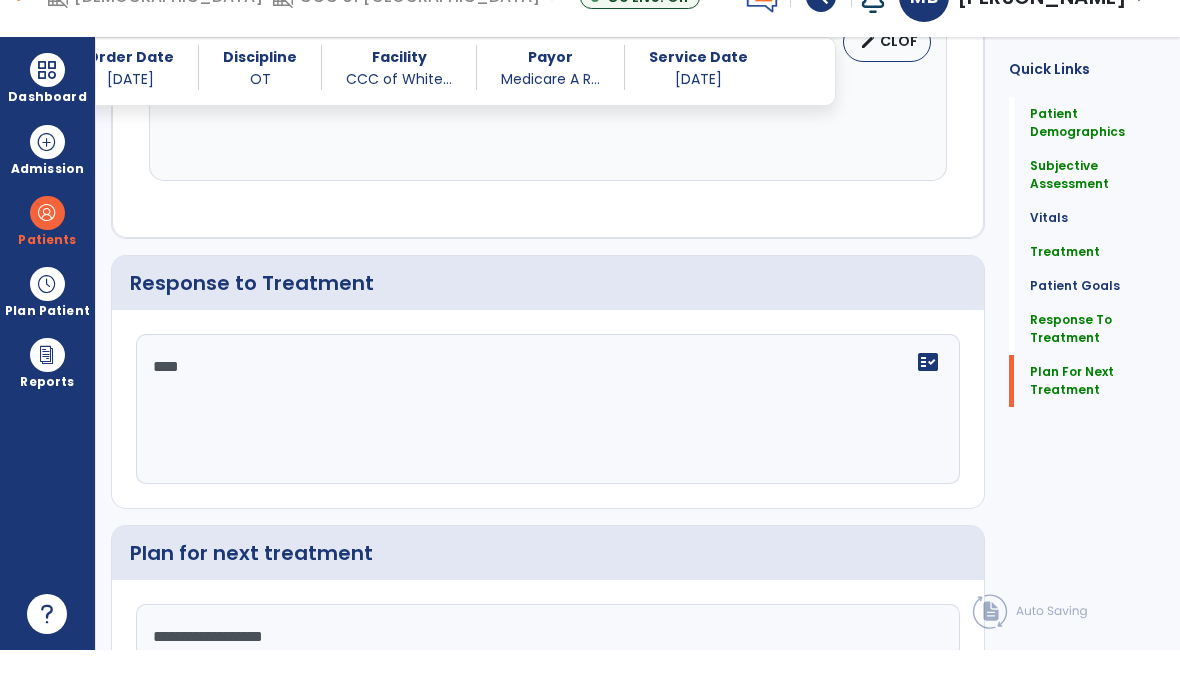 click on "Plan For Next Treatment" 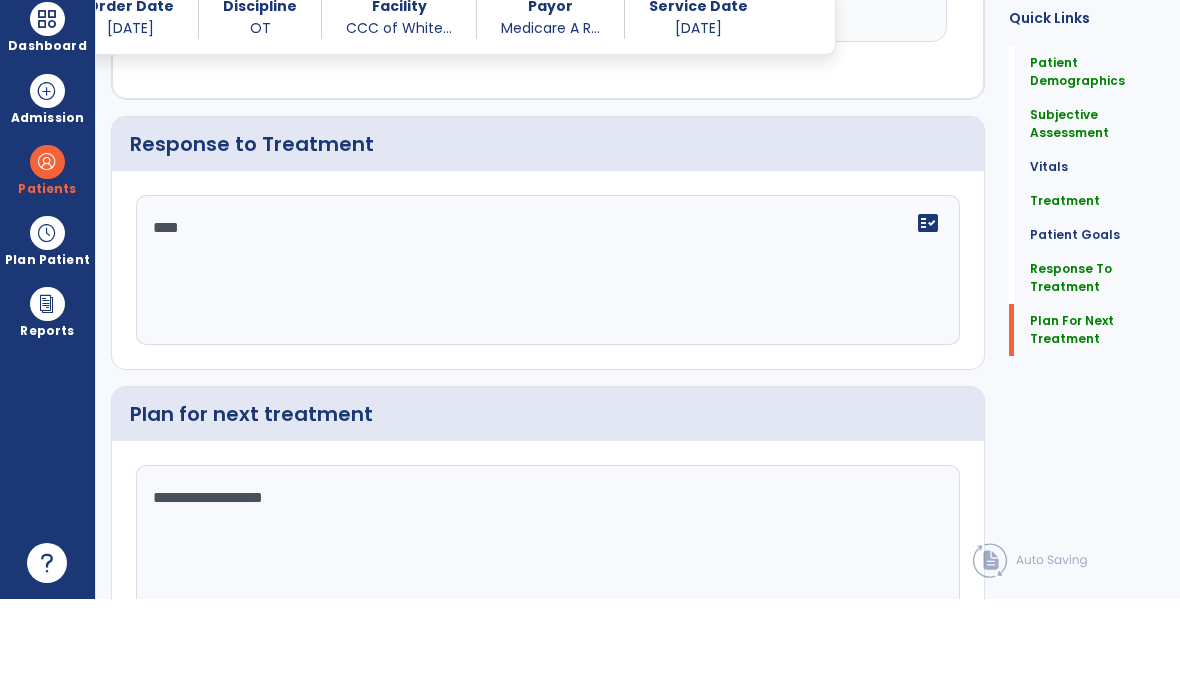 scroll, scrollTop: 2946, scrollLeft: 0, axis: vertical 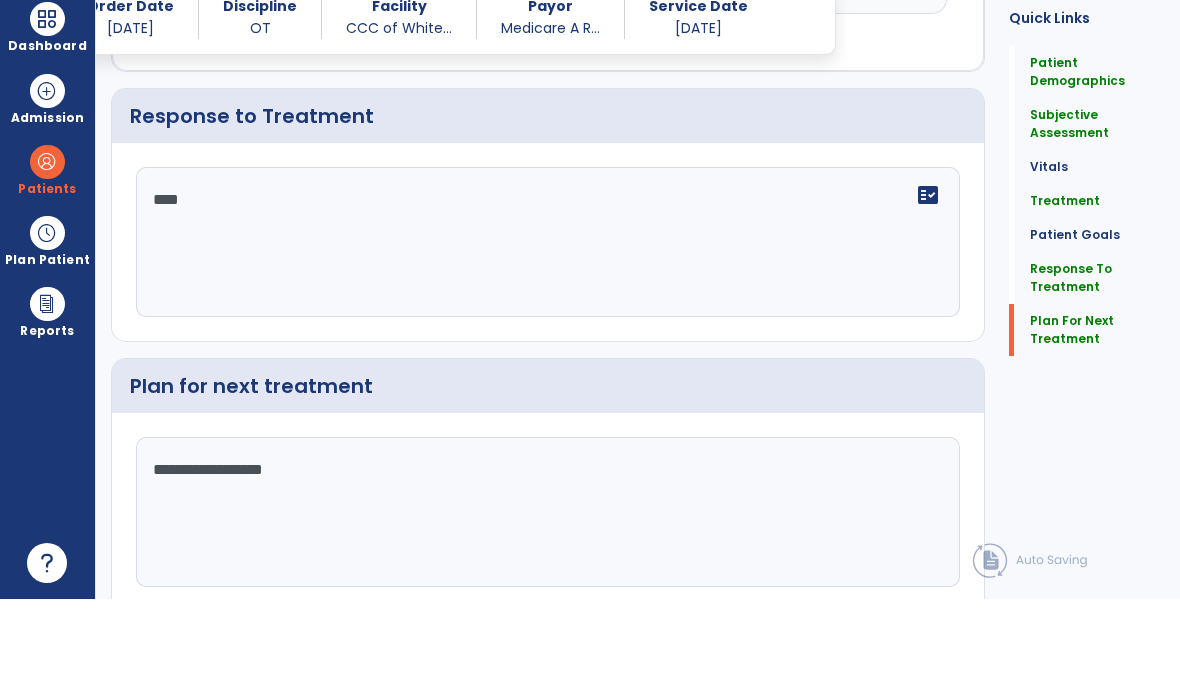 click on "Sign Doc  chevron_right" 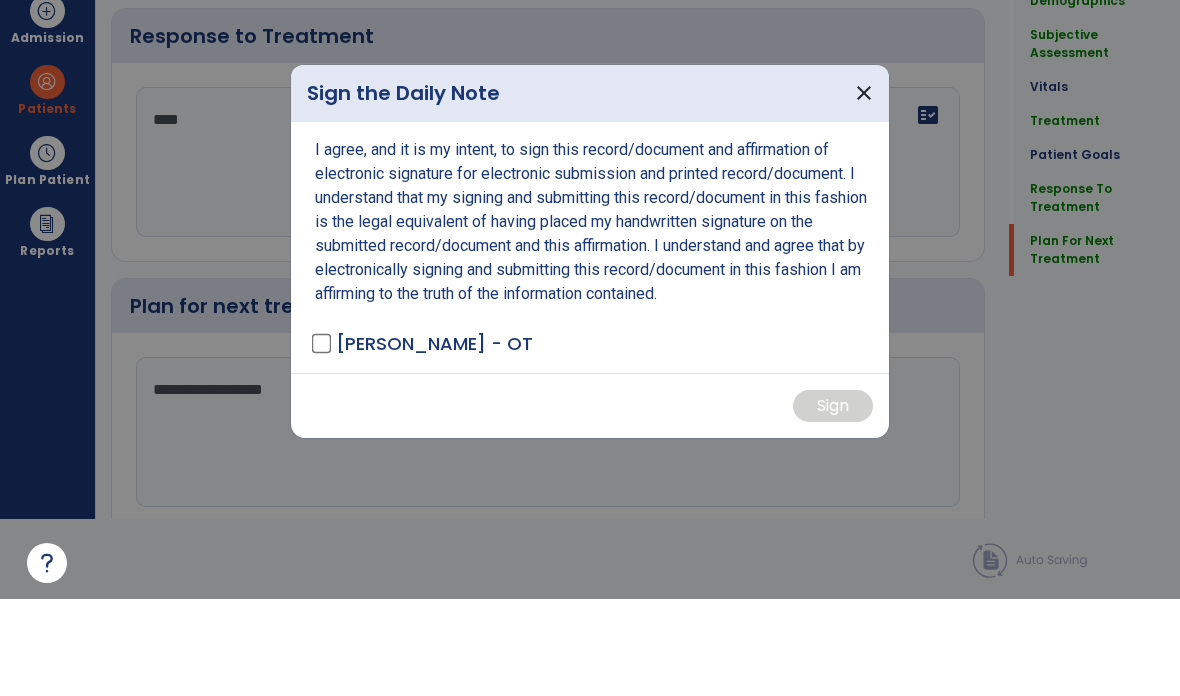 scroll, scrollTop: 0, scrollLeft: 0, axis: both 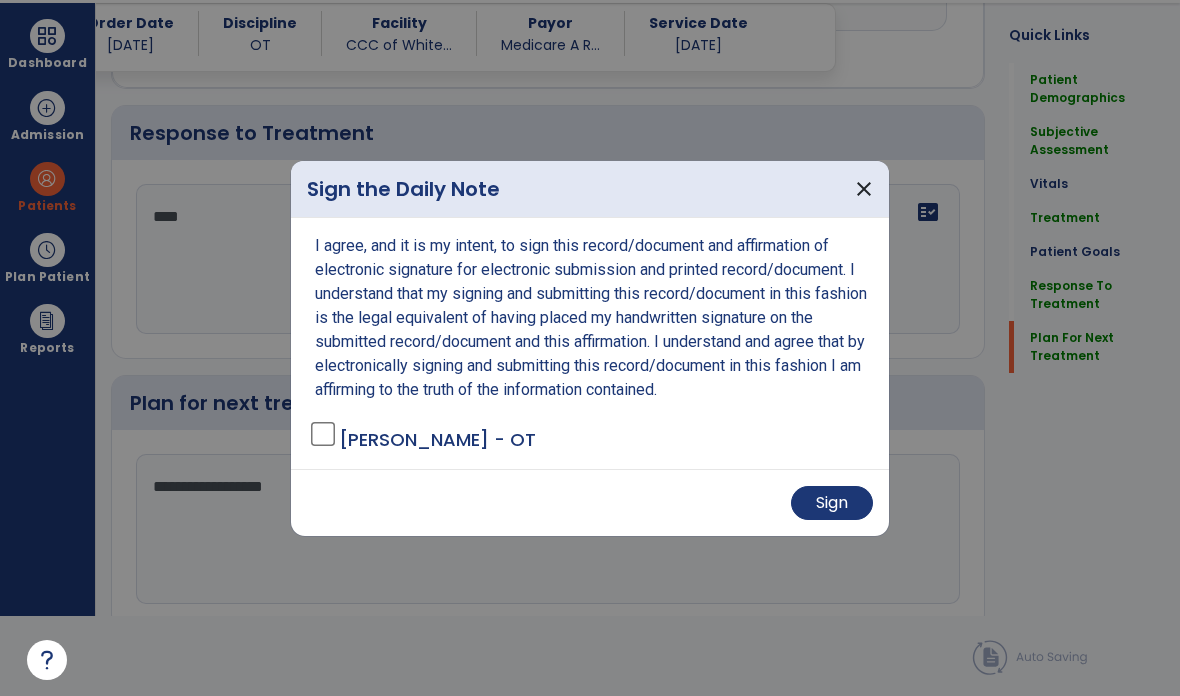 click on "Sign" at bounding box center [832, 503] 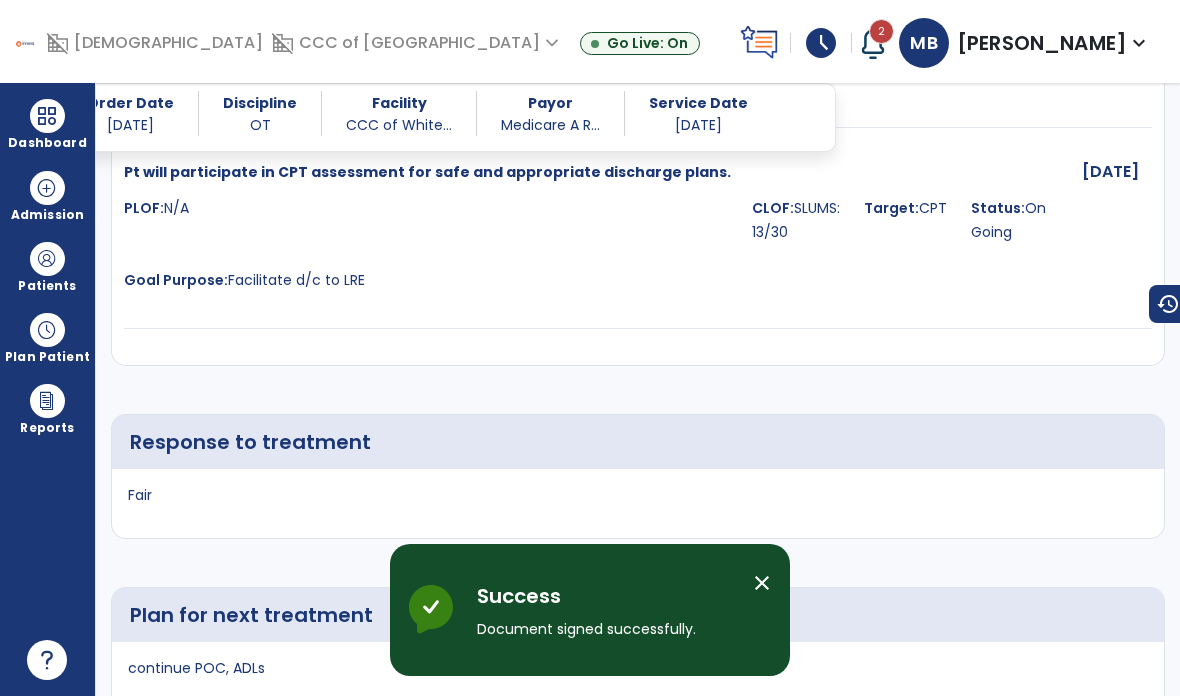 scroll, scrollTop: 80, scrollLeft: 0, axis: vertical 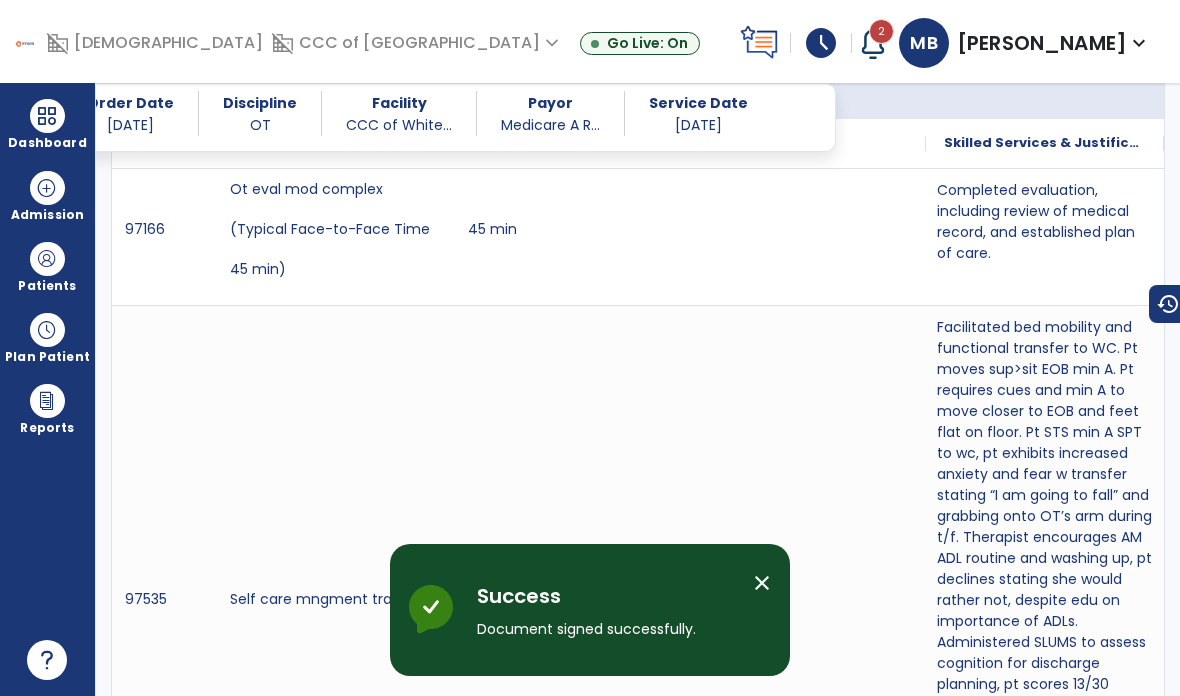 click at bounding box center (47, 116) 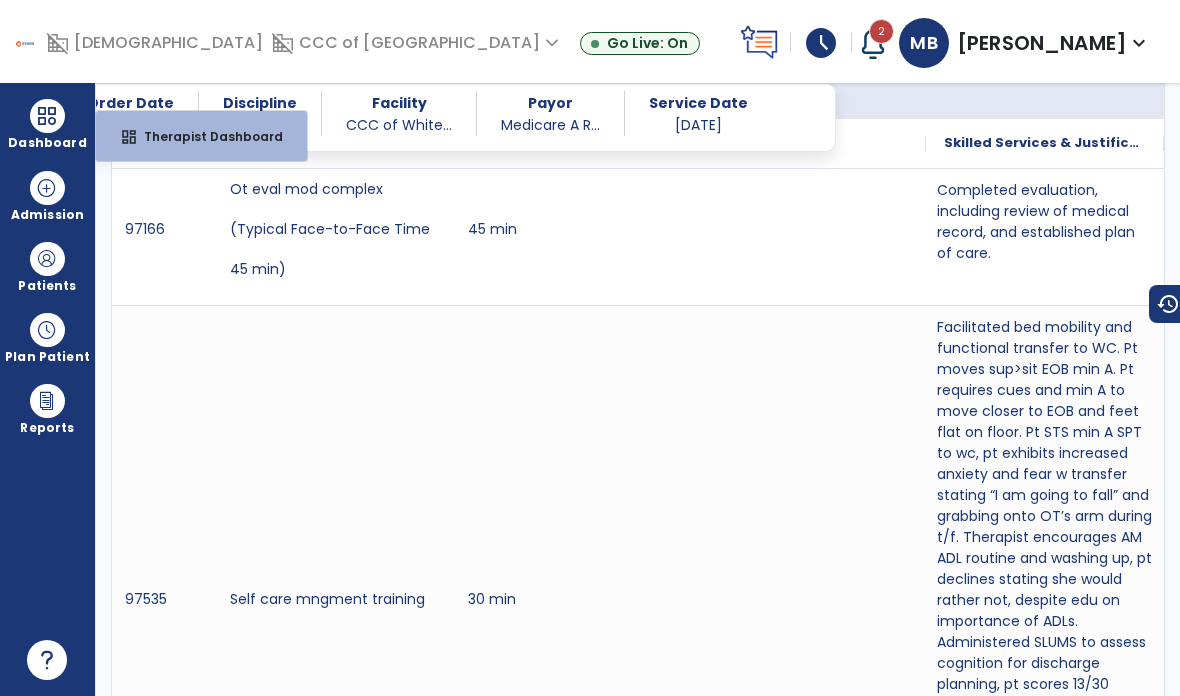click on "Therapist Dashboard" at bounding box center [205, 136] 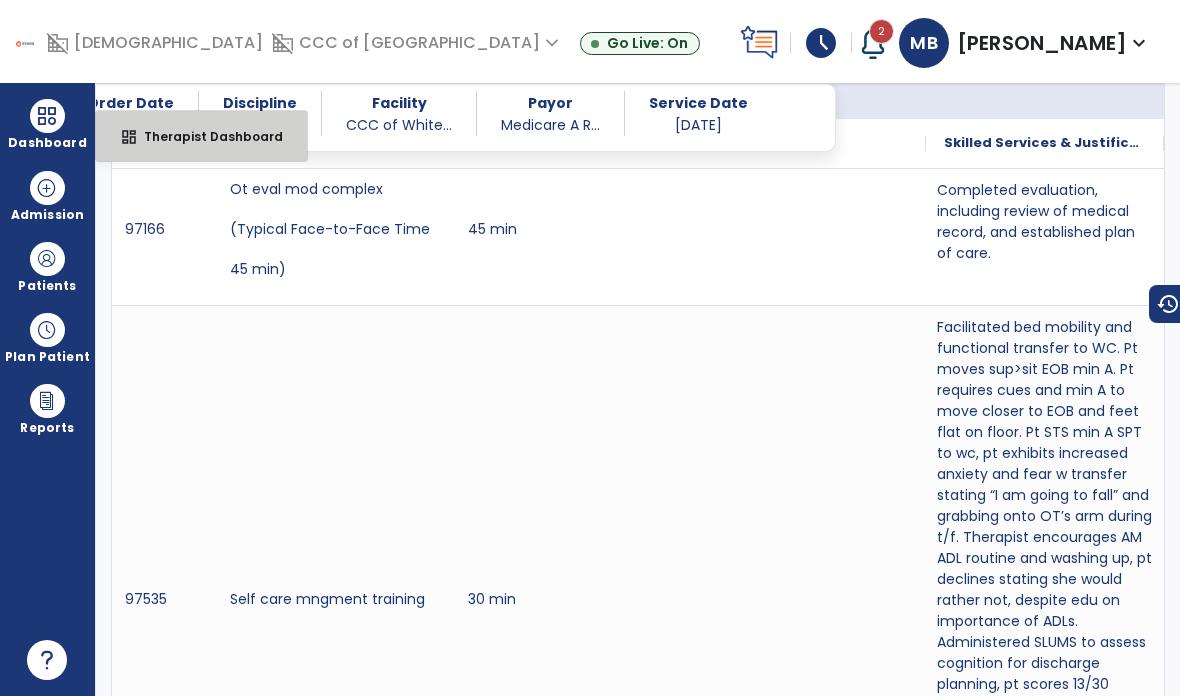 select on "****" 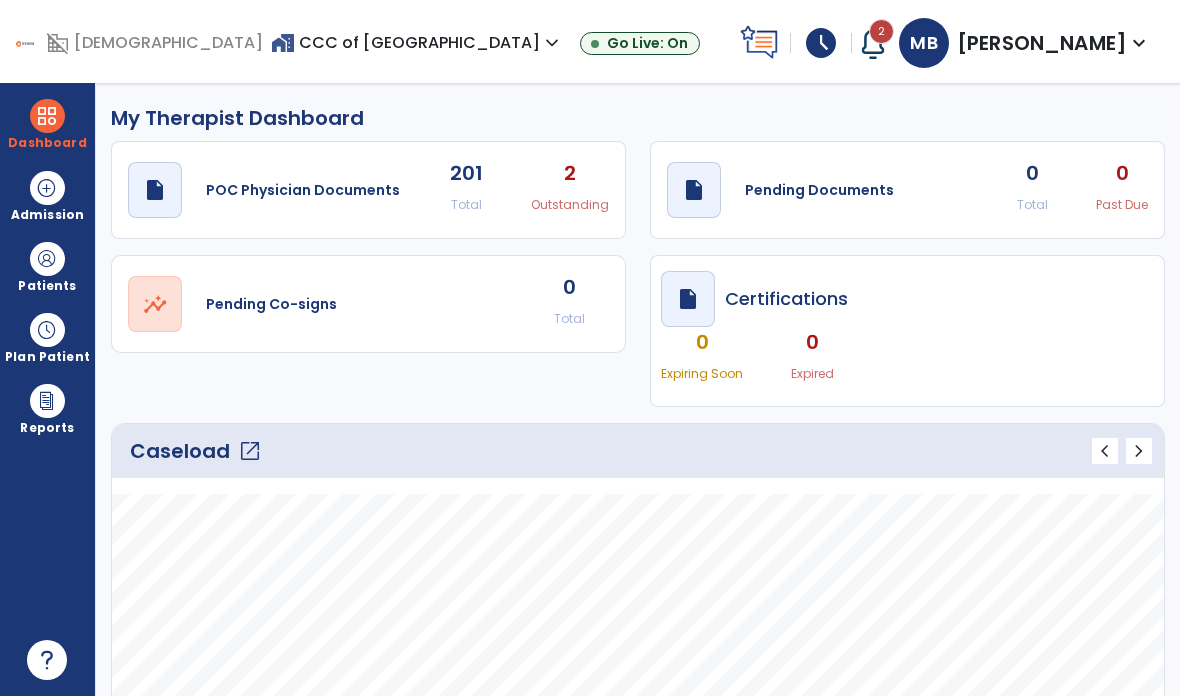 scroll, scrollTop: 0, scrollLeft: 0, axis: both 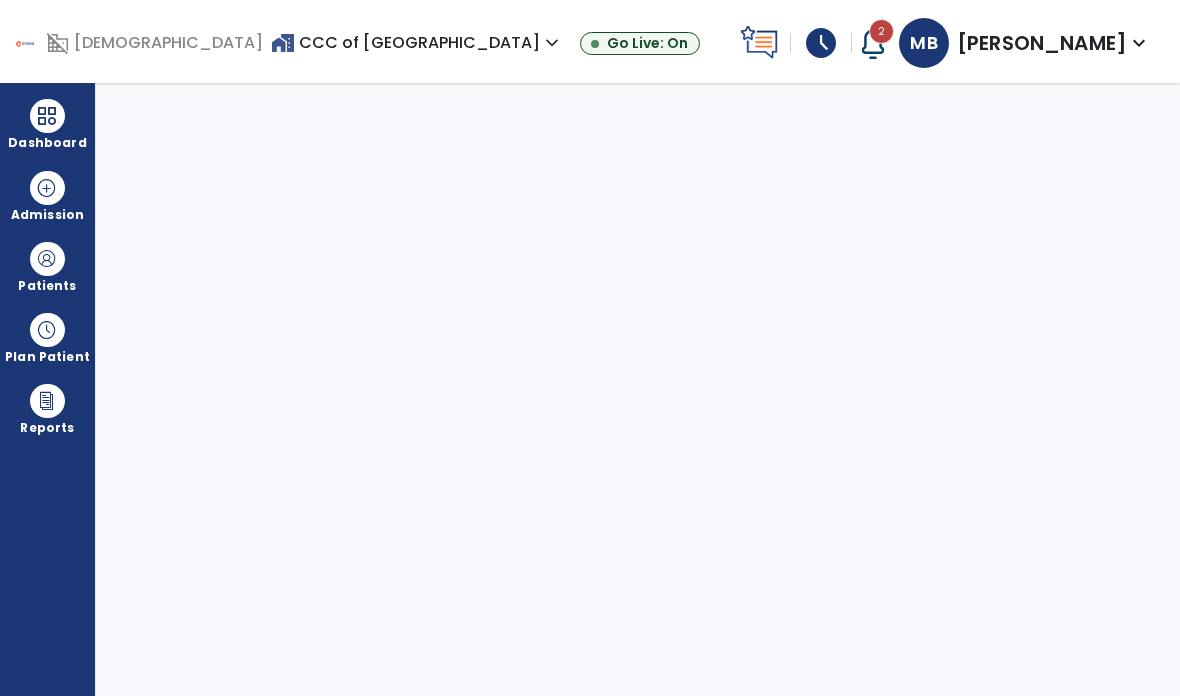 select on "****" 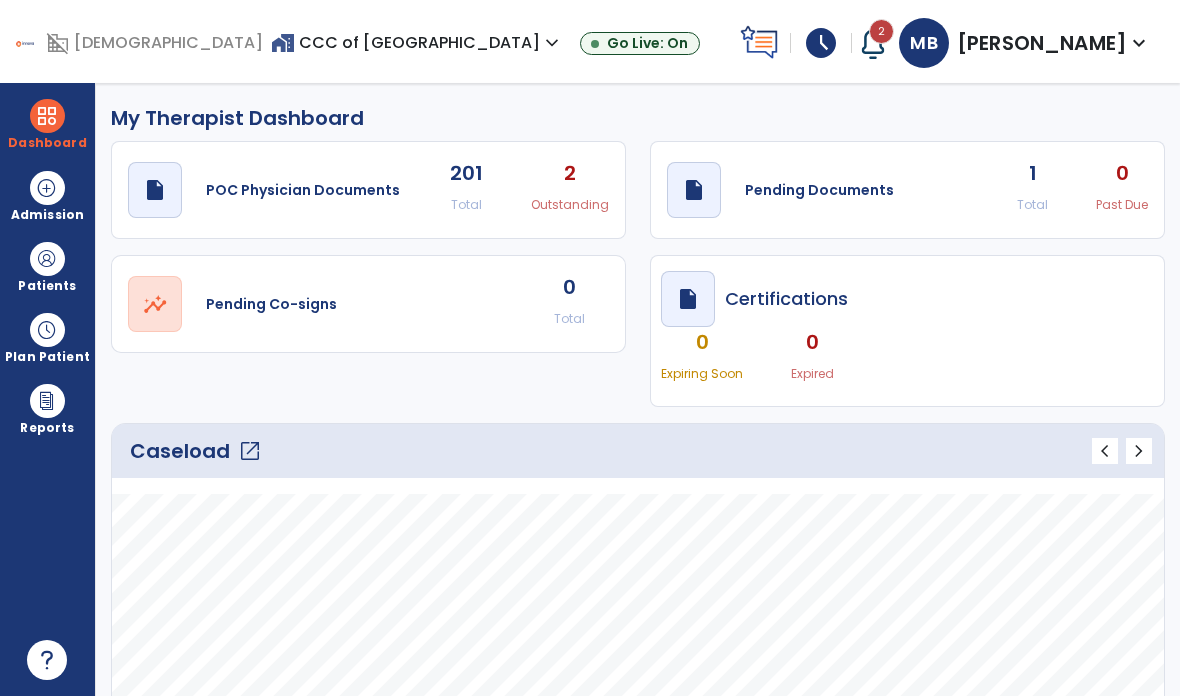 click on "Patients" at bounding box center [47, 286] 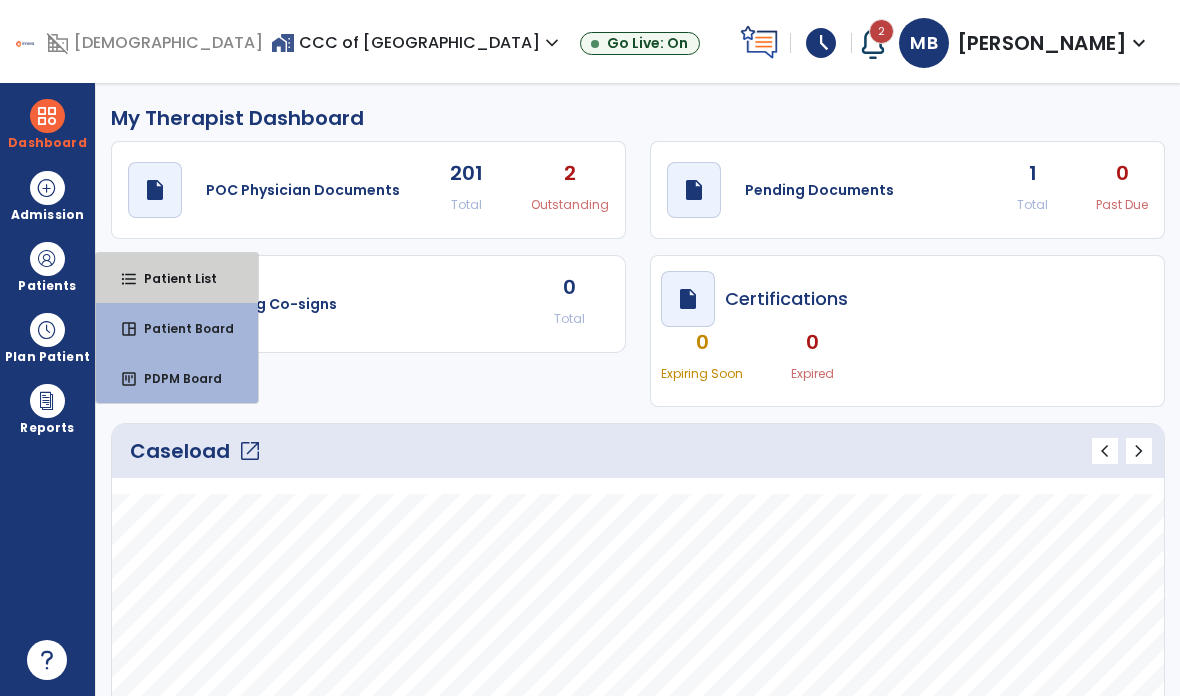 click on "format_list_bulleted  Patient List" at bounding box center (177, 278) 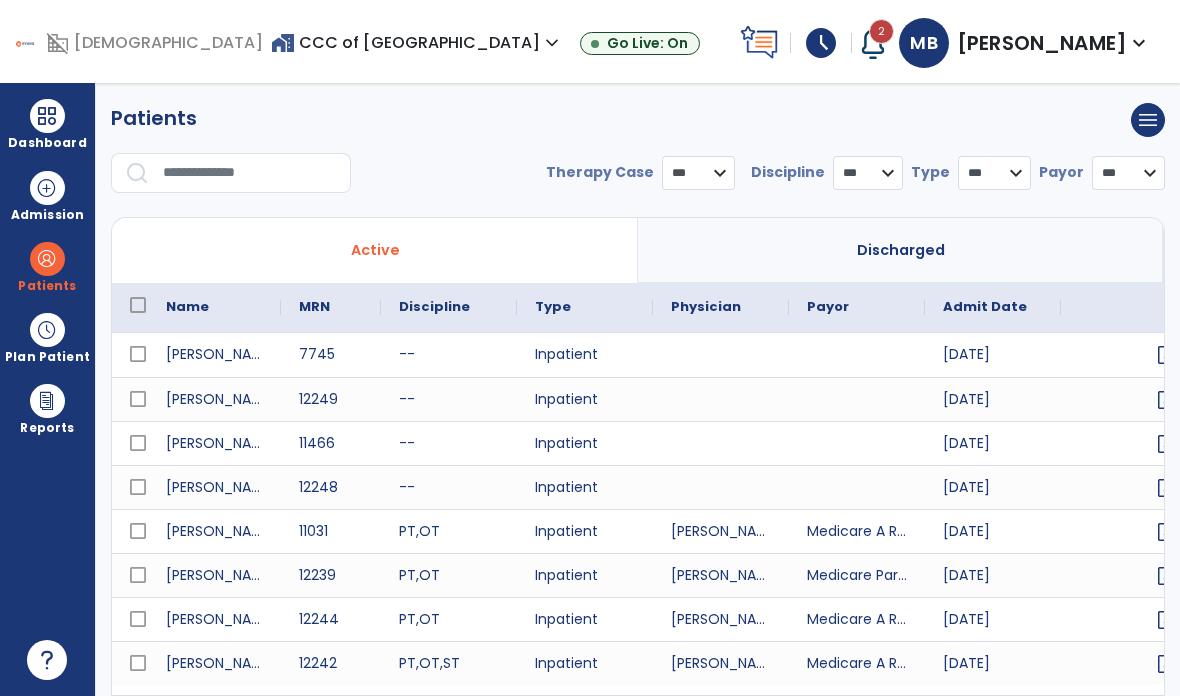 select on "***" 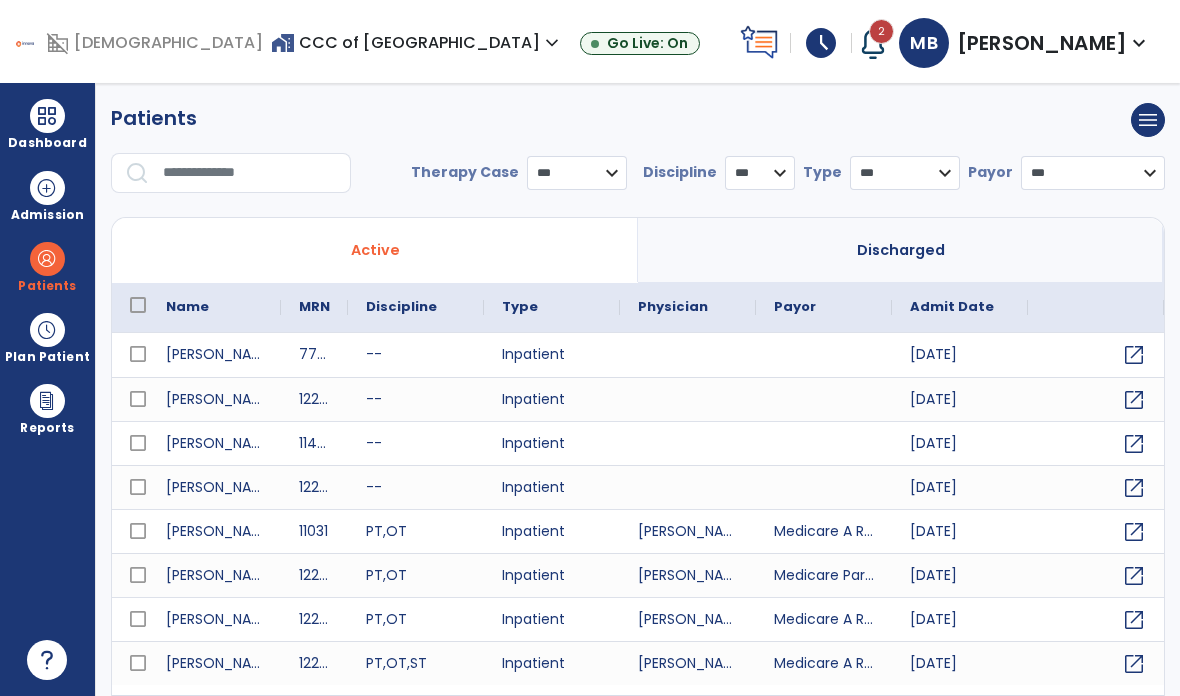 click at bounding box center [250, 173] 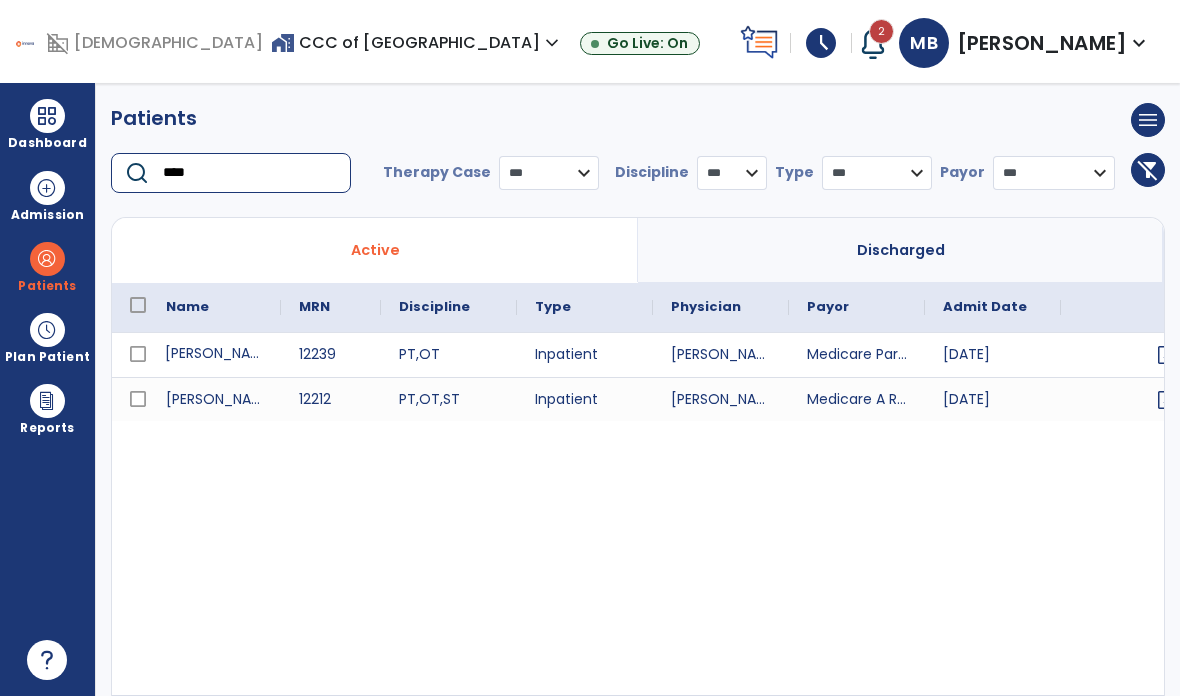 type on "****" 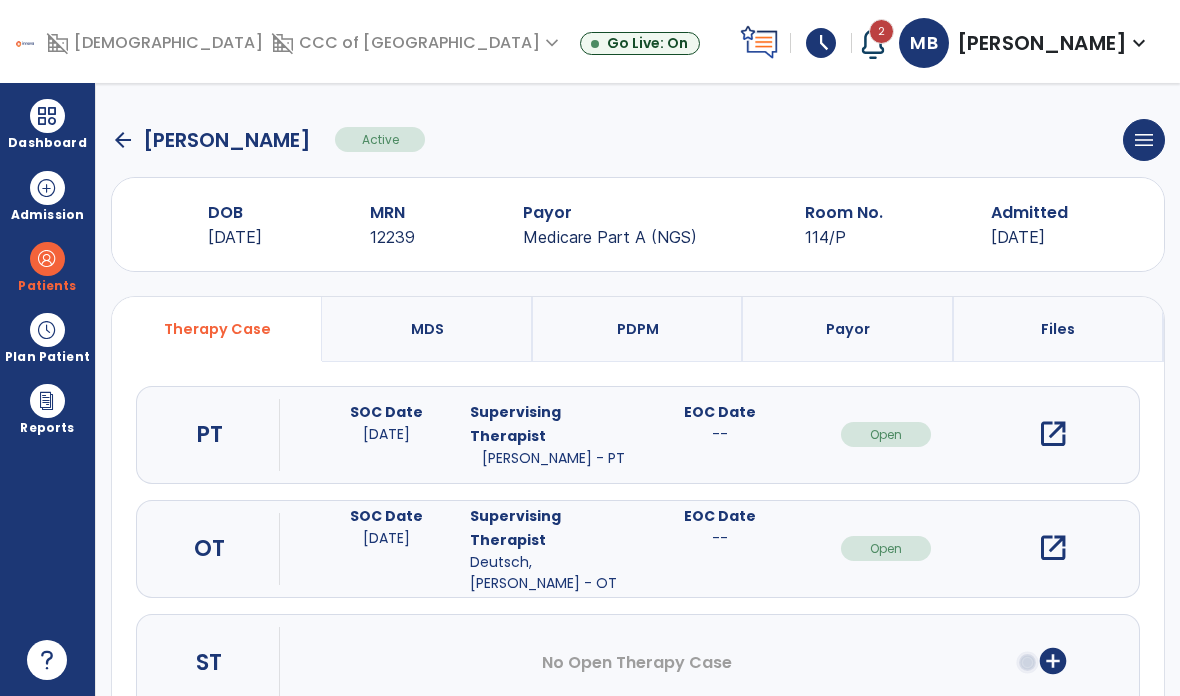 click on "SOC Date 07/10/2025" at bounding box center (387, 434) 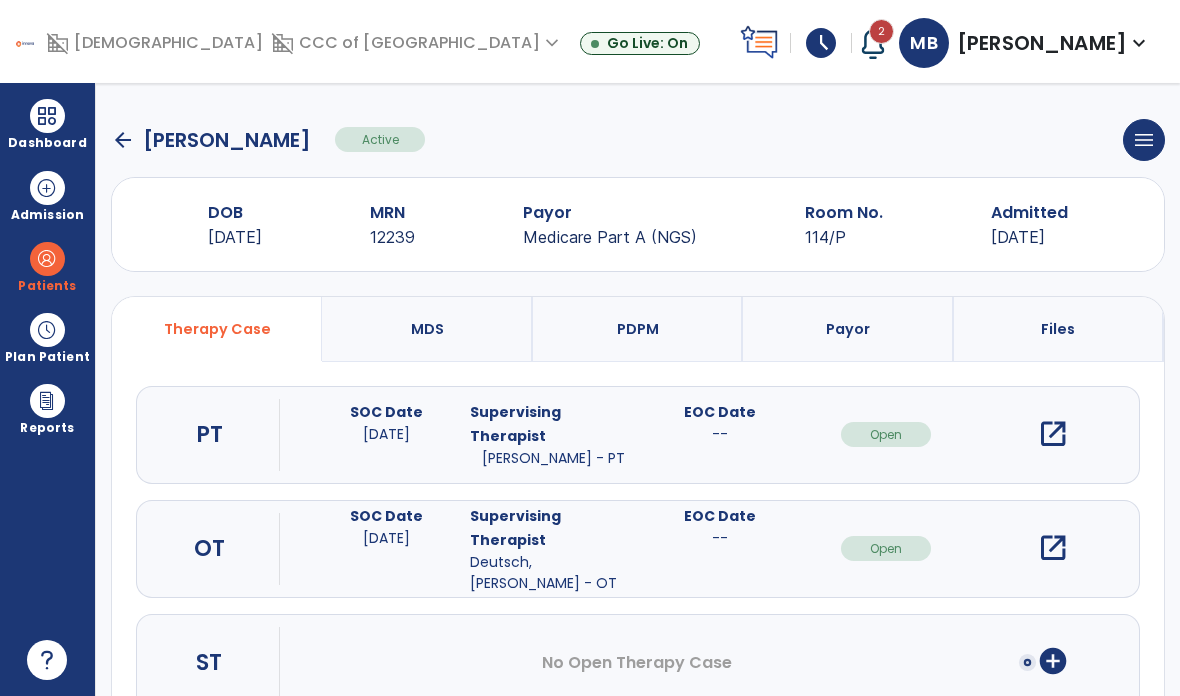 click on "open_in_new" at bounding box center [1053, 548] 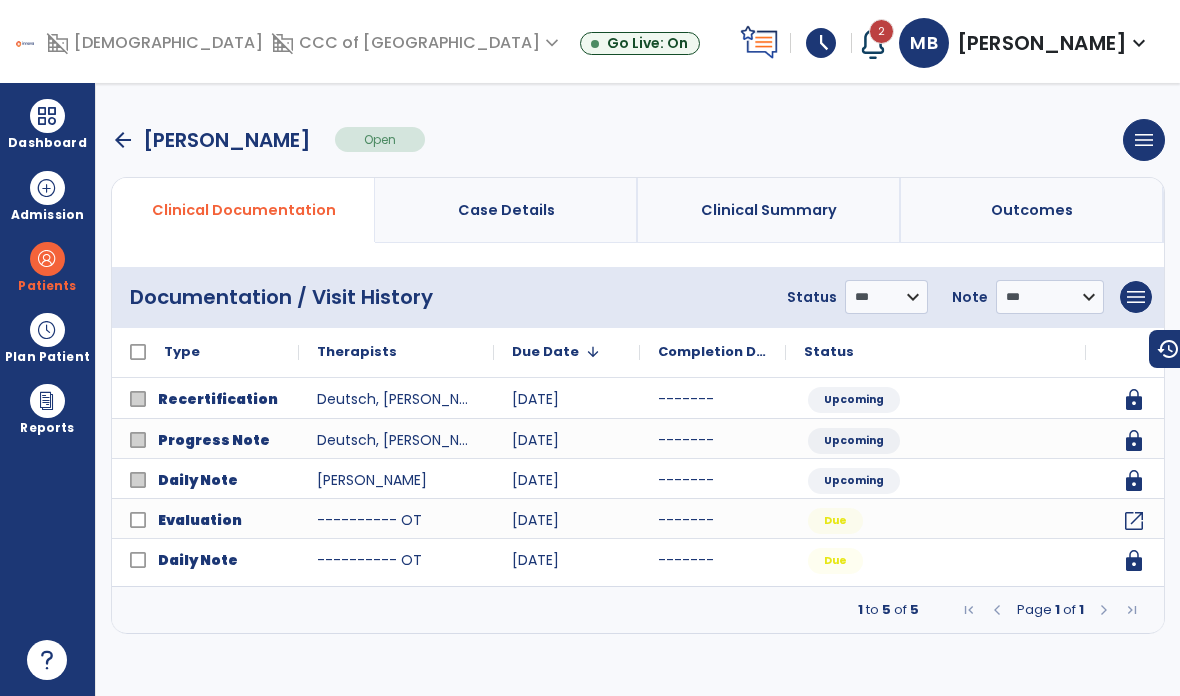 click on "schedule" at bounding box center [821, 43] 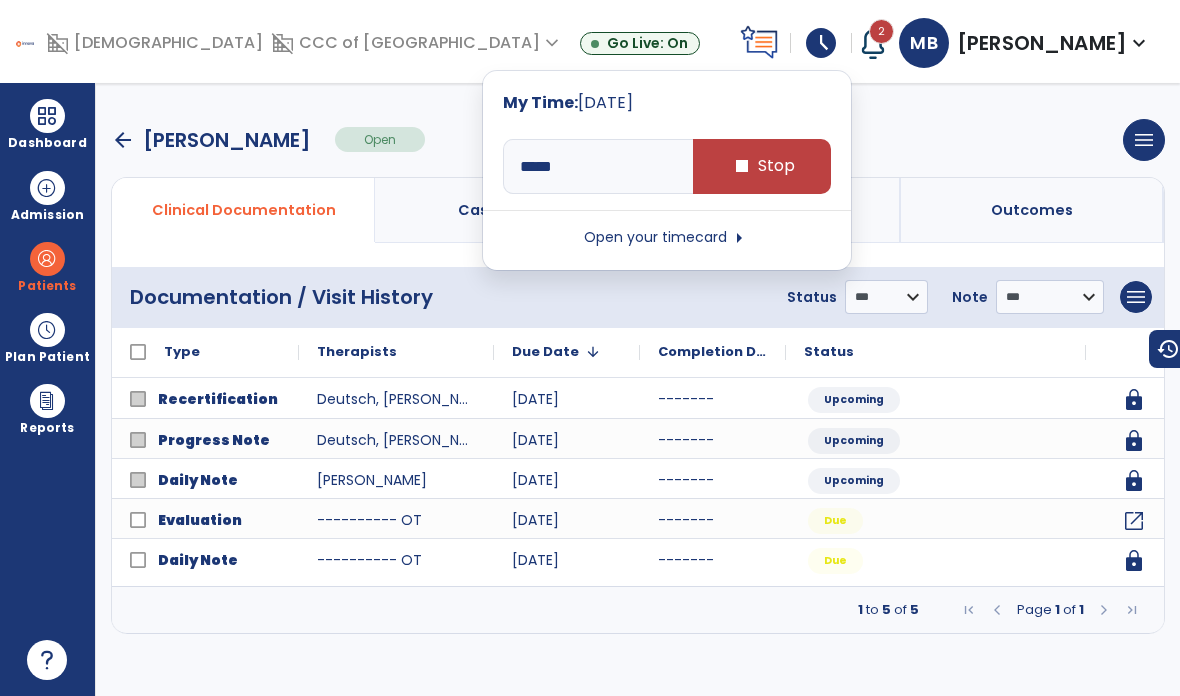 click on "stop  Stop" at bounding box center (762, 166) 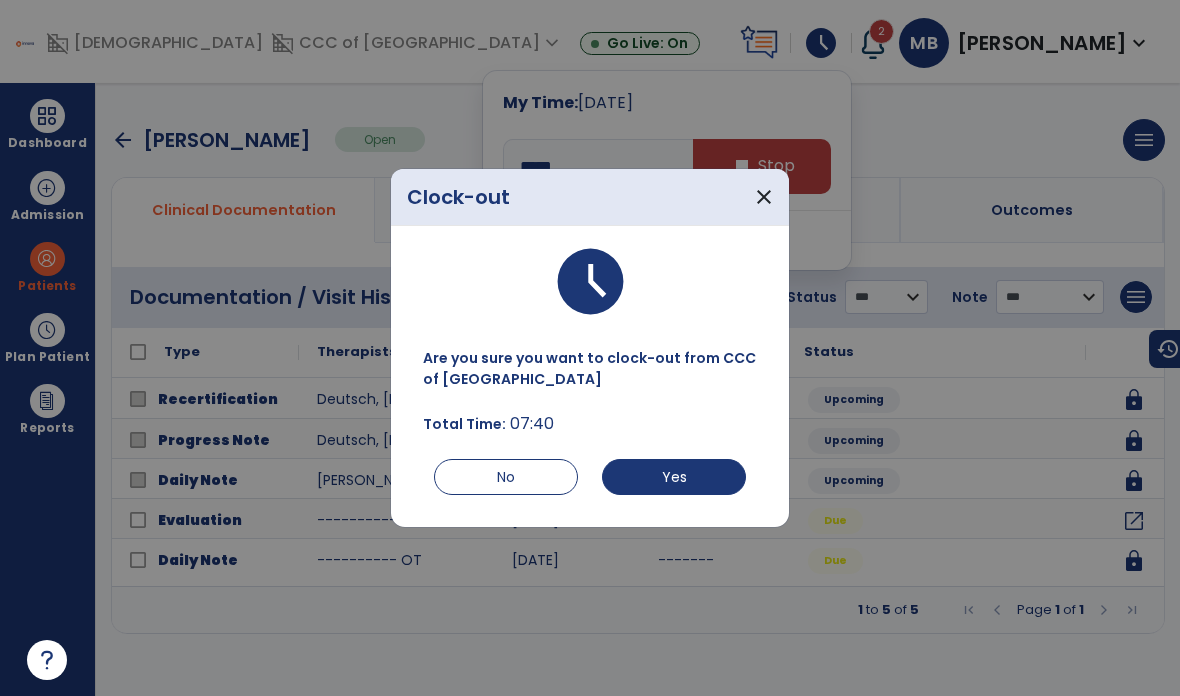 click on "Yes" at bounding box center (674, 477) 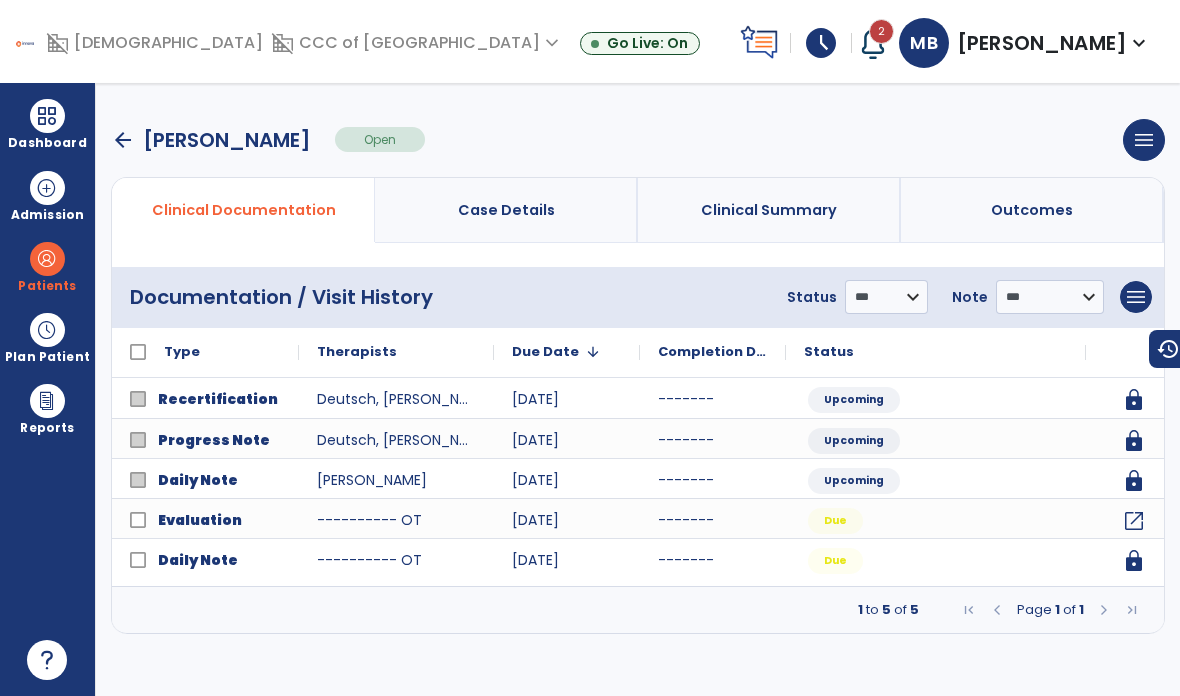 click on "schedule" at bounding box center (821, 43) 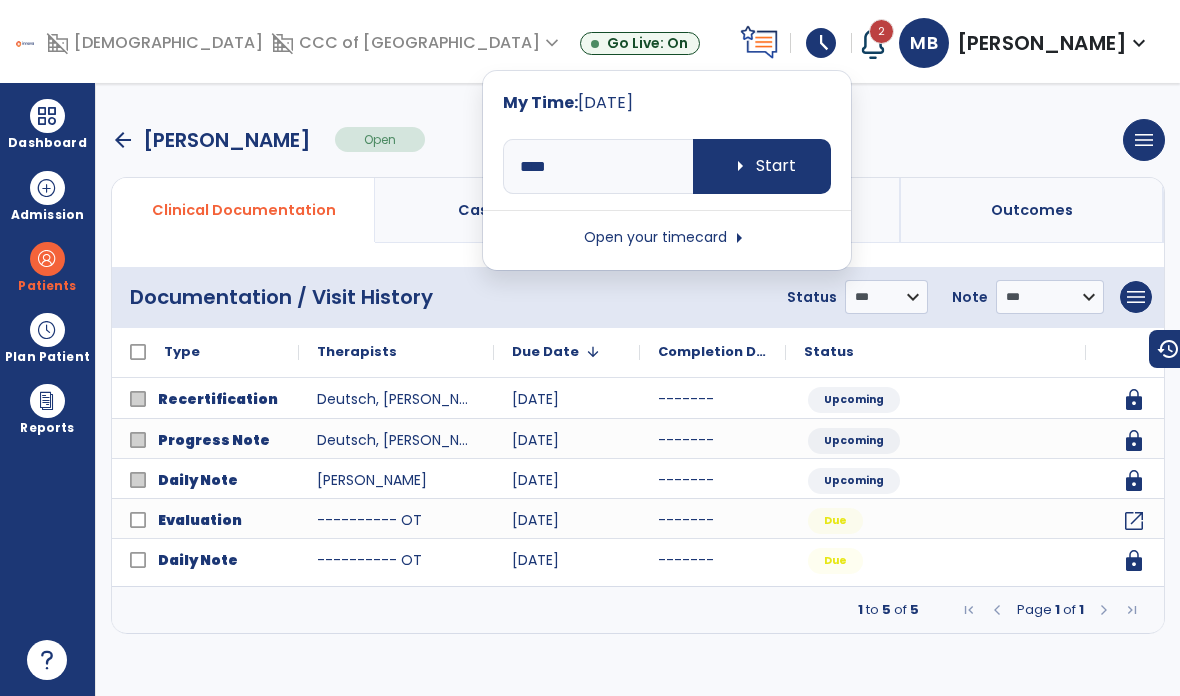 click on "Open your timecard  arrow_right" at bounding box center (667, 238) 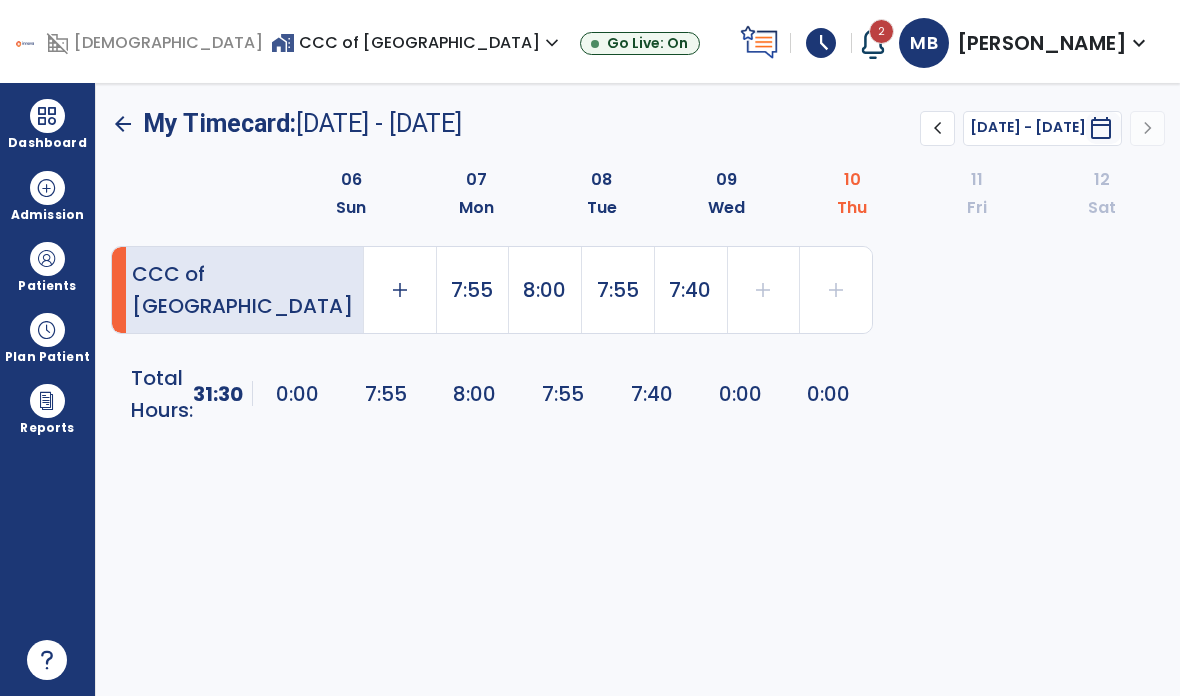 click on "7:40" 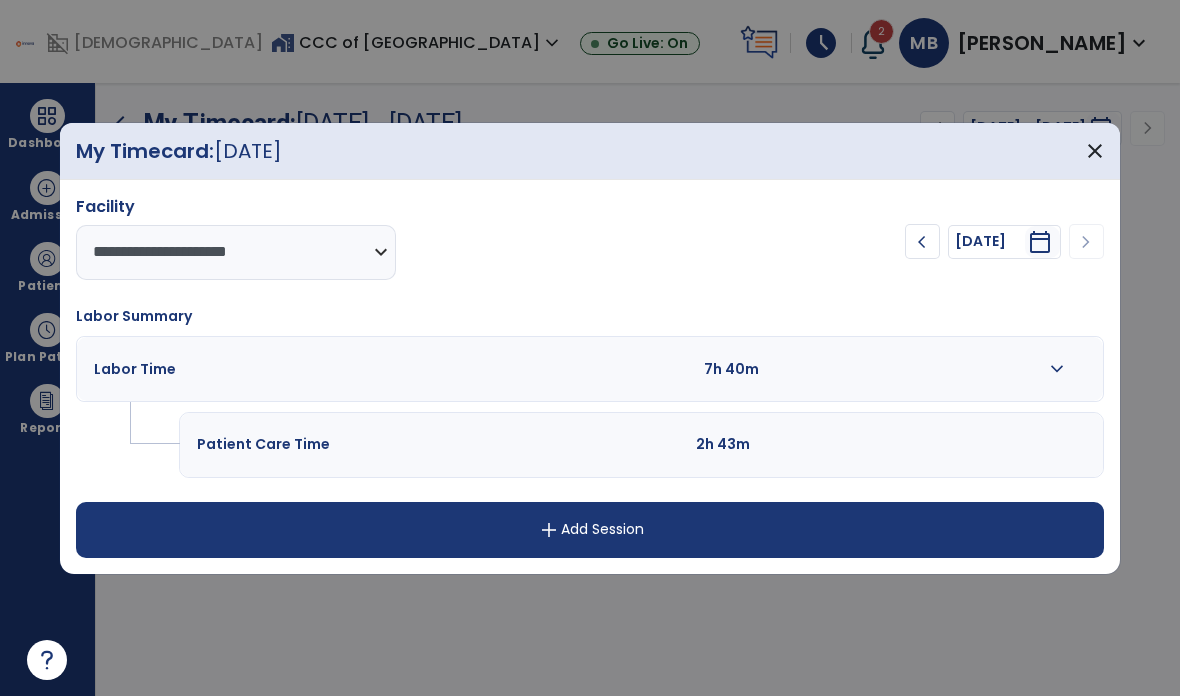 click on "expand_more" at bounding box center [1057, 369] 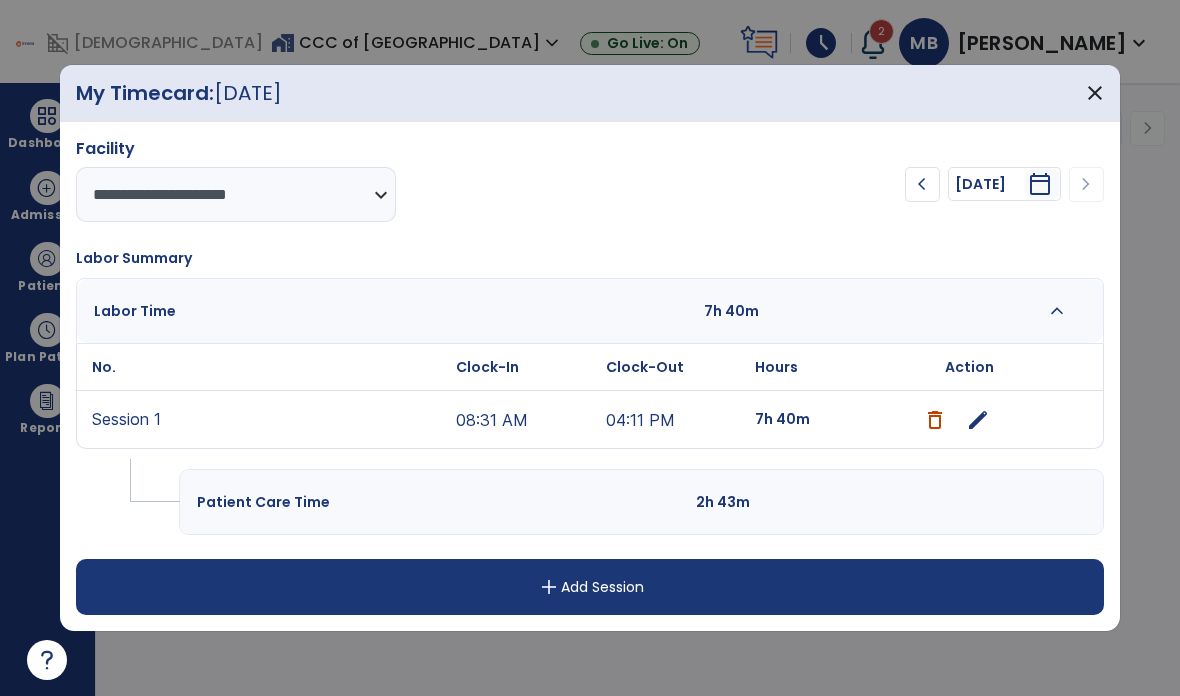 click on "edit" at bounding box center [978, 420] 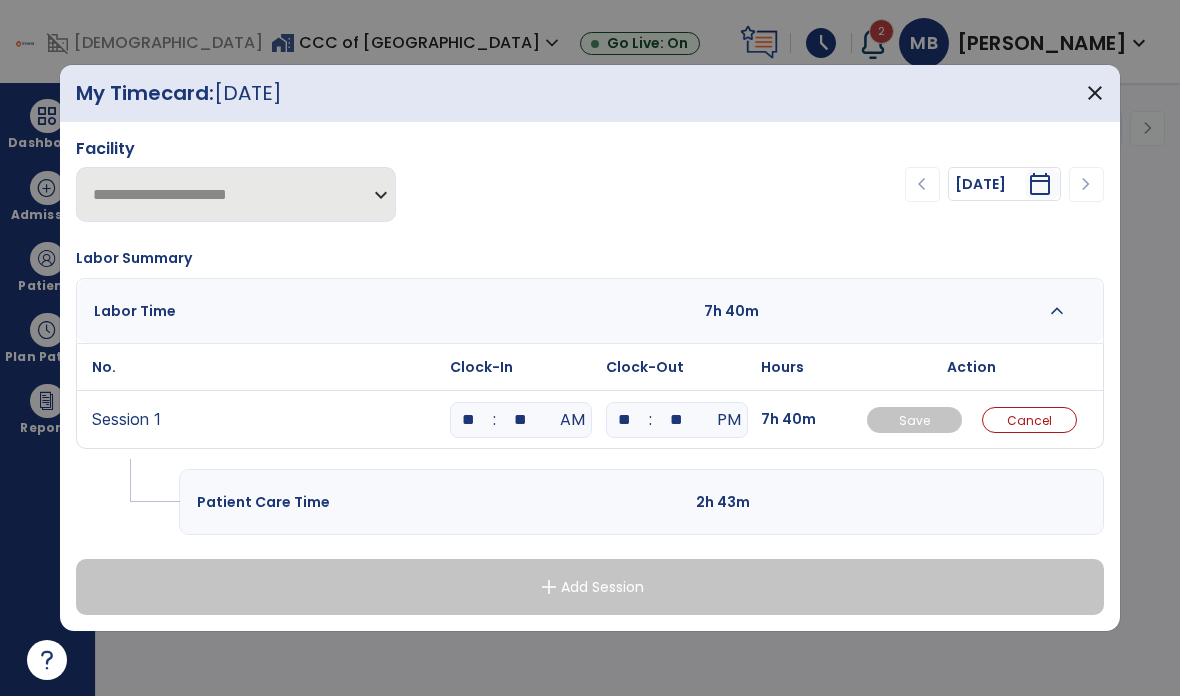 click on "**" at bounding box center (625, 420) 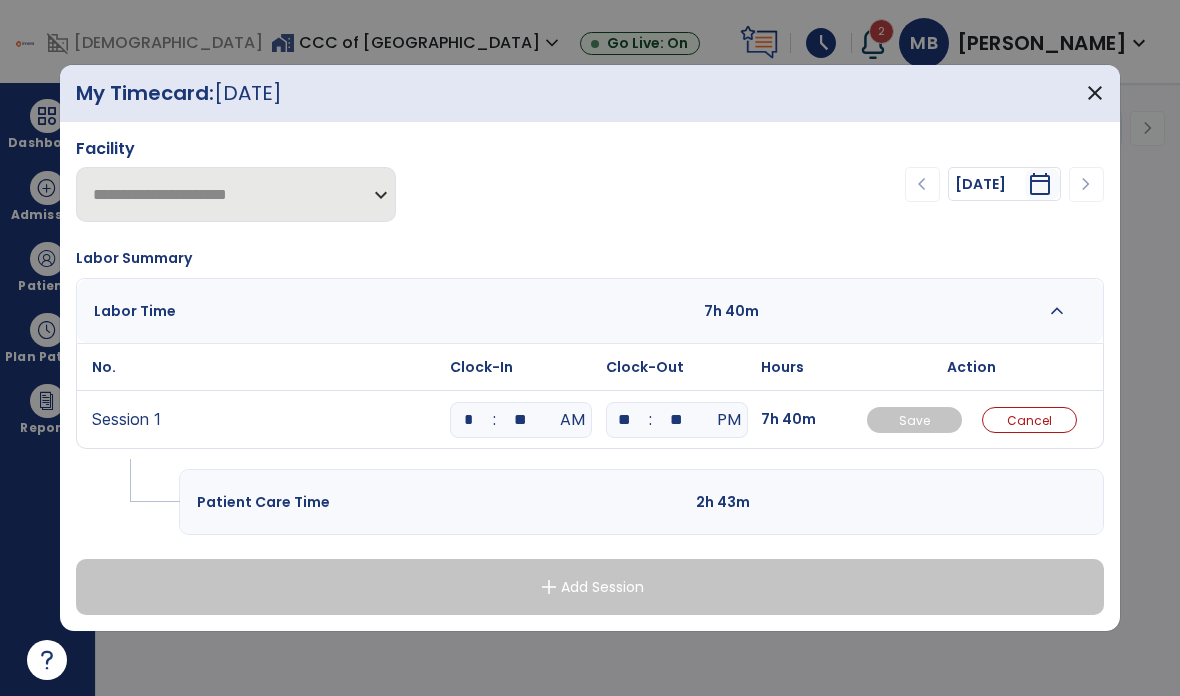 click on "**" at bounding box center [521, 420] 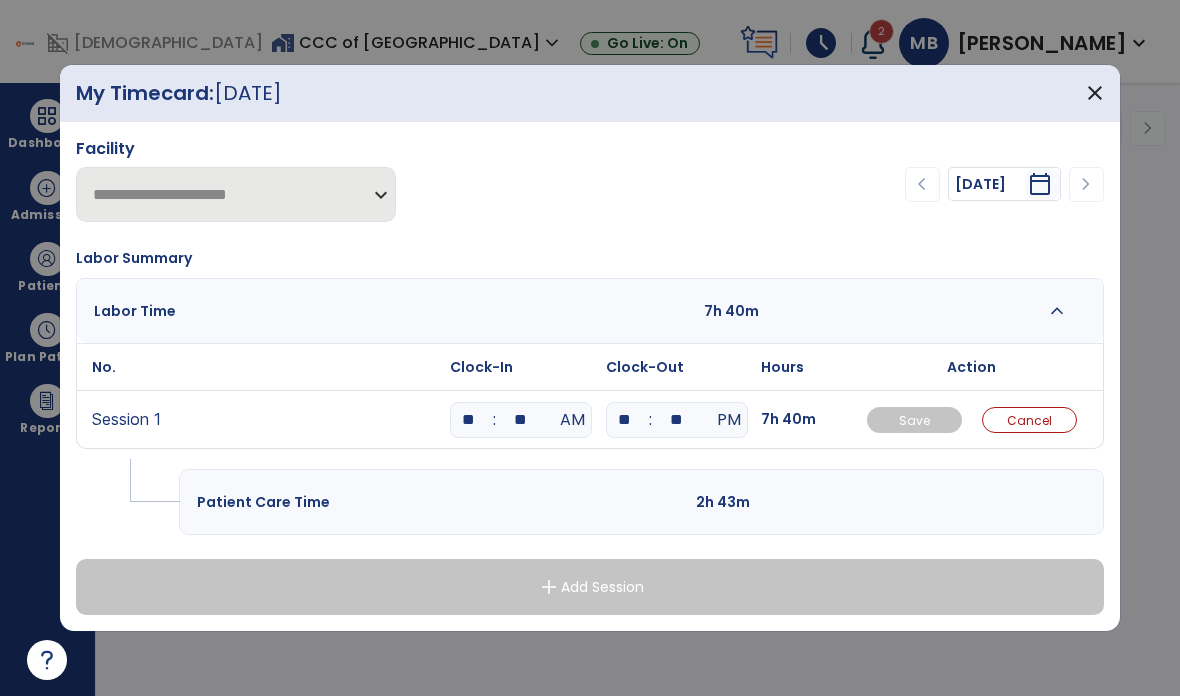 click on "**" at bounding box center (521, 420) 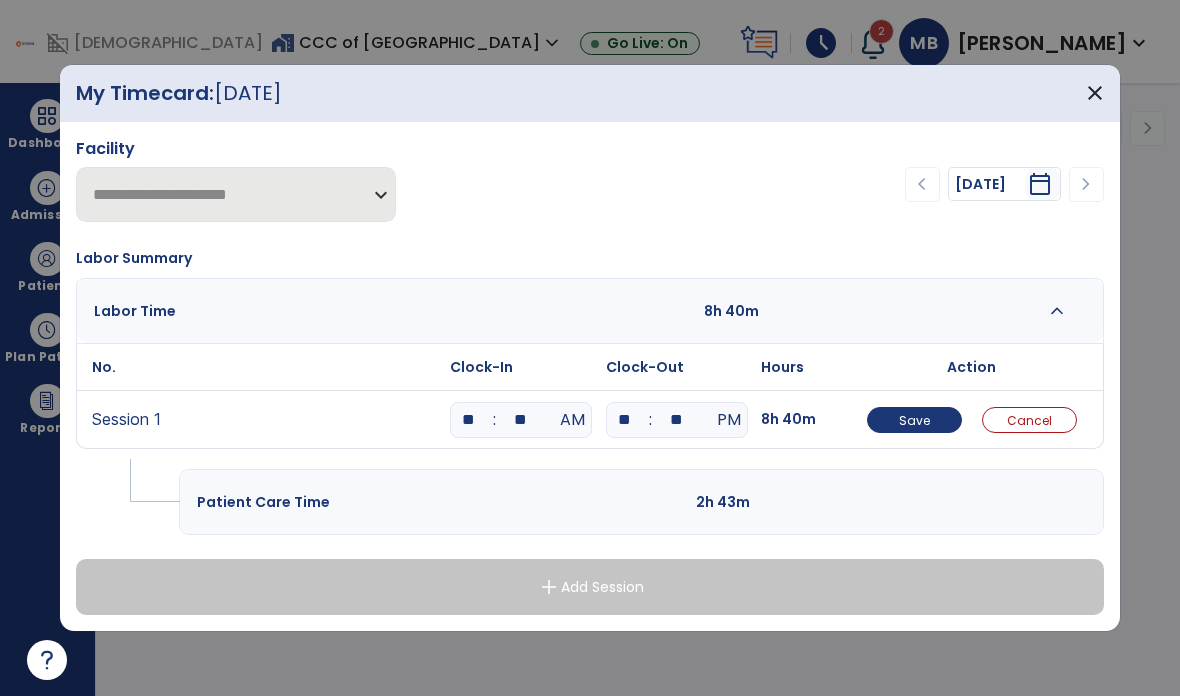 click on "**" at bounding box center [521, 420] 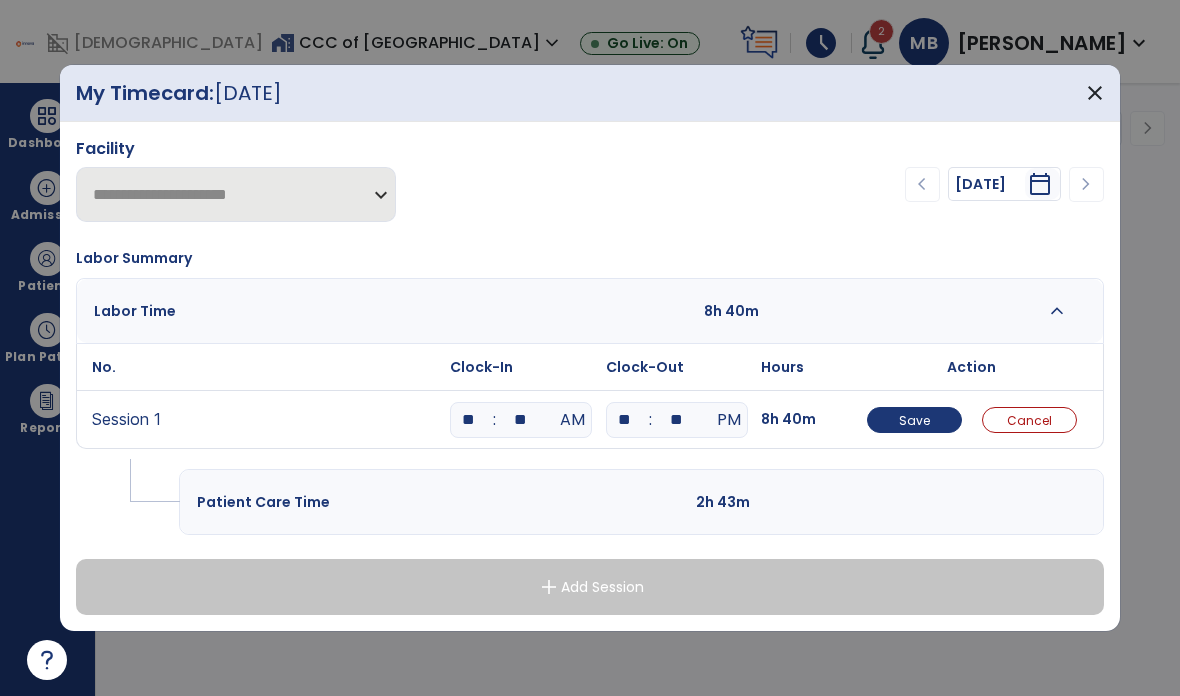 type on "**" 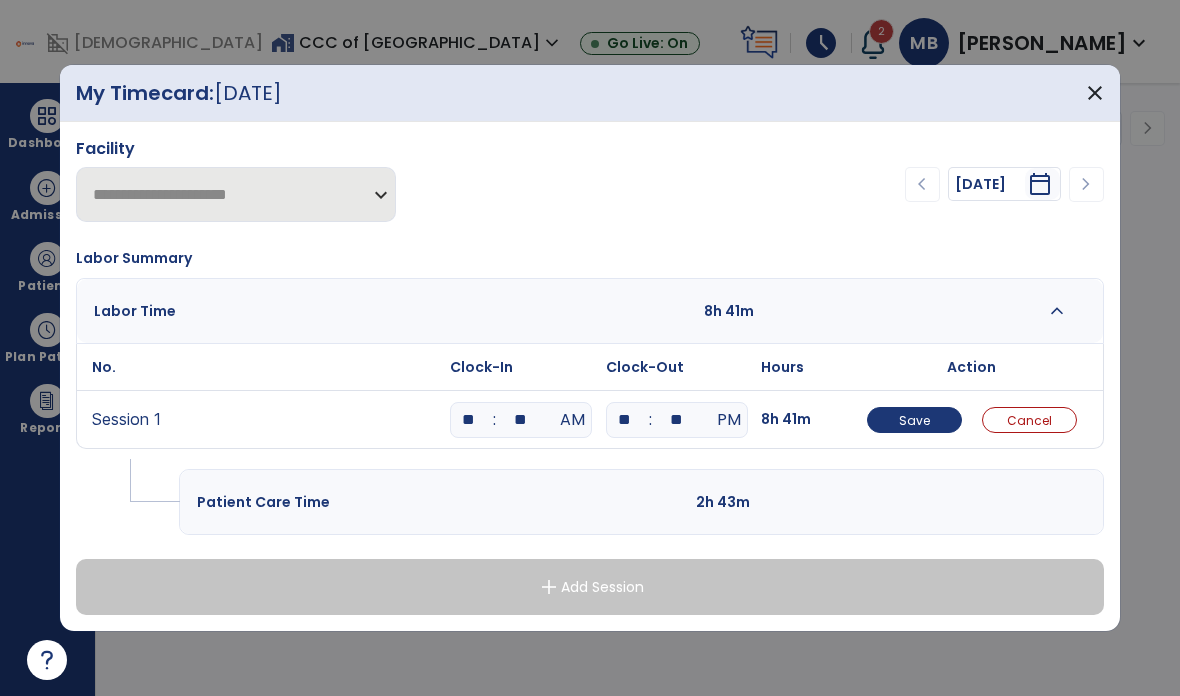 click on "**" at bounding box center (625, 420) 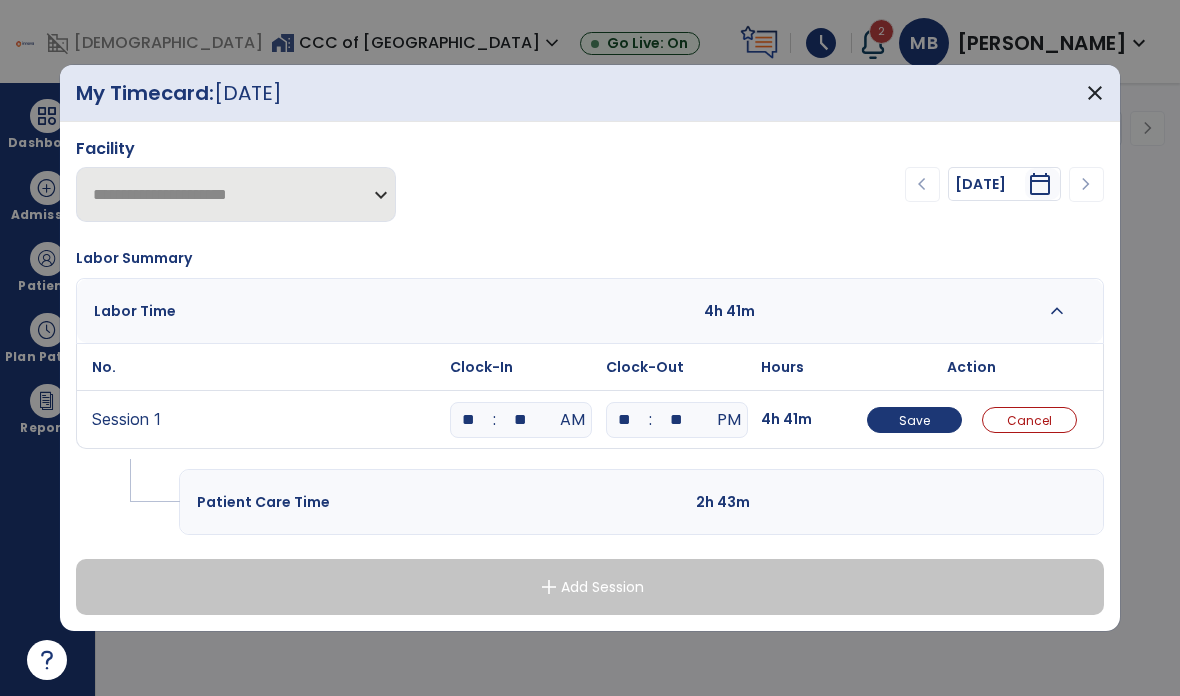 click on "**" at bounding box center [677, 420] 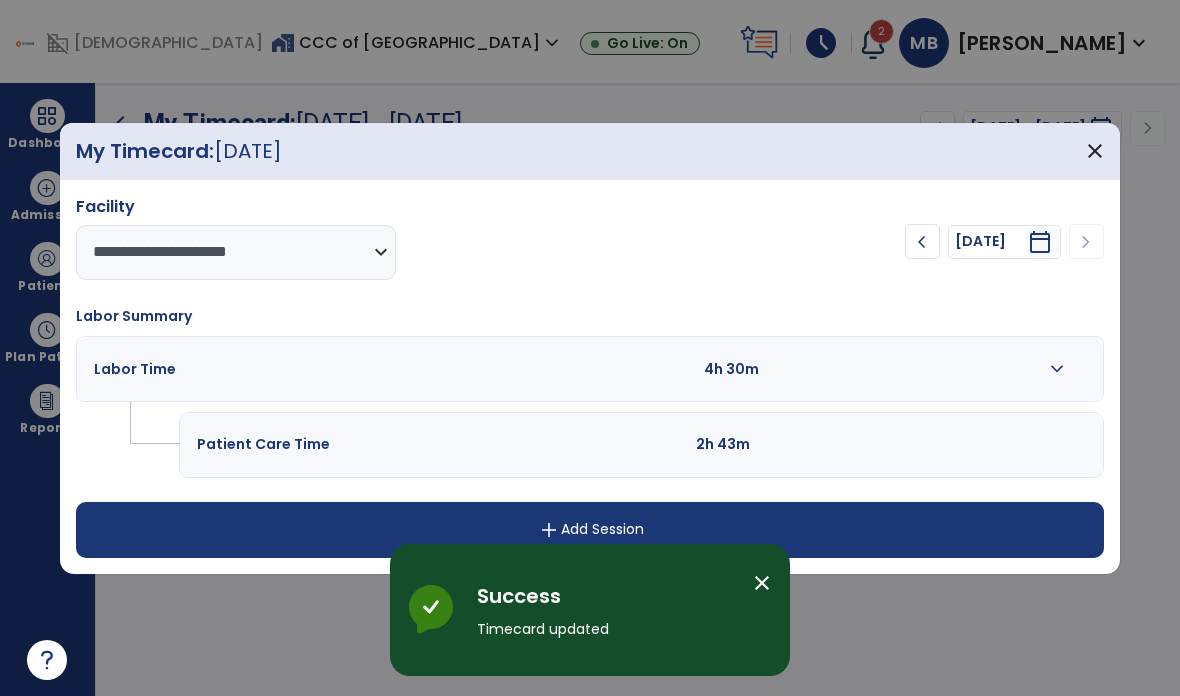 click on "add  Add Session" at bounding box center (590, 530) 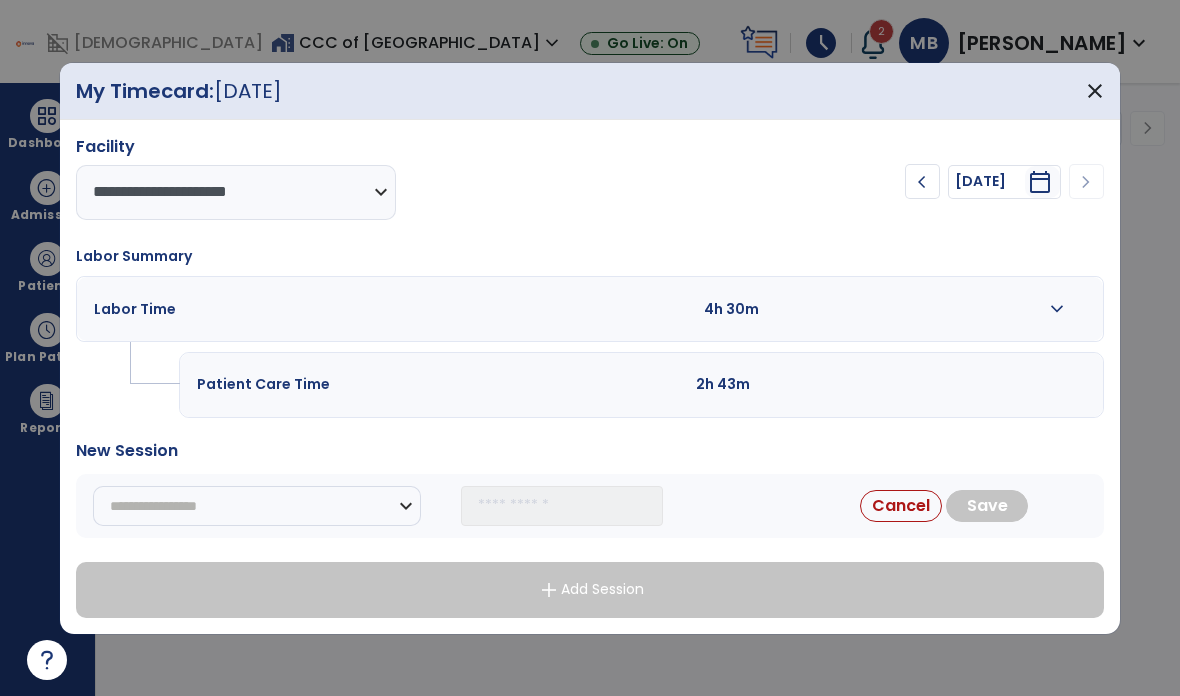 click on "**********" at bounding box center [257, 506] 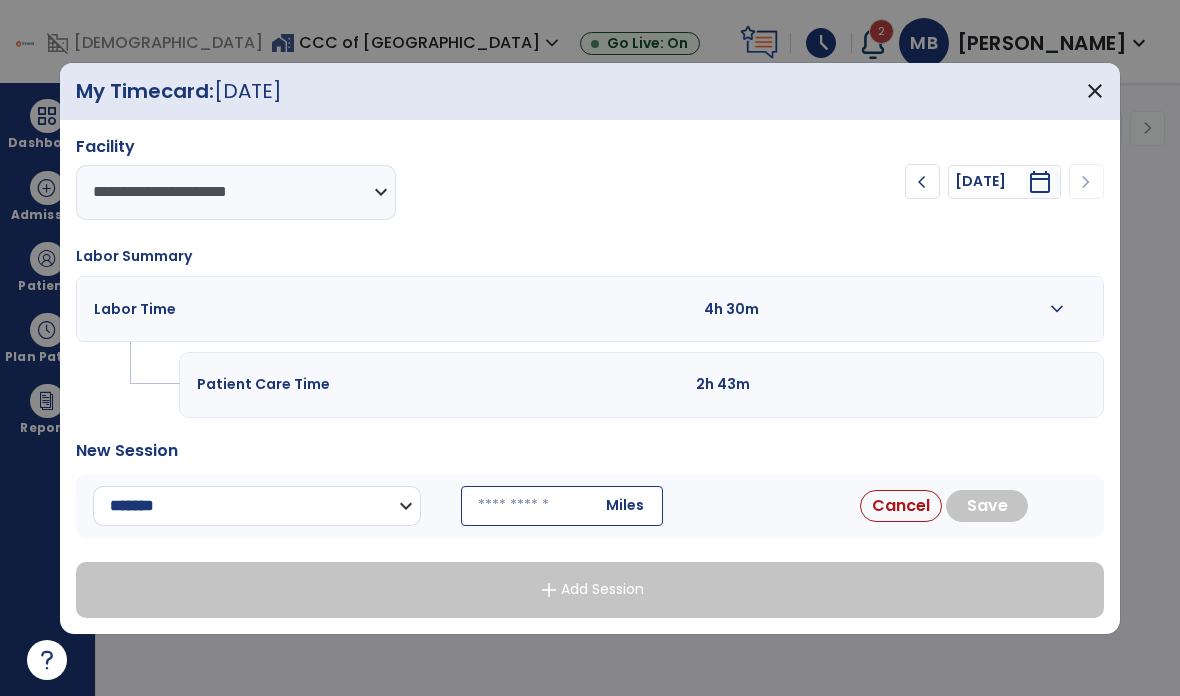 click on "**********" at bounding box center (257, 506) 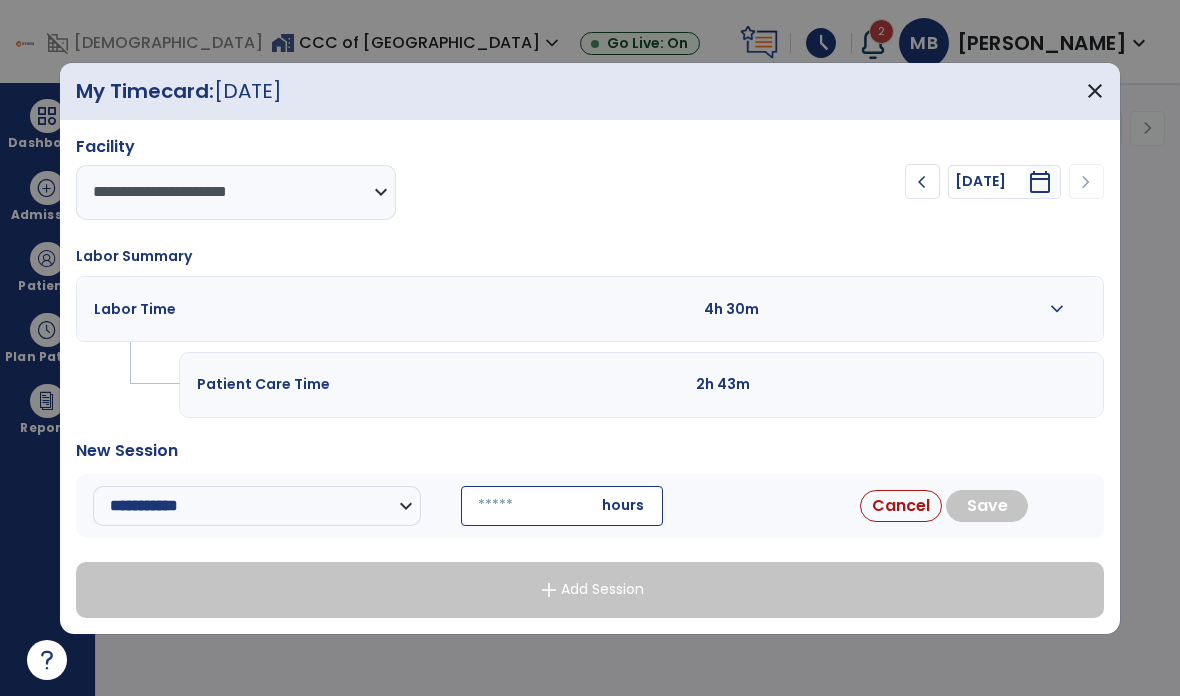 click at bounding box center [562, 506] 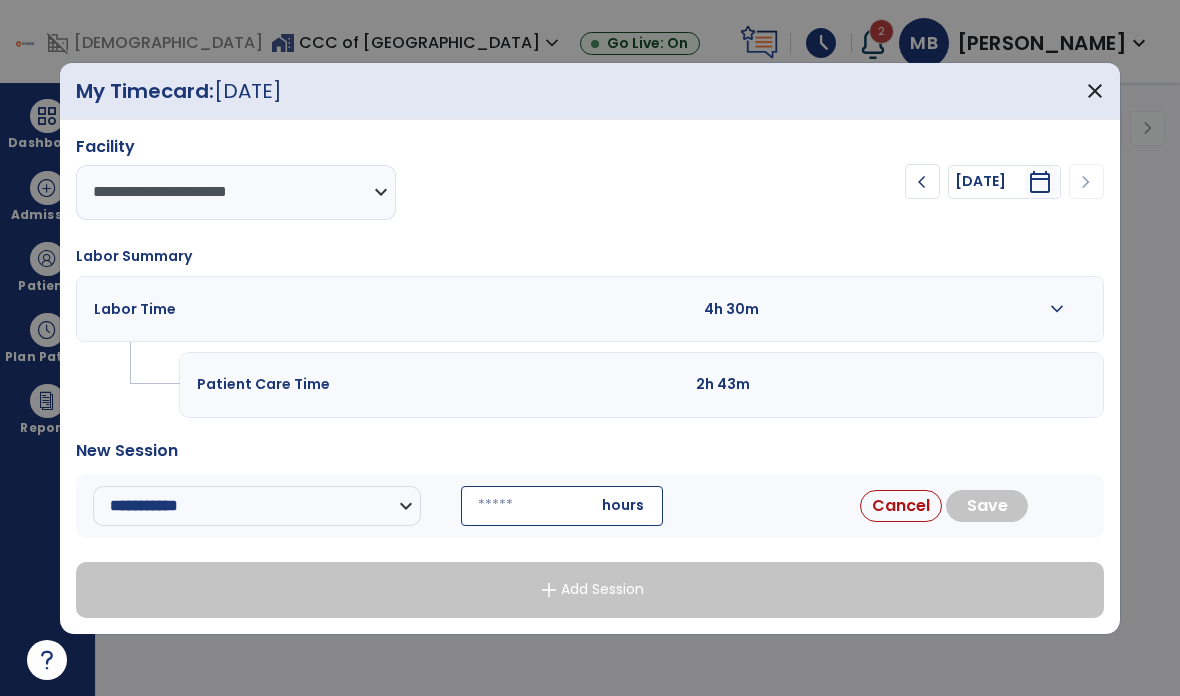 type on "*" 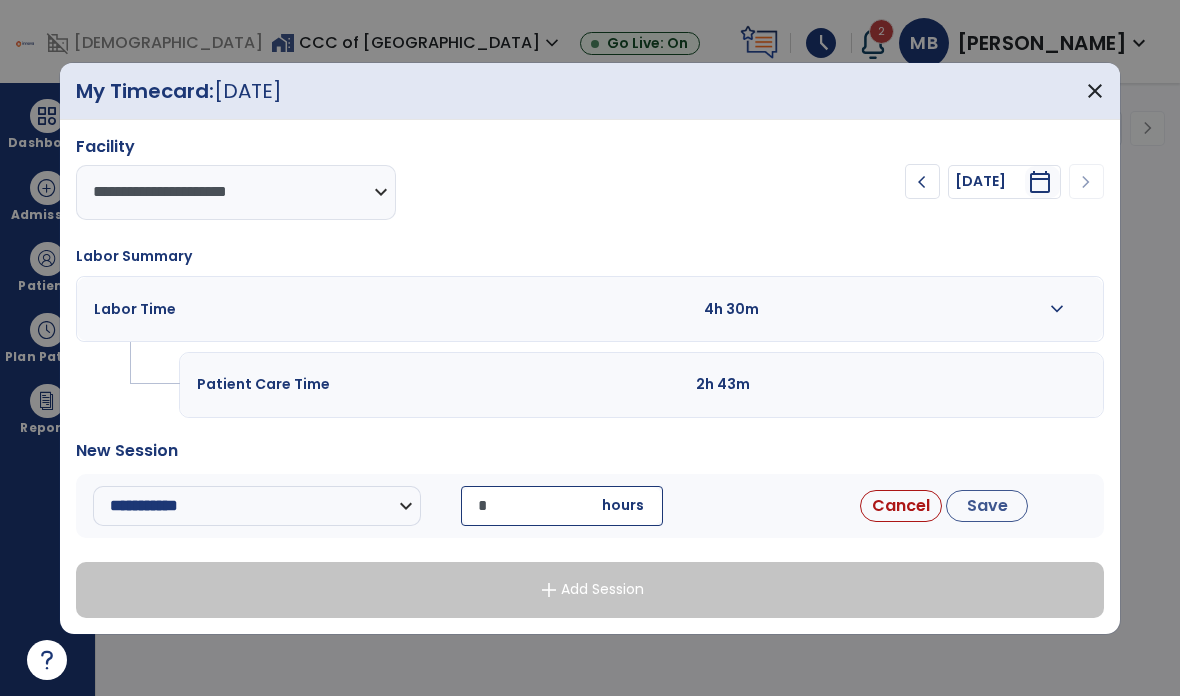 click on "Save" at bounding box center [987, 506] 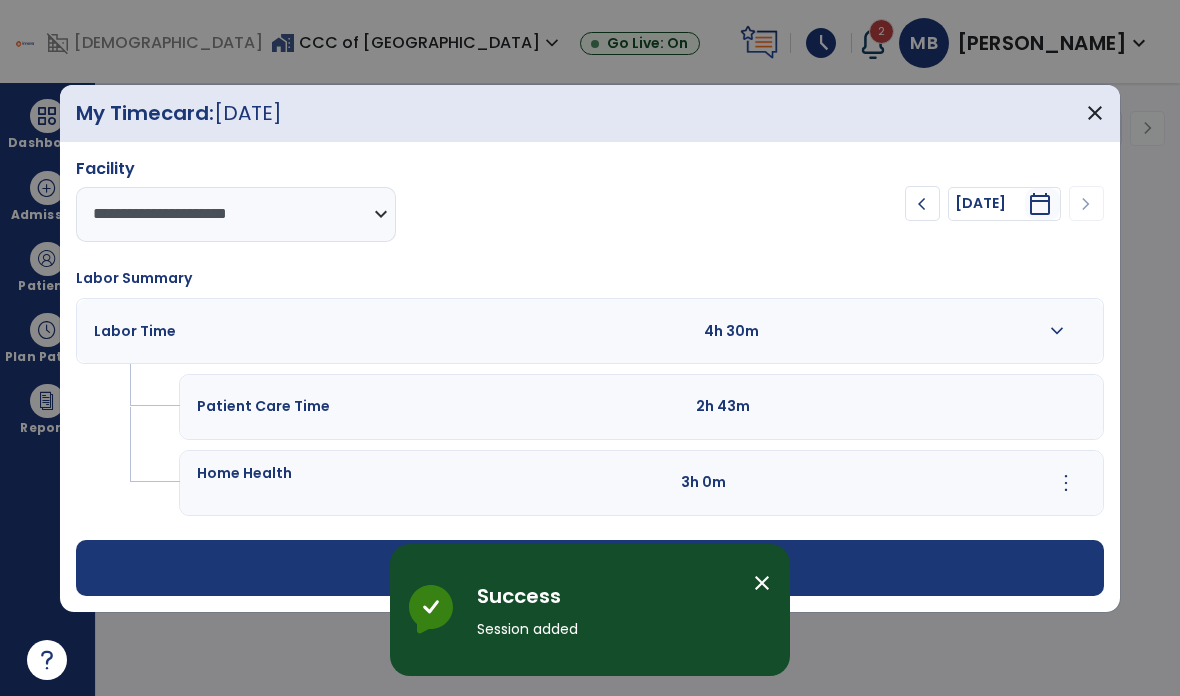 click on "add  Add Session" at bounding box center (590, 568) 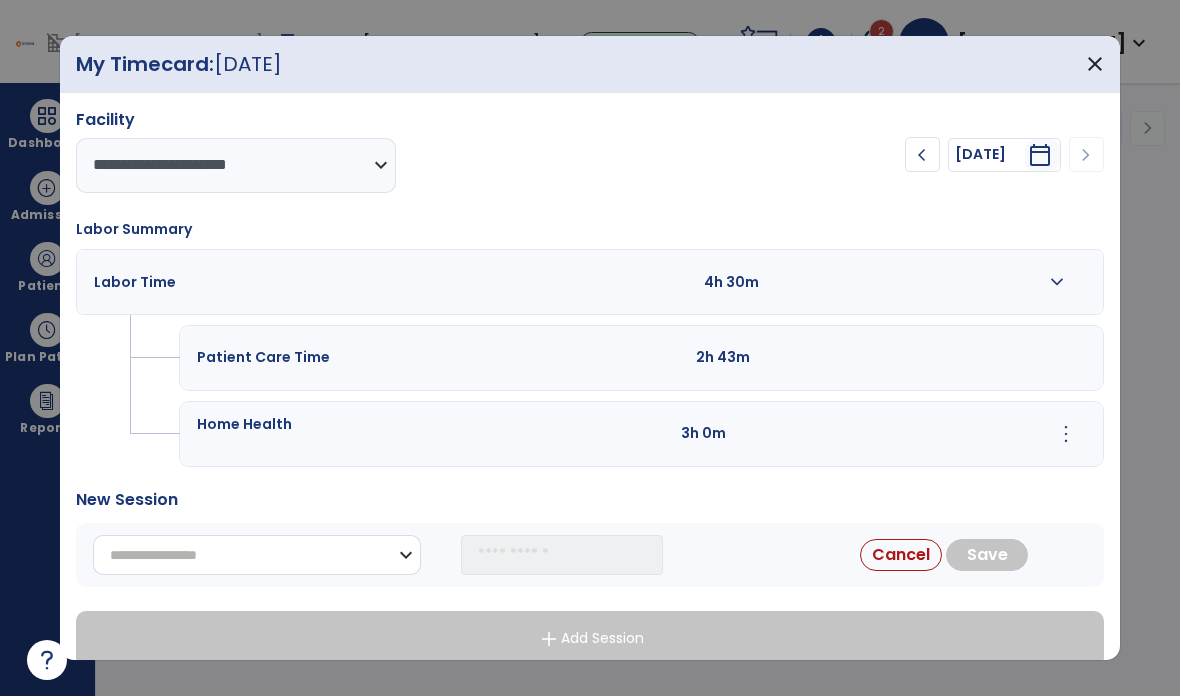click on "**********" at bounding box center (257, 555) 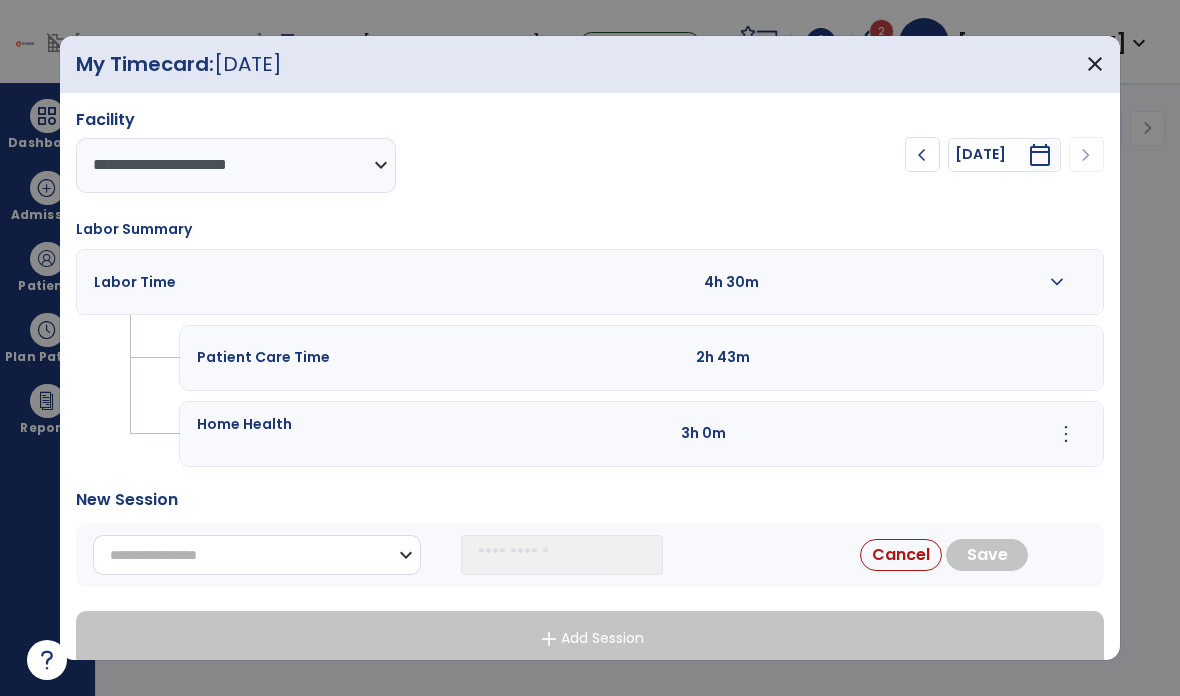 select on "*******" 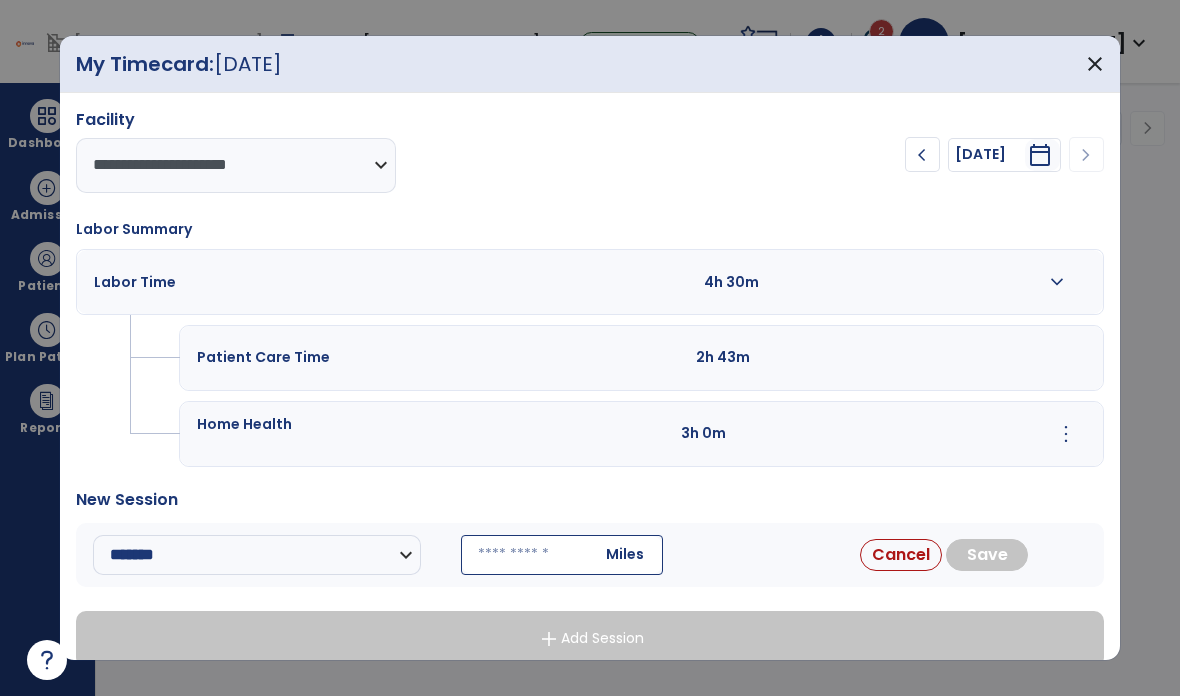 click on "Cancel" at bounding box center (901, 555) 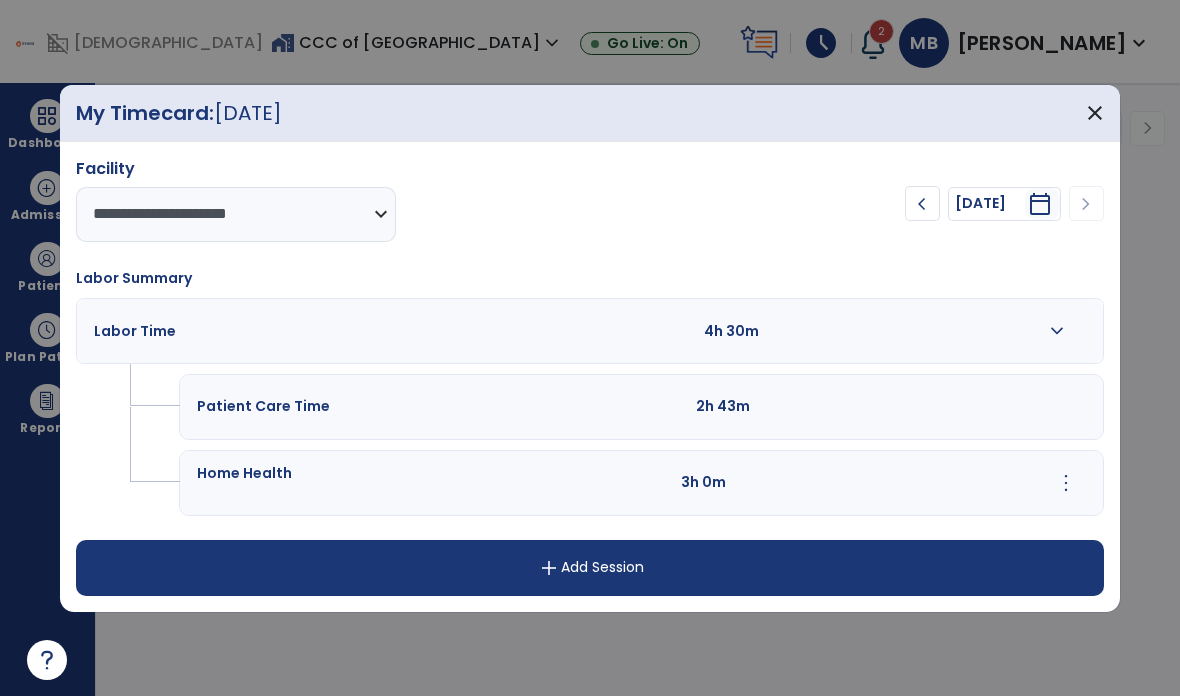 click on "add  Add Session" at bounding box center [590, 568] 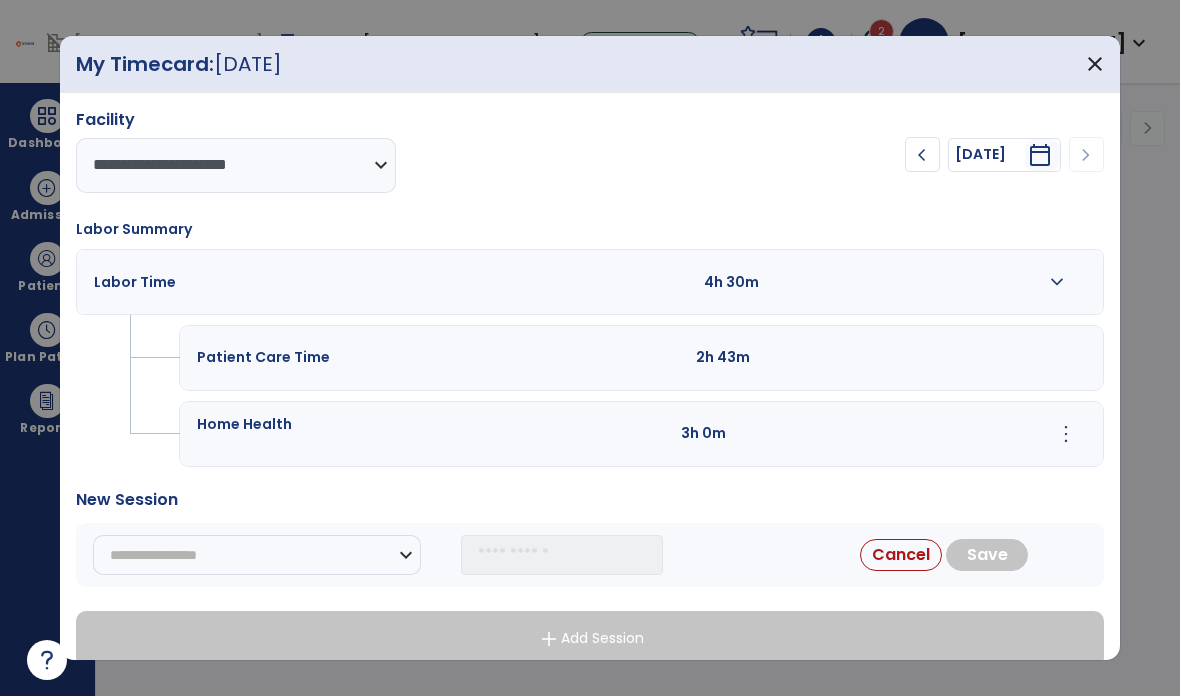 click on "**********" at bounding box center (257, 555) 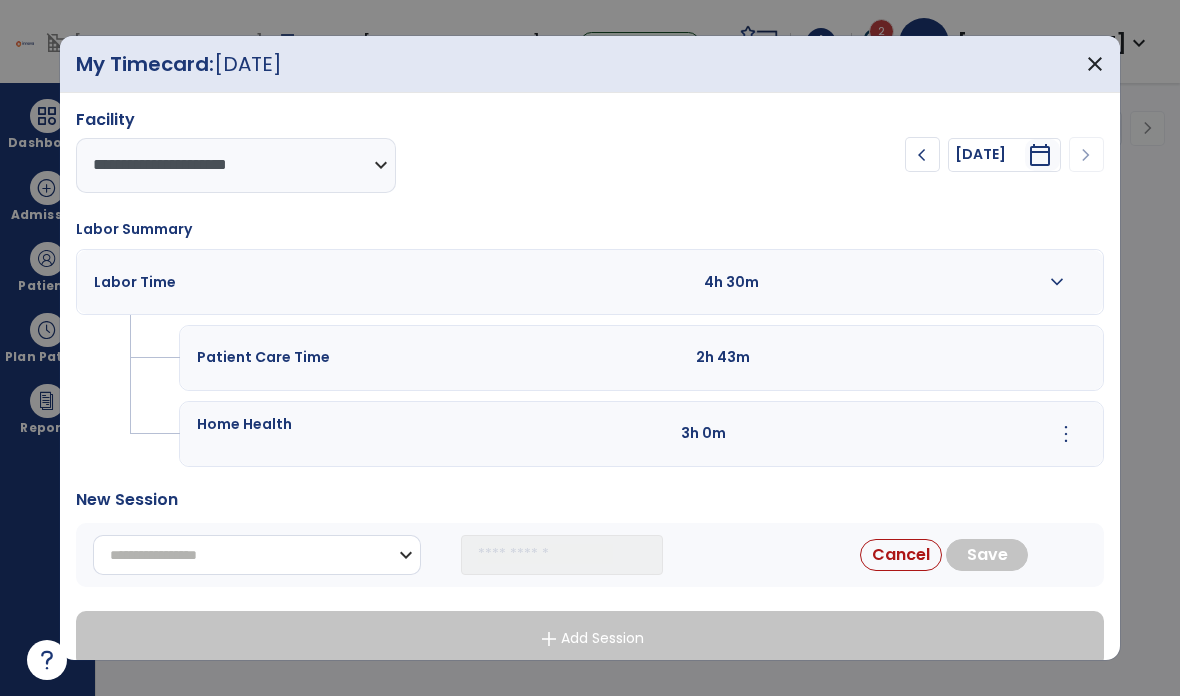 select on "**********" 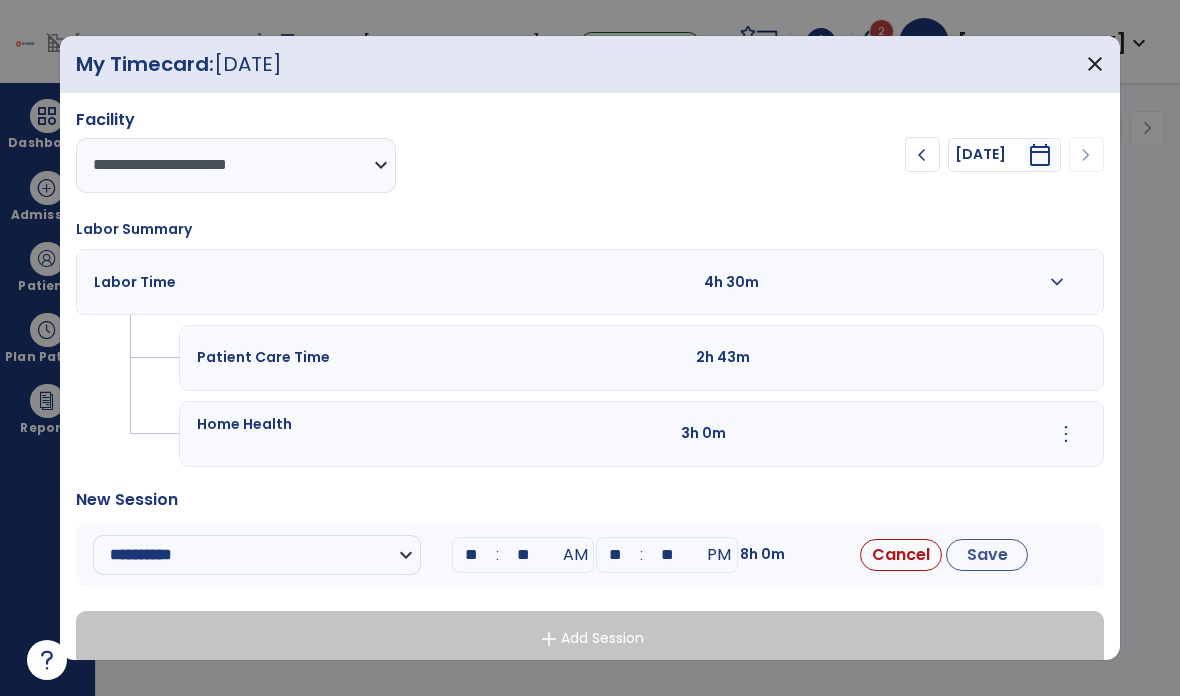 click on "**" at bounding box center [471, 555] 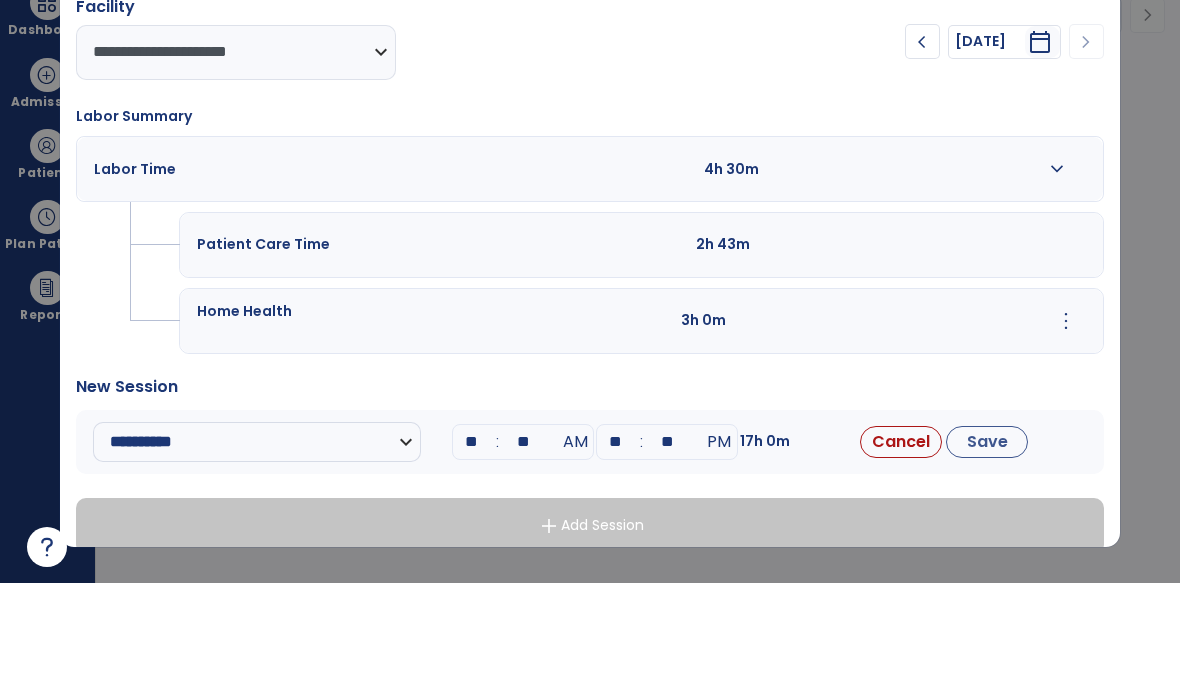 click on "**" at bounding box center [523, 555] 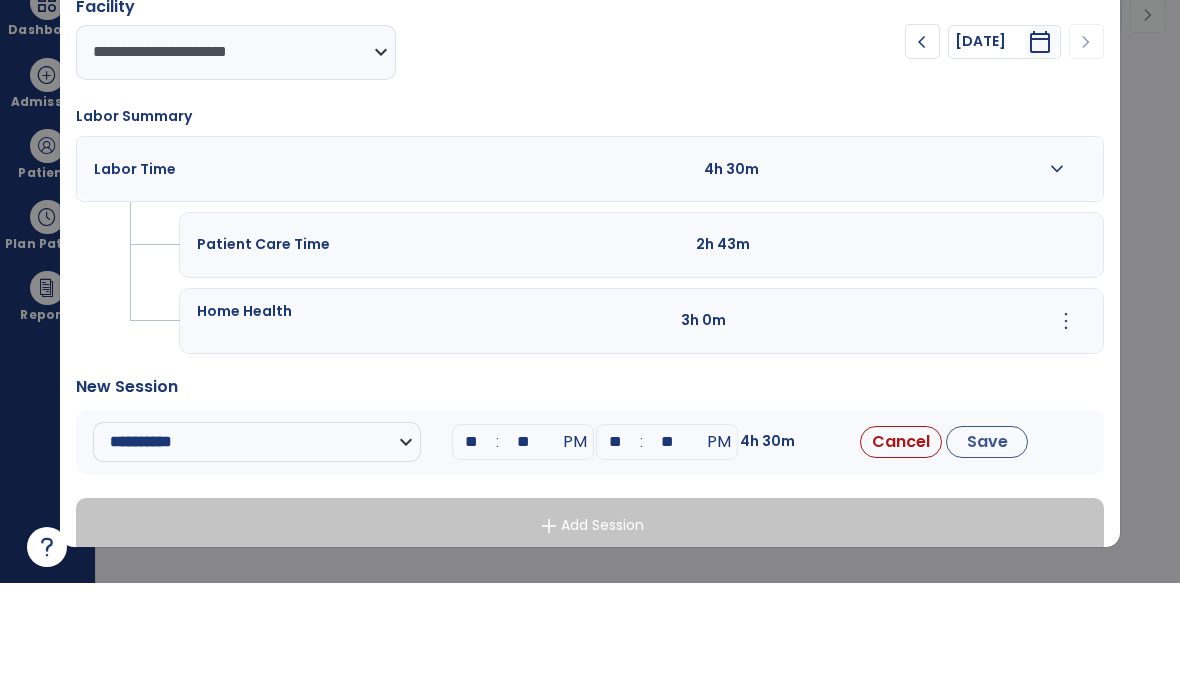 click on "**" at bounding box center (615, 555) 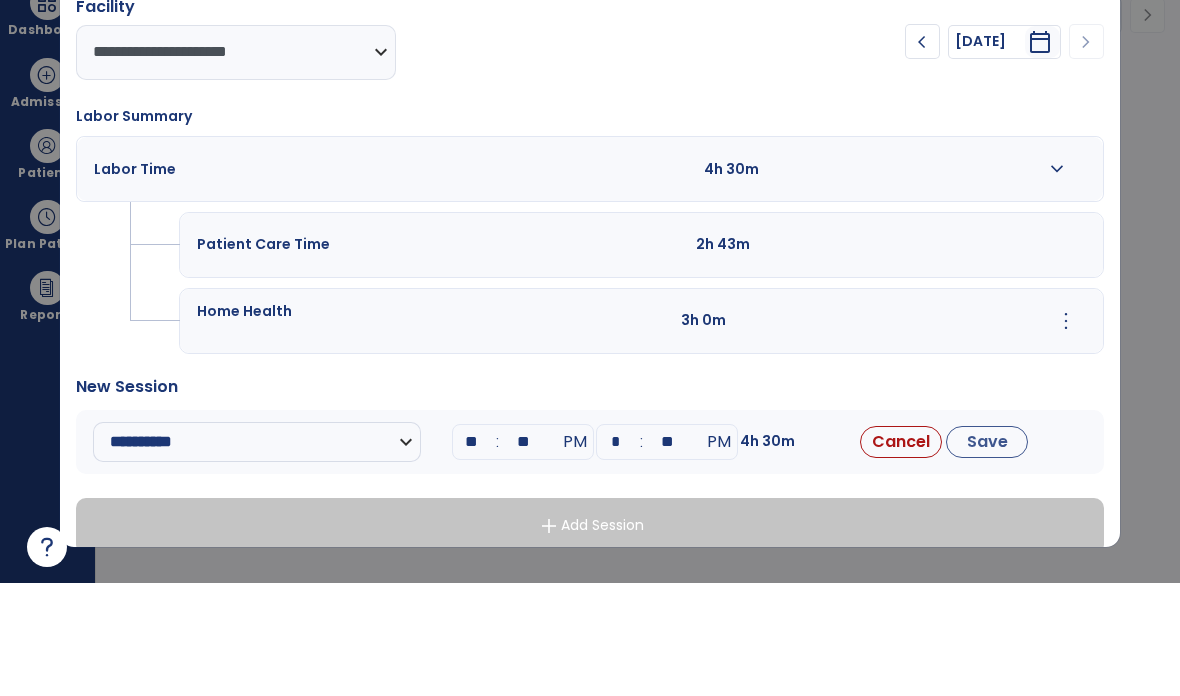 click on "**" at bounding box center (667, 555) 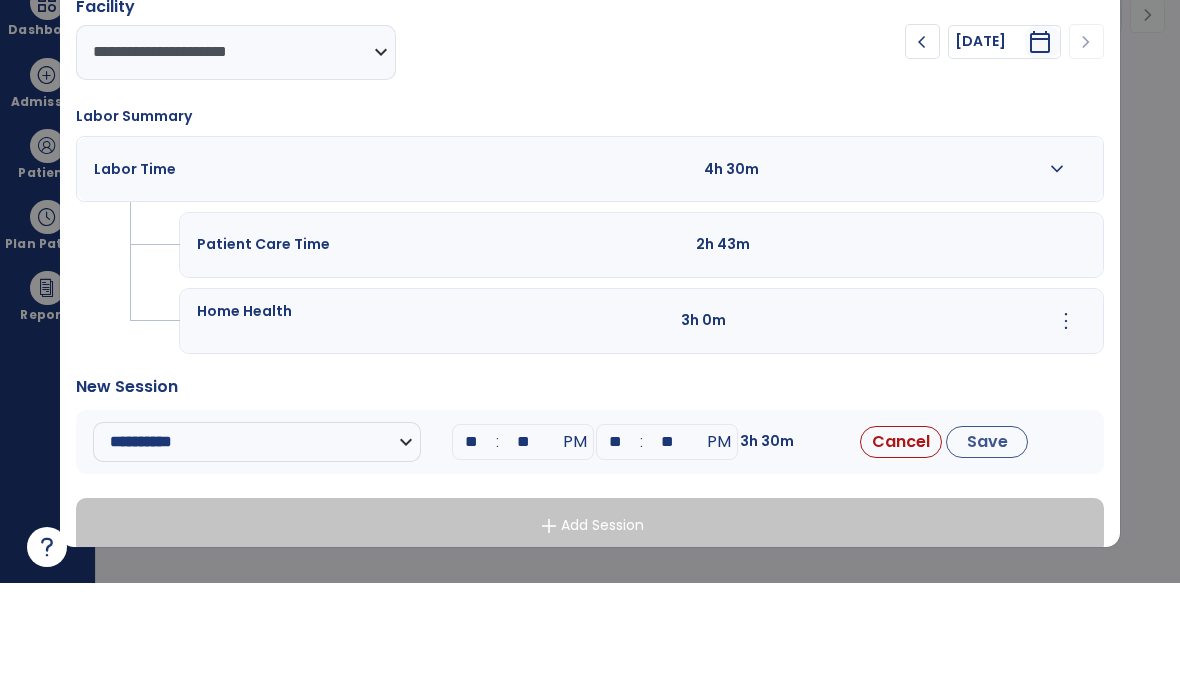 click on "**" at bounding box center (667, 555) 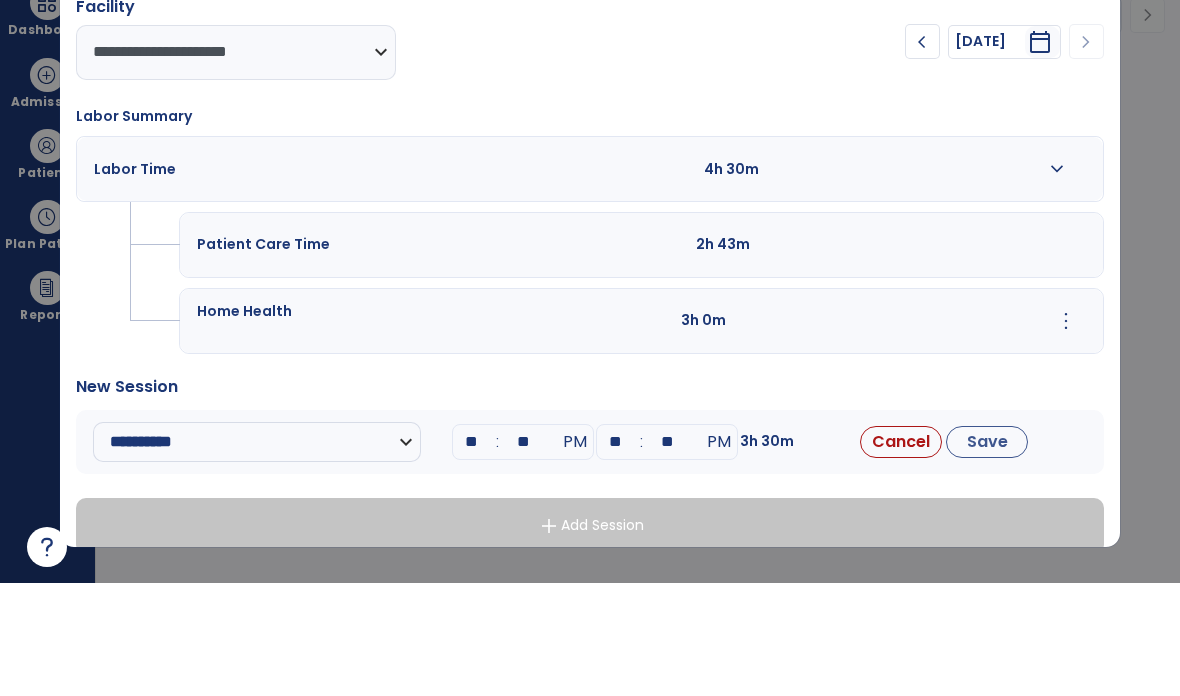 type on "**" 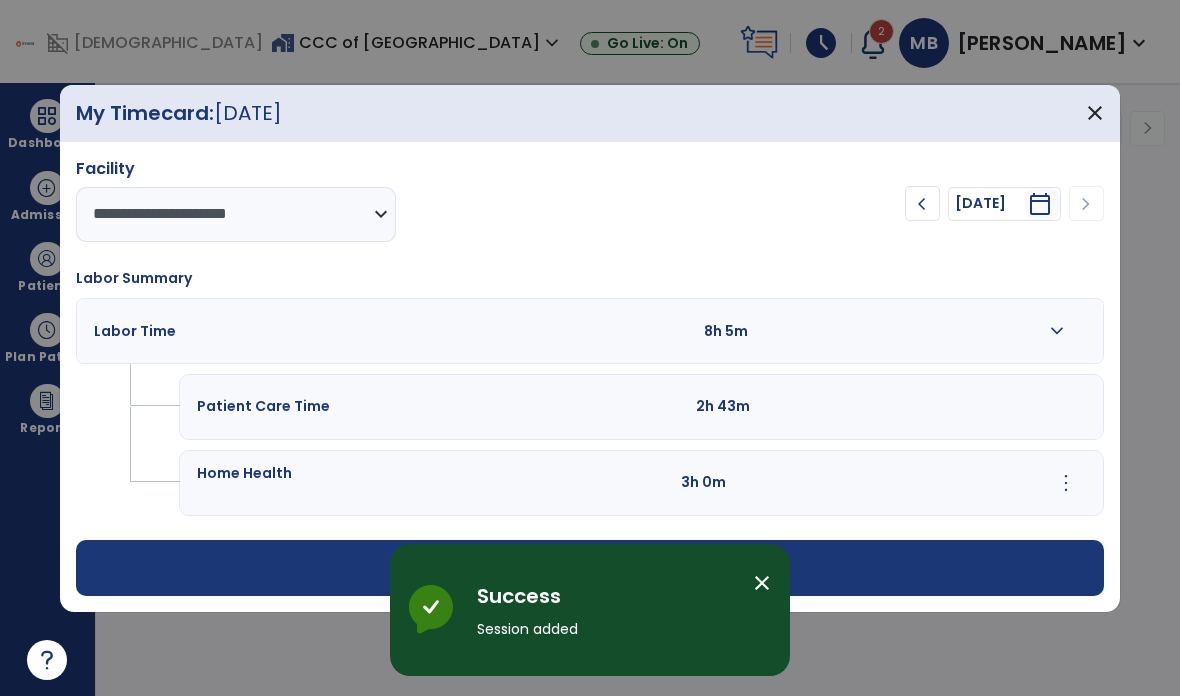click on "expand_more" at bounding box center (1057, 331) 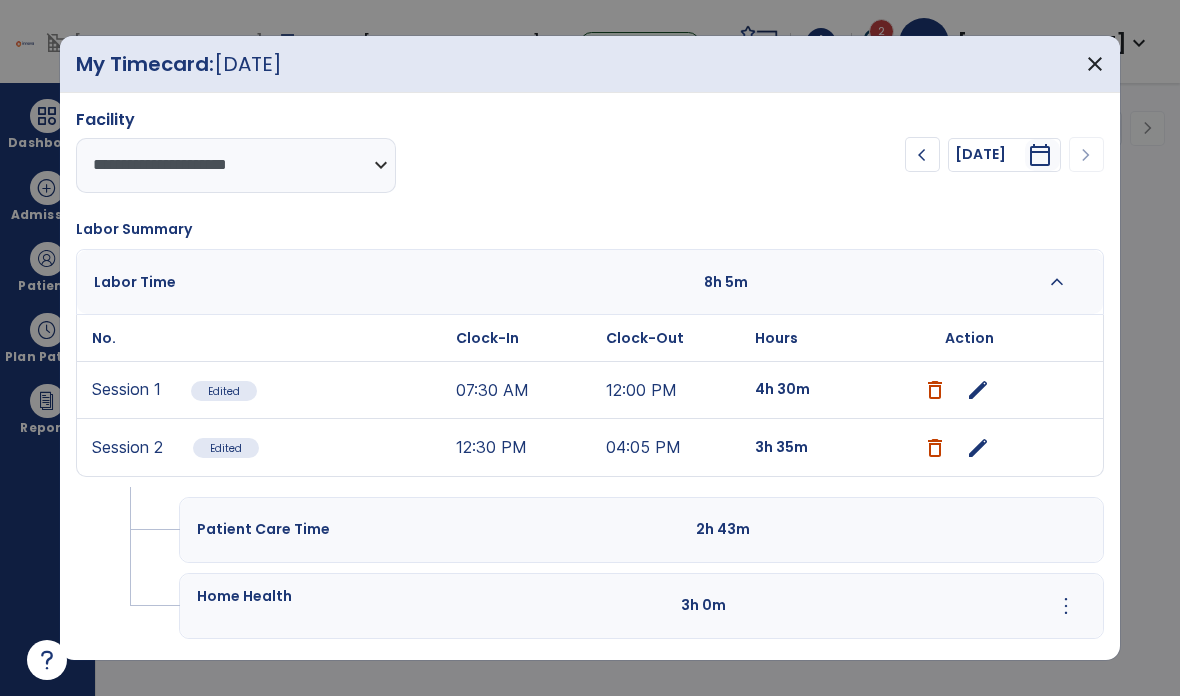 click on "edit" at bounding box center (978, 390) 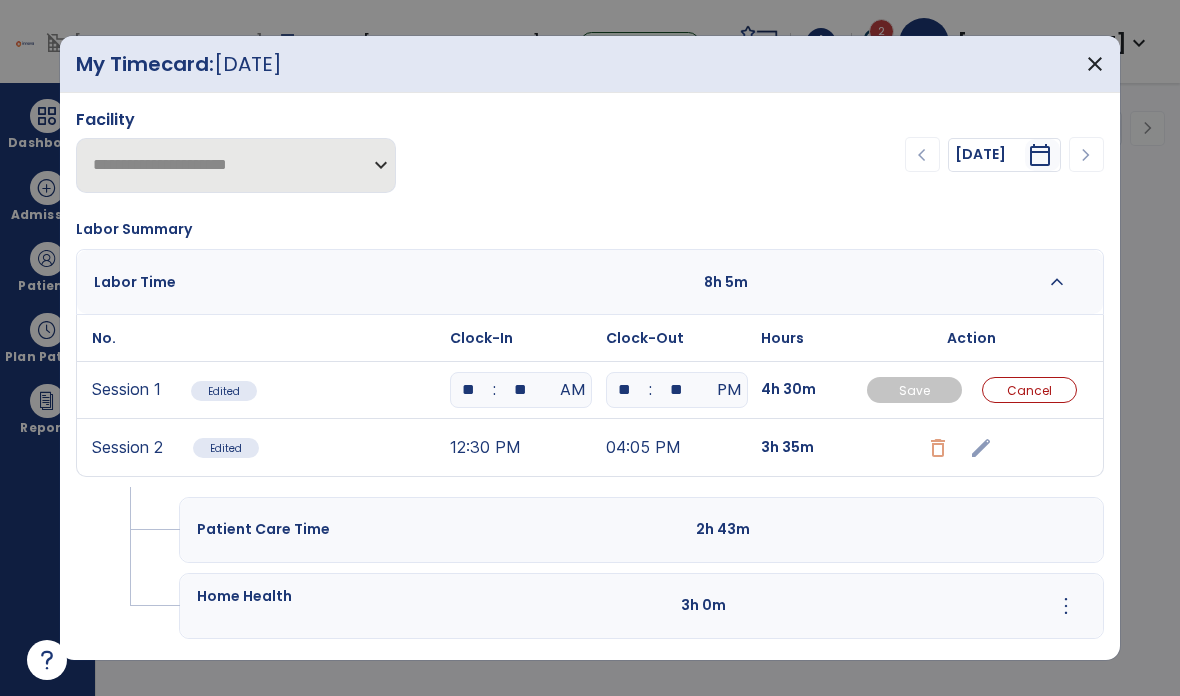 click on "**" at bounding box center (521, 390) 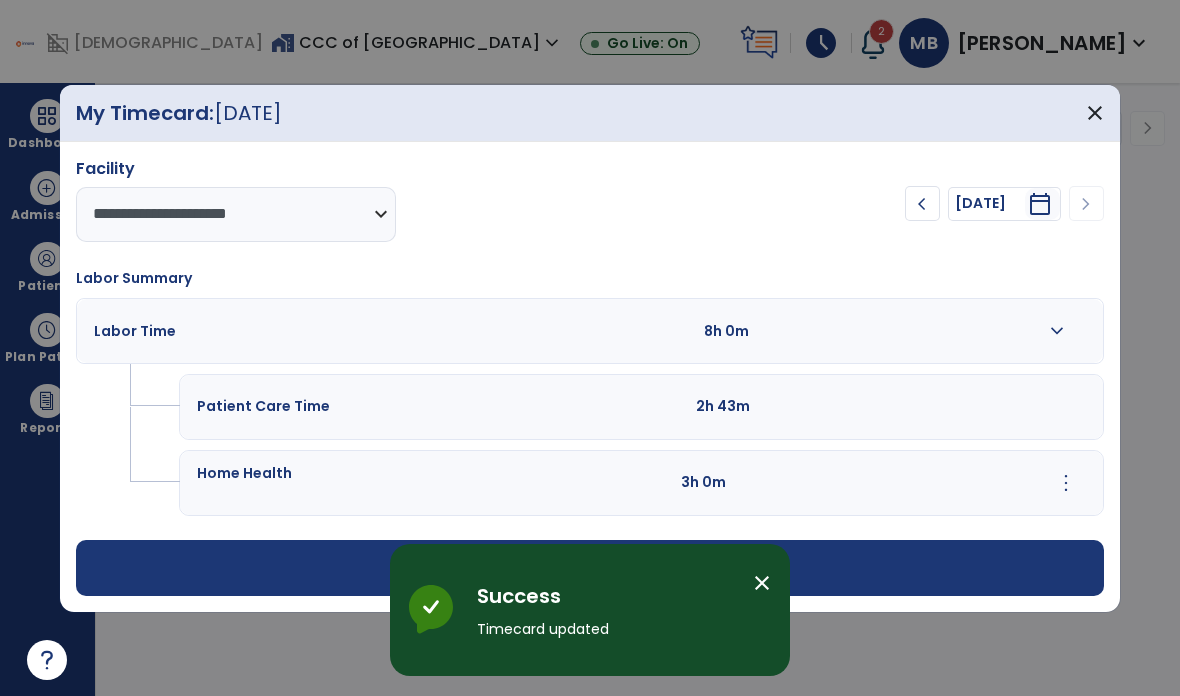 click on "add  Add Session" at bounding box center [590, 568] 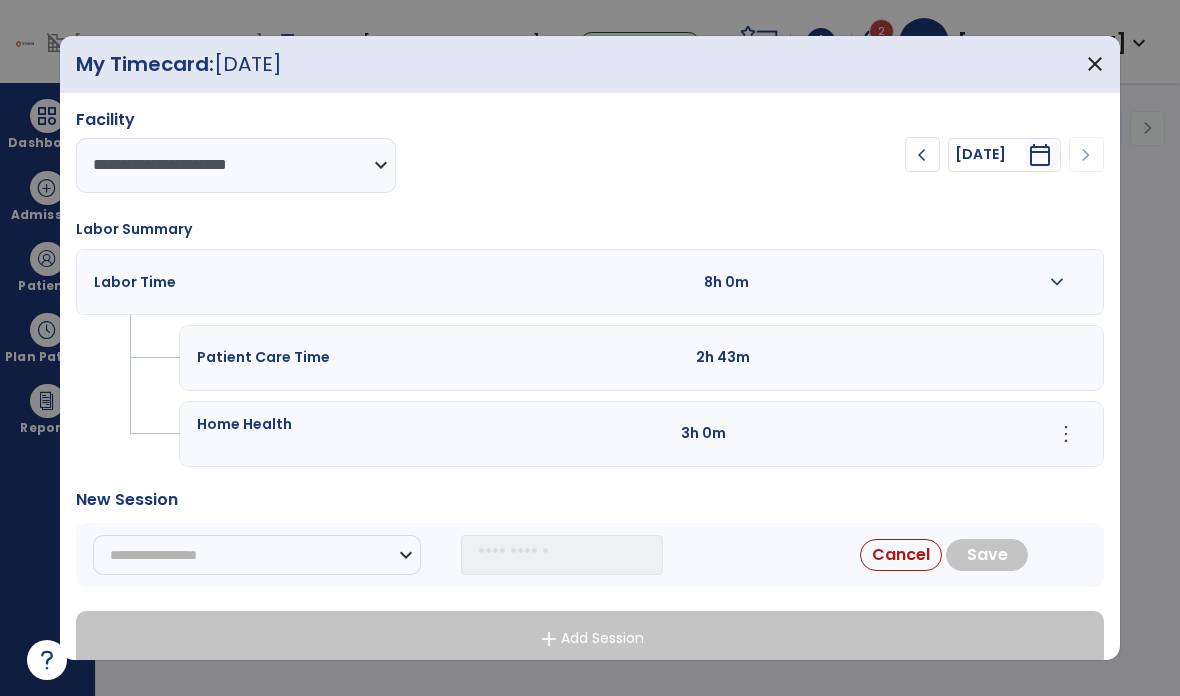 click on "**********" at bounding box center [257, 555] 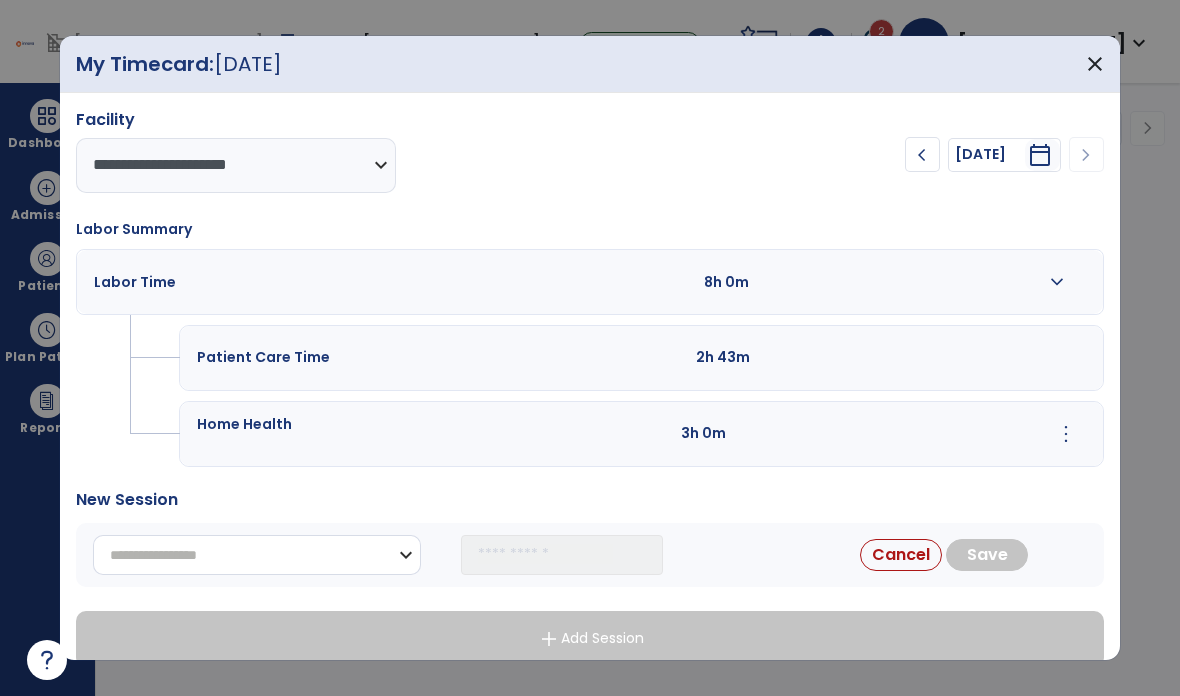 select on "*******" 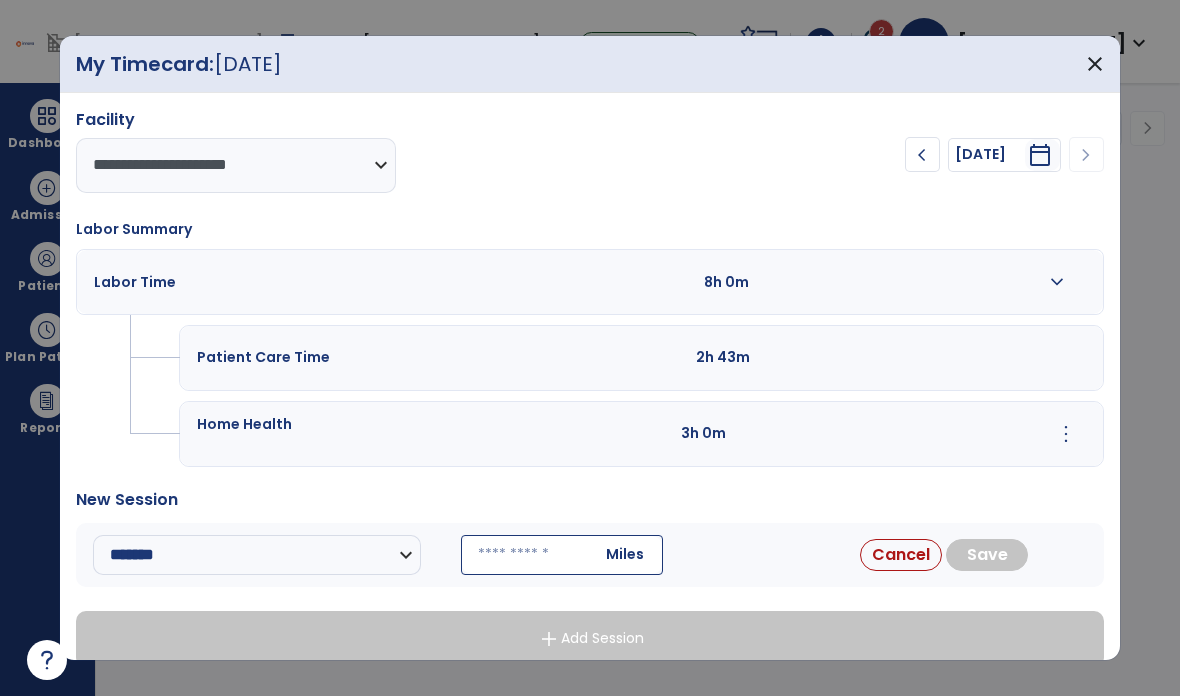 click at bounding box center (562, 555) 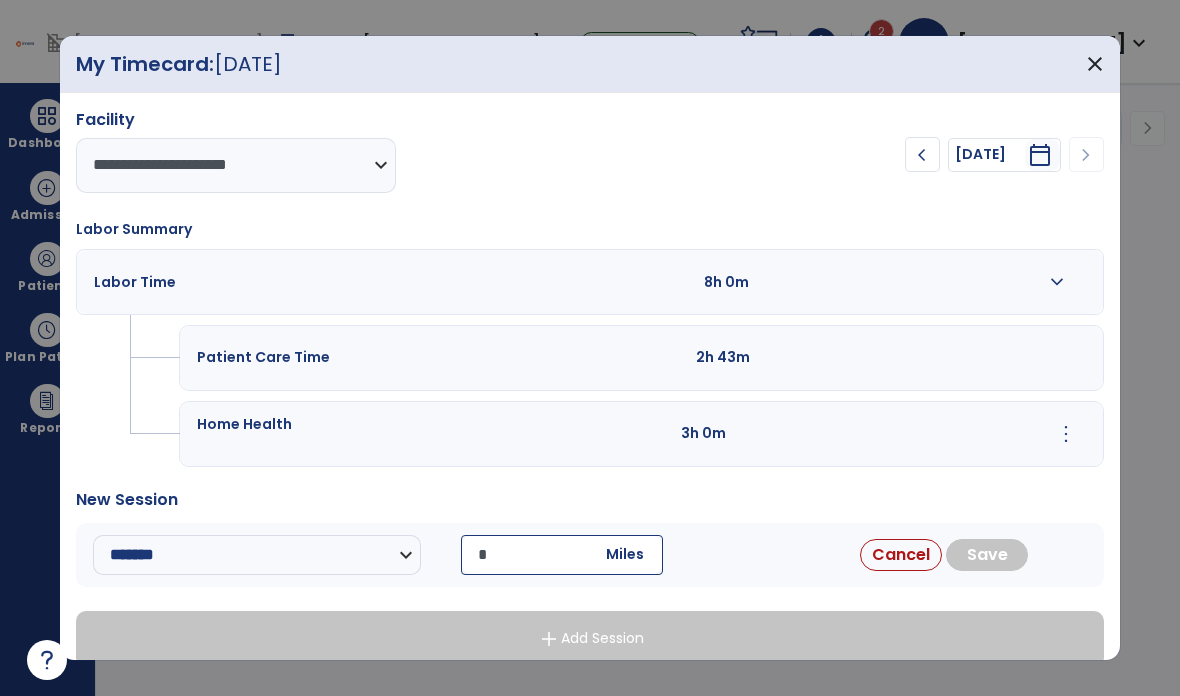 type on "**" 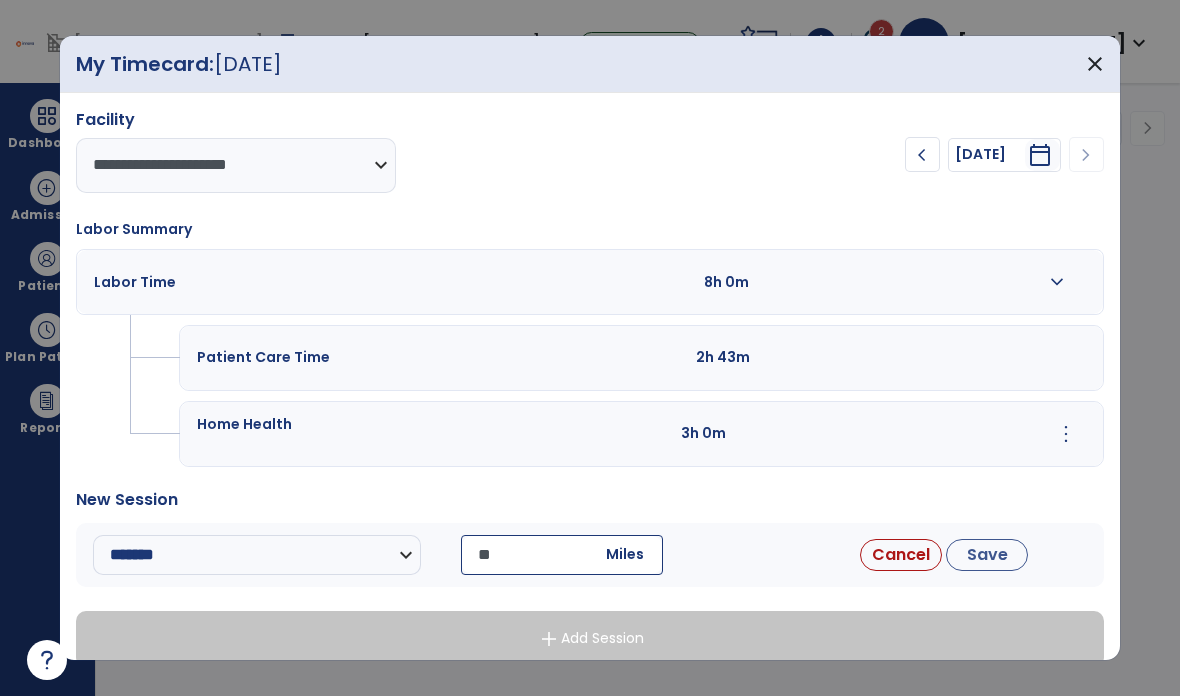 click on "Save" at bounding box center [987, 555] 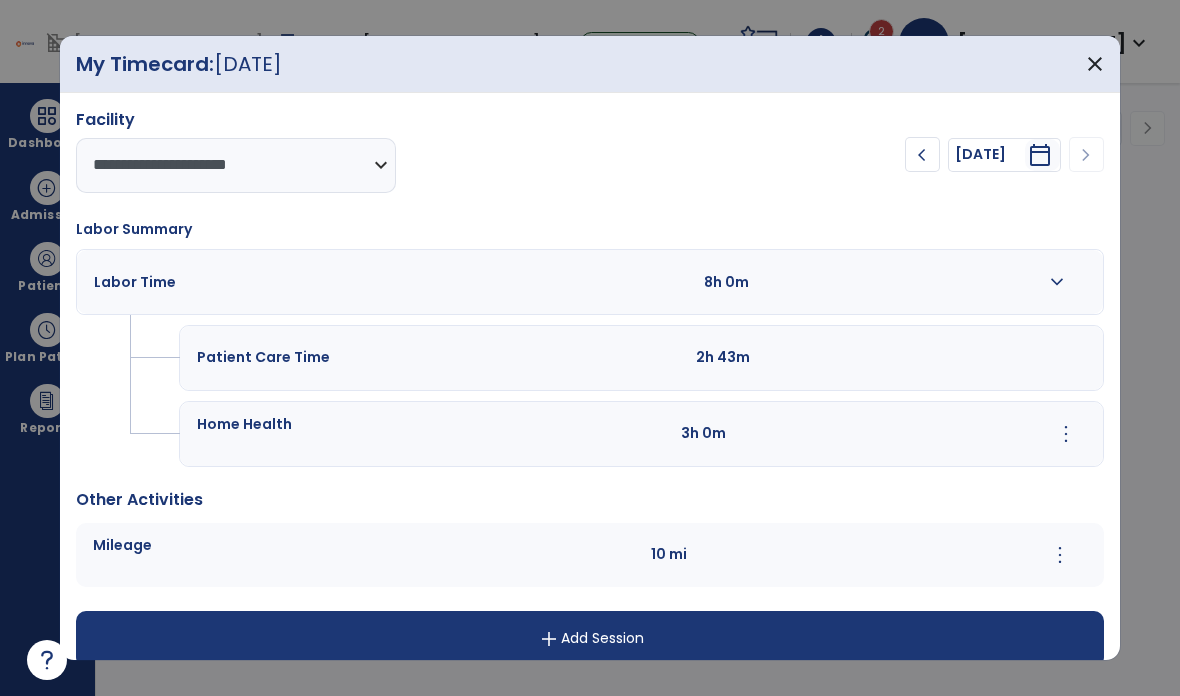 click on "add  Add Session" at bounding box center [590, 639] 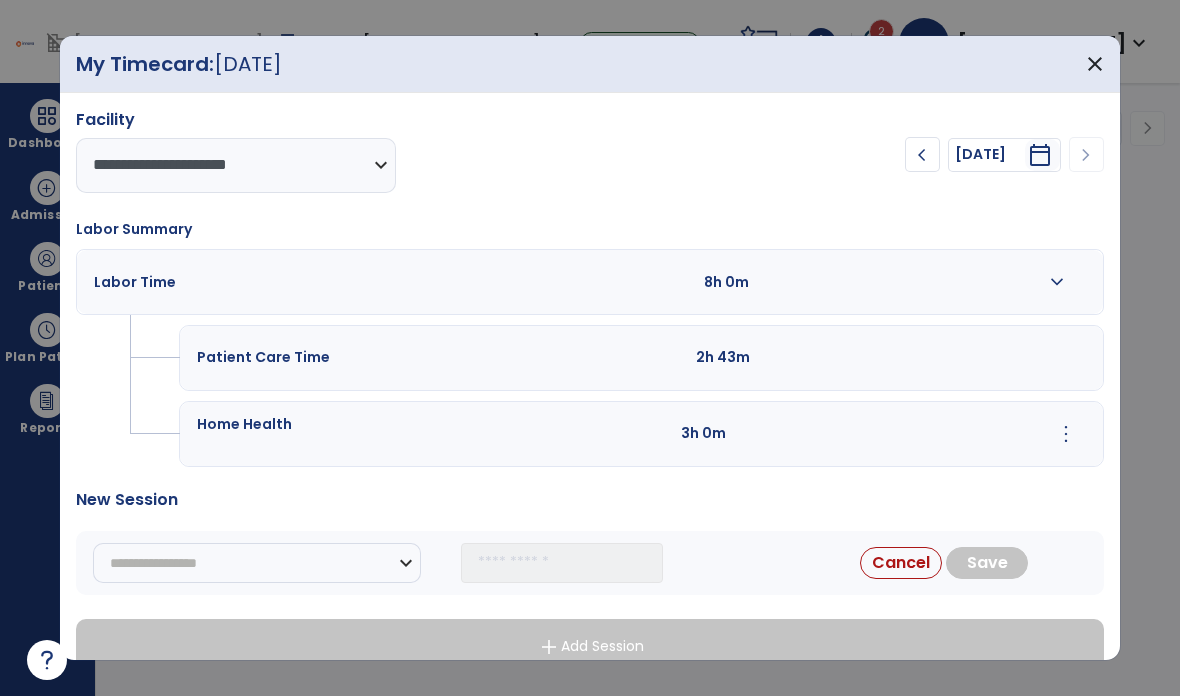 click on "**********" at bounding box center (257, 563) 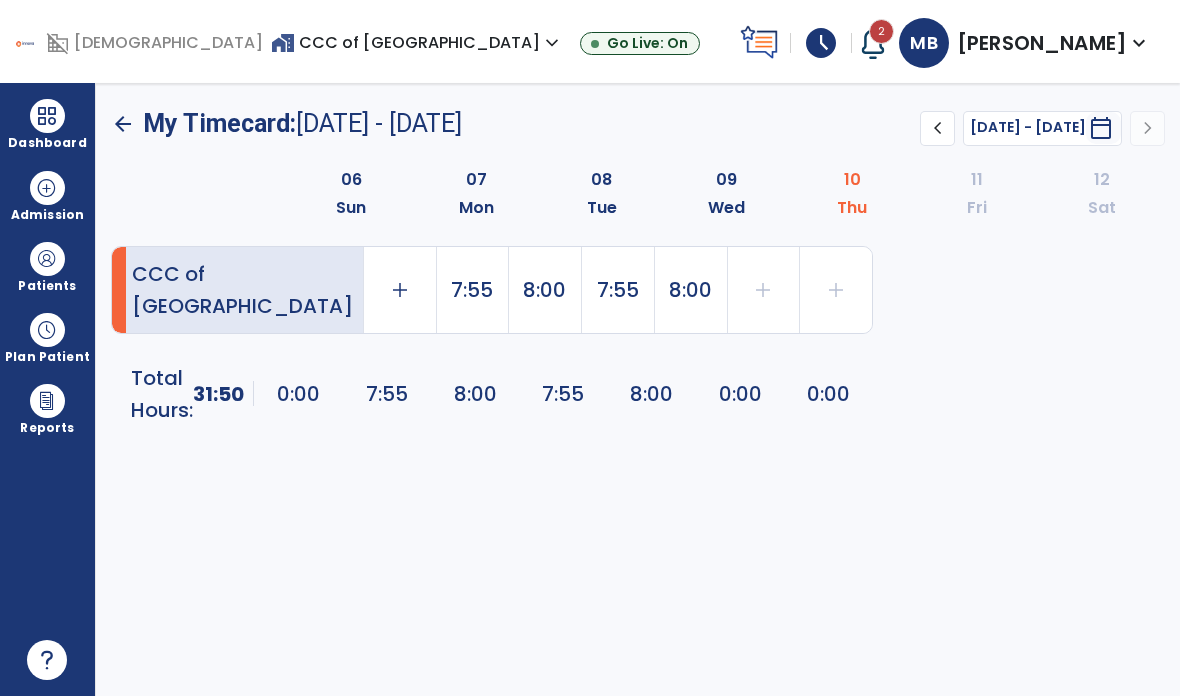 click on "arrow_back" 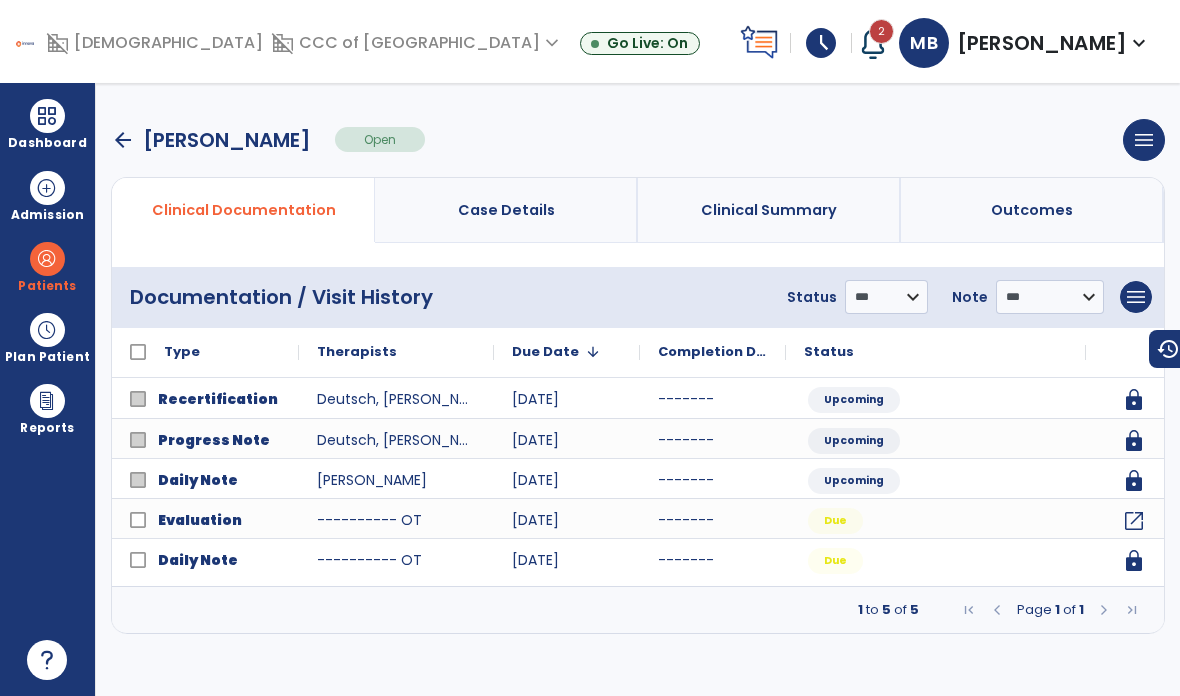 click at bounding box center (47, 116) 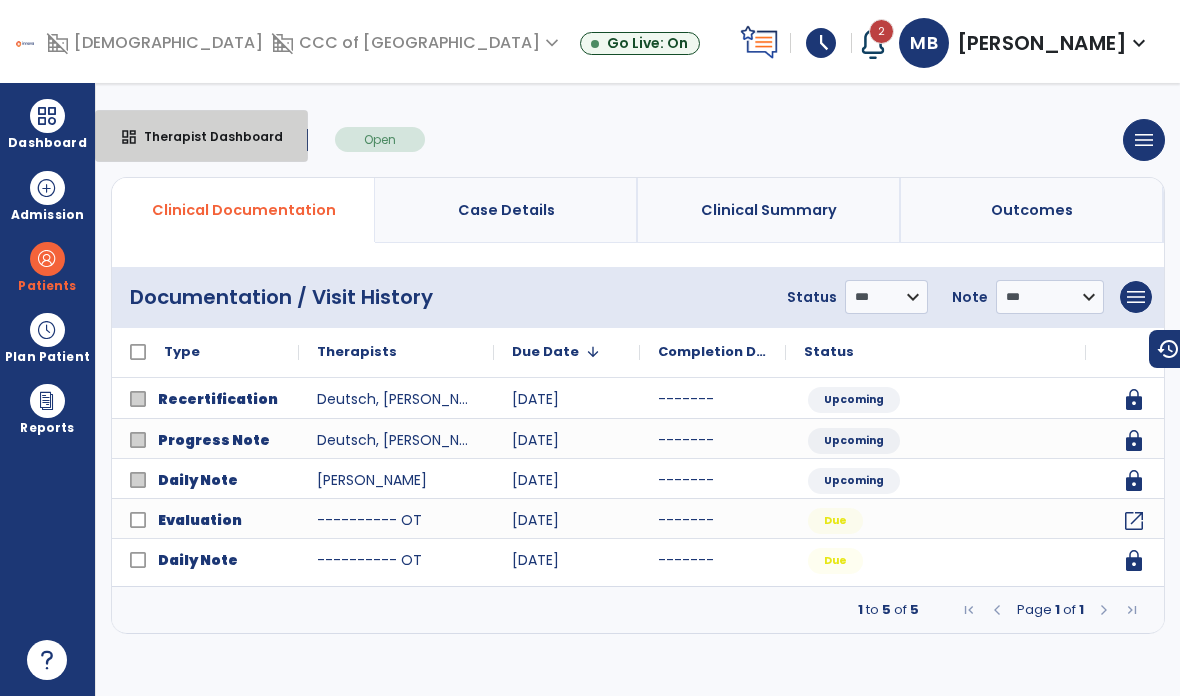 click on "Therapist Dashboard" at bounding box center [205, 136] 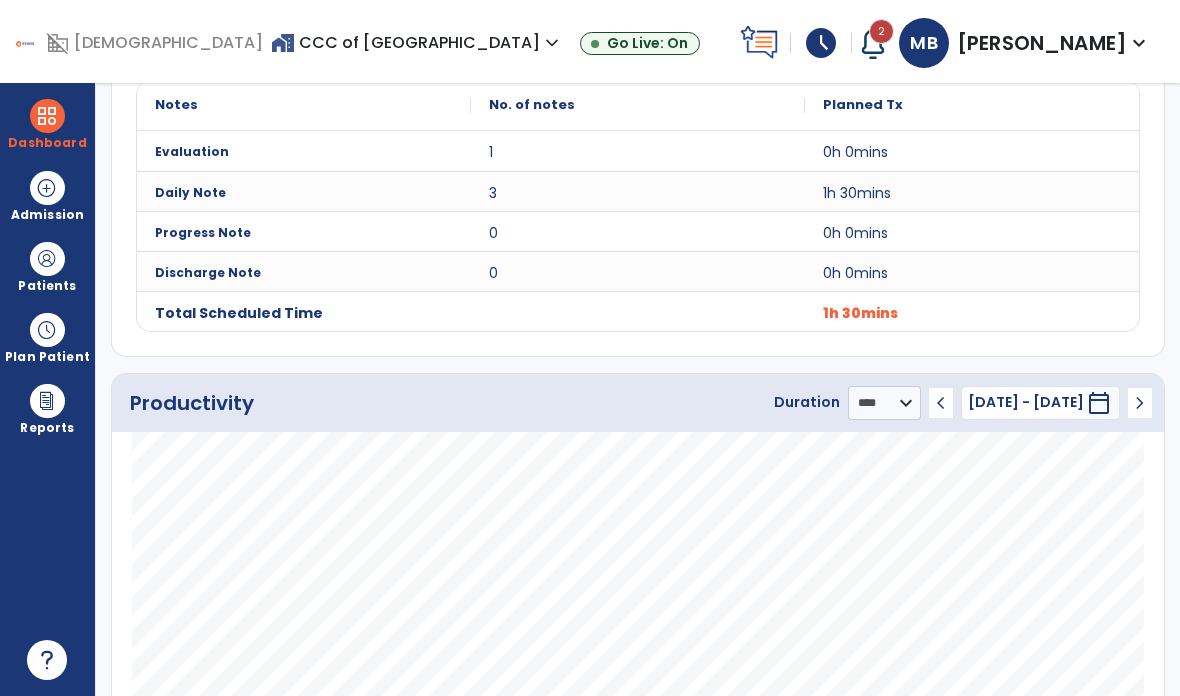 scroll, scrollTop: 829, scrollLeft: 0, axis: vertical 